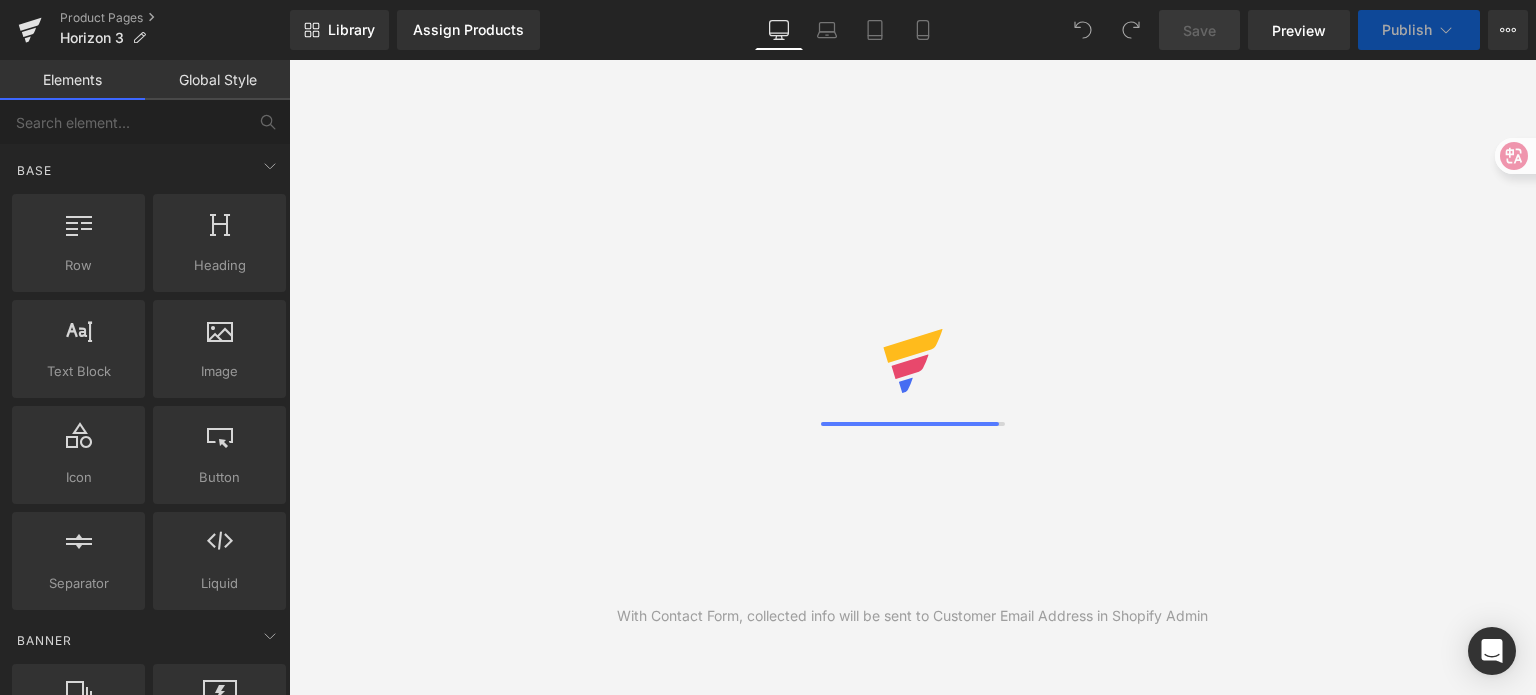 scroll, scrollTop: 0, scrollLeft: 0, axis: both 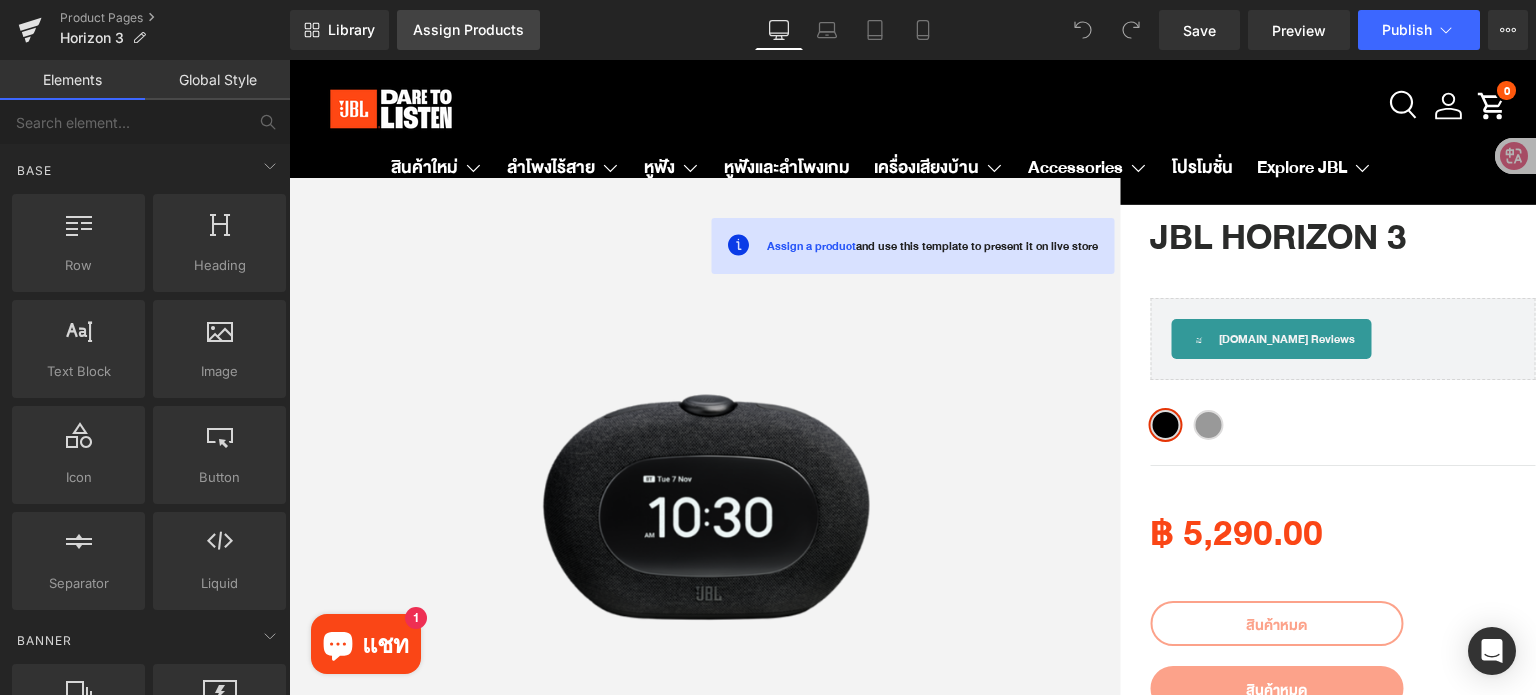 click on "Assign Products" at bounding box center (468, 30) 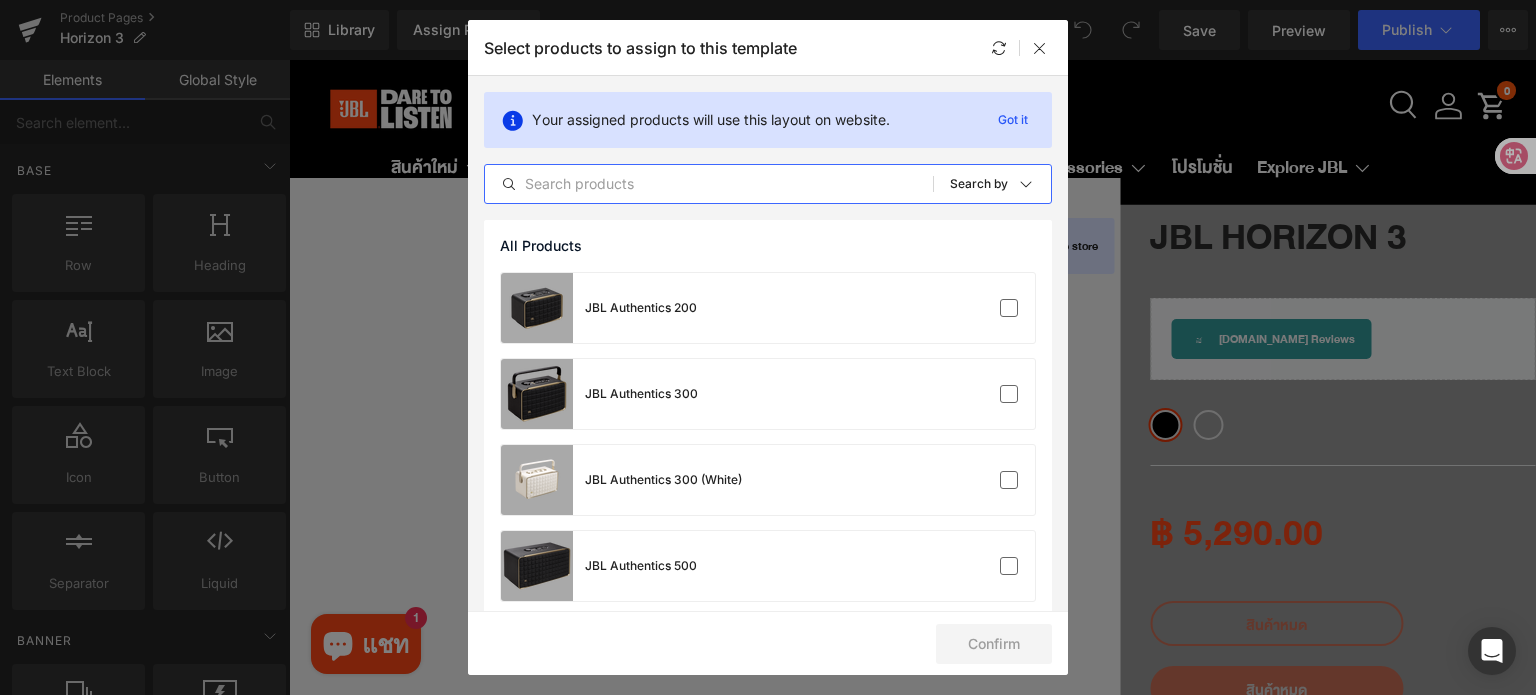click at bounding box center [709, 184] 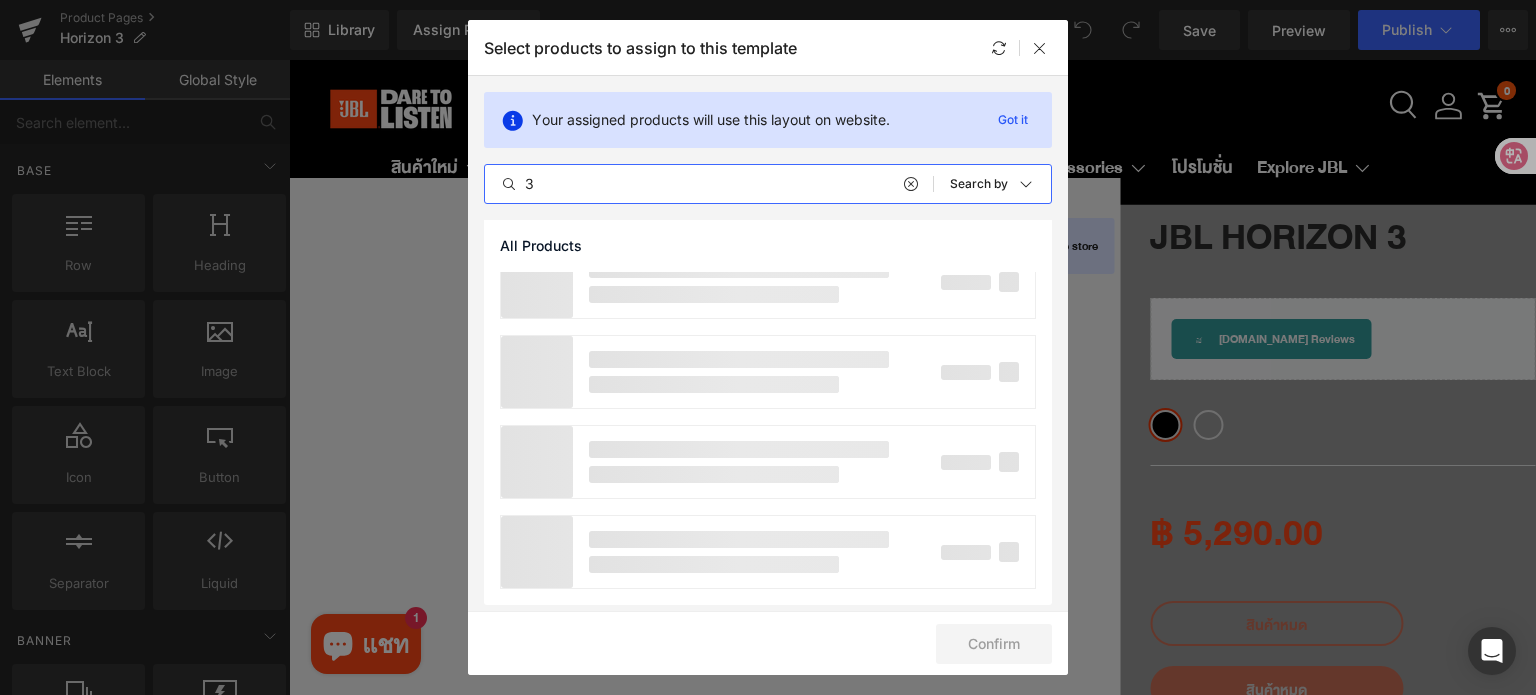 scroll, scrollTop: 1840, scrollLeft: 0, axis: vertical 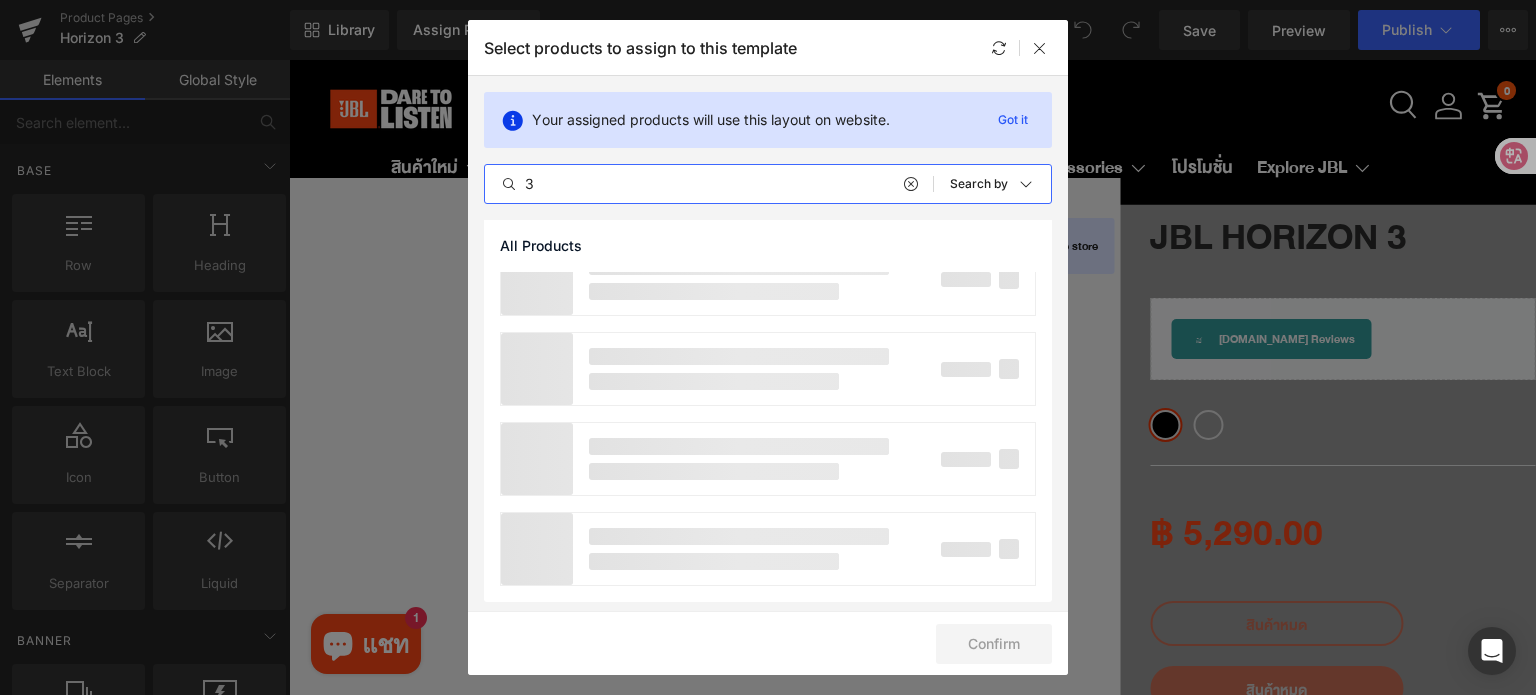 drag, startPoint x: 529, startPoint y: 171, endPoint x: 517, endPoint y: 171, distance: 12 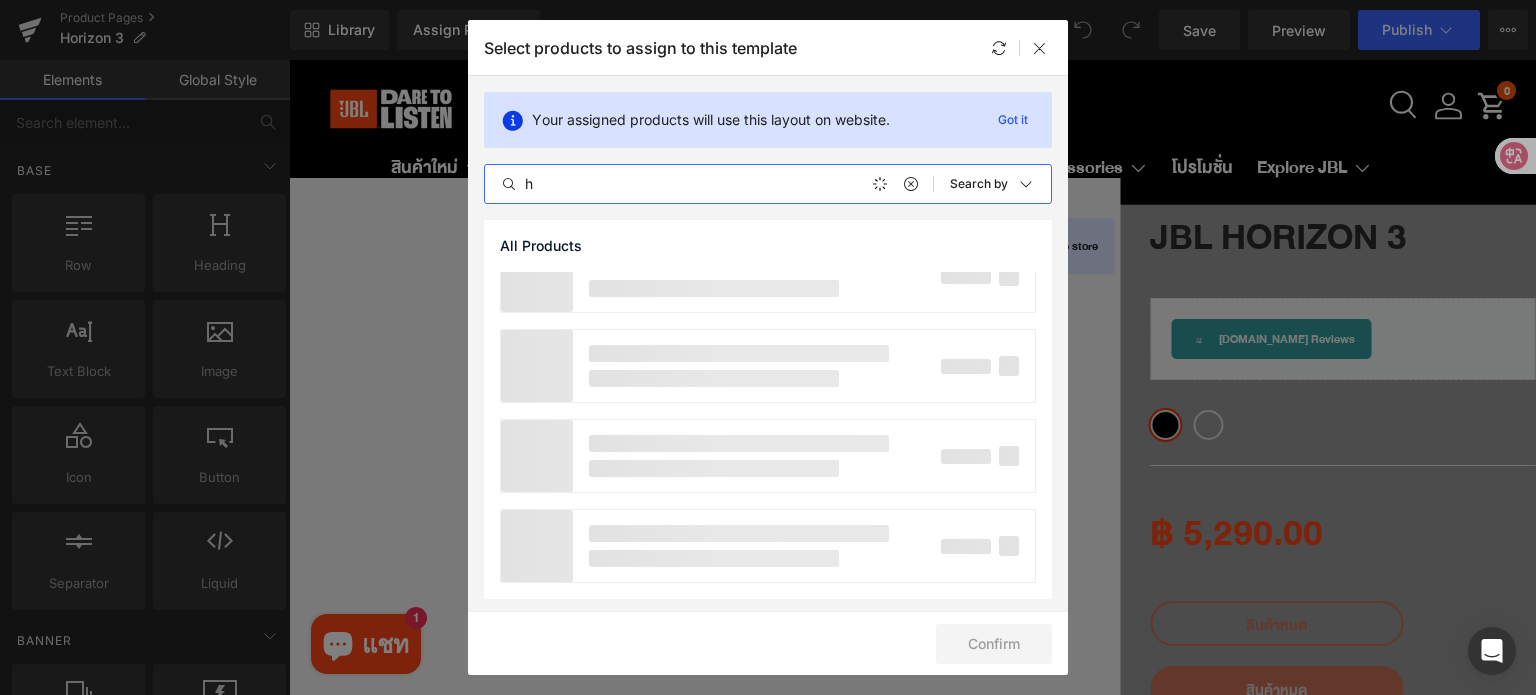 scroll, scrollTop: 0, scrollLeft: 0, axis: both 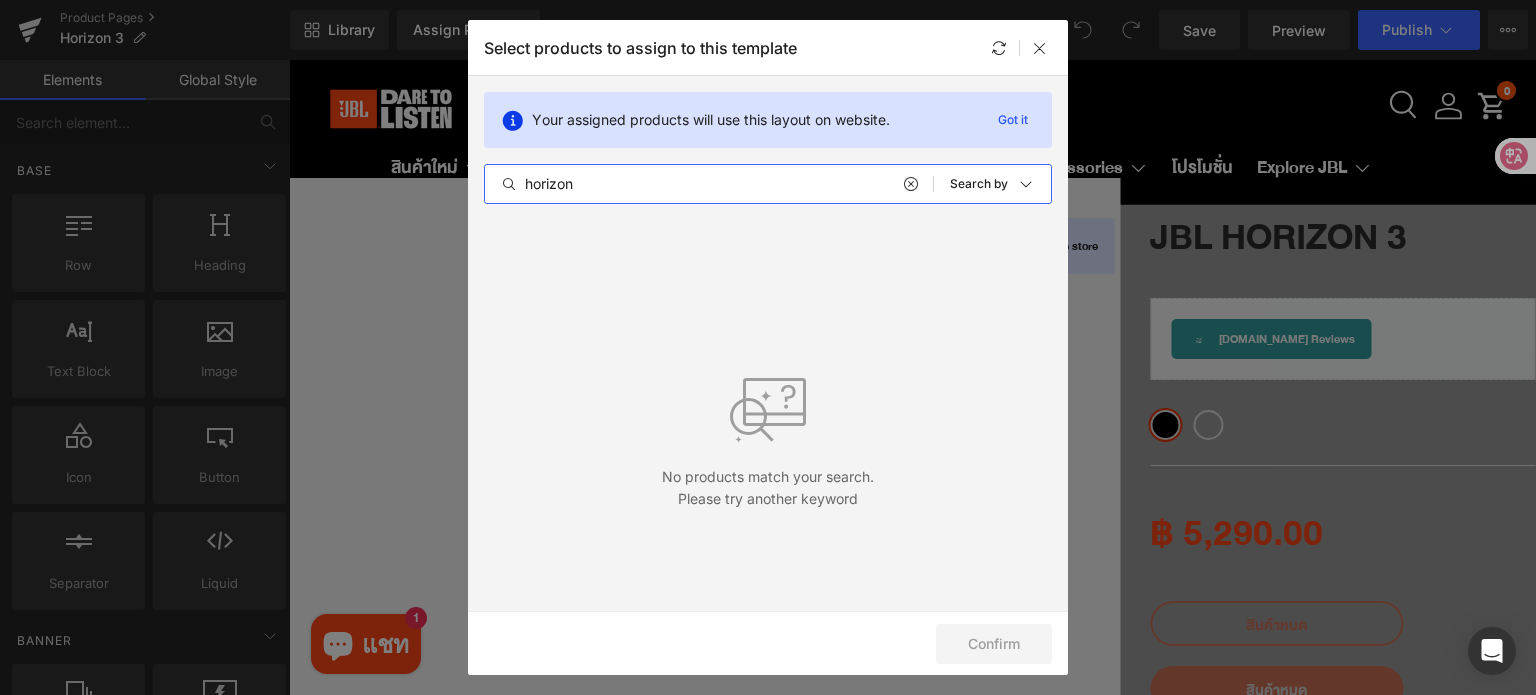 click on "horizon" at bounding box center [709, 184] 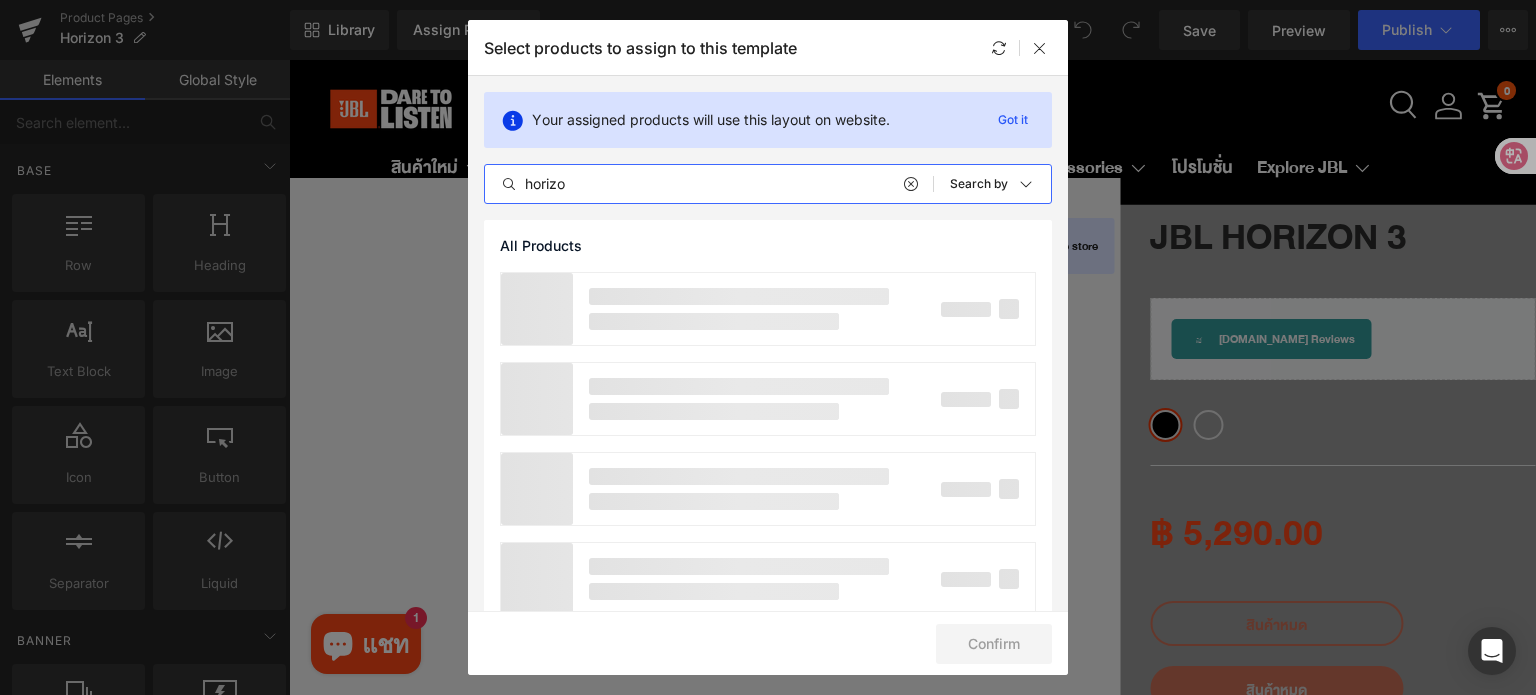 type on "horizo" 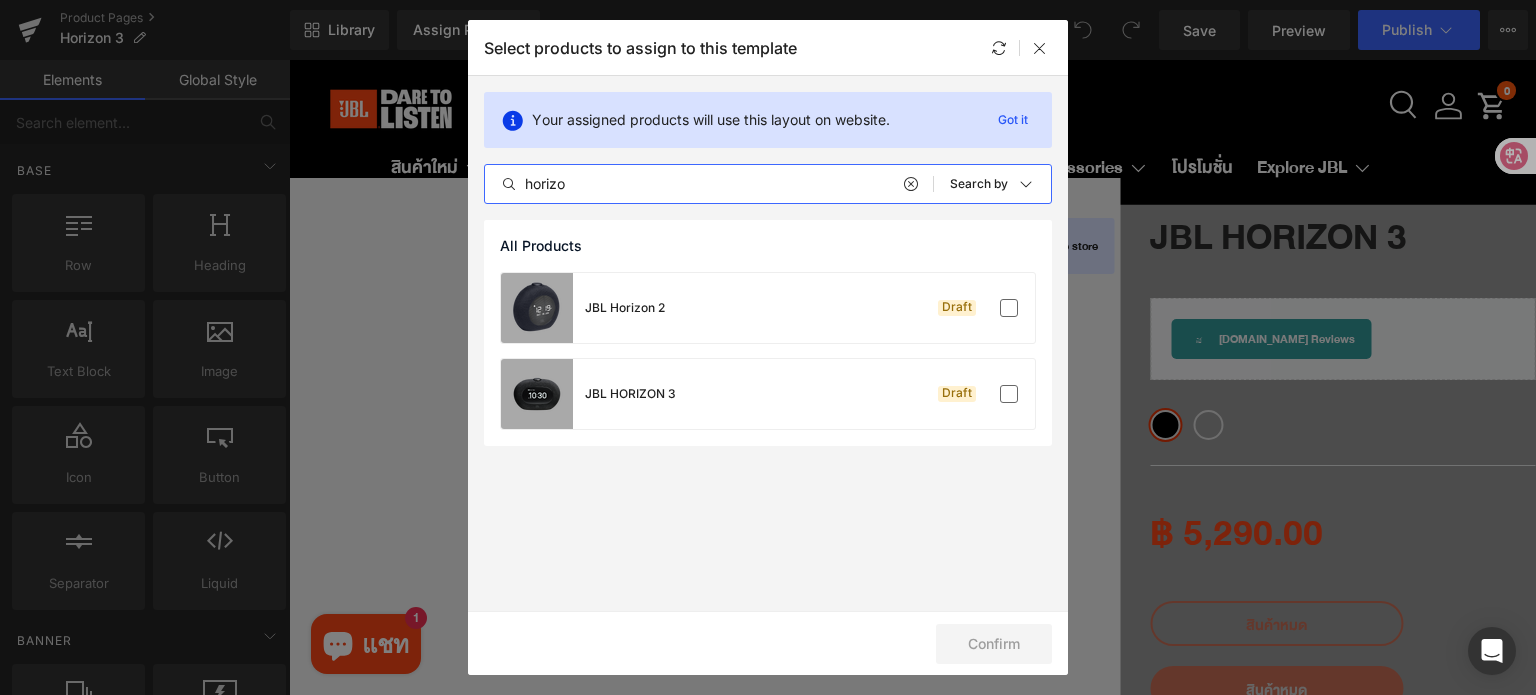 drag, startPoint x: 582, startPoint y: 189, endPoint x: 473, endPoint y: 183, distance: 109.165016 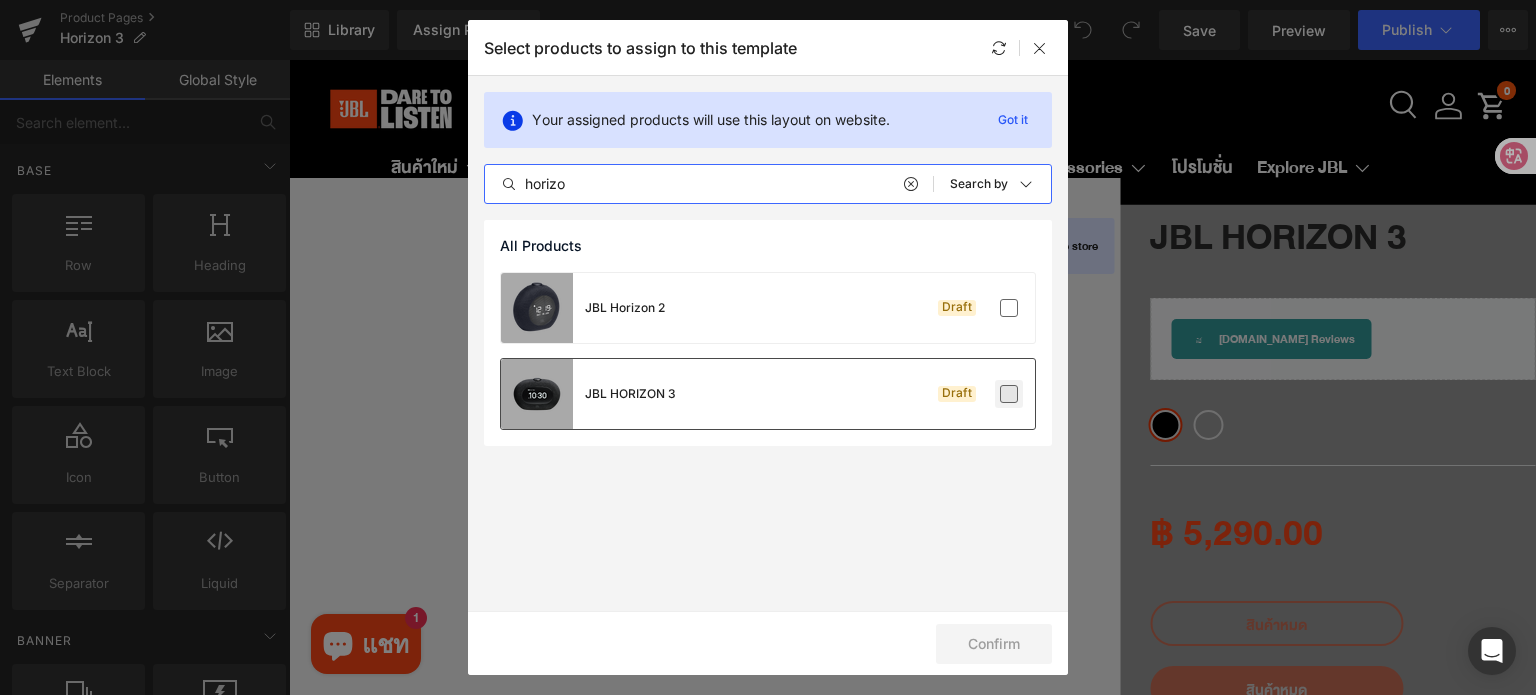 click at bounding box center [1009, 394] 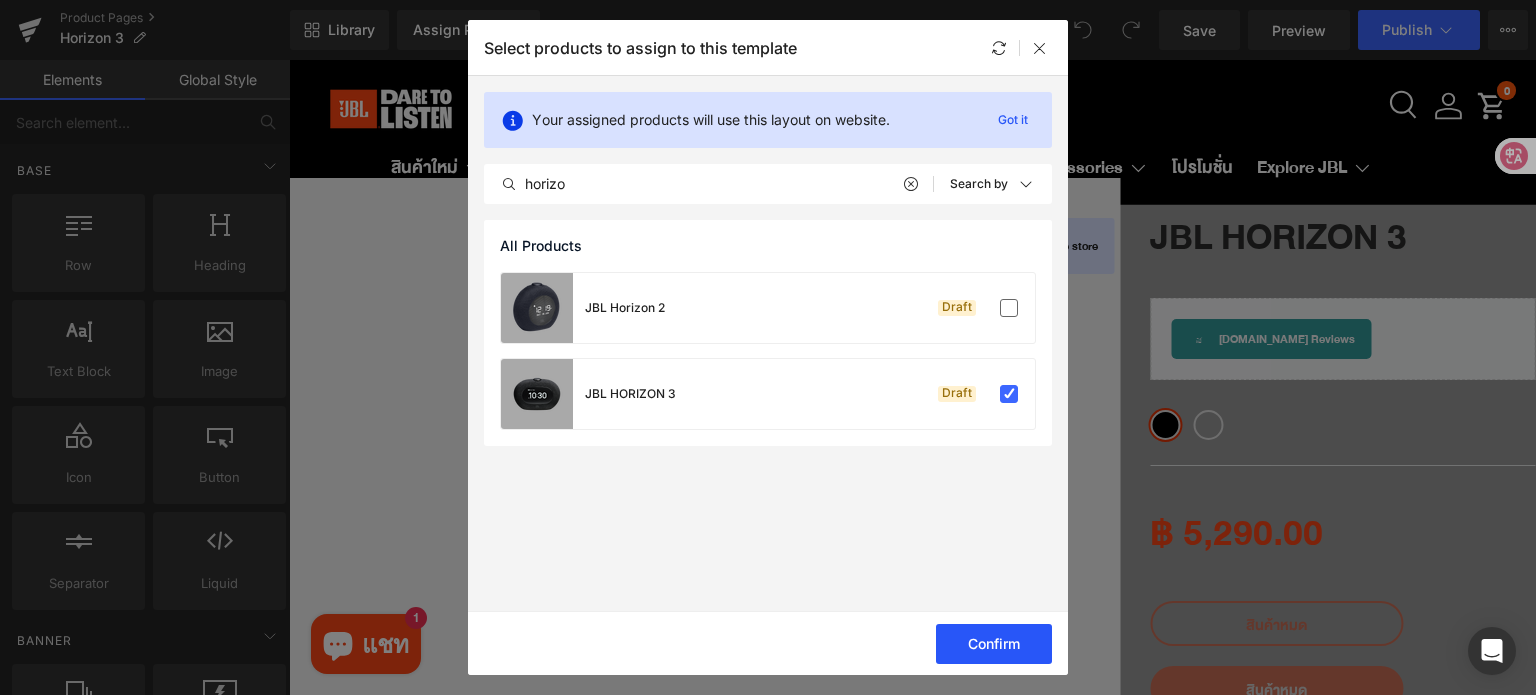 click on "Confirm" at bounding box center (994, 644) 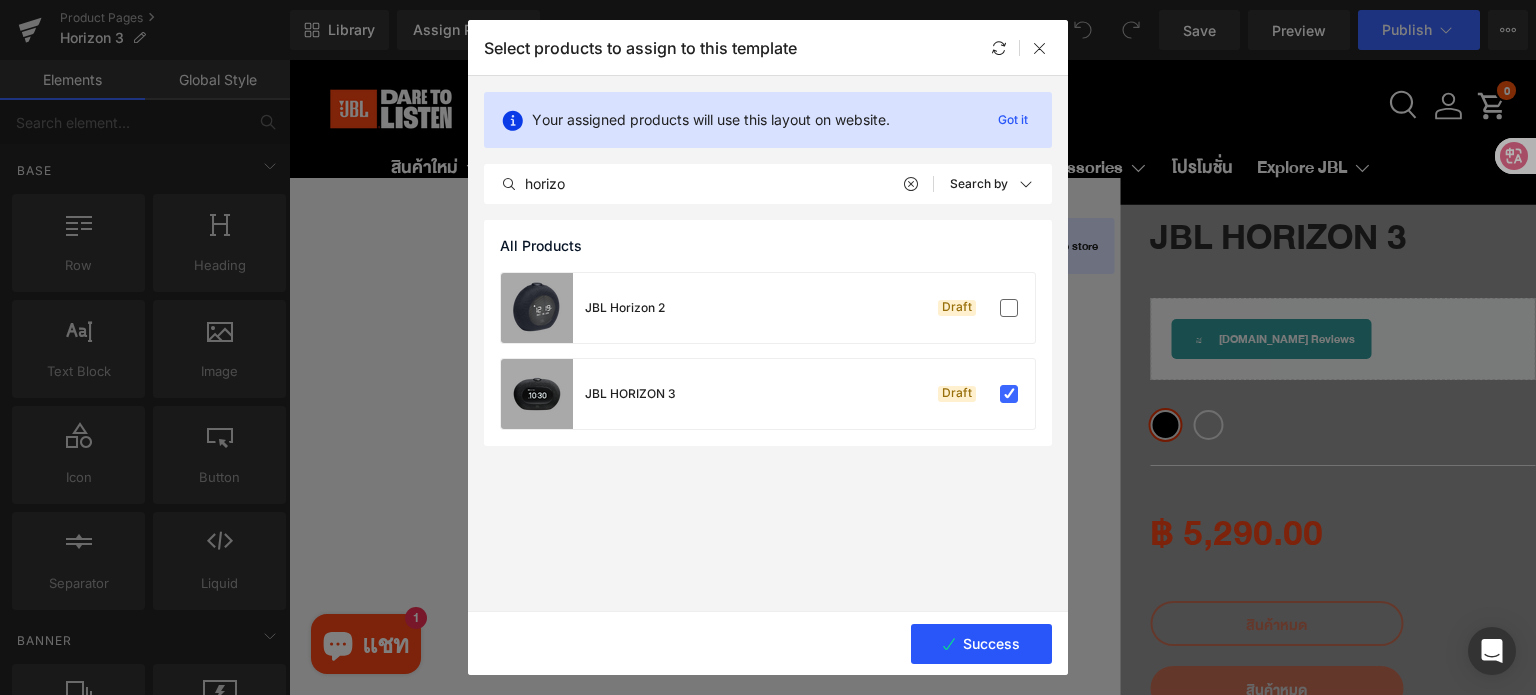 click on "Success" at bounding box center (981, 644) 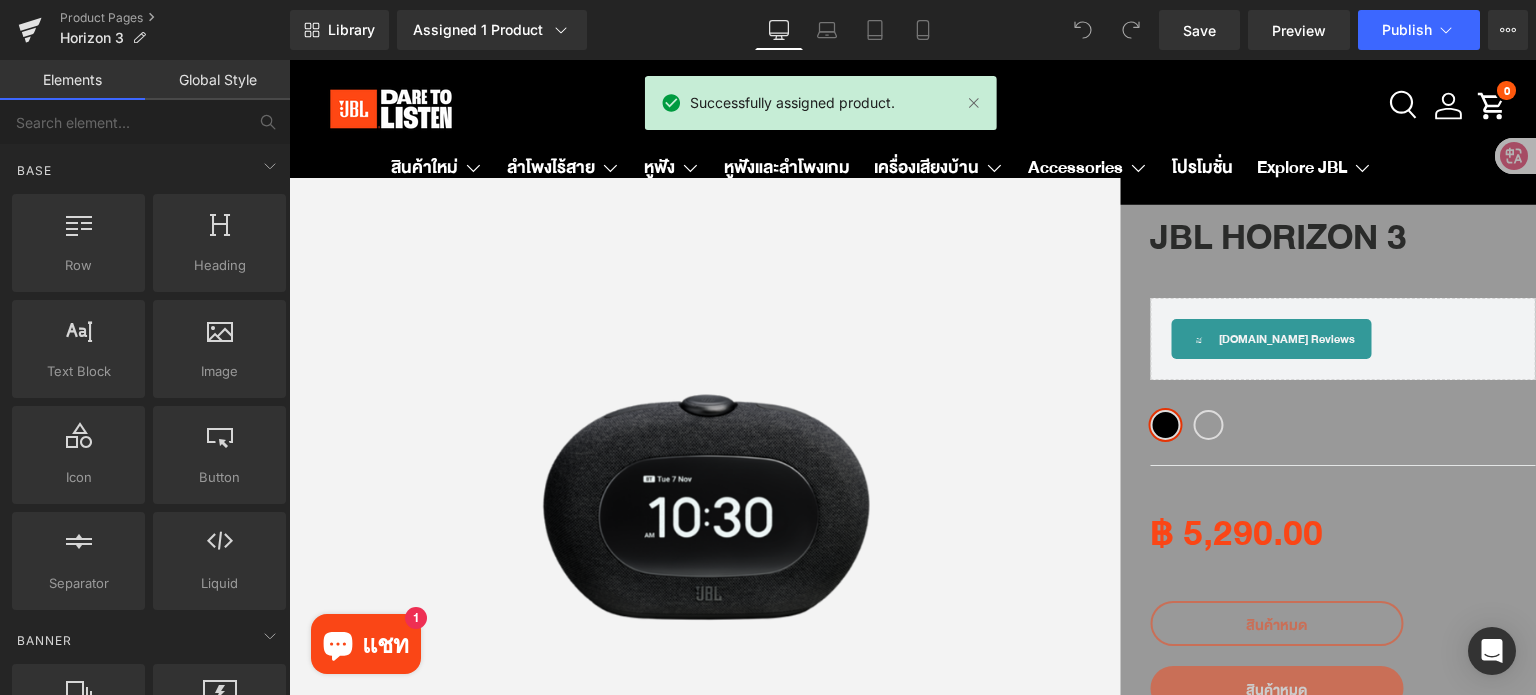 scroll, scrollTop: 800, scrollLeft: 0, axis: vertical 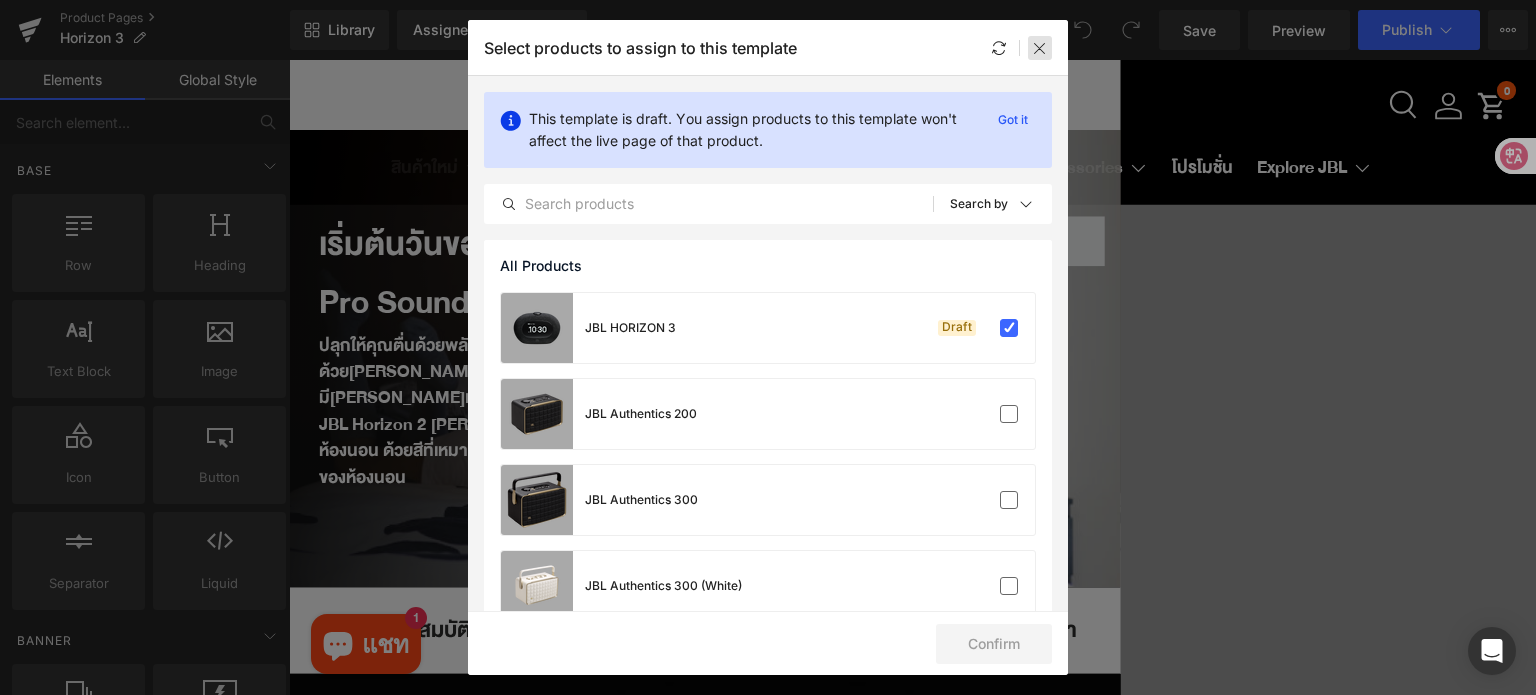 click at bounding box center (1040, 48) 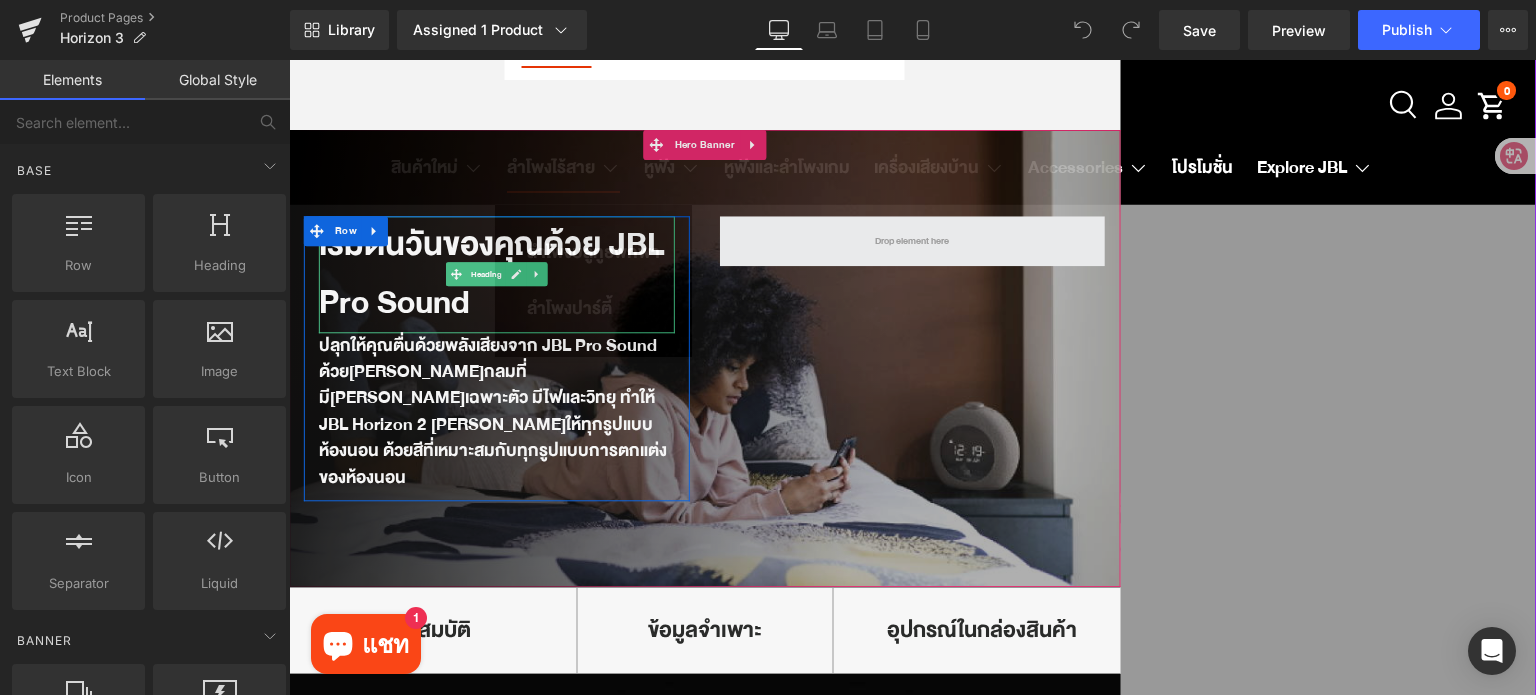 click on "เริ่มต้นวันของคุณด้วย JBL Pro Sound" at bounding box center [491, 274] 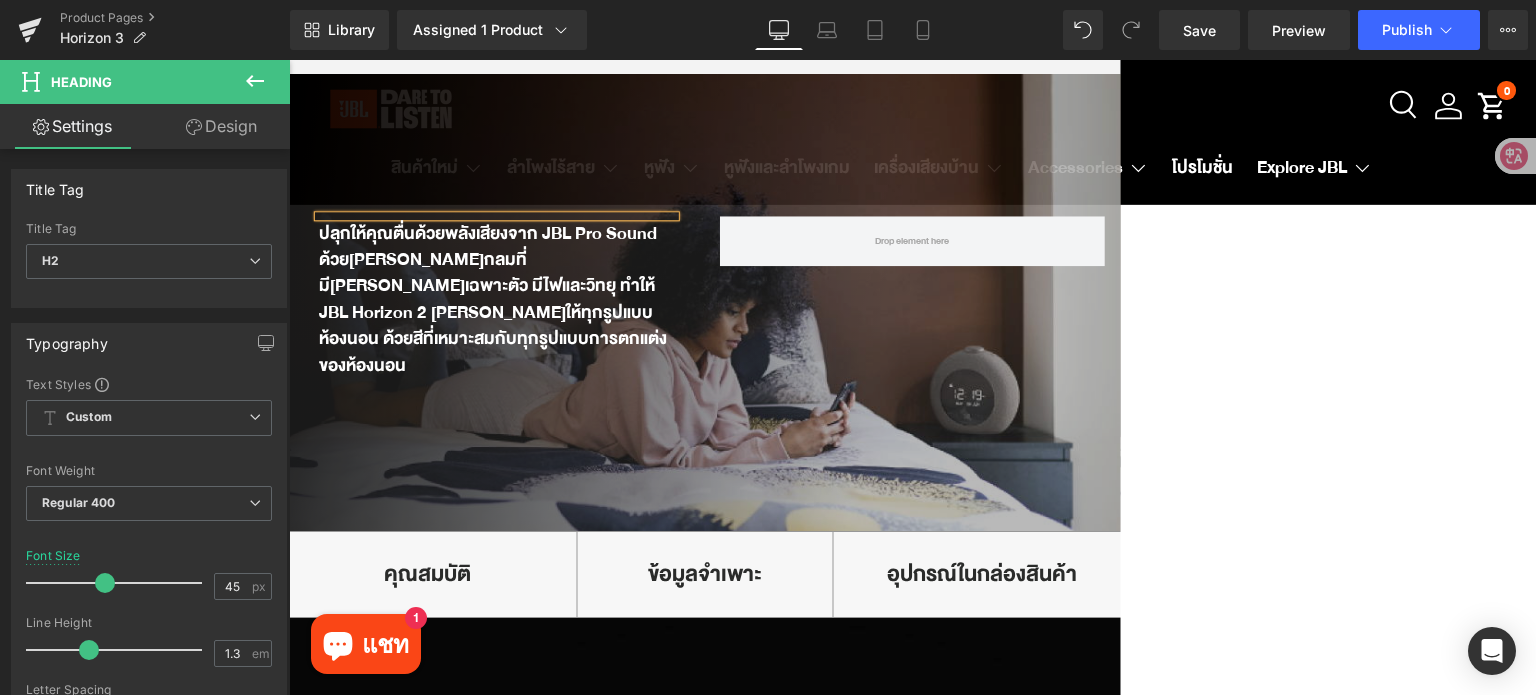 scroll, scrollTop: 800, scrollLeft: 0, axis: vertical 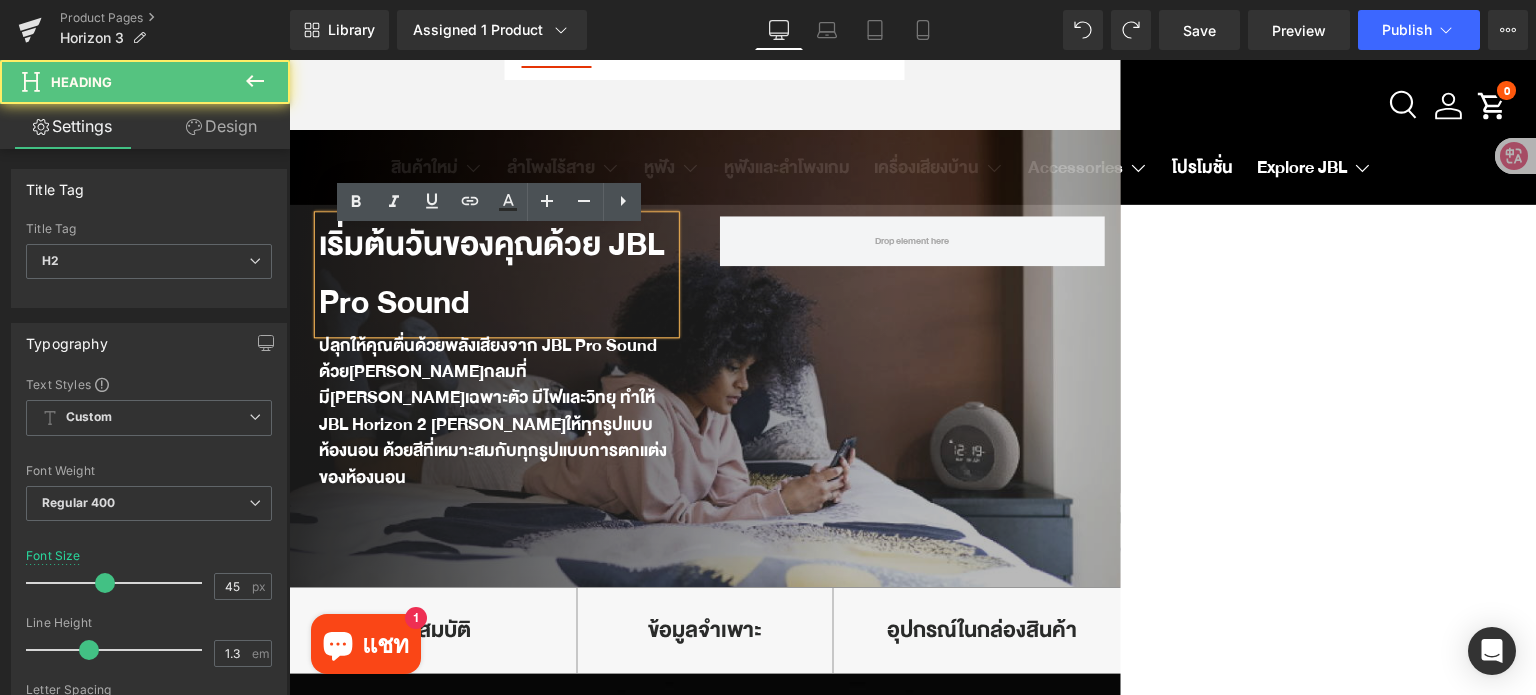 click on "เริ่มต้นวันของคุณด้วย JBL Pro Sound" at bounding box center [491, 274] 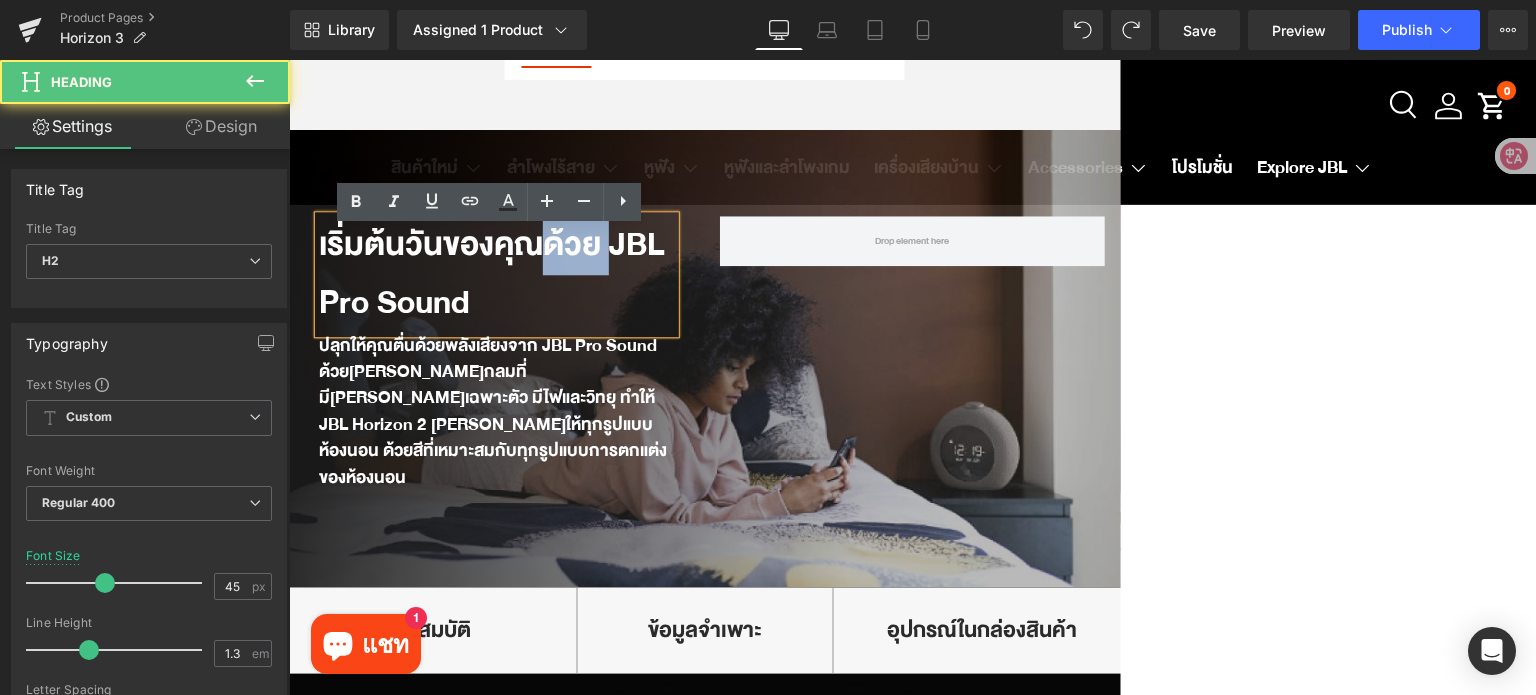 click on "เริ่มต้นวันของคุณด้วย JBL Pro Sound" at bounding box center [491, 274] 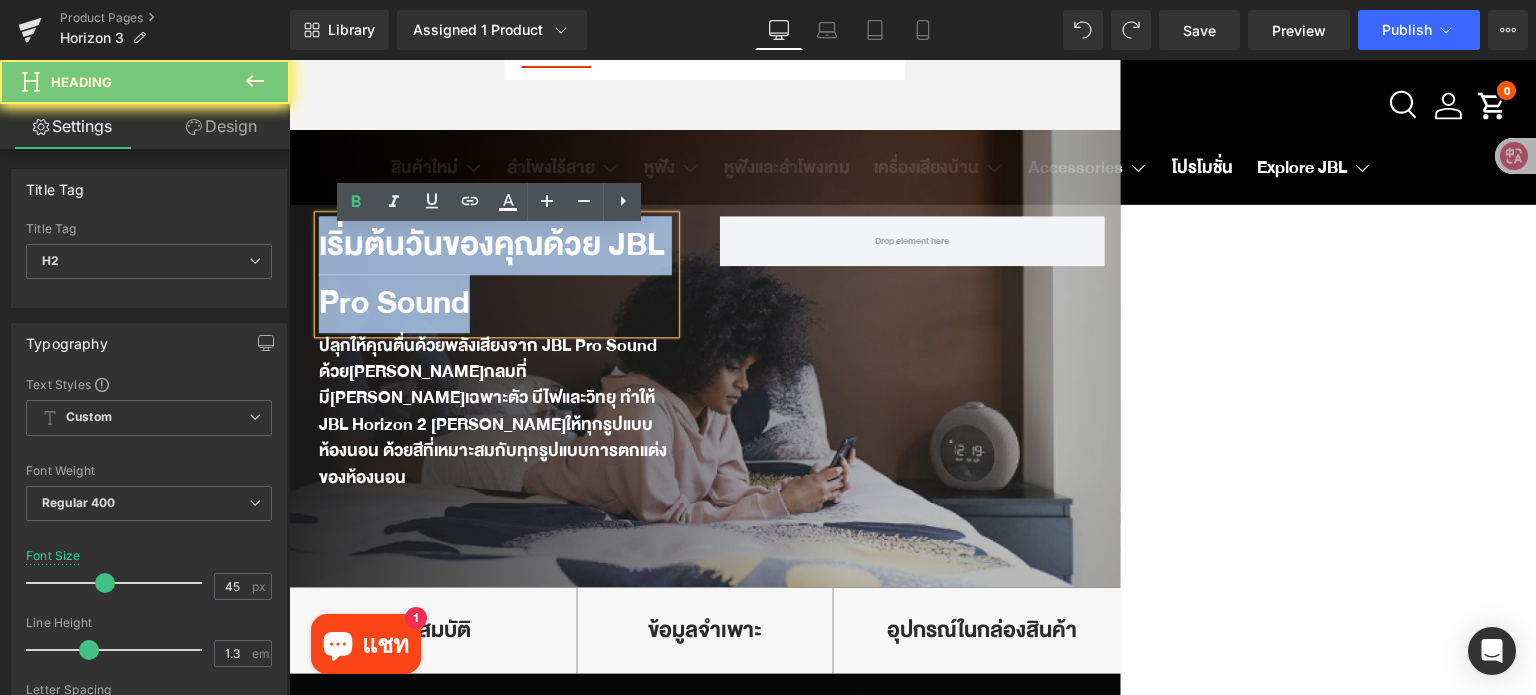 click on "เริ่มต้นวันของคุณด้วย JBL Pro Sound" at bounding box center [491, 274] 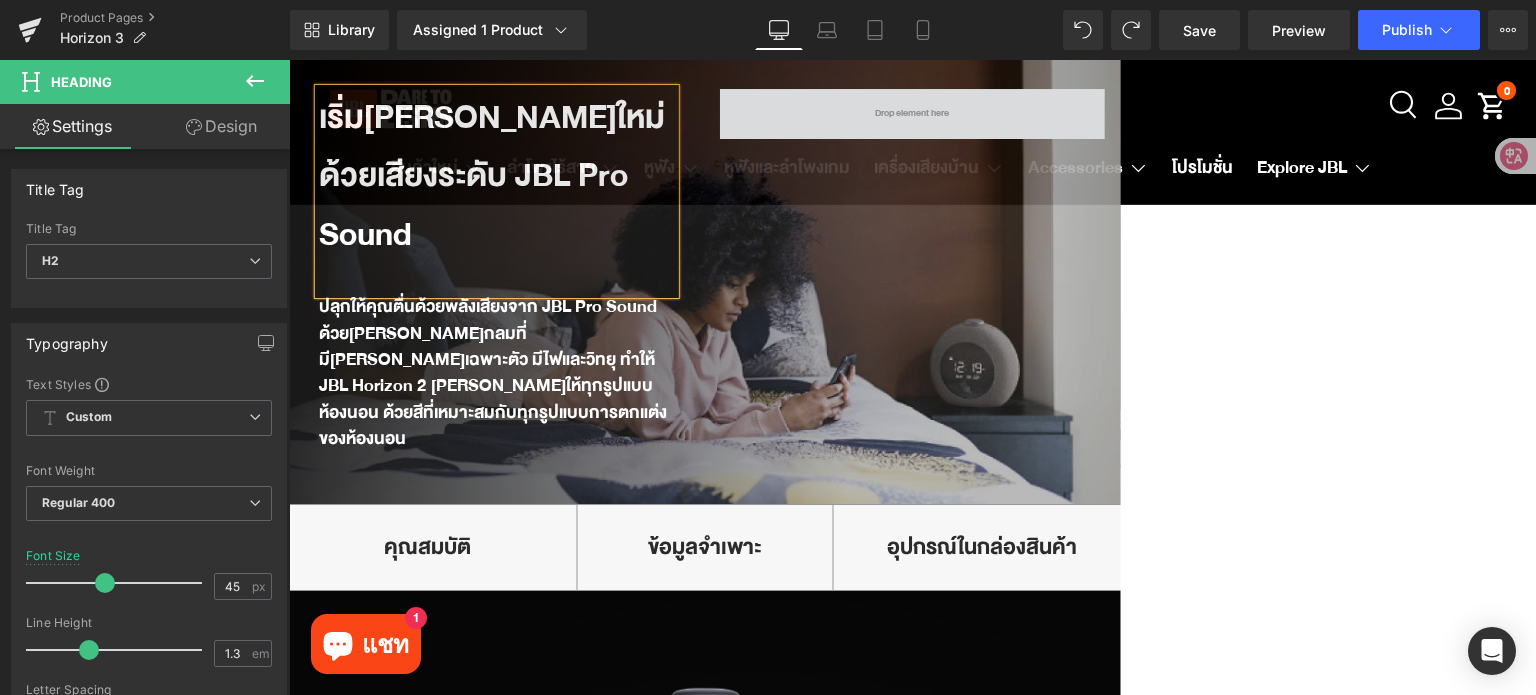 scroll, scrollTop: 885, scrollLeft: 0, axis: vertical 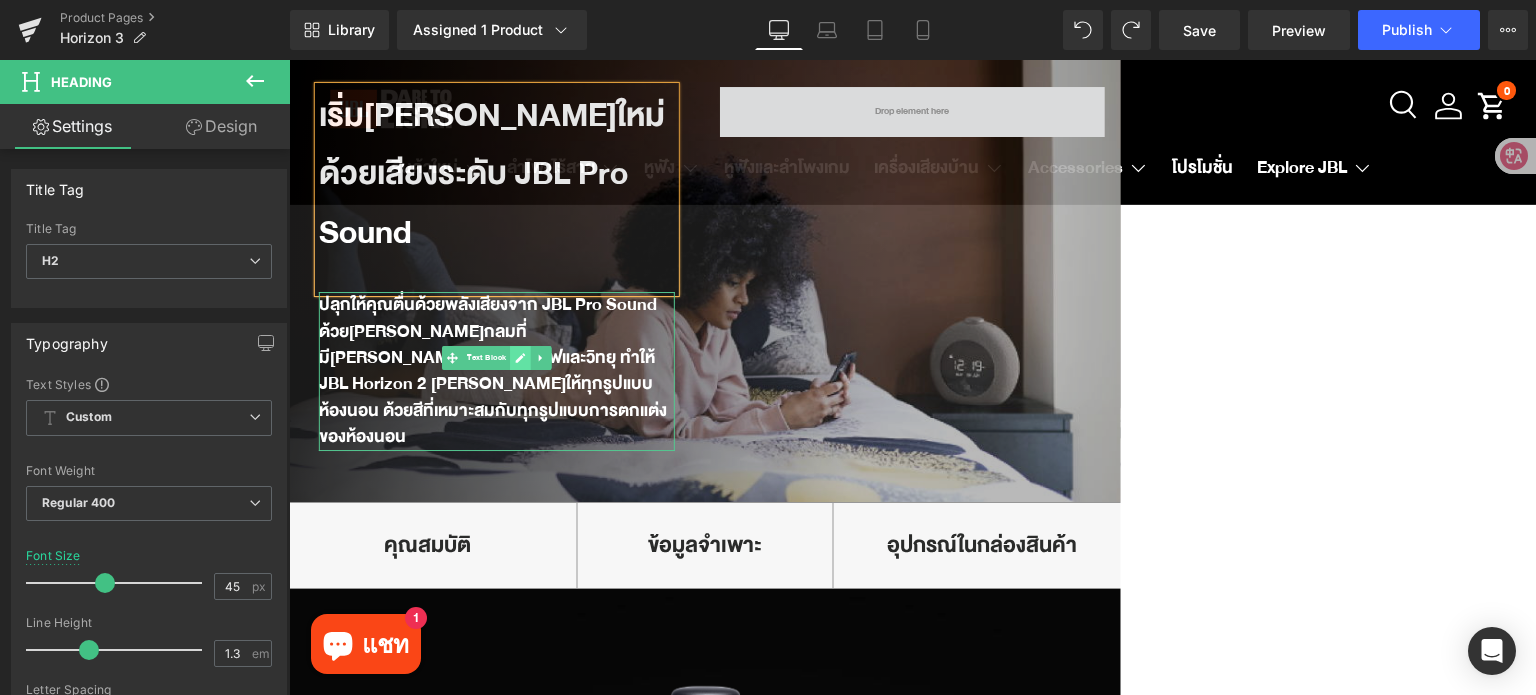 click 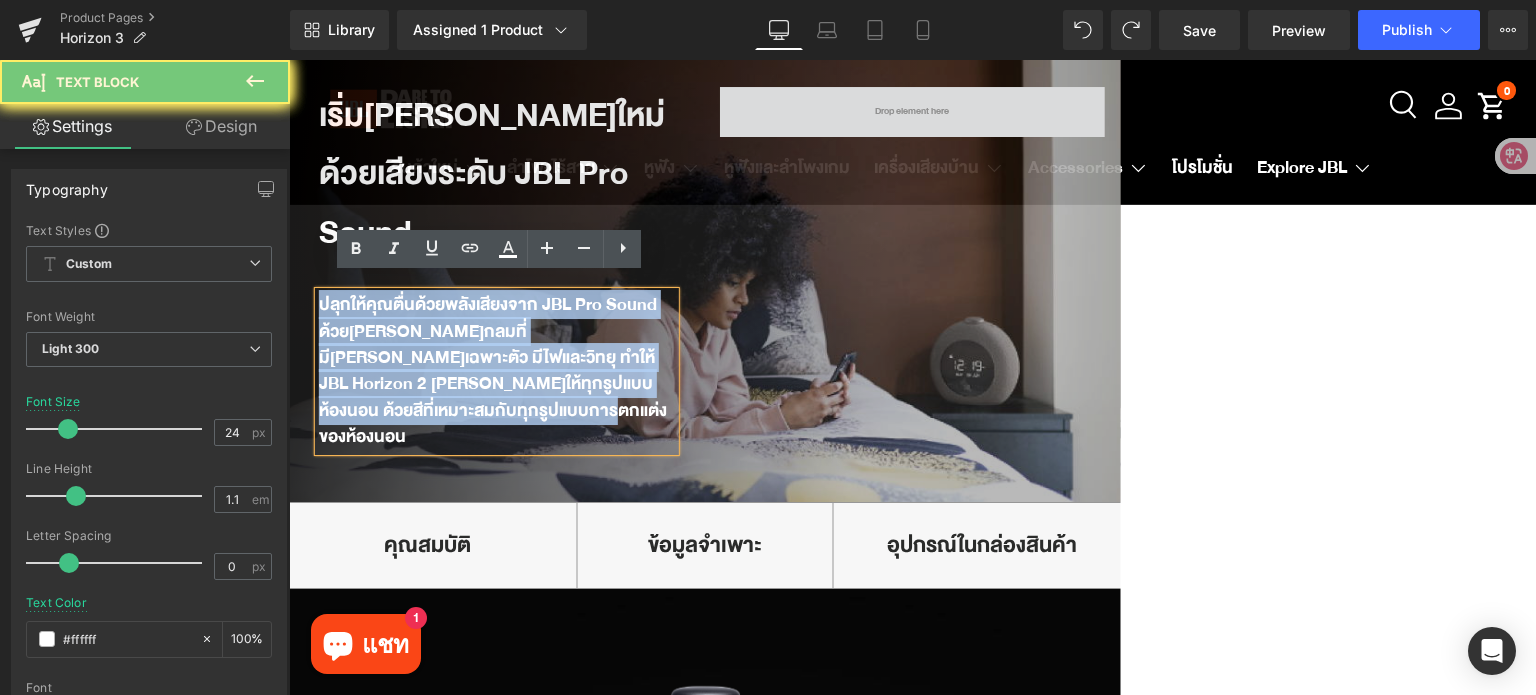 paste 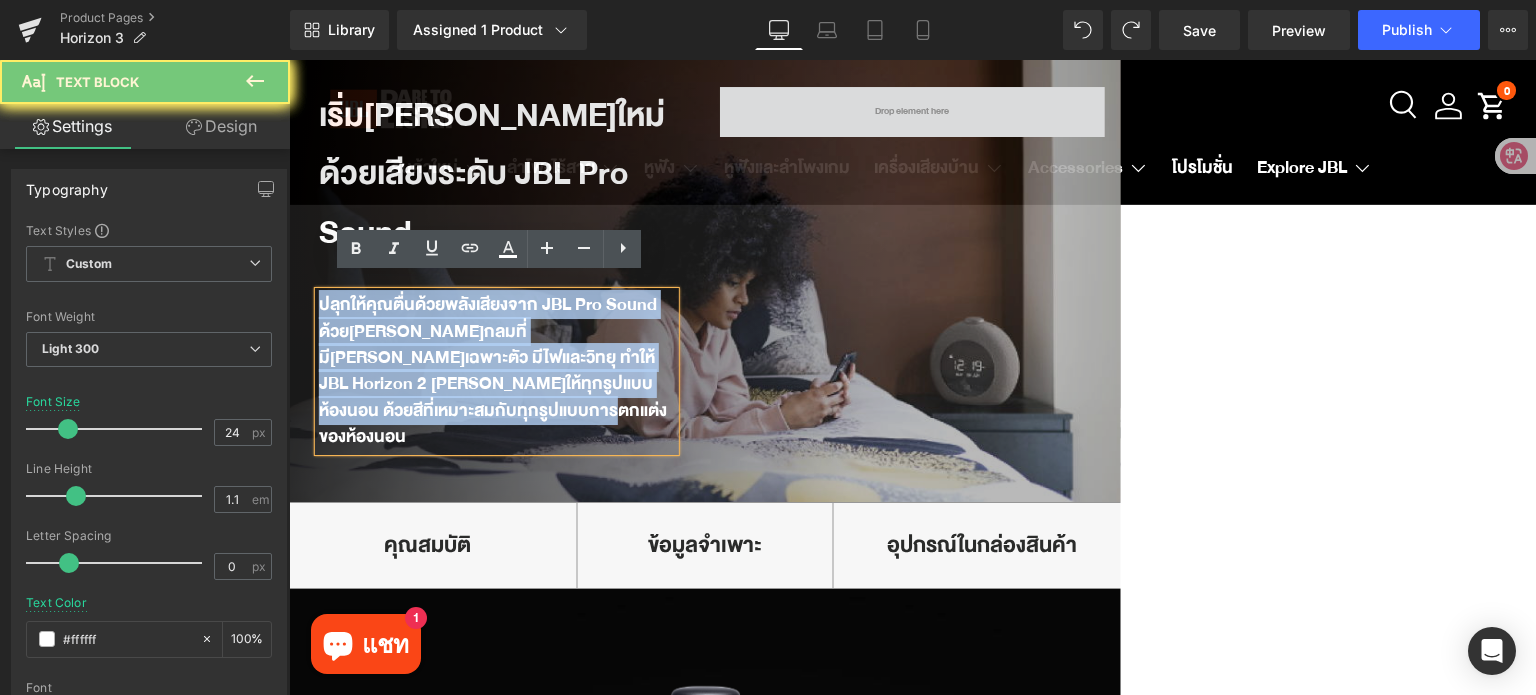 type 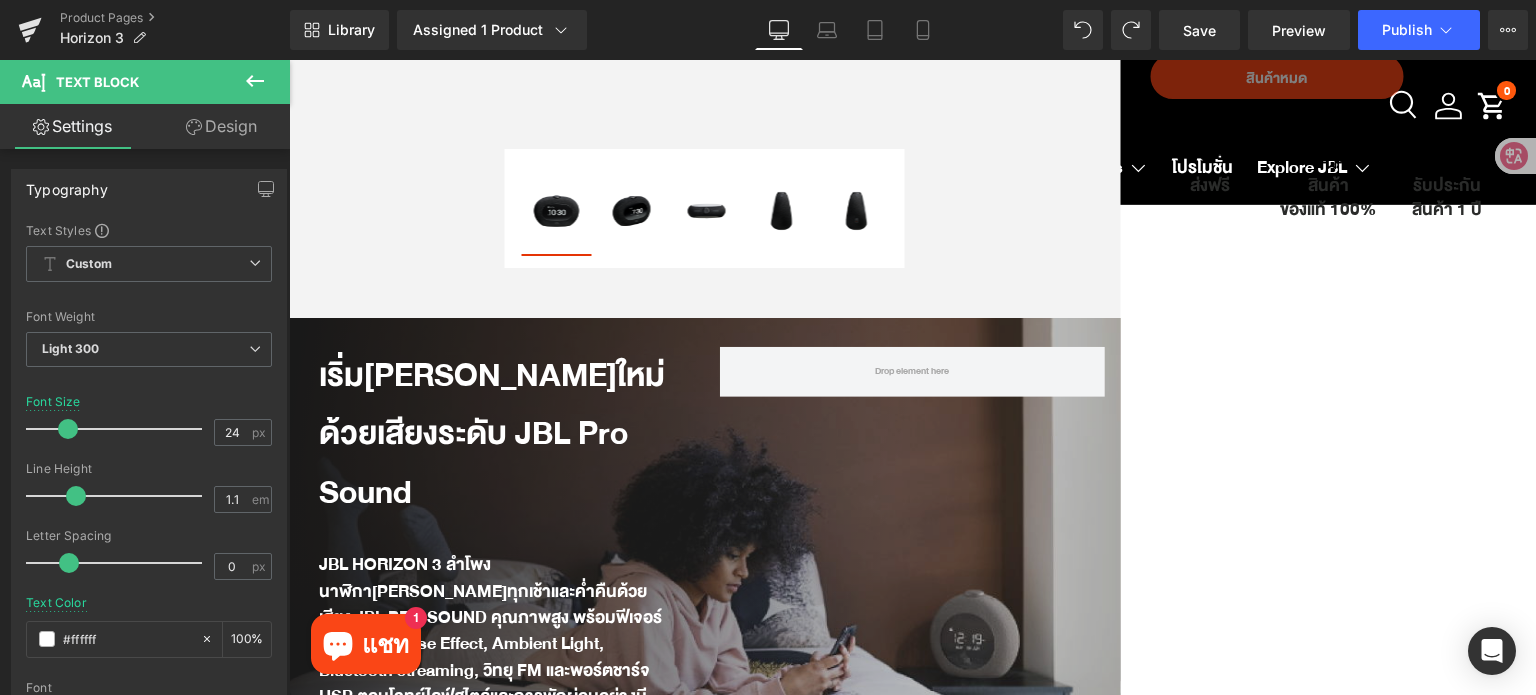 scroll, scrollTop: 572, scrollLeft: 0, axis: vertical 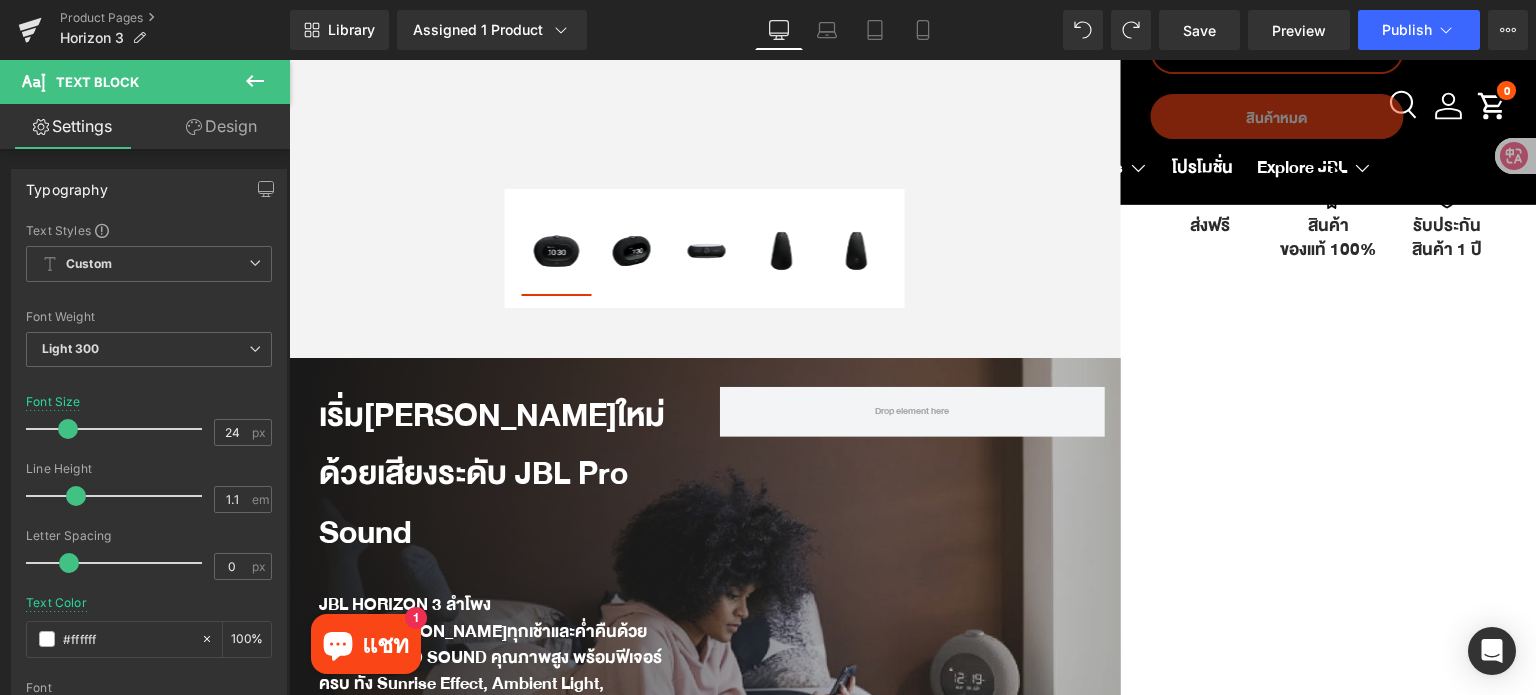 click on "เริ่ม[PERSON_NAME]ใหม่ด้วยเสียงระดับ JBL Pro Sound
Heading
JBL HORIZON 3 ลำโพงนาฬิกา[PERSON_NAME]ทุกเช้าและค่ำคืนด้วยเสียง JBL PRO SOUND คุณภาพสูง พร้อมฟีเจอร์ครบ ทั้ง Sunrise Effect, Ambient Light, Bluetooth streaming, วิทยุ FM และพอร์ตชาร์จ USB ตอบโจทย์ไลฟ์สไตล์และการพักผ่อนอย่างมีสไตล์
Text Block
[GEOGRAPHIC_DATA]" at bounding box center [704, 586] 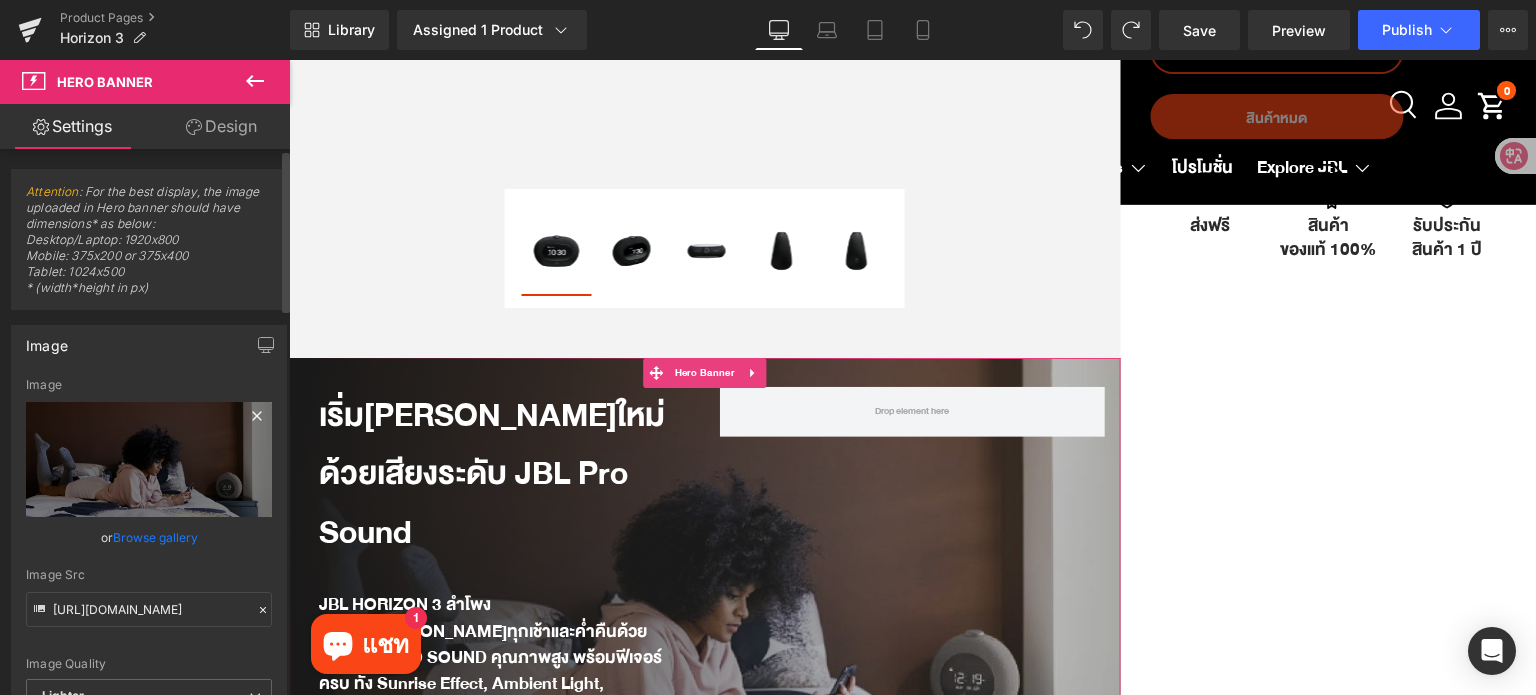 click 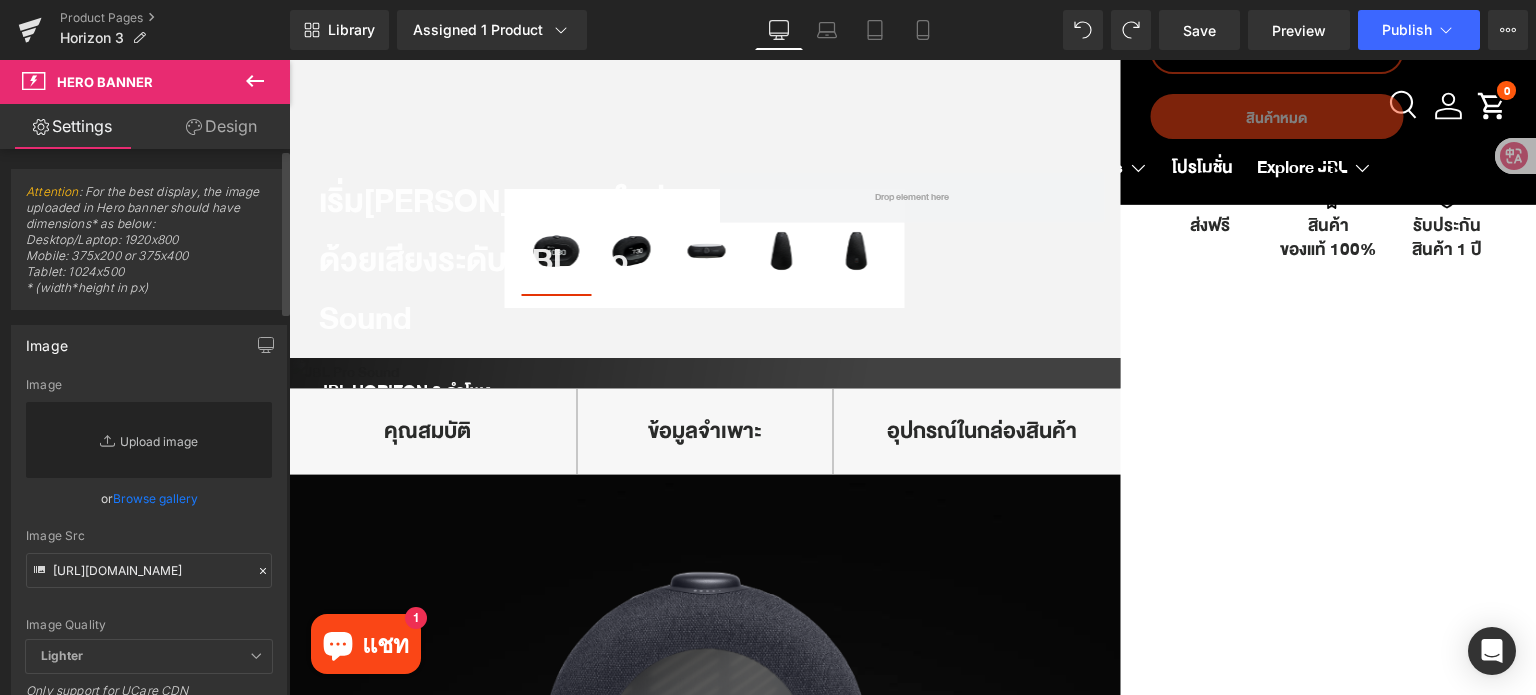 click on "Replace Image" at bounding box center [149, 440] 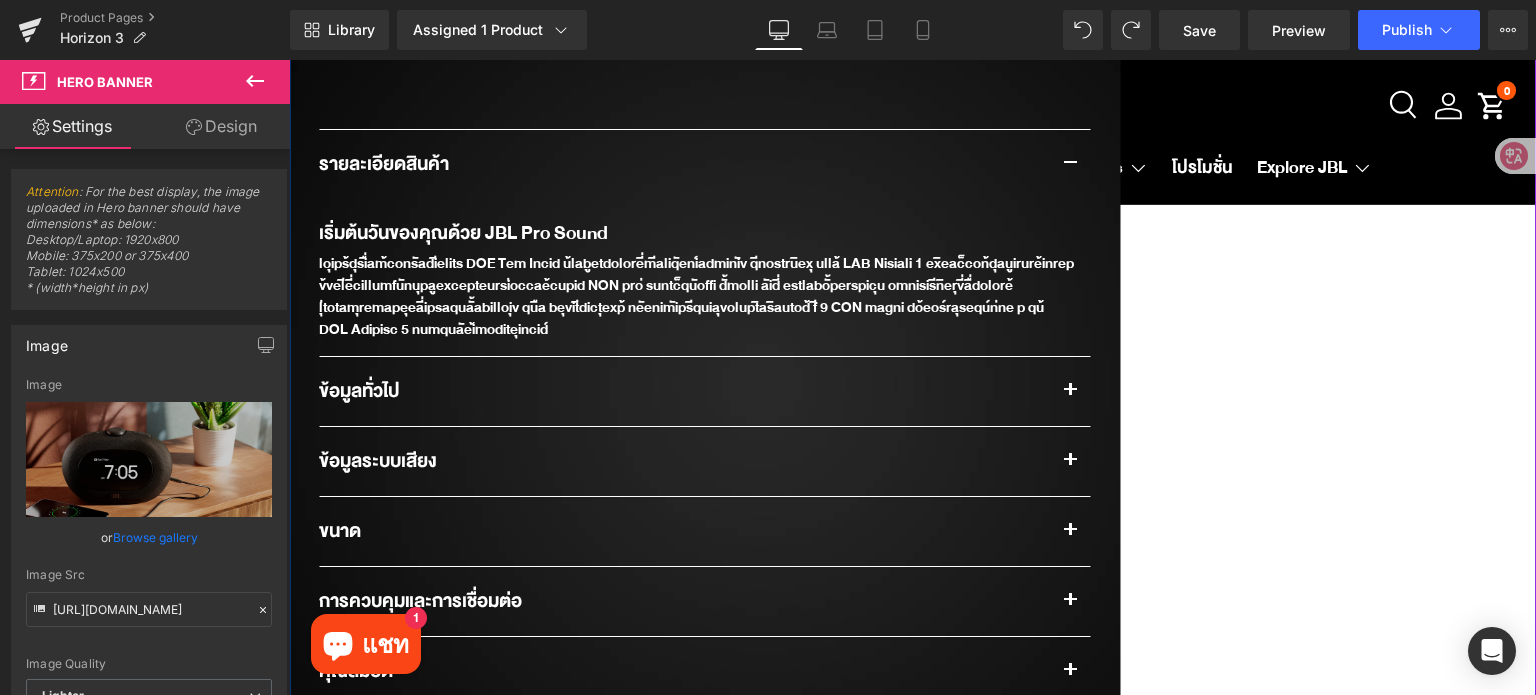 scroll, scrollTop: 1400, scrollLeft: 0, axis: vertical 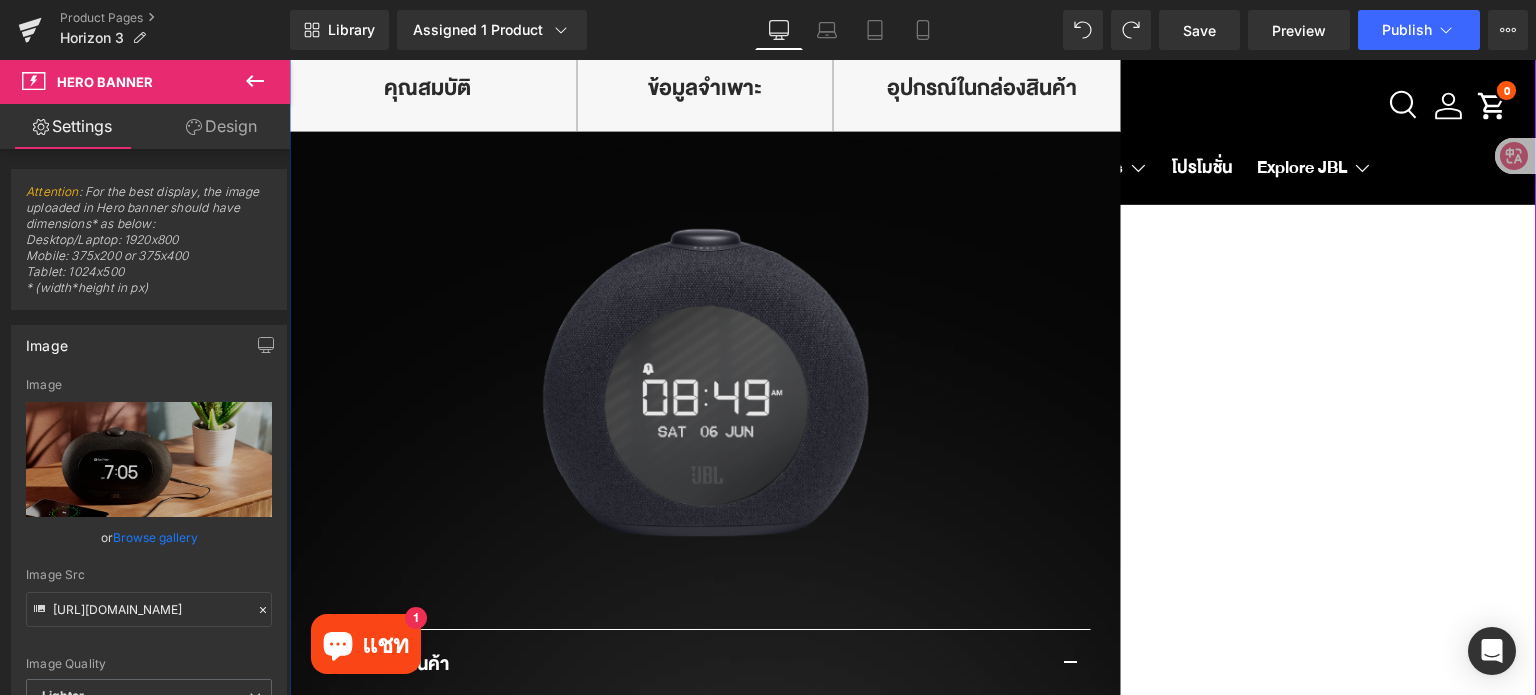 click at bounding box center [704, 370] 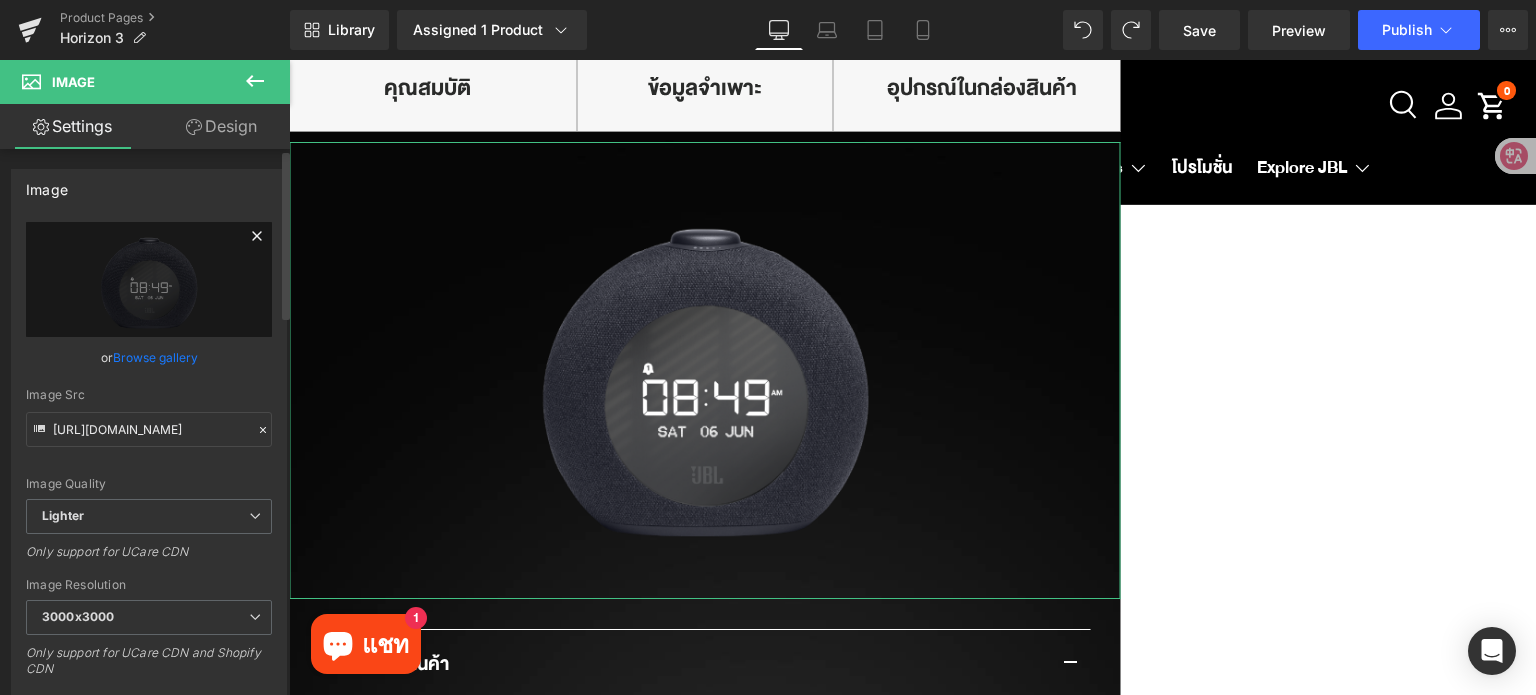 click 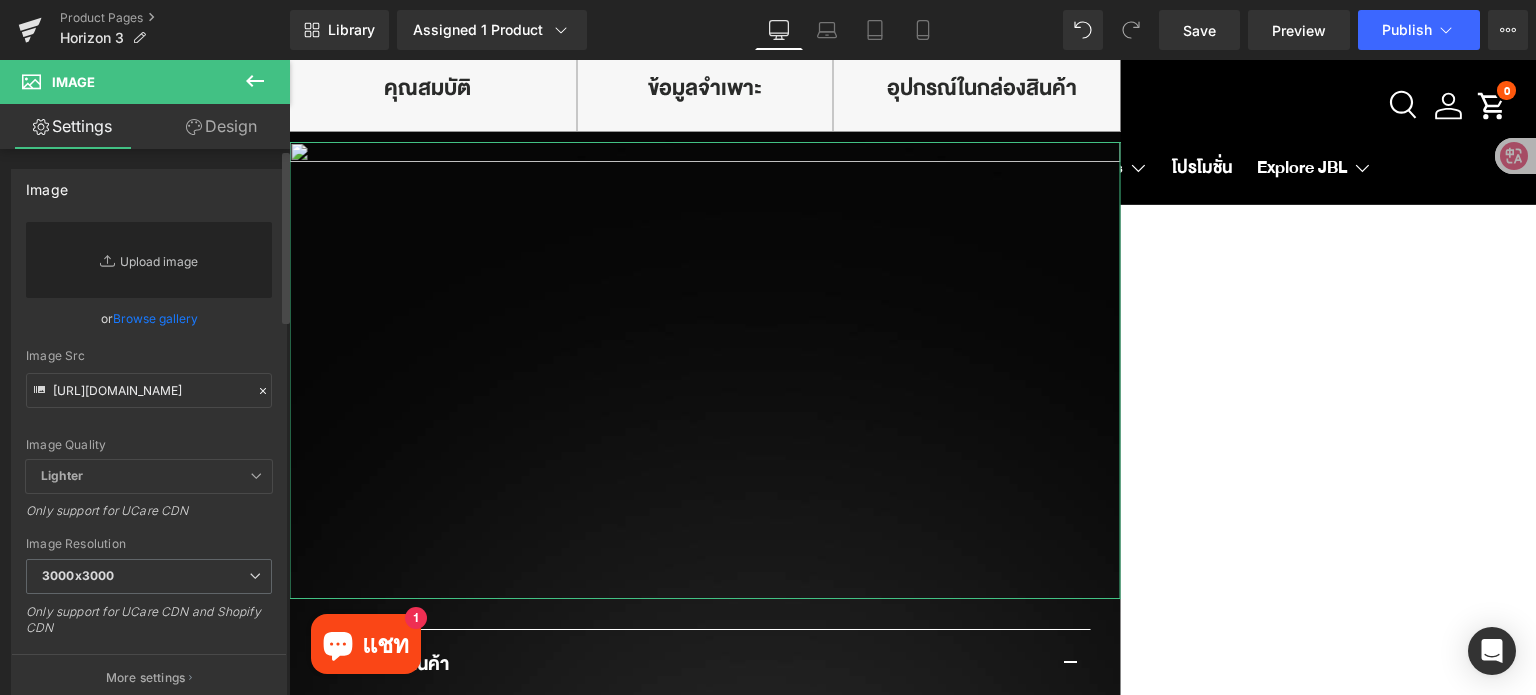 click on "Replace Image" at bounding box center [149, 260] 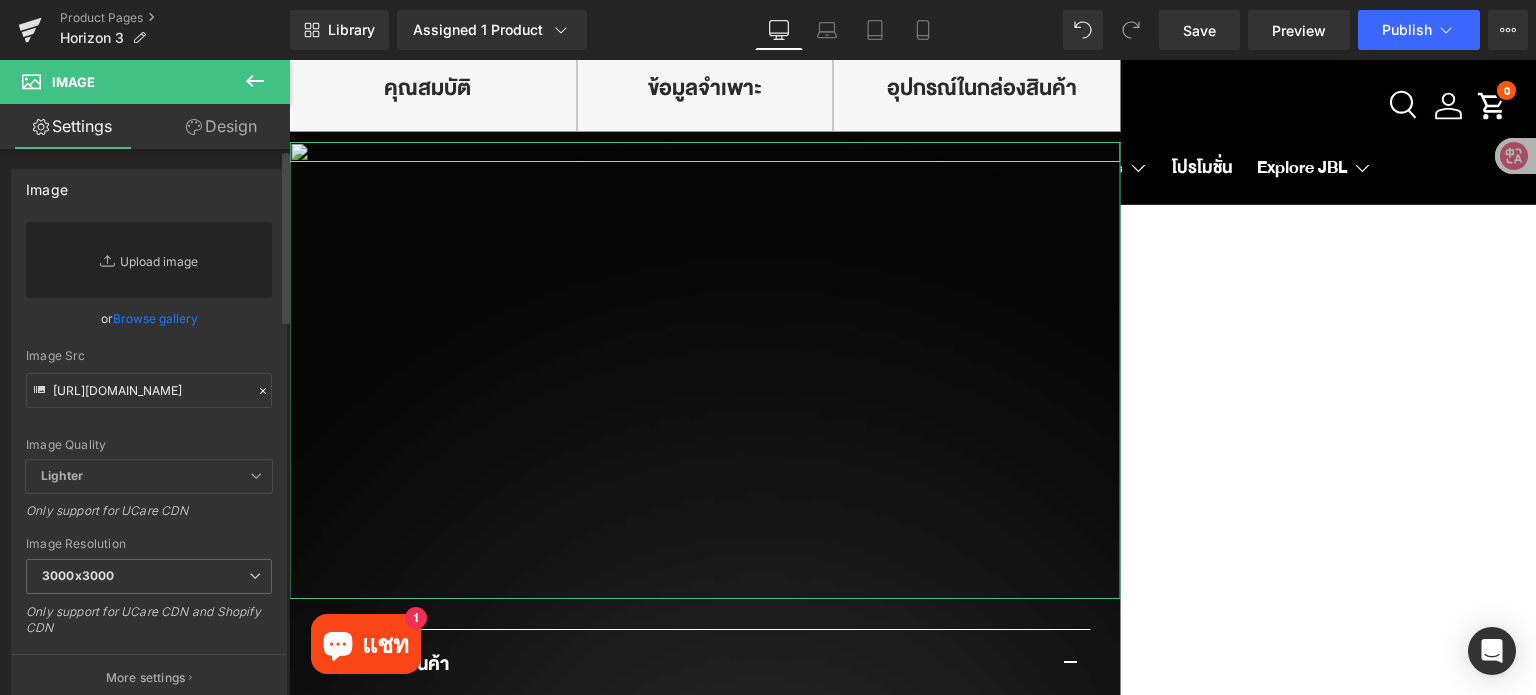 type on "C:\fakepath\JBL_Horizon_3_Lifestyle_02_904x560px.png" 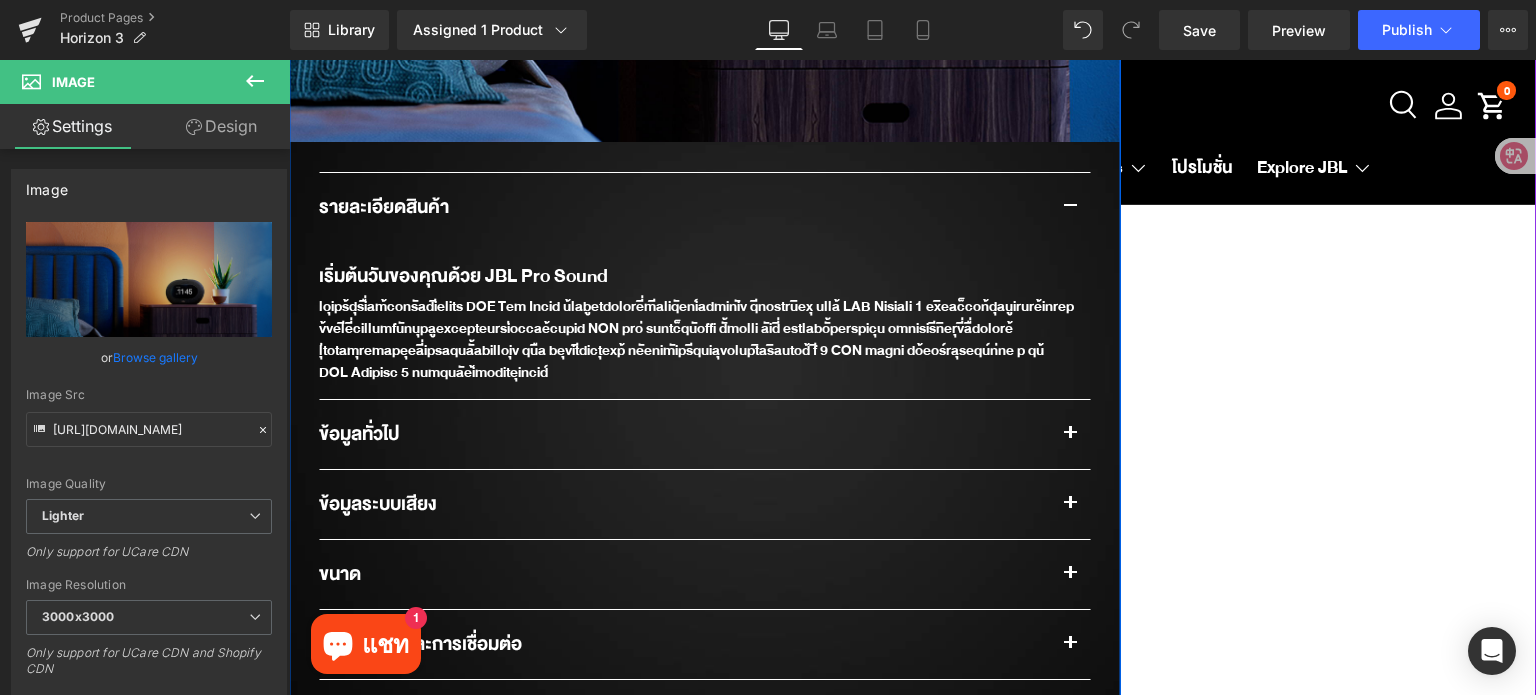 scroll, scrollTop: 1600, scrollLeft: 0, axis: vertical 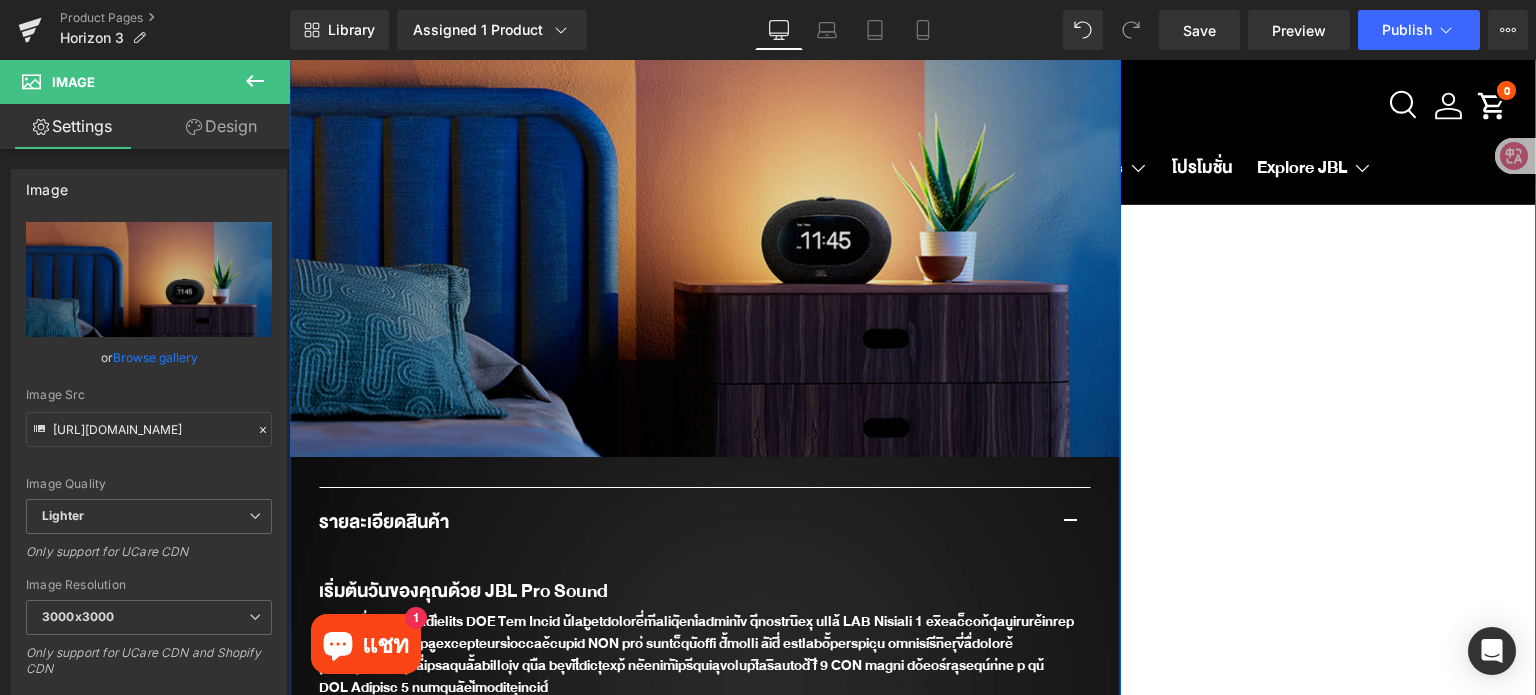 click at bounding box center [704, 199] 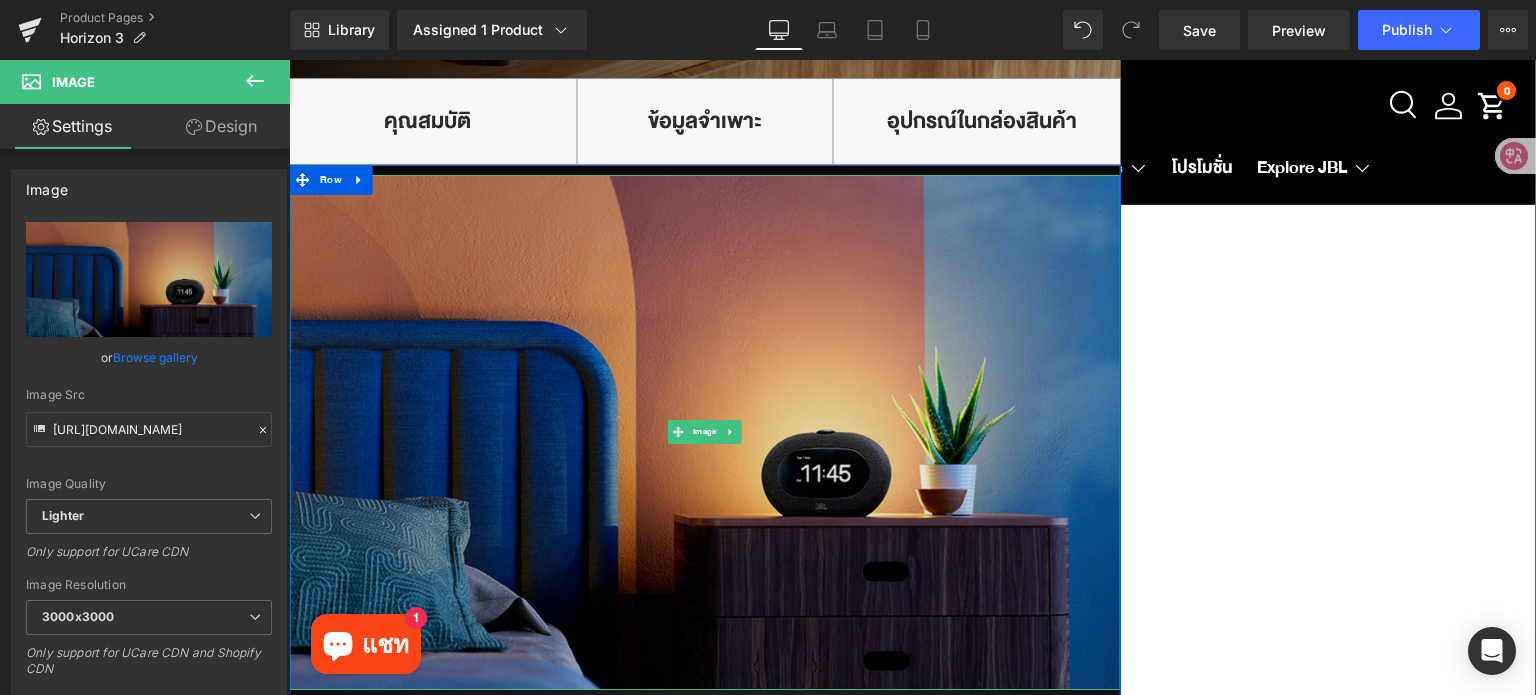 scroll, scrollTop: 1300, scrollLeft: 0, axis: vertical 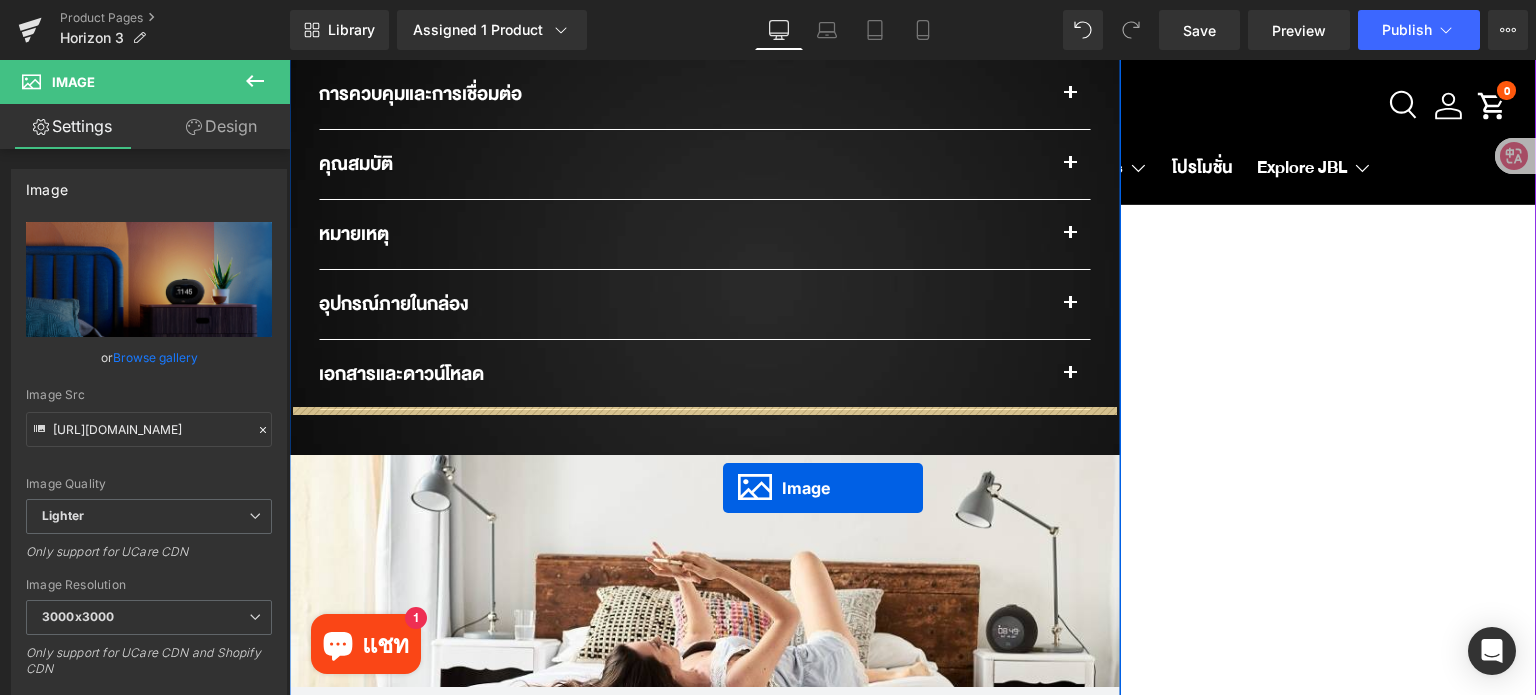 drag, startPoint x: 669, startPoint y: 507, endPoint x: 723, endPoint y: 488, distance: 57.245087 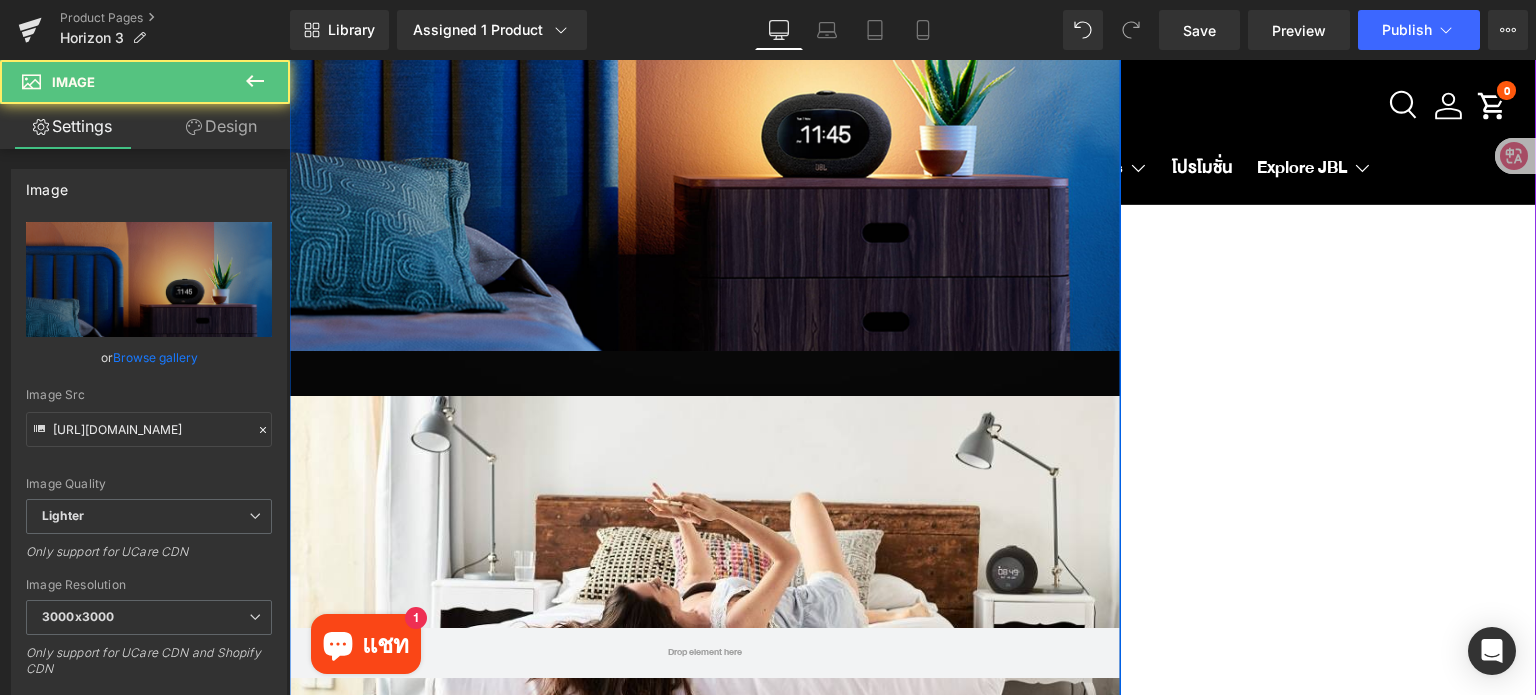 scroll, scrollTop: 2550, scrollLeft: 0, axis: vertical 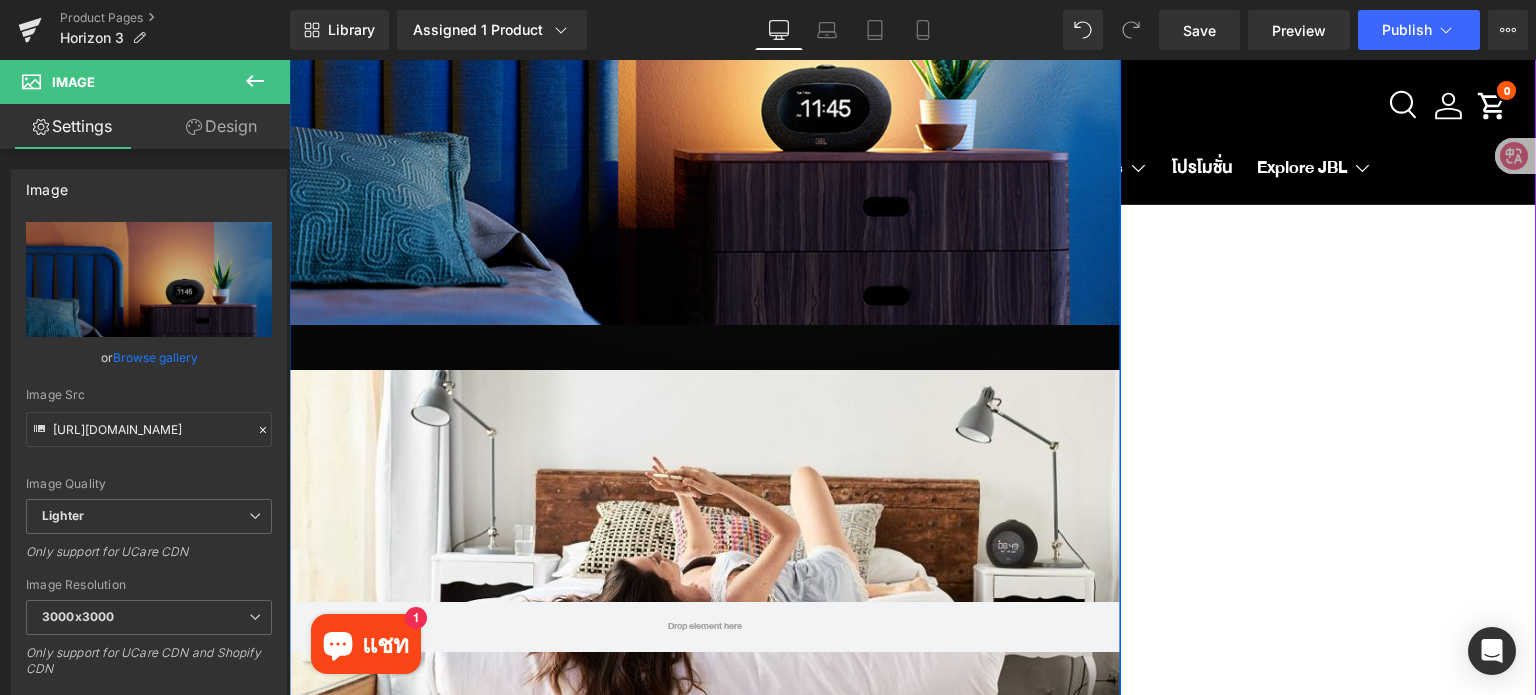 click at bounding box center [704, 627] 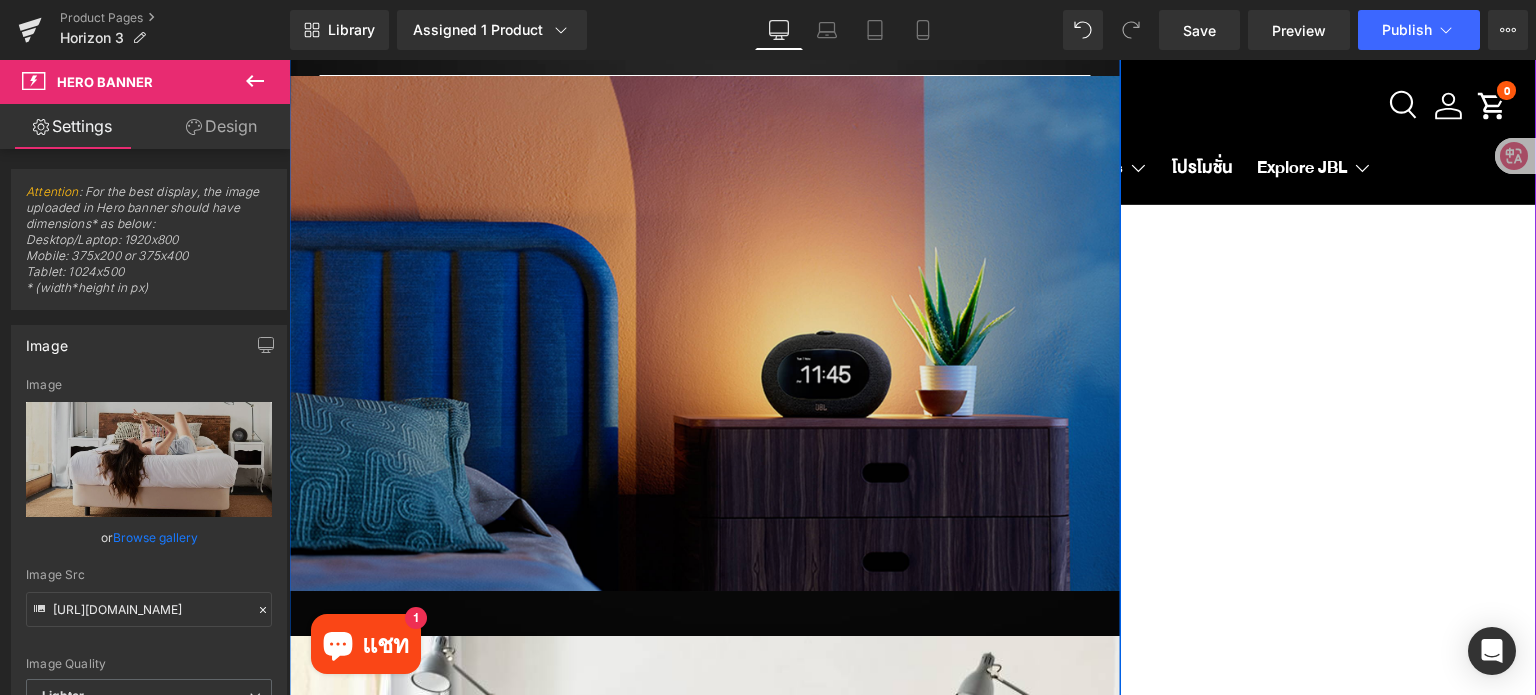 scroll, scrollTop: 2250, scrollLeft: 0, axis: vertical 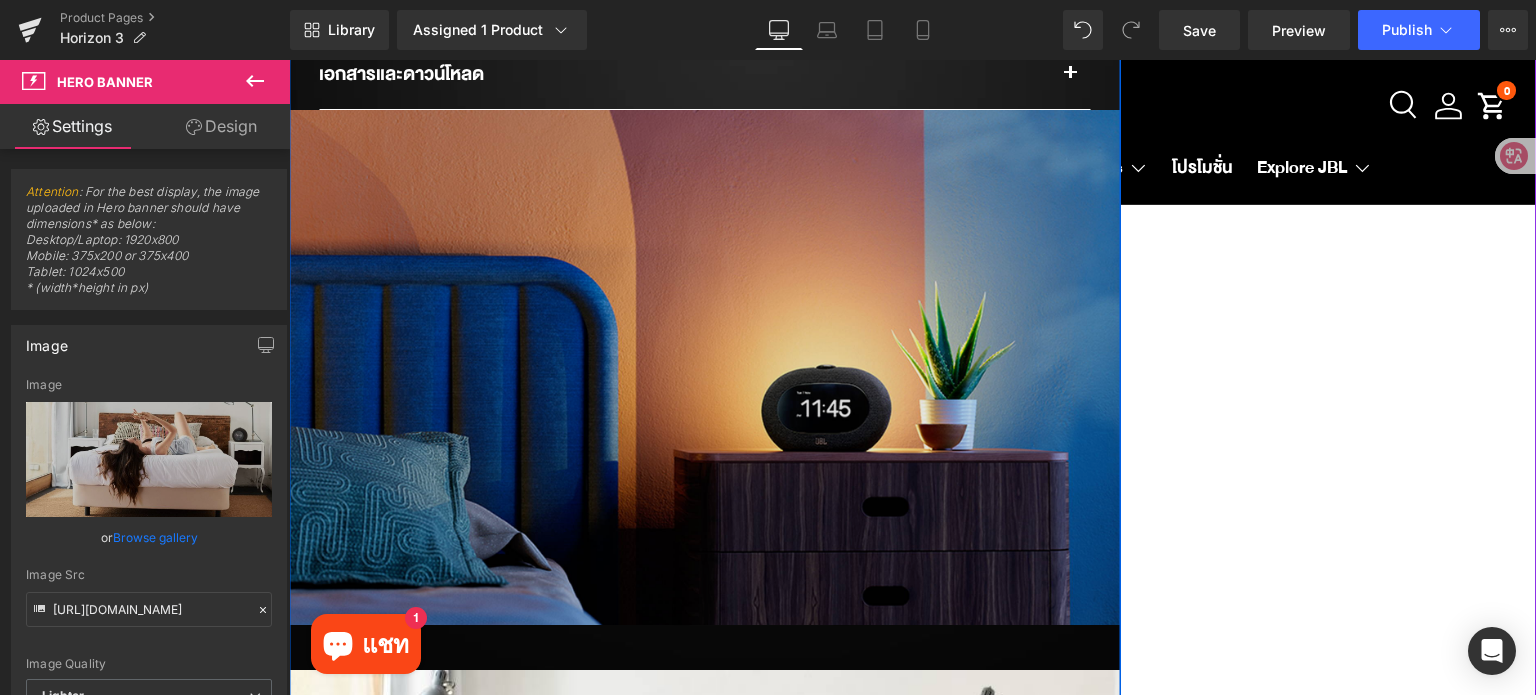 click at bounding box center [704, 367] 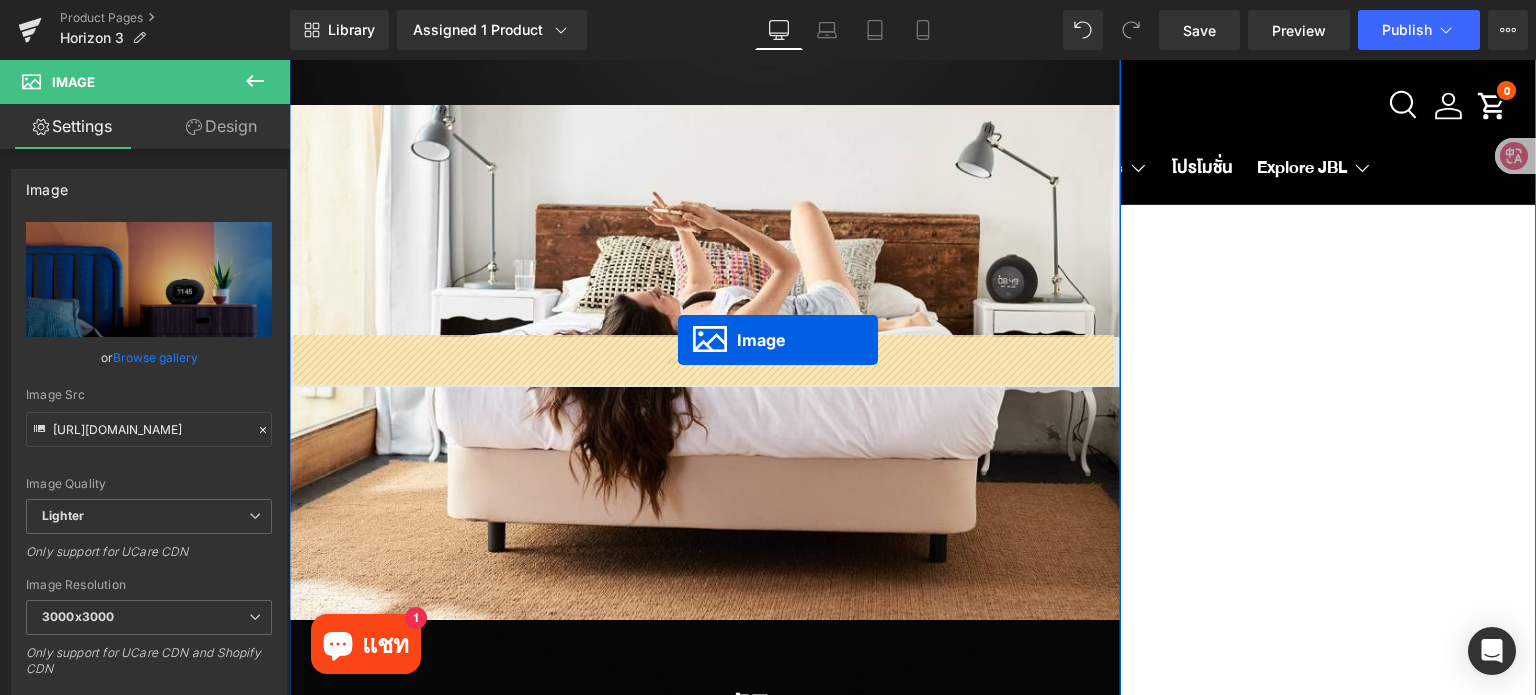 drag, startPoint x: 667, startPoint y: 367, endPoint x: 675, endPoint y: 352, distance: 17 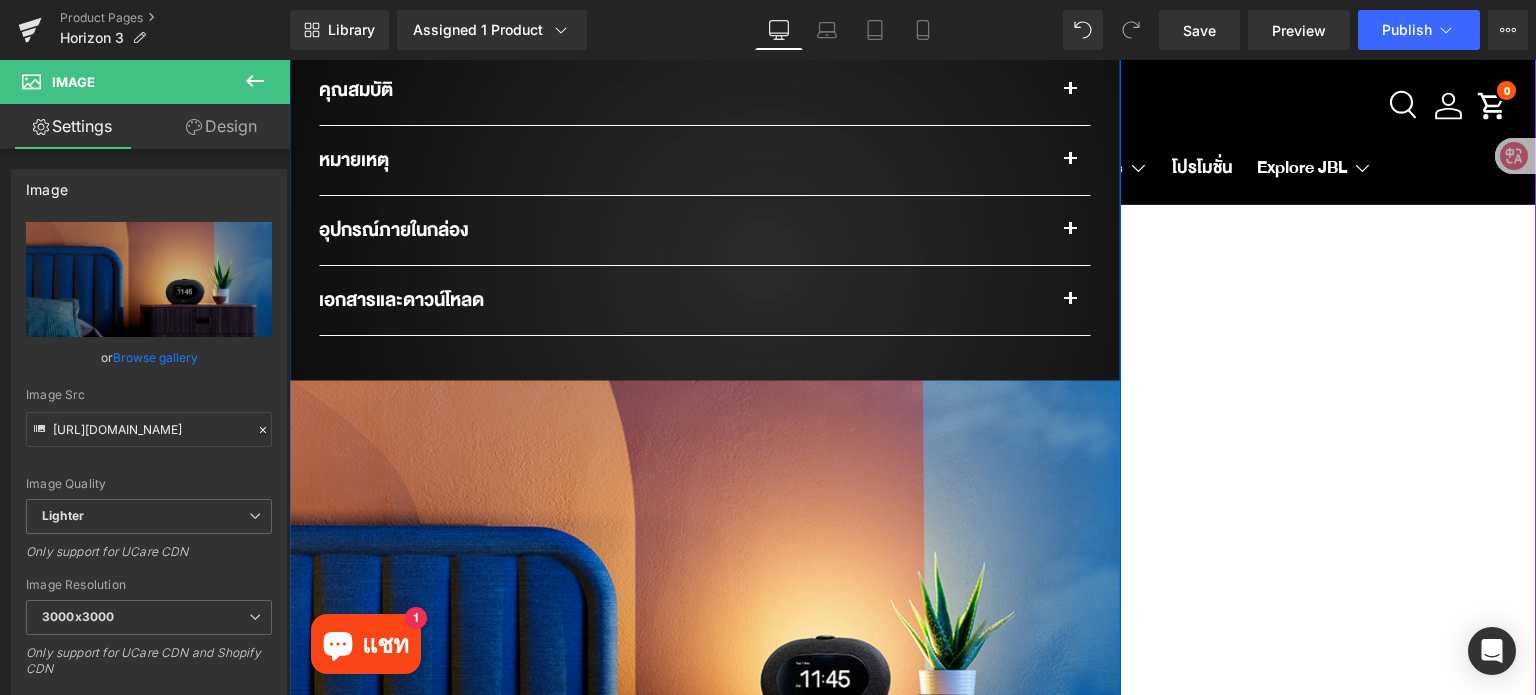 scroll, scrollTop: 1968, scrollLeft: 0, axis: vertical 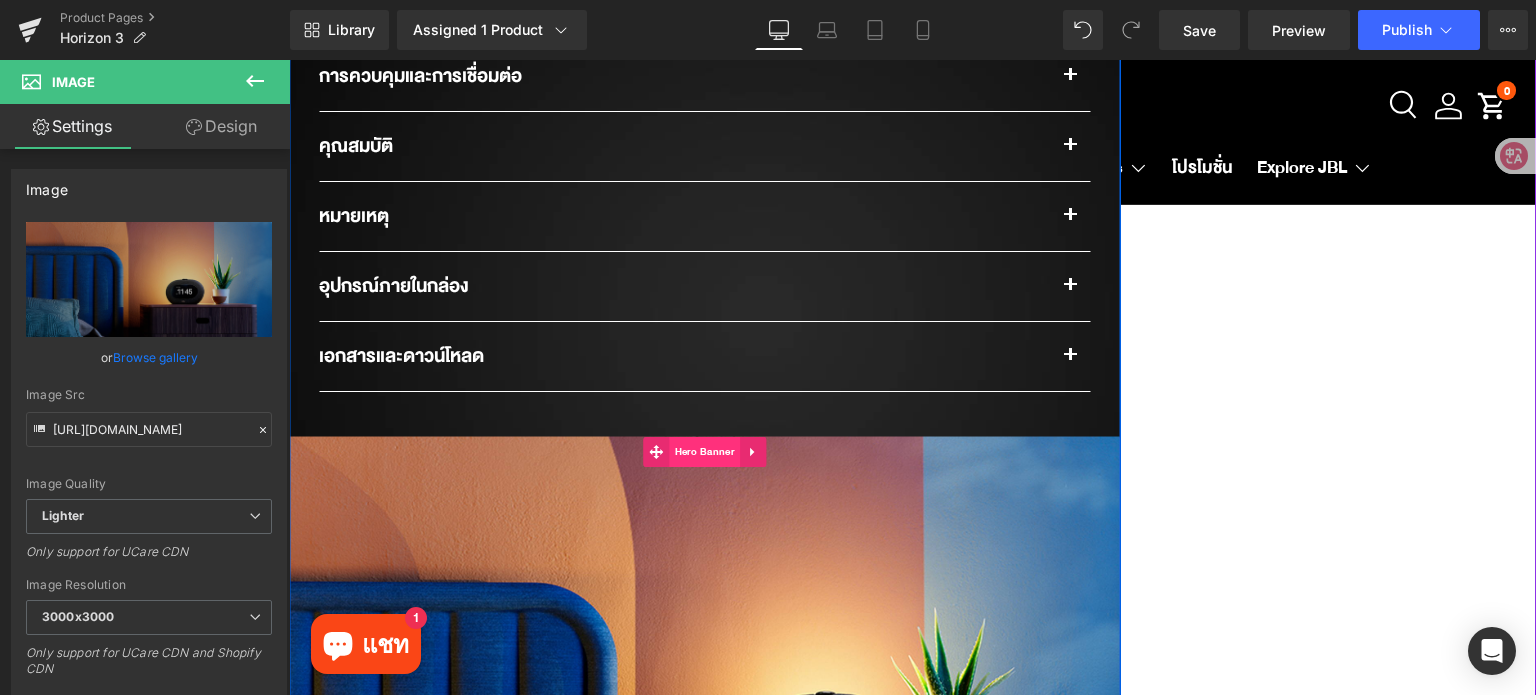 click on "Hero Banner" at bounding box center [705, 452] 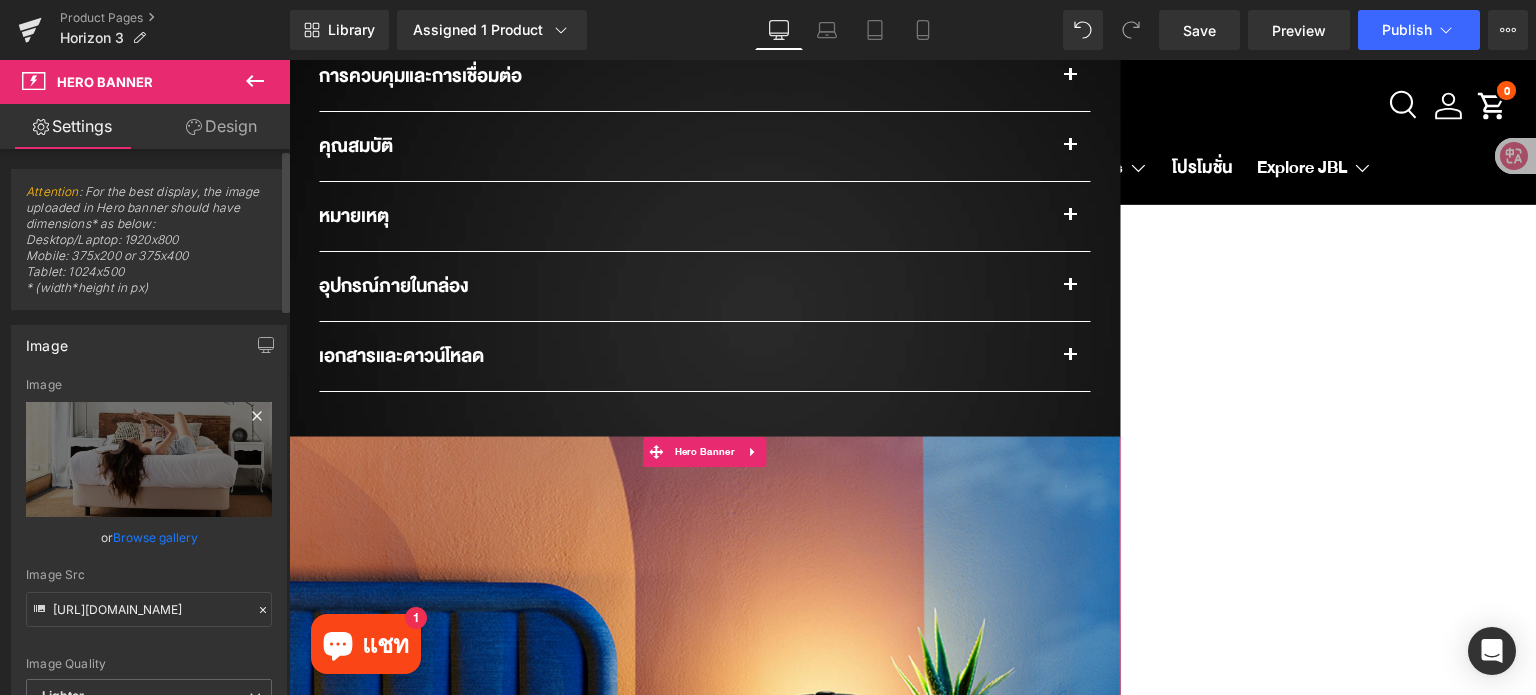 click 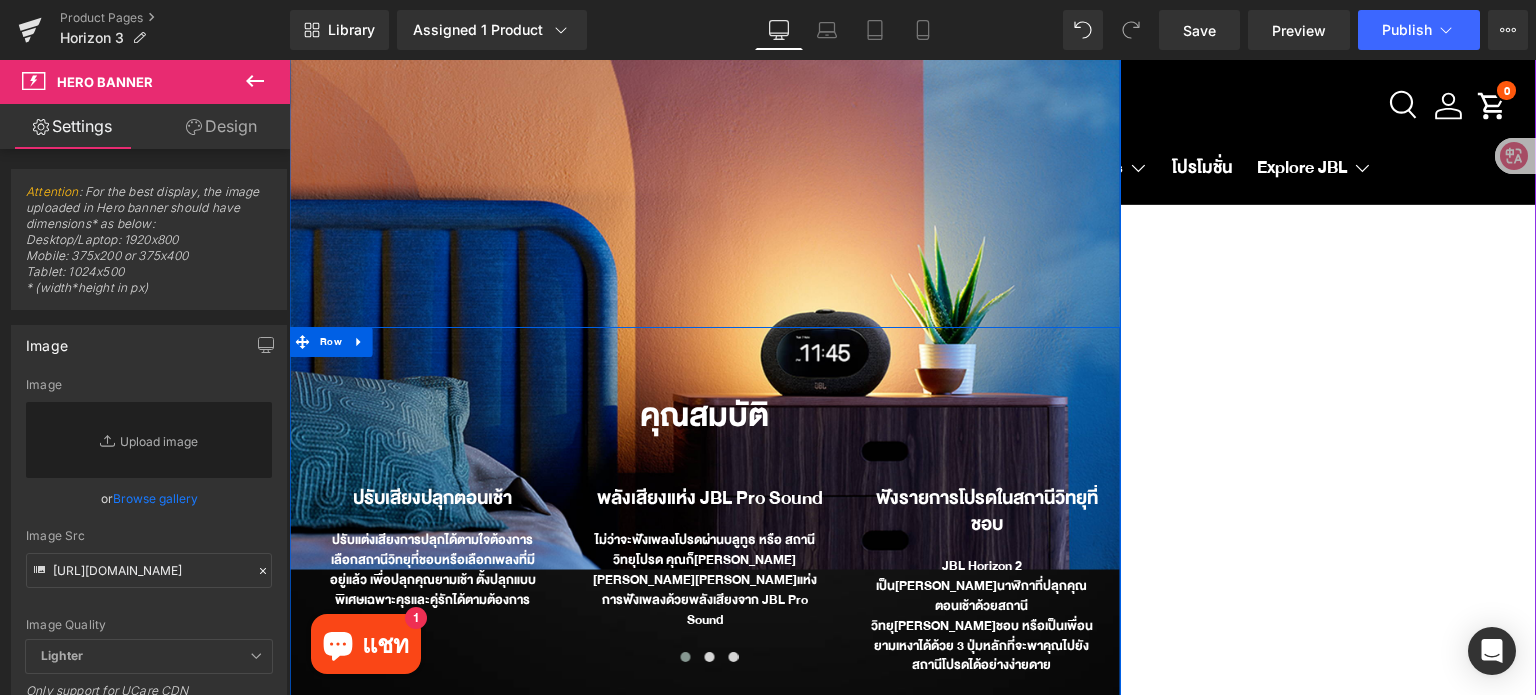scroll, scrollTop: 1968, scrollLeft: 0, axis: vertical 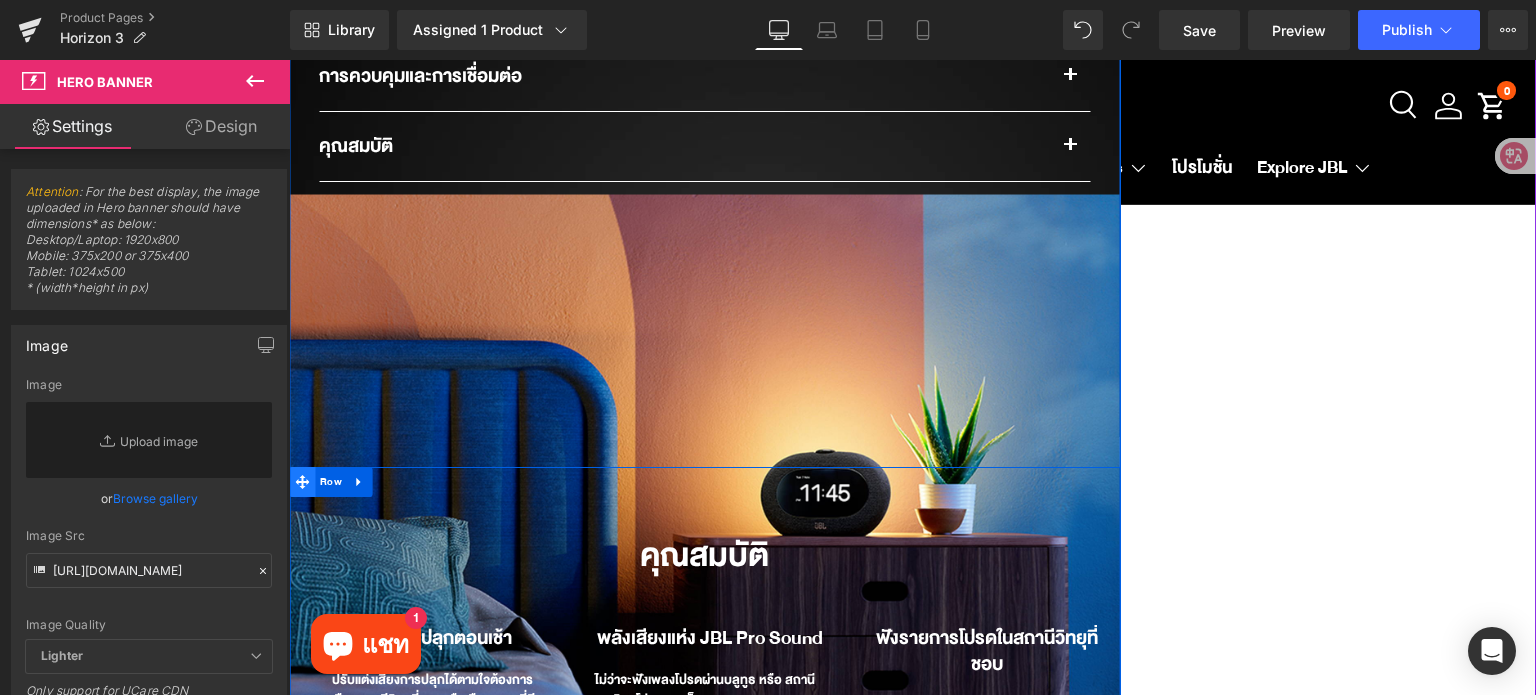 click 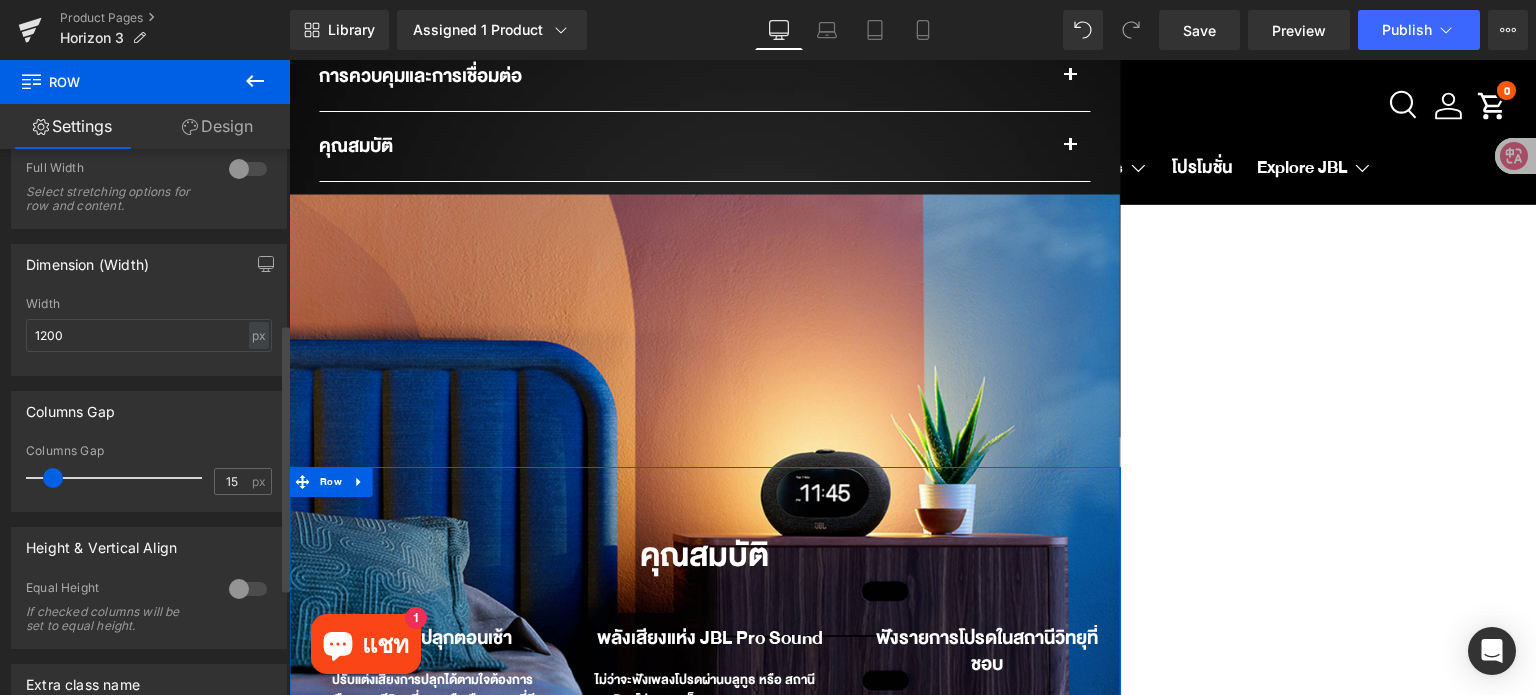 scroll, scrollTop: 300, scrollLeft: 0, axis: vertical 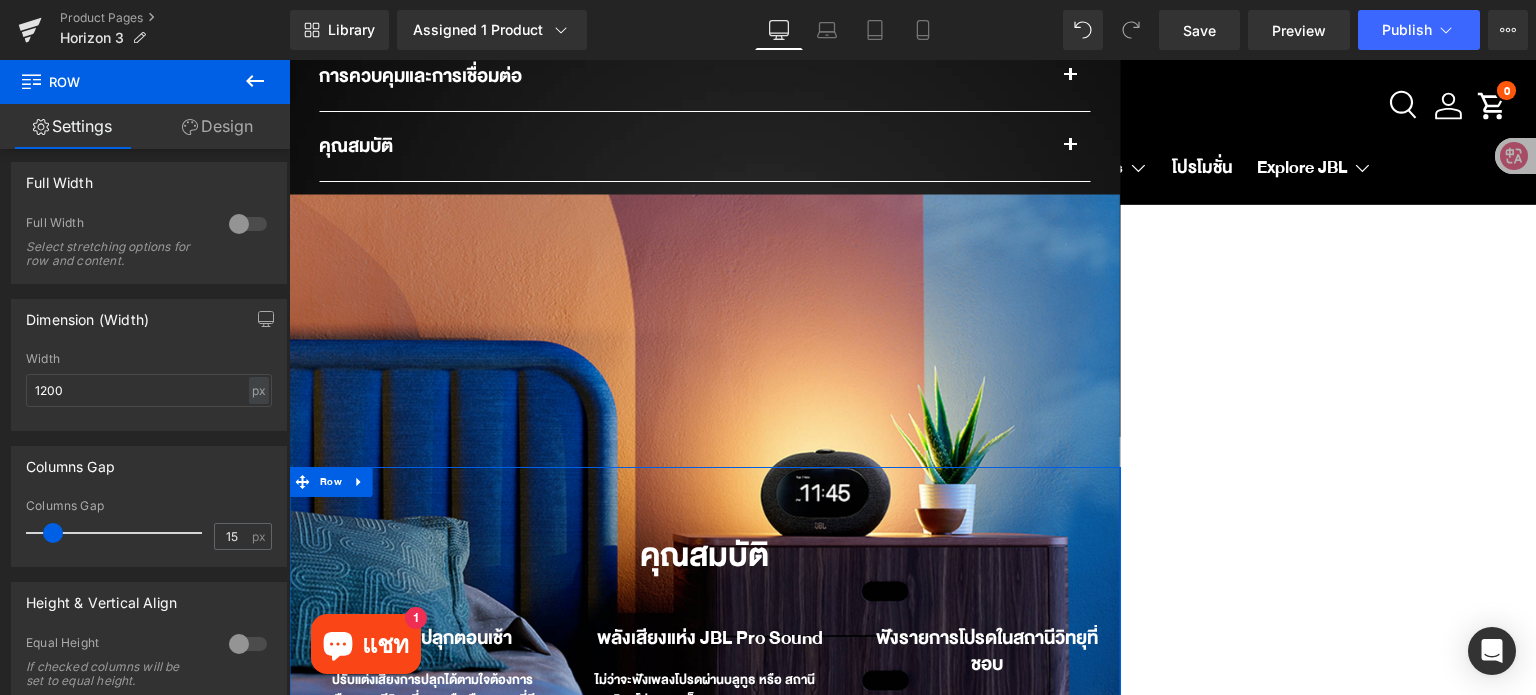 click on "Design" at bounding box center [217, 126] 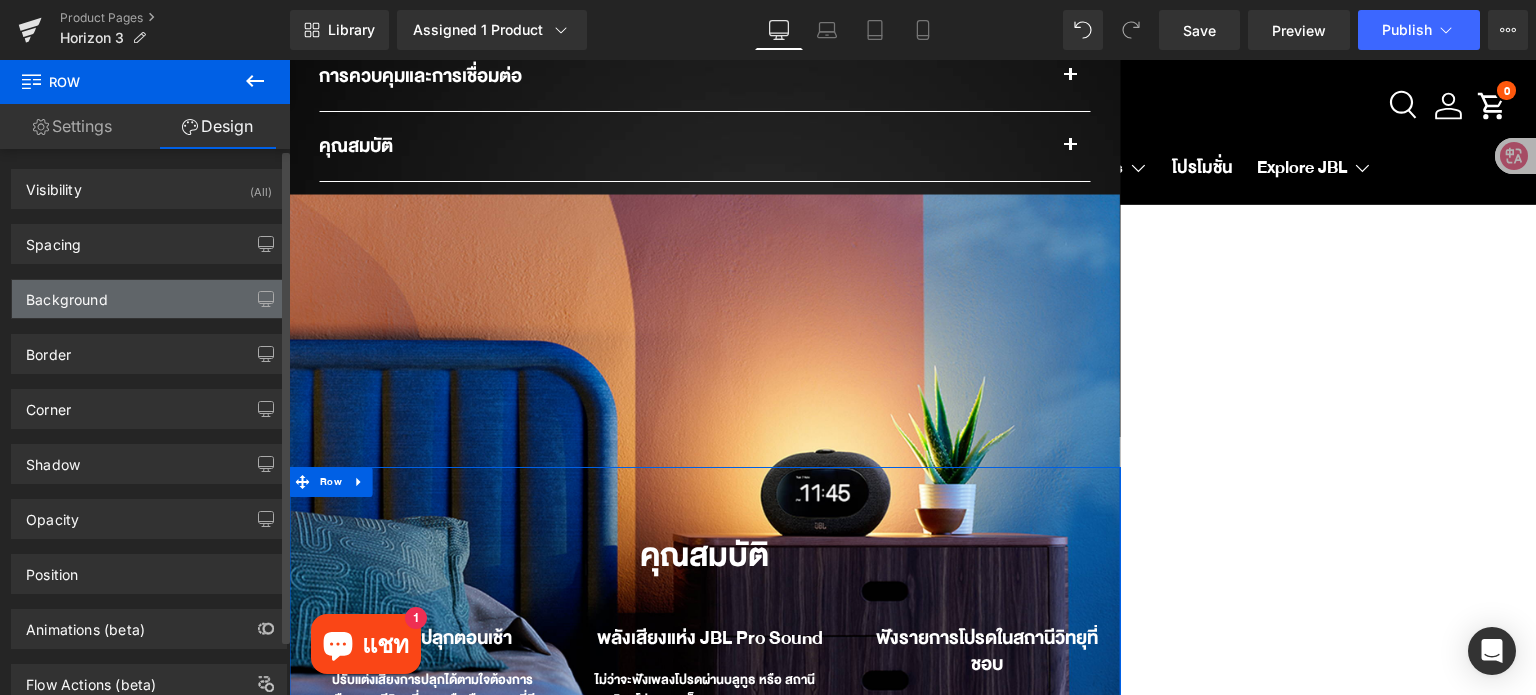 click on "Background" at bounding box center [149, 299] 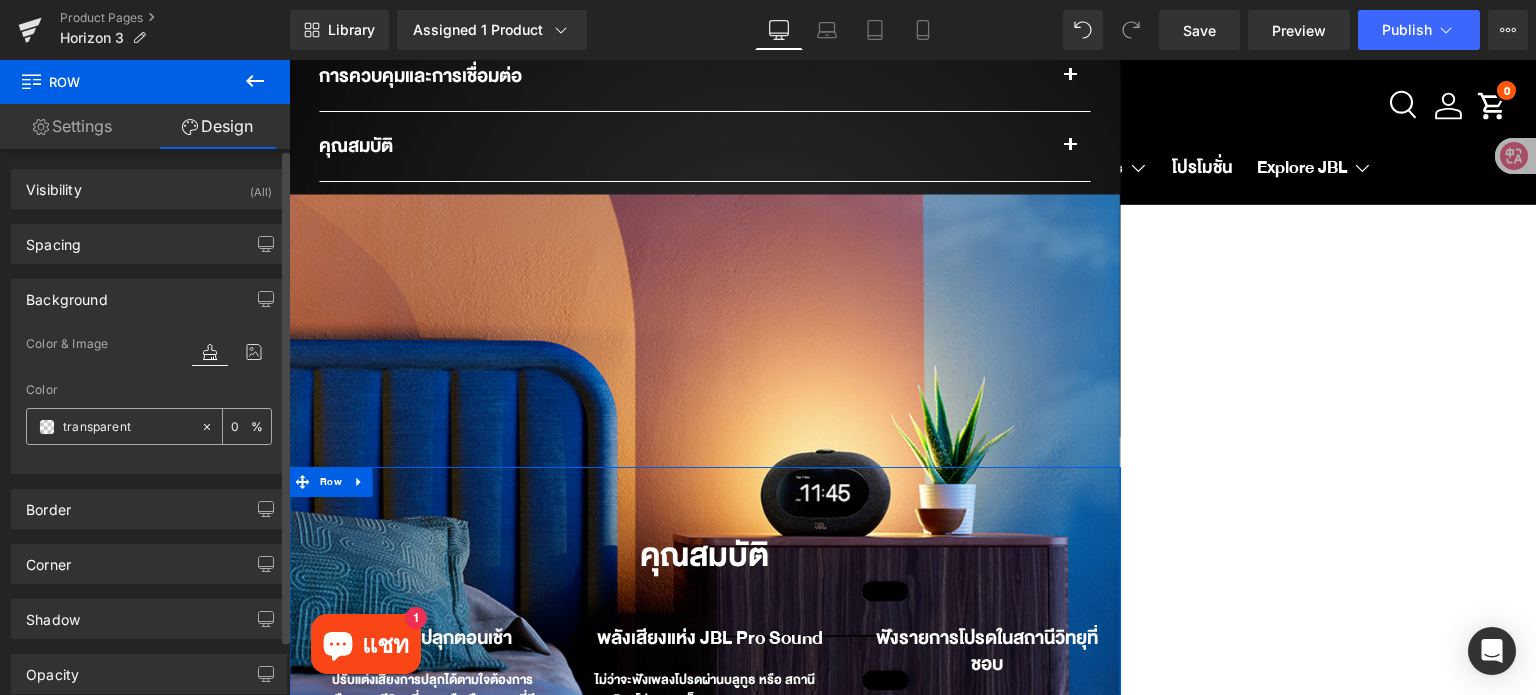 click at bounding box center [47, 427] 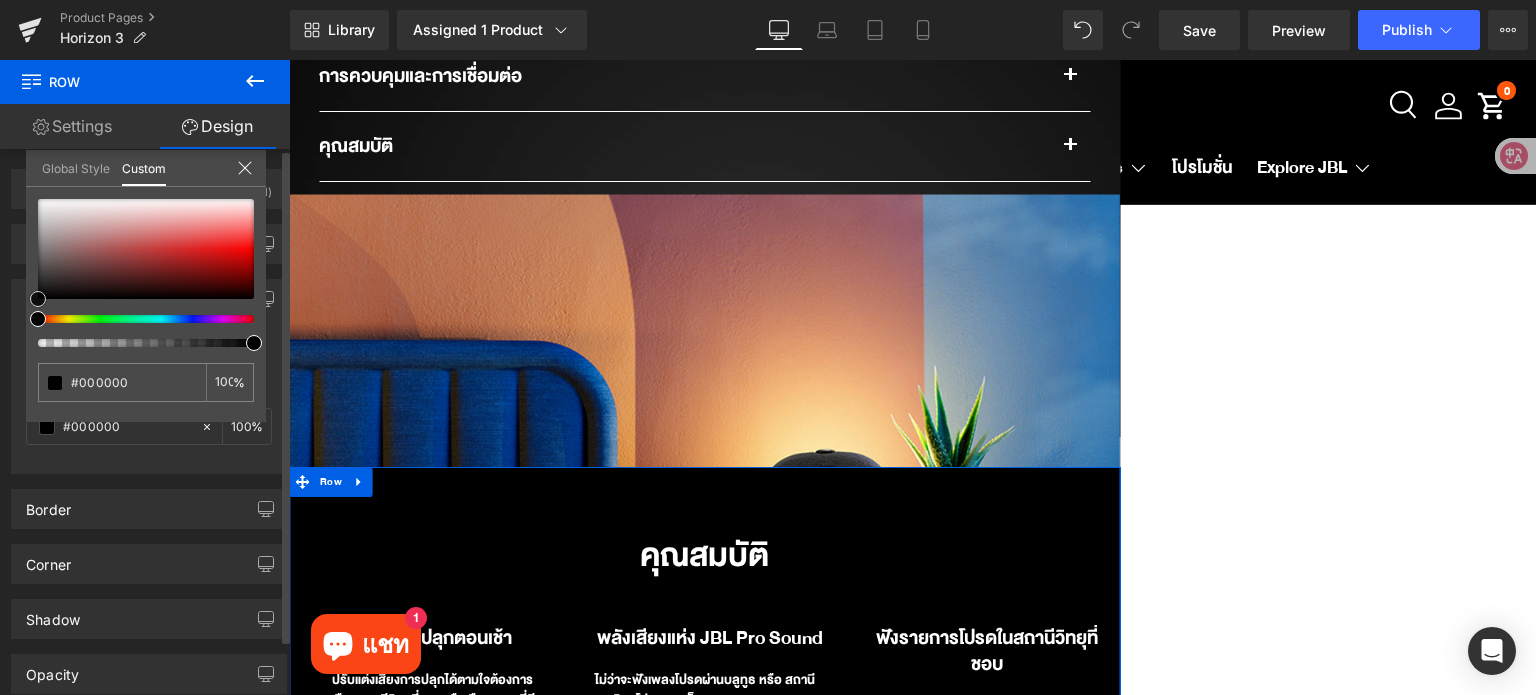 drag, startPoint x: 74, startPoint y: 278, endPoint x: 0, endPoint y: 306, distance: 79.12016 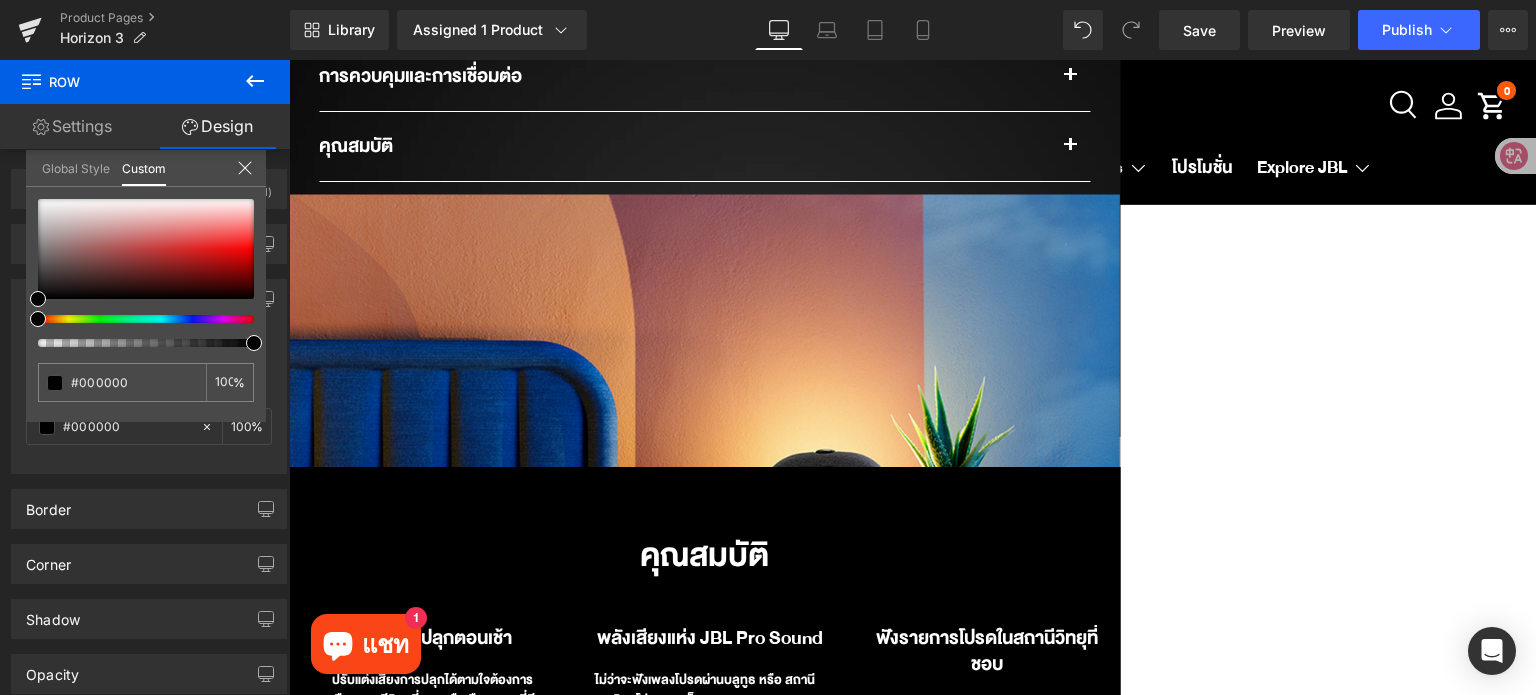 click on "สินค้าใหม่
สินค้าใหม่
Tour one M3  SMART TX
Flip 7 and Charge 6
Partybox White
Partybox Black
Junior
หูฟัง" at bounding box center (912, 298) 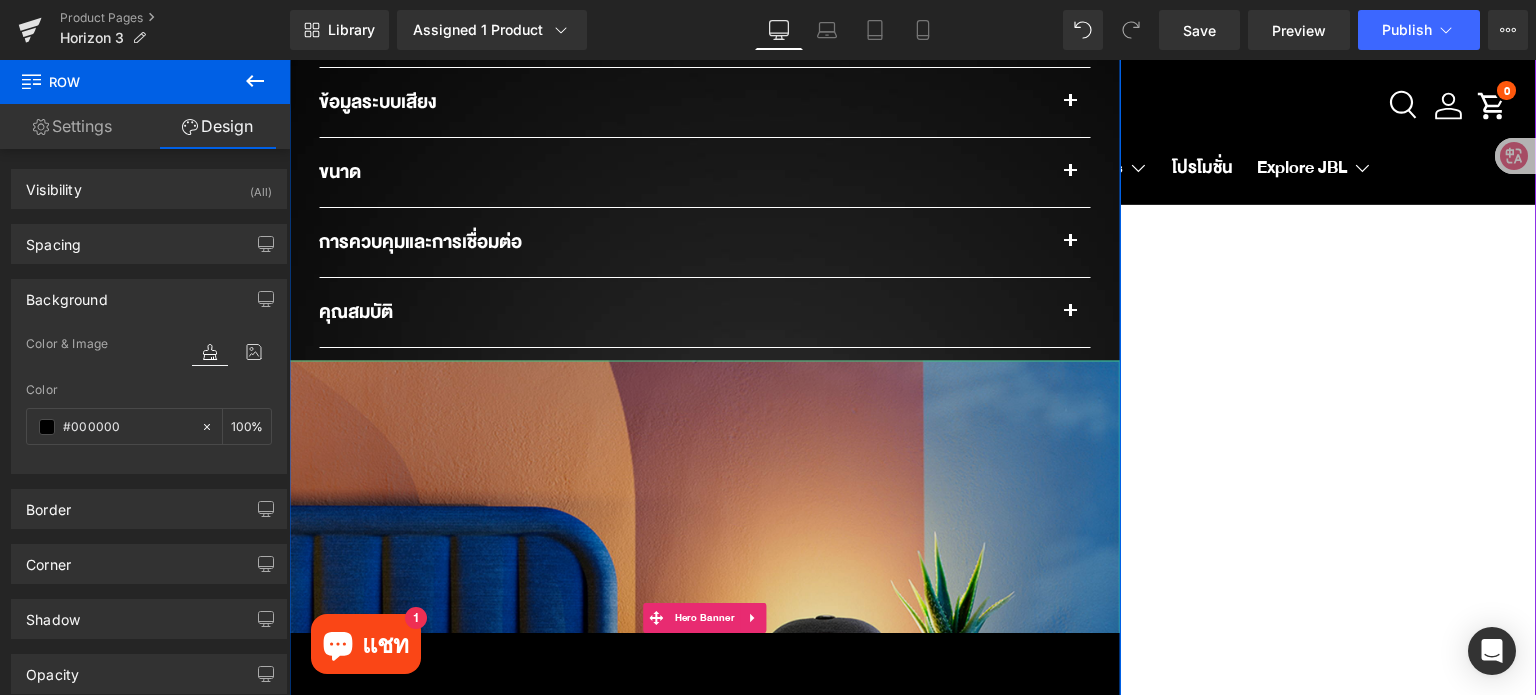 scroll, scrollTop: 1768, scrollLeft: 0, axis: vertical 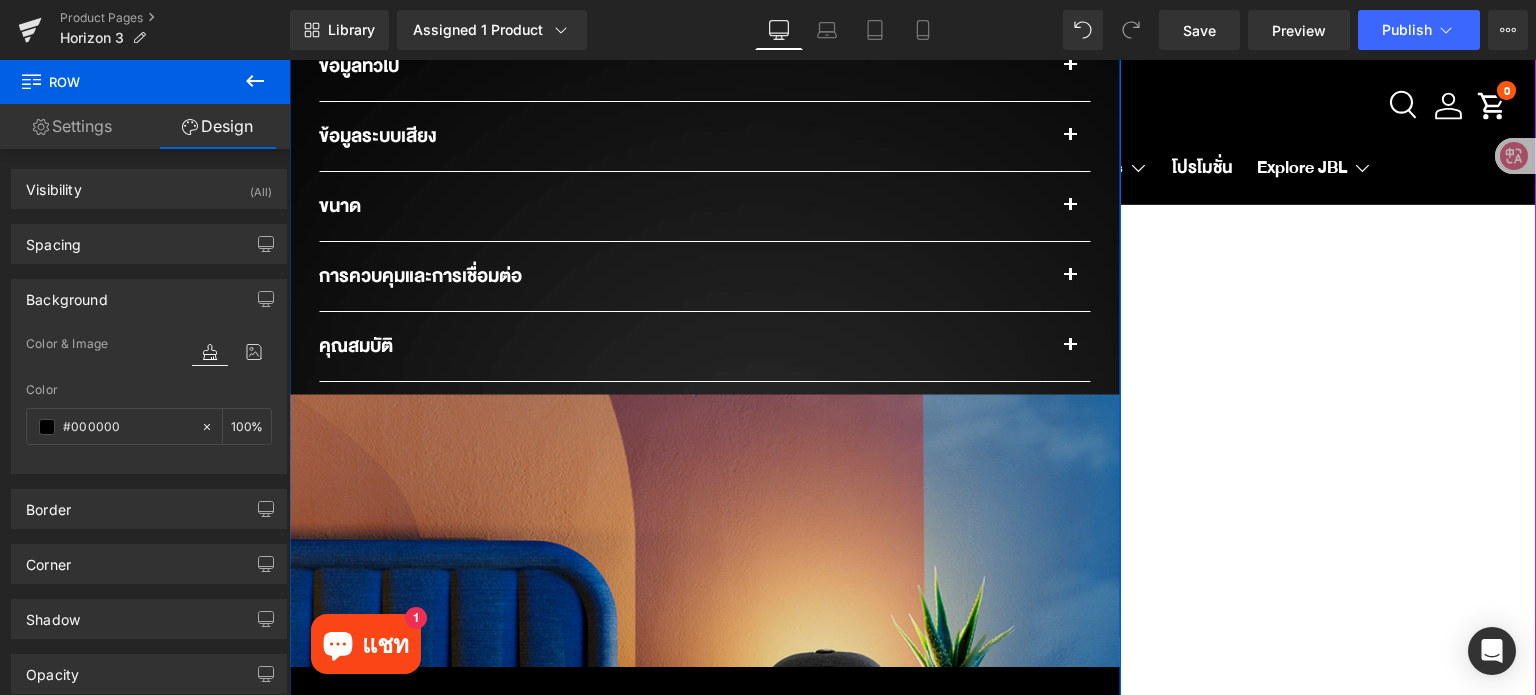 click at bounding box center [704, 651] 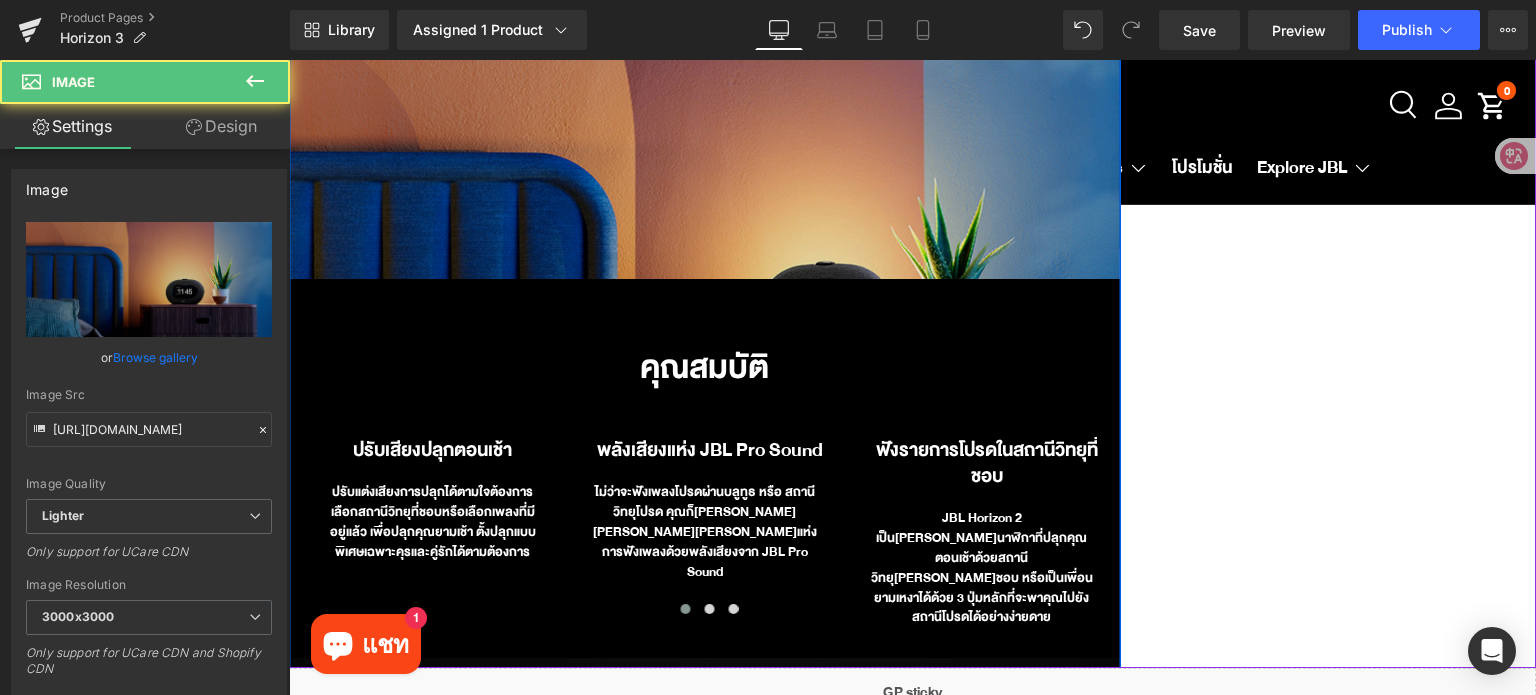 scroll, scrollTop: 2168, scrollLeft: 0, axis: vertical 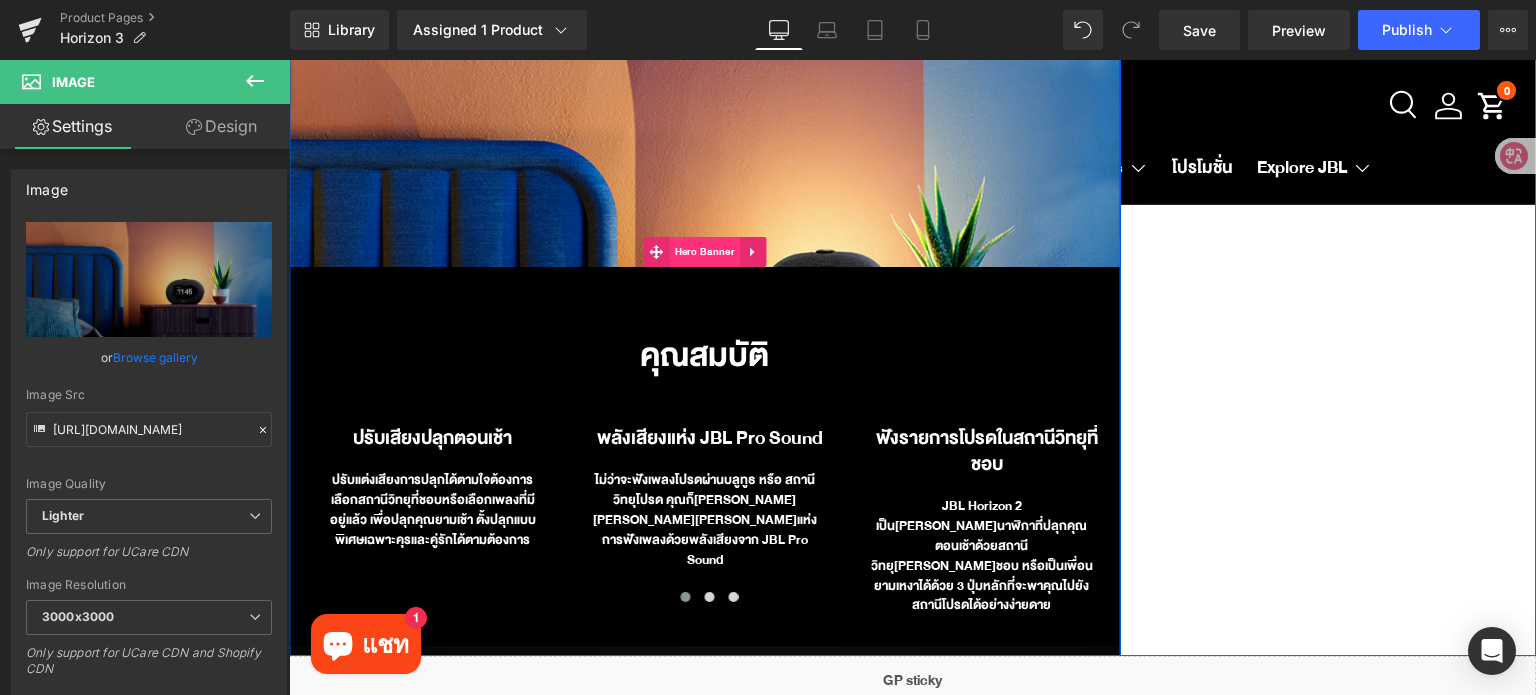 click on "Hero Banner" at bounding box center [705, 252] 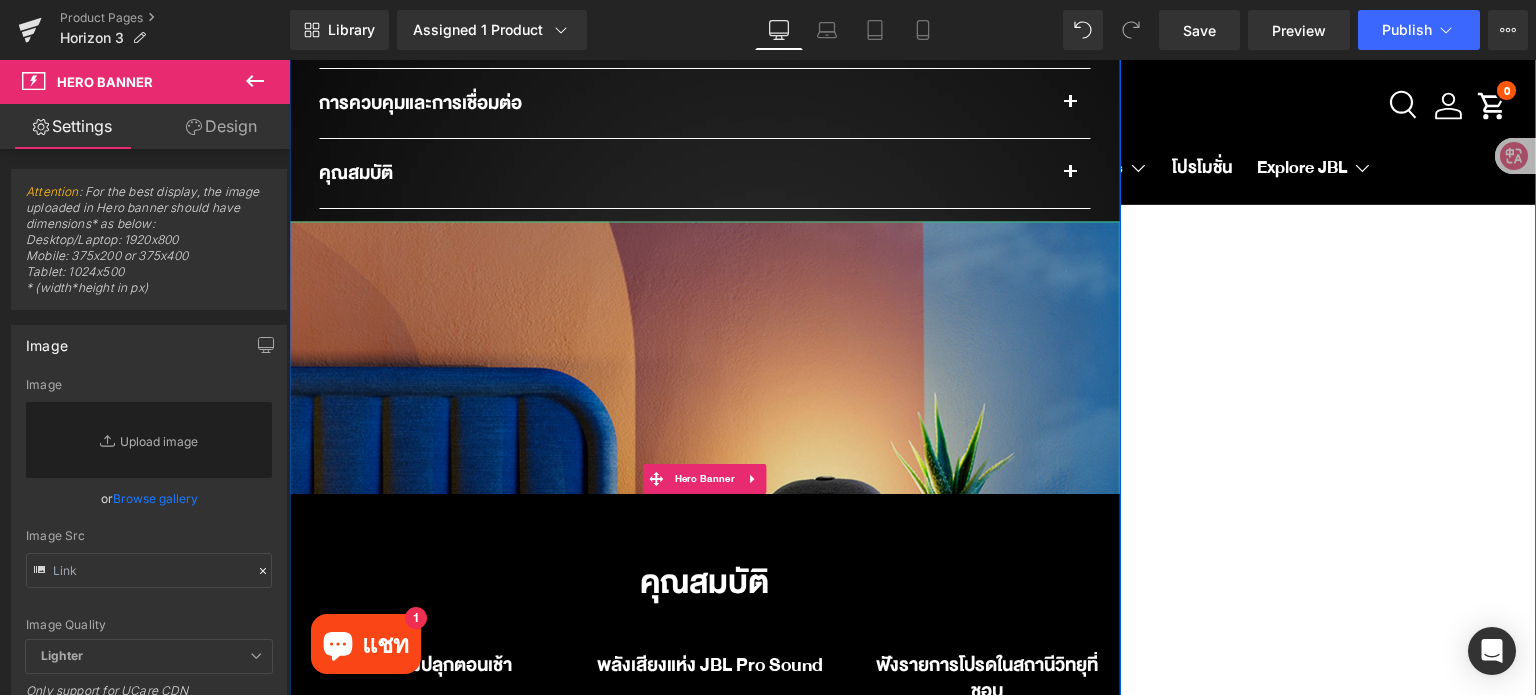 scroll, scrollTop: 1868, scrollLeft: 0, axis: vertical 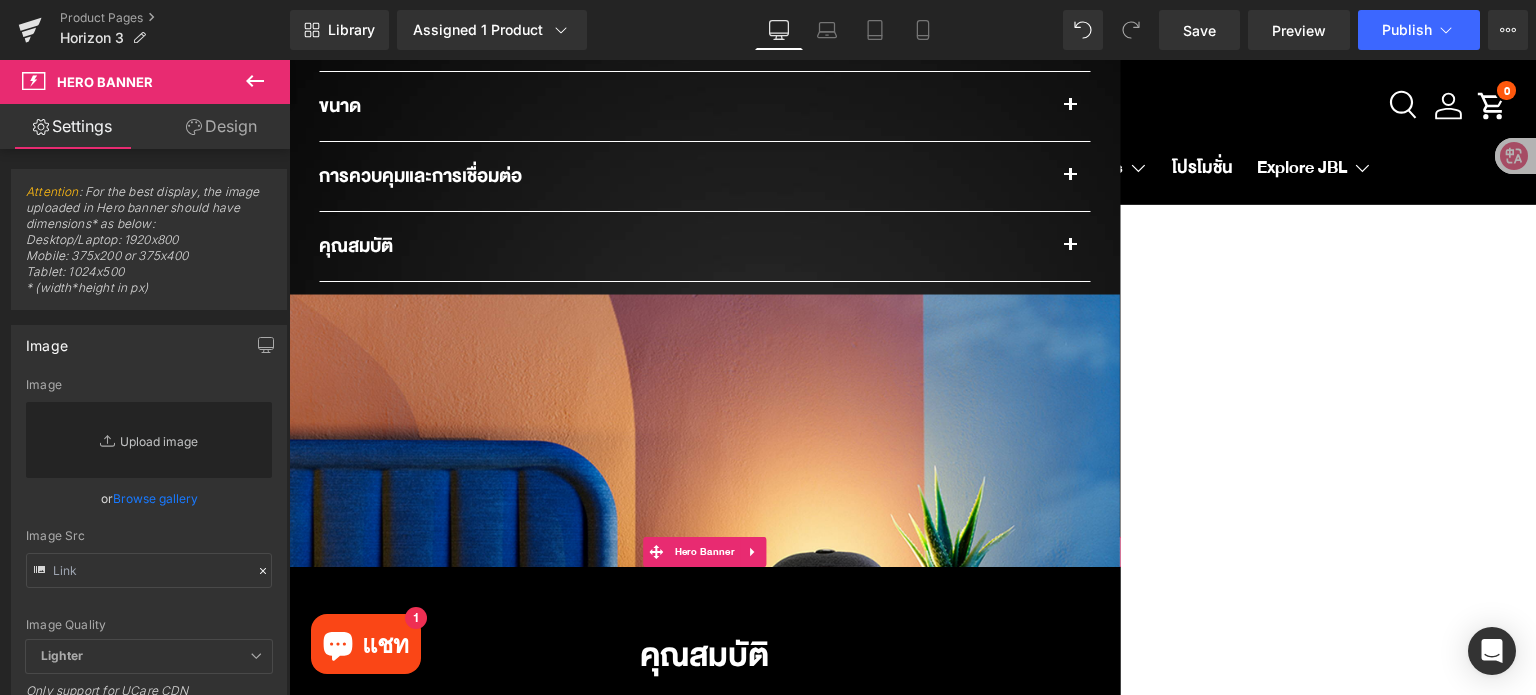 click on "Replace Image" at bounding box center [149, 440] 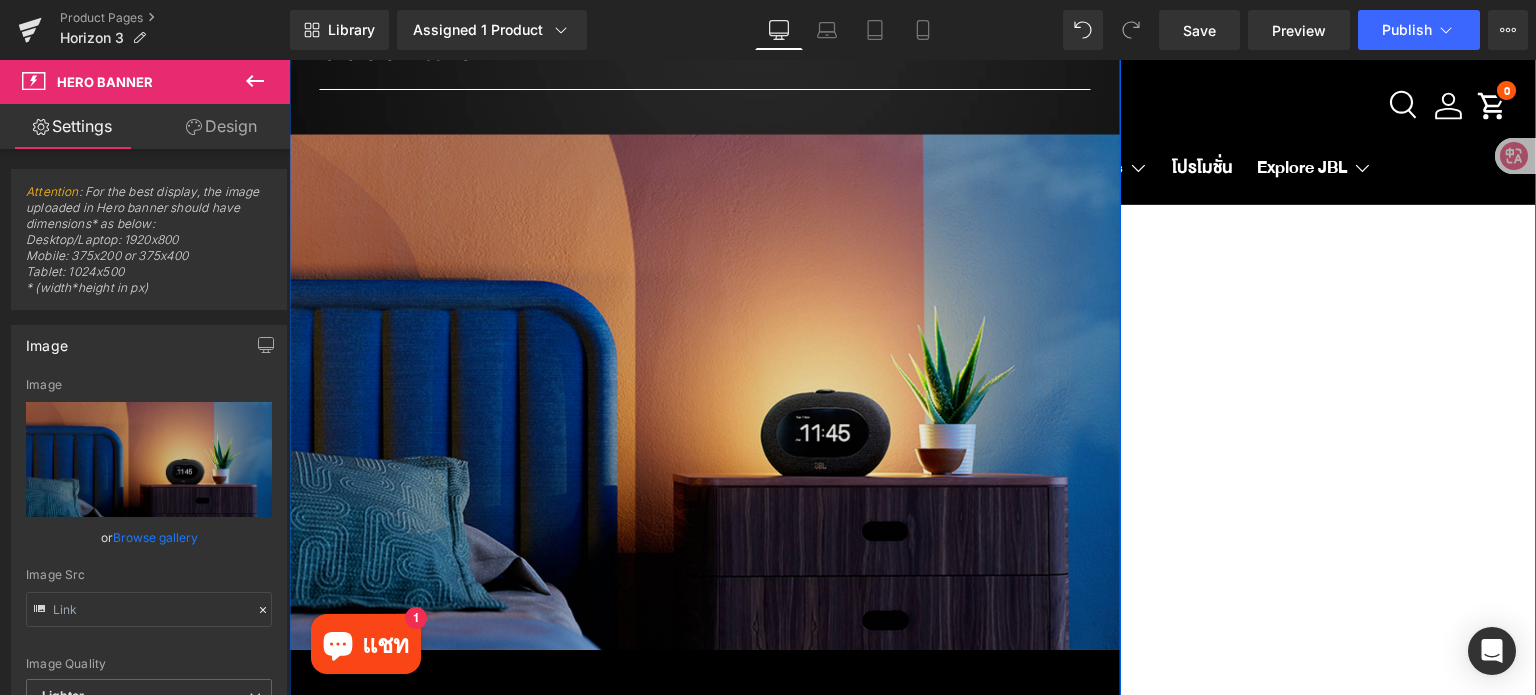 scroll, scrollTop: 2268, scrollLeft: 0, axis: vertical 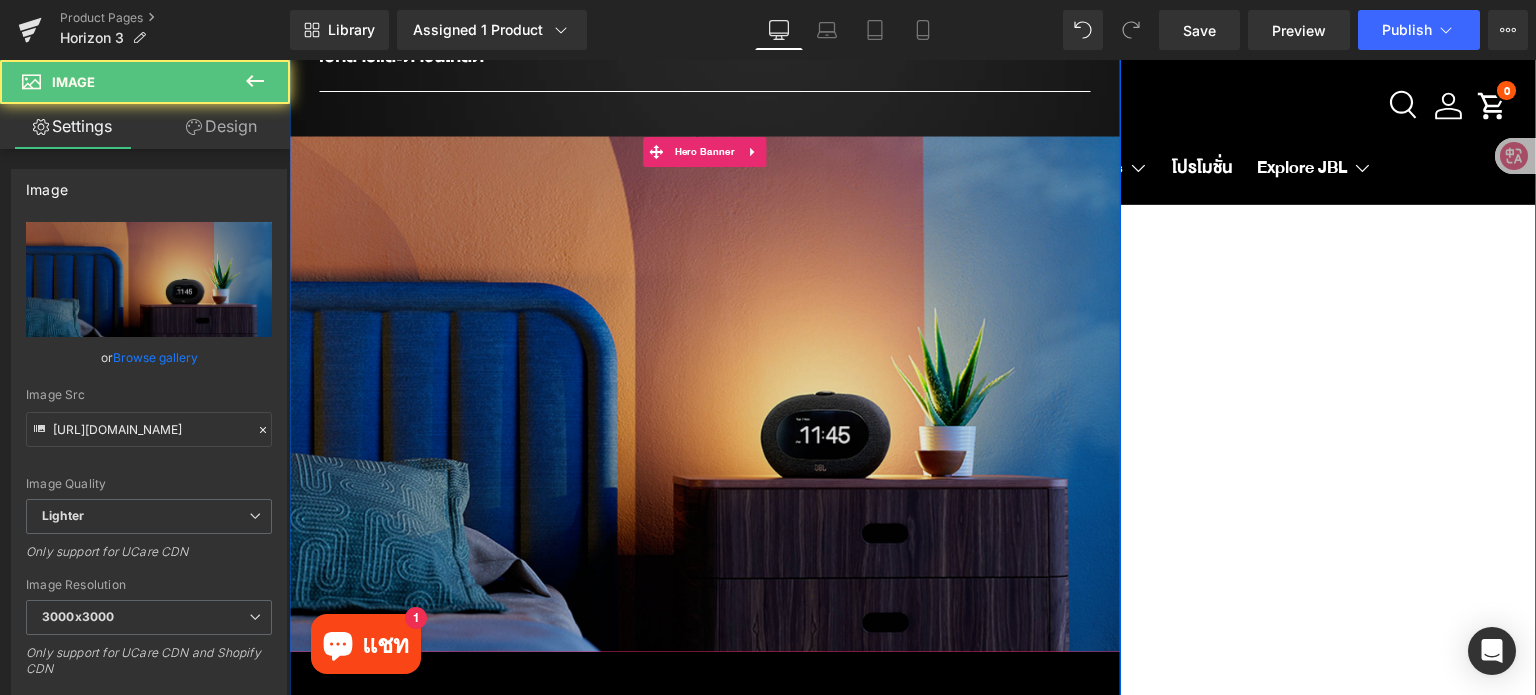 click on "Image
Hero Banner" at bounding box center [704, 394] 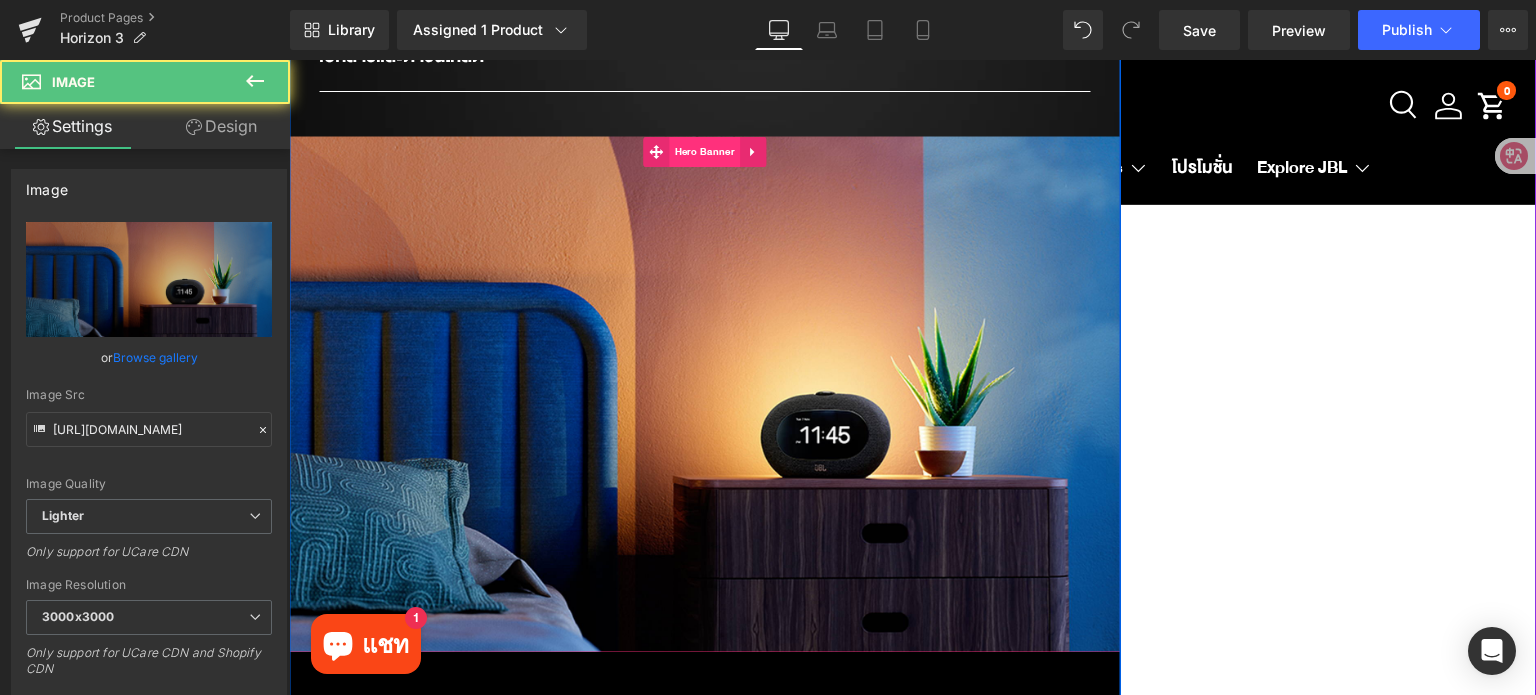 click on "Hero Banner" at bounding box center [705, 152] 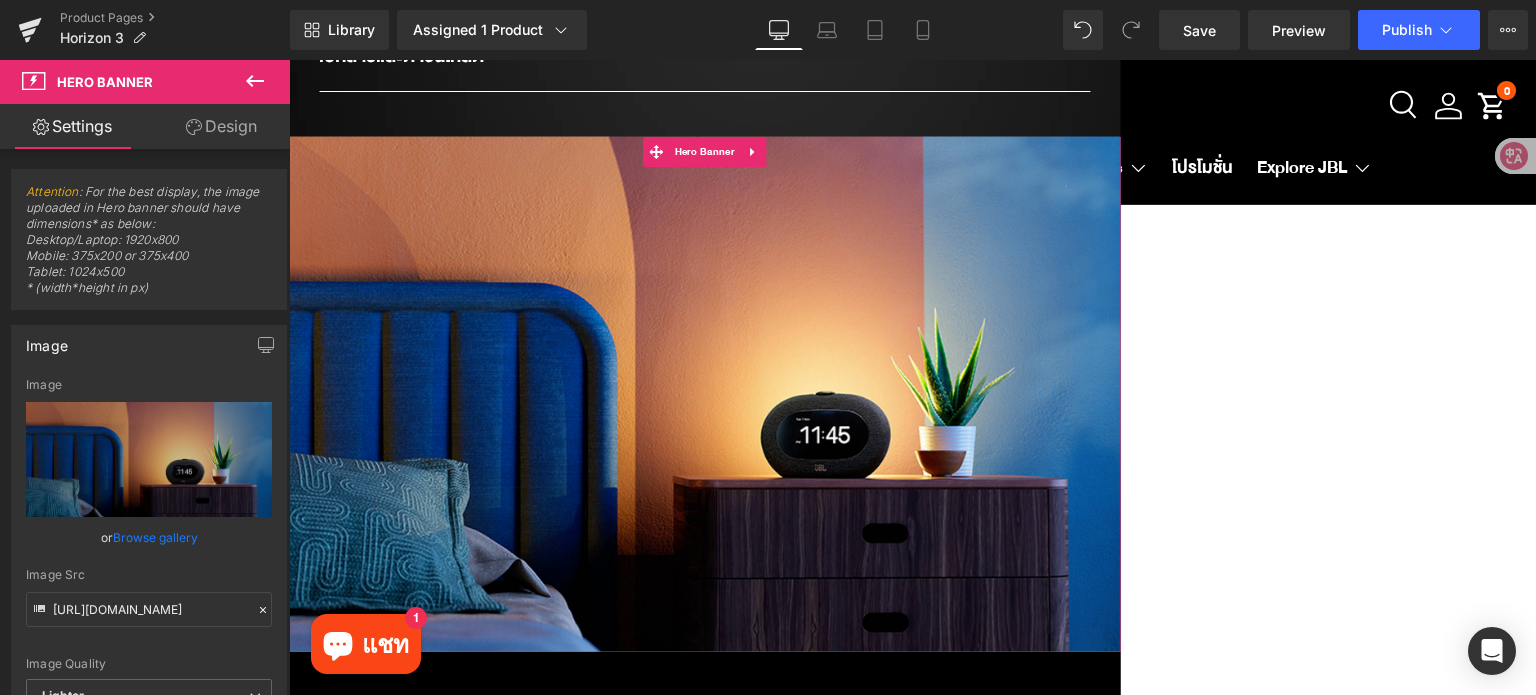 click on "Design" at bounding box center [221, 126] 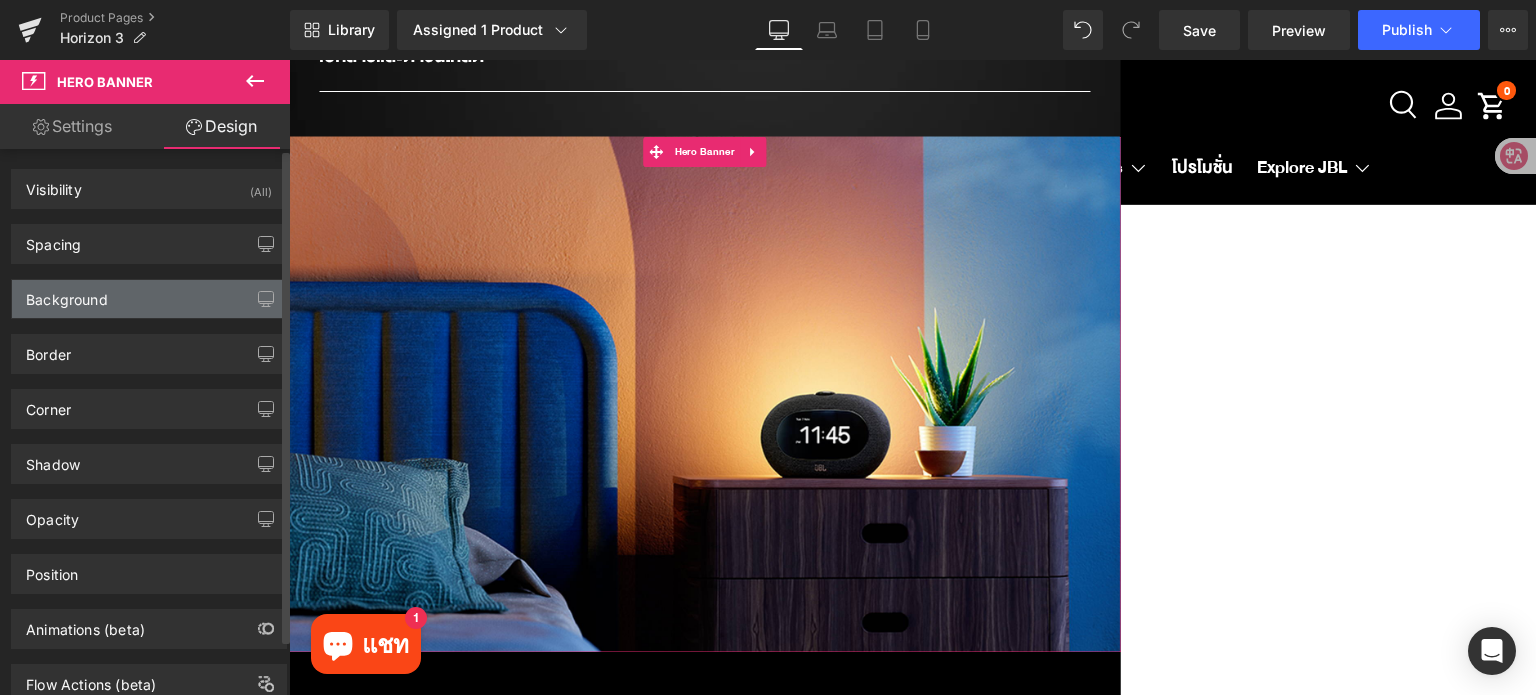 click on "Background" at bounding box center (149, 299) 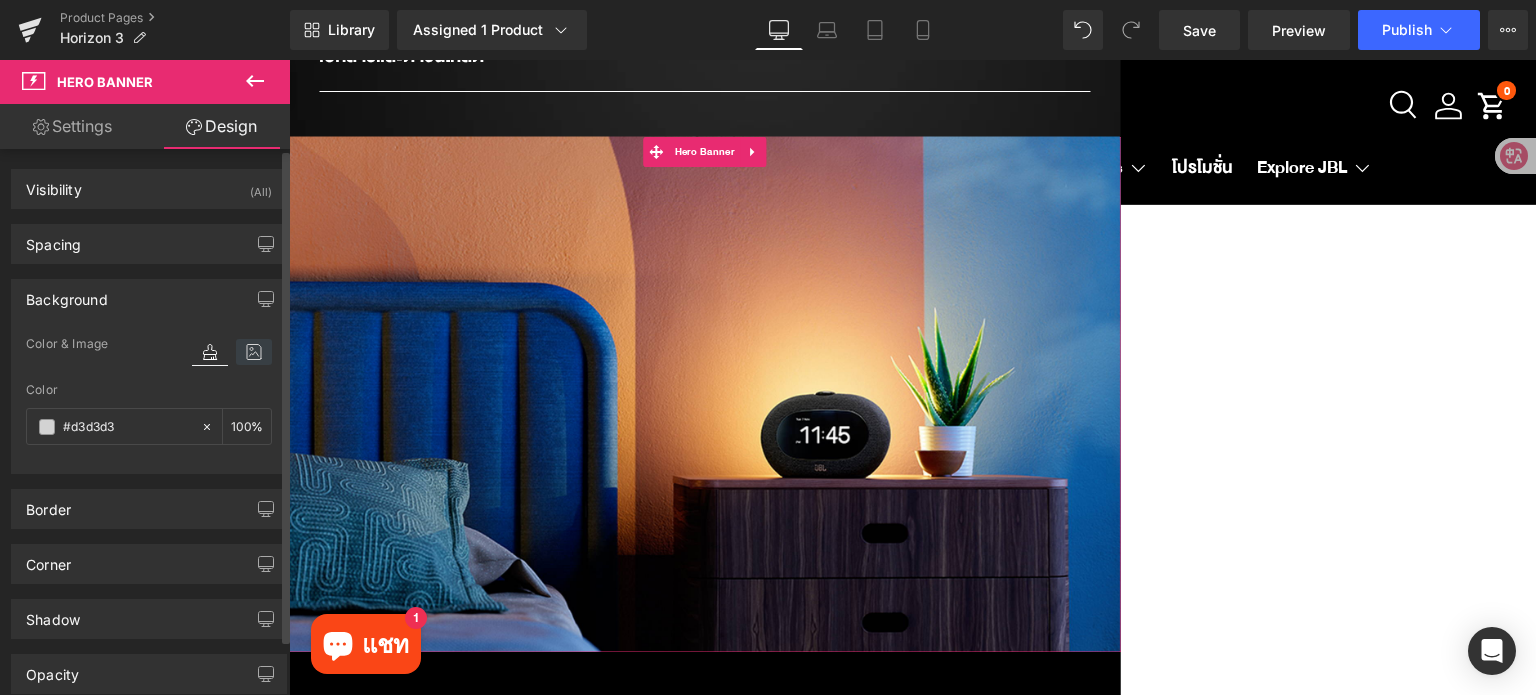 click at bounding box center (254, 352) 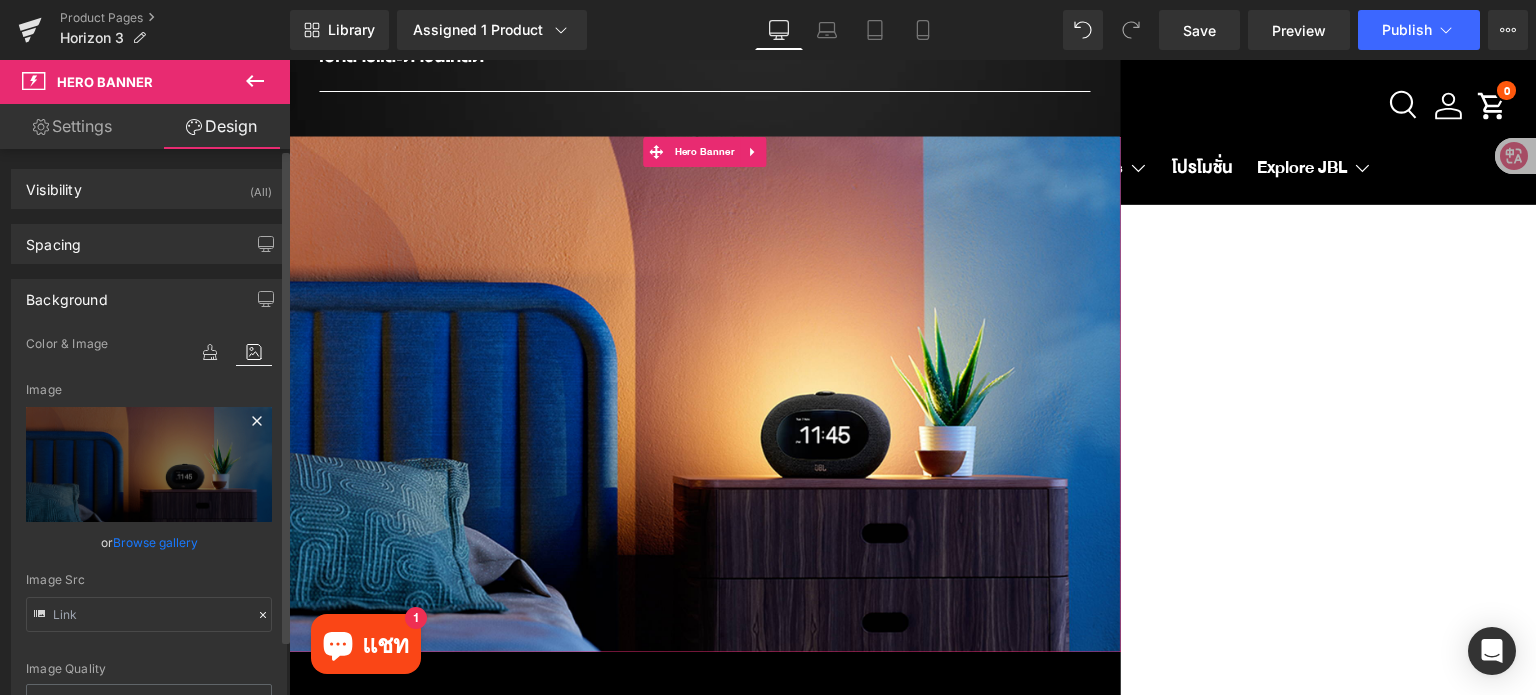 click 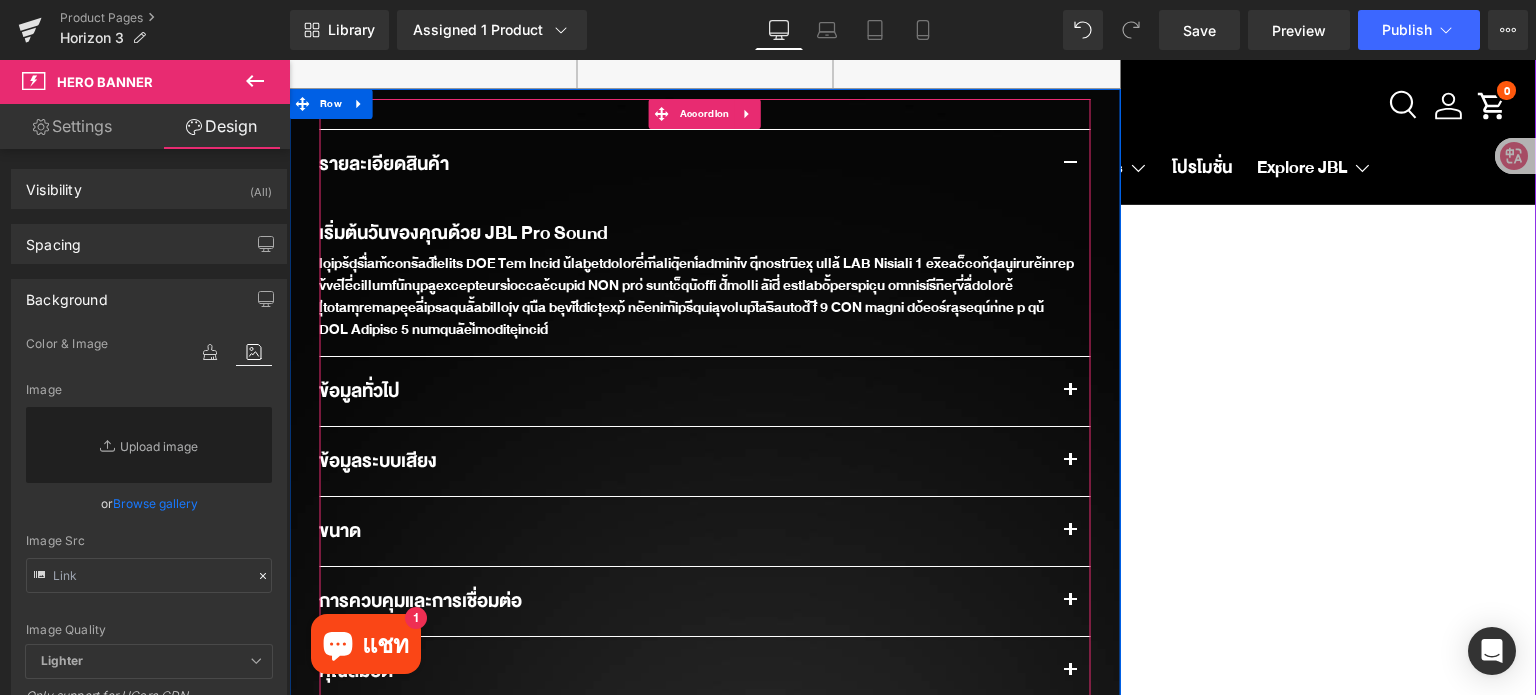 scroll, scrollTop: 1468, scrollLeft: 0, axis: vertical 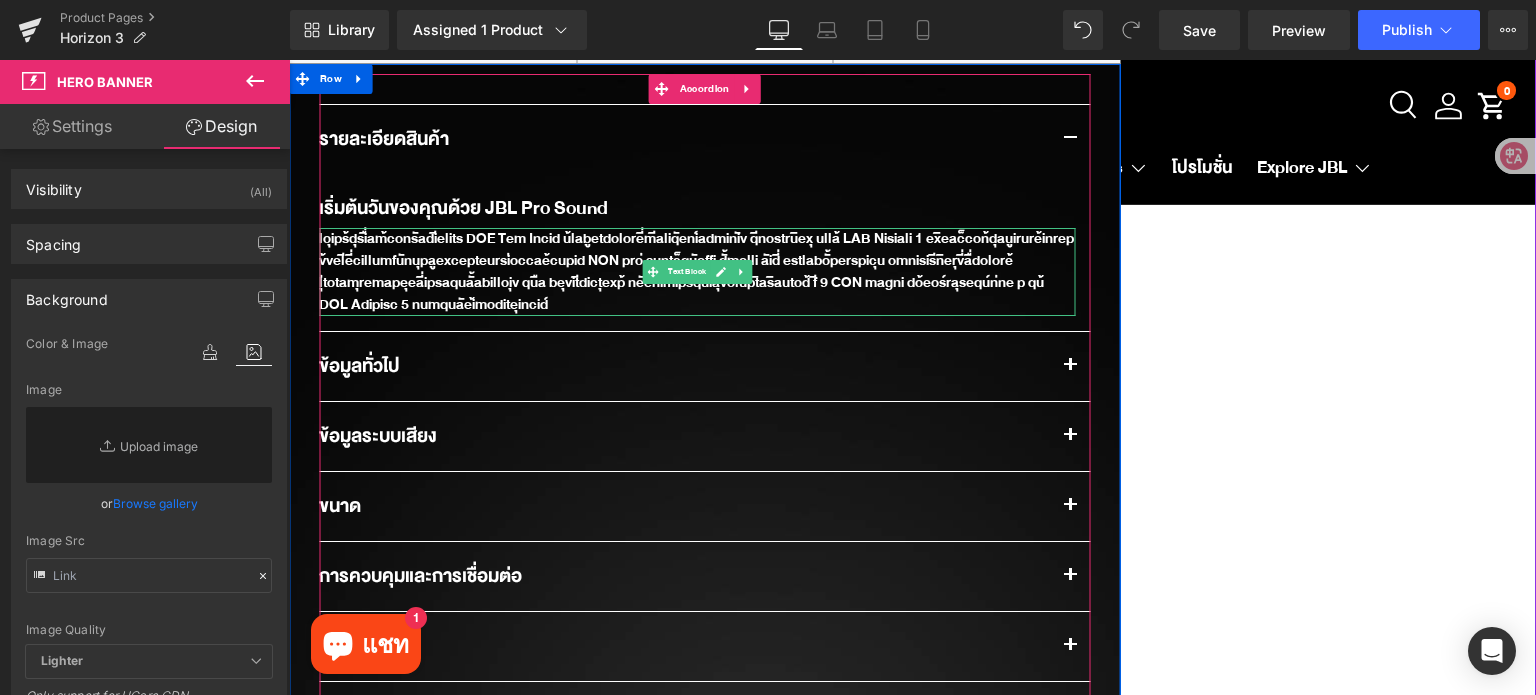 click at bounding box center (697, 272) 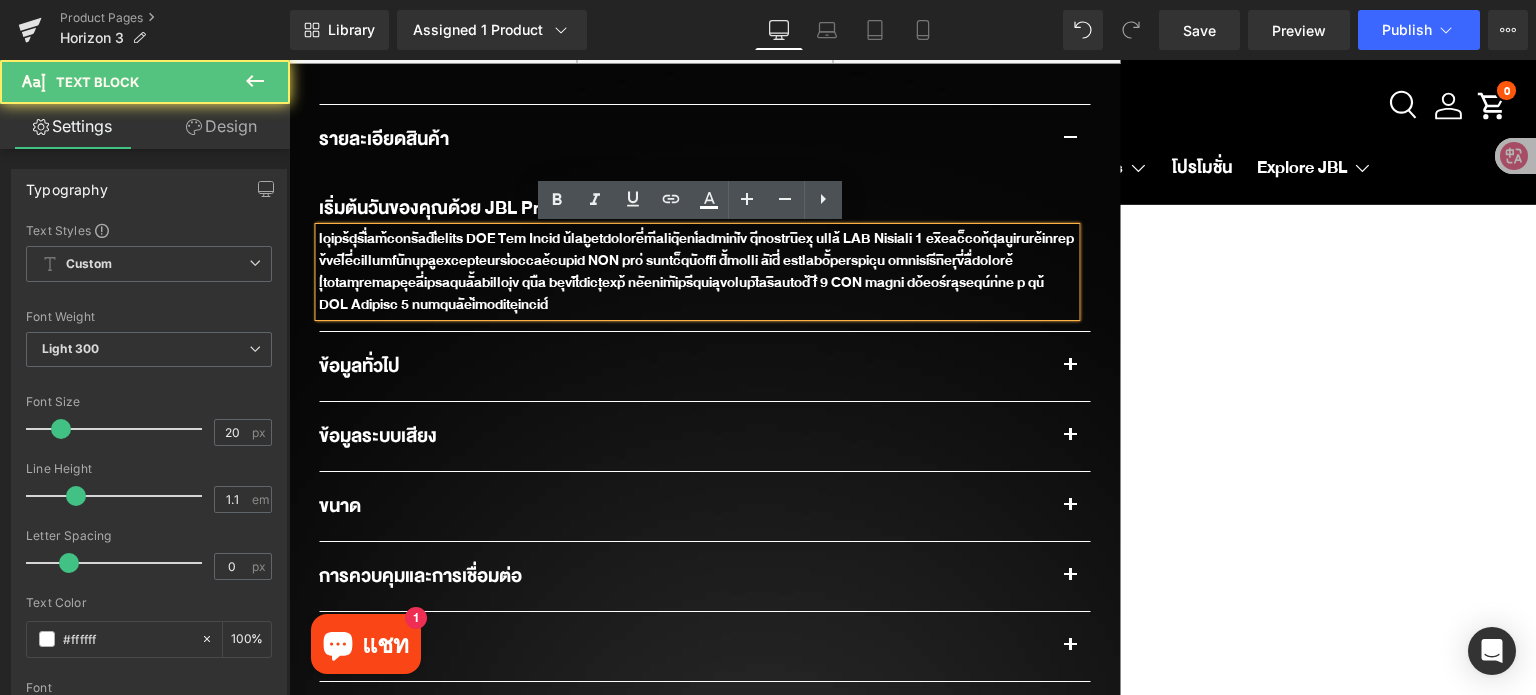 click at bounding box center (697, 272) 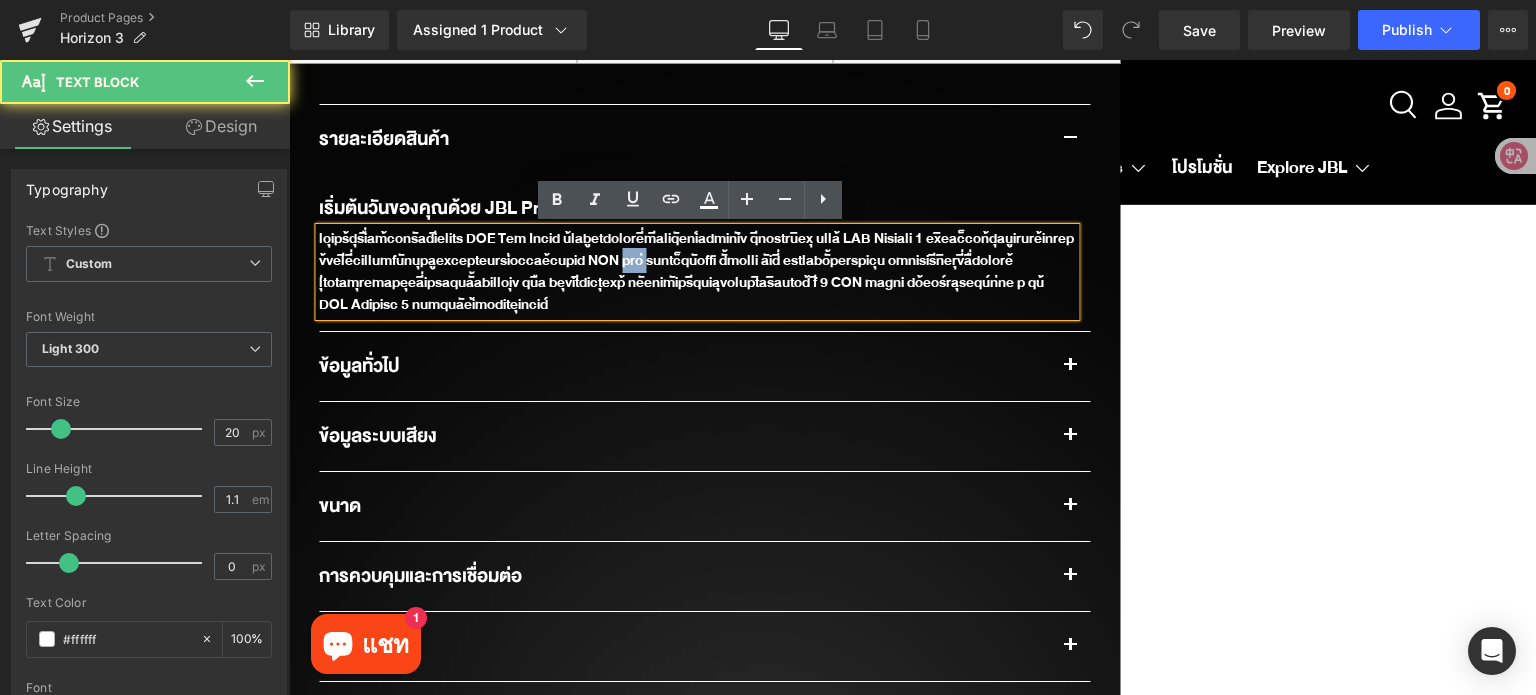 click at bounding box center (697, 272) 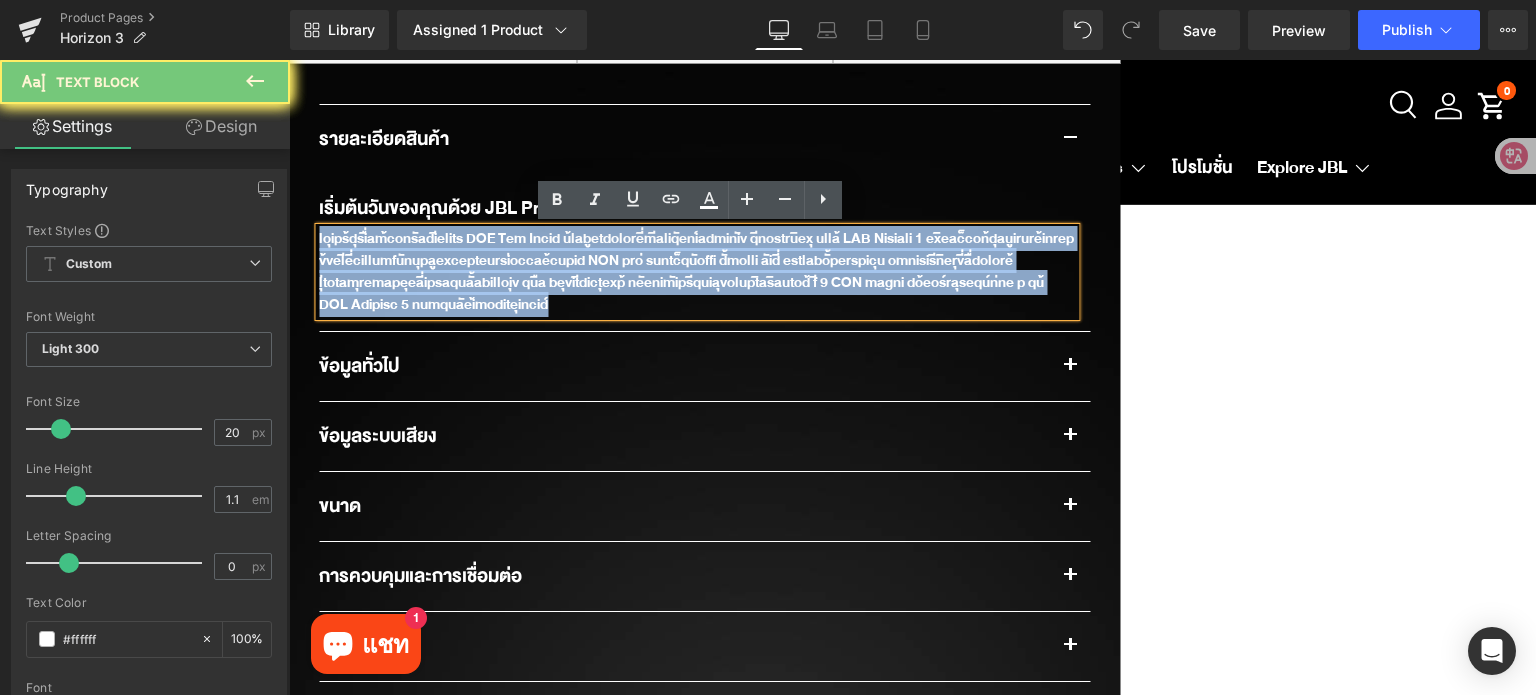 click at bounding box center [697, 272] 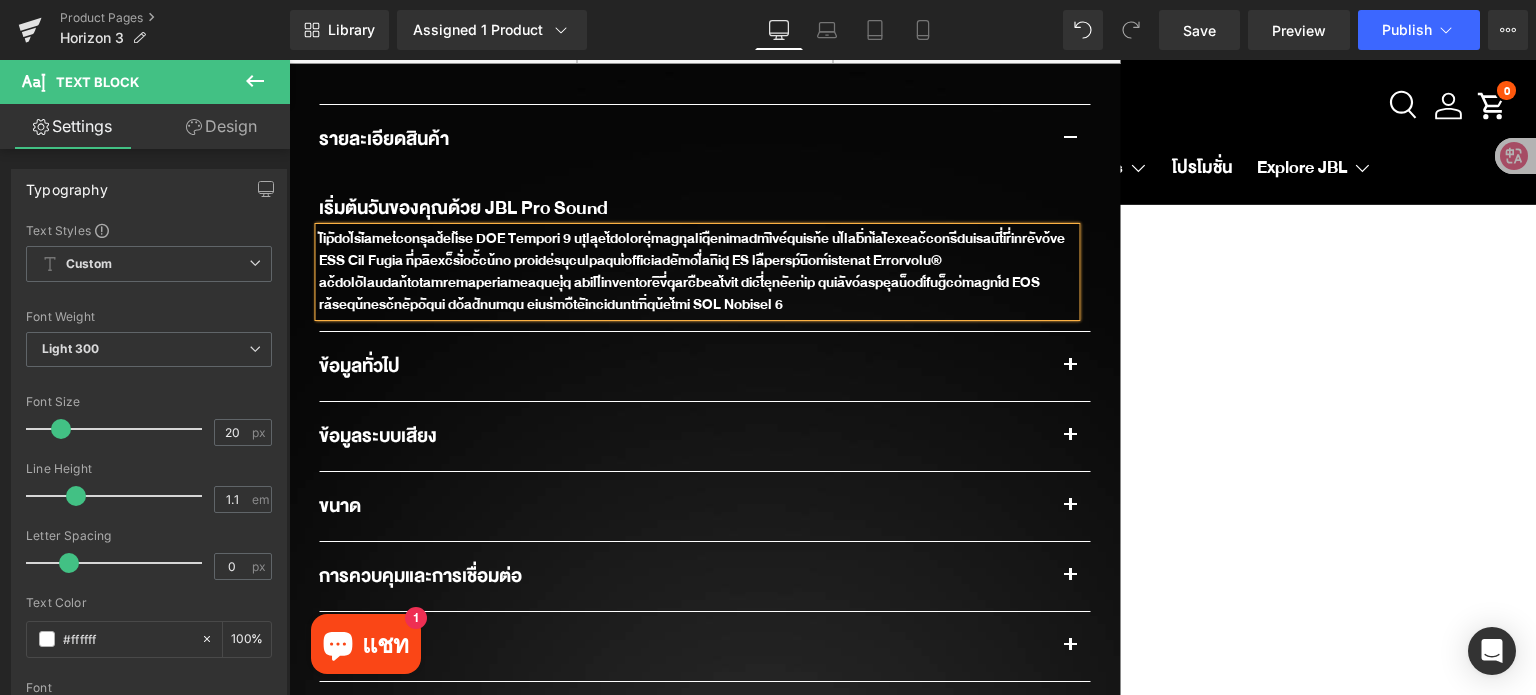 click at bounding box center (1070, 371) 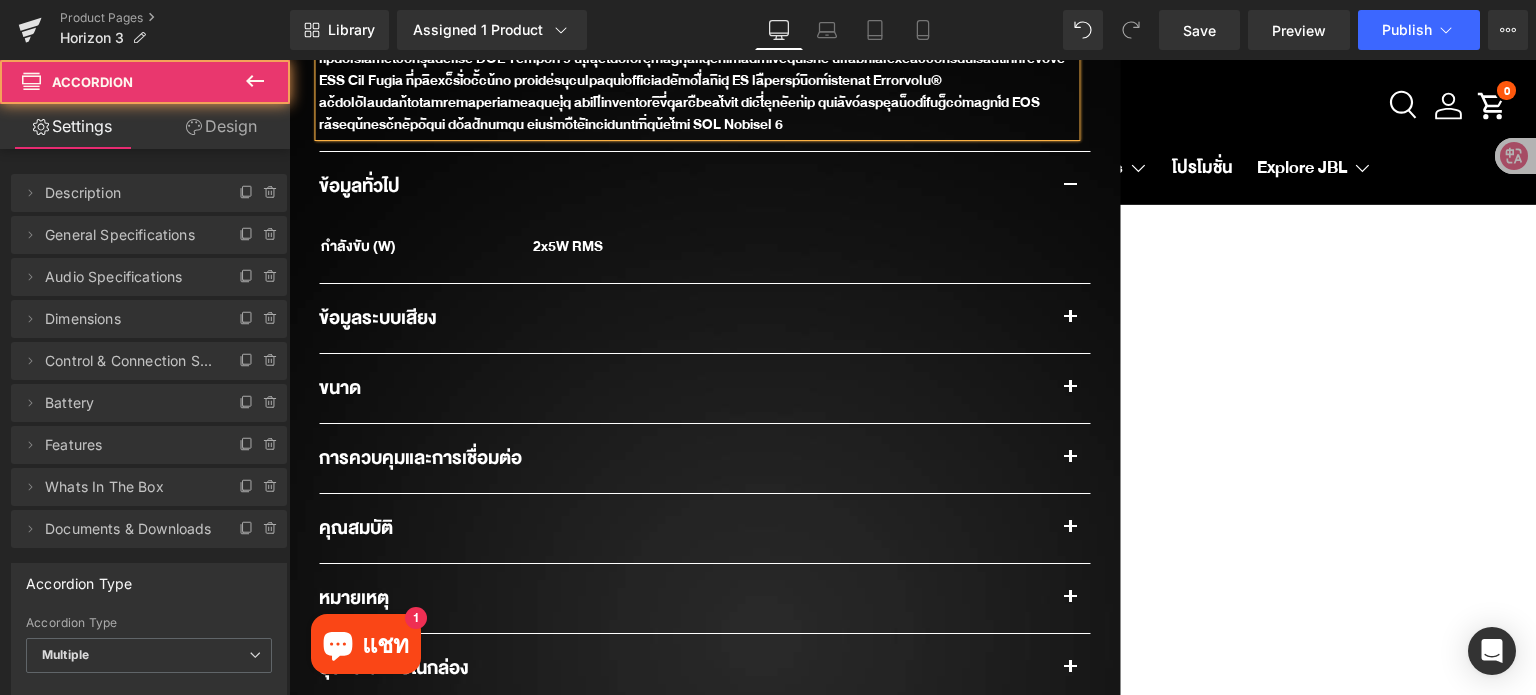 scroll, scrollTop: 1668, scrollLeft: 0, axis: vertical 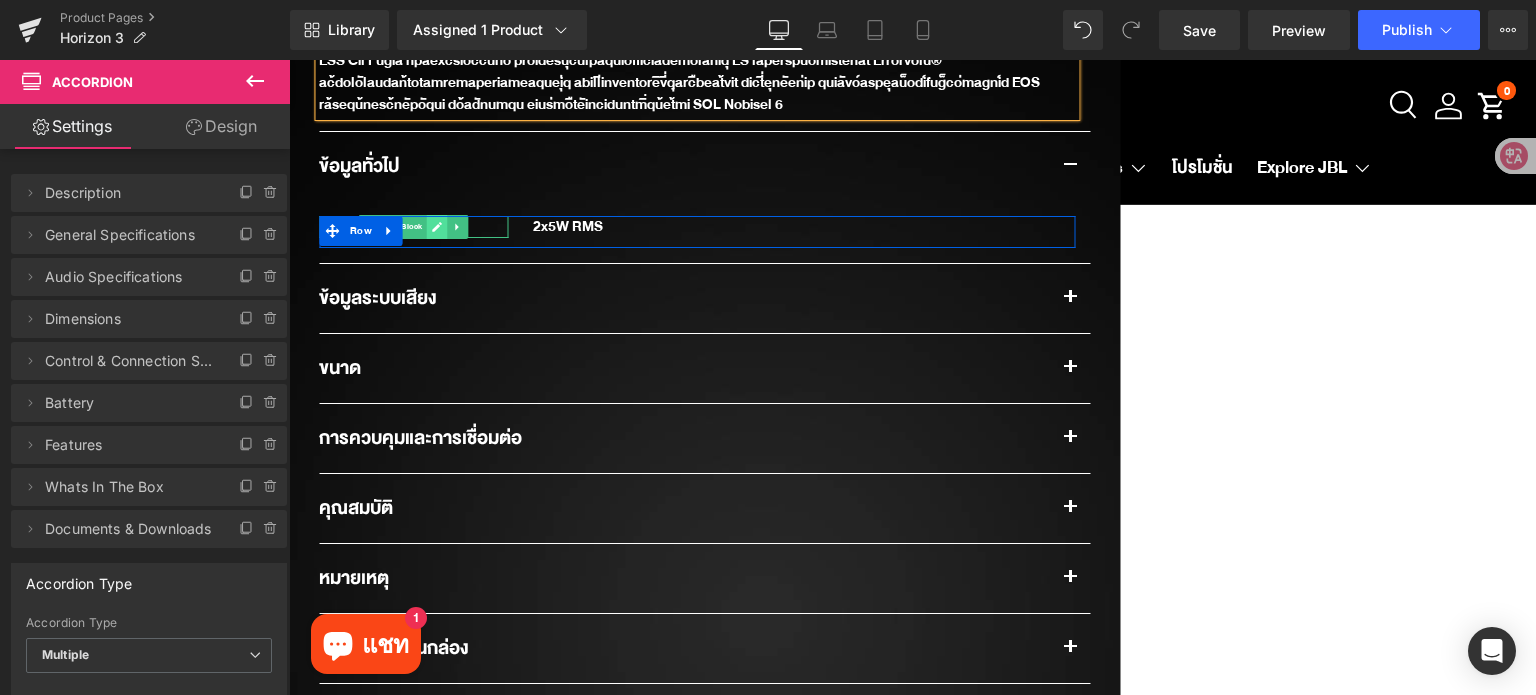 click 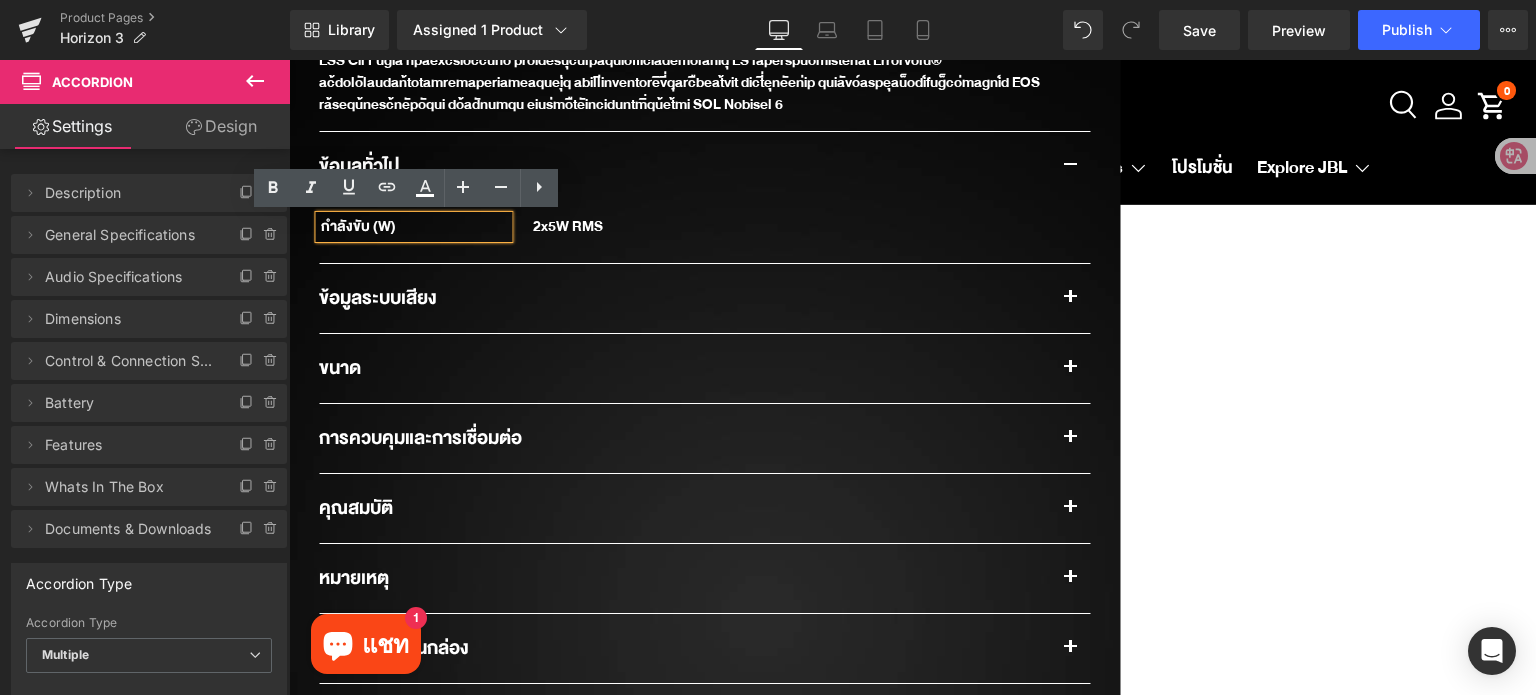 click on "กำลังขับ (W)" at bounding box center [413, 227] 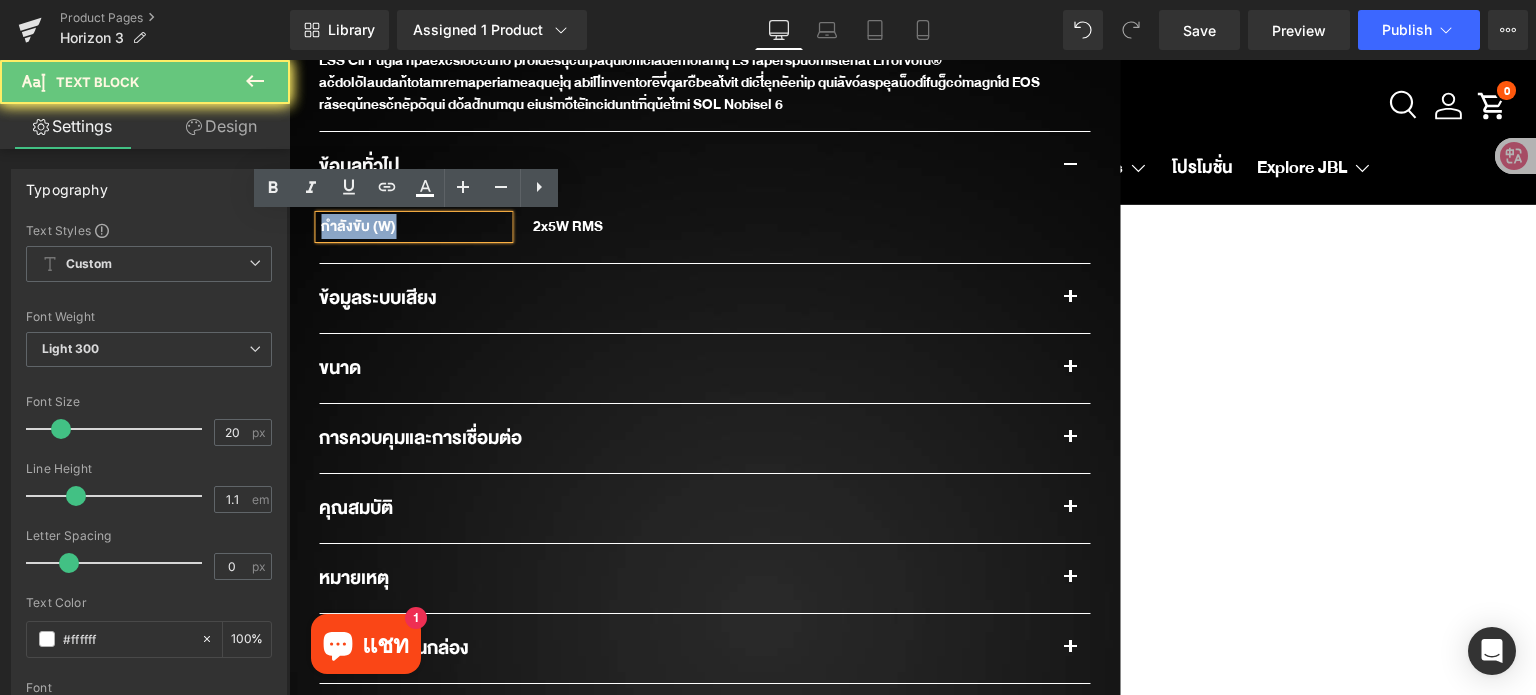 click on "กำลังขับ (W)" at bounding box center (413, 227) 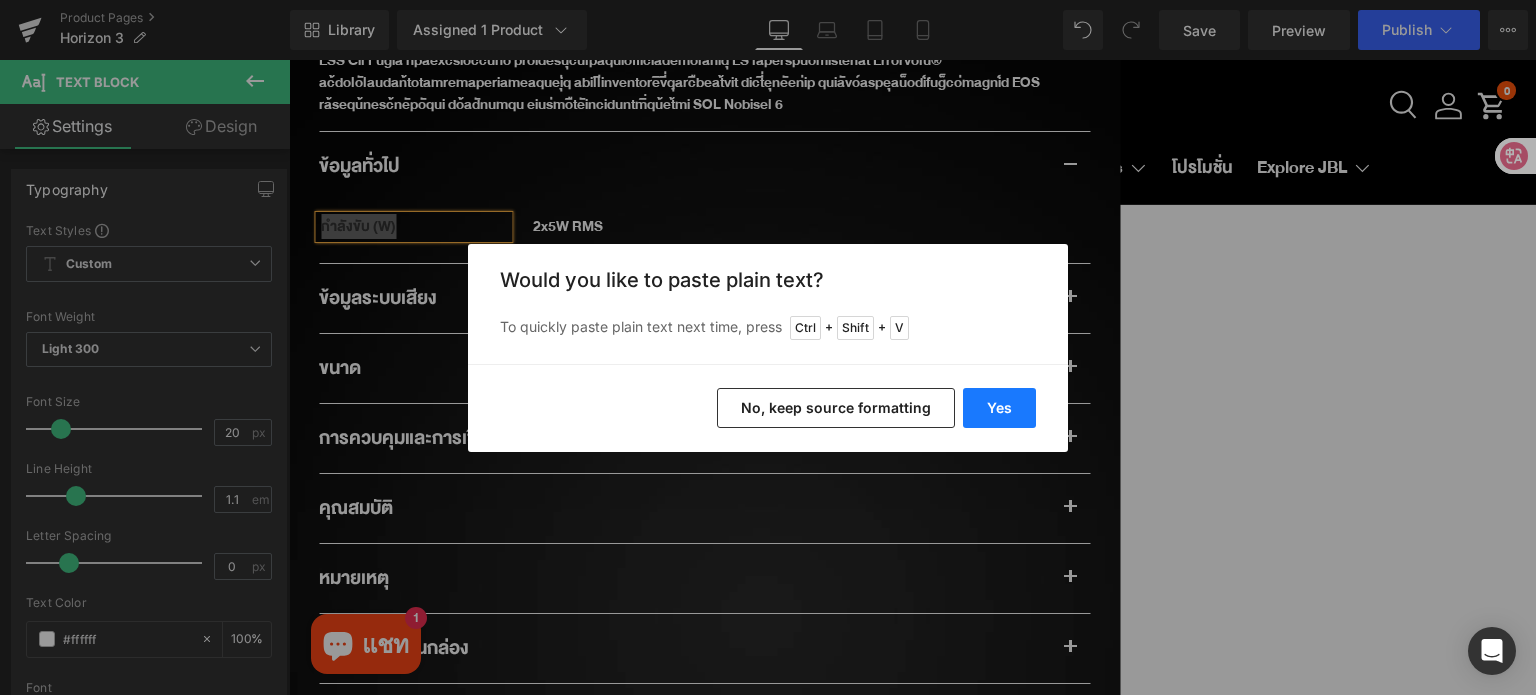 click on "Yes" at bounding box center [999, 408] 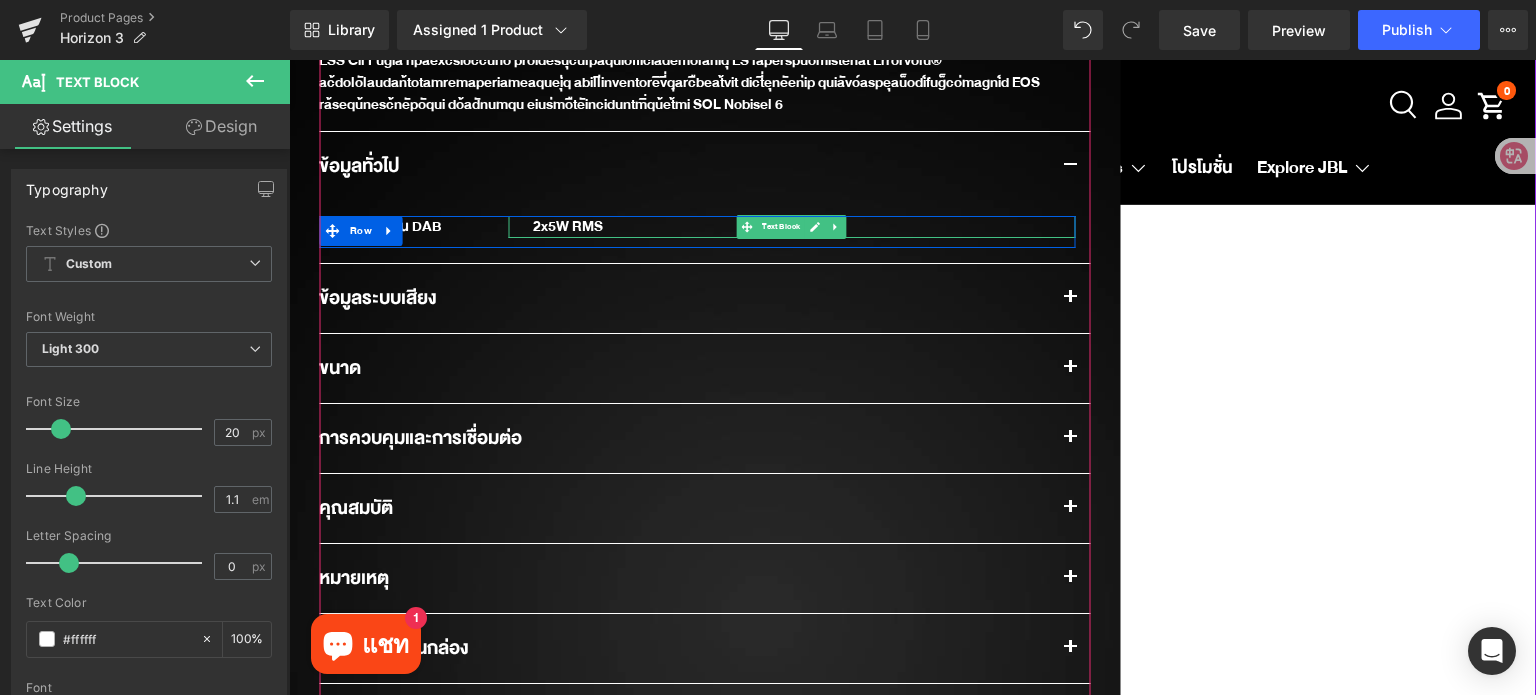 drag, startPoint x: 590, startPoint y: 227, endPoint x: 600, endPoint y: 223, distance: 10.770329 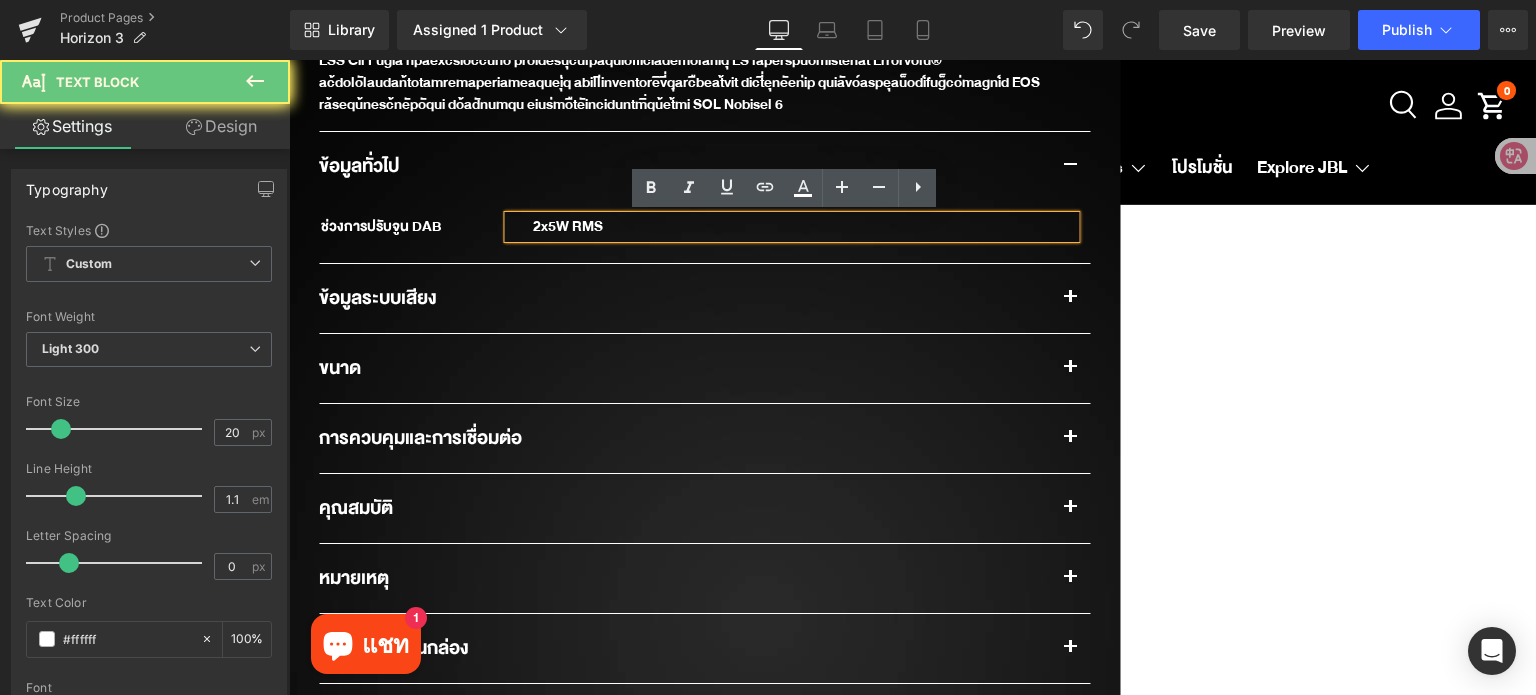 click on "2x5W RMS" at bounding box center (791, 227) 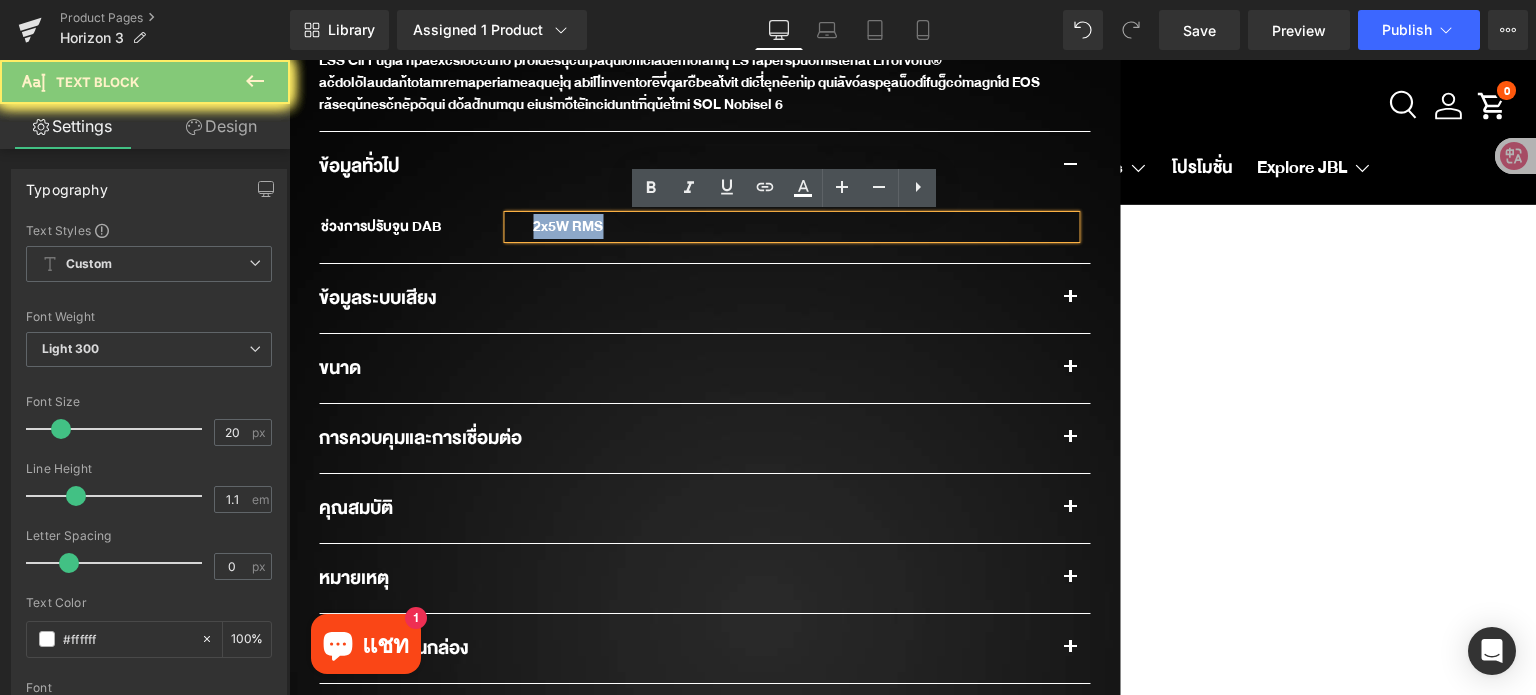 click on "2x5W RMS" at bounding box center (791, 227) 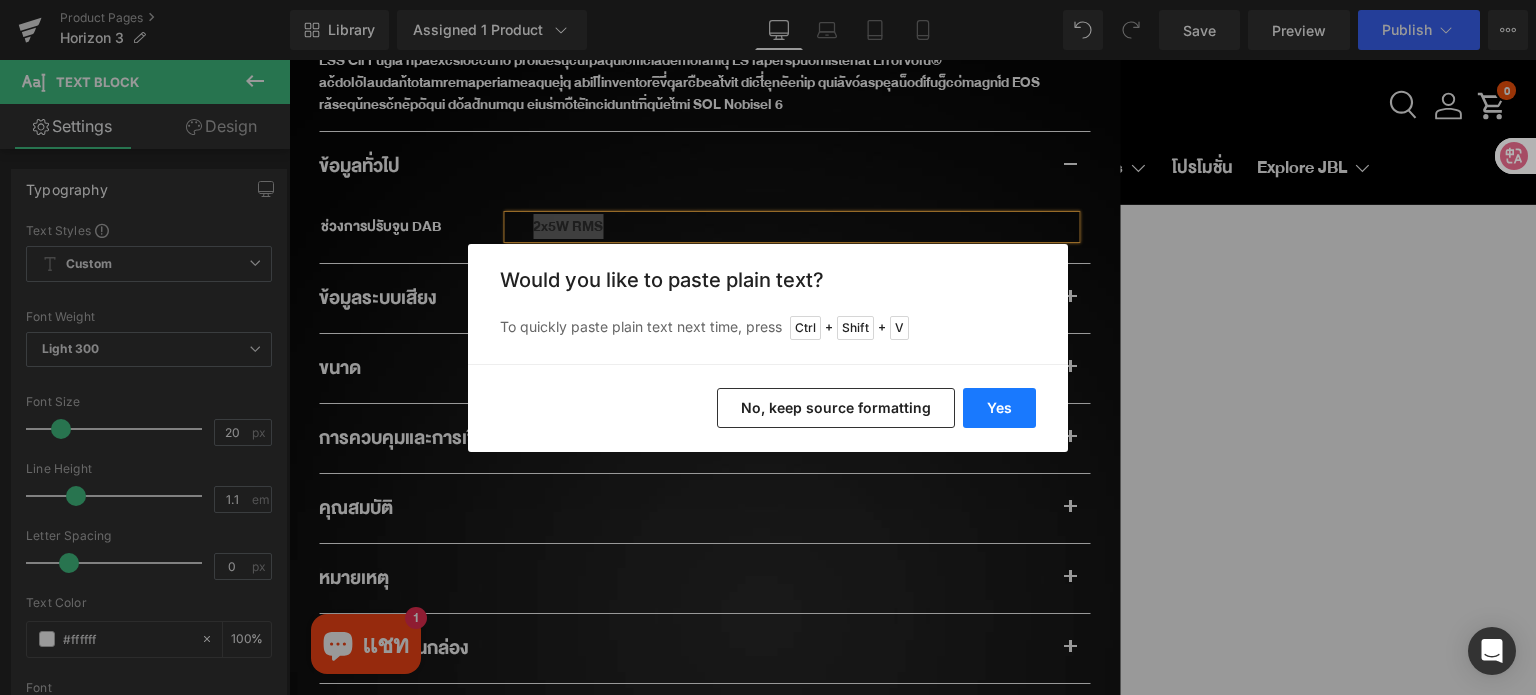 click on "Yes" at bounding box center [999, 408] 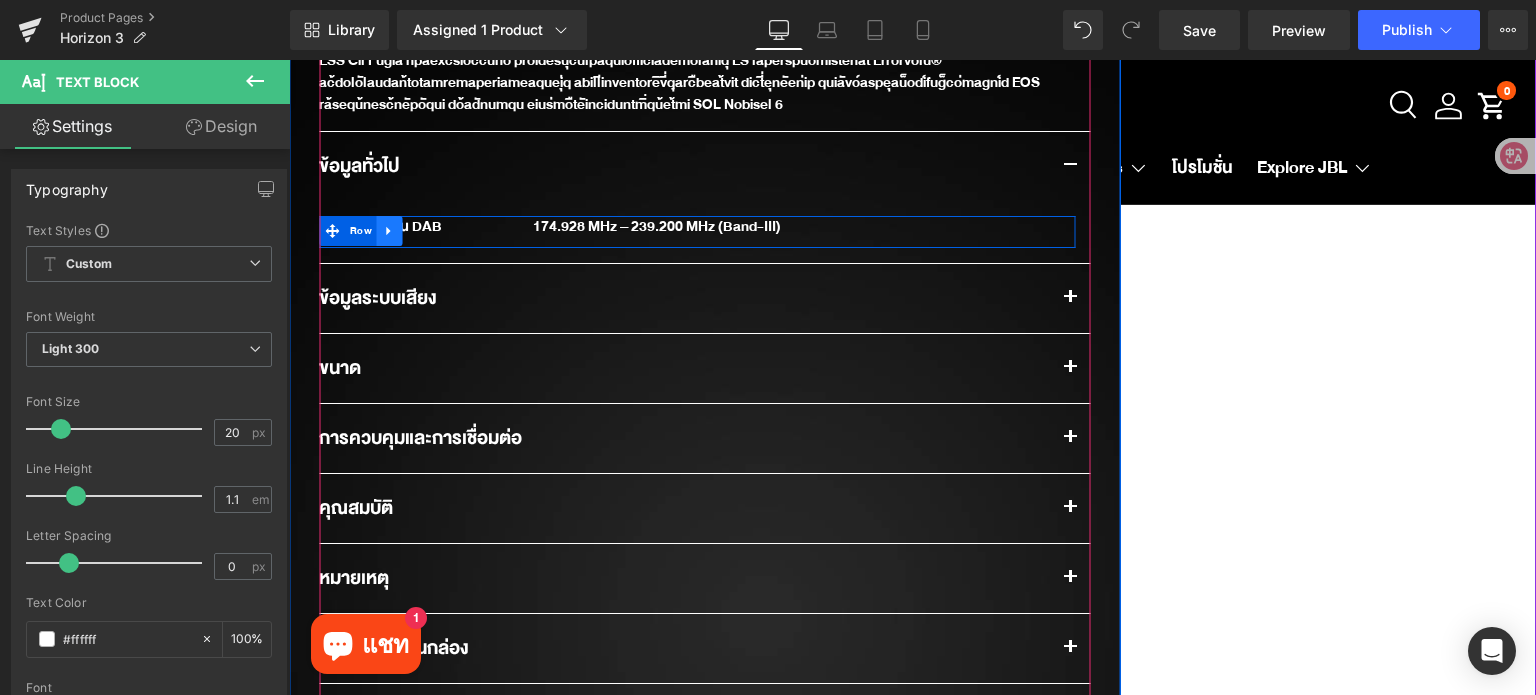 click 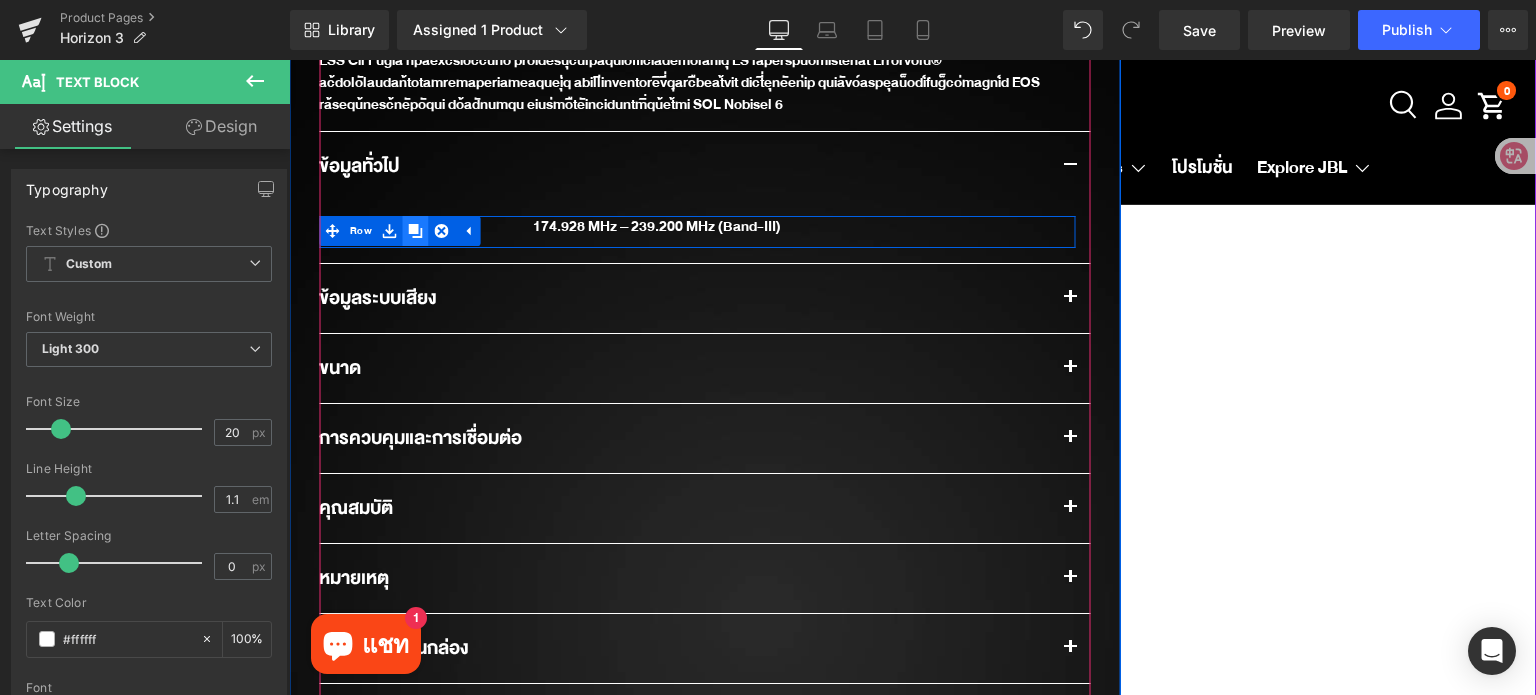 click 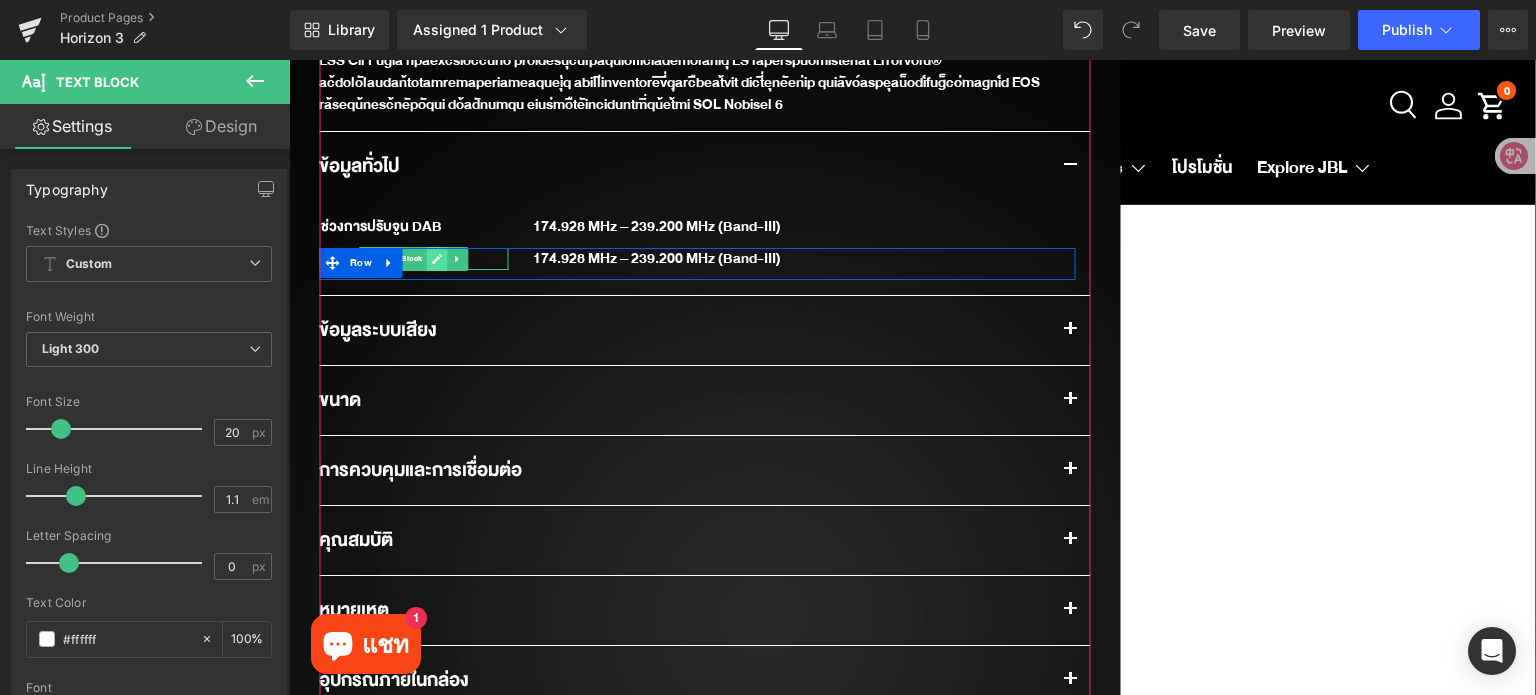 click 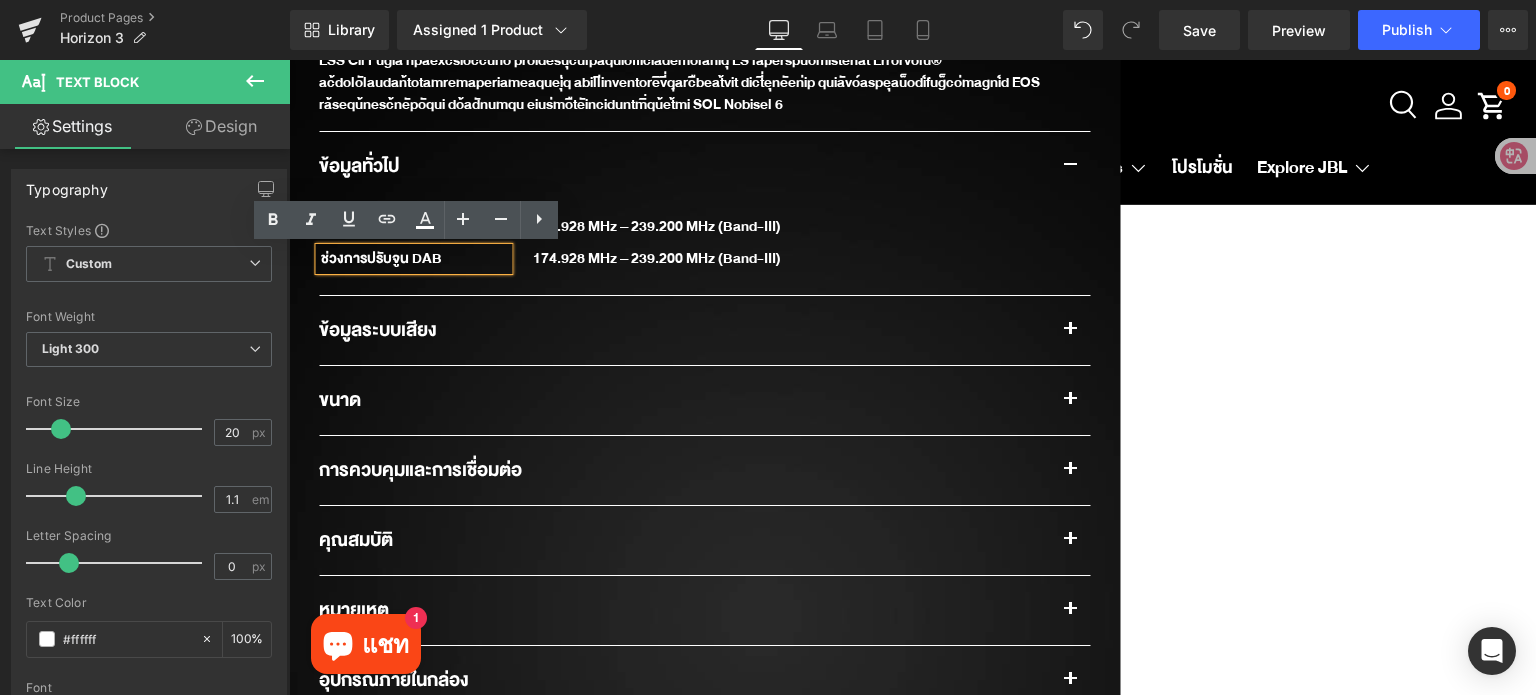 click on "ช่วงการปรับจูน DAB" at bounding box center [413, 259] 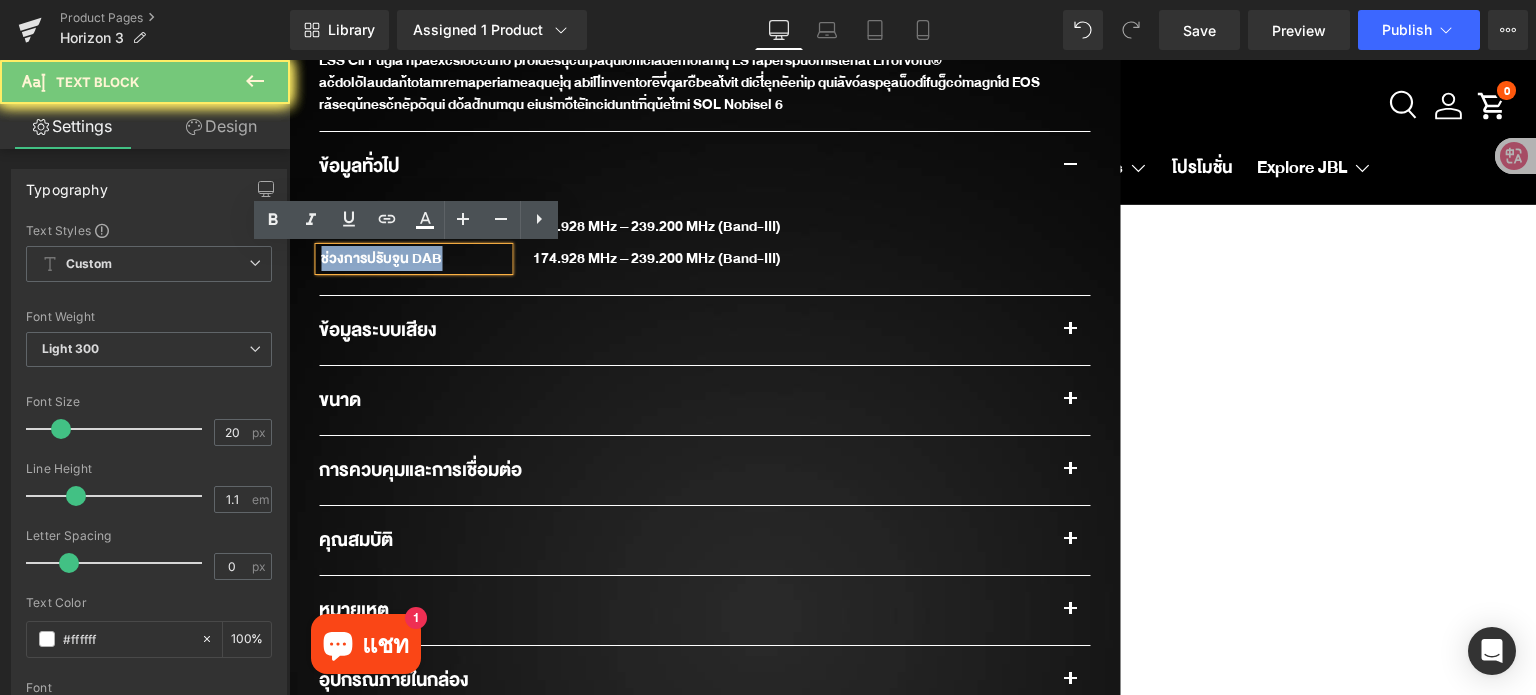 click on "ช่วงการปรับจูน DAB" at bounding box center (413, 259) 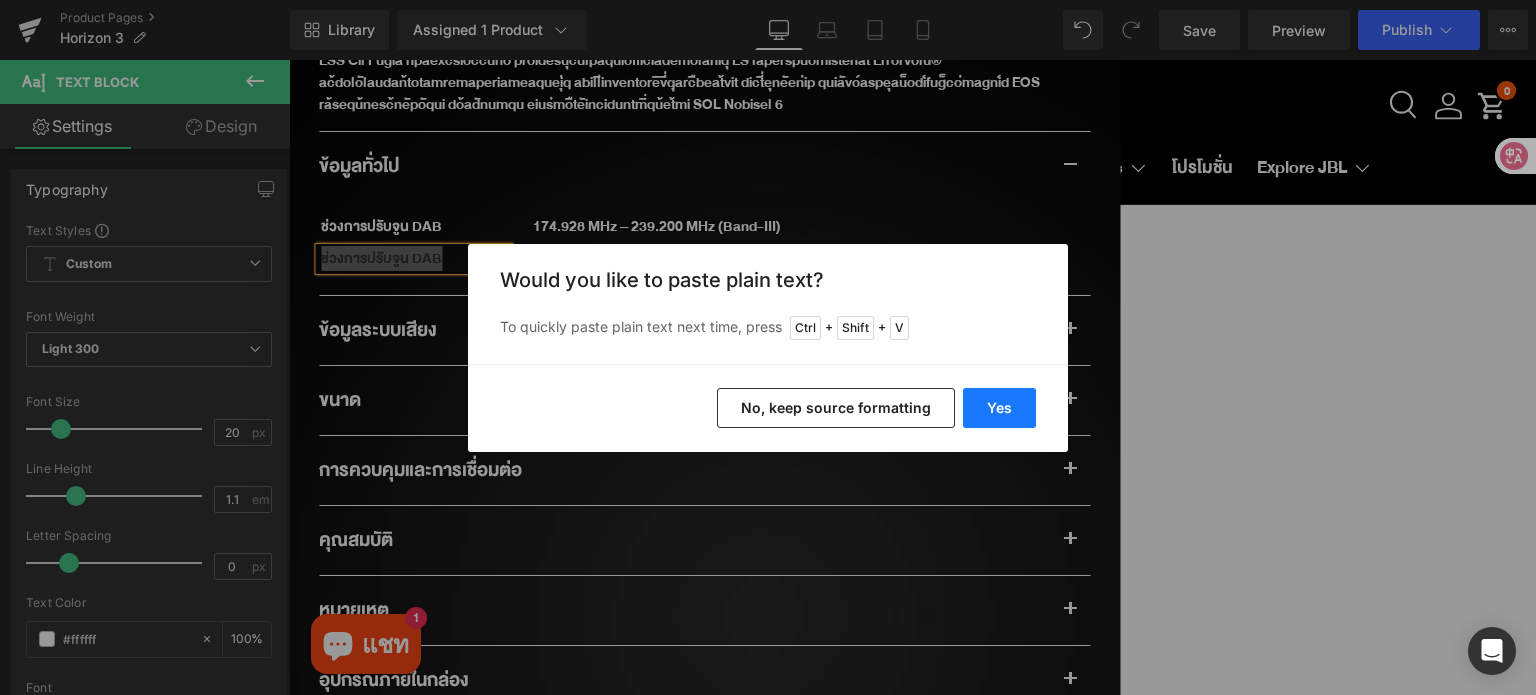 drag, startPoint x: 1013, startPoint y: 409, endPoint x: 695, endPoint y: 336, distance: 326.27136 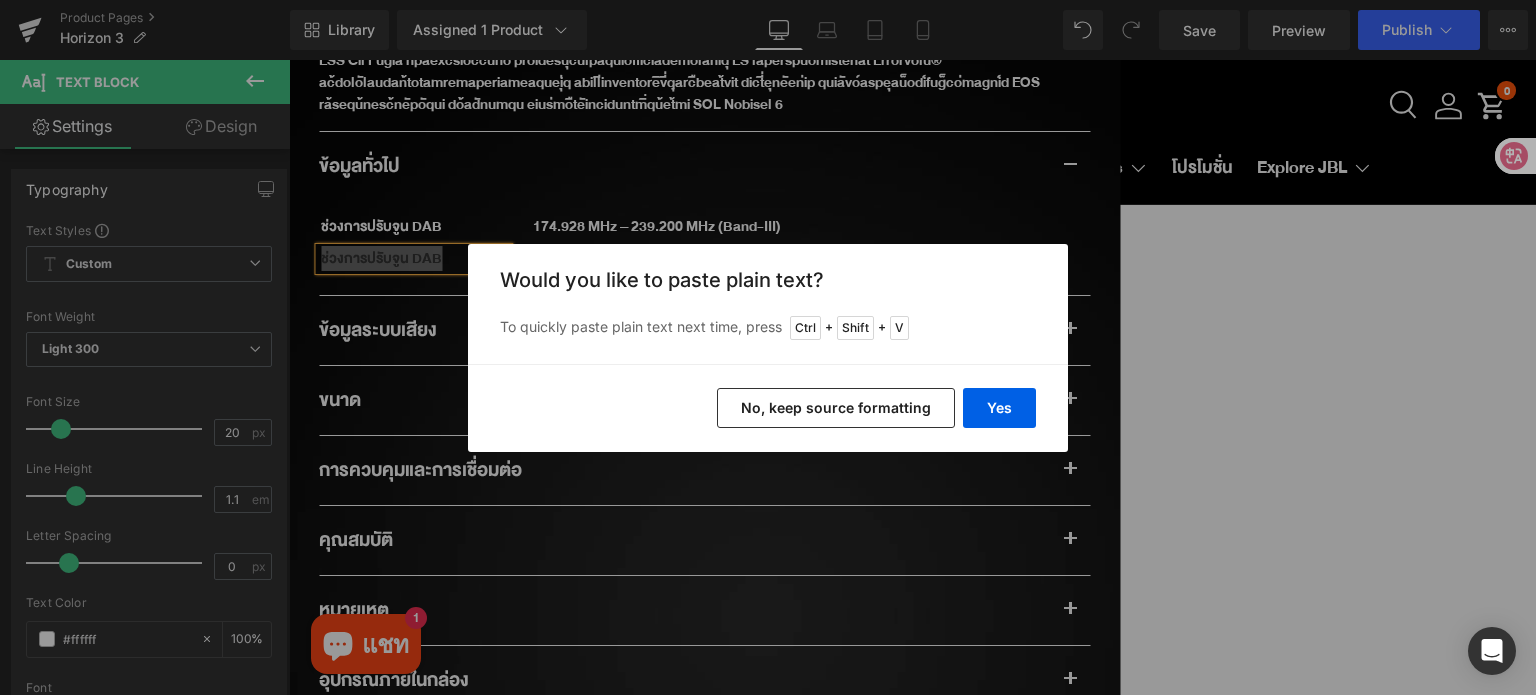 type 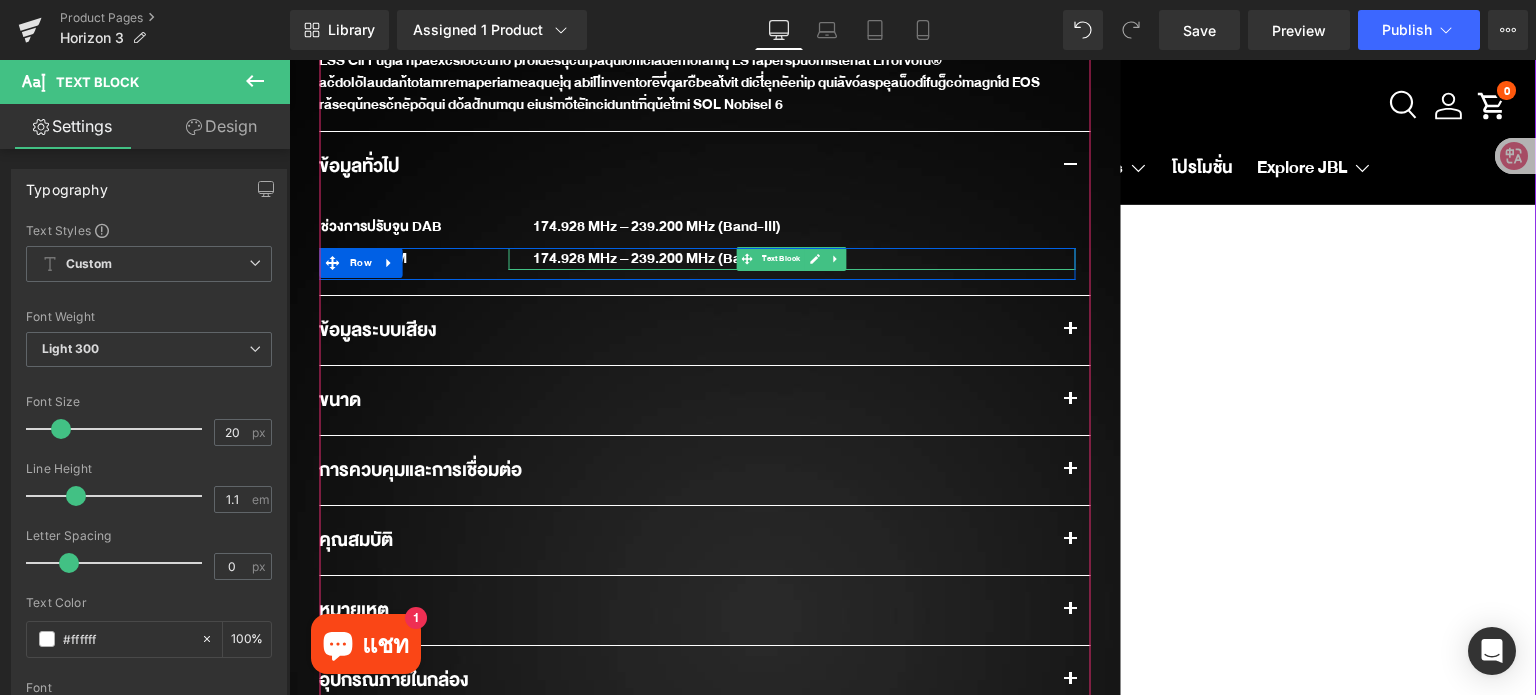 click 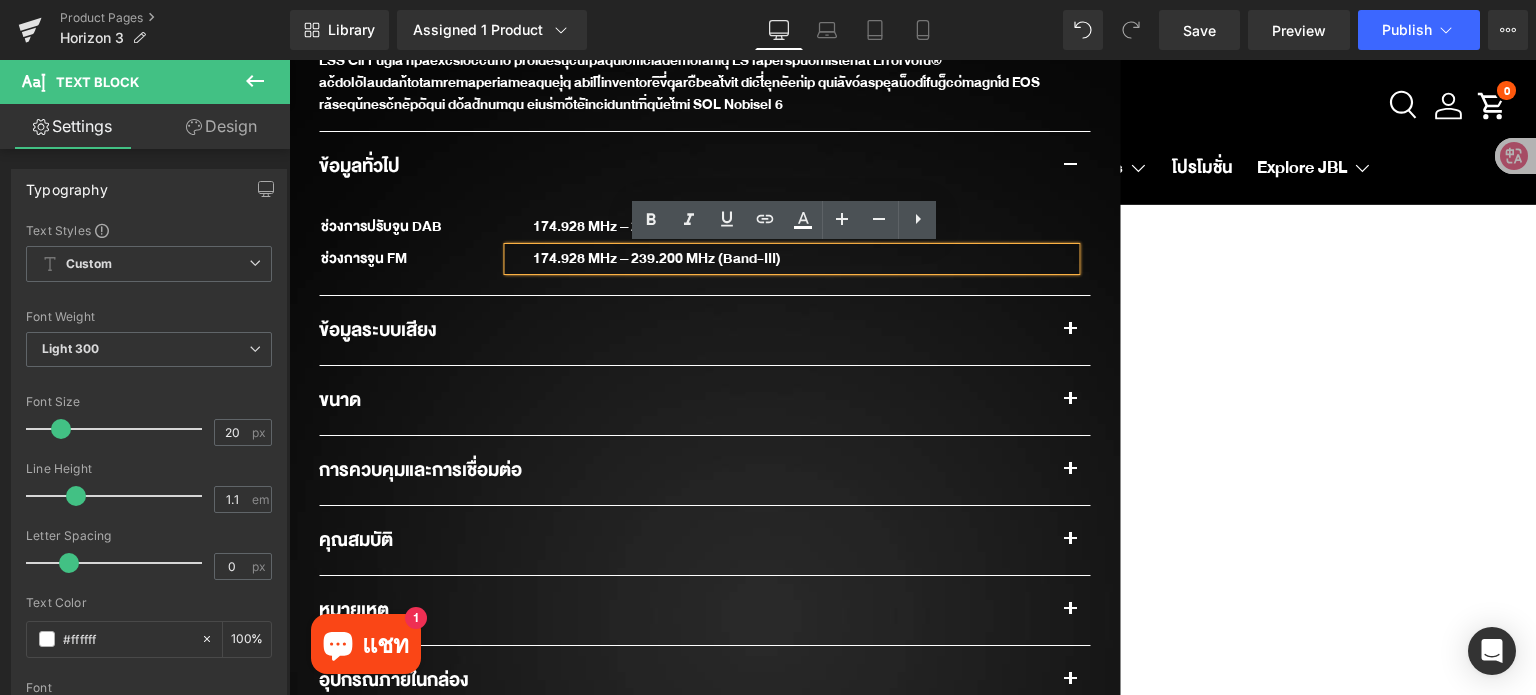 click on "174.928 MHz – 239.200 MHz (Band-III)" at bounding box center (791, 259) 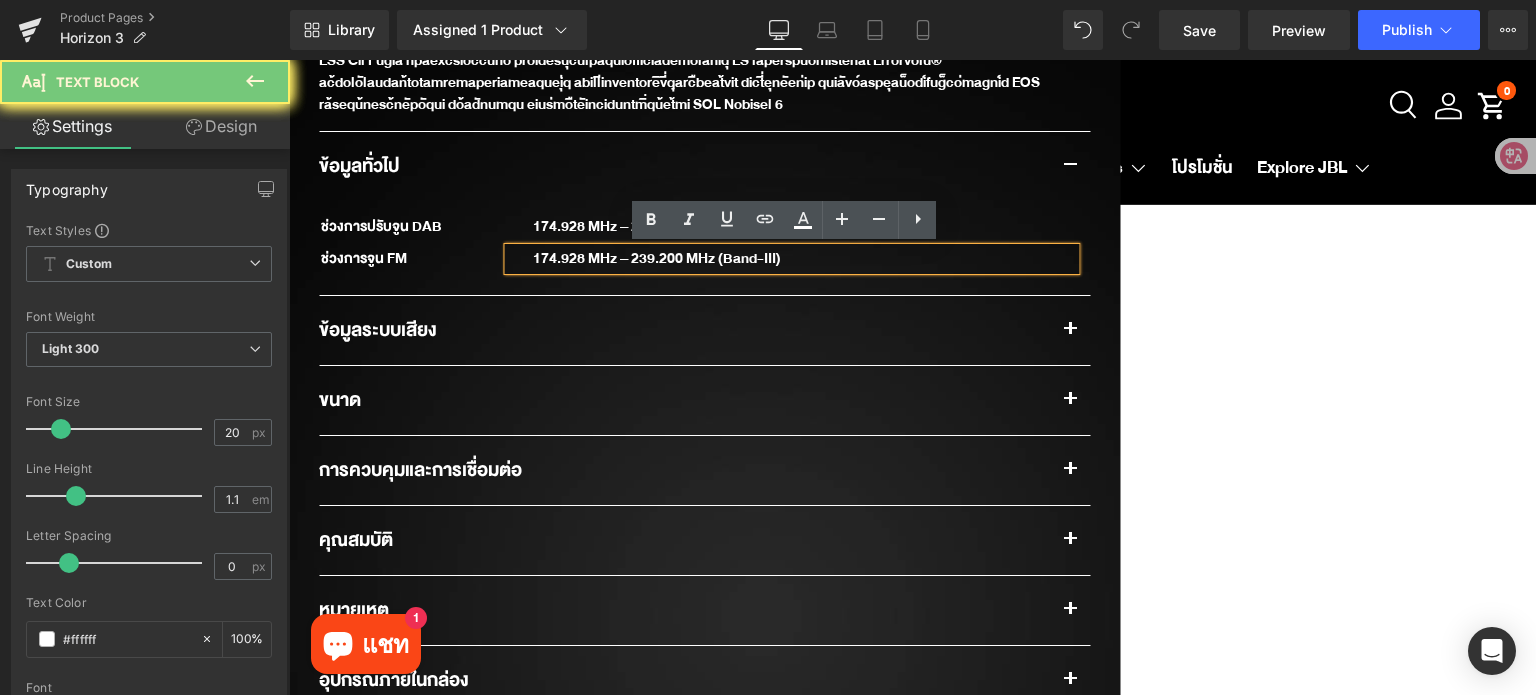 click on "174.928 MHz – 239.200 MHz (Band-III)" at bounding box center (791, 259) 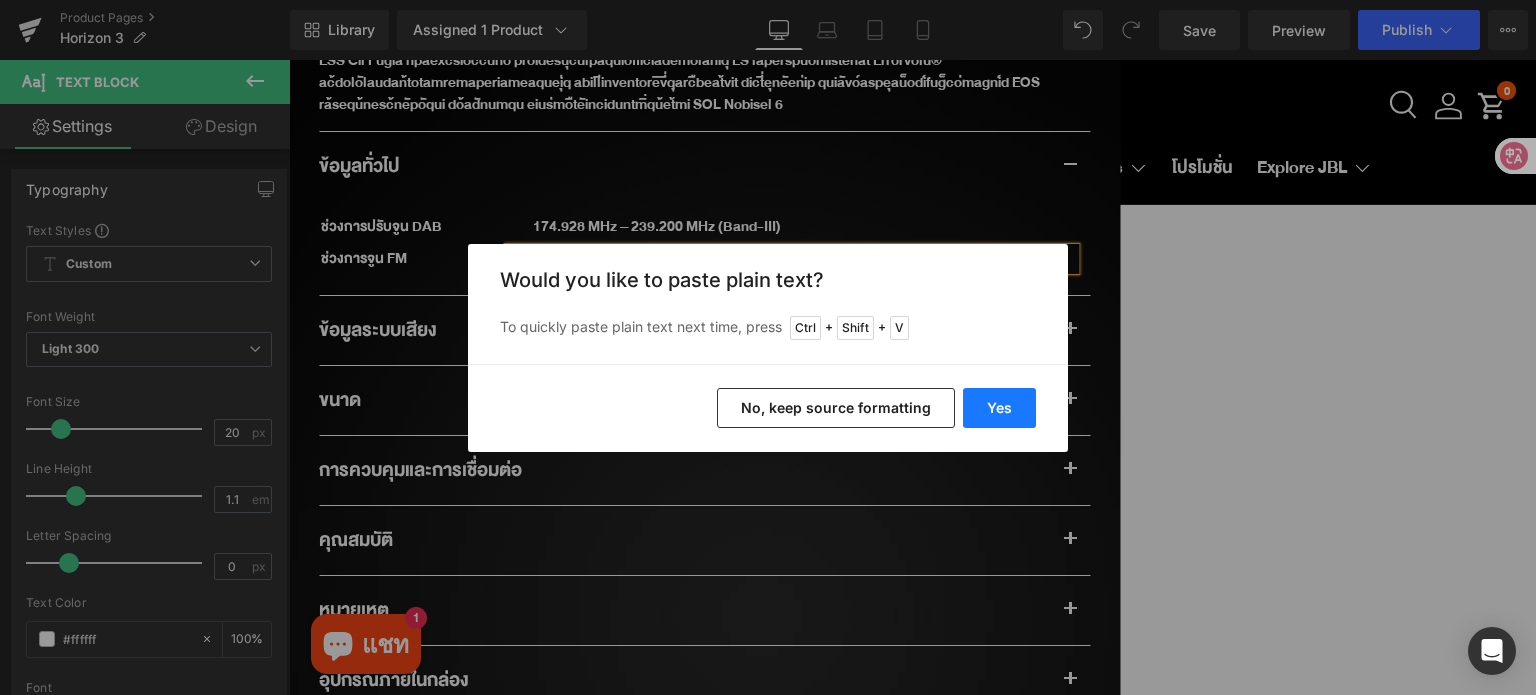 click on "Yes" at bounding box center (999, 408) 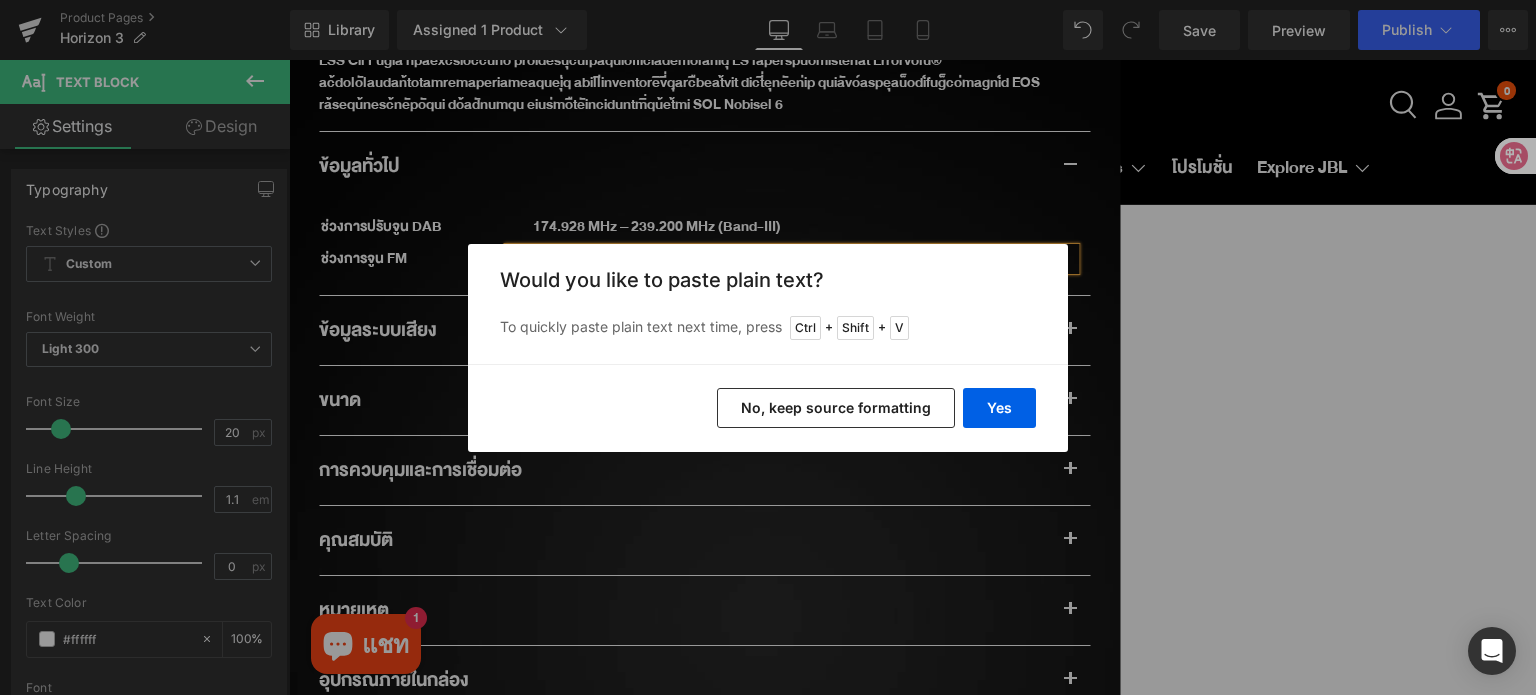 type 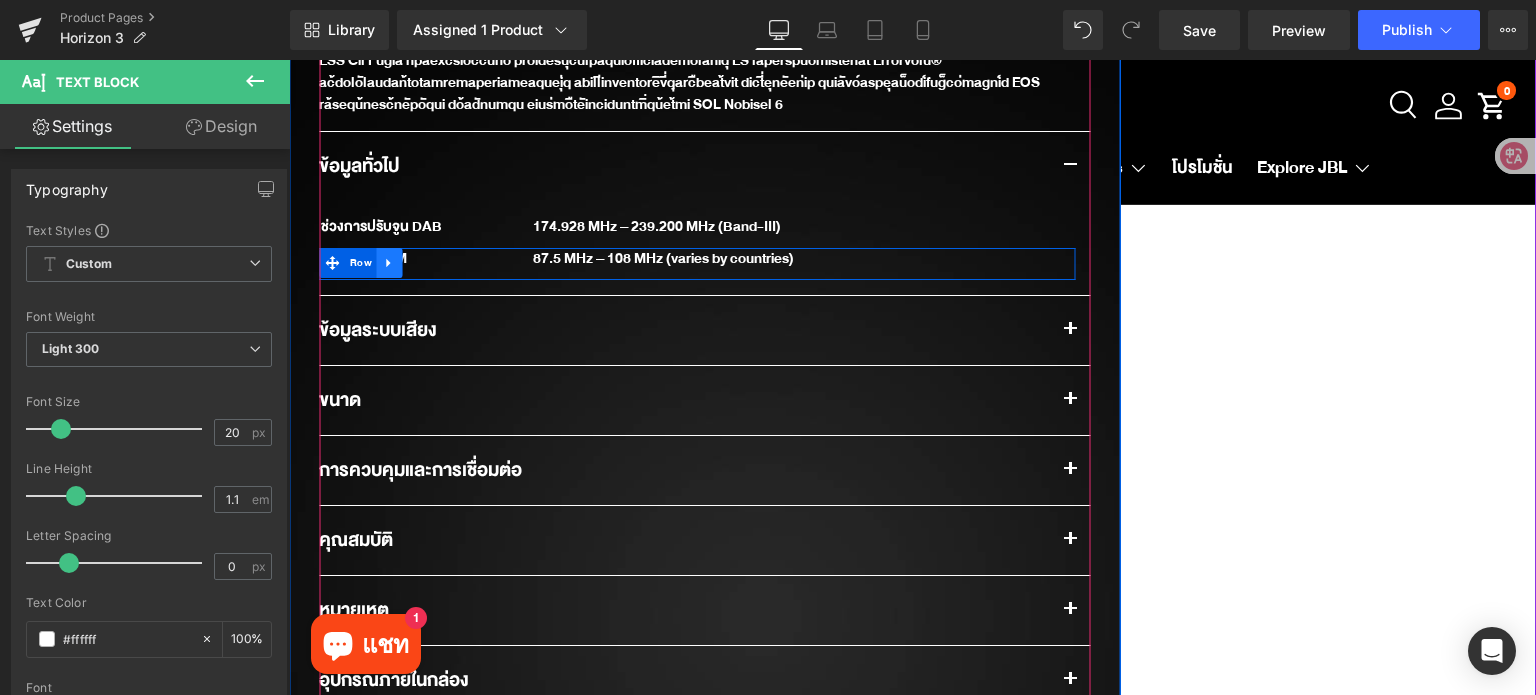 click 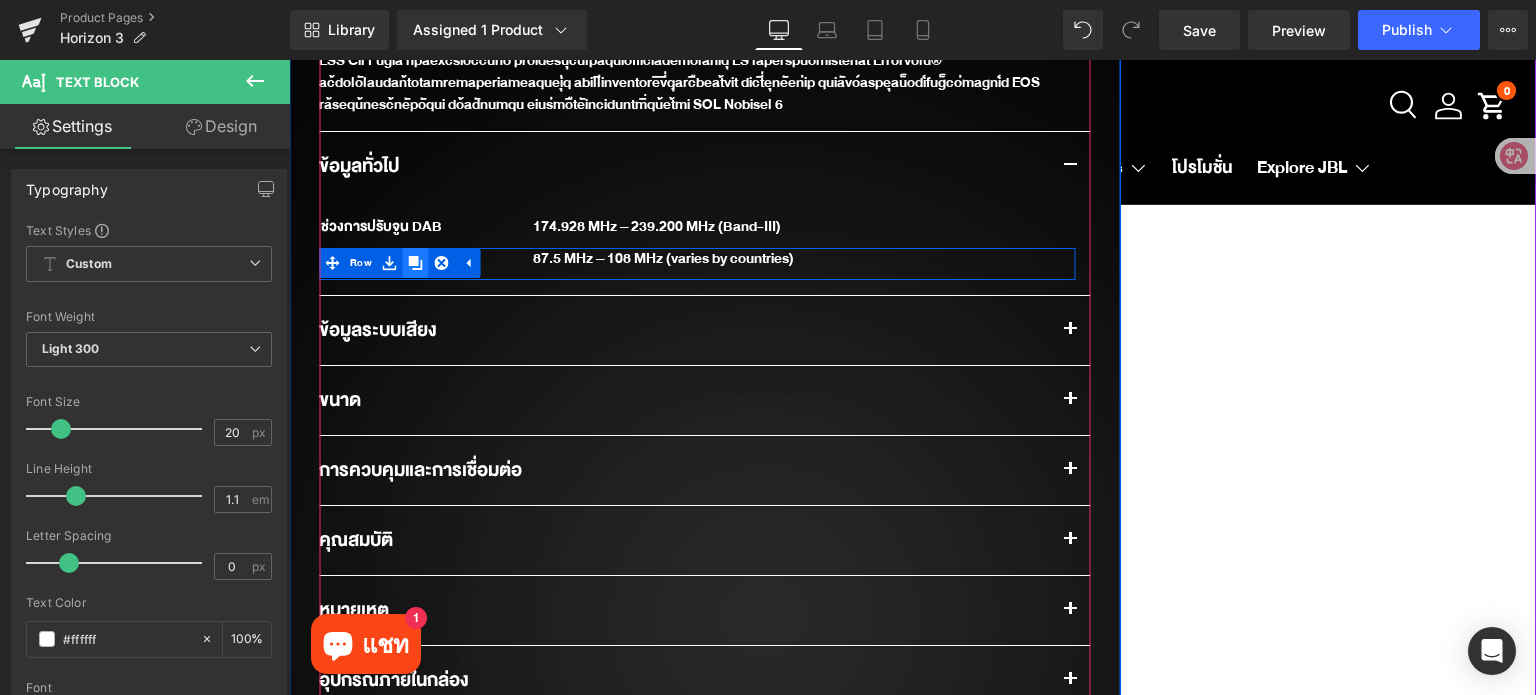 click 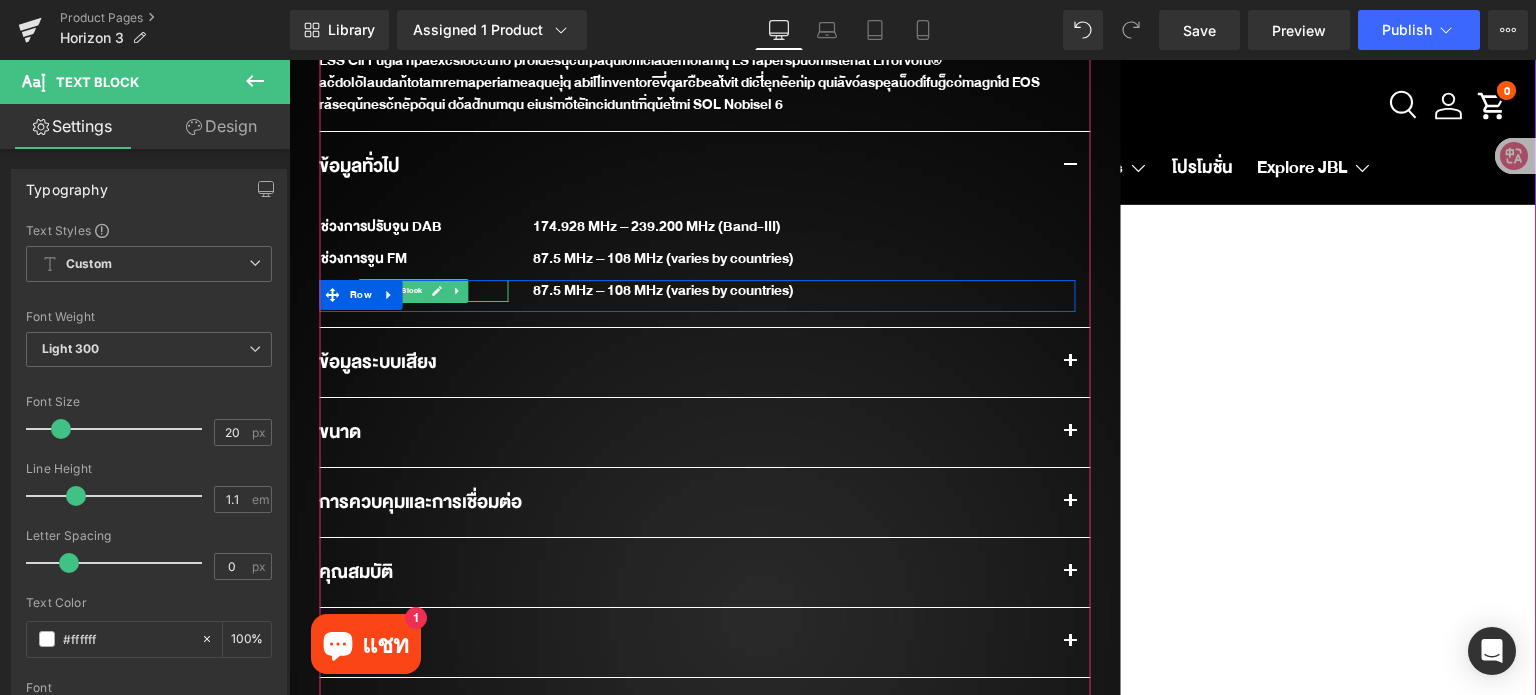 click 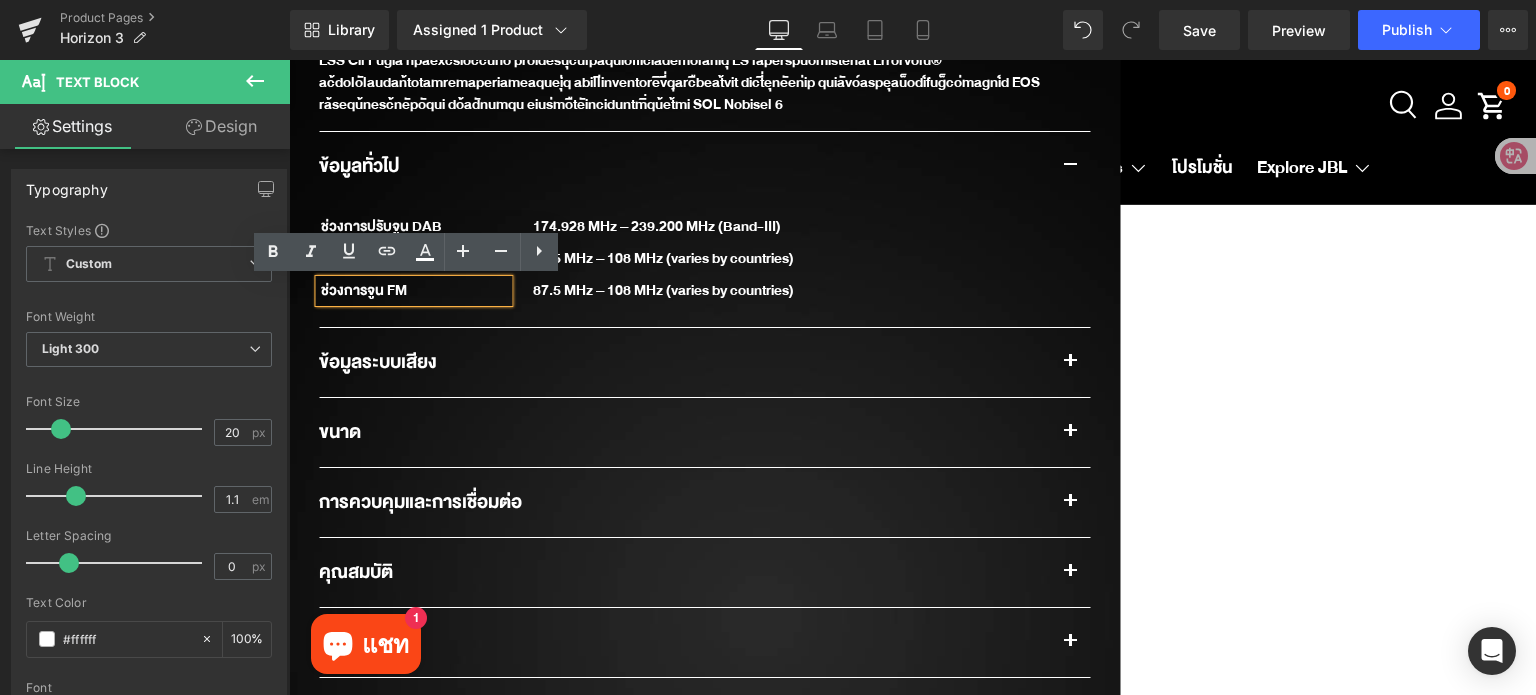 click on "ช่วงการจูน FM" at bounding box center (413, 291) 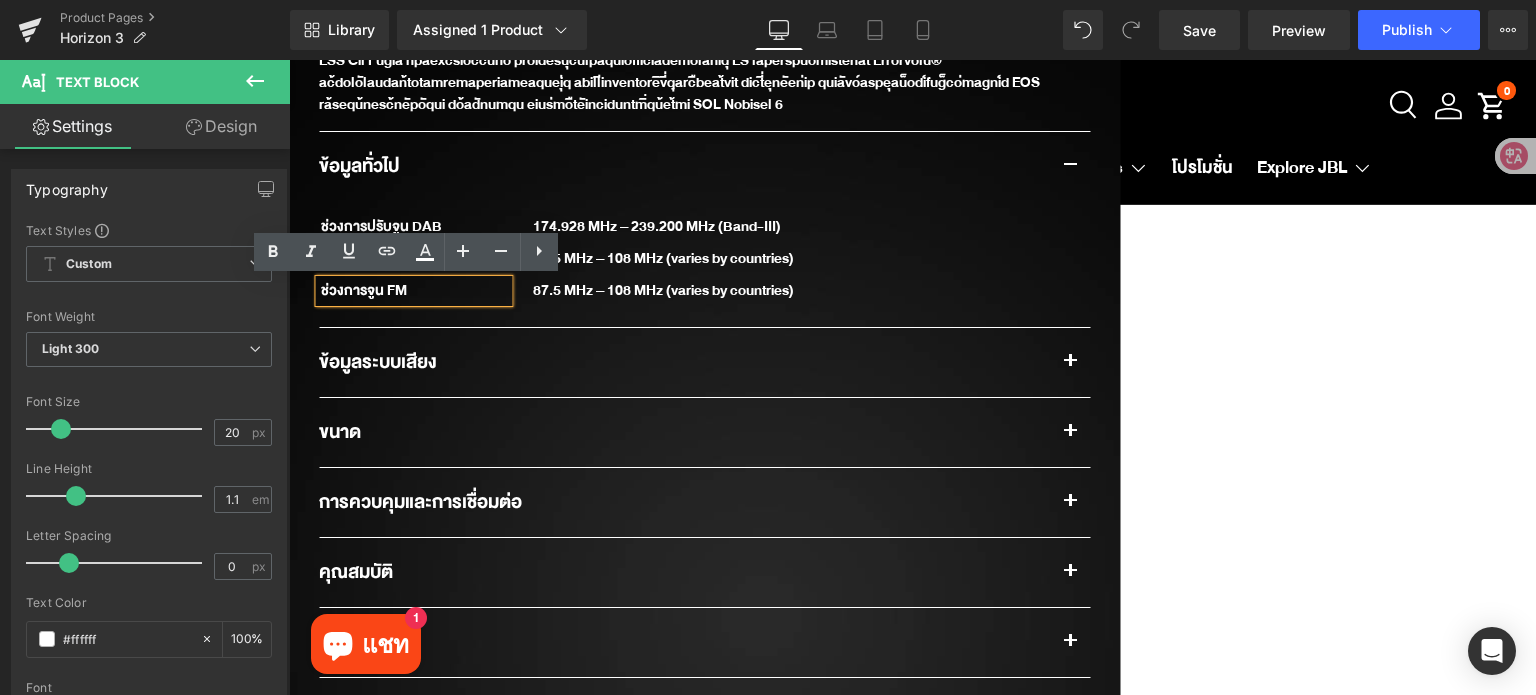 click on "ช่วงการจูน FM" at bounding box center (413, 291) 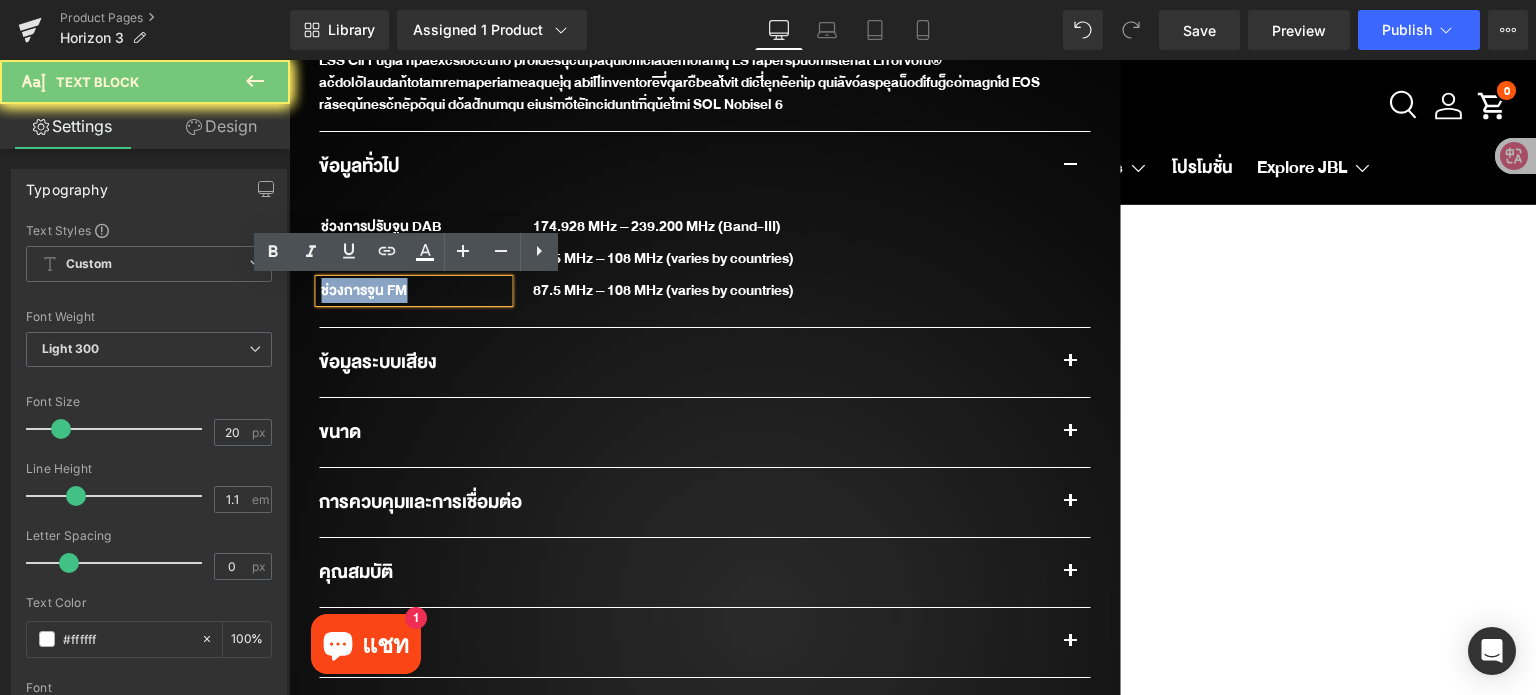 click on "ช่วงการจูน FM" at bounding box center (413, 291) 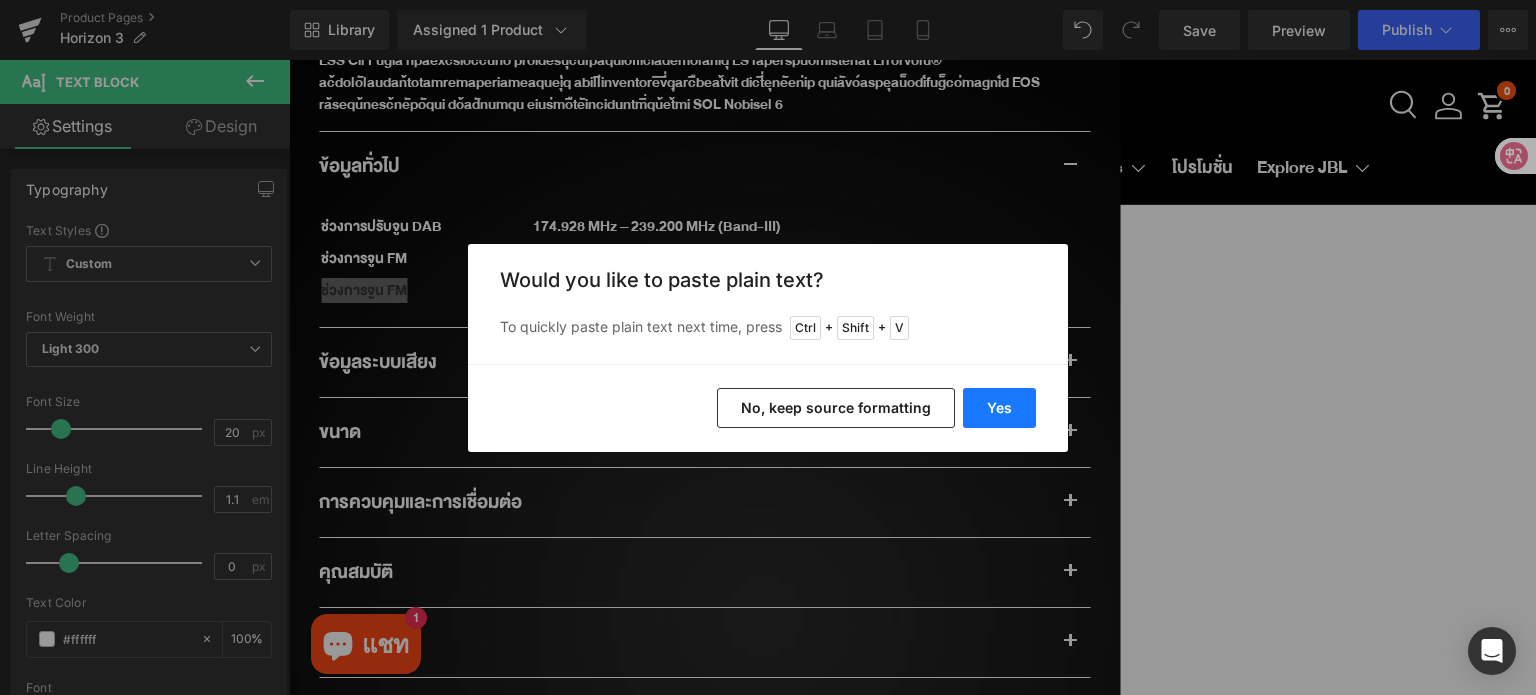 drag, startPoint x: 1005, startPoint y: 415, endPoint x: 710, endPoint y: 336, distance: 305.39484 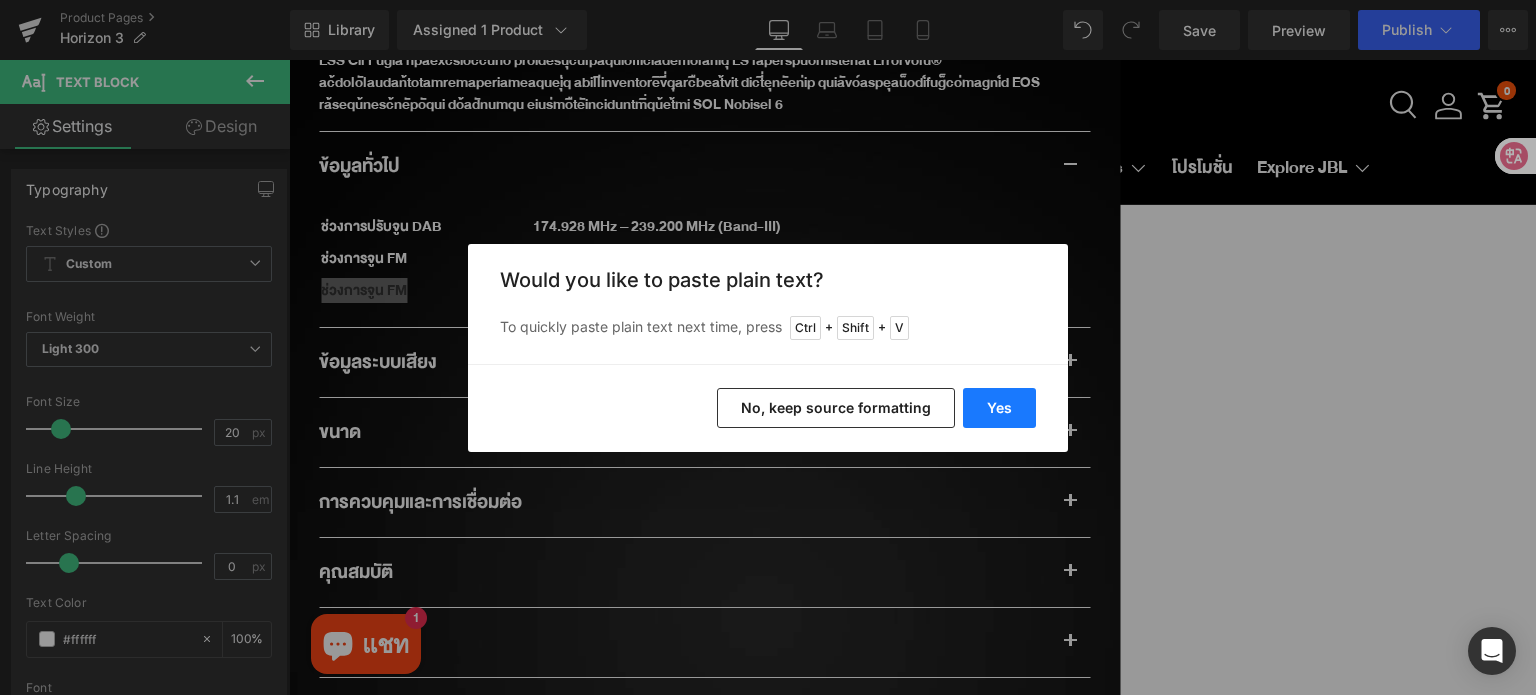 click on "Yes" at bounding box center [999, 408] 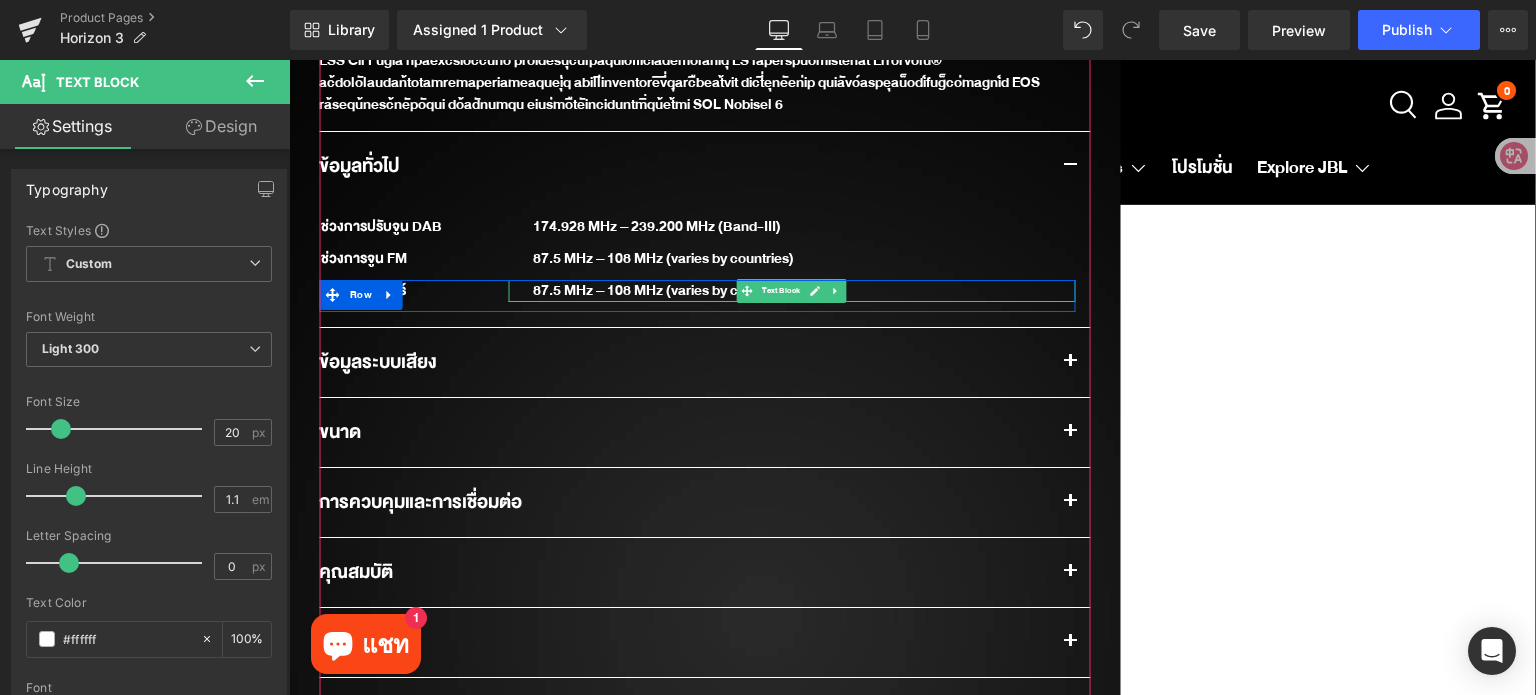 drag, startPoint x: 802, startPoint y: 299, endPoint x: 759, endPoint y: 299, distance: 43 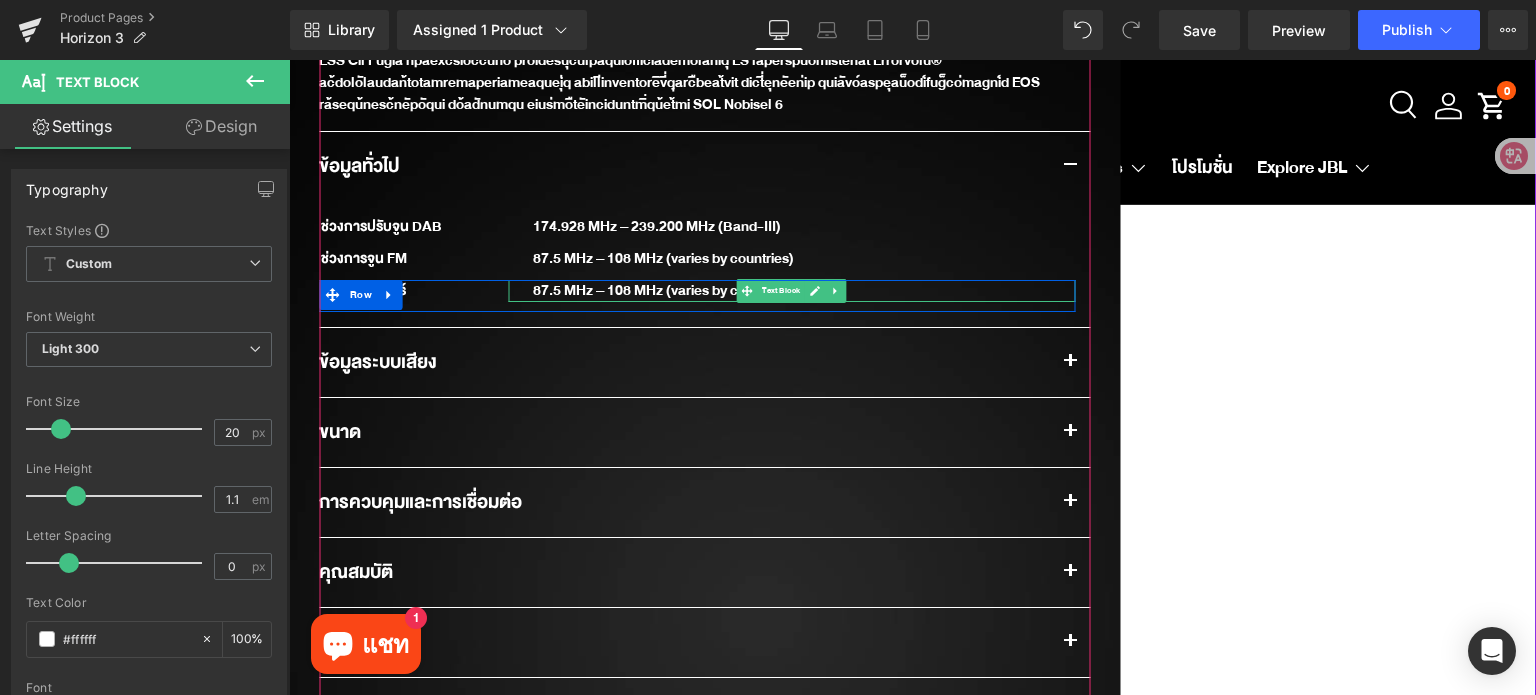 click at bounding box center [815, 291] 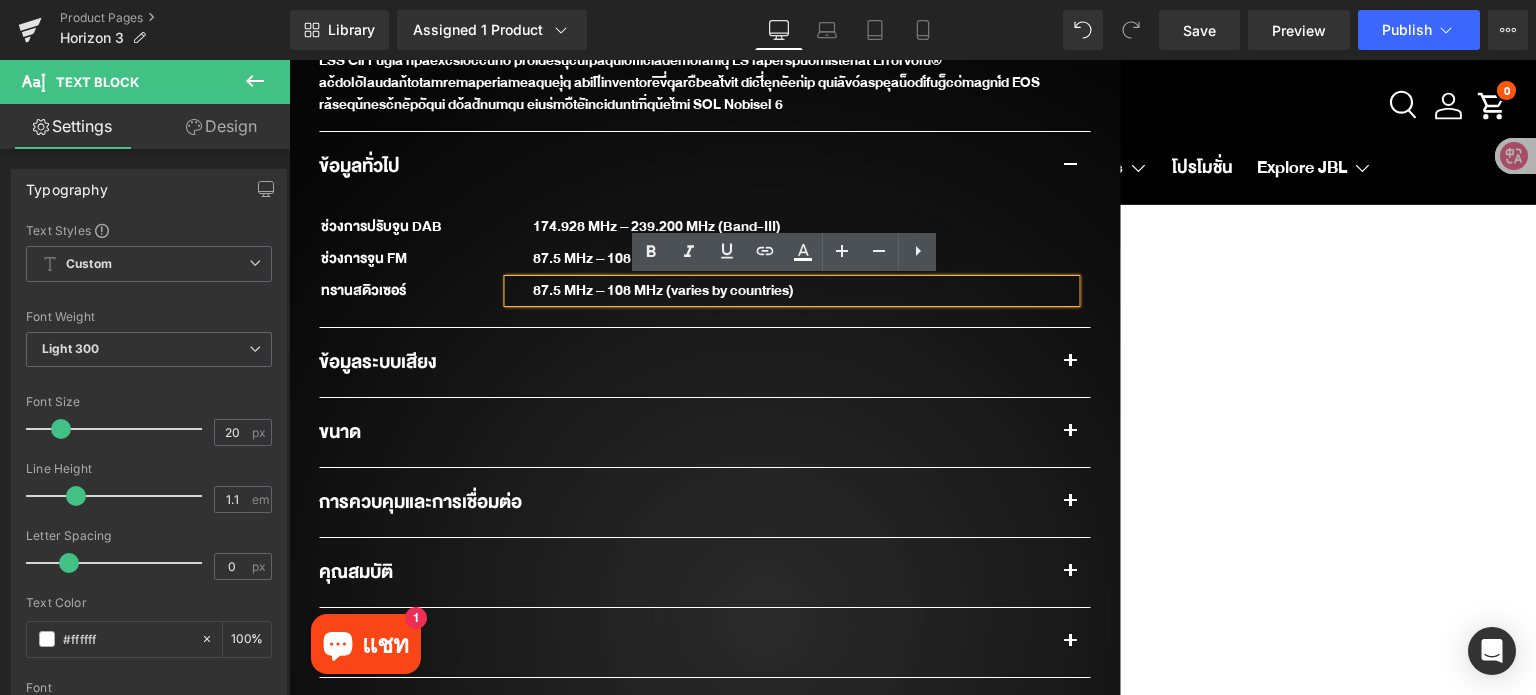 click on "87.5 MHz – 108 MHz (varies by countries)" at bounding box center (791, 291) 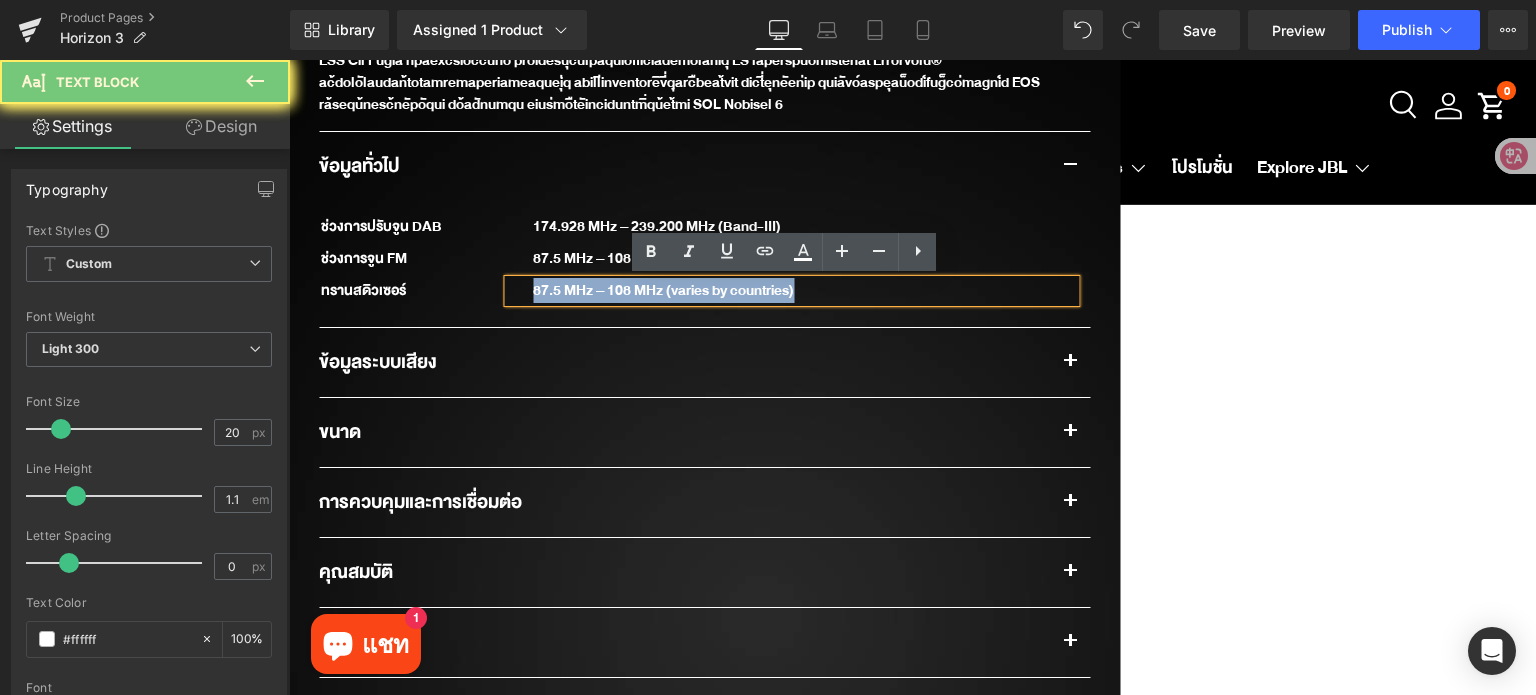 click on "87.5 MHz – 108 MHz (varies by countries)" at bounding box center [791, 291] 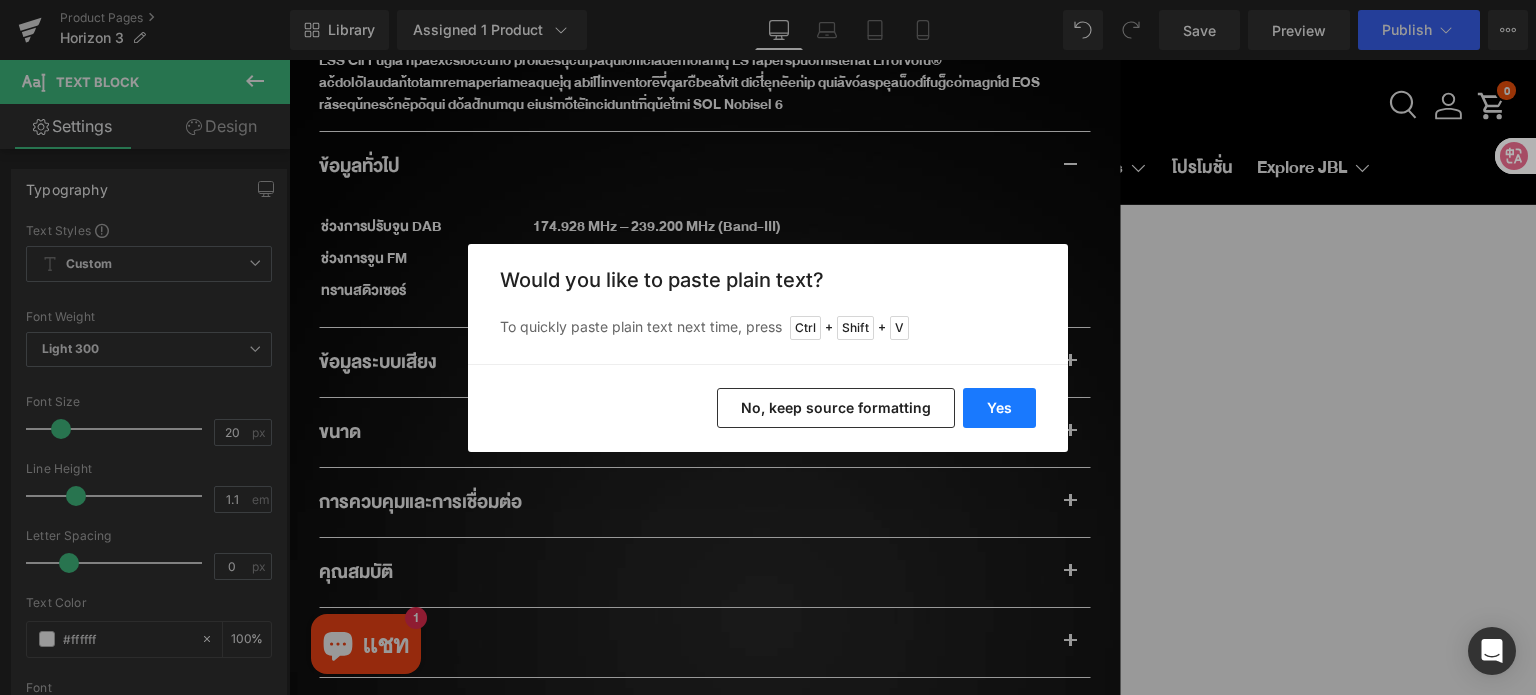 drag, startPoint x: 1000, startPoint y: 408, endPoint x: 711, endPoint y: 347, distance: 295.36755 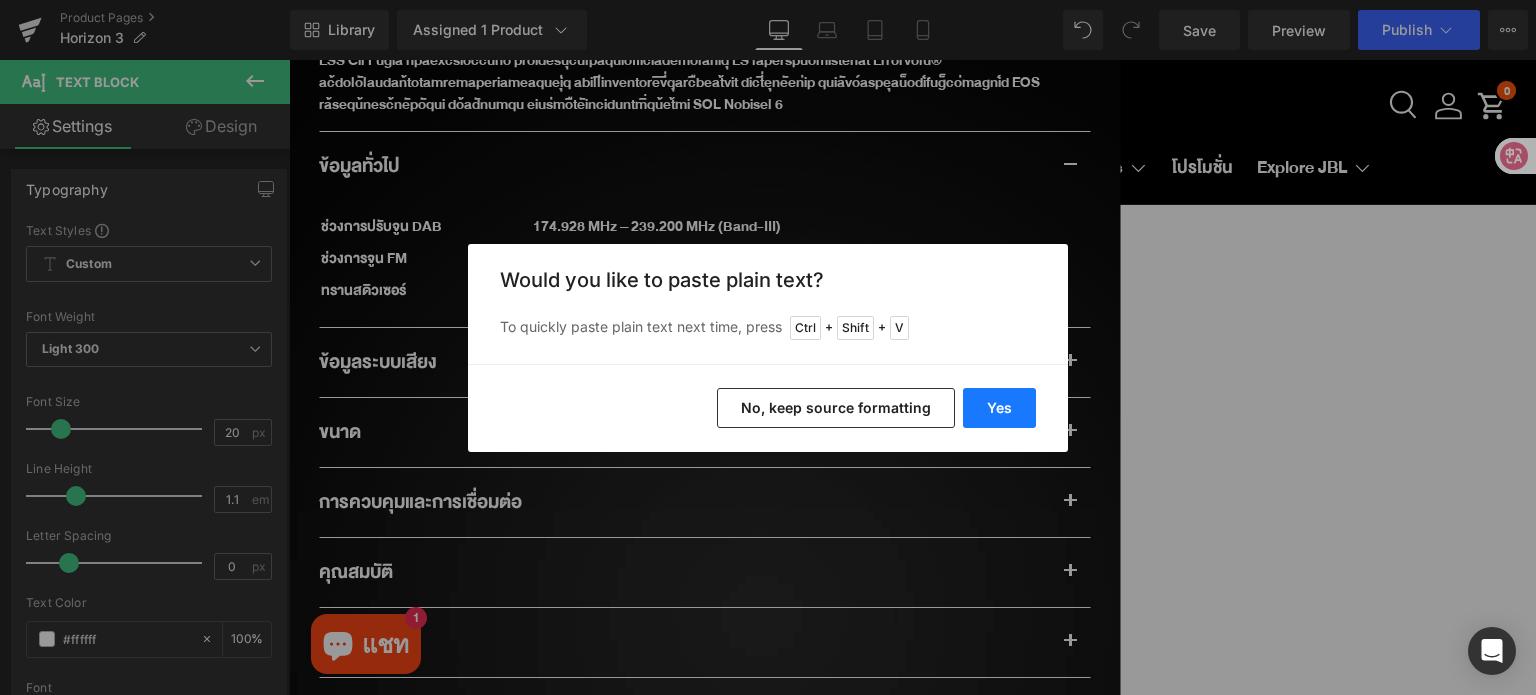 click on "Yes" at bounding box center (999, 408) 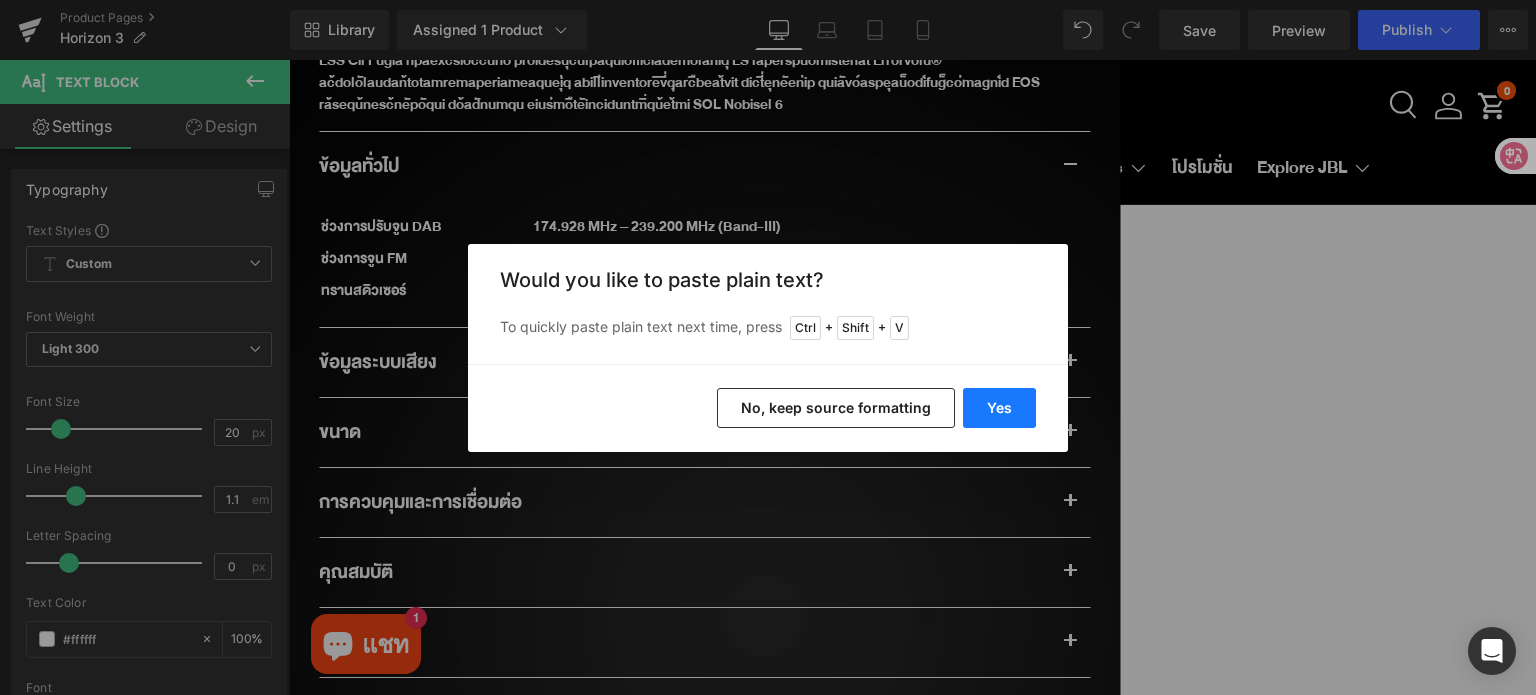 type 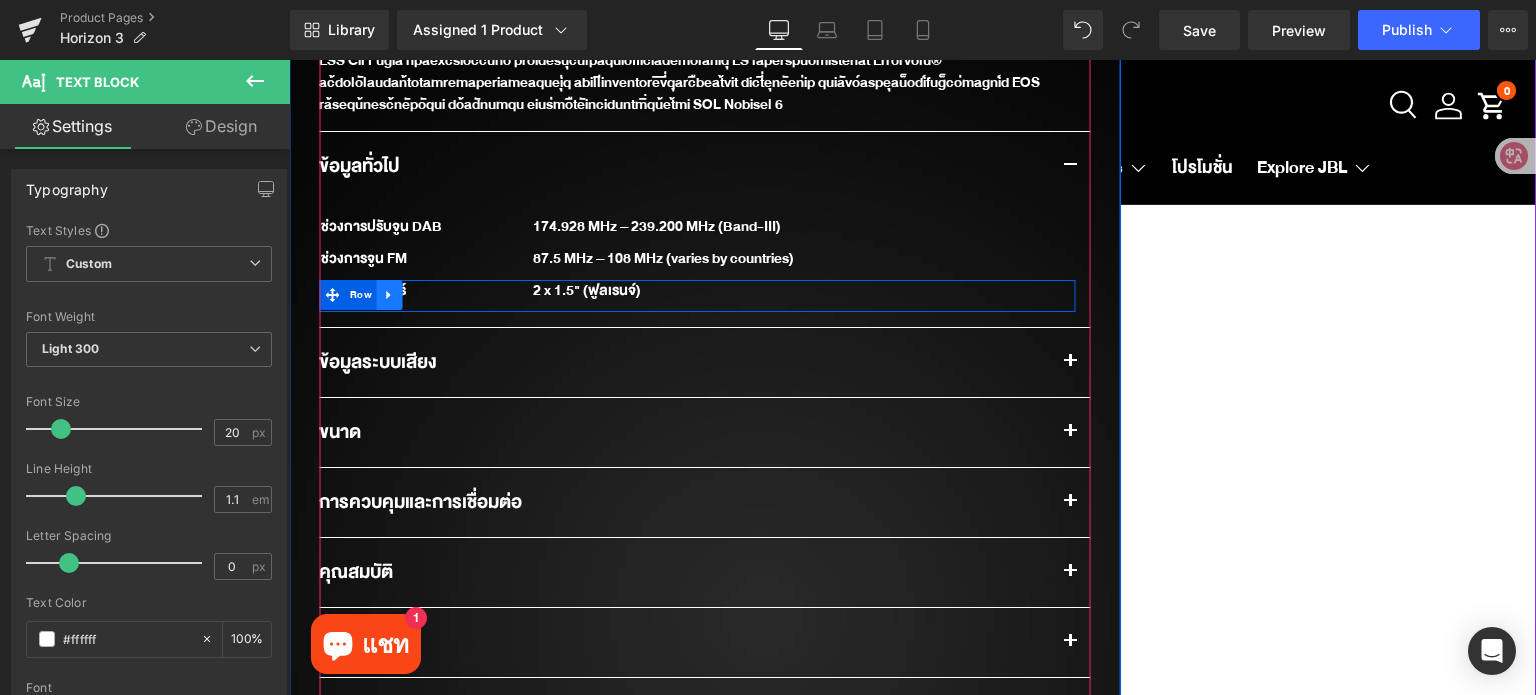 click 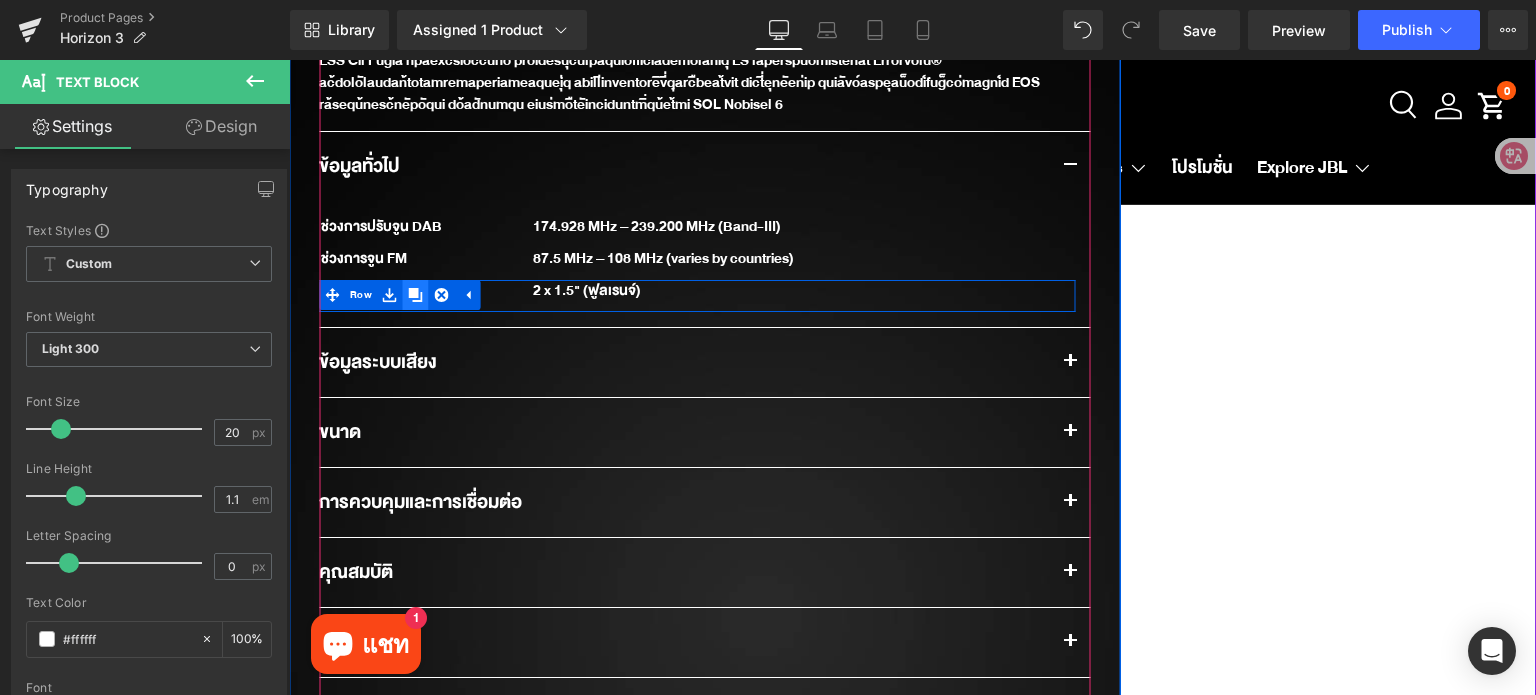 click 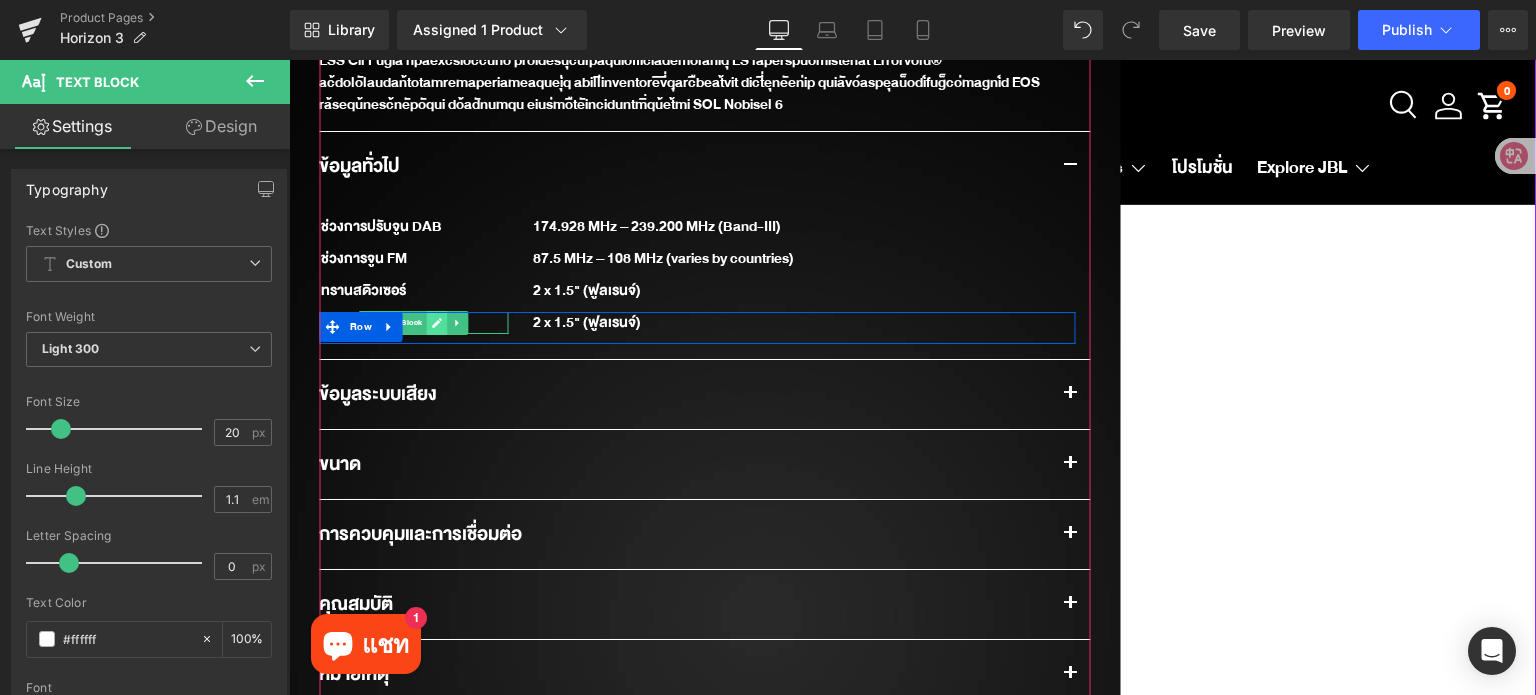click 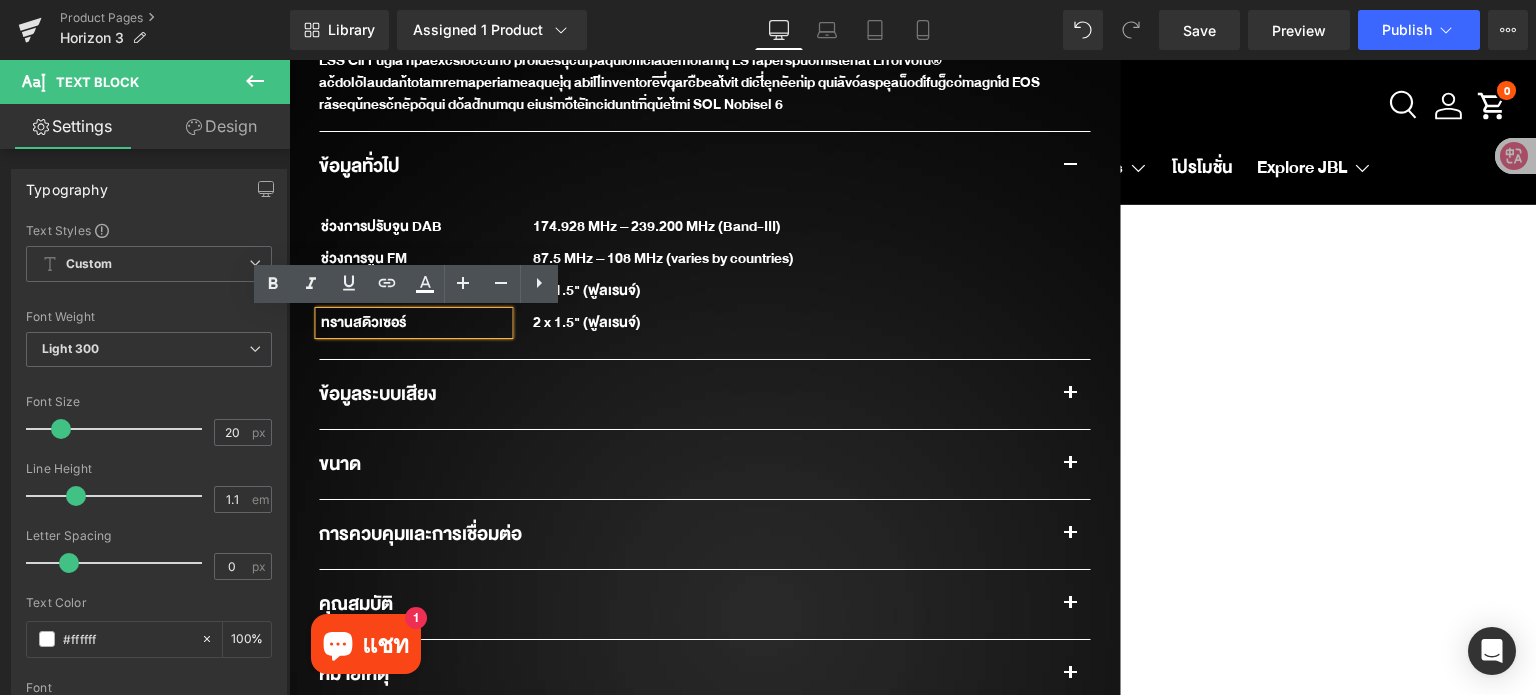click on "ทรานสดิวเซอร์" at bounding box center (413, 323) 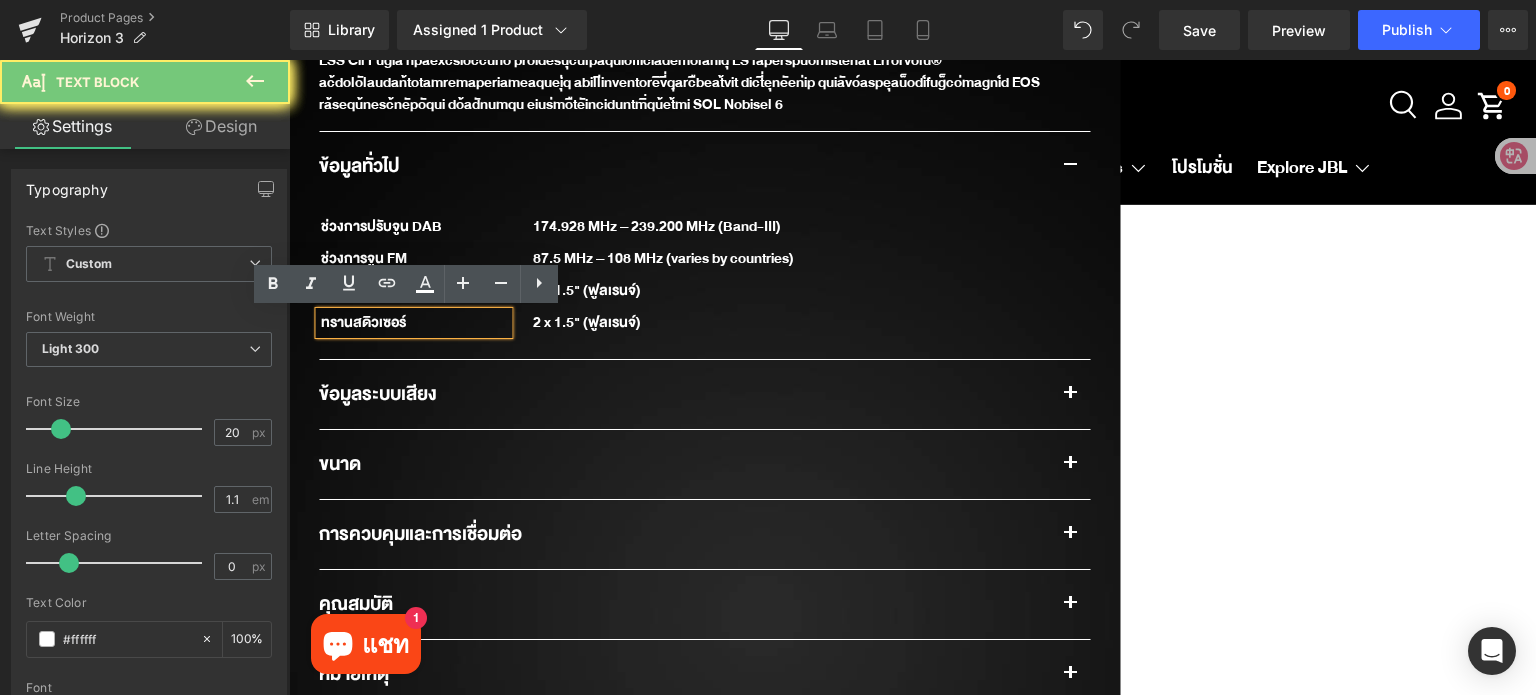 click on "ทรานสดิวเซอร์" at bounding box center (413, 323) 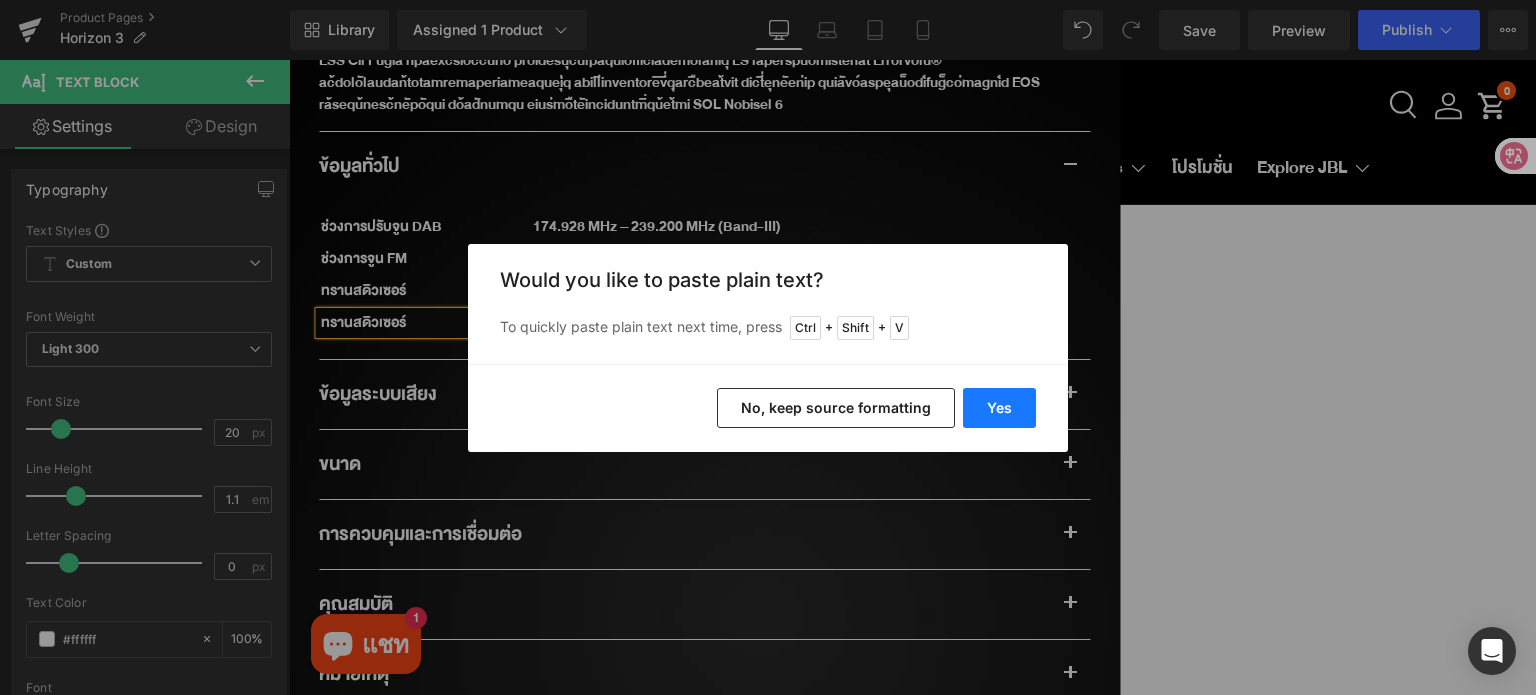 click on "Yes" at bounding box center [999, 408] 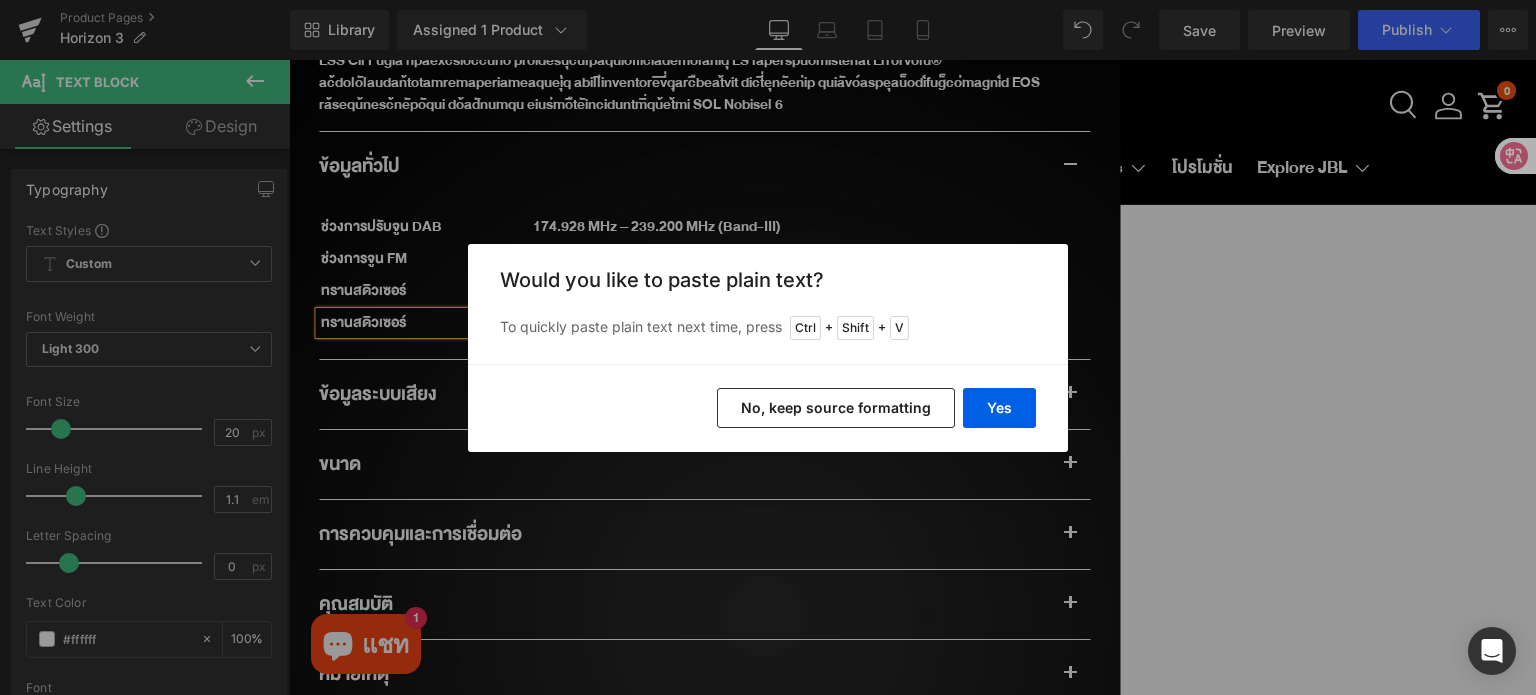 type 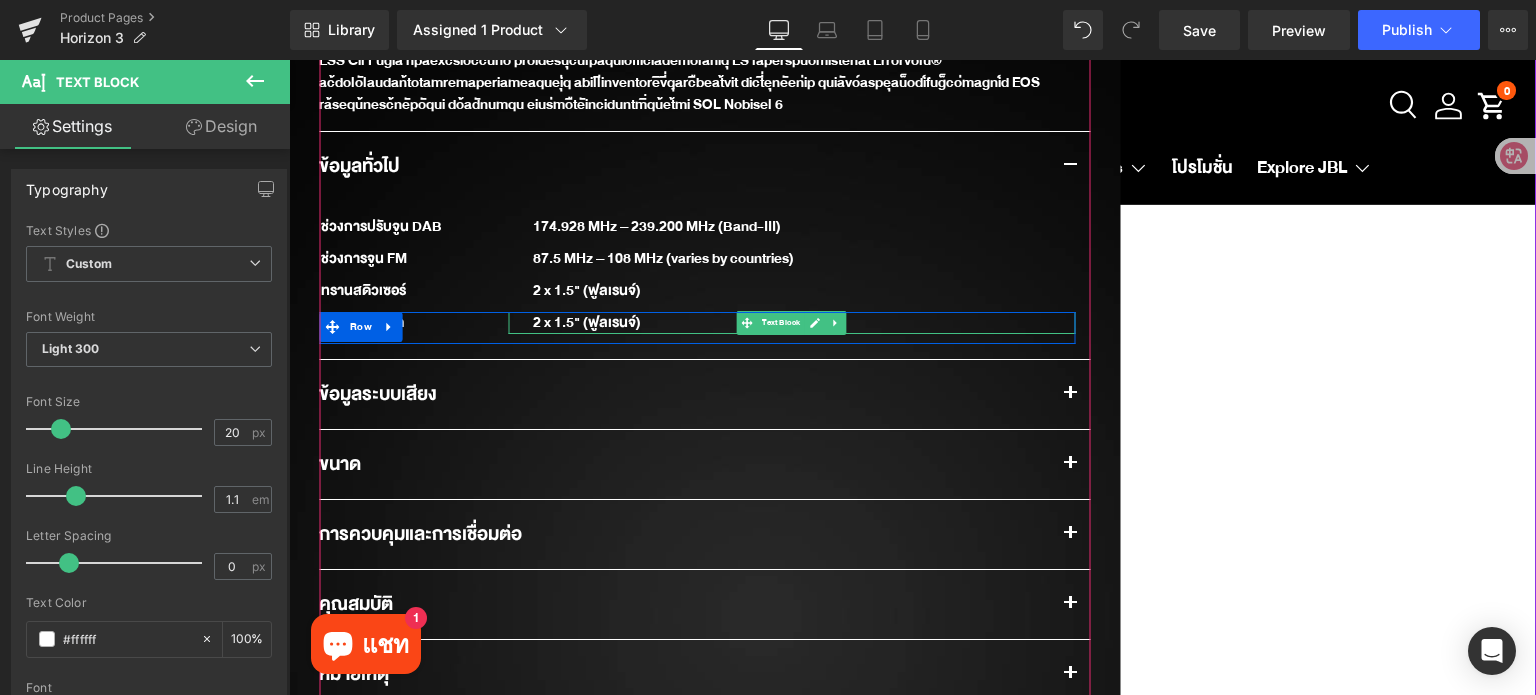 click at bounding box center [815, 323] 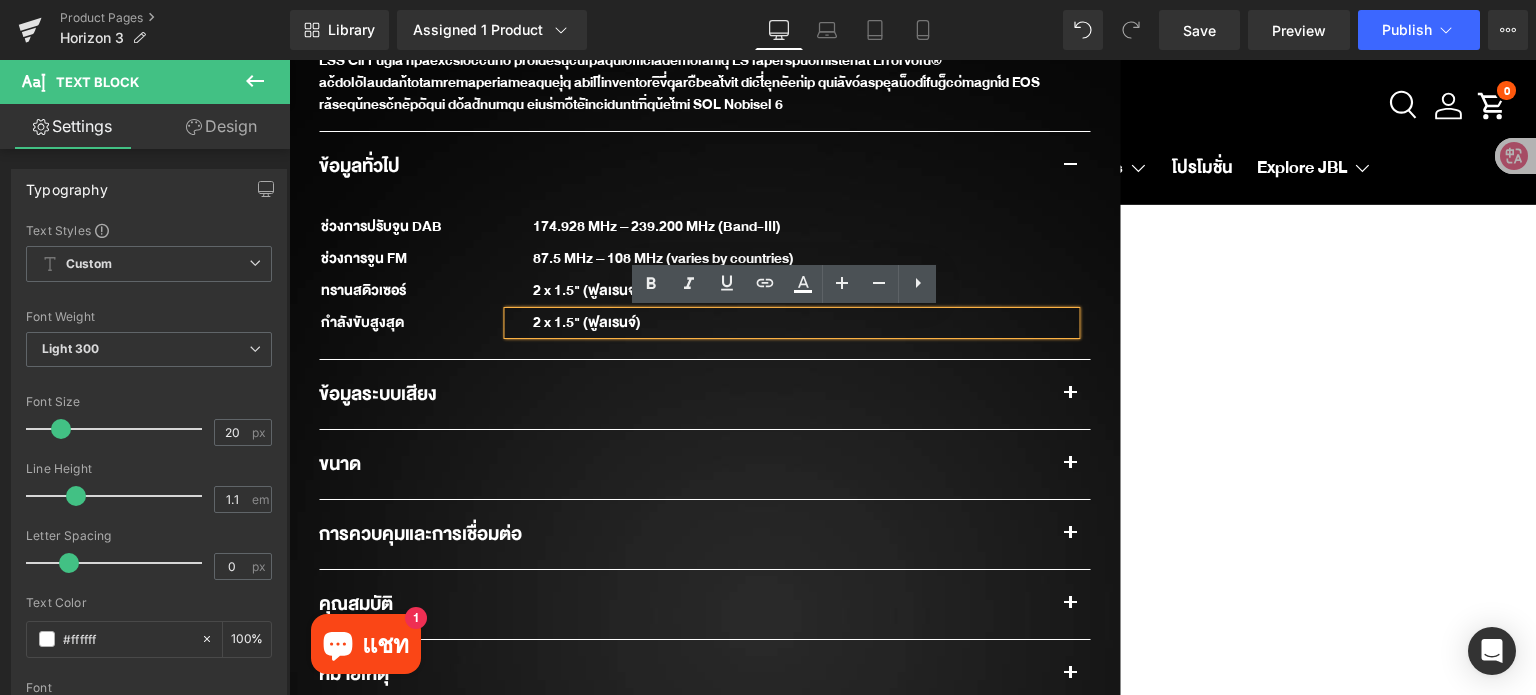 click on "2 x 1.5" (ฟูลเรนจ์)" at bounding box center (791, 323) 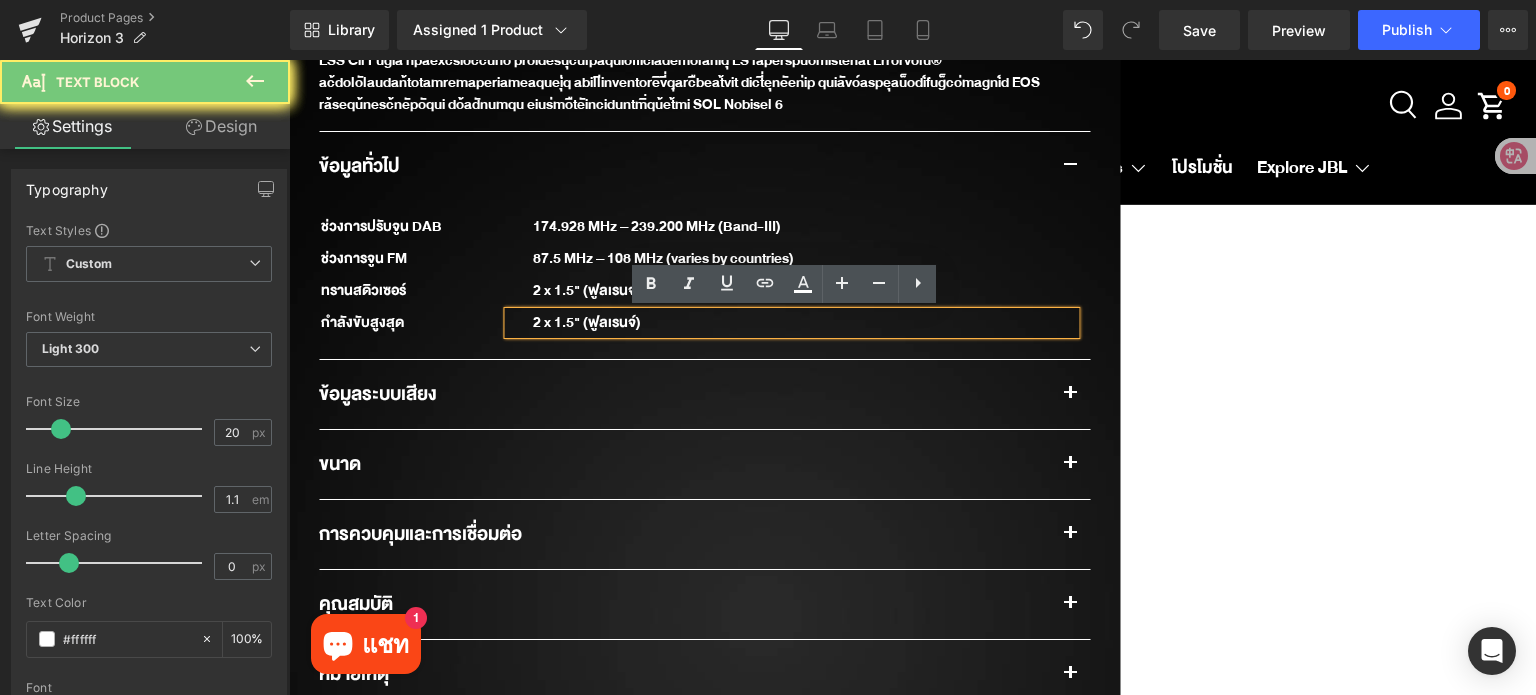 click on "2 x 1.5" (ฟูลเรนจ์)" at bounding box center (791, 323) 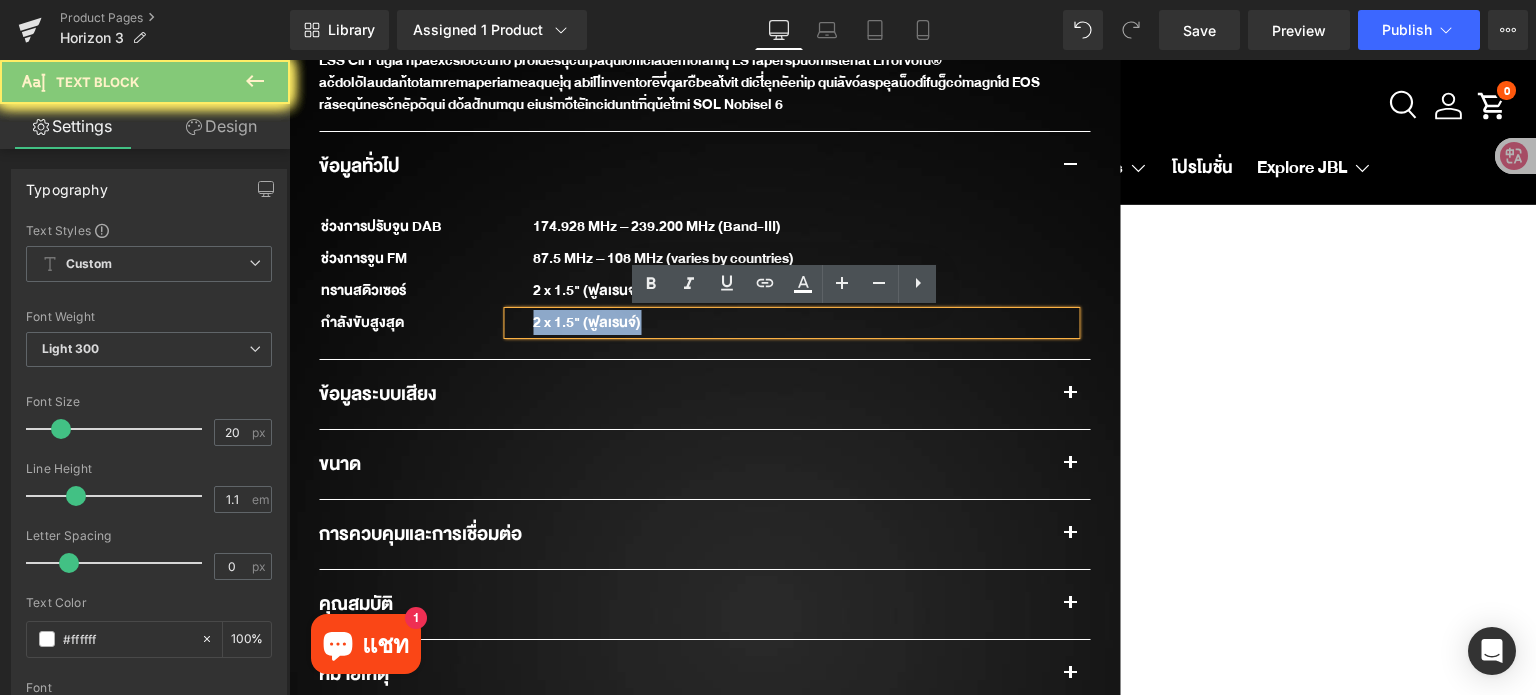 click on "2 x 1.5" (ฟูลเรนจ์)" at bounding box center (791, 323) 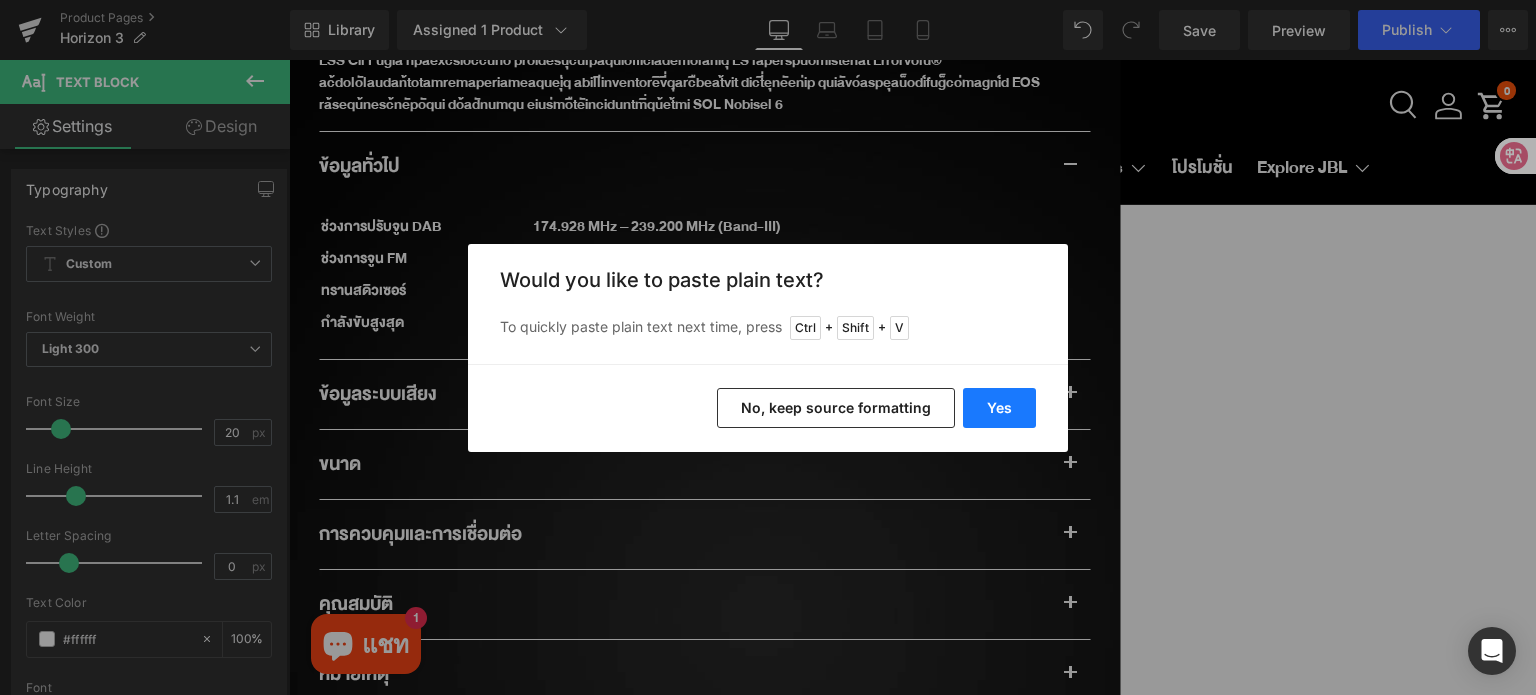 click on "Yes" at bounding box center (999, 408) 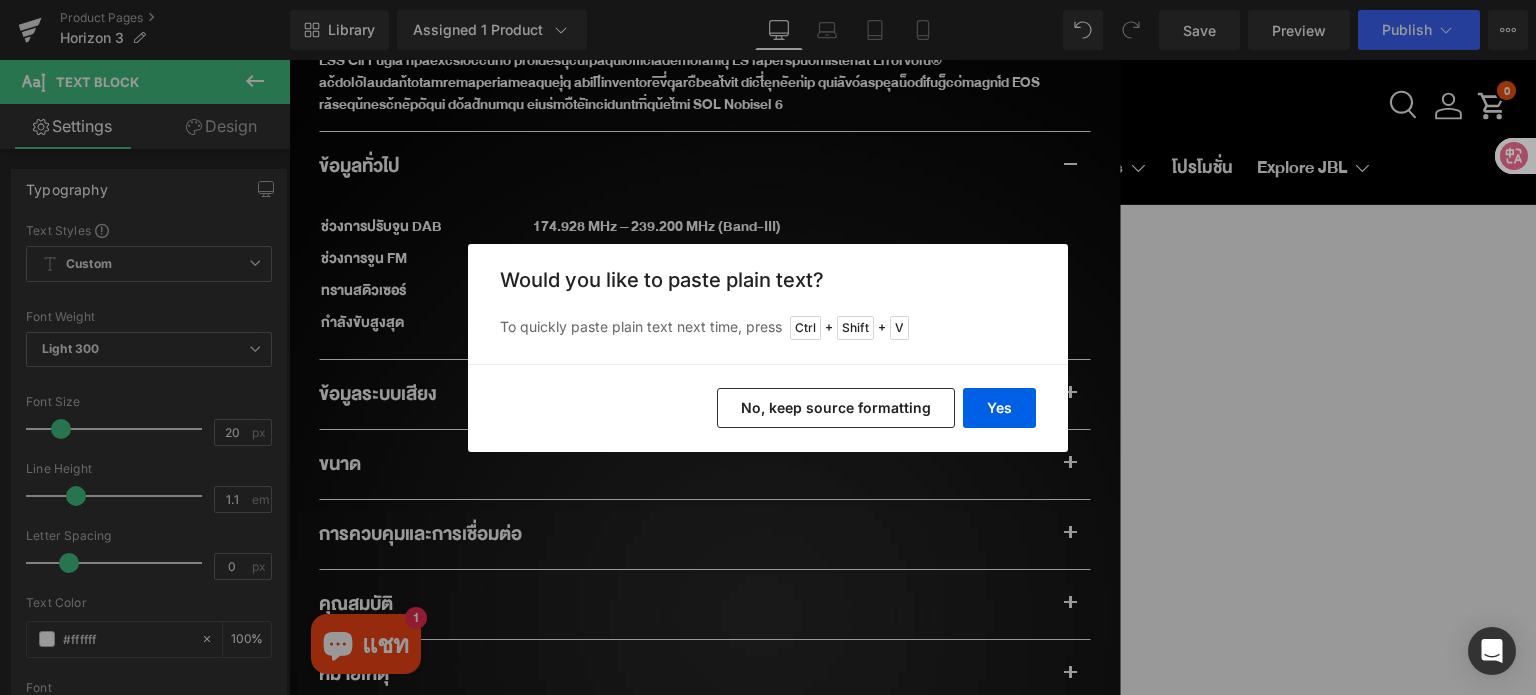 type 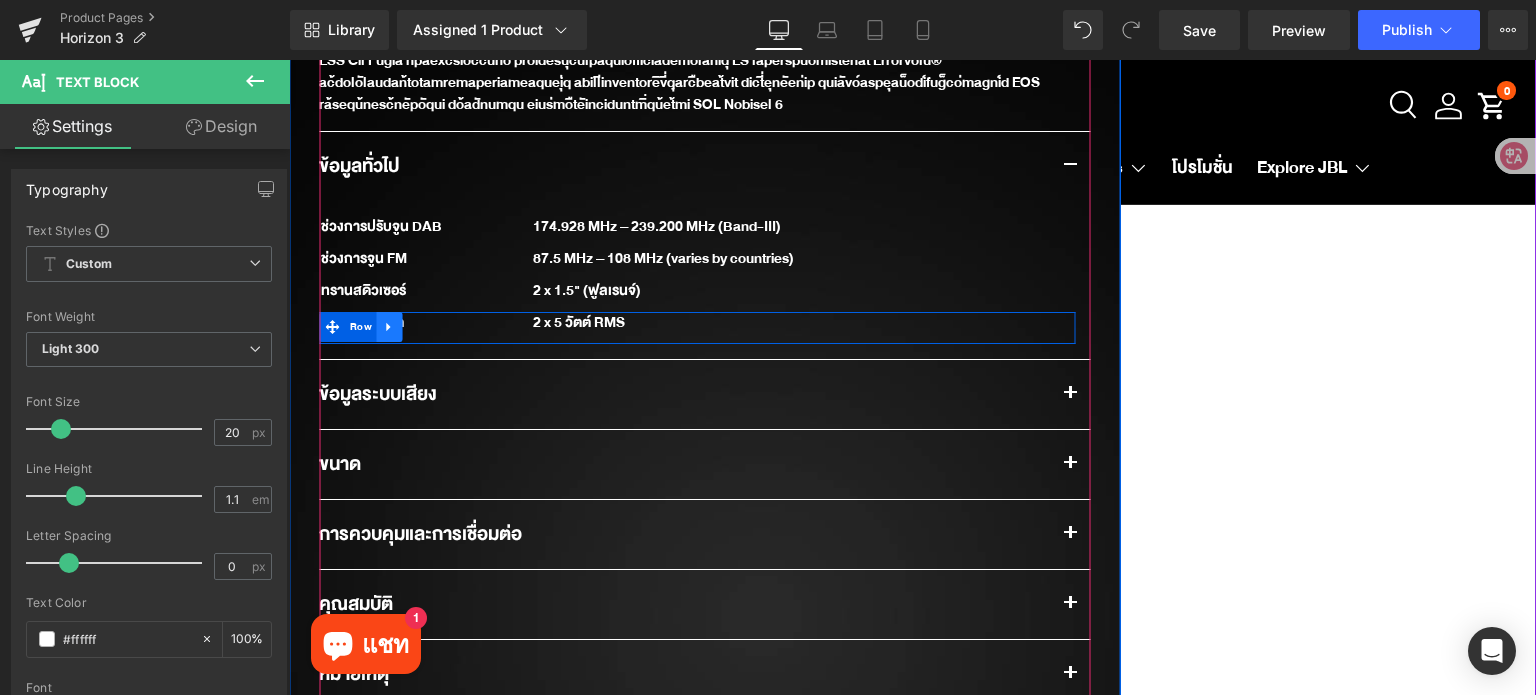 click 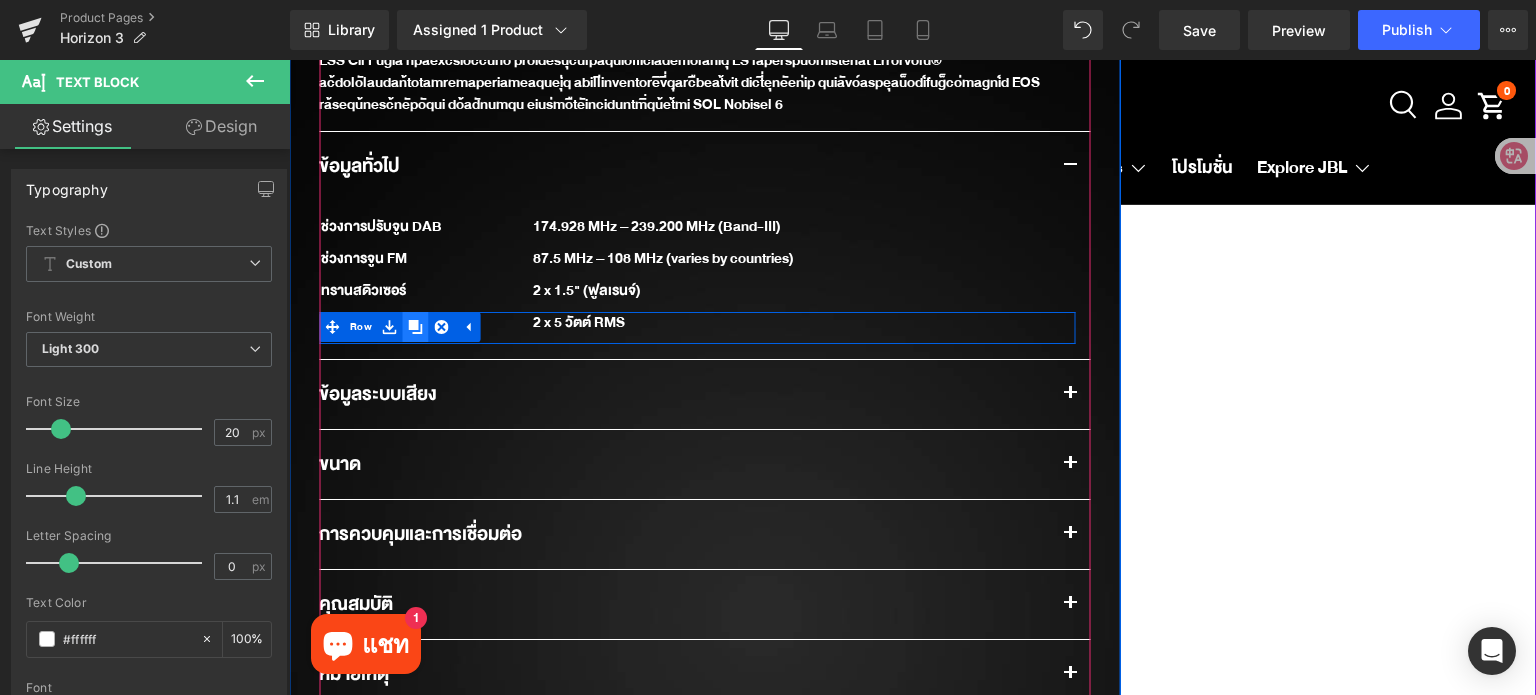 click 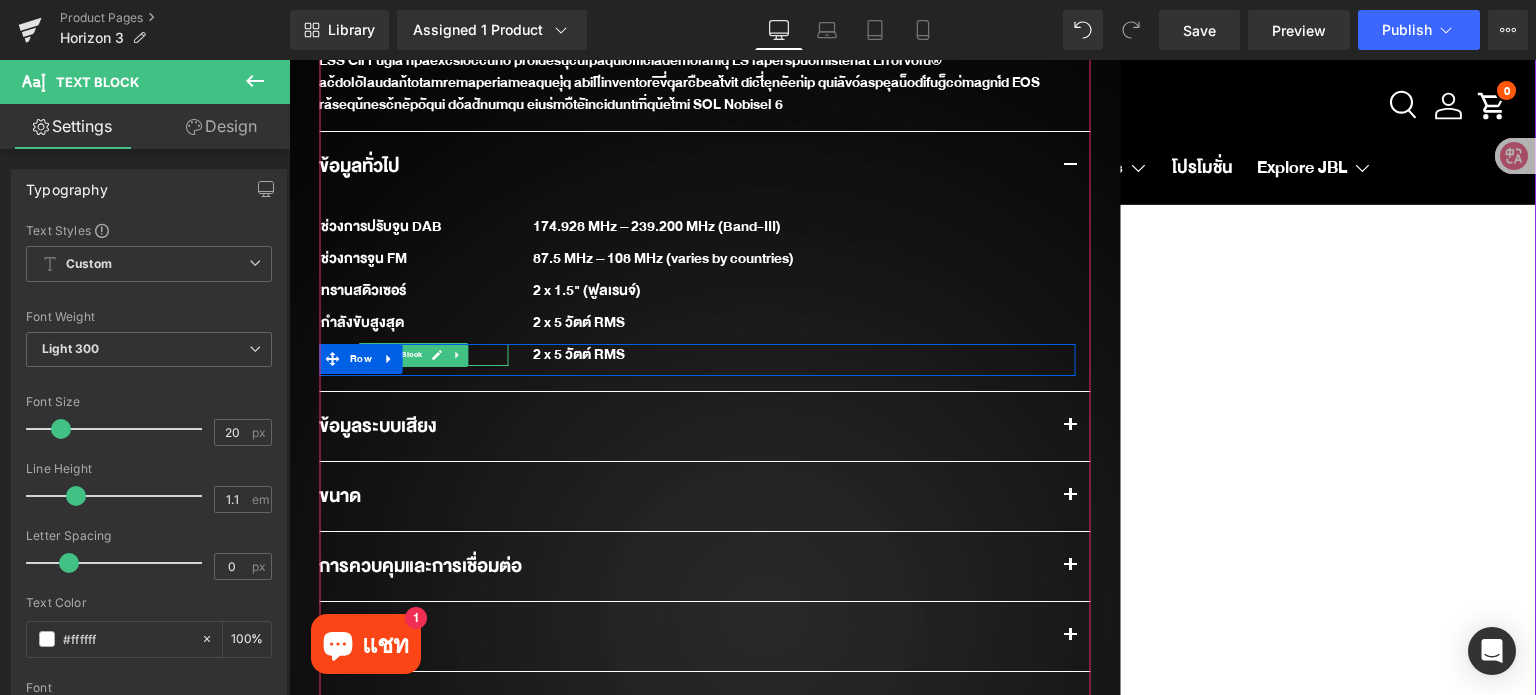 click 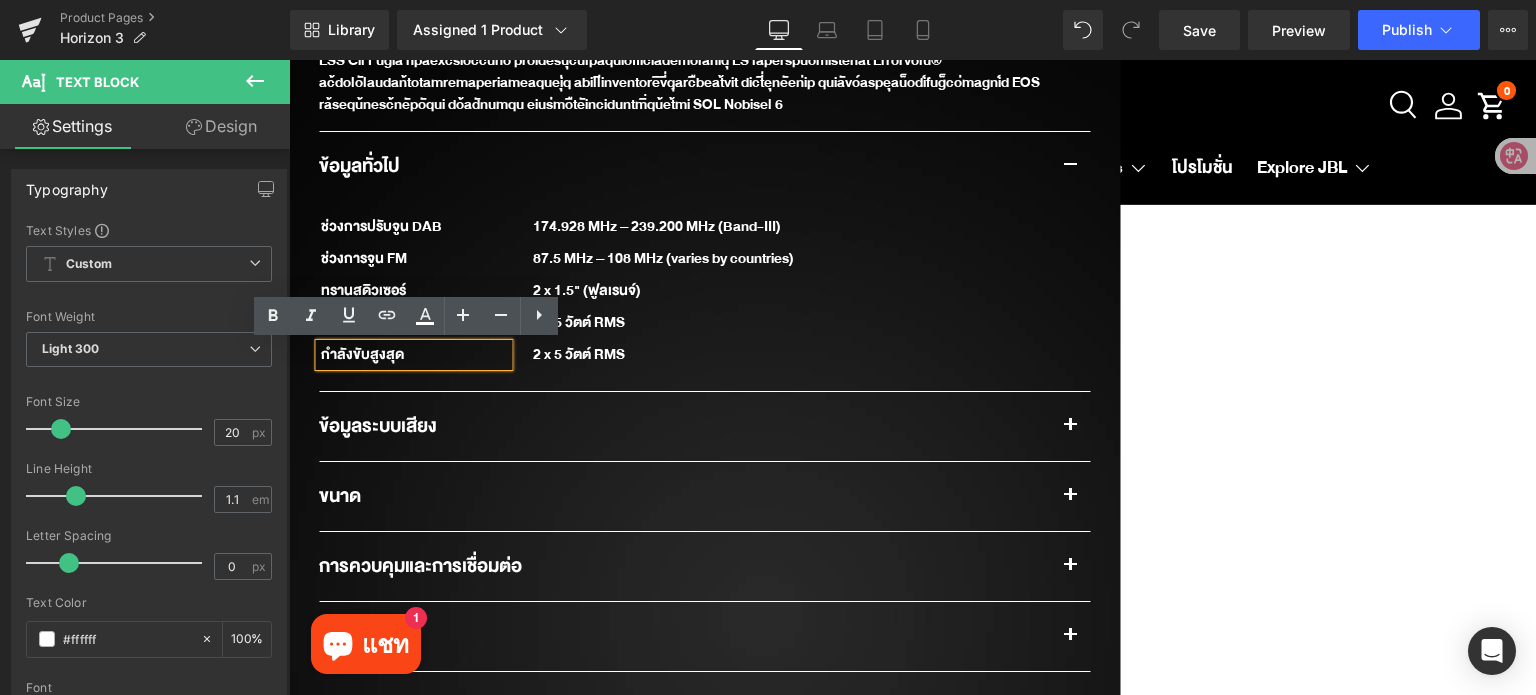 click on "กําลังขับสูงสุด" at bounding box center (413, 355) 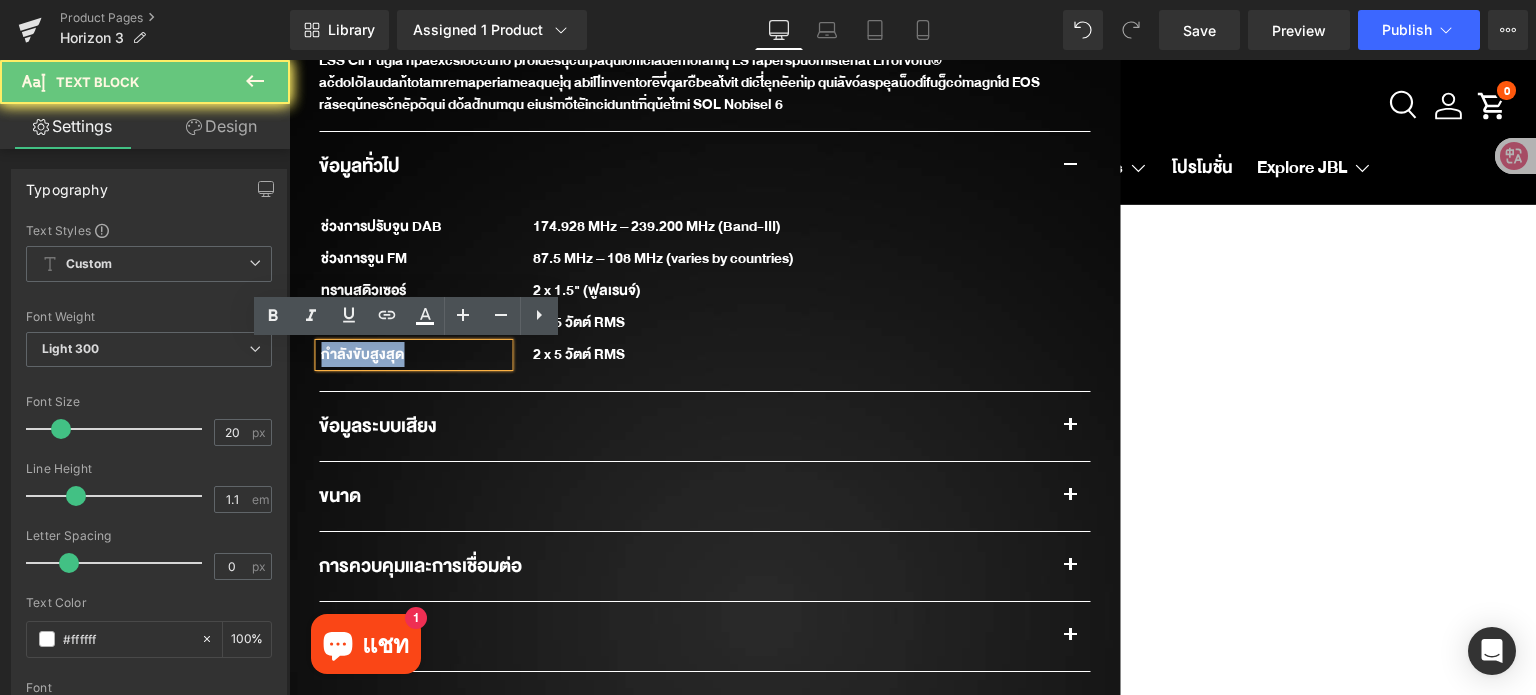 click on "กําลังขับสูงสุด" at bounding box center (413, 355) 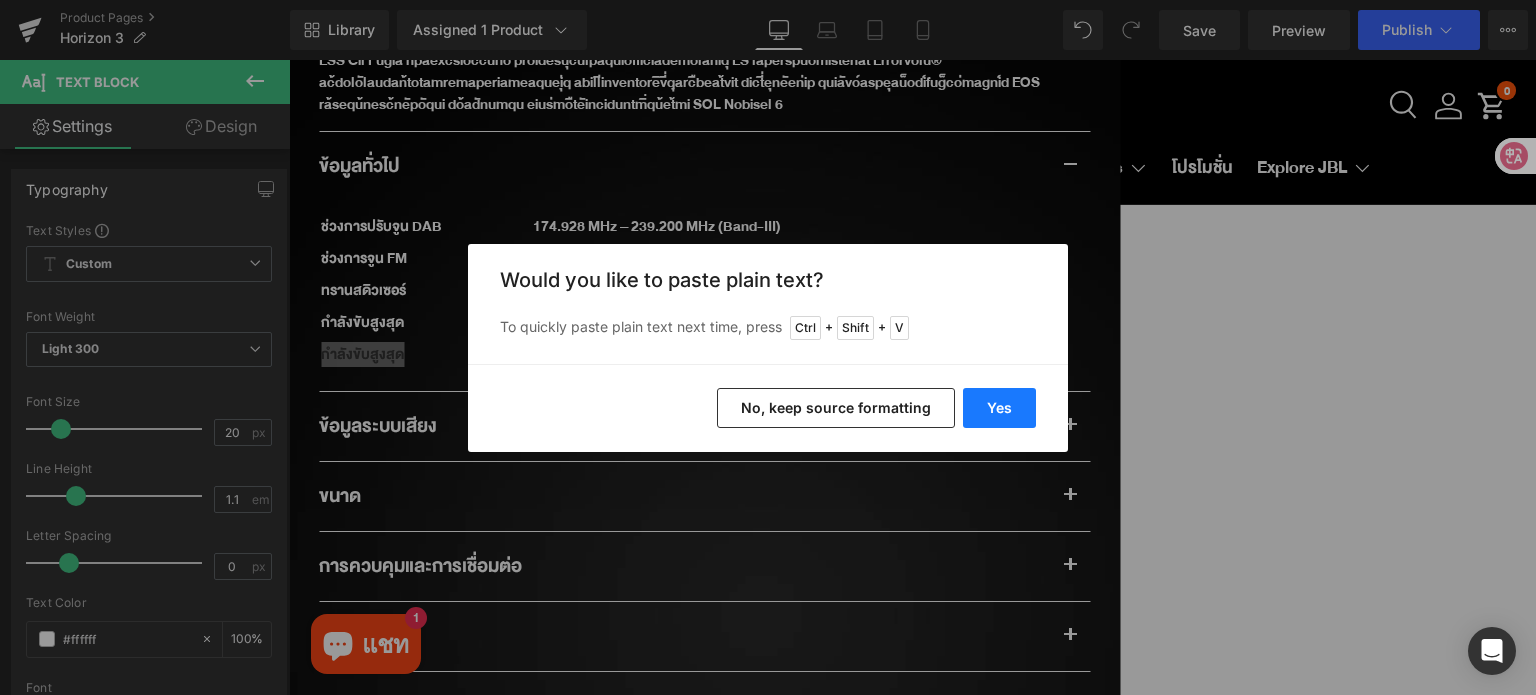 drag, startPoint x: 1010, startPoint y: 407, endPoint x: 698, endPoint y: 337, distance: 319.75616 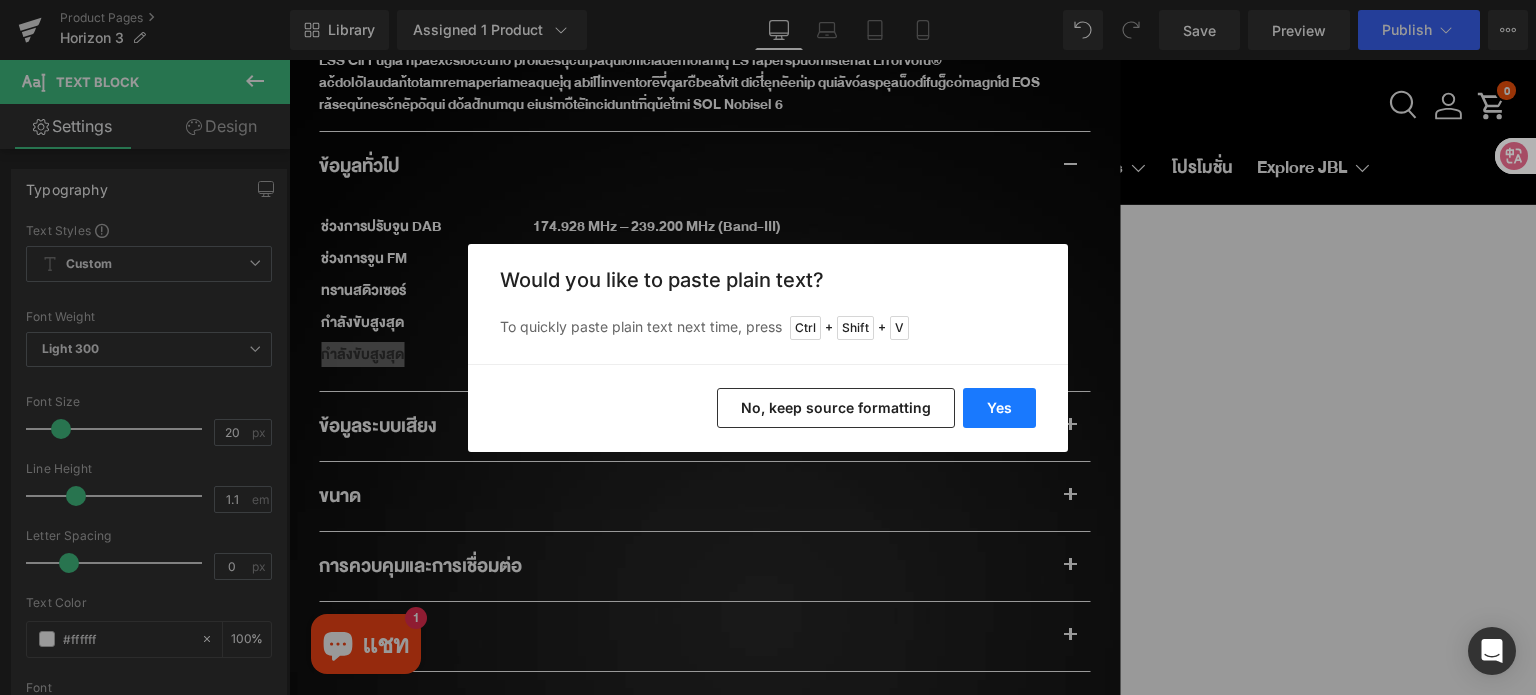type 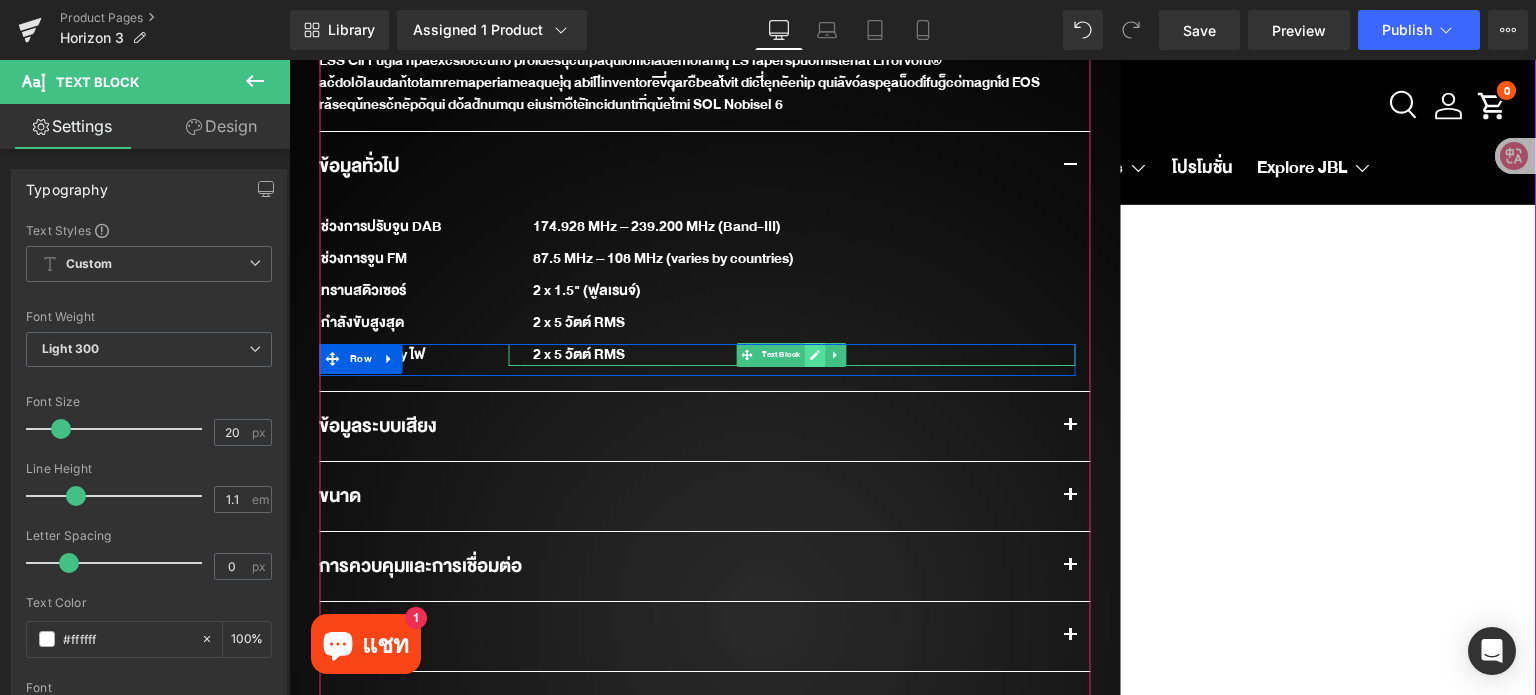 click at bounding box center (815, 355) 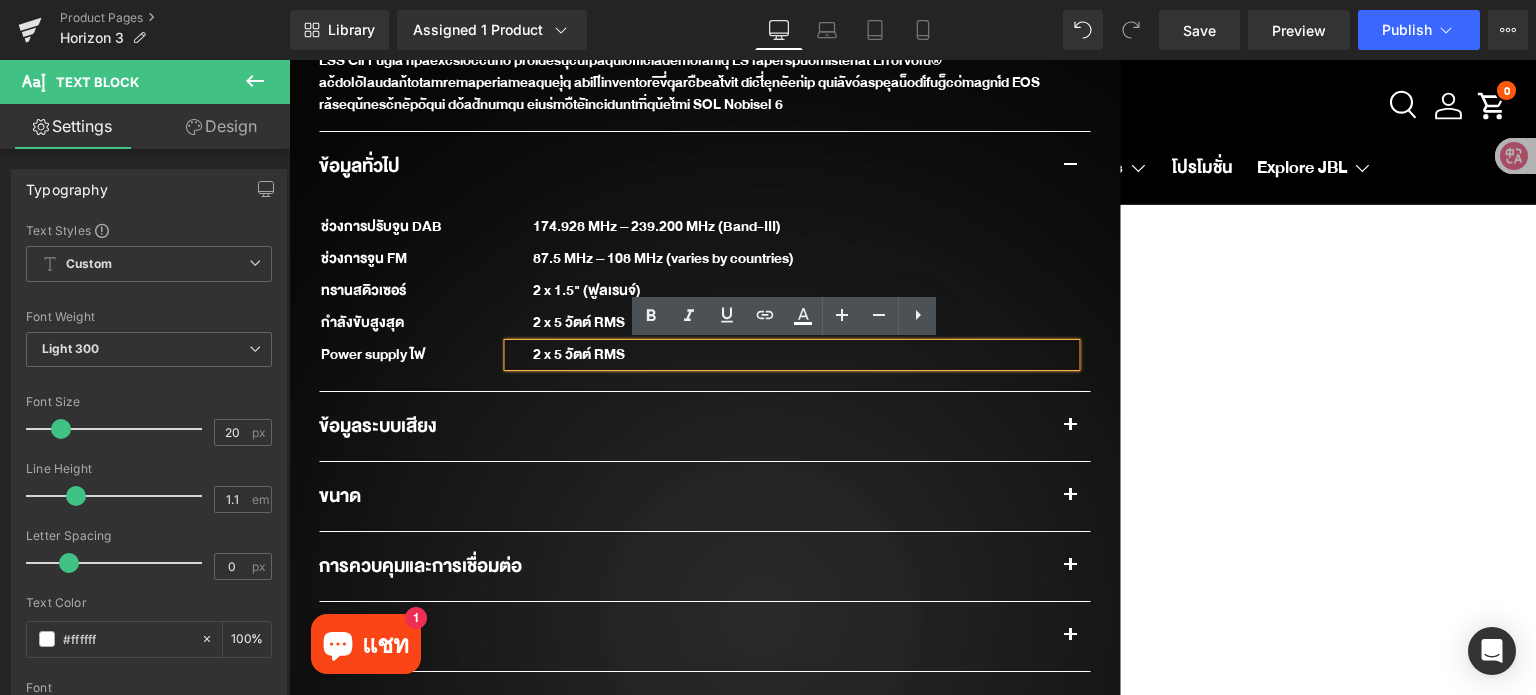 click on "2 x 5 วัตต์ RMS" at bounding box center [791, 355] 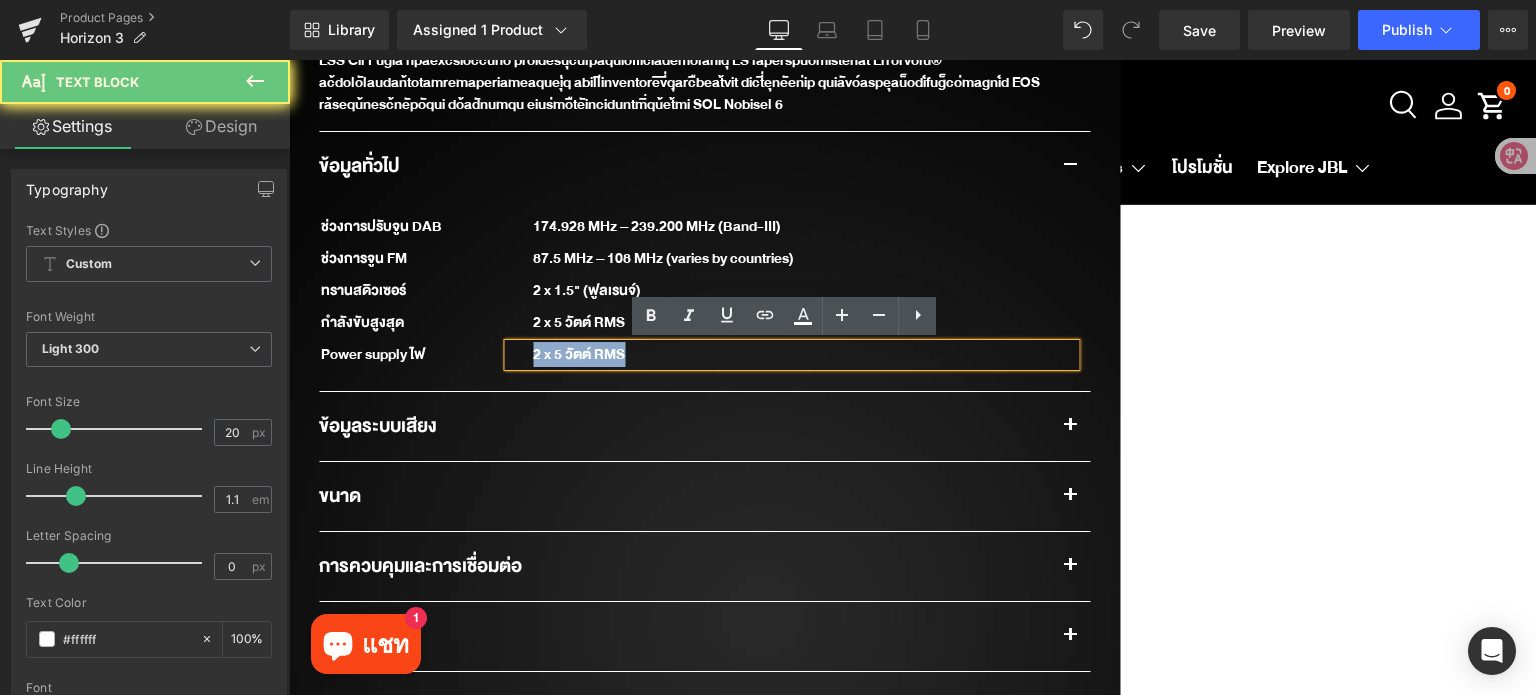 click on "2 x 5 วัตต์ RMS" at bounding box center (791, 355) 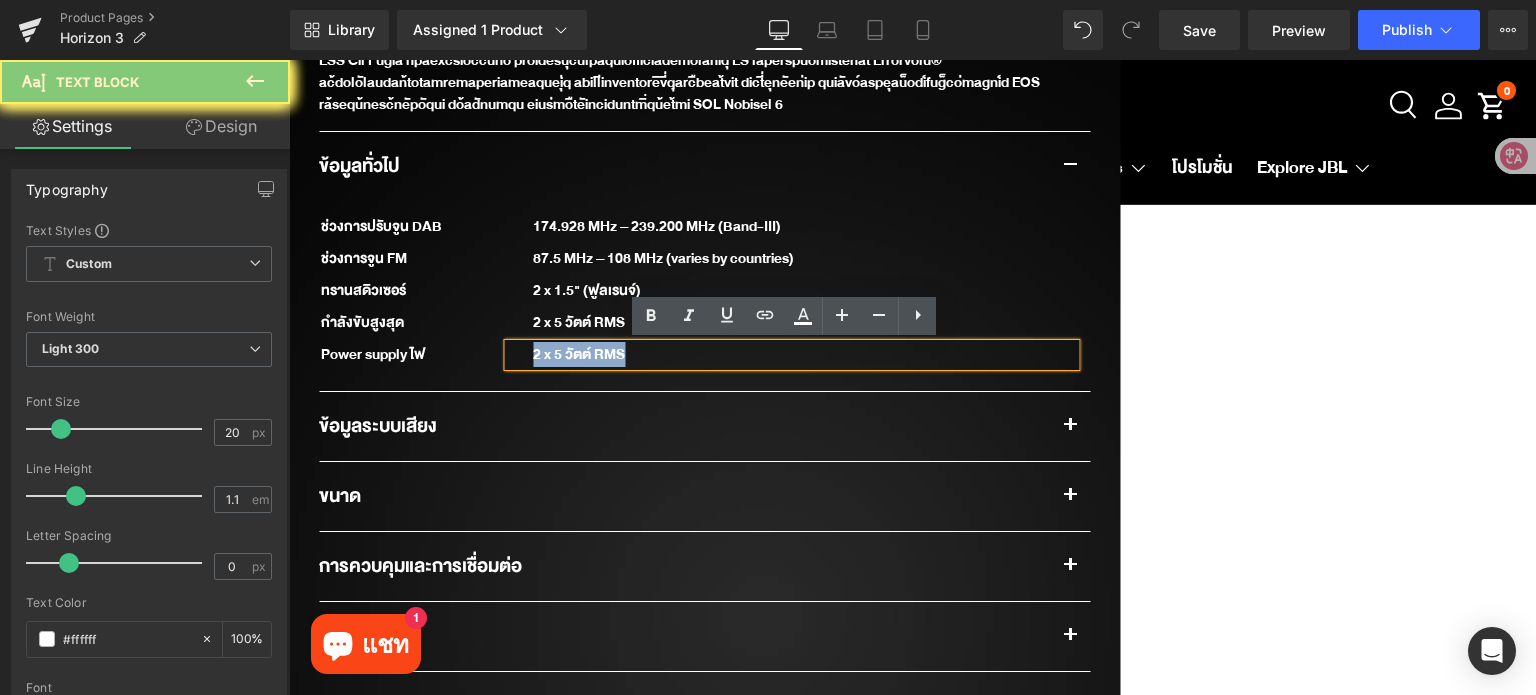 click on "2 x 5 วัตต์ RMS" at bounding box center (791, 355) 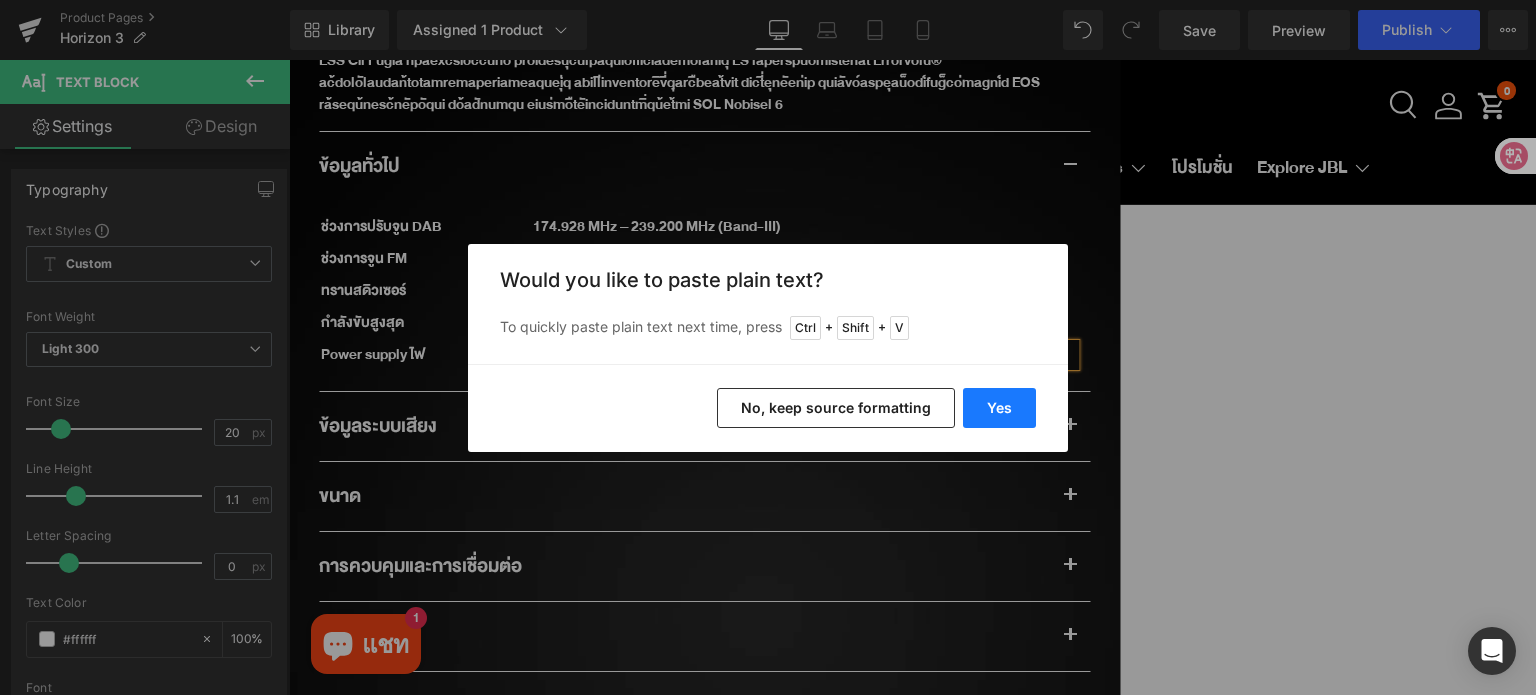 drag, startPoint x: 1006, startPoint y: 412, endPoint x: 719, endPoint y: 352, distance: 293.2047 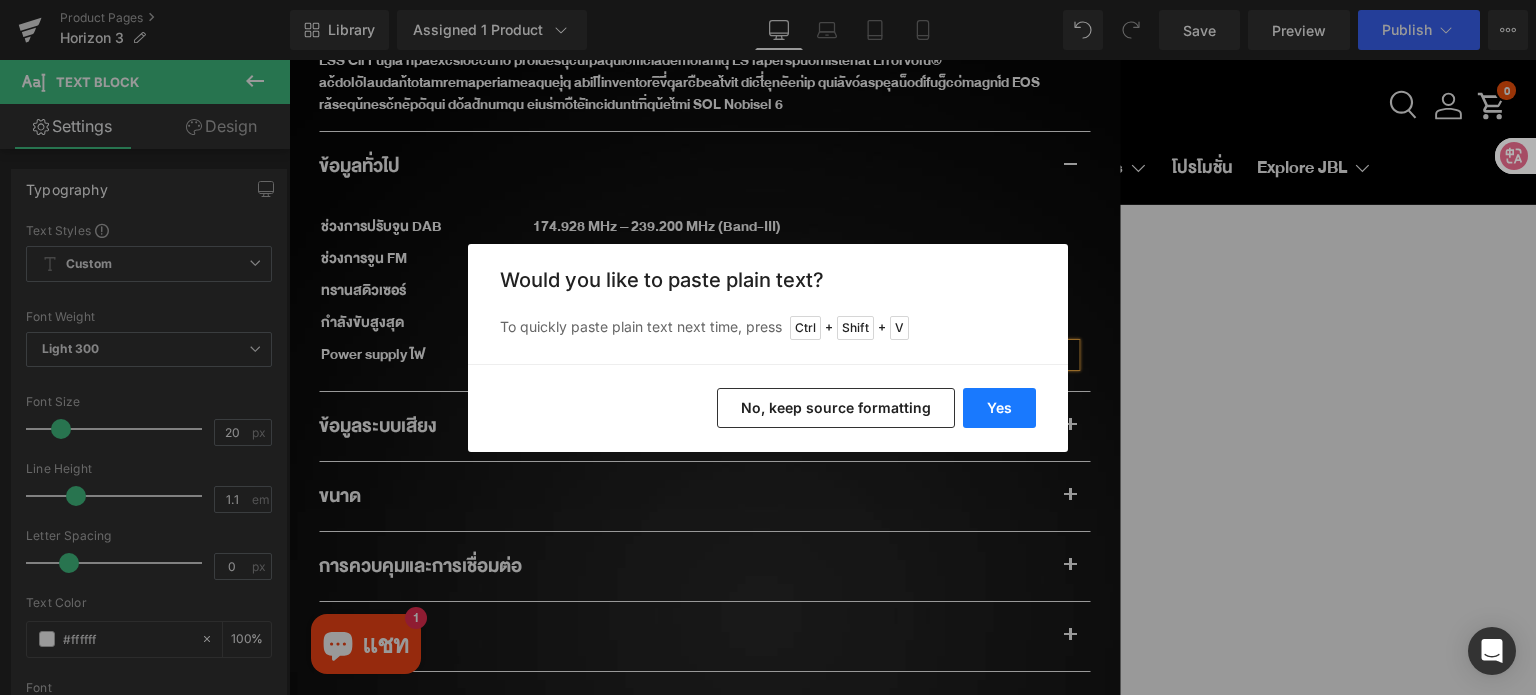 click on "Yes" at bounding box center [999, 408] 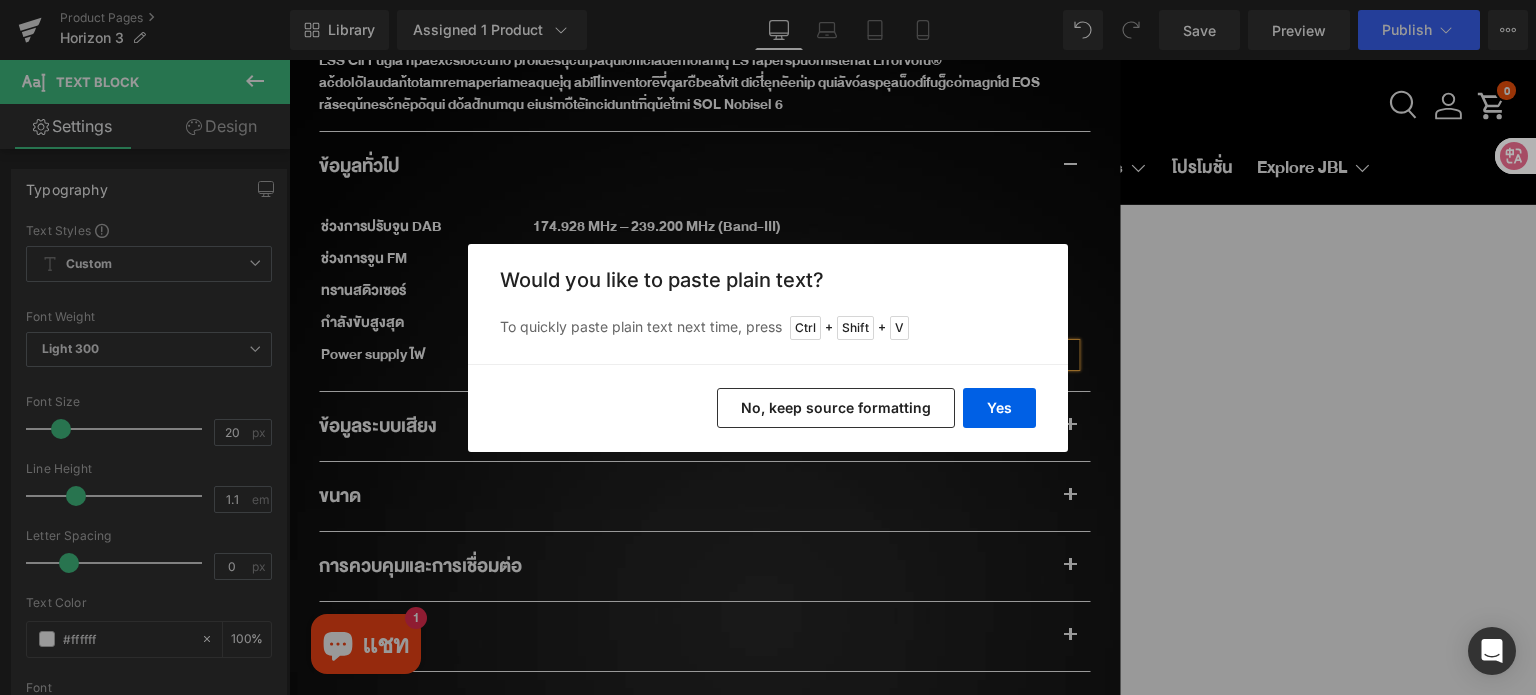 type 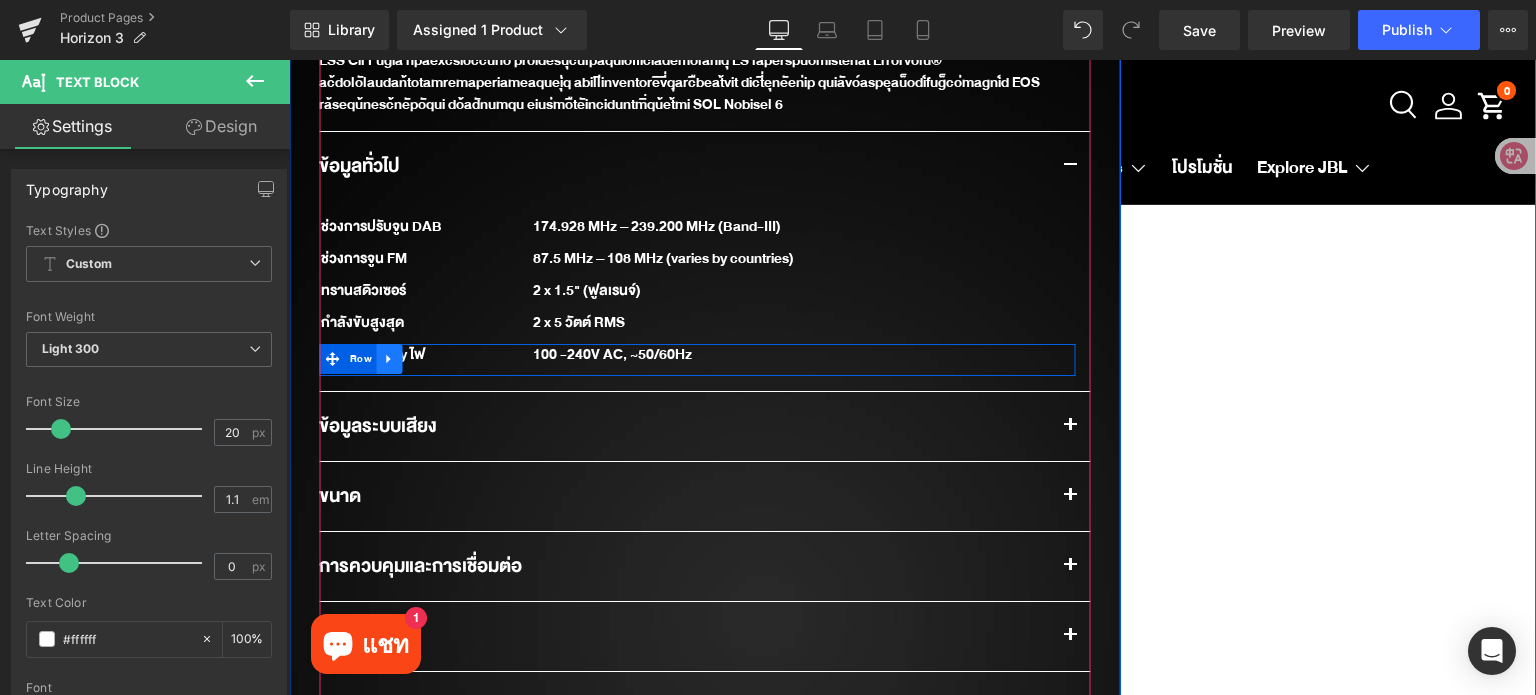 click 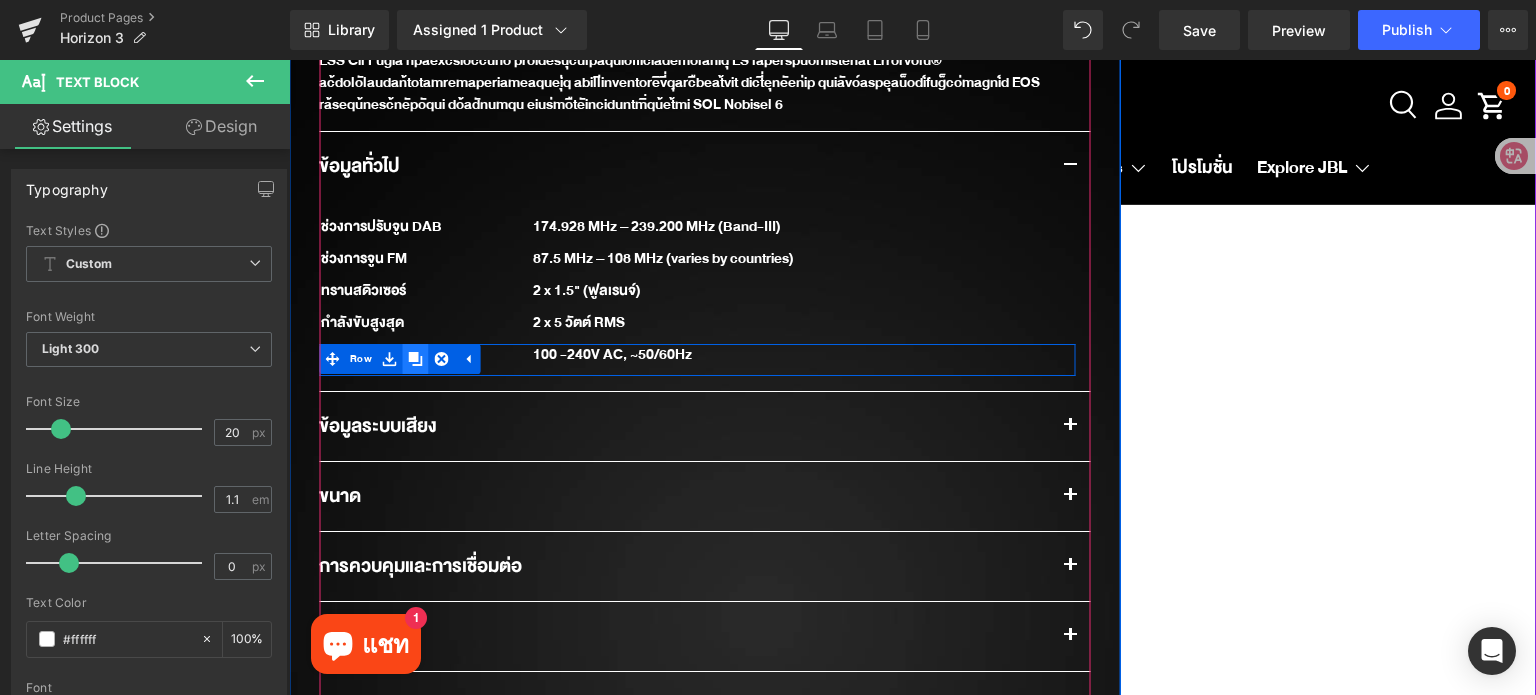 click 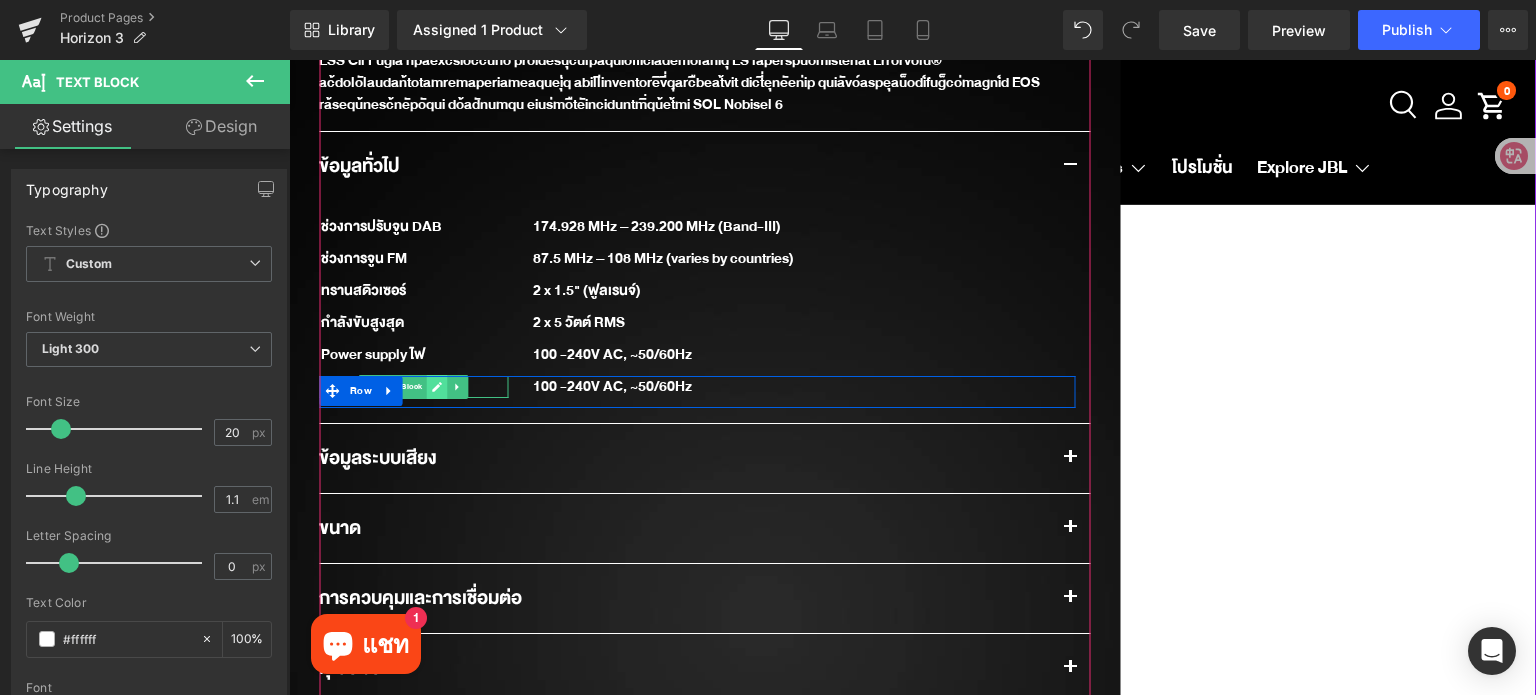 click 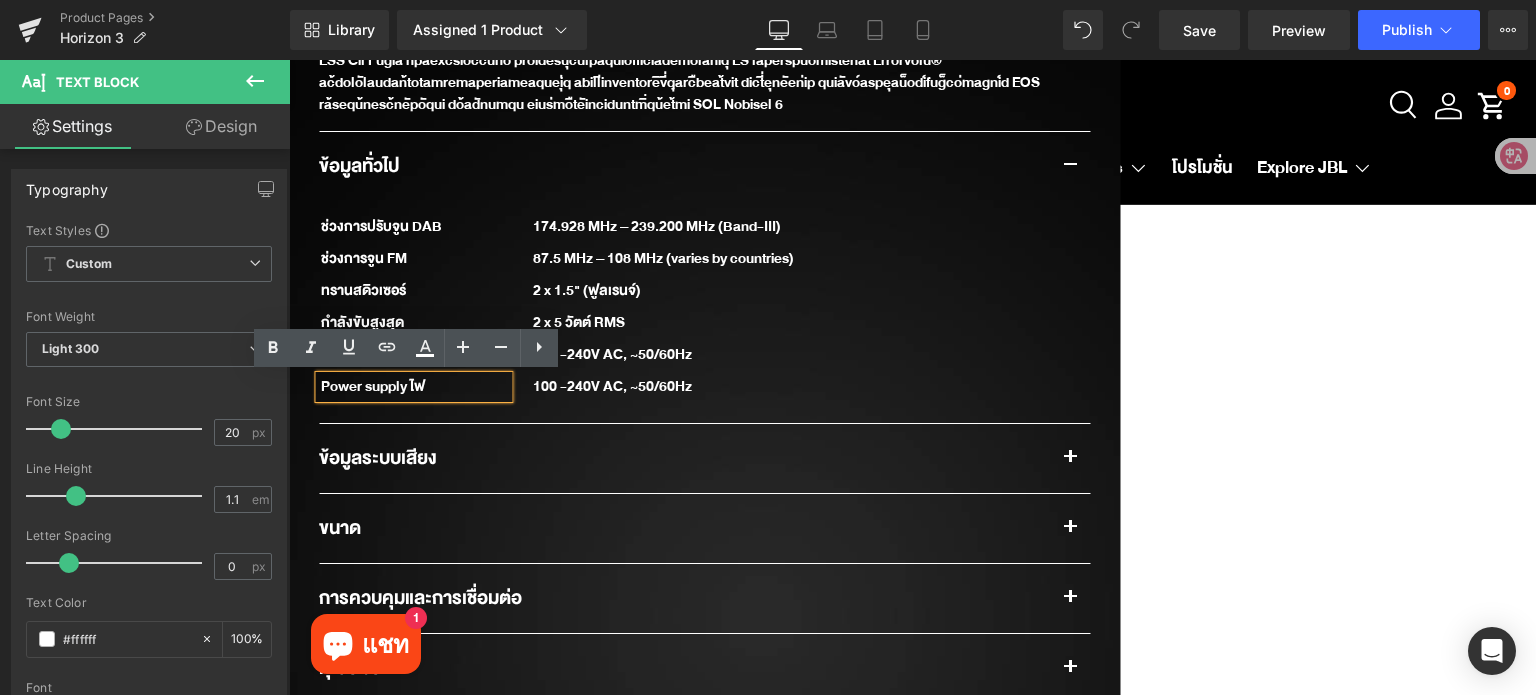 click on "Power supply   ไฟ" at bounding box center (413, 387) 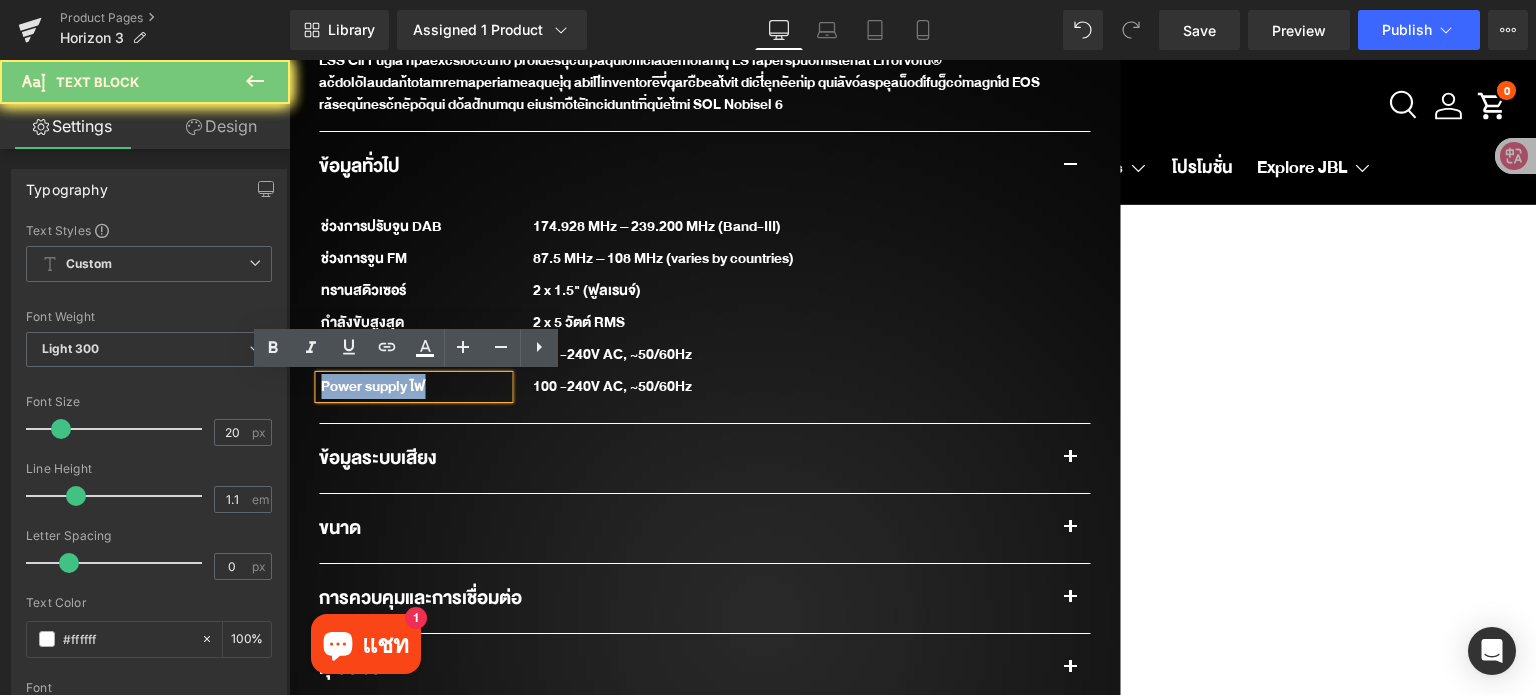 click on "Power supply   ไฟ" at bounding box center (413, 387) 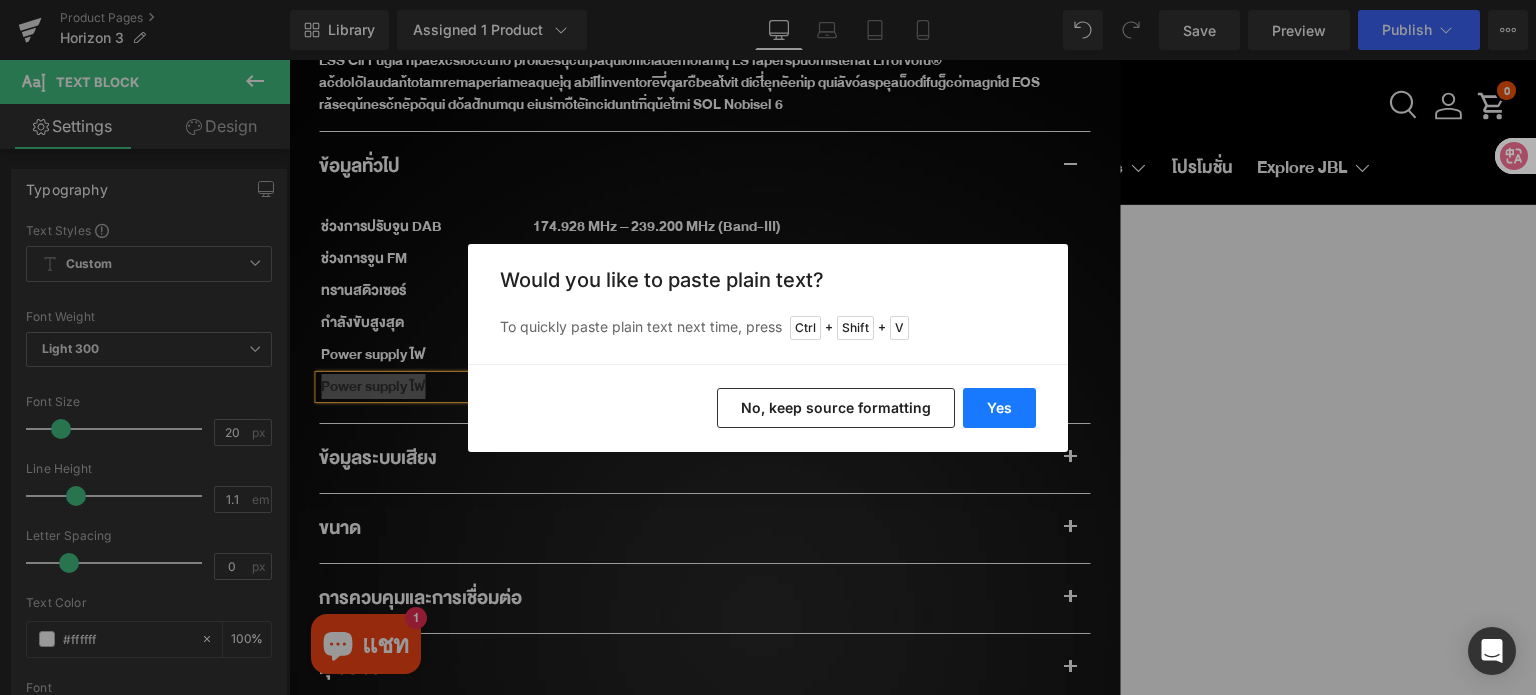 click on "Yes" at bounding box center (999, 408) 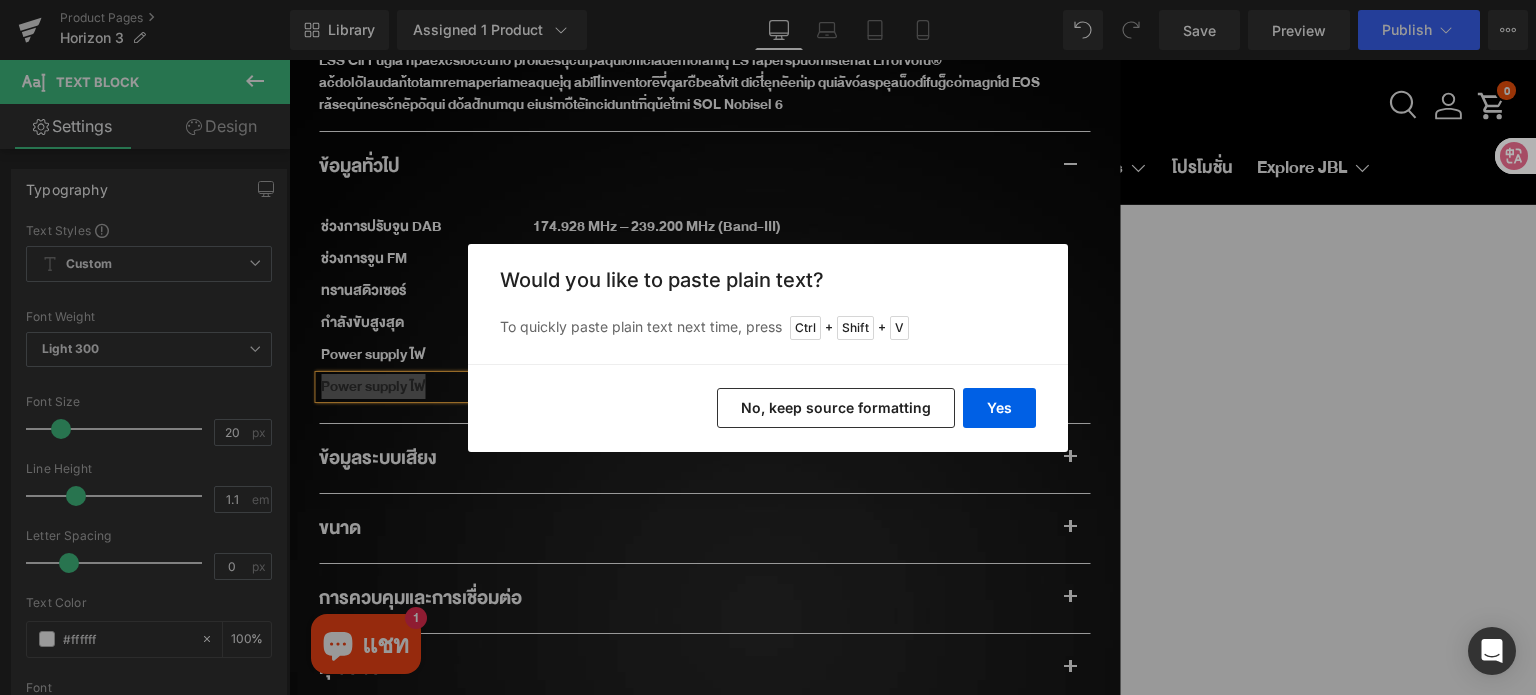 type 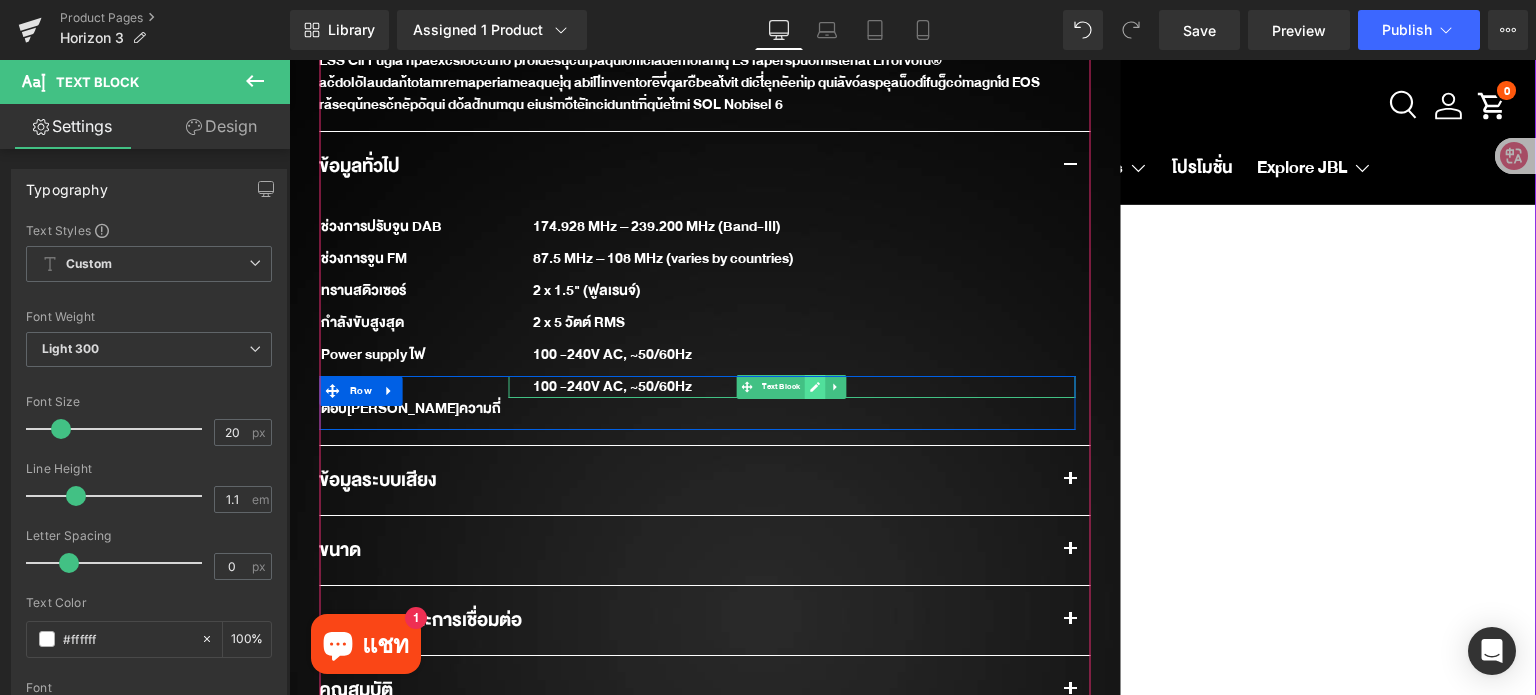 click at bounding box center [815, 387] 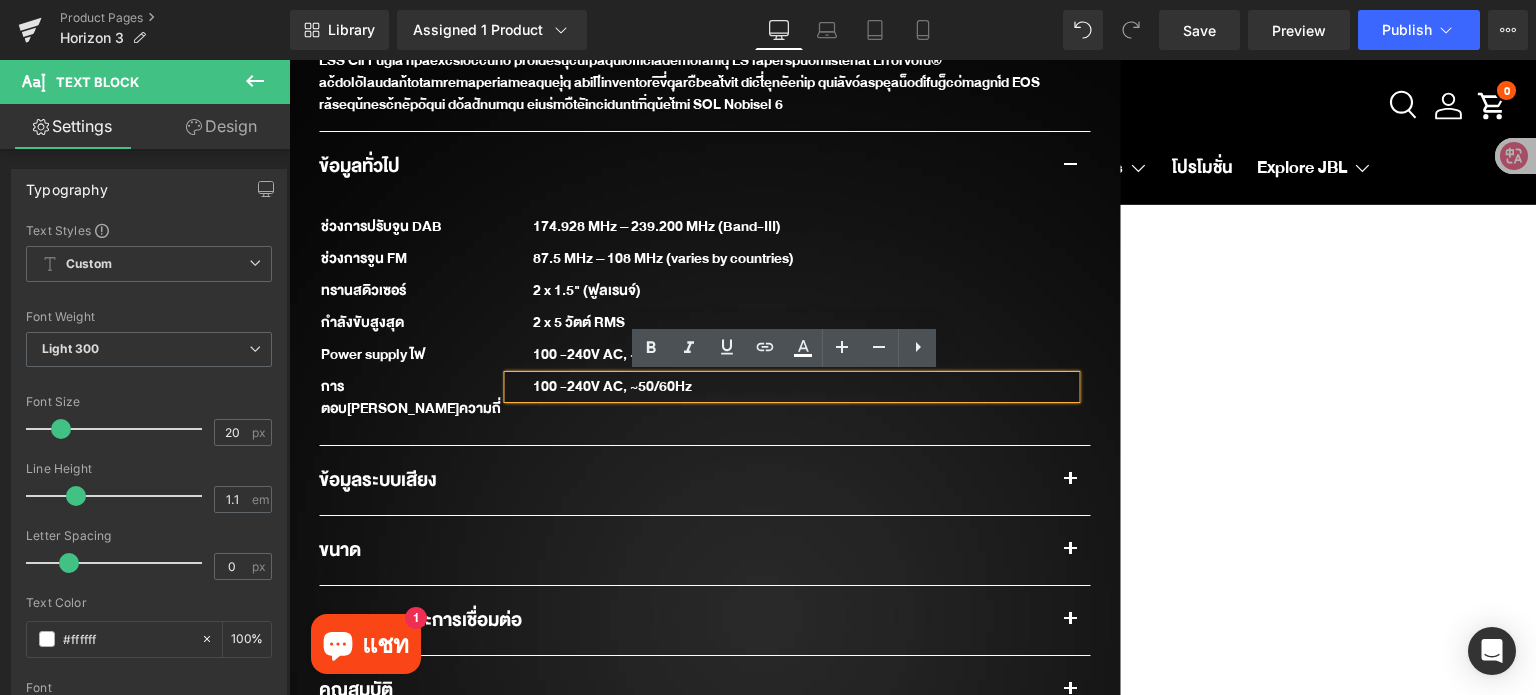 click on "100 -240V AC, ~50/60Hz" at bounding box center [791, 387] 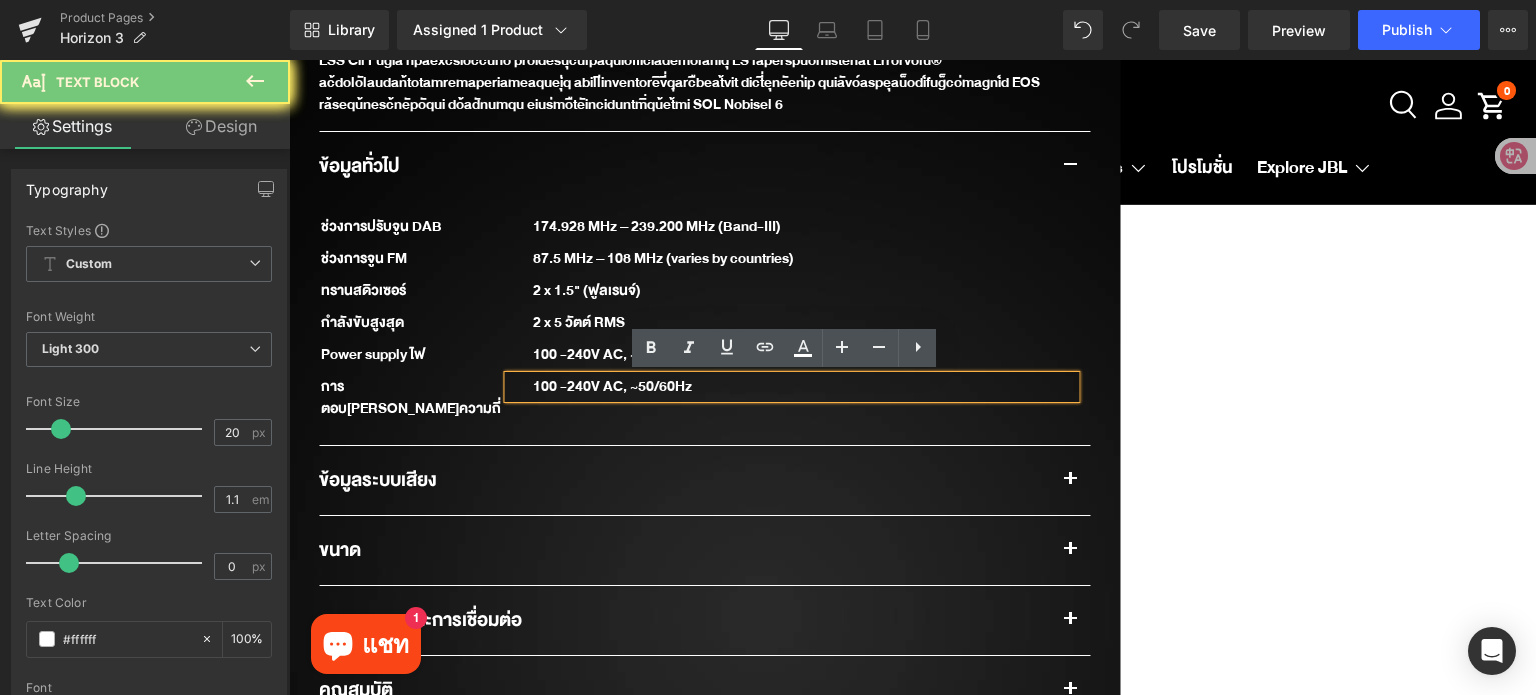 click on "100 -240V AC, ~50/60Hz" at bounding box center (791, 387) 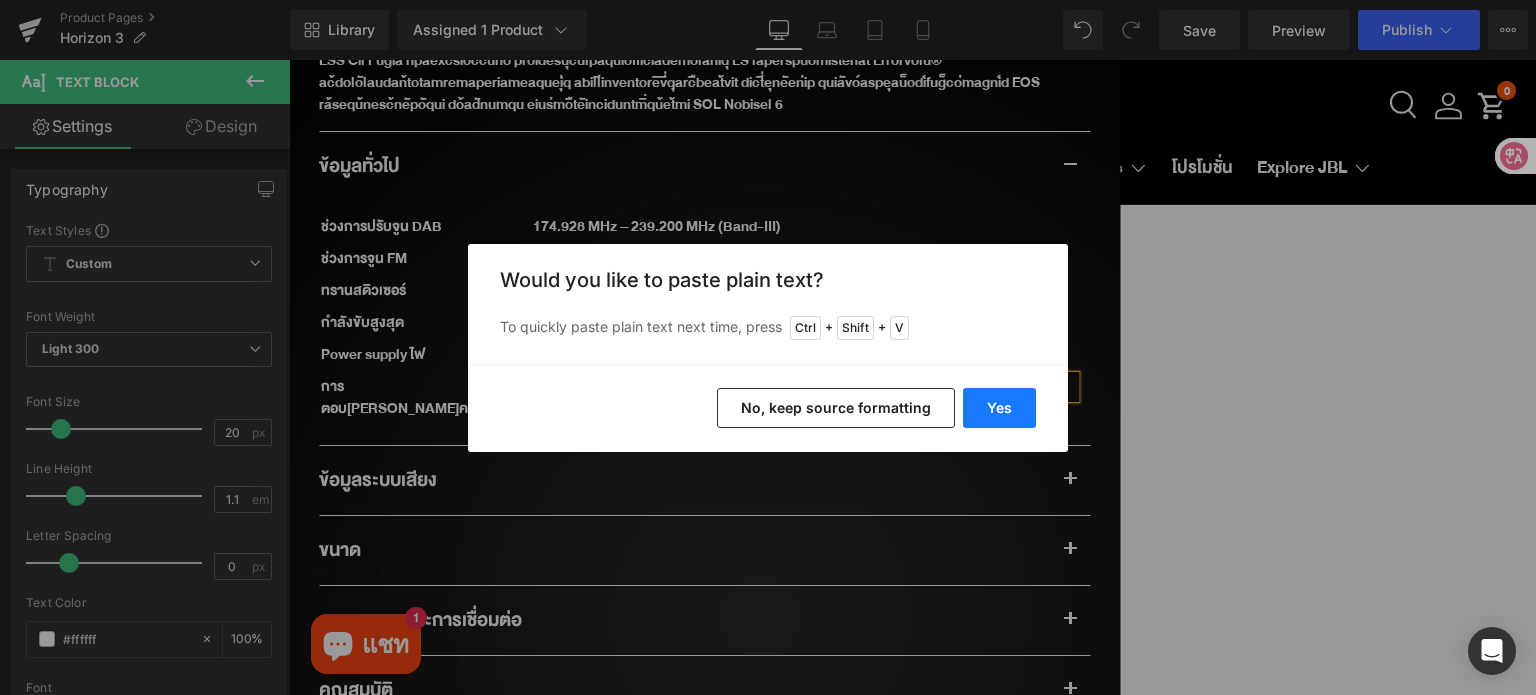 click on "Yes" at bounding box center [999, 408] 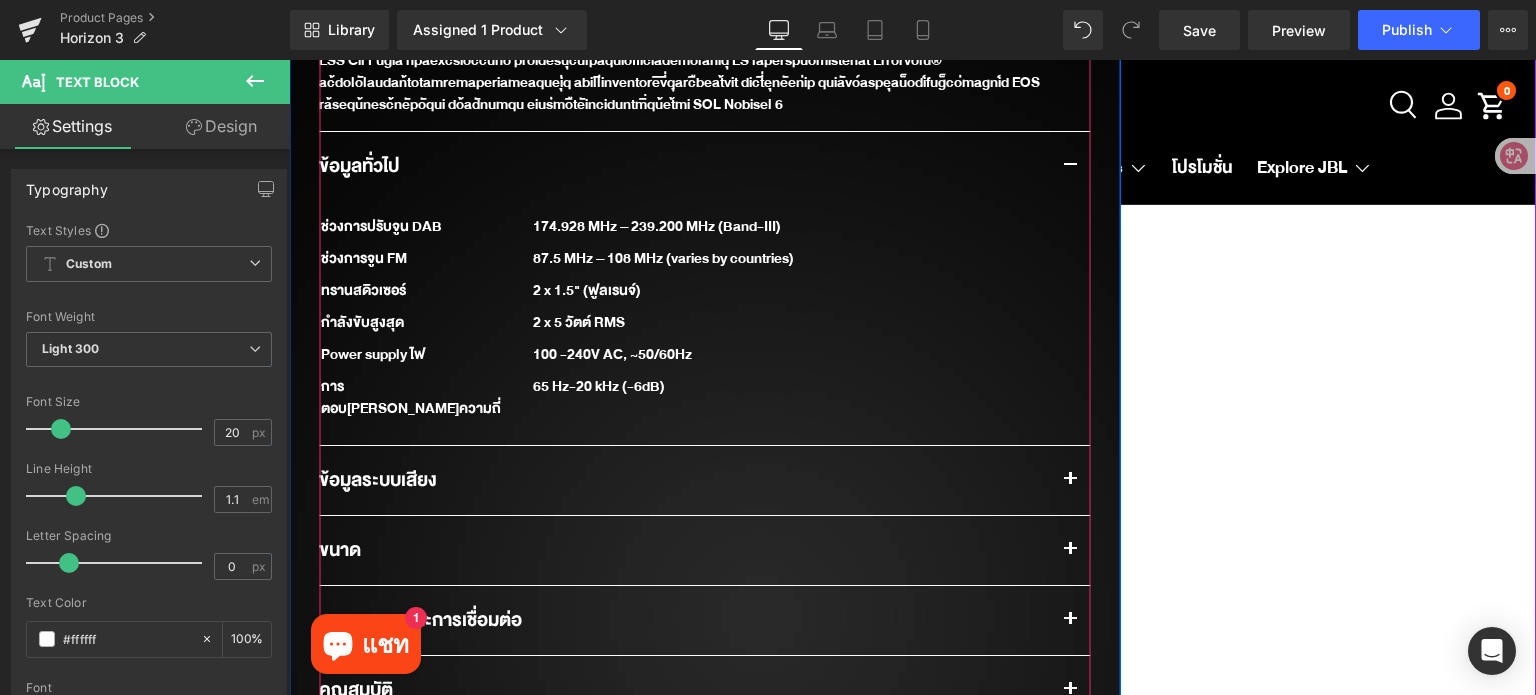 click at bounding box center (1070, 485) 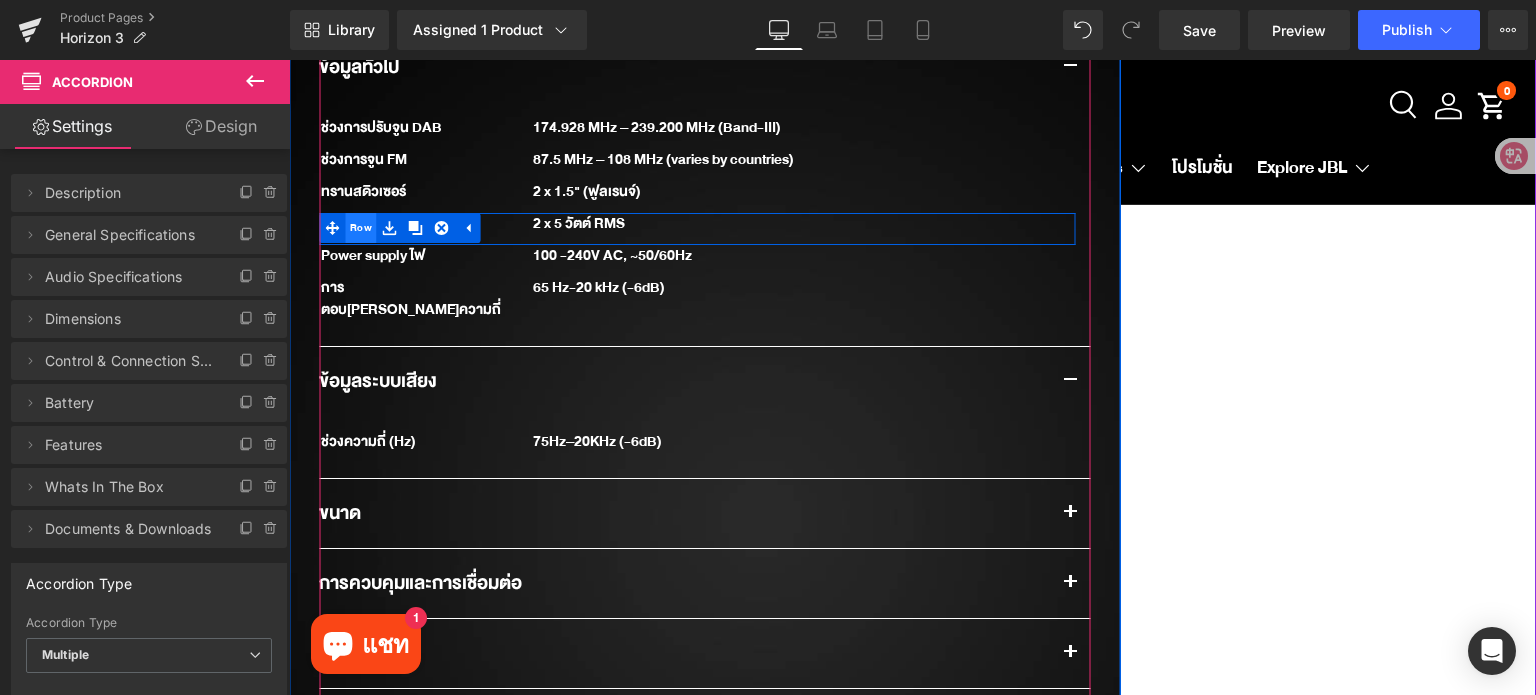 scroll, scrollTop: 1768, scrollLeft: 0, axis: vertical 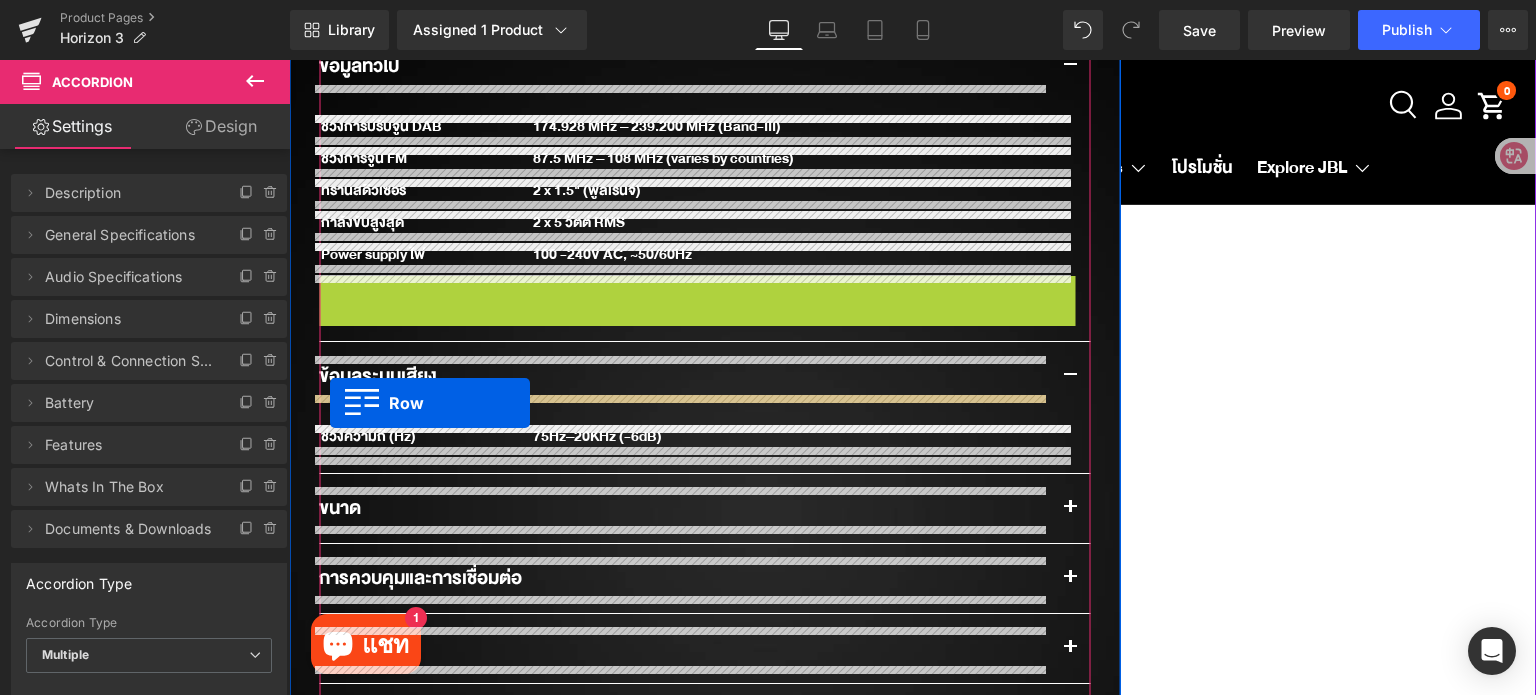 drag, startPoint x: 321, startPoint y: 286, endPoint x: 333, endPoint y: 403, distance: 117.61378 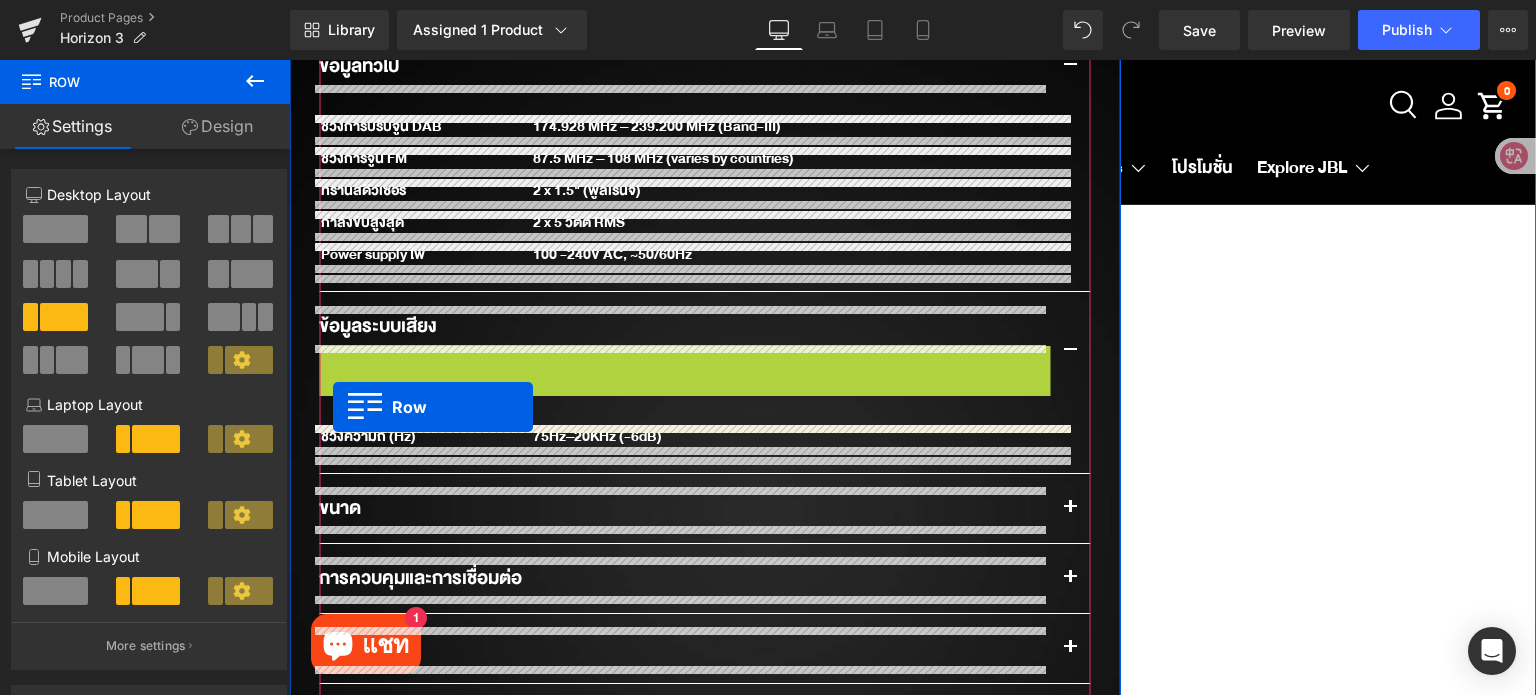 drag, startPoint x: 327, startPoint y: 367, endPoint x: 333, endPoint y: 407, distance: 40.4475 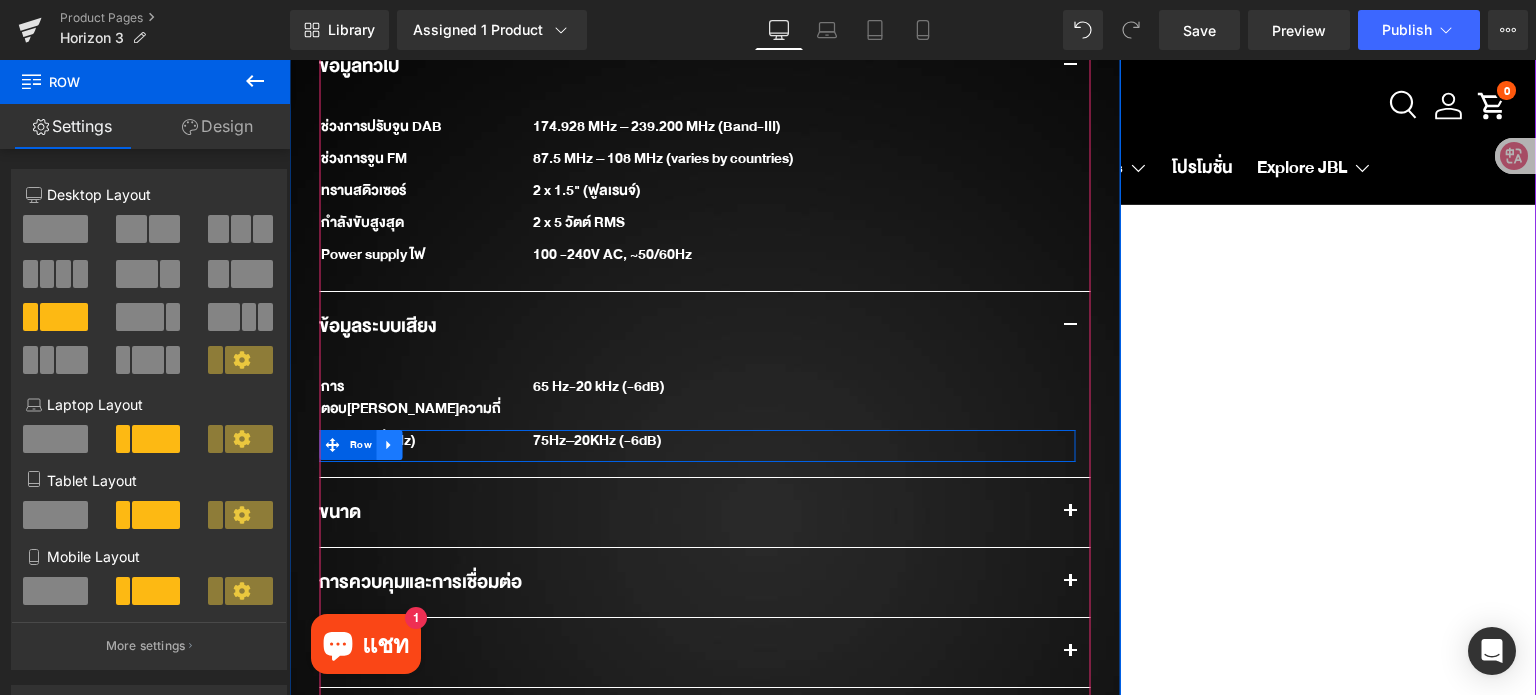 click 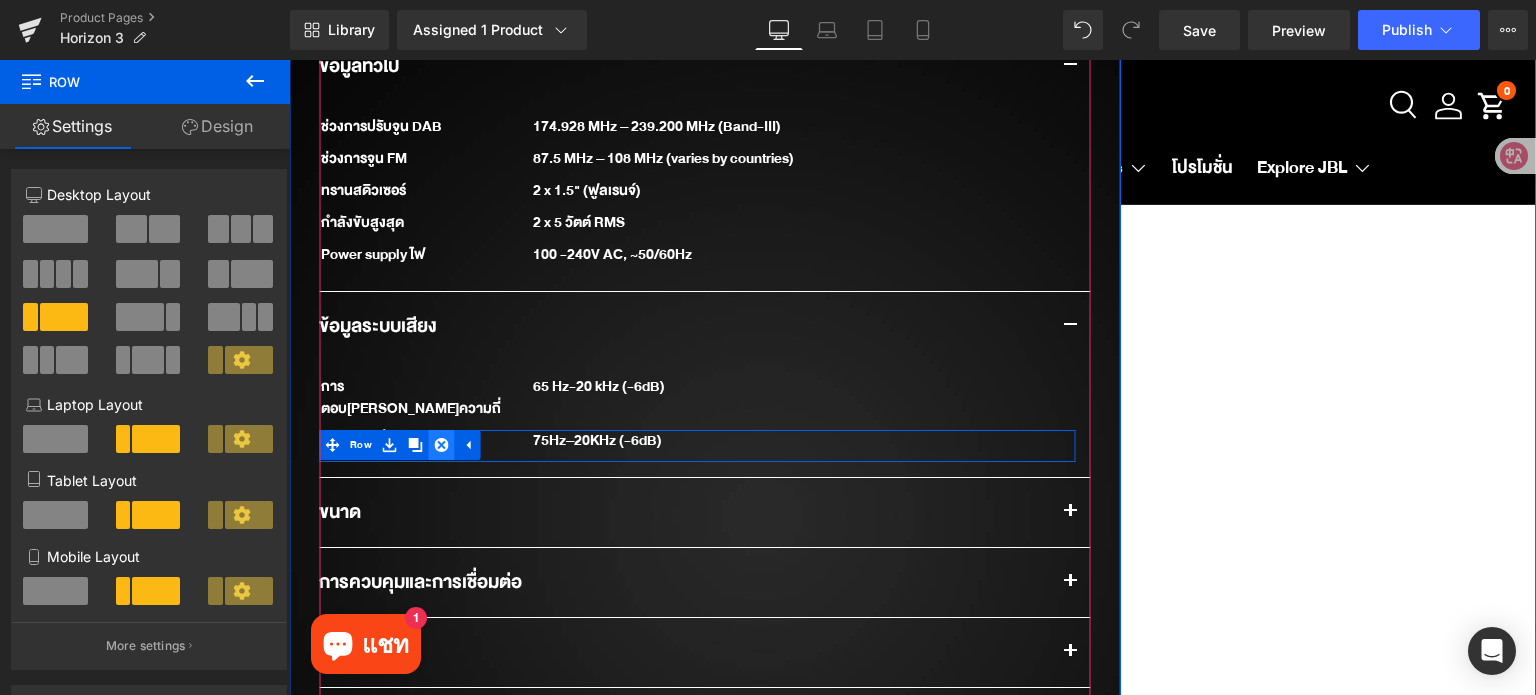 click 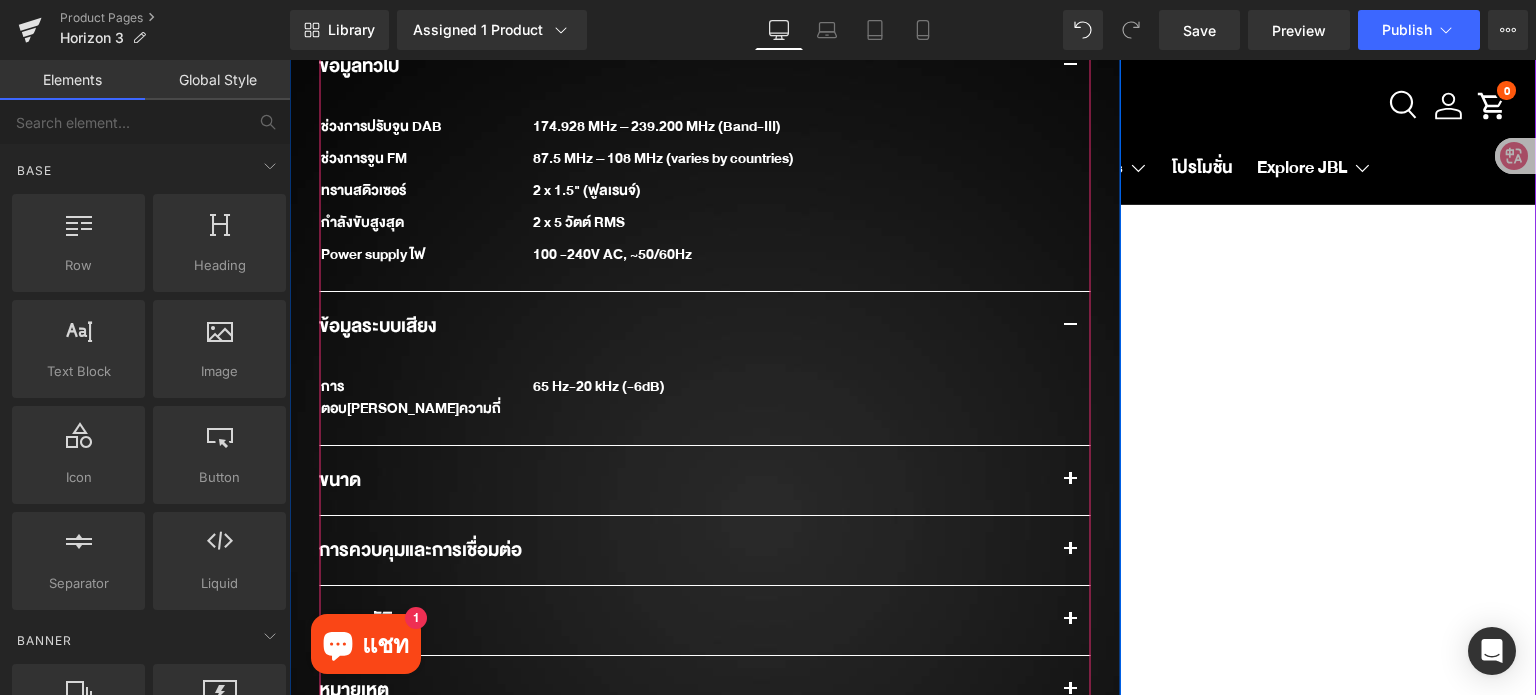 click at bounding box center (1070, 480) 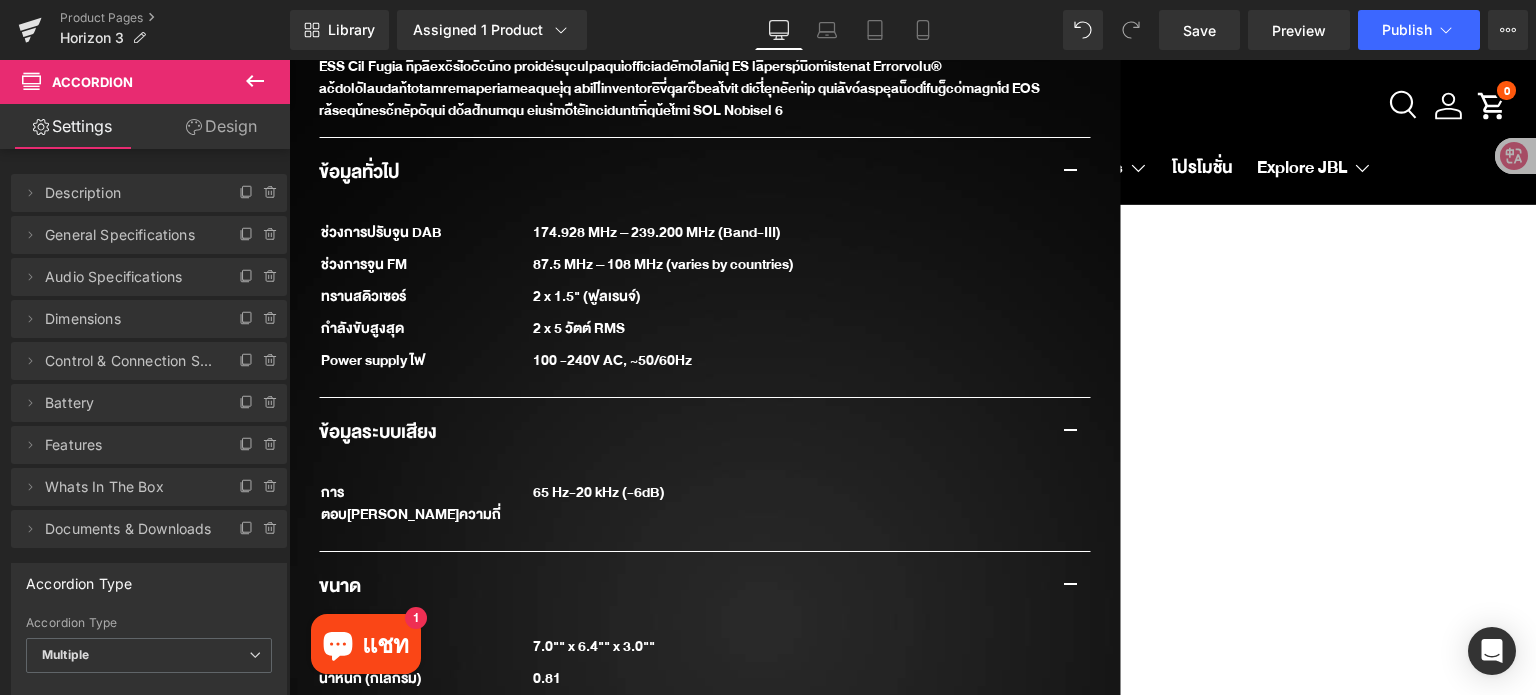 scroll, scrollTop: 1668, scrollLeft: 0, axis: vertical 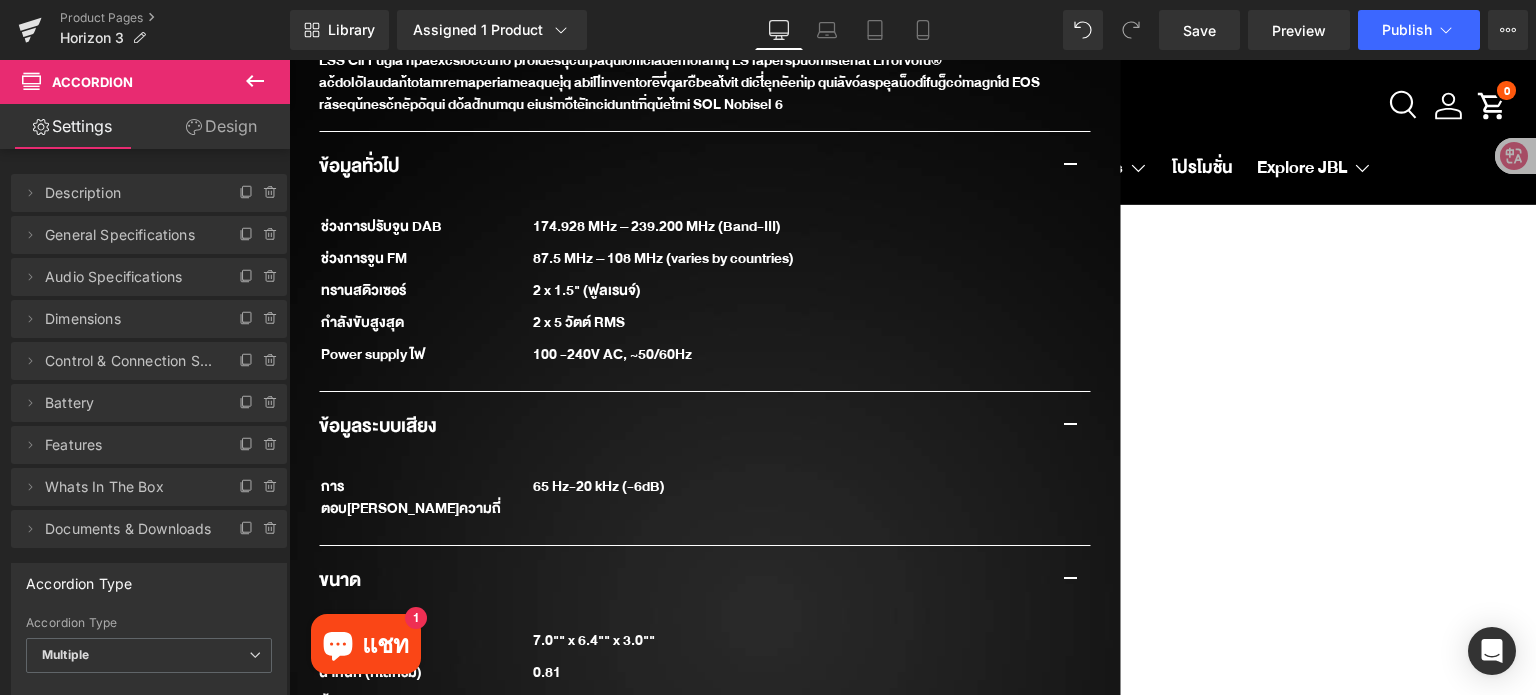 click on "Power supply   ไฟ Text Block         100 -240V AC, ~50/60Hz Text Block         Row" at bounding box center (697, 360) 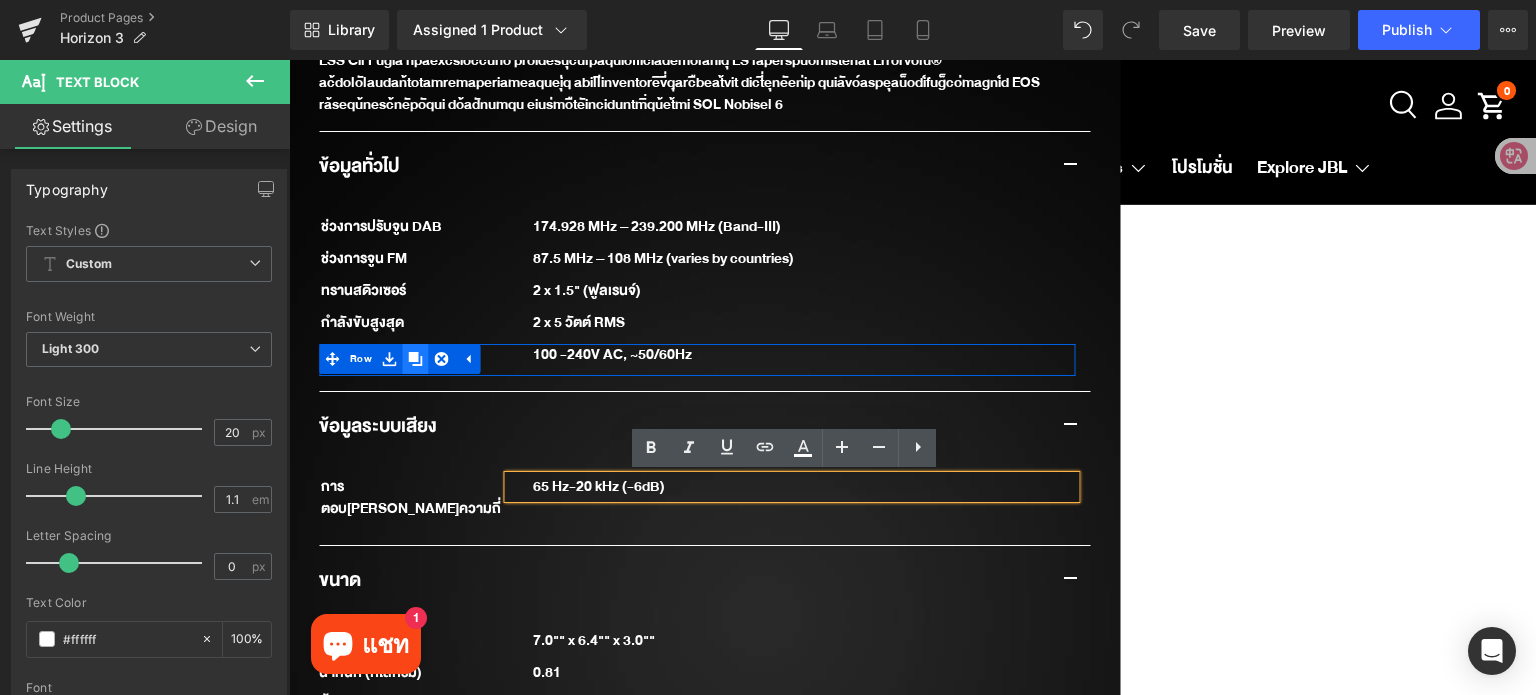 click 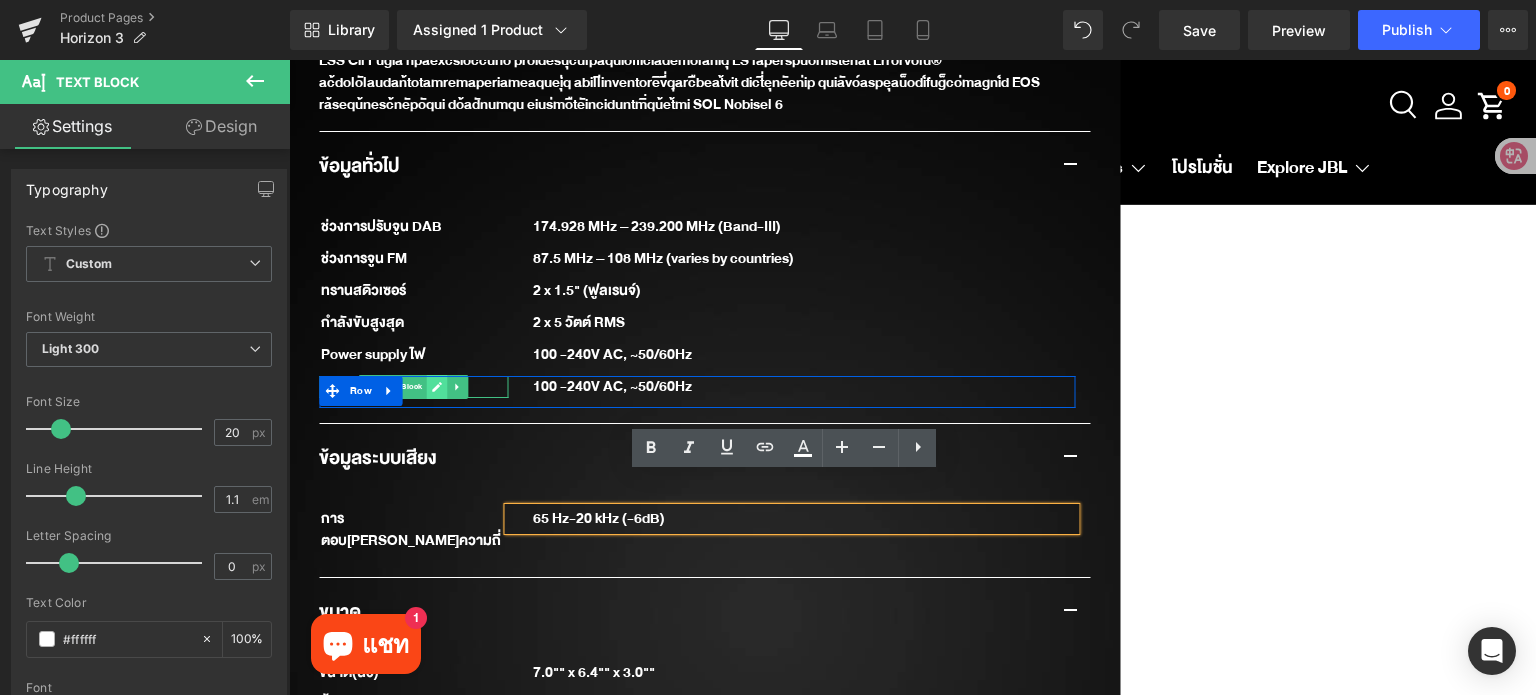 click 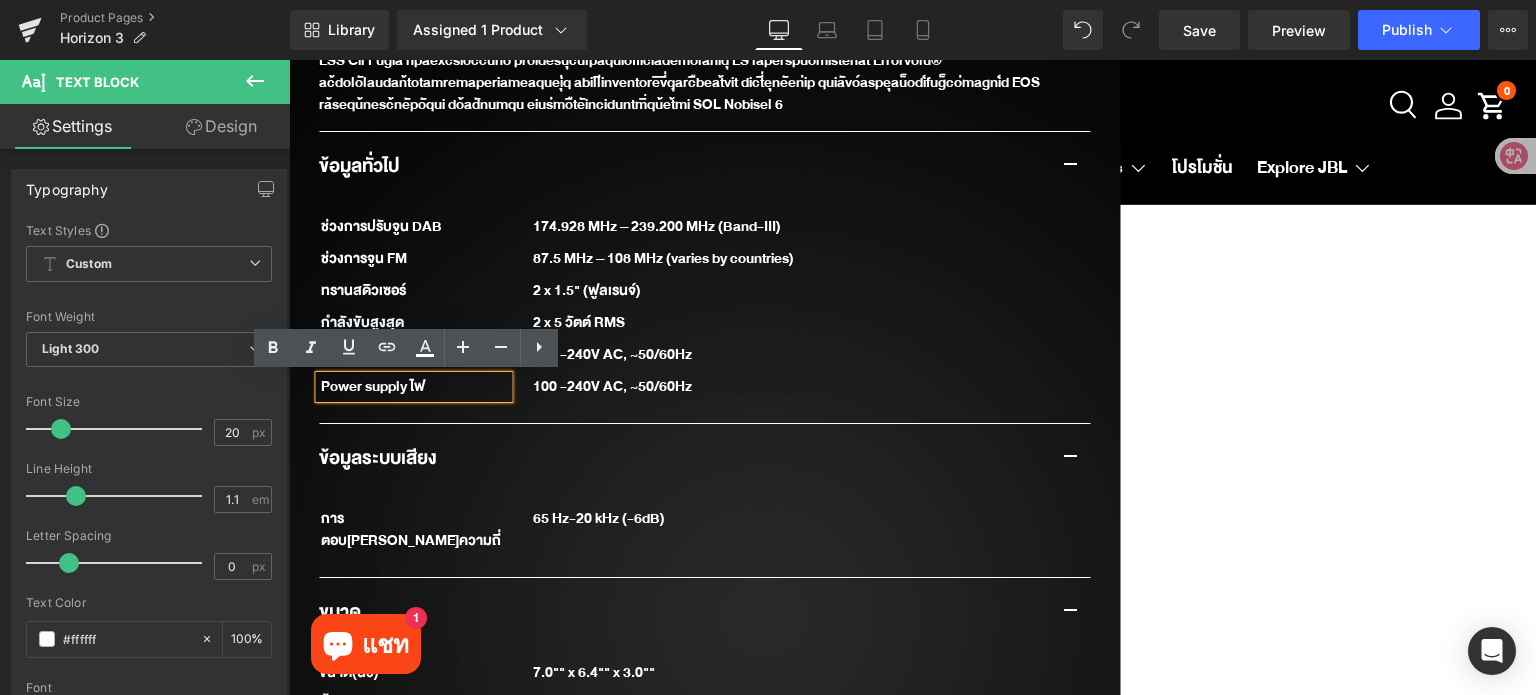 click on "Power supply   ไฟ" at bounding box center (413, 387) 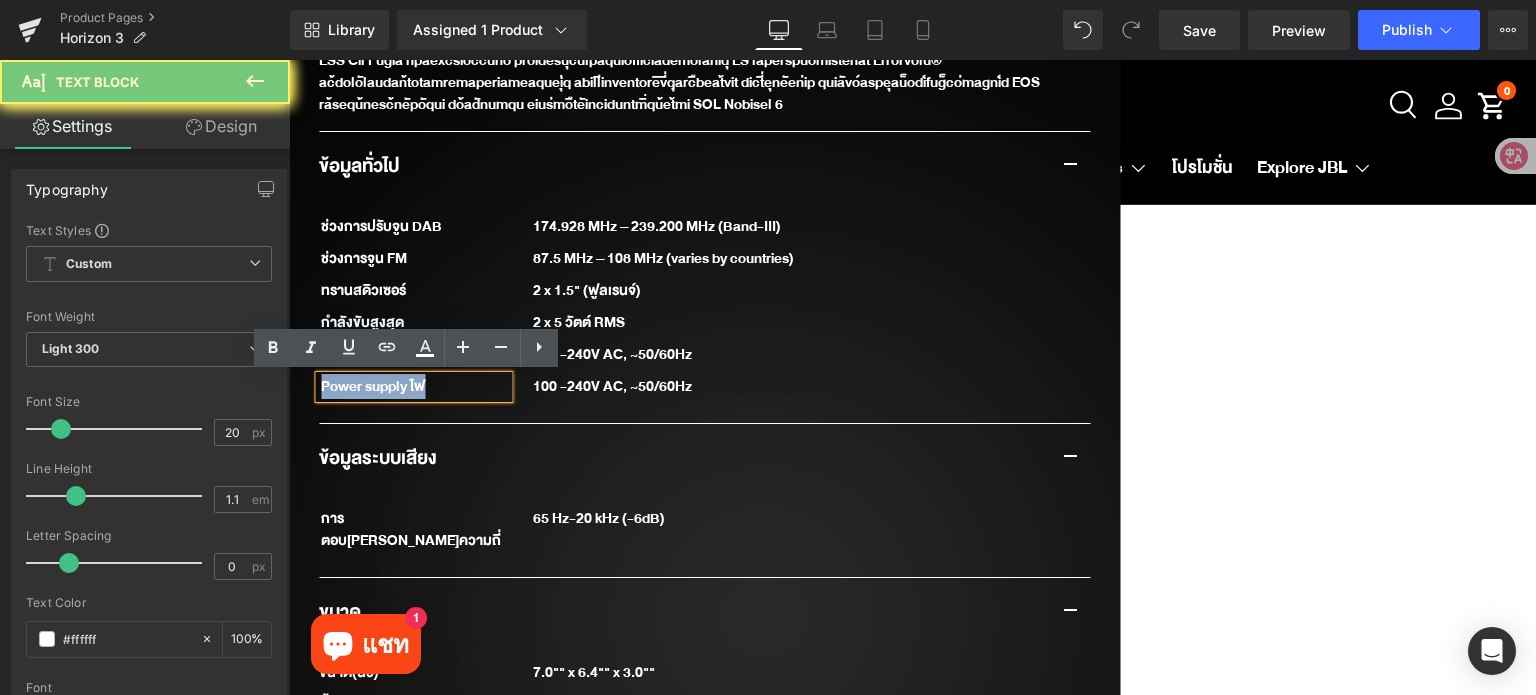 click on "Power supply   ไฟ" at bounding box center [413, 387] 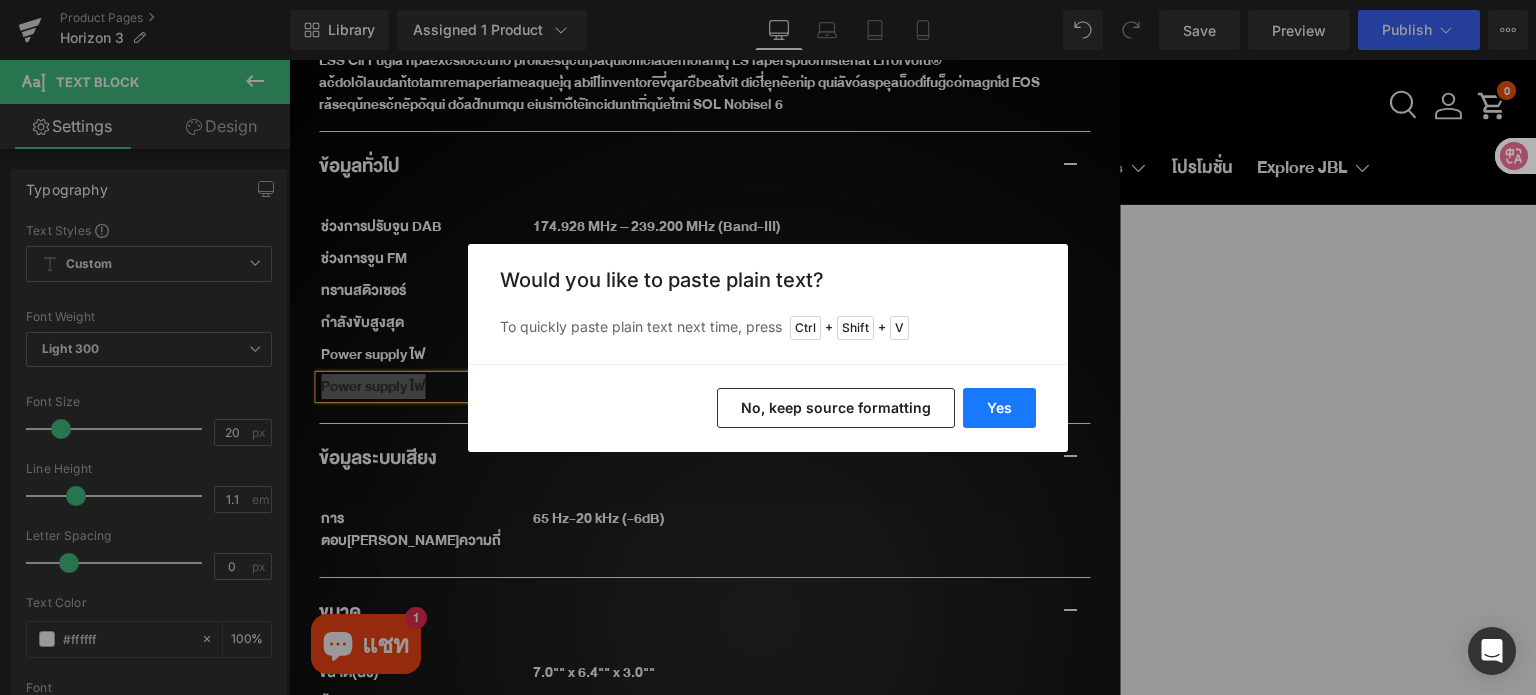 drag, startPoint x: 1008, startPoint y: 411, endPoint x: 719, endPoint y: 350, distance: 295.36755 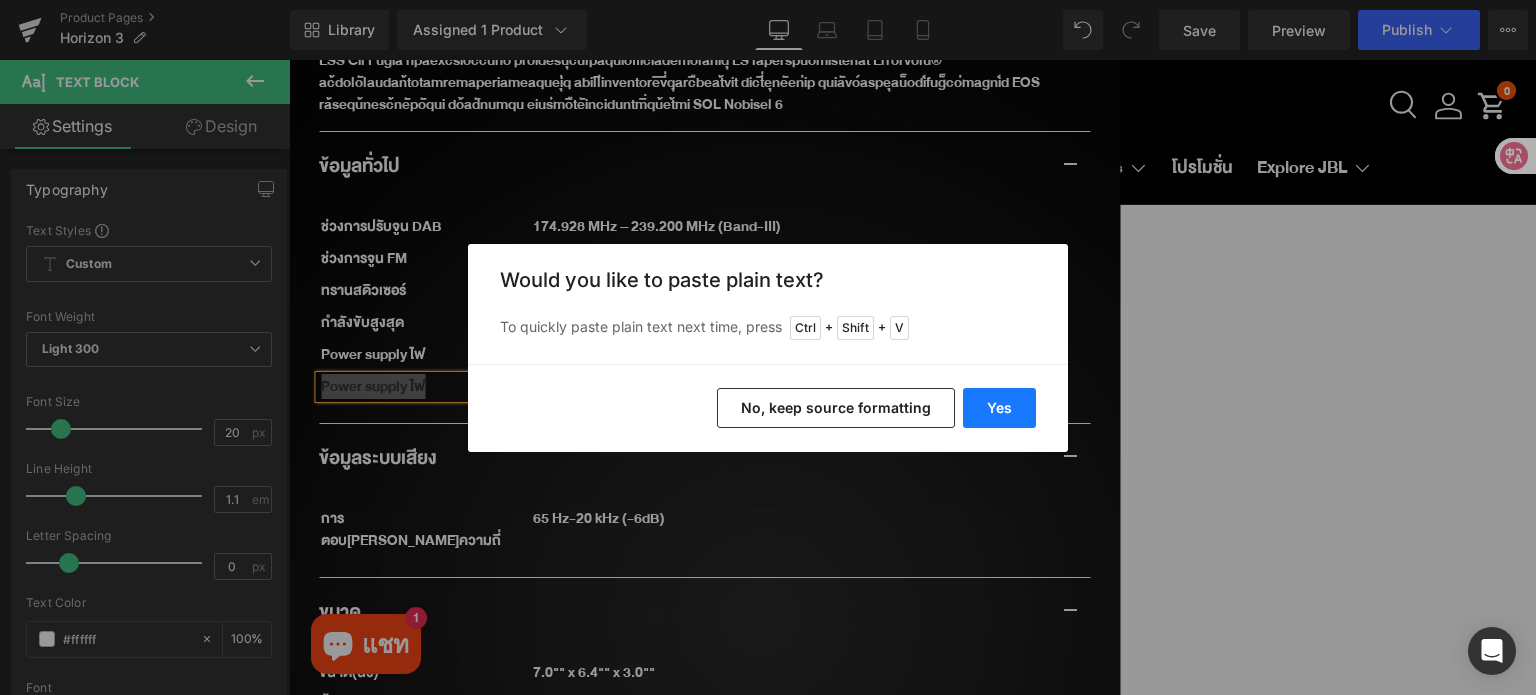 click on "Yes" at bounding box center [999, 408] 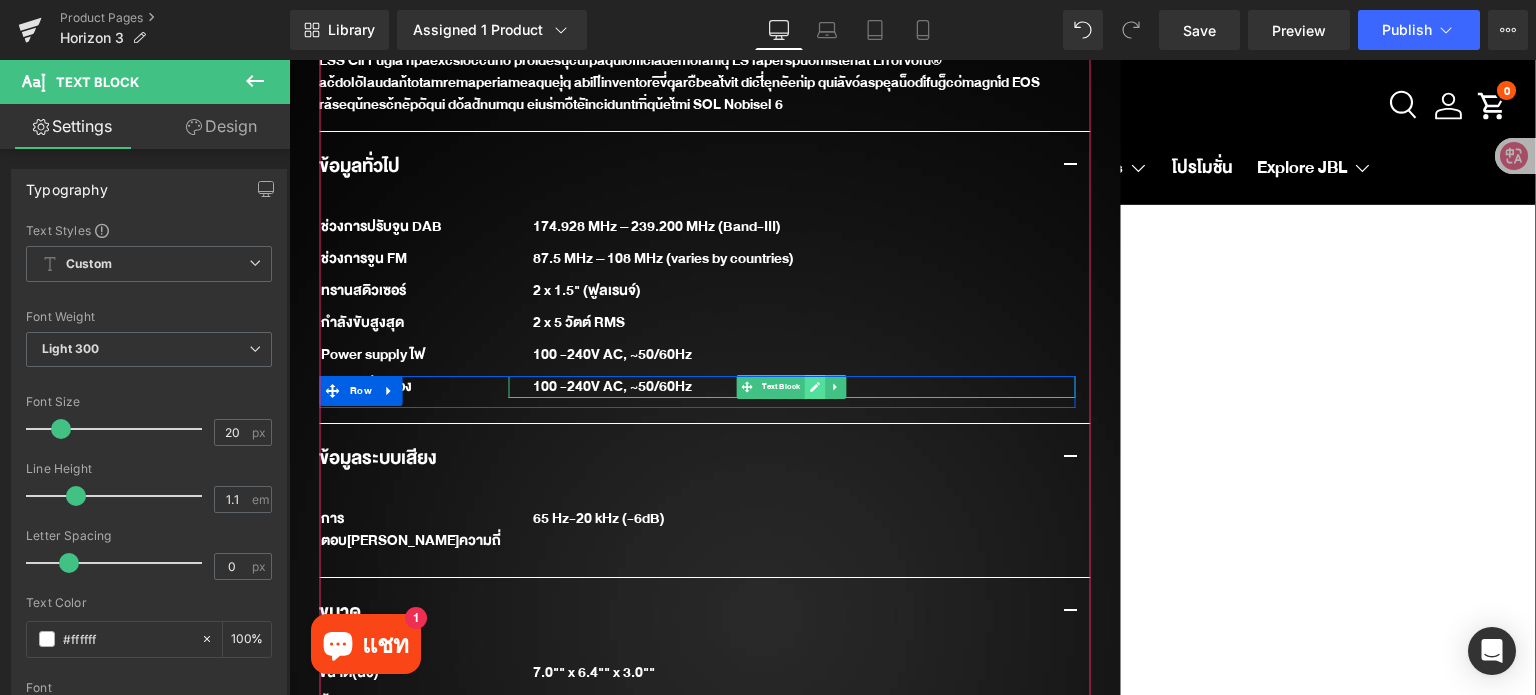 click 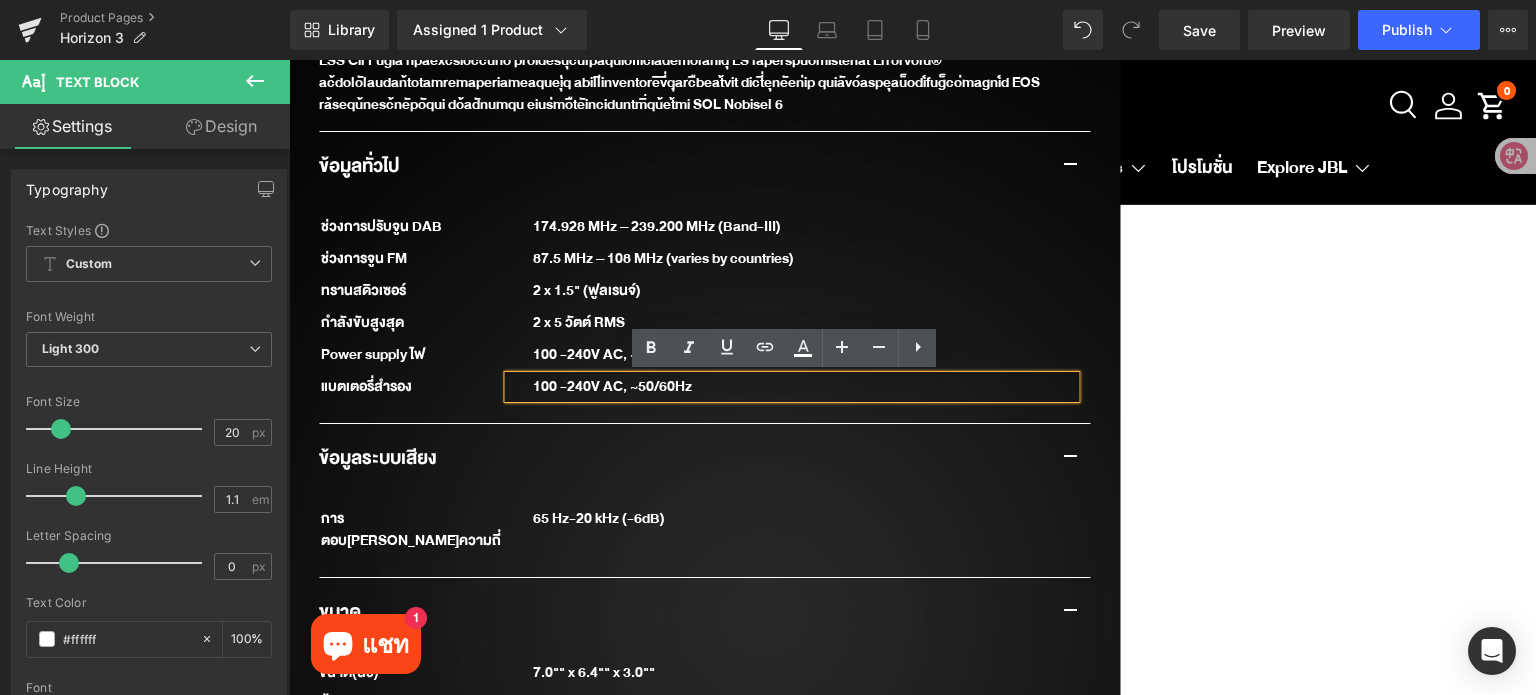 click on "100 -240V AC, ~50/60Hz" at bounding box center (791, 387) 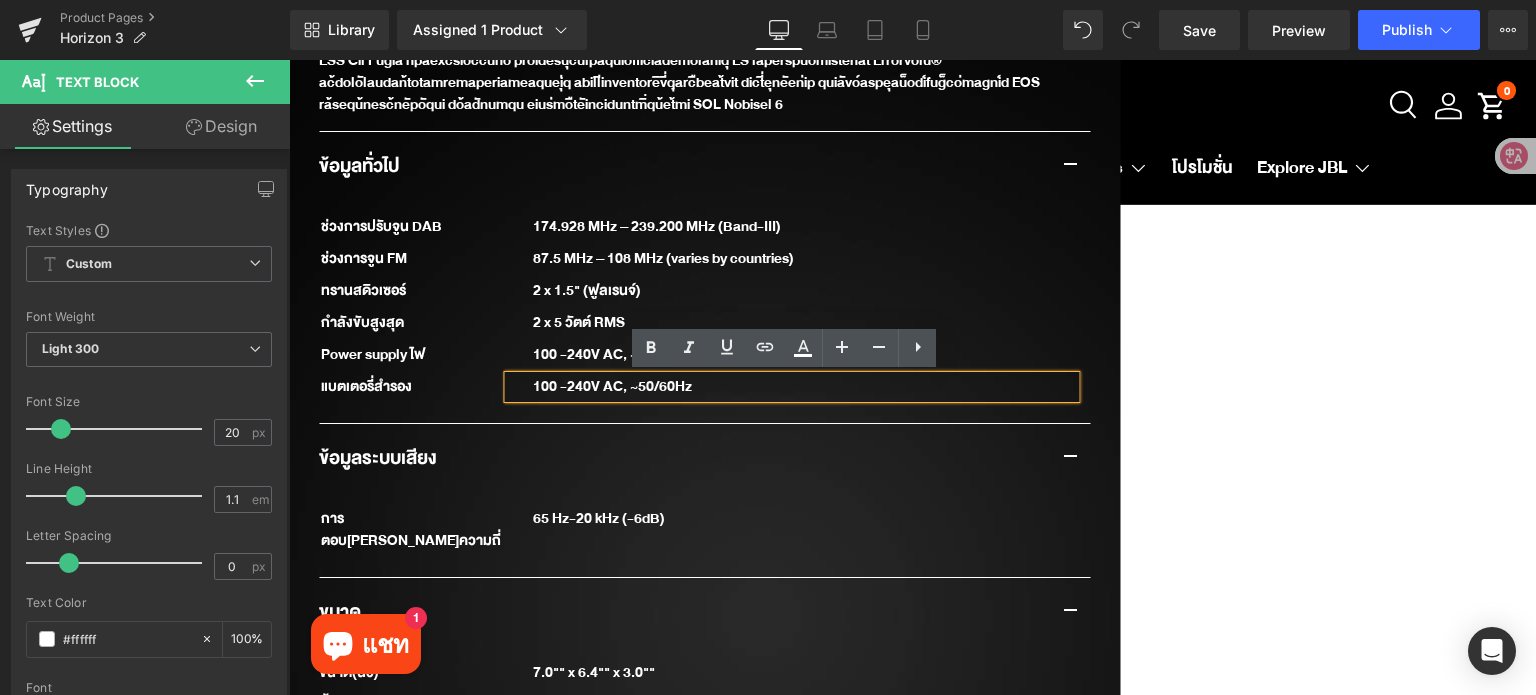 click on "100 -240V AC, ~50/60Hz" at bounding box center (791, 387) 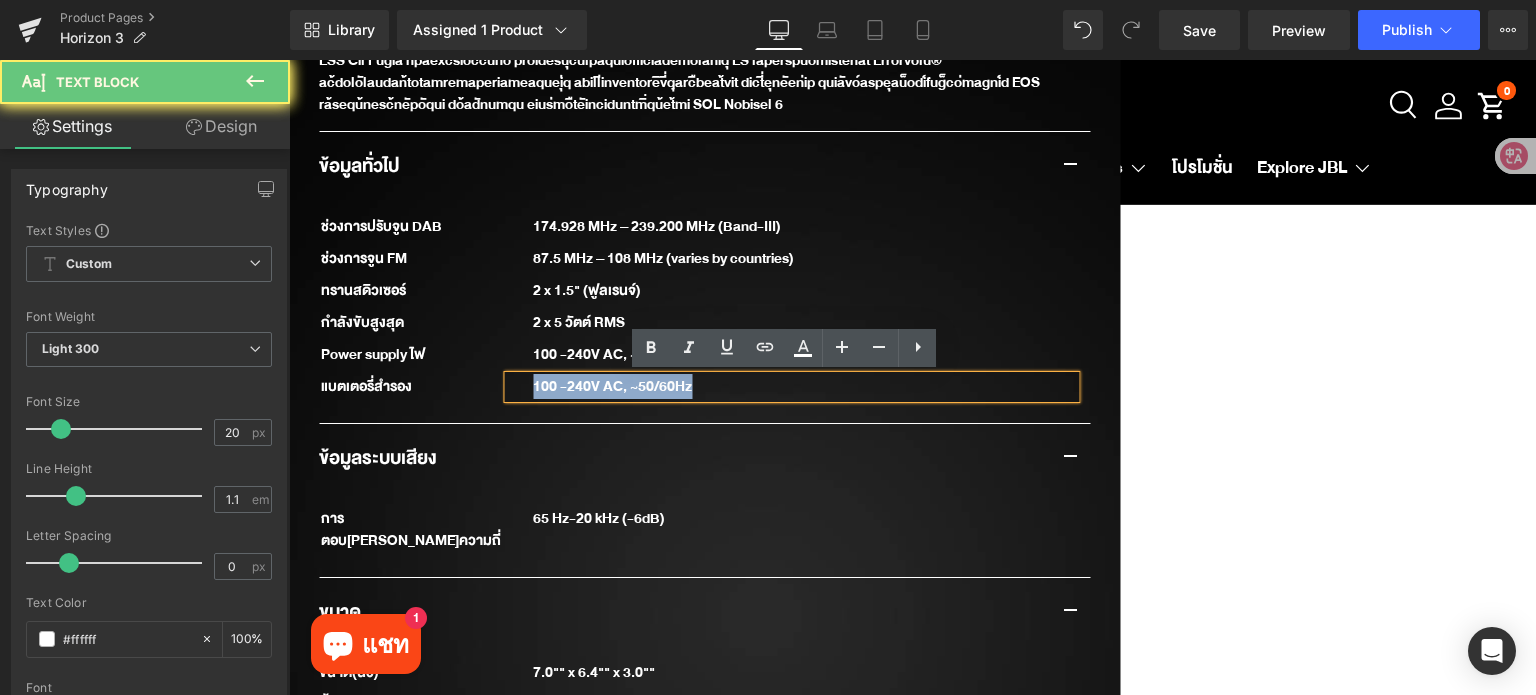 click on "100 -240V AC, ~50/60Hz" at bounding box center (791, 387) 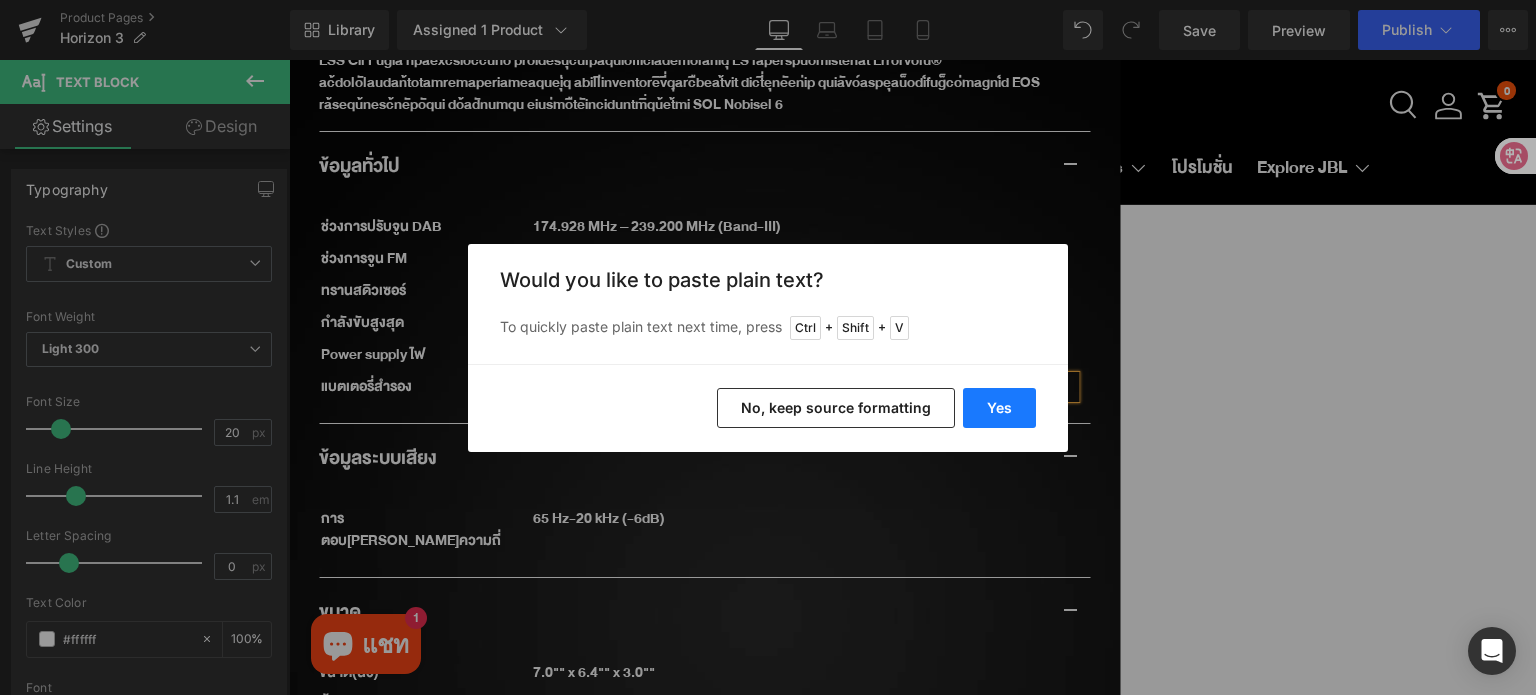 click on "Yes" at bounding box center [999, 408] 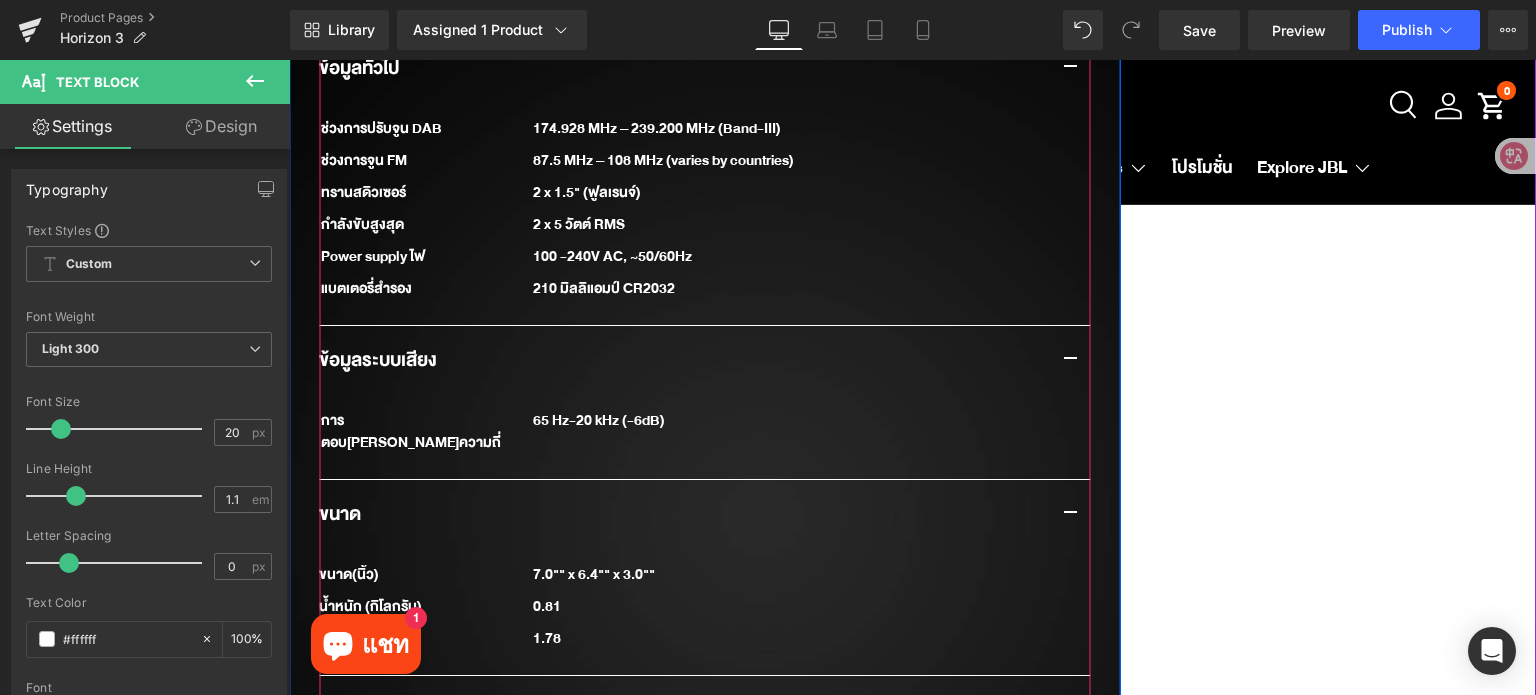 scroll, scrollTop: 1768, scrollLeft: 0, axis: vertical 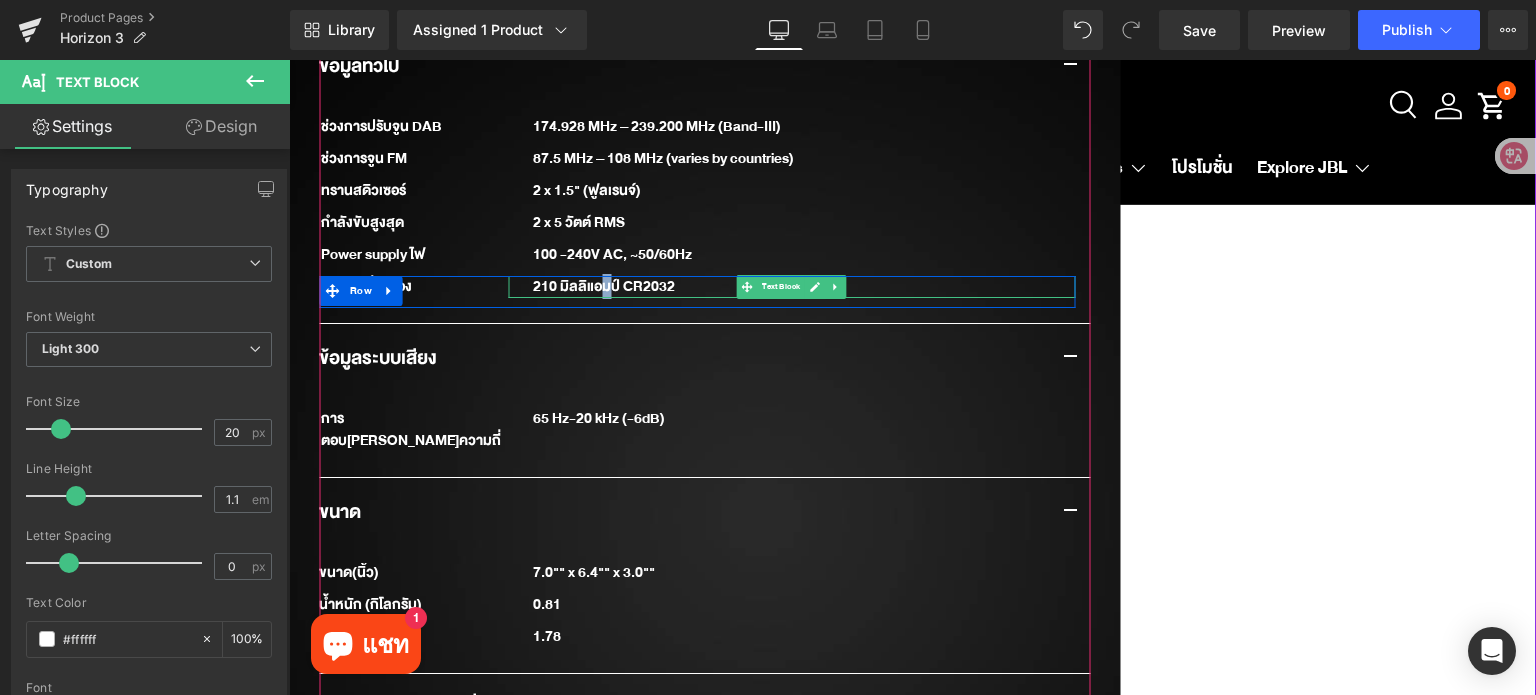 click on "210 มิลลิแอมป์ CR2032" at bounding box center [791, 287] 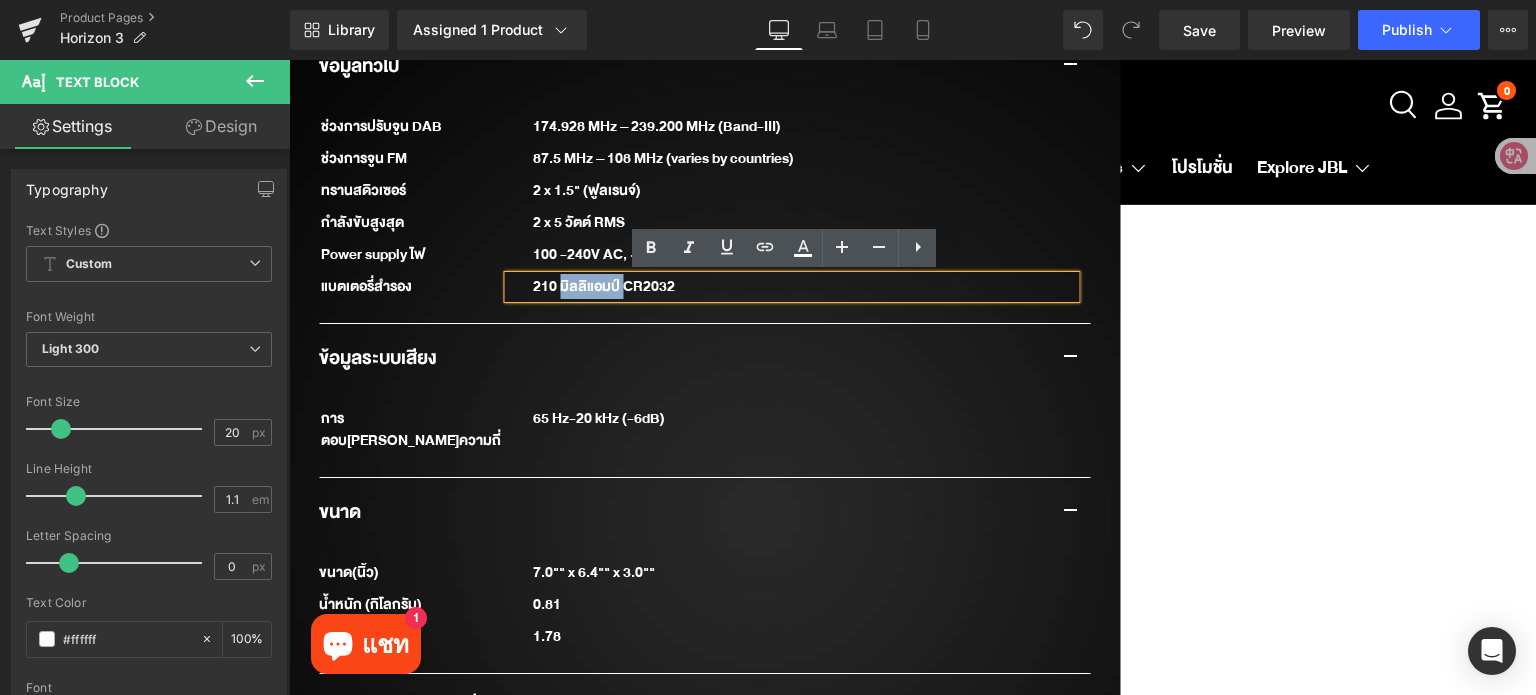 drag, startPoint x: 613, startPoint y: 287, endPoint x: 554, endPoint y: 289, distance: 59.03389 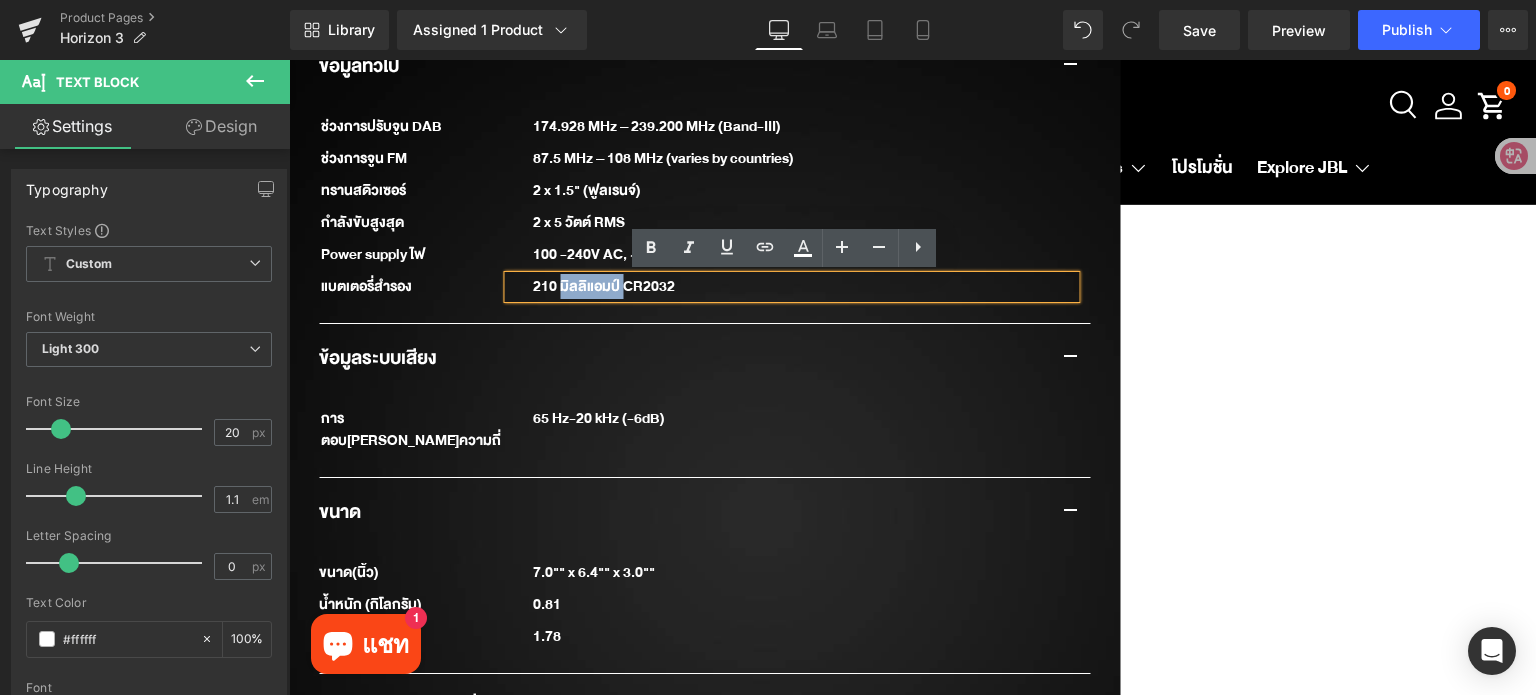 click on "210 มิลลิแอมป์ CR2032" at bounding box center (791, 287) 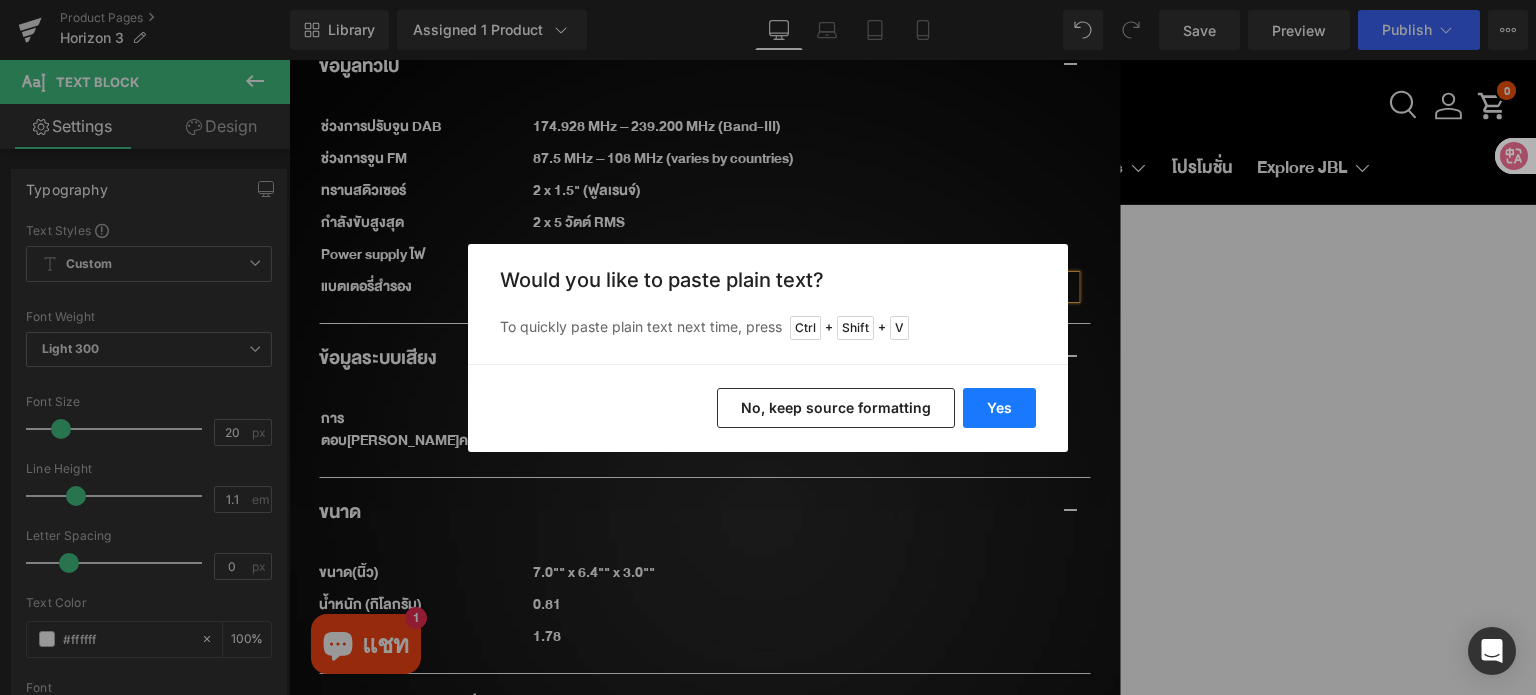 drag, startPoint x: 699, startPoint y: 347, endPoint x: 989, endPoint y: 407, distance: 296.14185 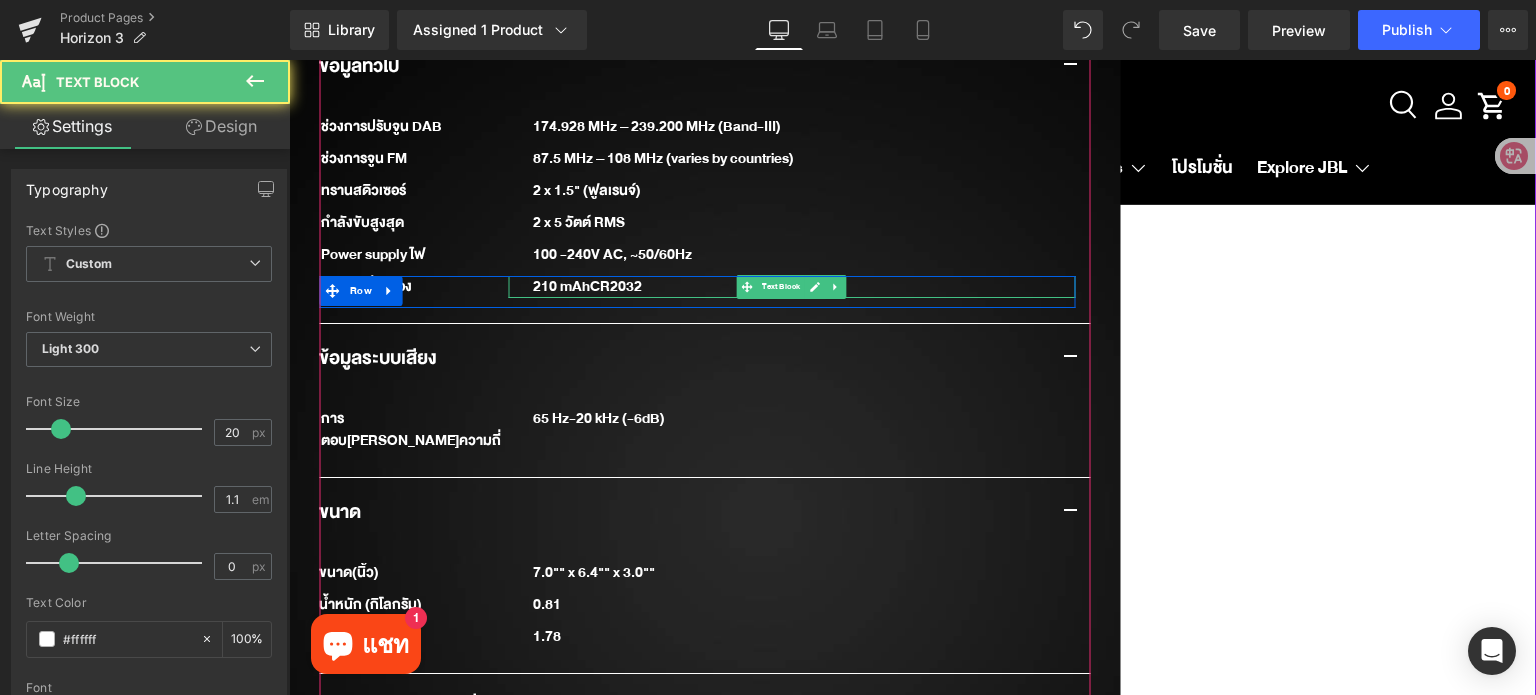 click on "210 mAhCR2032" at bounding box center [791, 287] 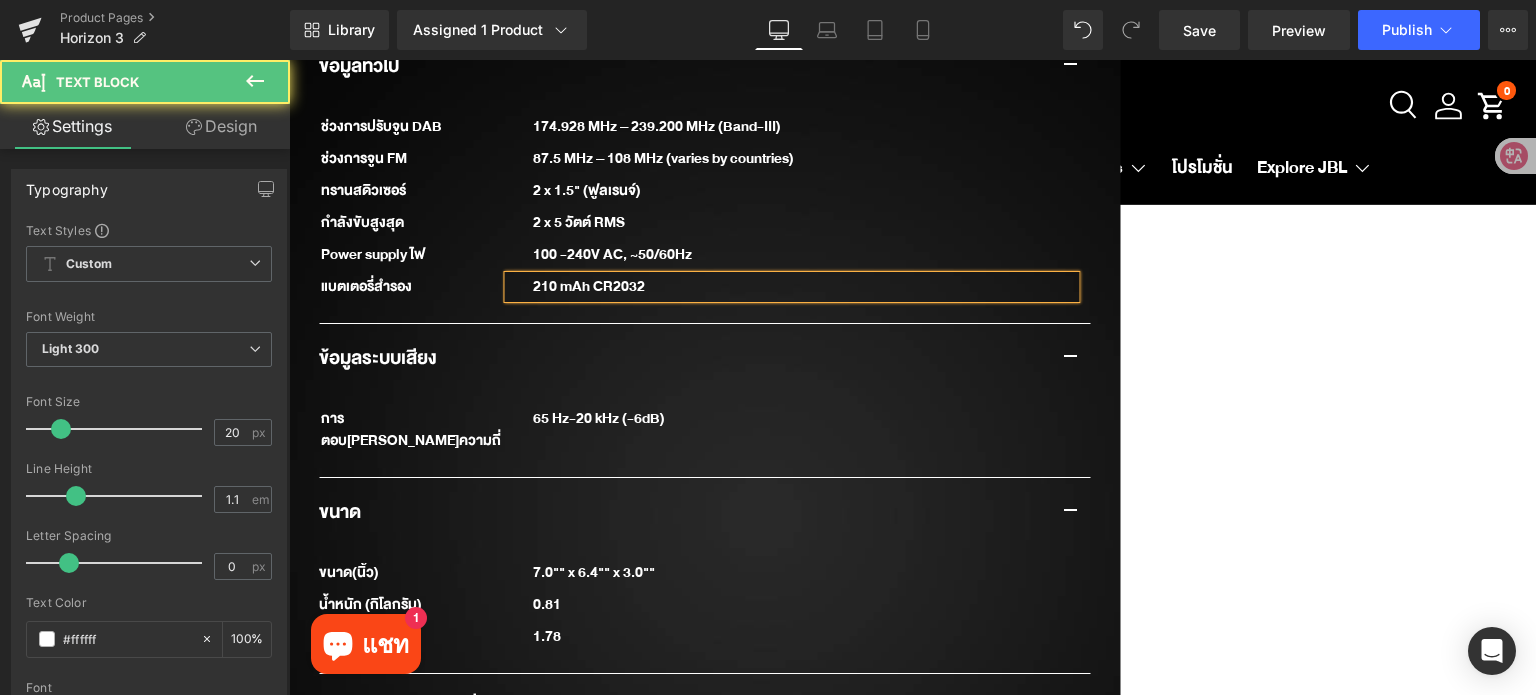 click on "JBL HORIZON 3
(P) Title   [DOMAIN_NAME] Reviews  - Star Badge [DOMAIN_NAME] Reviews
฿ 5,290.00
฿ 0
SAVE
-528900%
(P) Price Row" at bounding box center (912, 191) 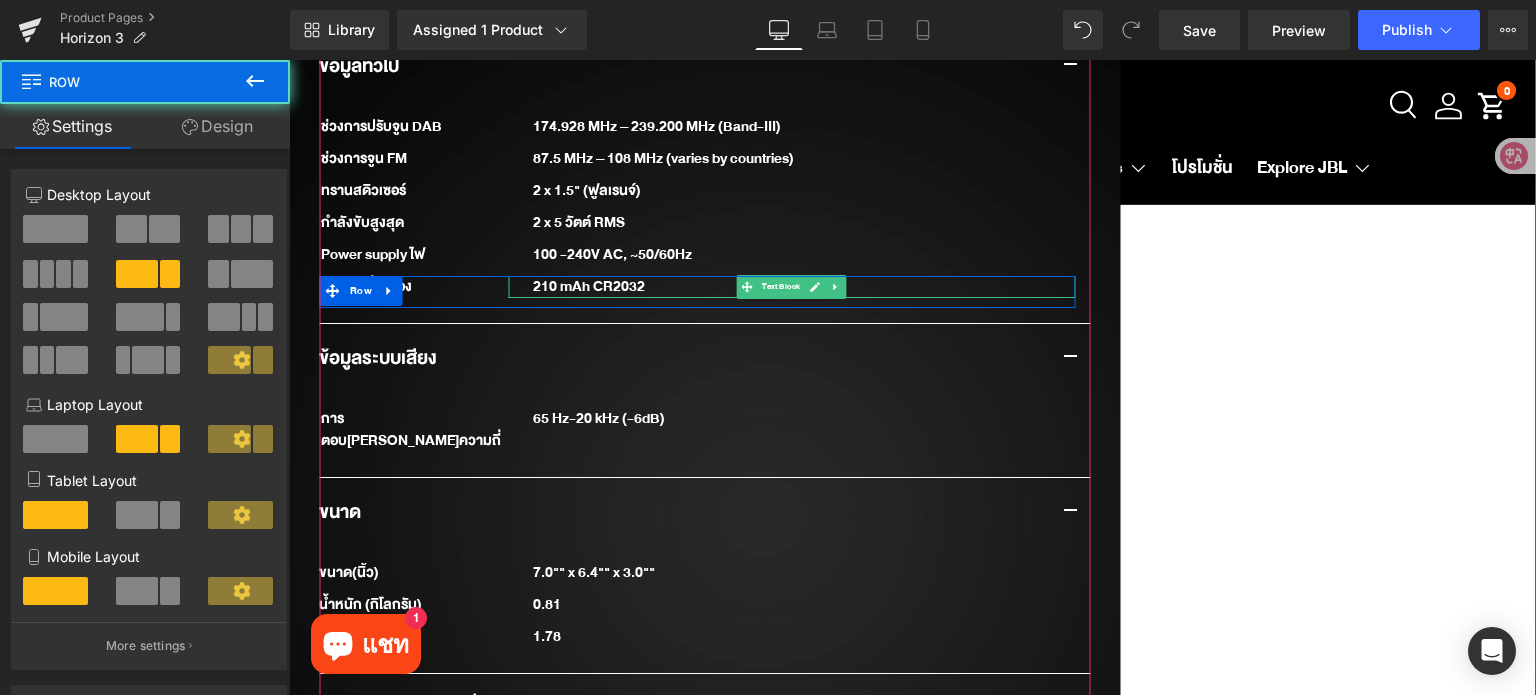 click on "210 mAh CR2032" at bounding box center (791, 287) 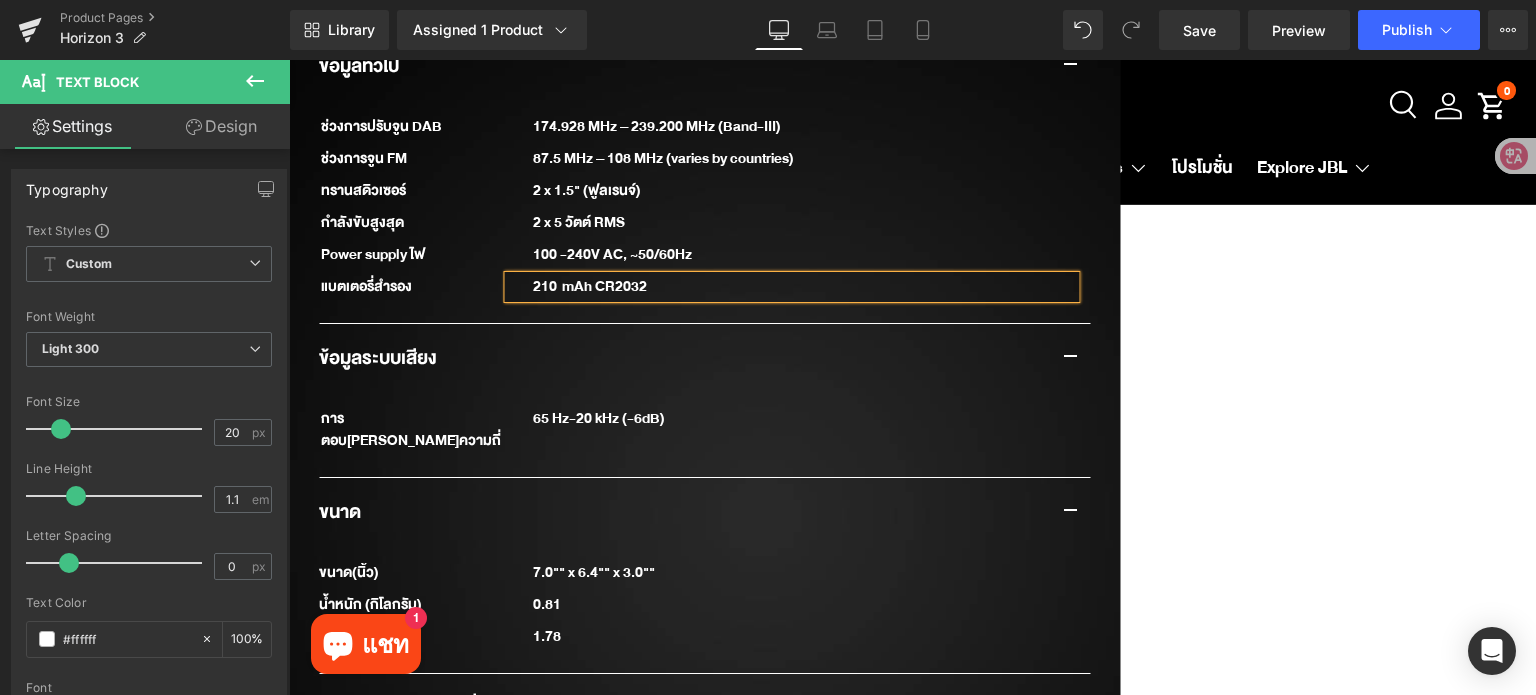 click on "JBL HORIZON 3
(P) Title   [DOMAIN_NAME] Reviews  - Star Badge [DOMAIN_NAME] Reviews
฿ 5,290.00
฿ 0
SAVE
-528900%
(P) Price Row" at bounding box center [912, 191] 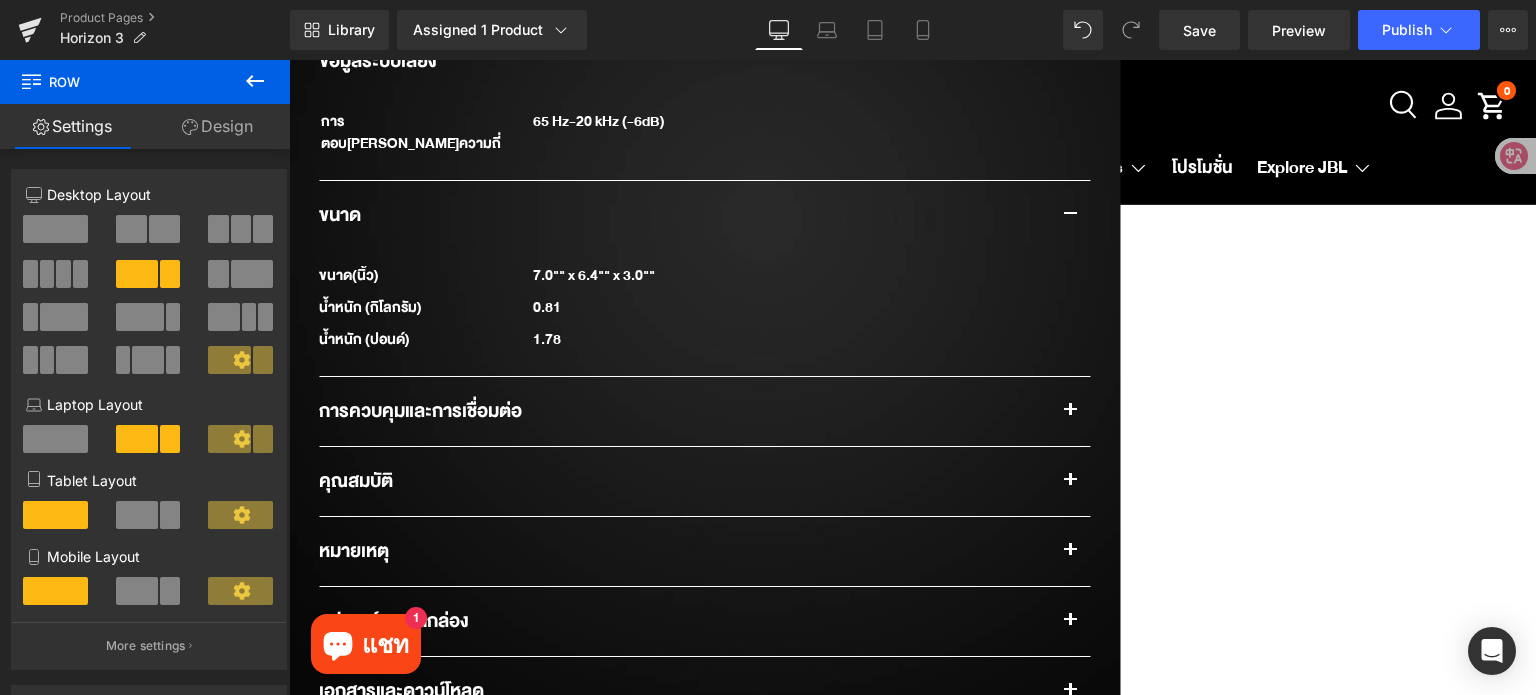 scroll, scrollTop: 2068, scrollLeft: 0, axis: vertical 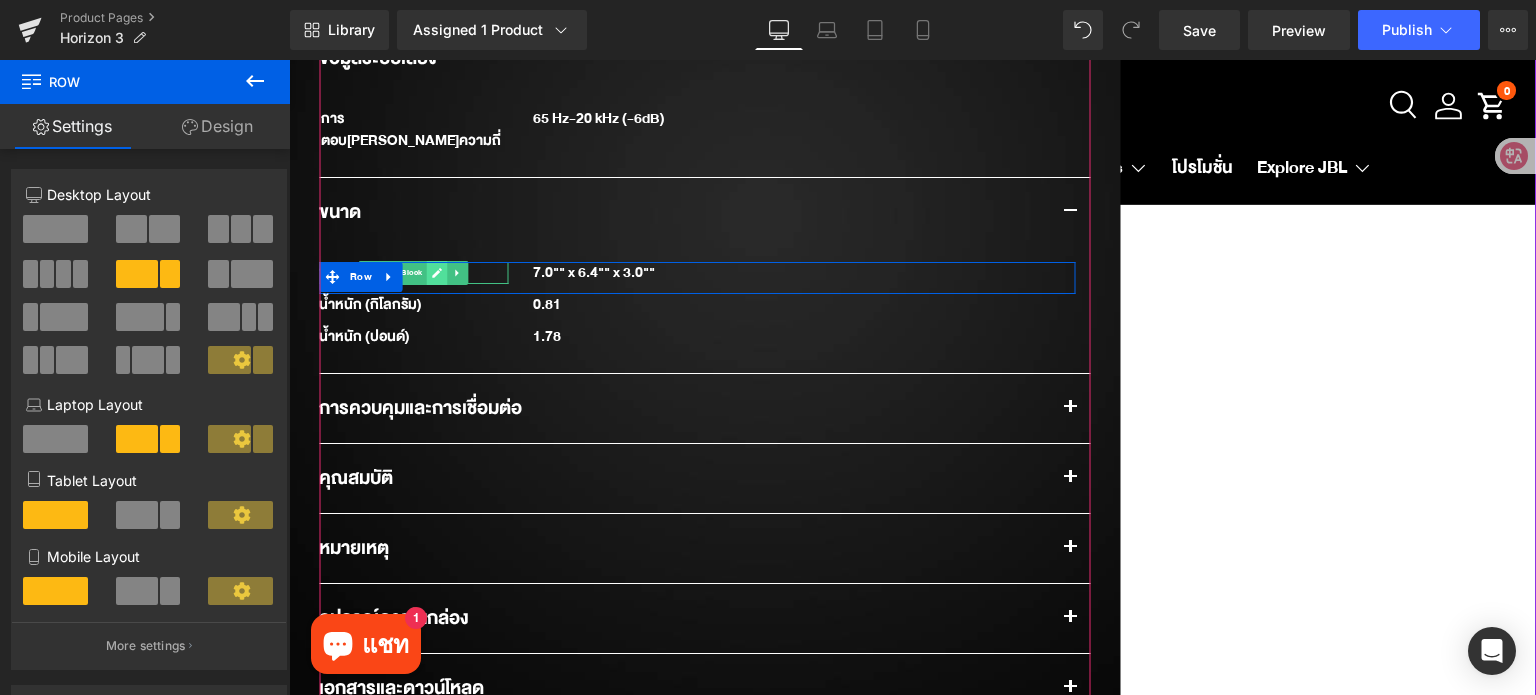 click 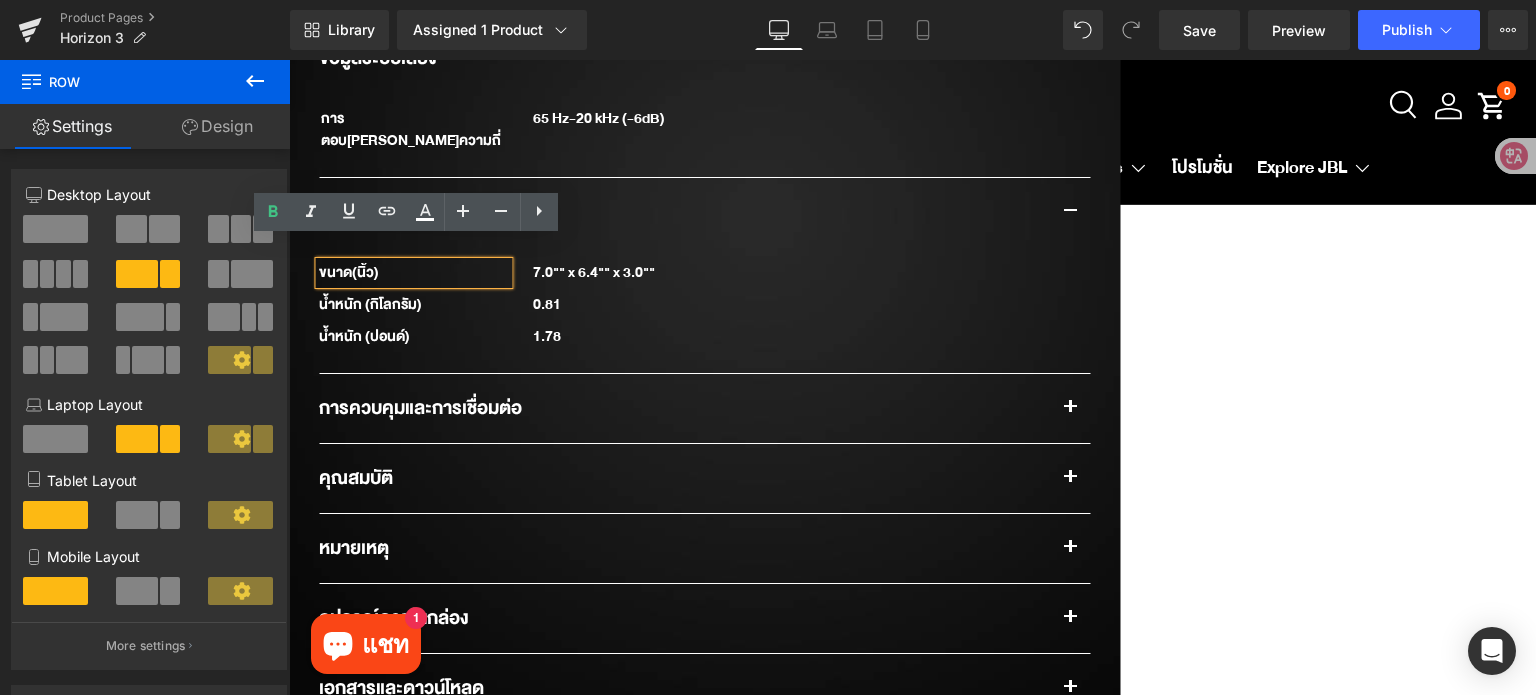 click on "ขนาด(นิ้ว)" at bounding box center (413, 273) 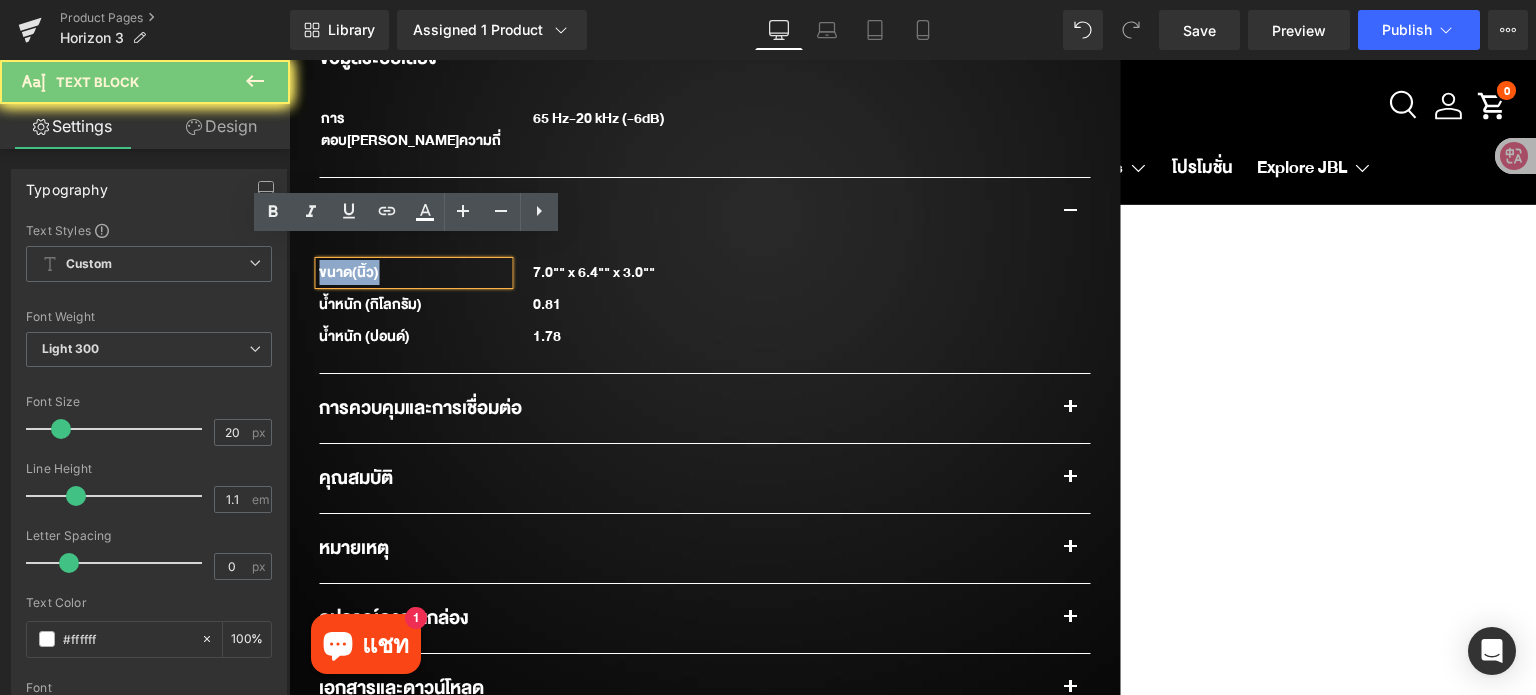 click on "ขนาด(นิ้ว)" at bounding box center [413, 273] 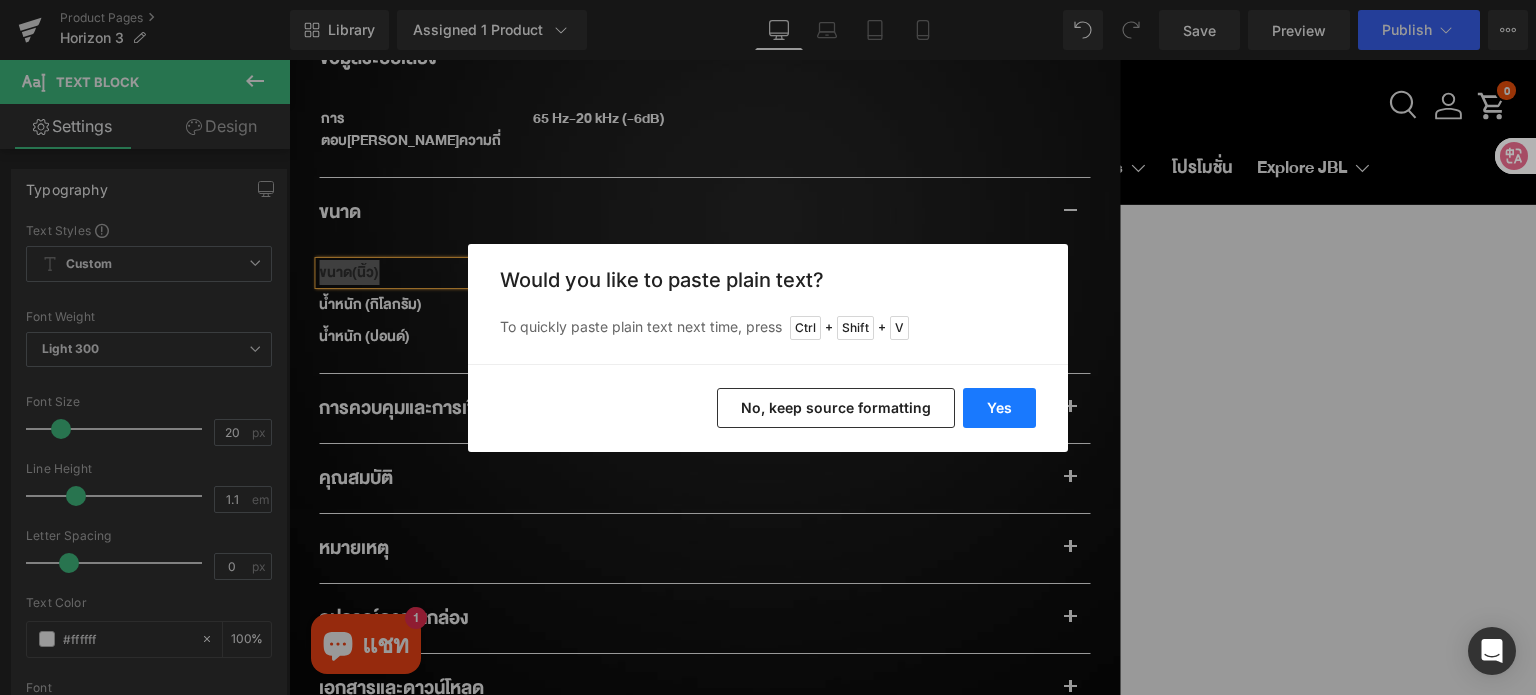 click on "Yes" at bounding box center [999, 408] 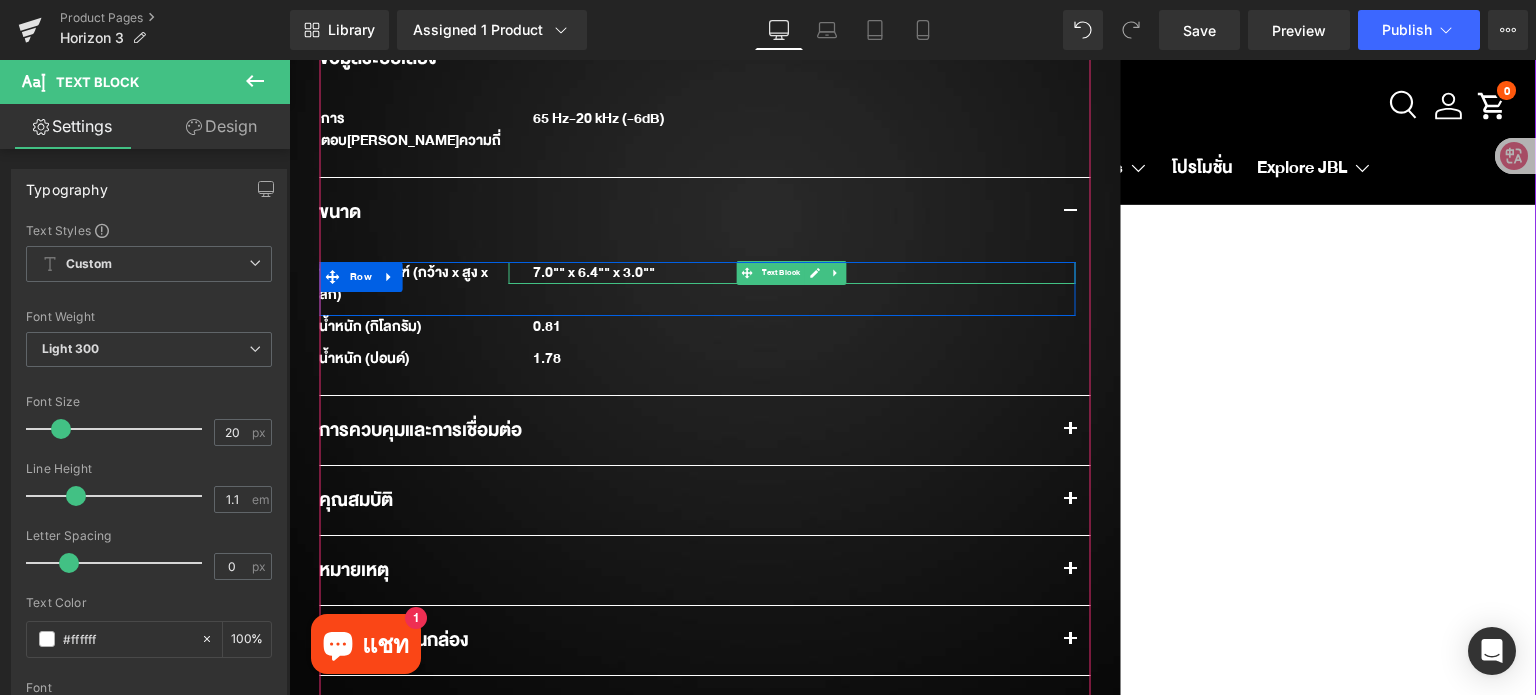 drag, startPoint x: 801, startPoint y: 247, endPoint x: 745, endPoint y: 253, distance: 56.32051 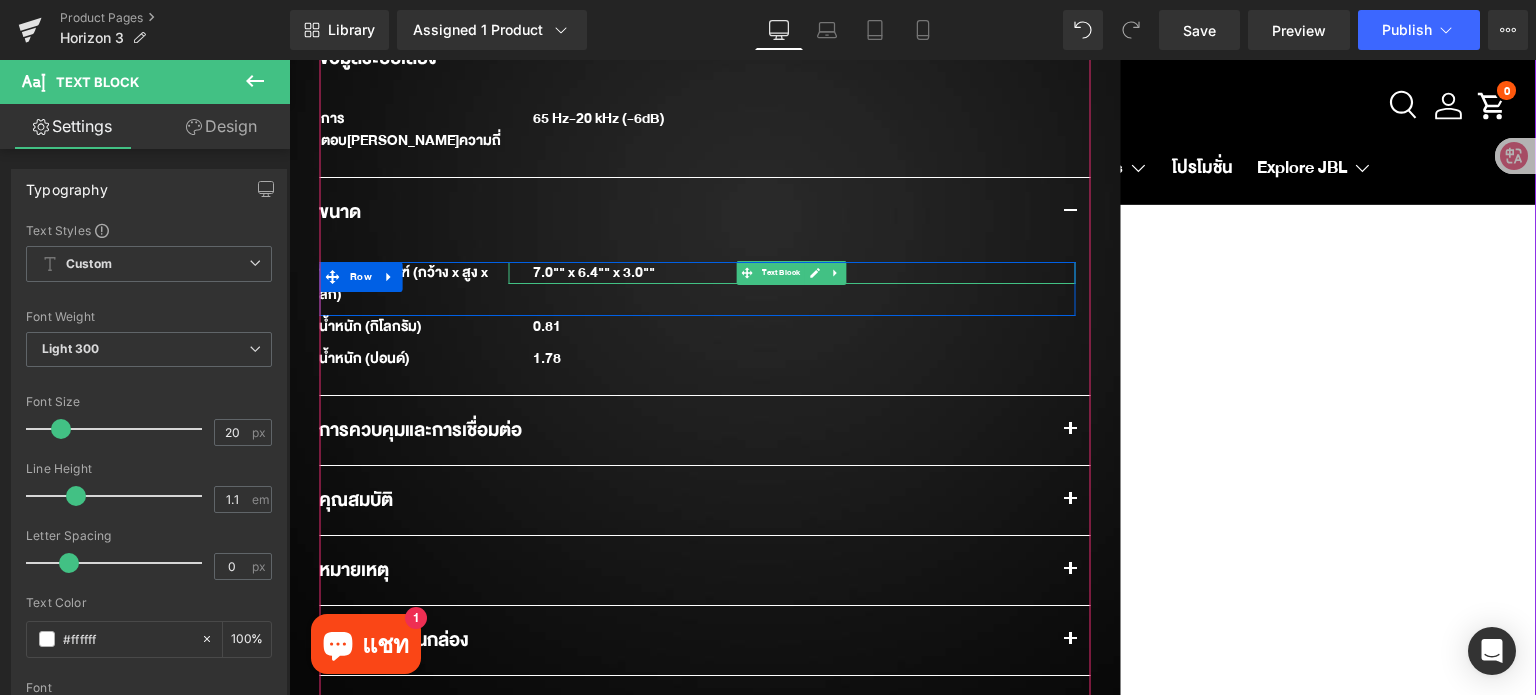 click 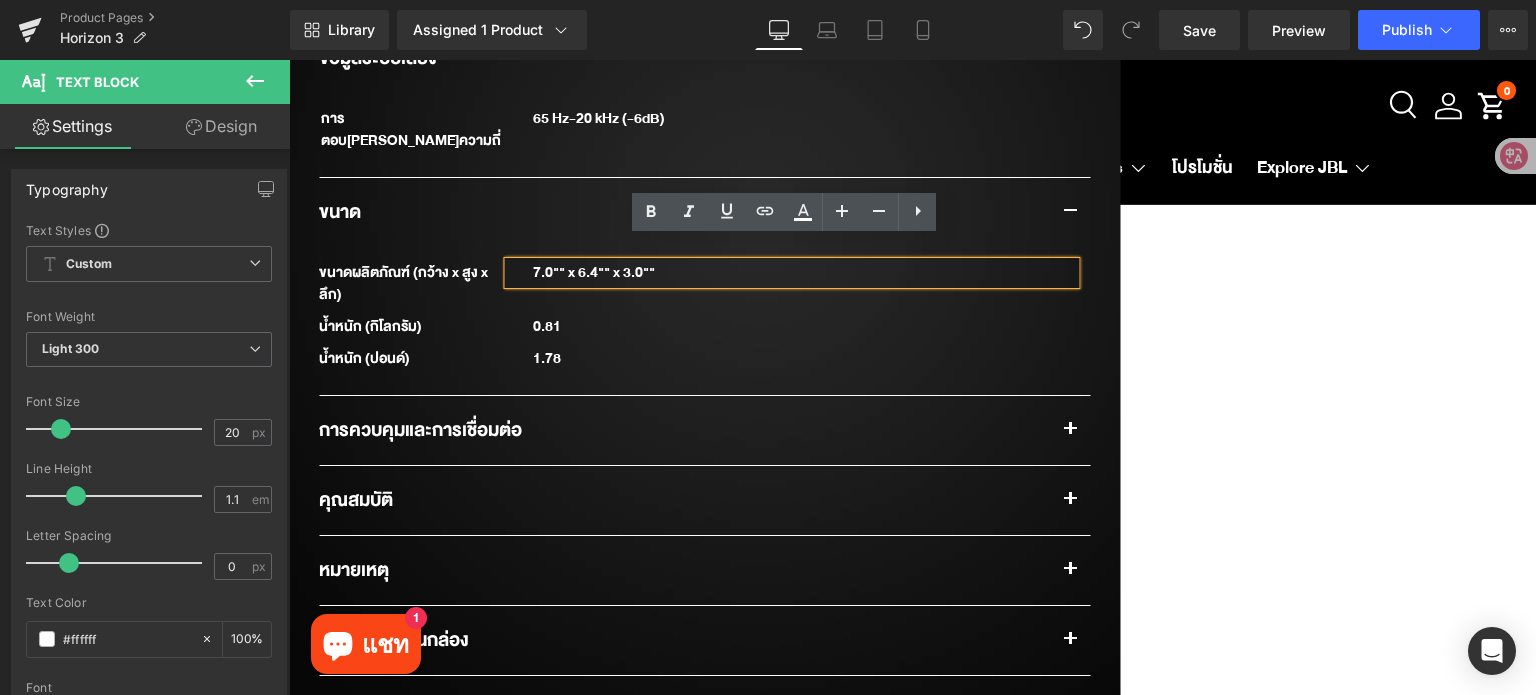 click on "7.0"" x 6.4"" x 3.0""" at bounding box center (791, 273) 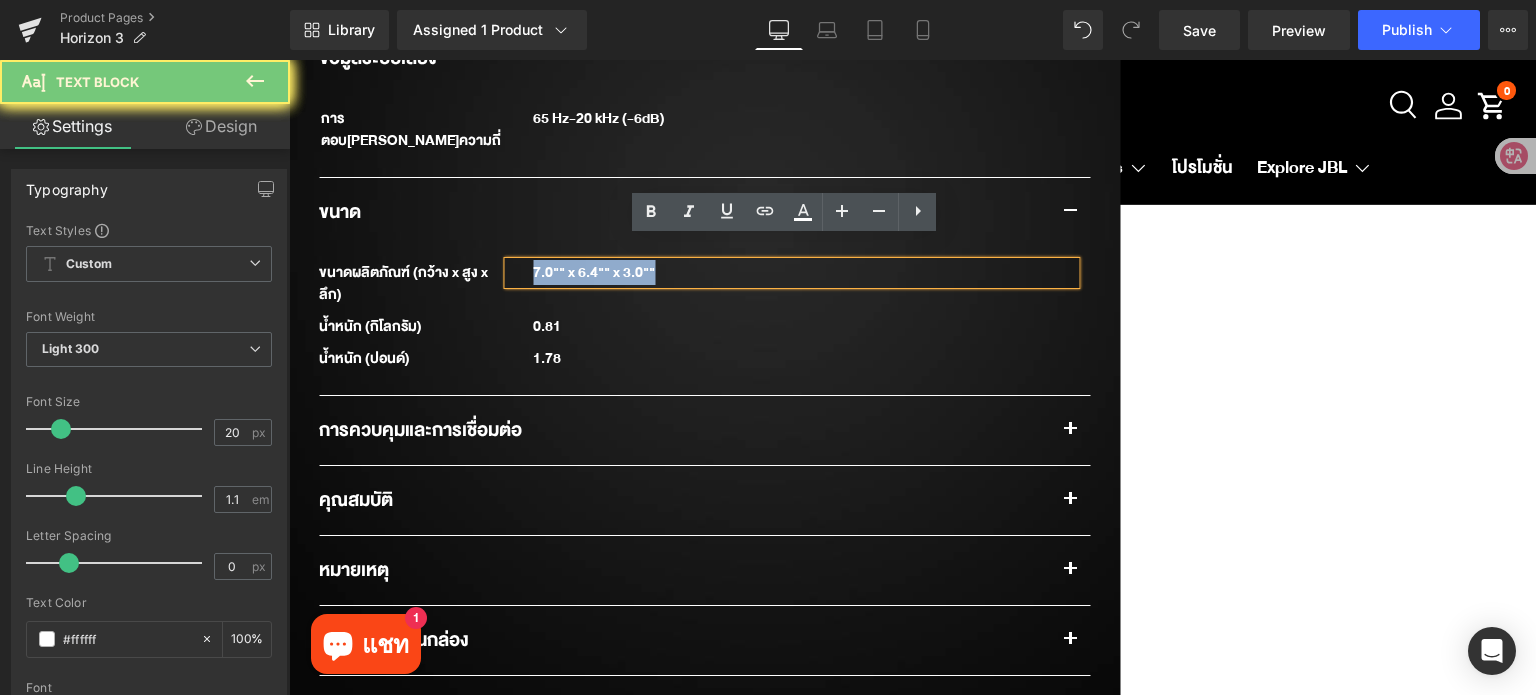 click on "7.0"" x 6.4"" x 3.0""" at bounding box center [791, 273] 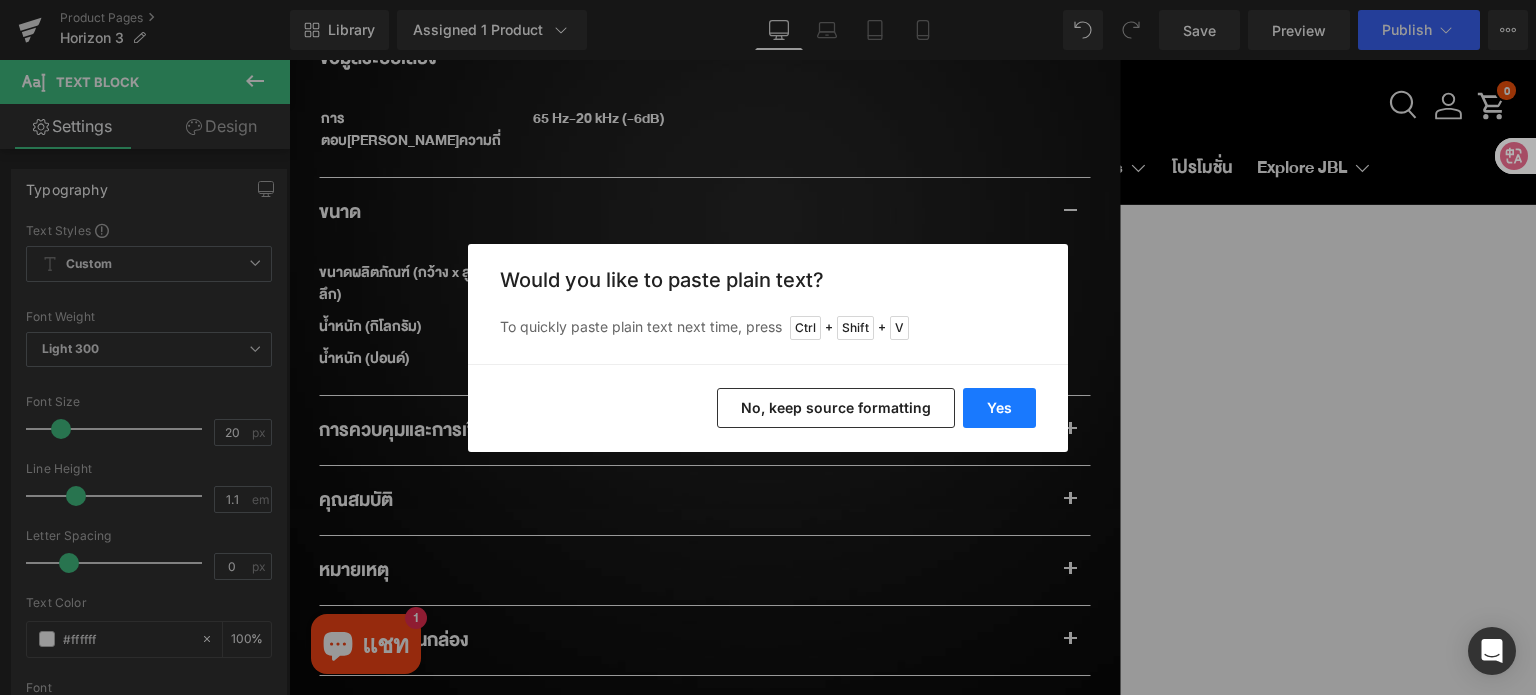 drag, startPoint x: 990, startPoint y: 411, endPoint x: 702, endPoint y: 348, distance: 294.81012 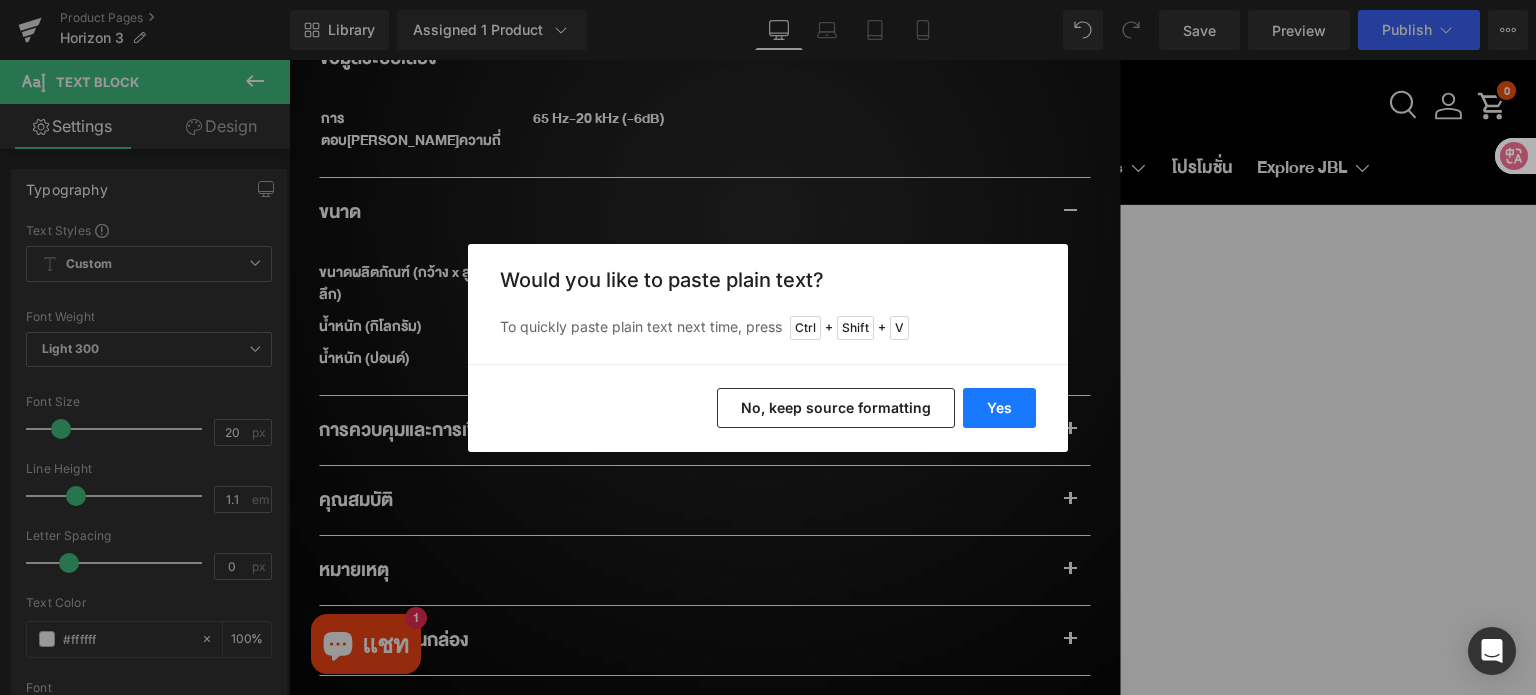 click on "Yes" at bounding box center (999, 408) 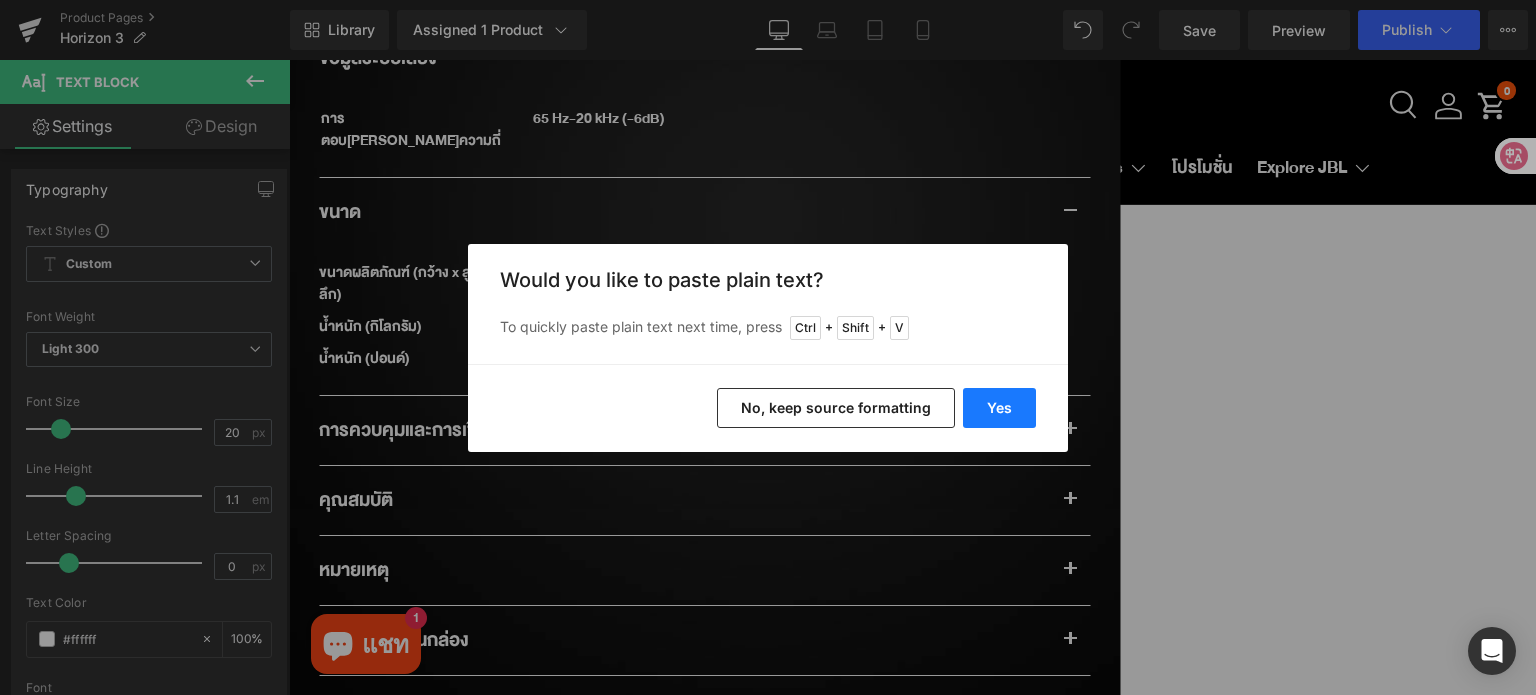 type 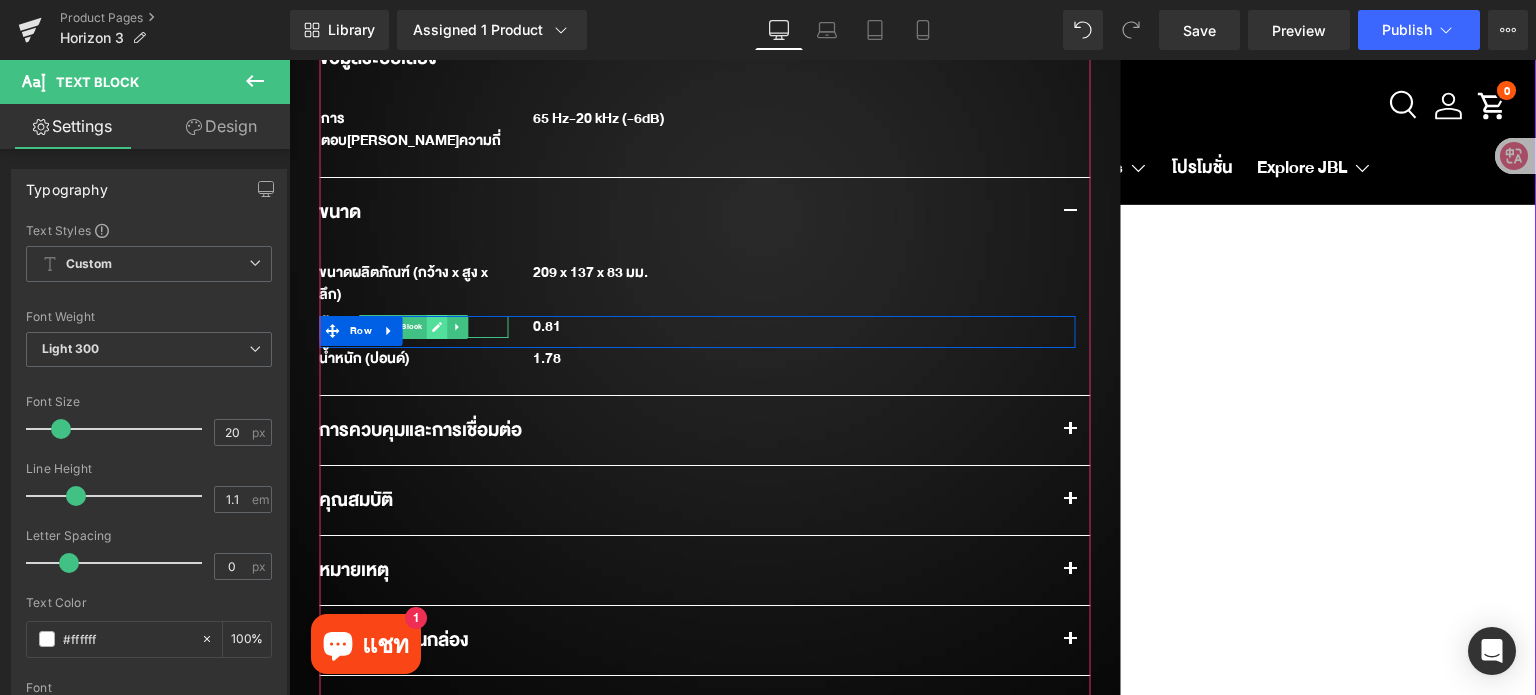 click 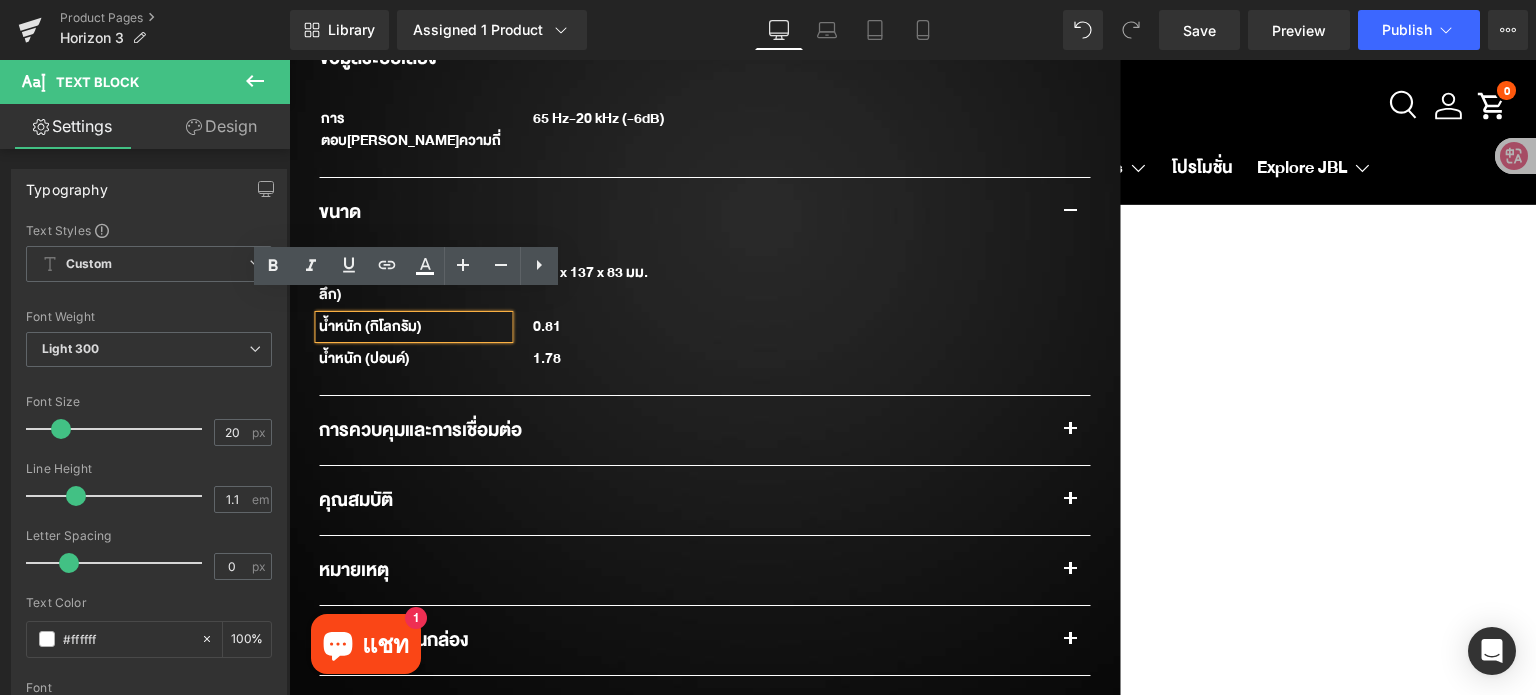 click on "น้ำหนัก (กิโลกรัม)" at bounding box center [413, 327] 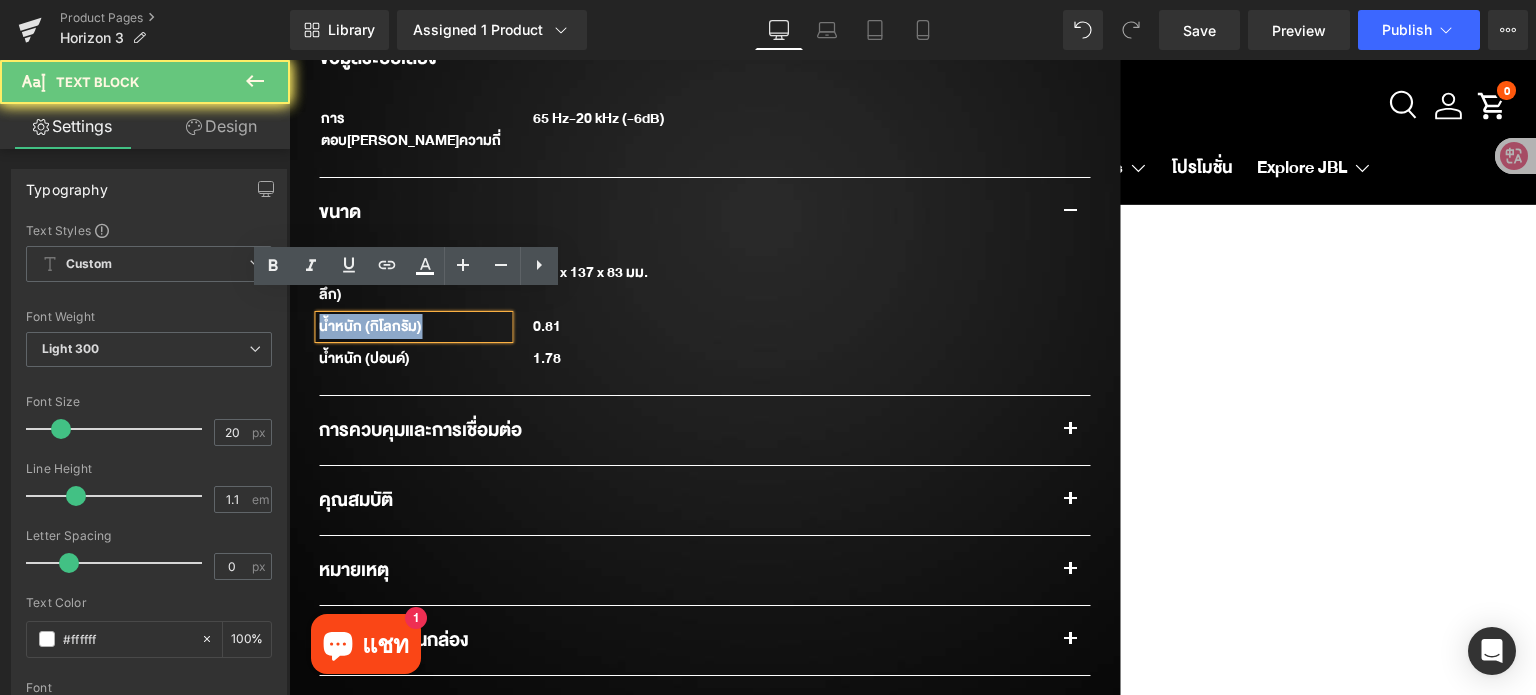 click on "น้ำหนัก (กิโลกรัม)" at bounding box center (413, 327) 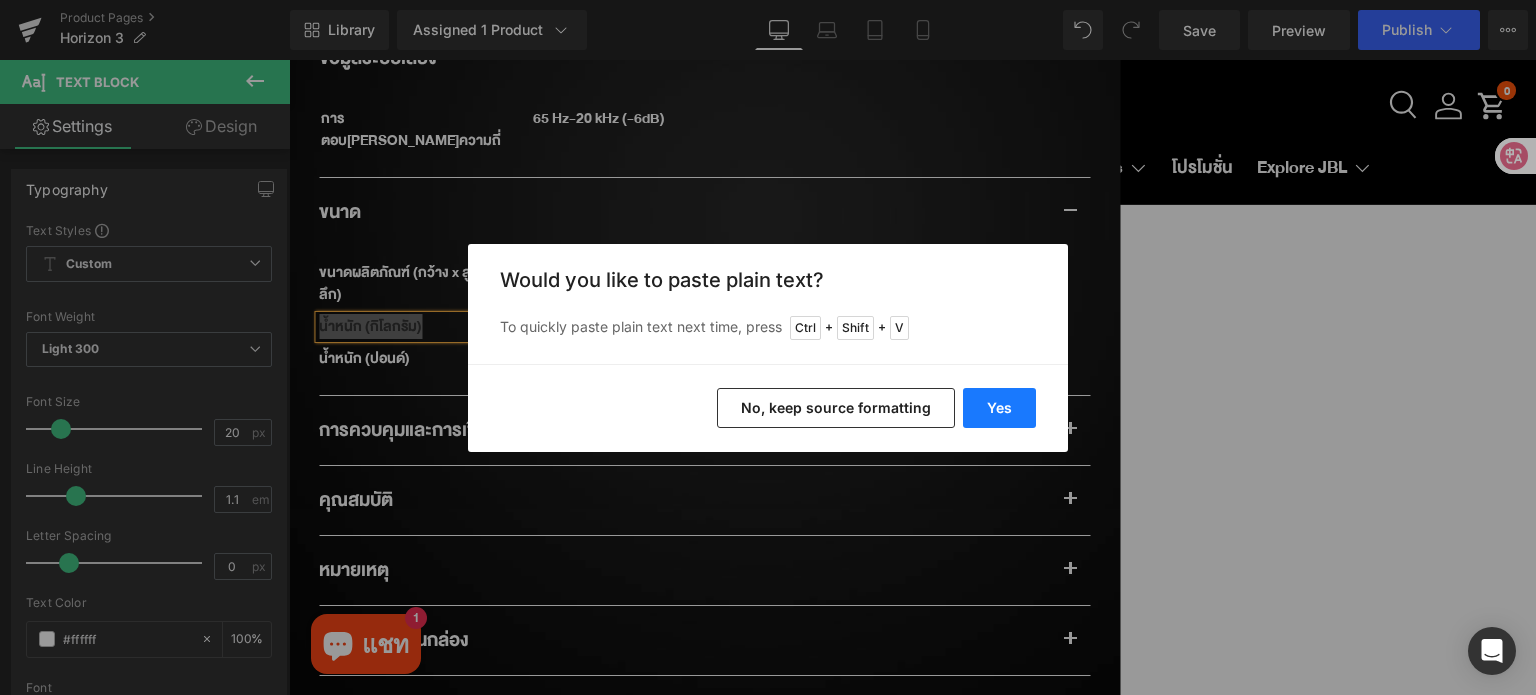 drag, startPoint x: 1019, startPoint y: 414, endPoint x: 727, endPoint y: 354, distance: 298.10065 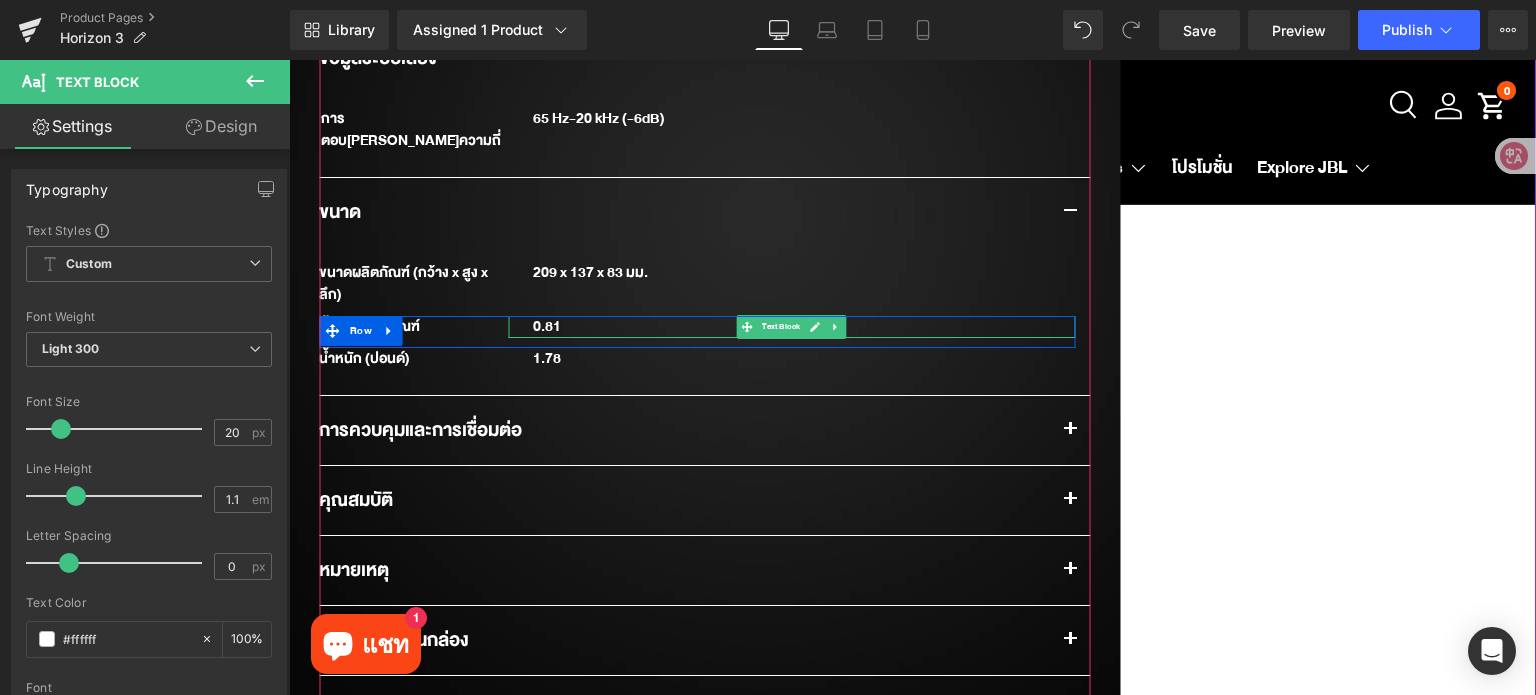 click on "0.81" at bounding box center [791, 327] 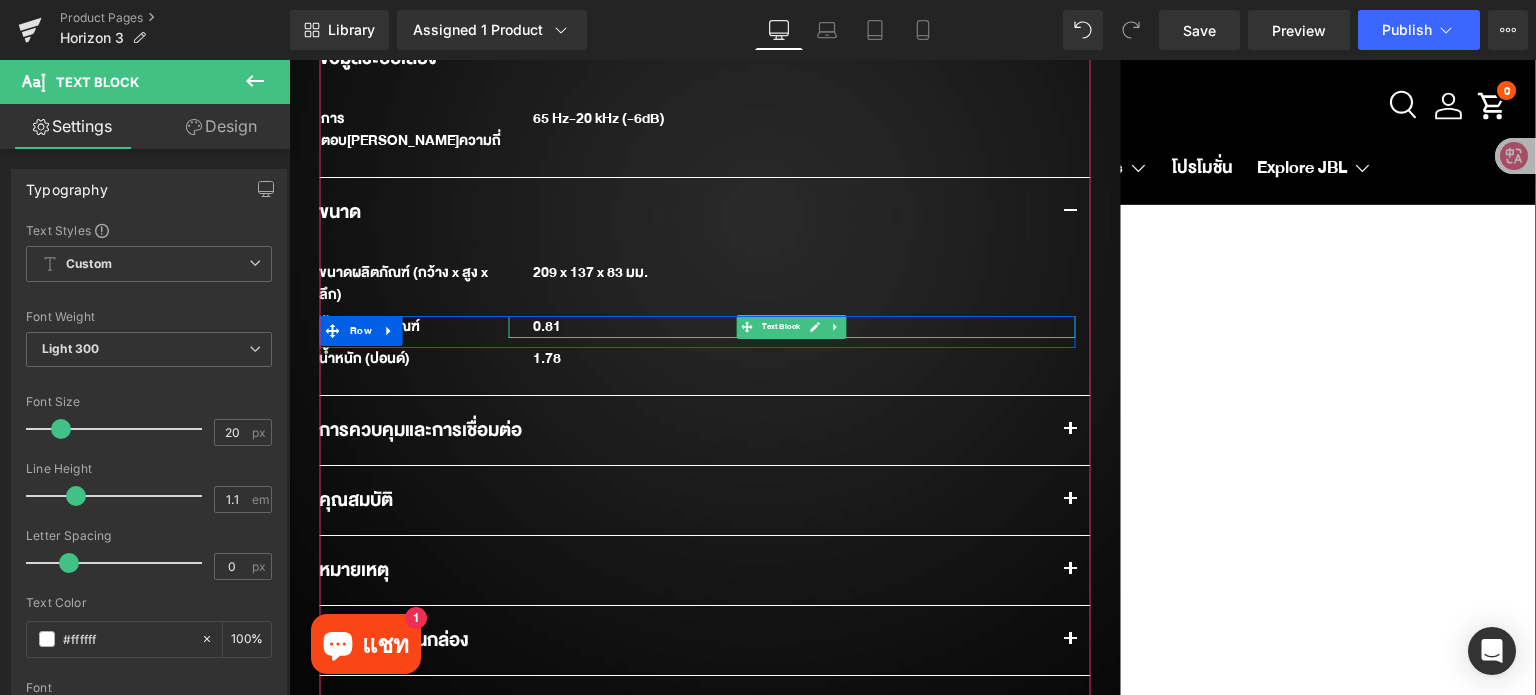 click on "0.81" at bounding box center [791, 327] 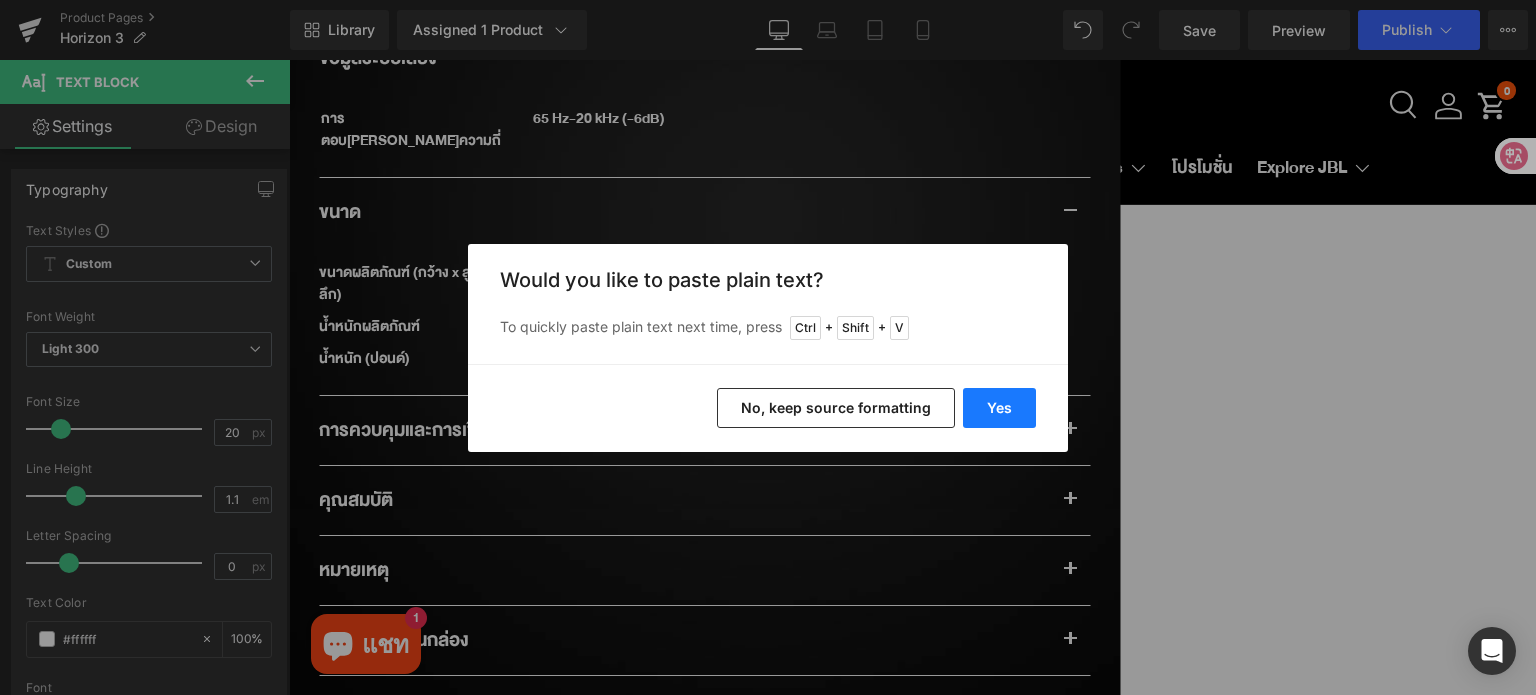 drag, startPoint x: 1003, startPoint y: 409, endPoint x: 692, endPoint y: 336, distance: 319.45267 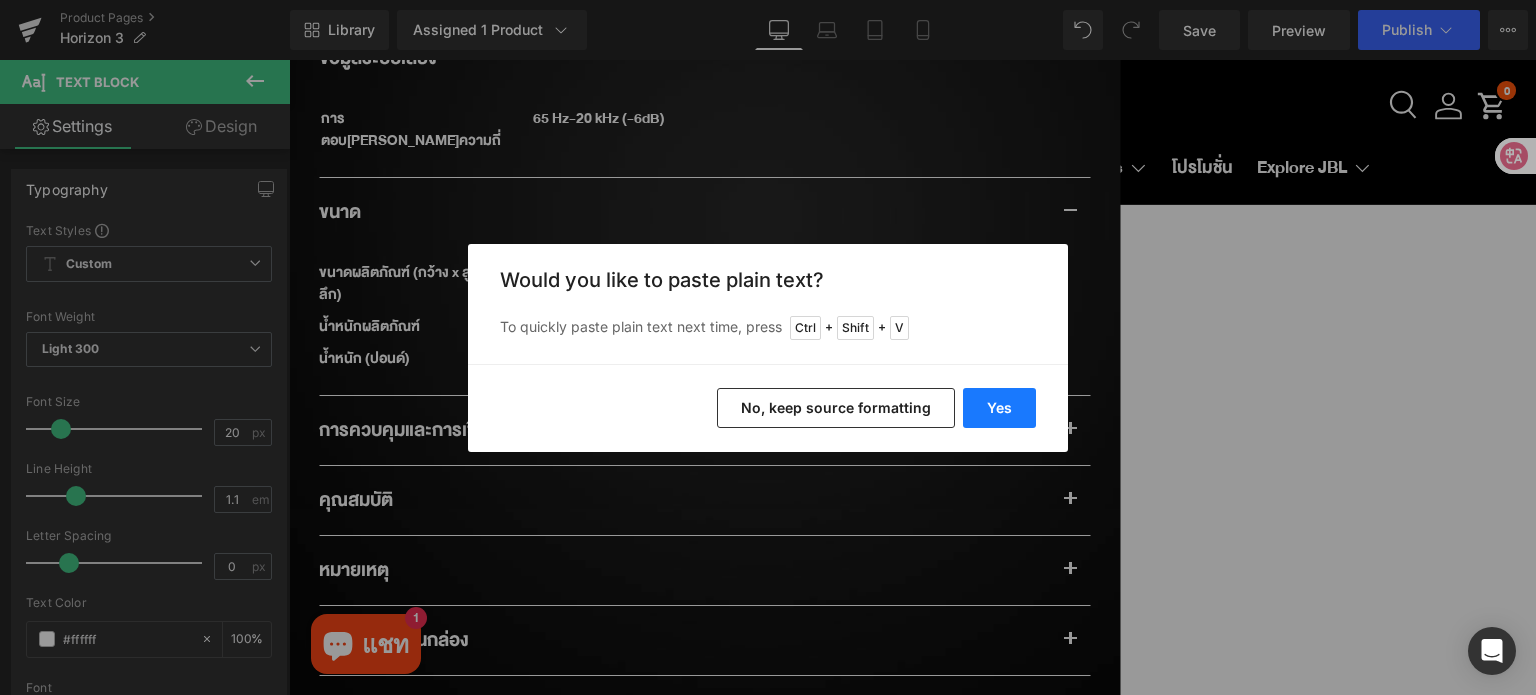 click on "Yes" at bounding box center (999, 408) 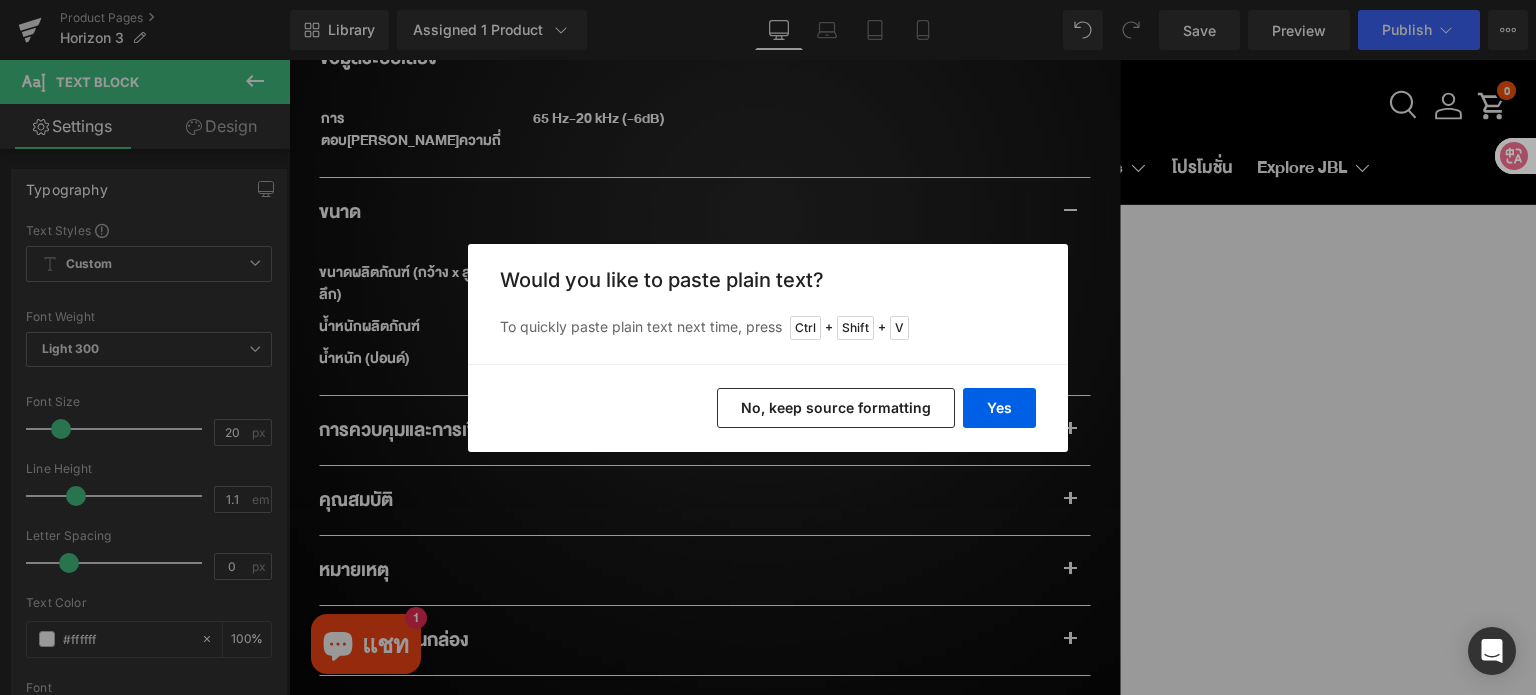 type 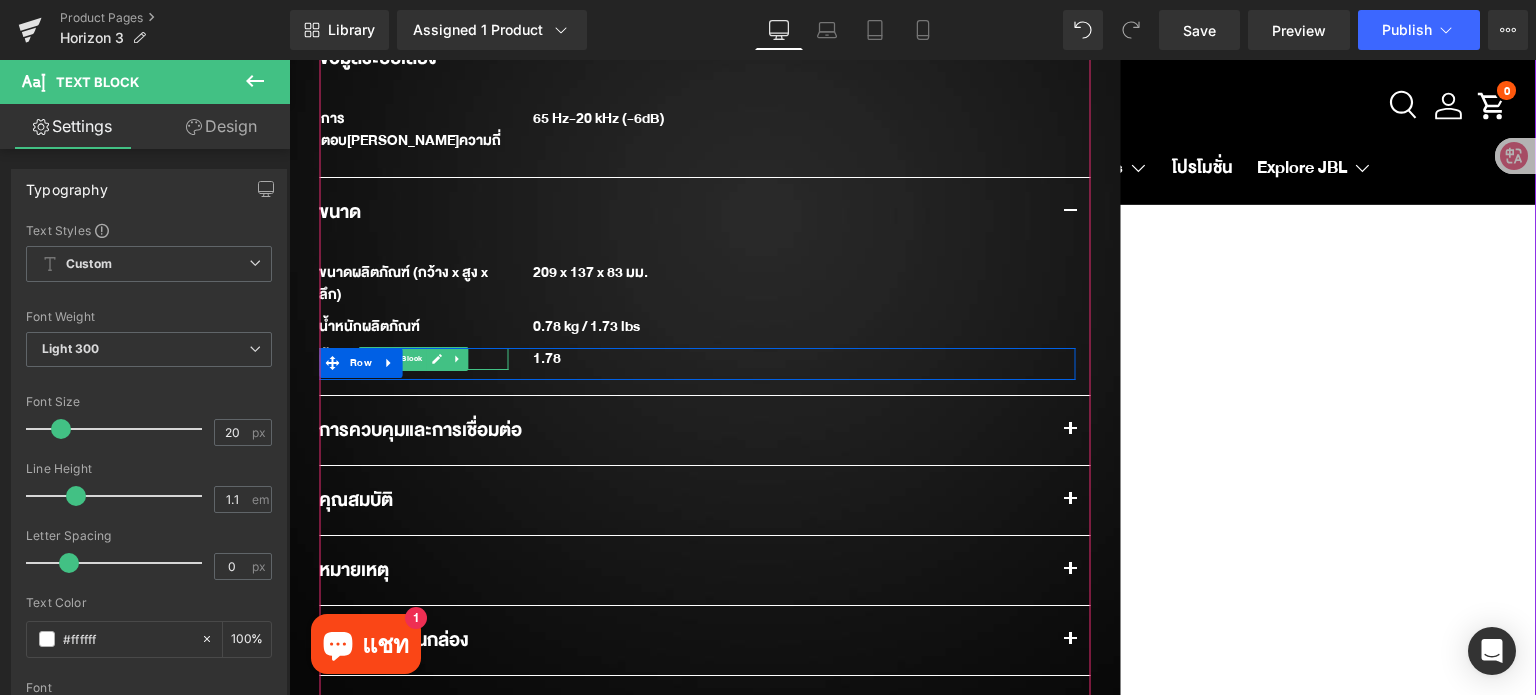 click at bounding box center [437, 359] 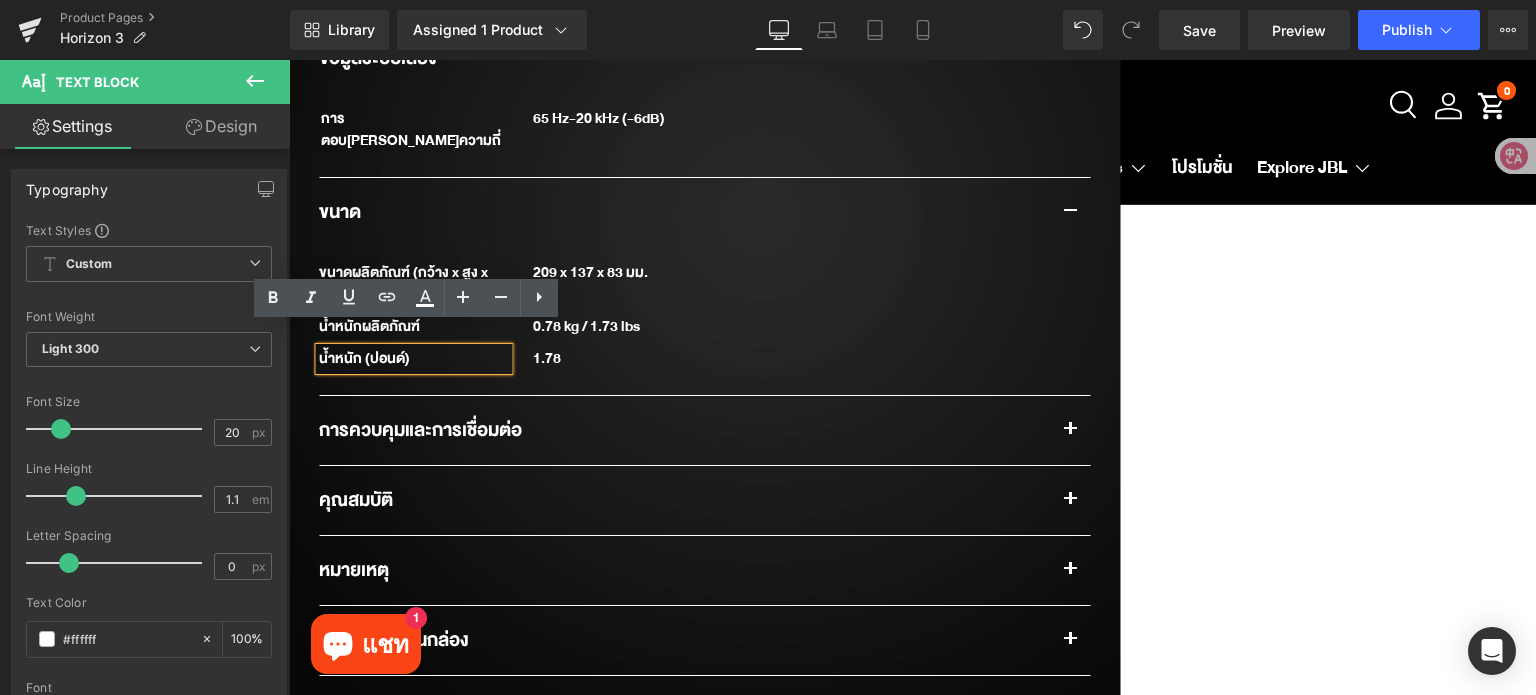 click on "น้ำหนัก (ปอนด์)" at bounding box center [413, 359] 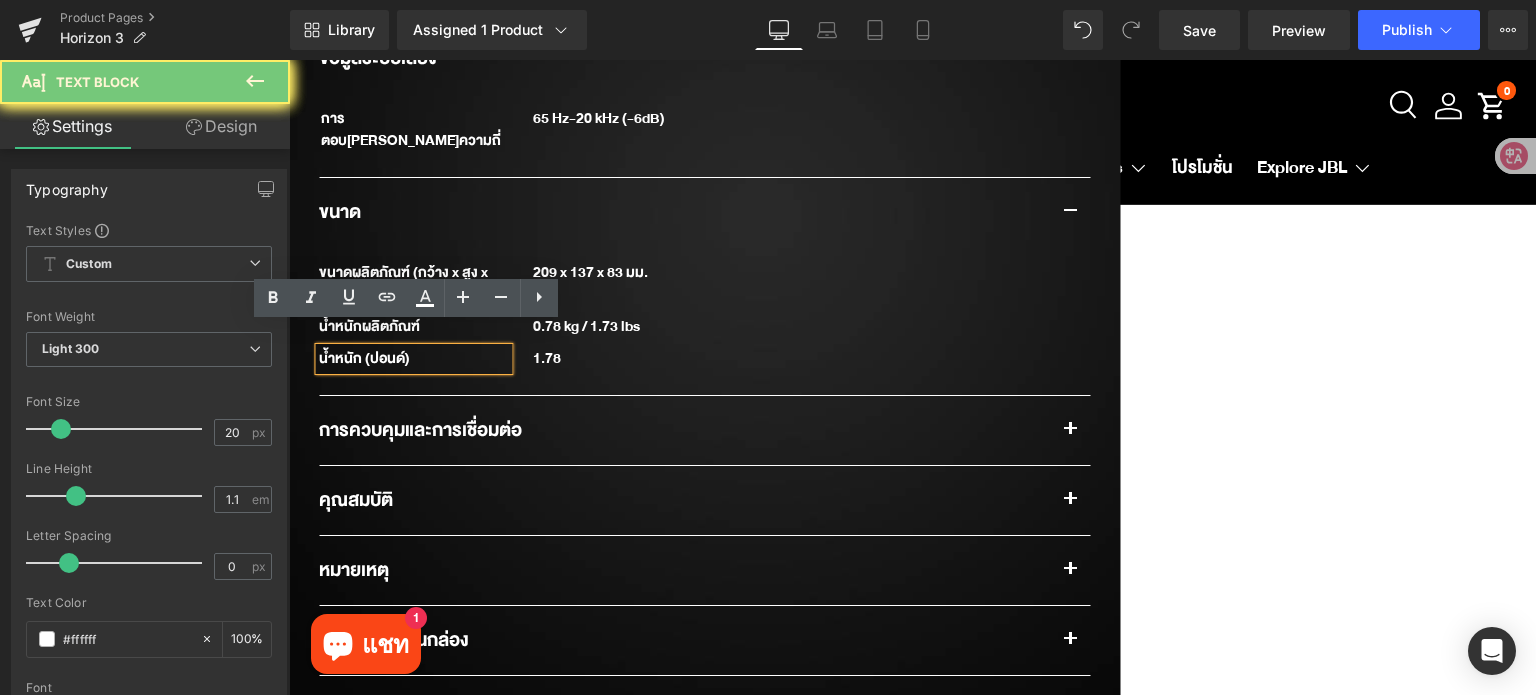 click on "น้ำหนัก (ปอนด์)" at bounding box center (413, 359) 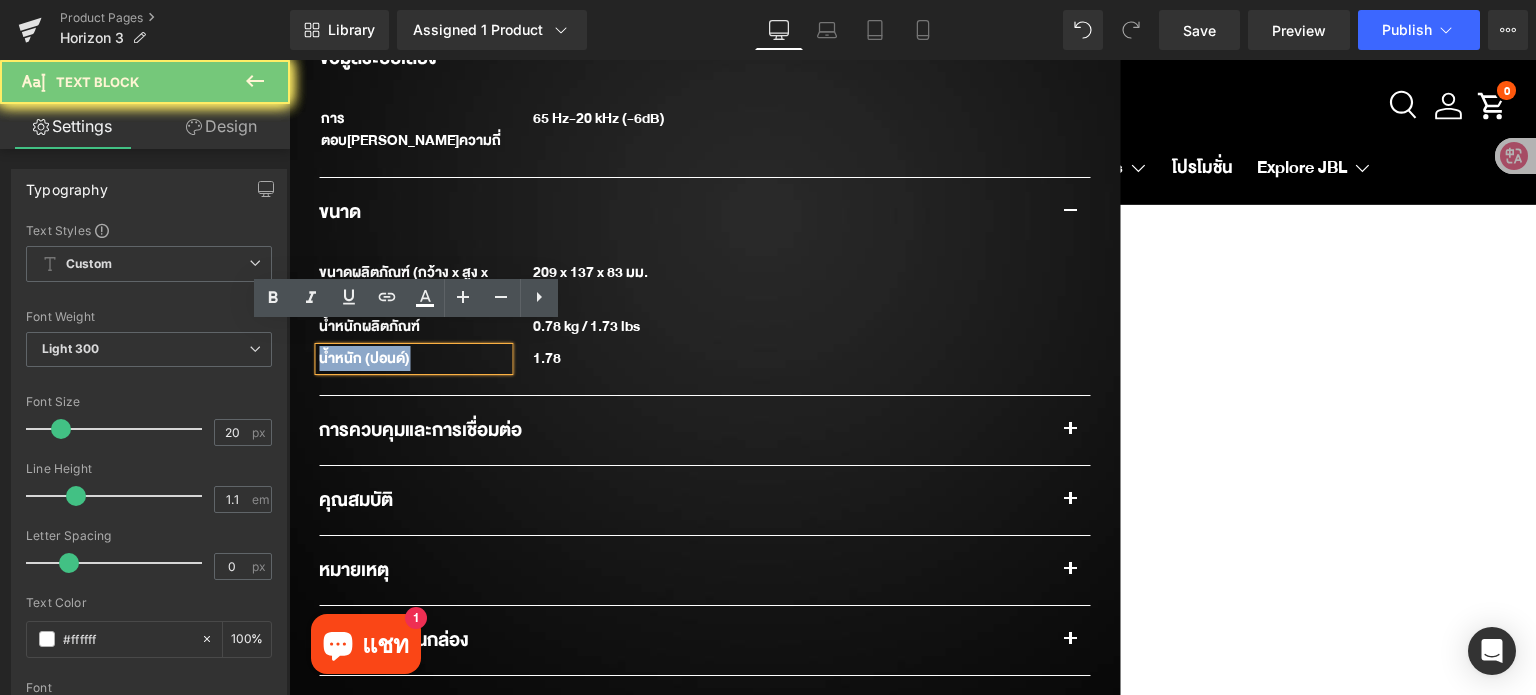 click on "น้ำหนัก (ปอนด์)" at bounding box center [413, 359] 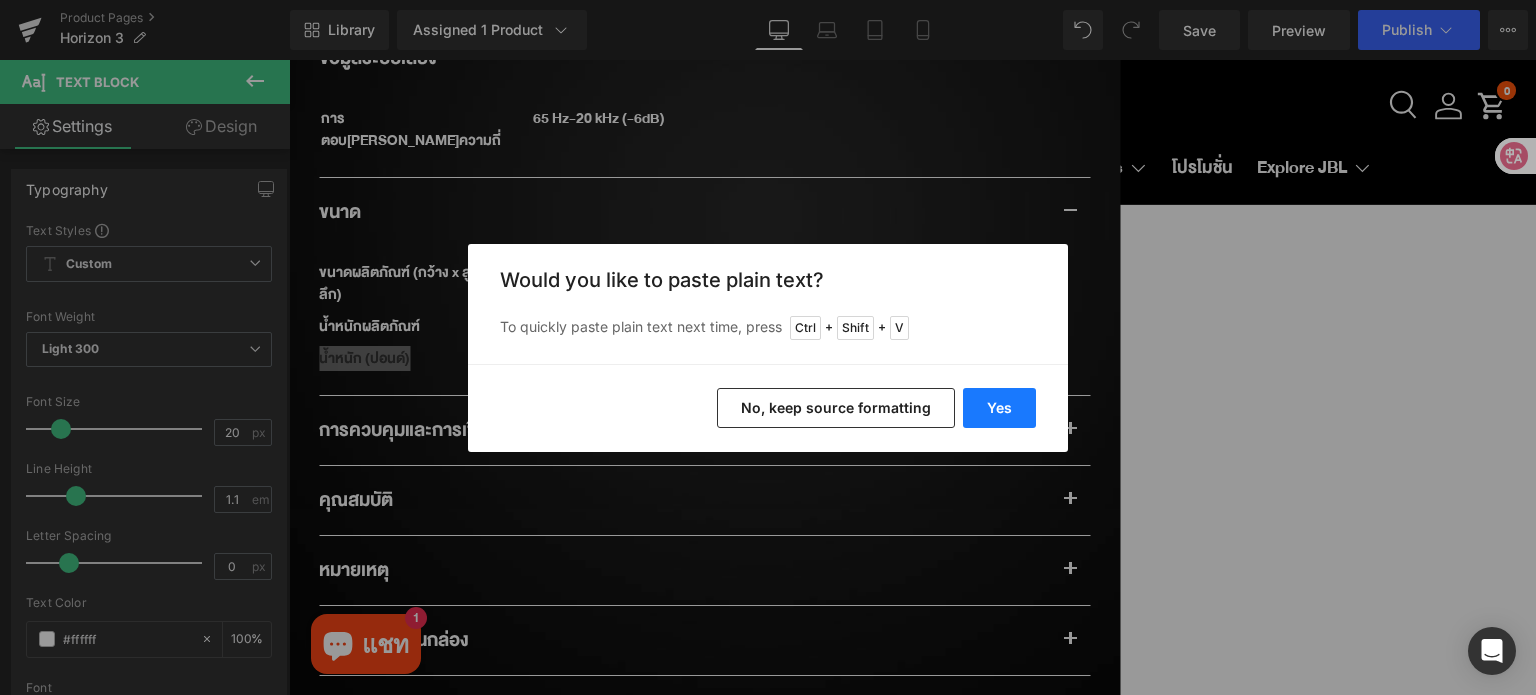 click on "Yes" at bounding box center (999, 408) 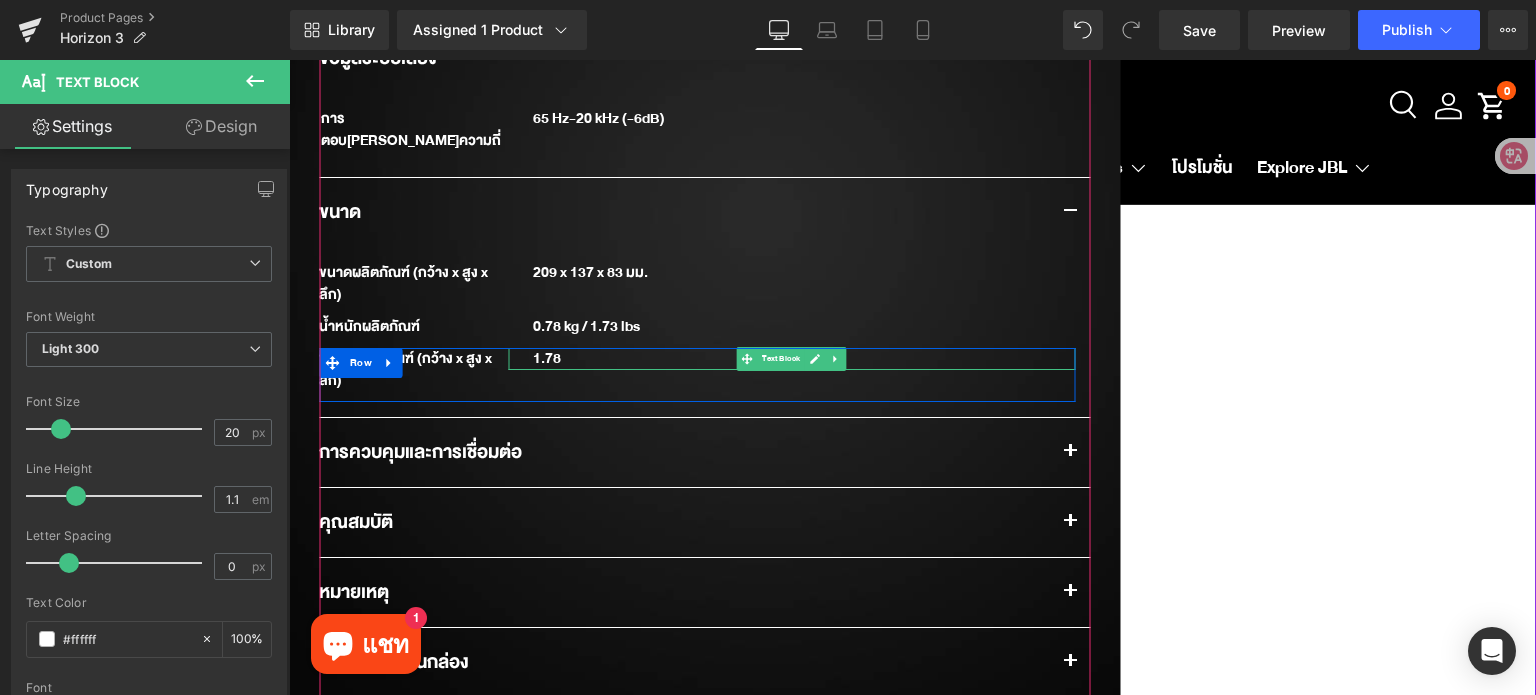click 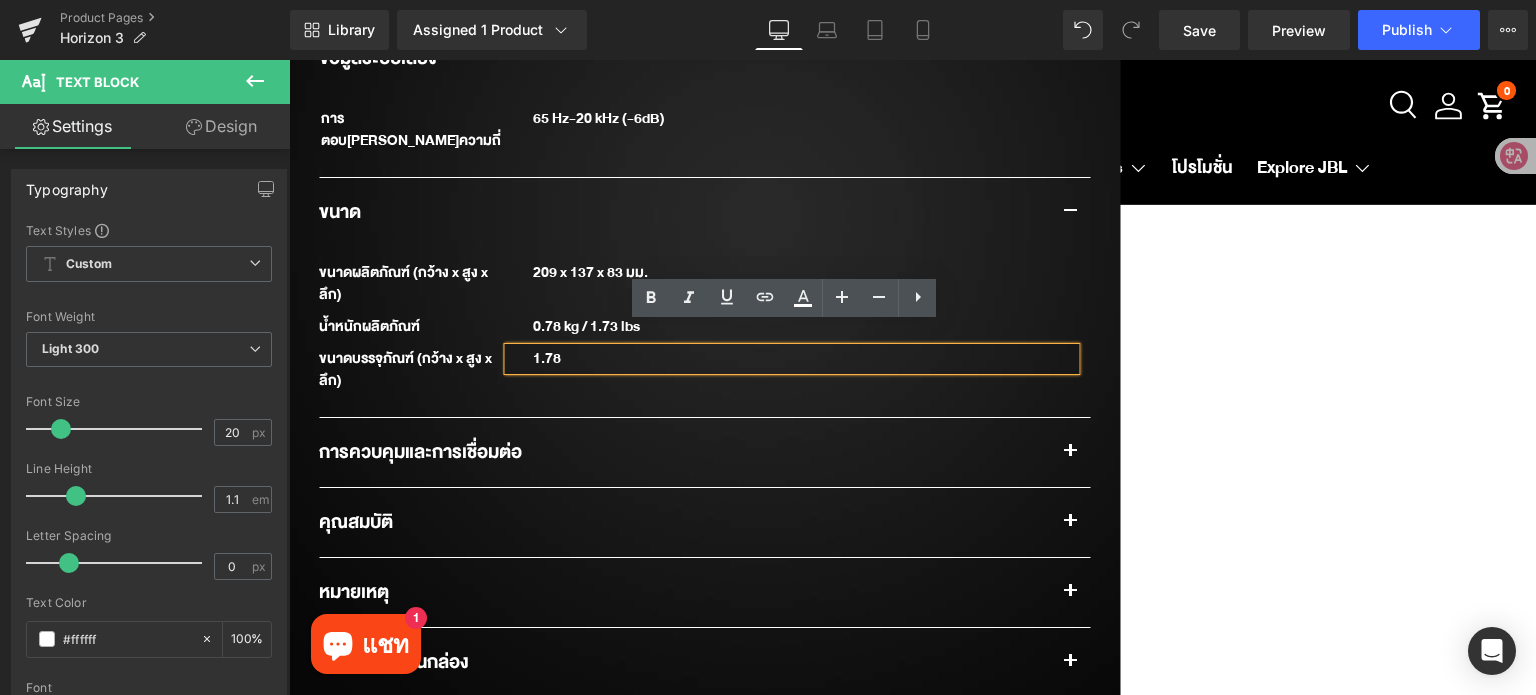 click on "1.78" at bounding box center (804, 359) 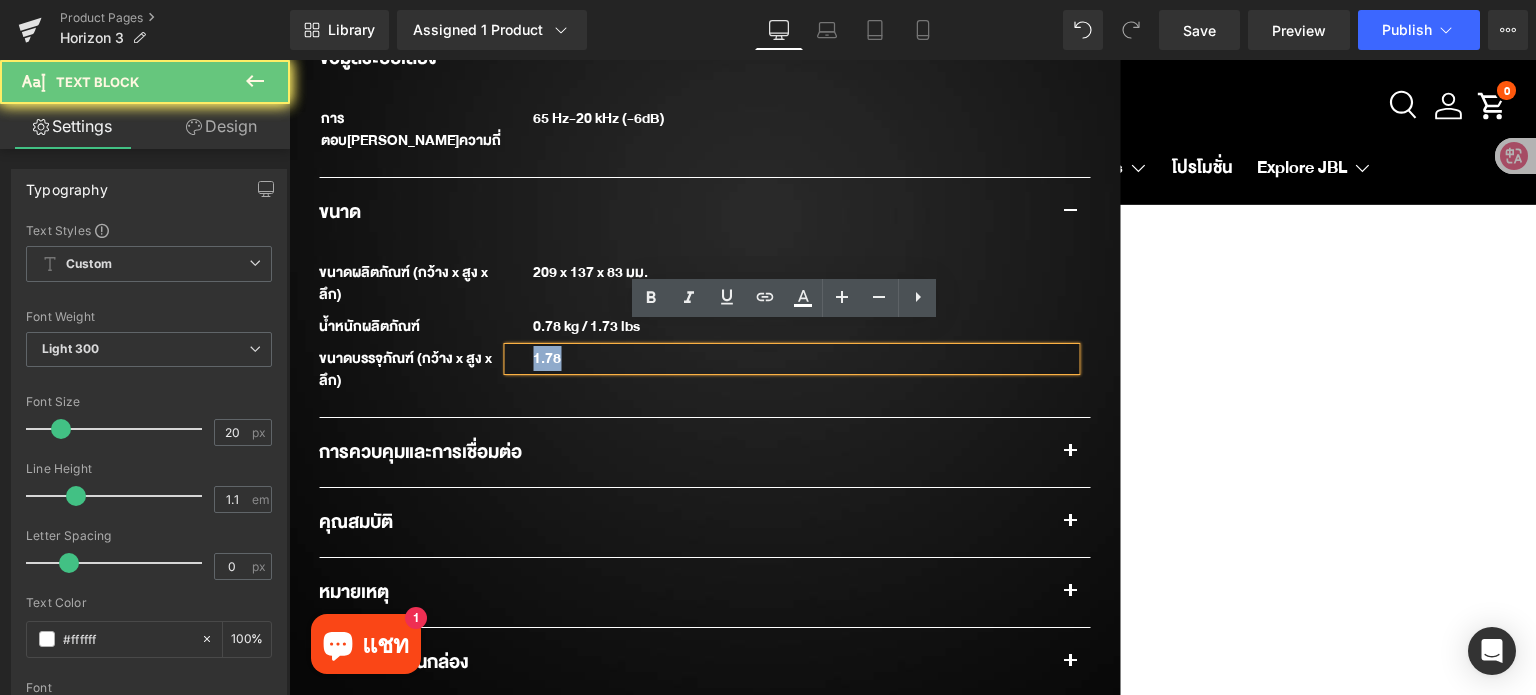 click on "1.78" at bounding box center (804, 359) 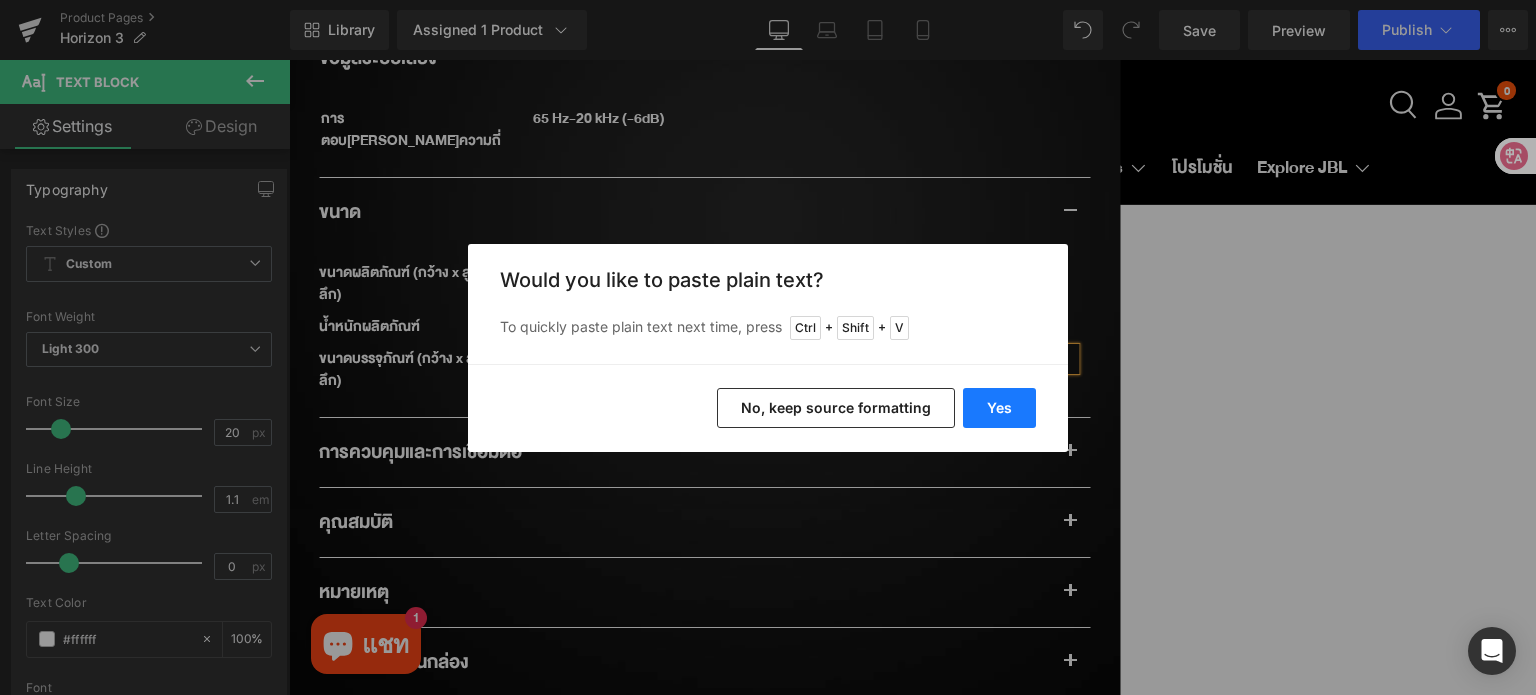 drag, startPoint x: 726, startPoint y: 341, endPoint x: 1015, endPoint y: 401, distance: 295.16266 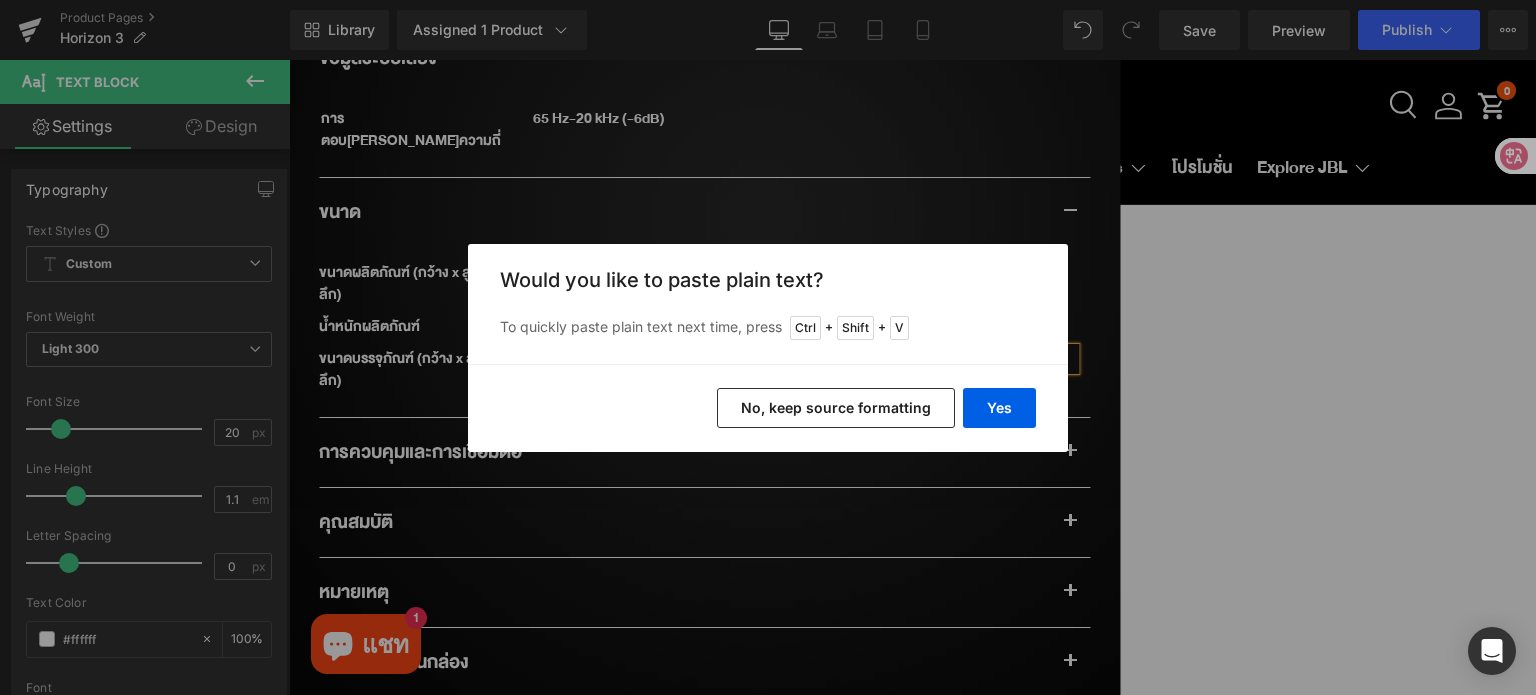 type 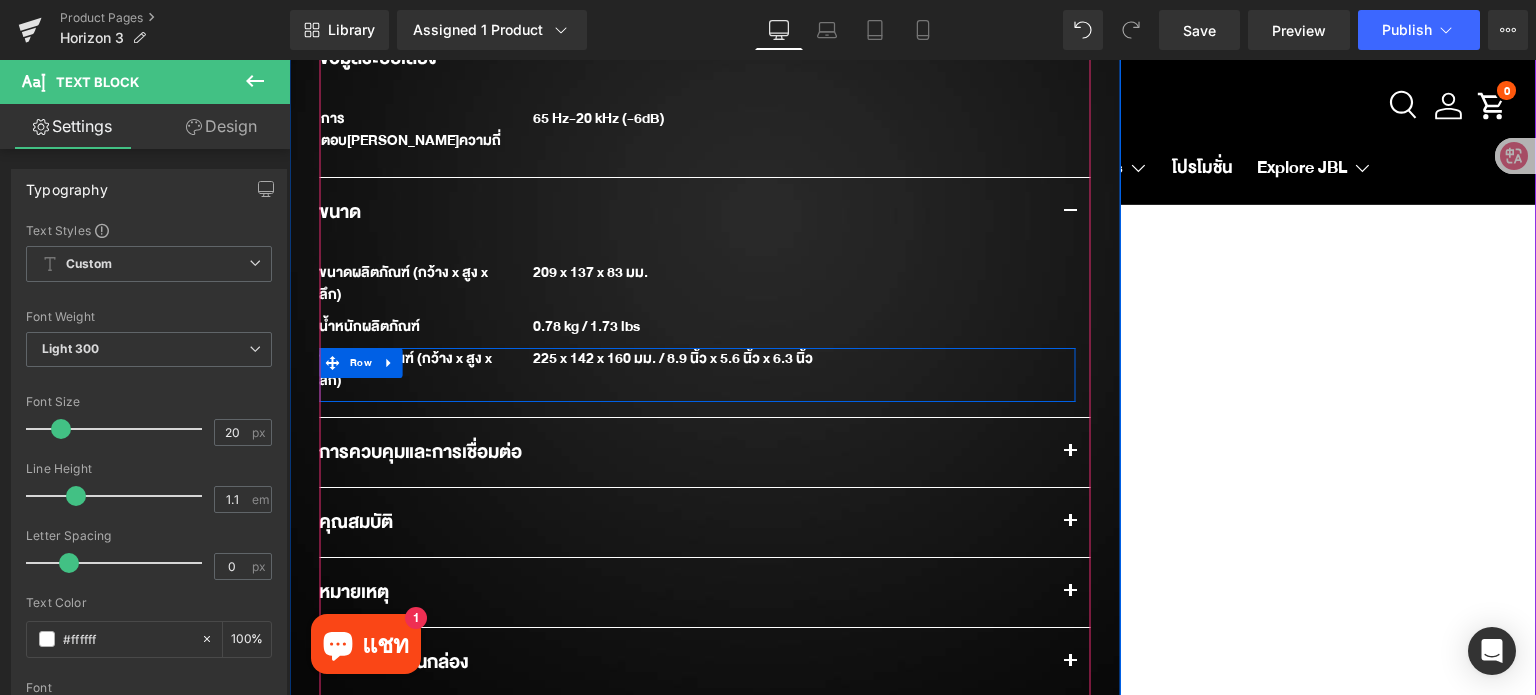 click at bounding box center [390, 363] 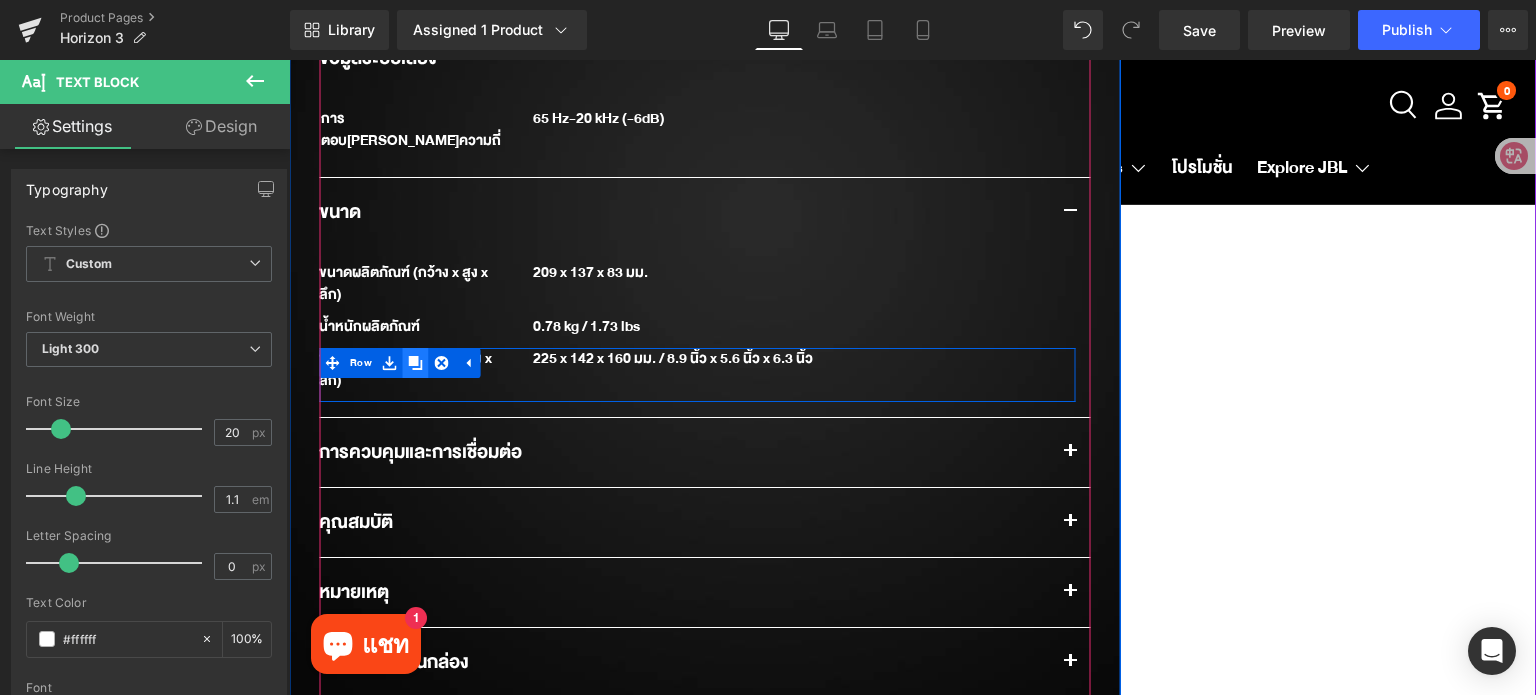 click 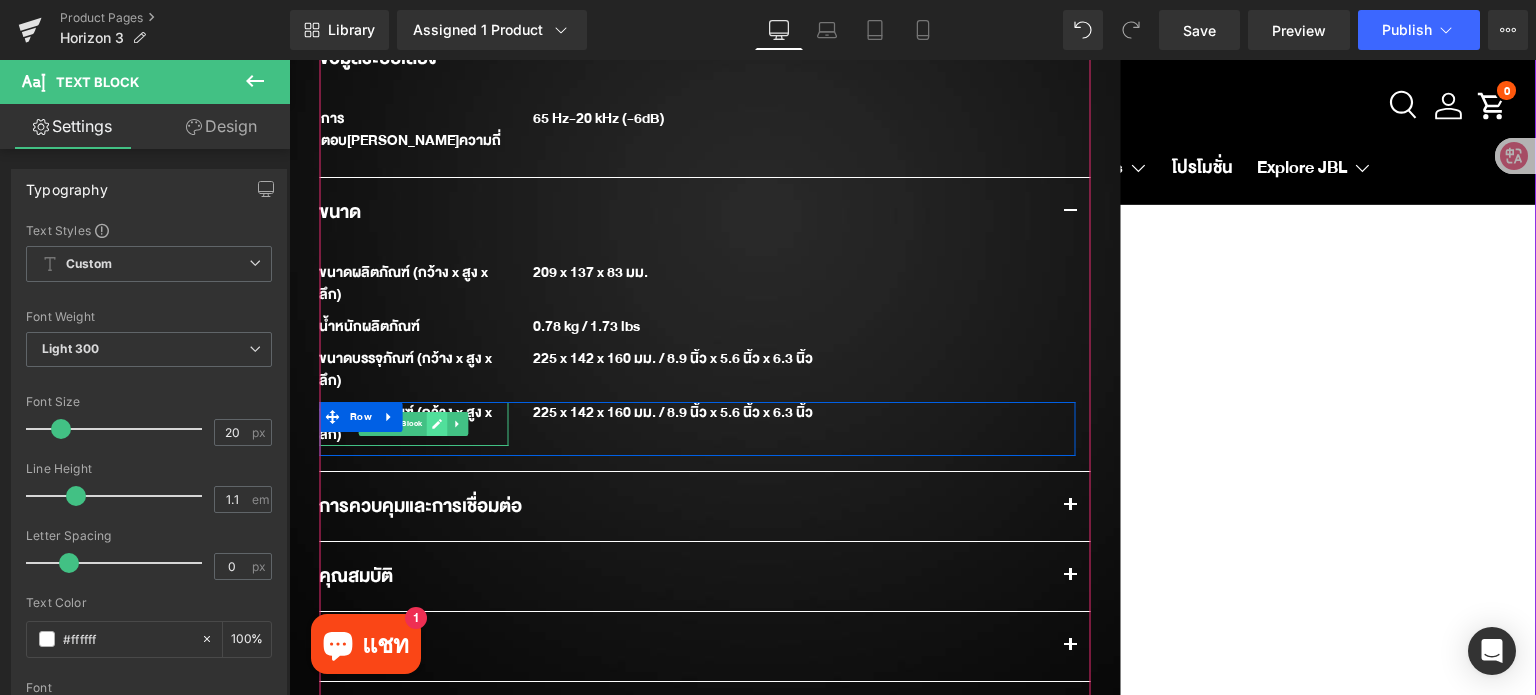click 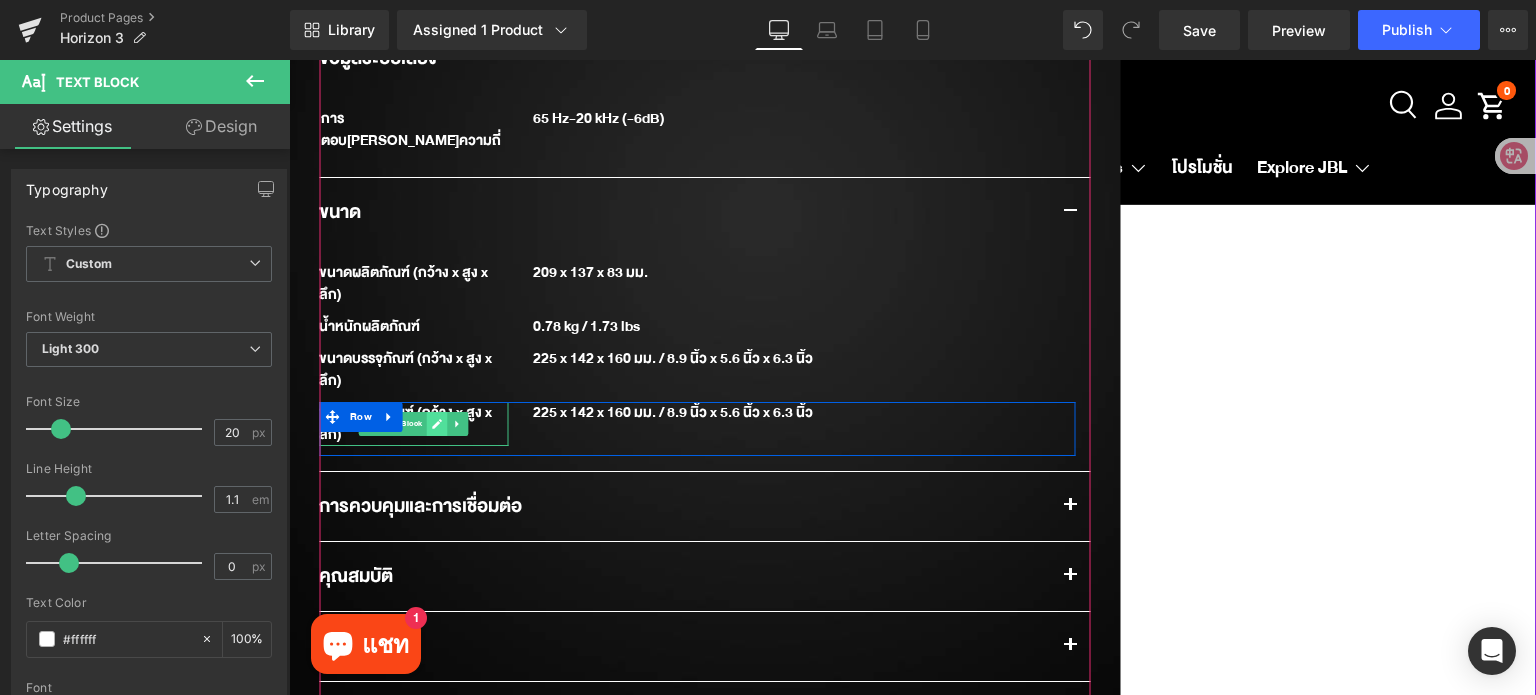 click on "ขนาดบรรจุภัณฑ์ (กว้าง x สูง x ลึก)" at bounding box center (413, 424) 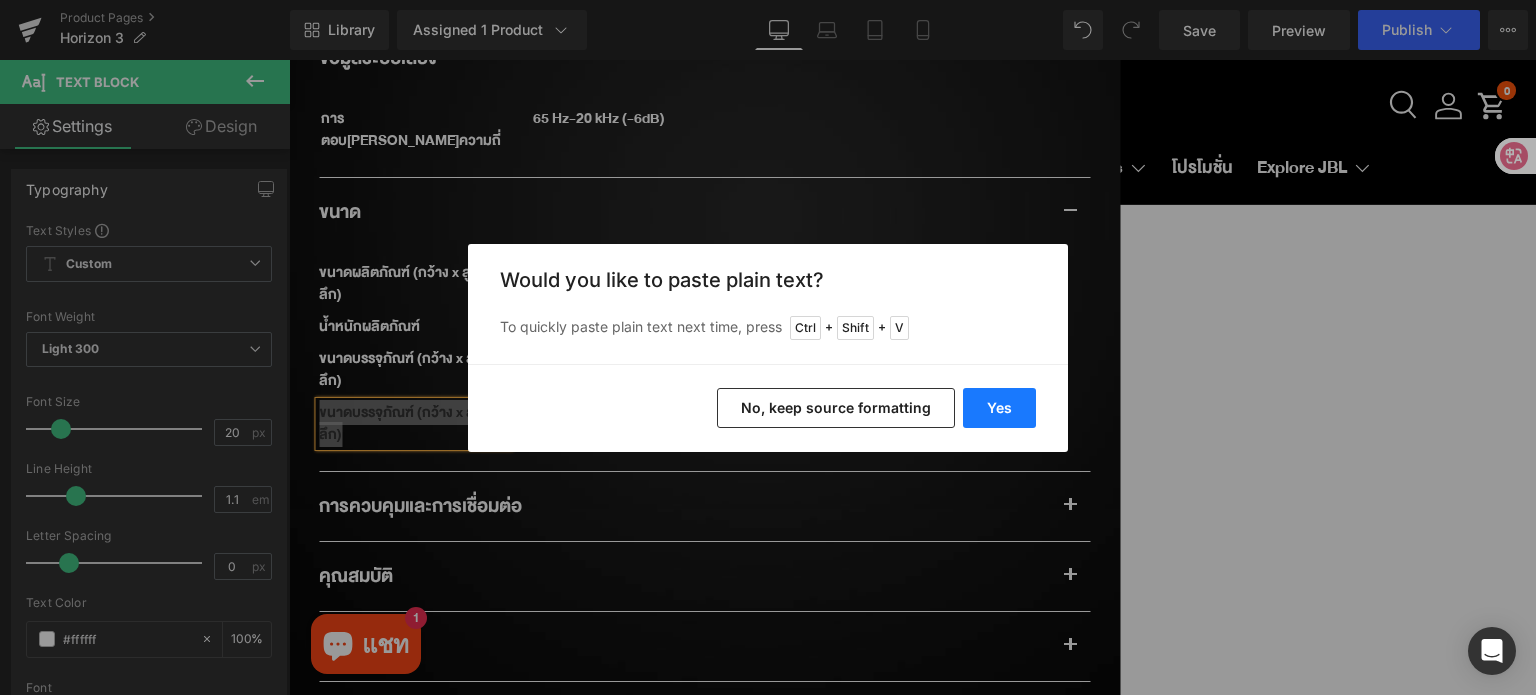 click on "Yes" at bounding box center [999, 408] 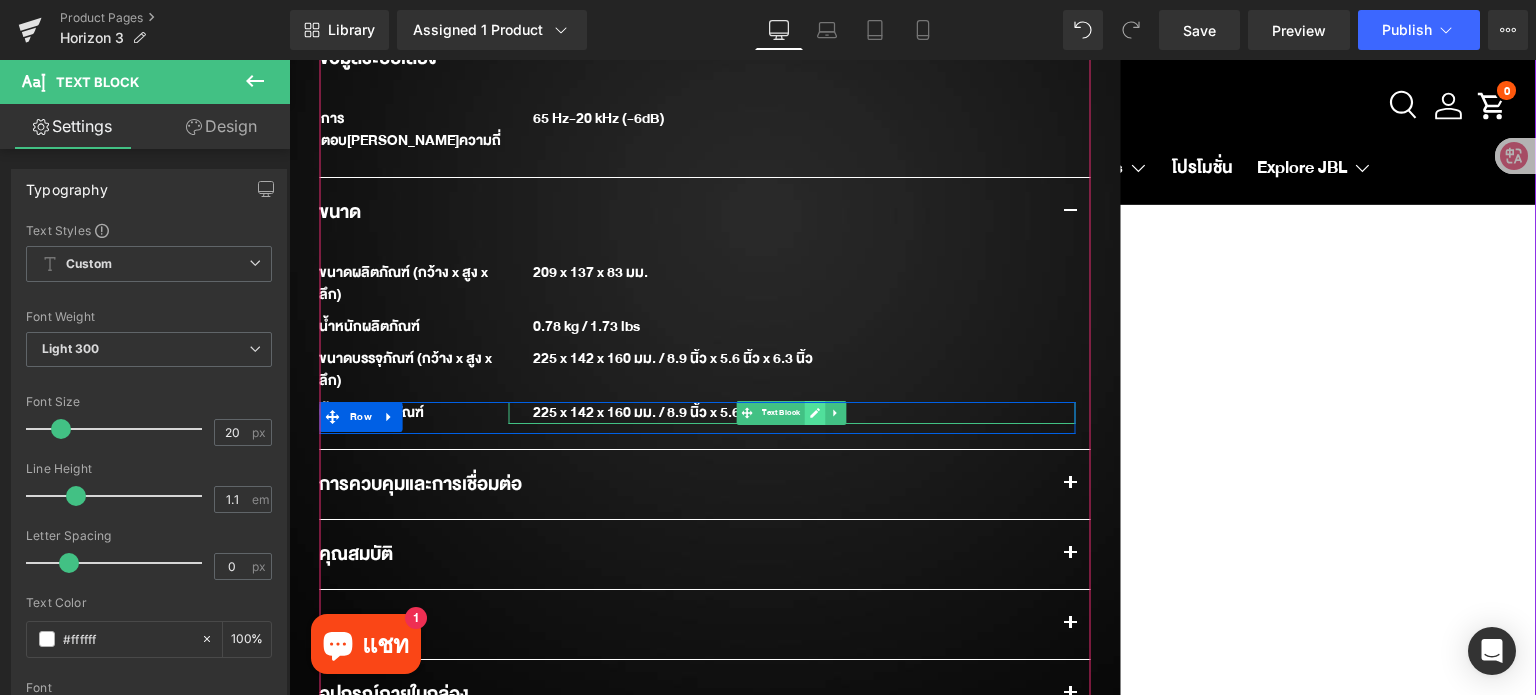 click 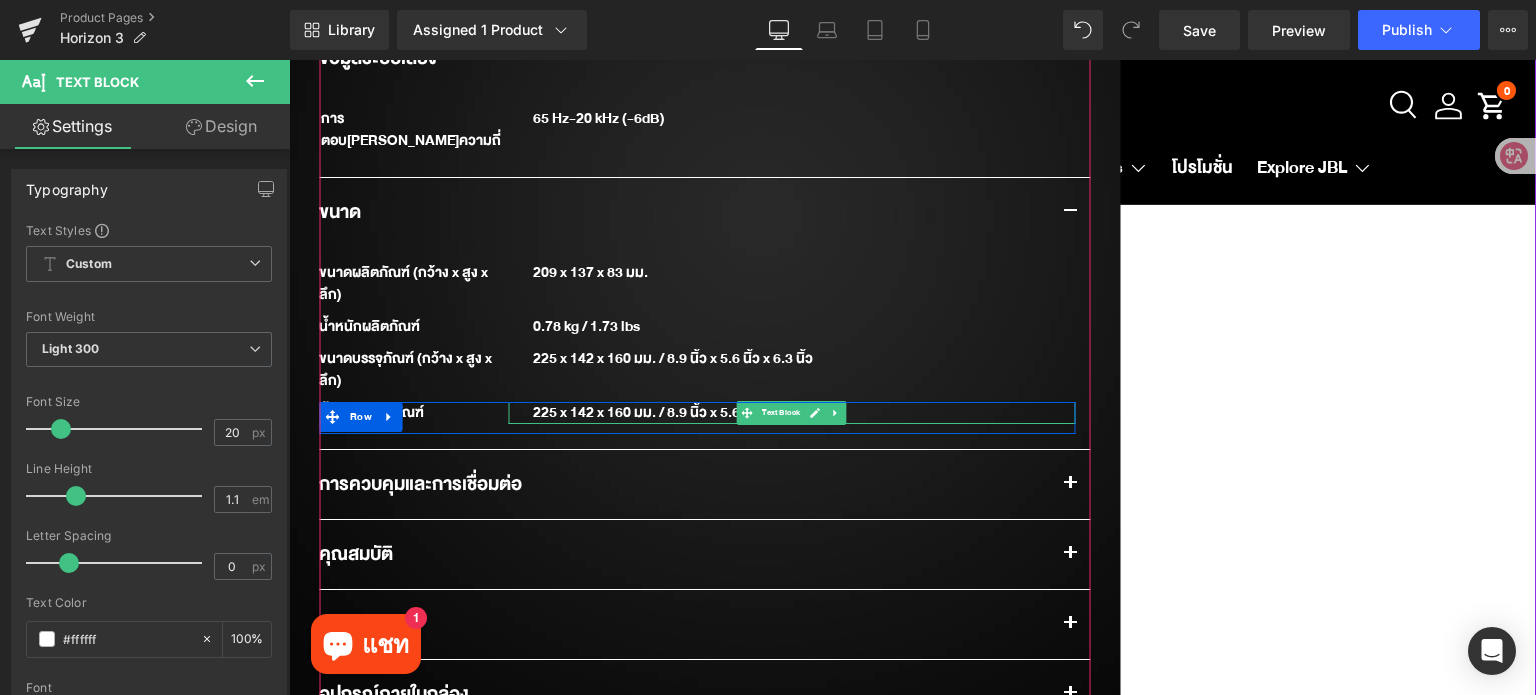 click on "225 x 142 x 160 มม. / 8.9 นิ้ว x 5.6 นิ้ว x 6.3 นิ้ว" at bounding box center [804, 413] 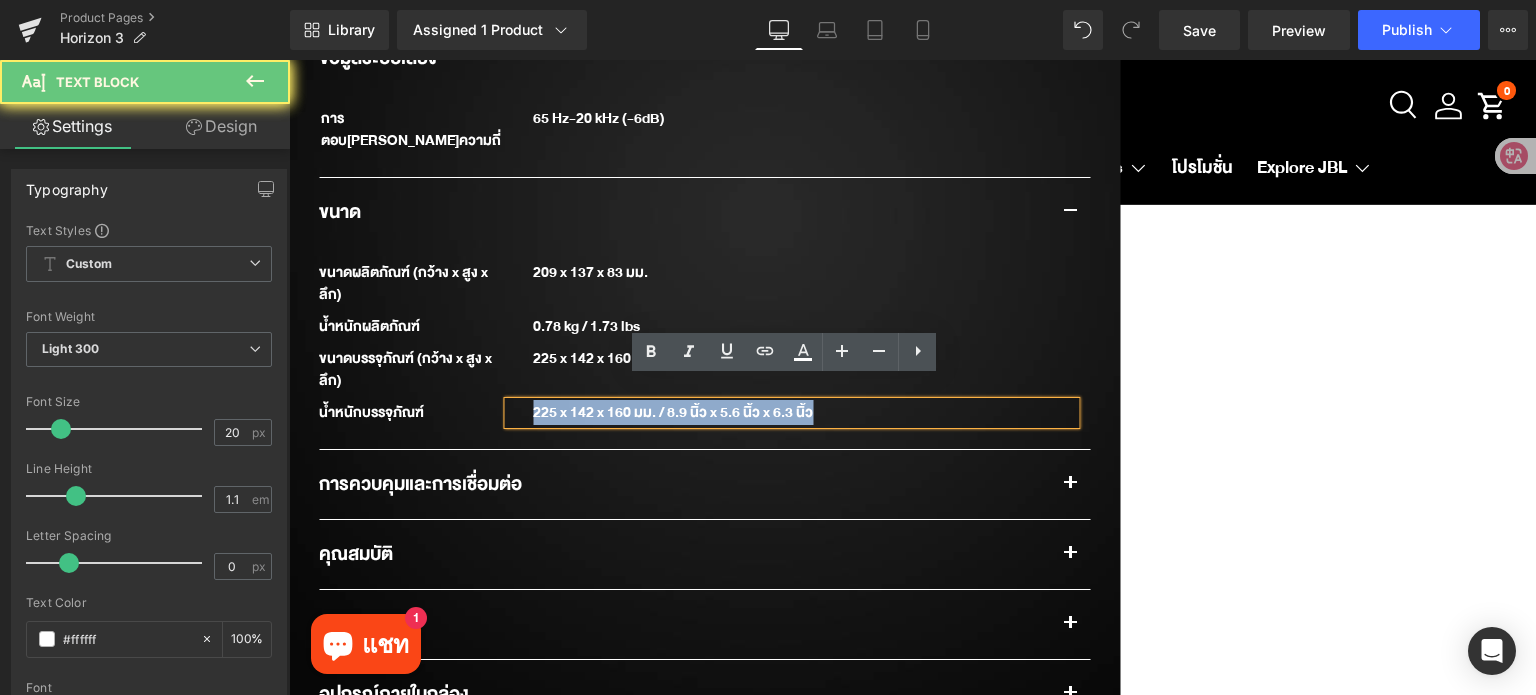 click on "225 x 142 x 160 มม. / 8.9 นิ้ว x 5.6 นิ้ว x 6.3 นิ้ว" at bounding box center [804, 413] 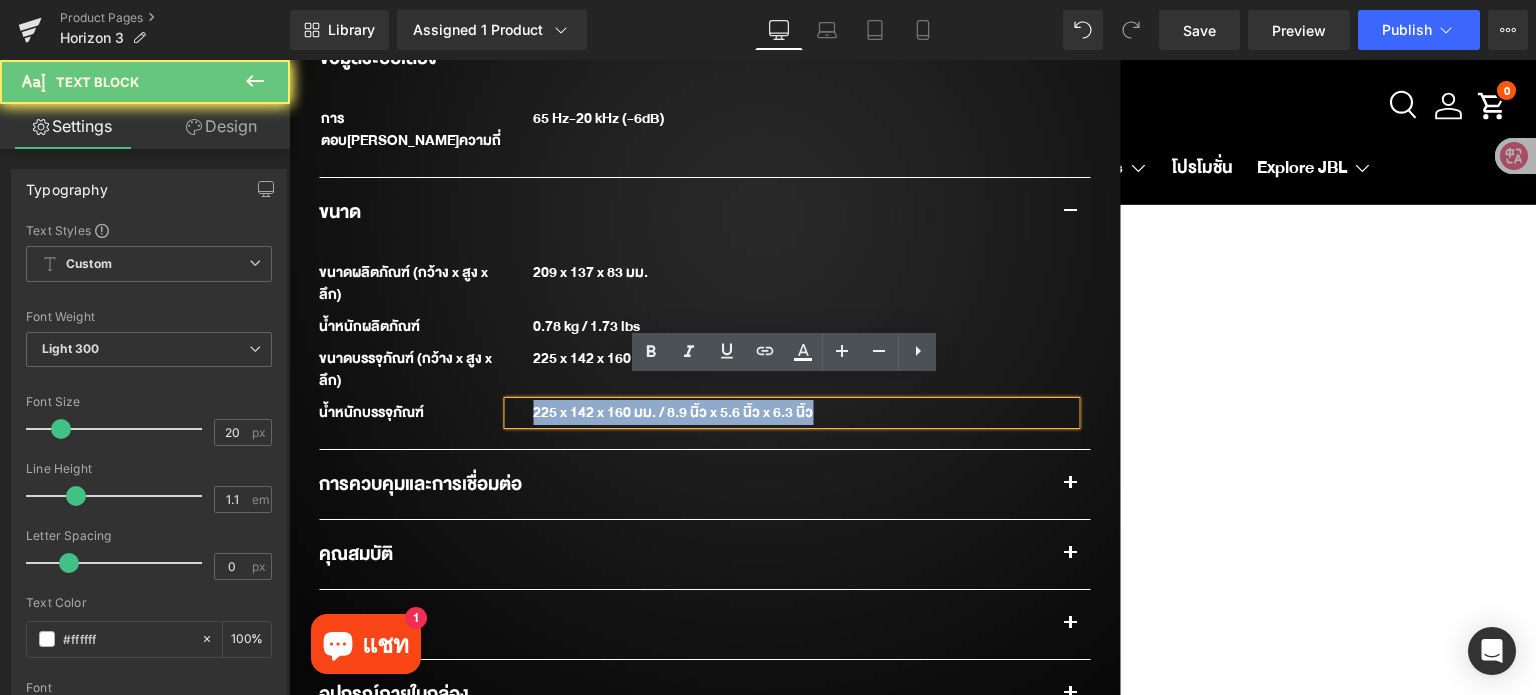 click on "225 x 142 x 160 มม. / 8.9 นิ้ว x 5.6 นิ้ว x 6.3 นิ้ว" at bounding box center [804, 413] 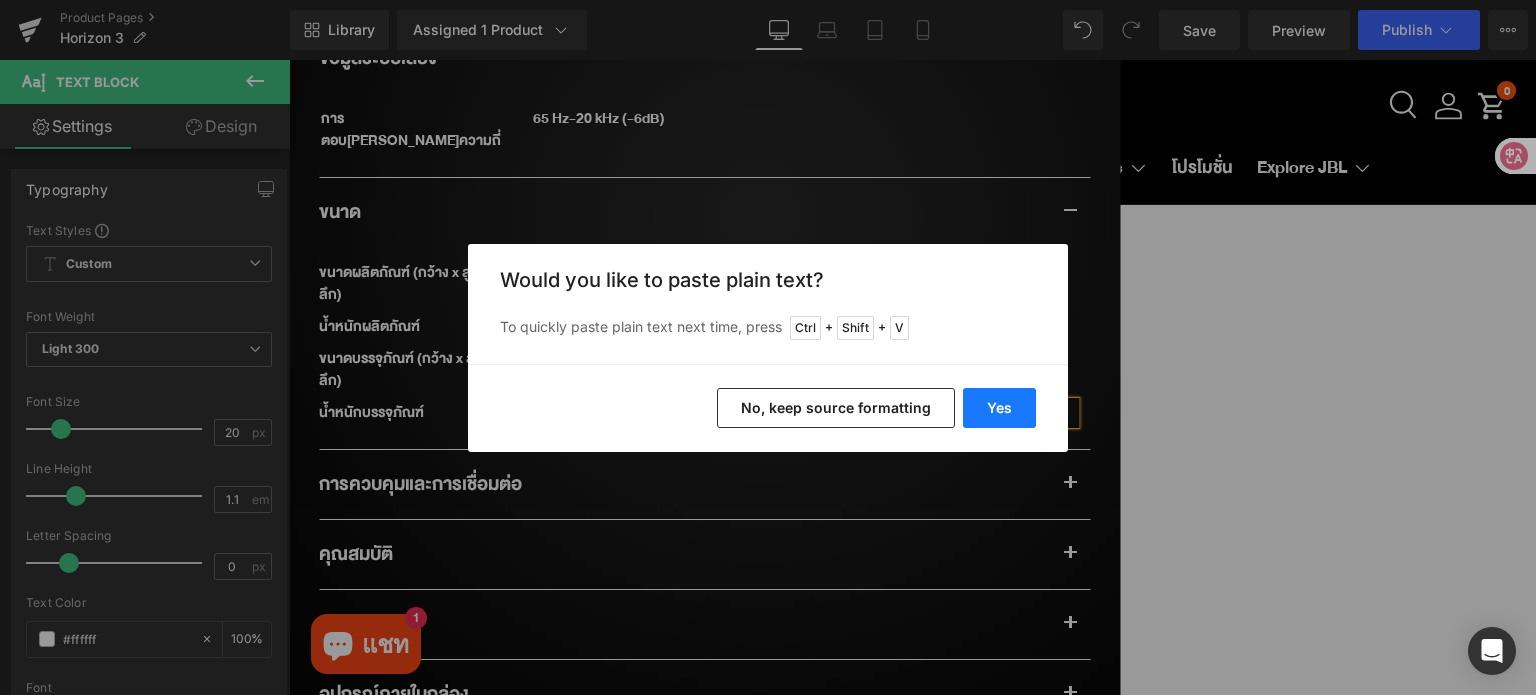 drag, startPoint x: 1015, startPoint y: 424, endPoint x: 733, endPoint y: 360, distance: 289.17123 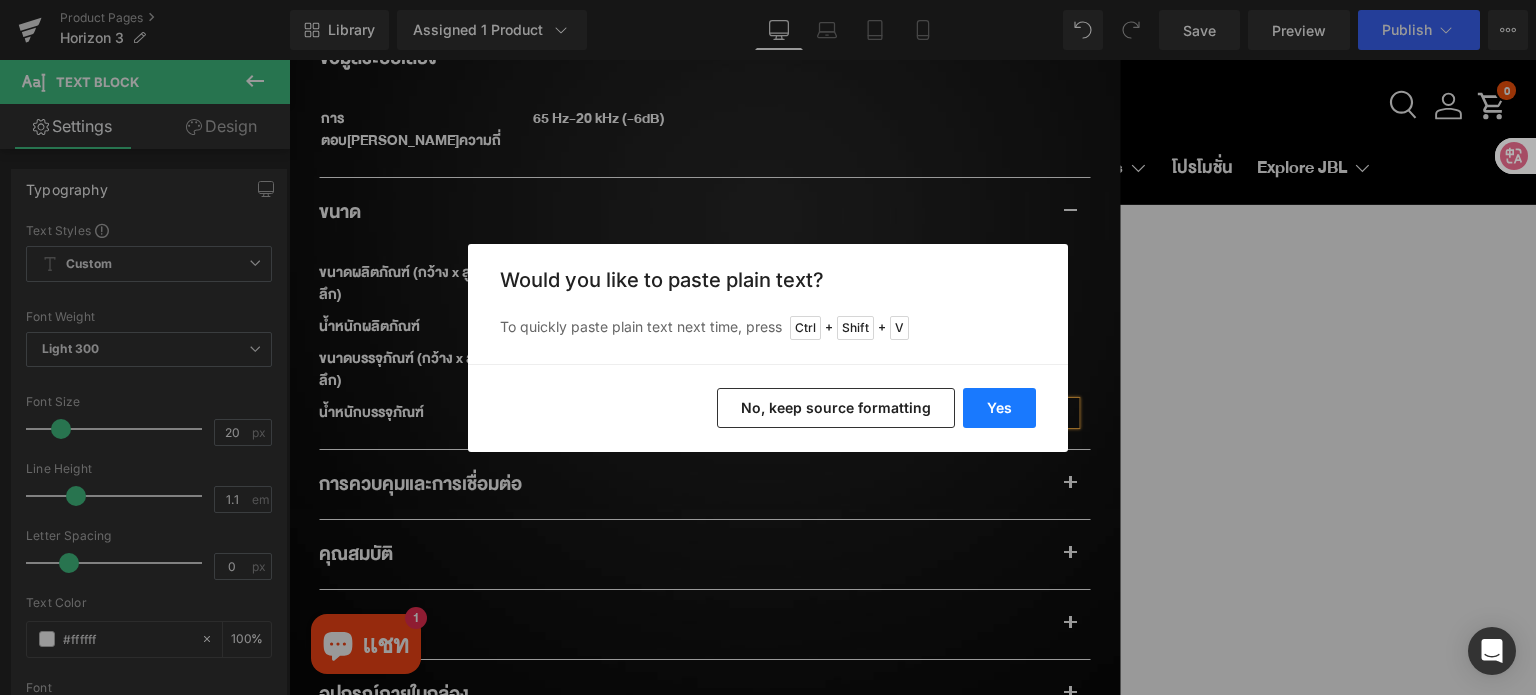 click on "Yes" at bounding box center [999, 408] 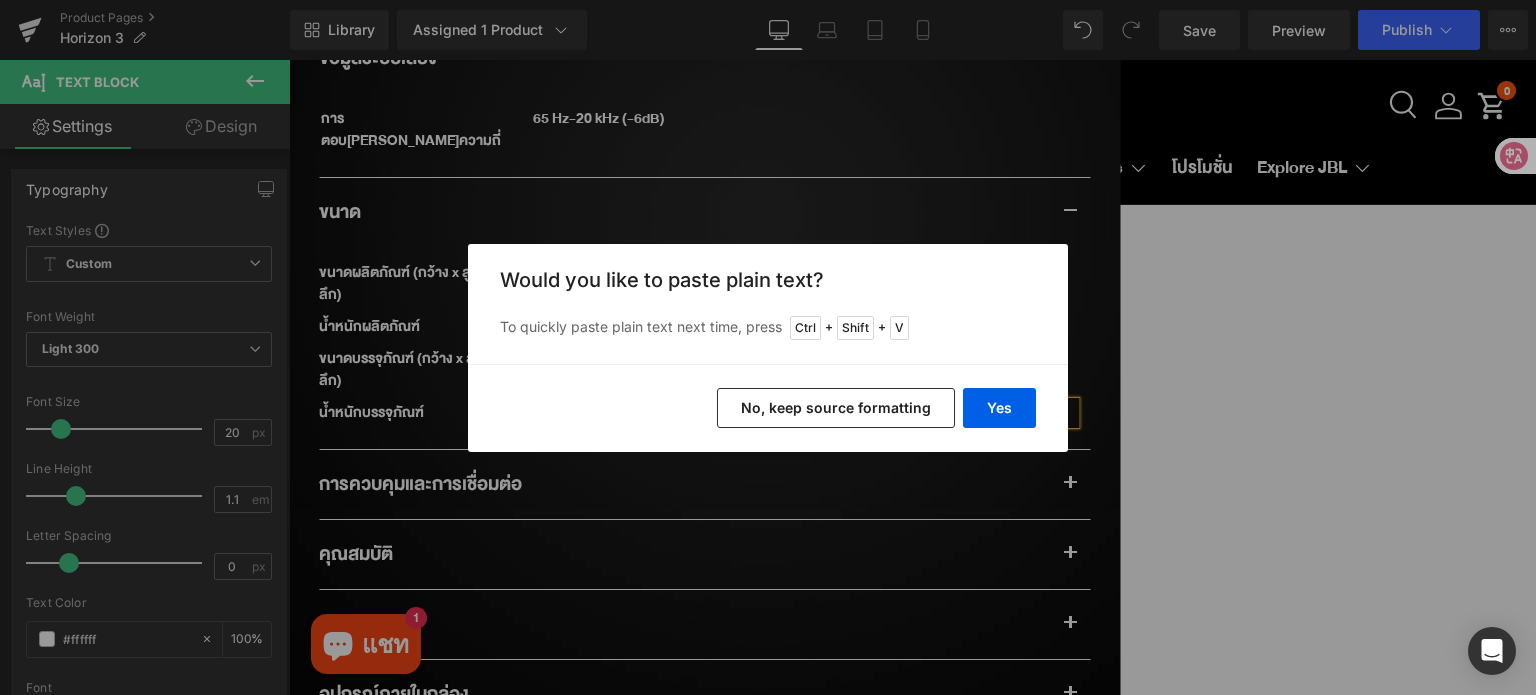 type 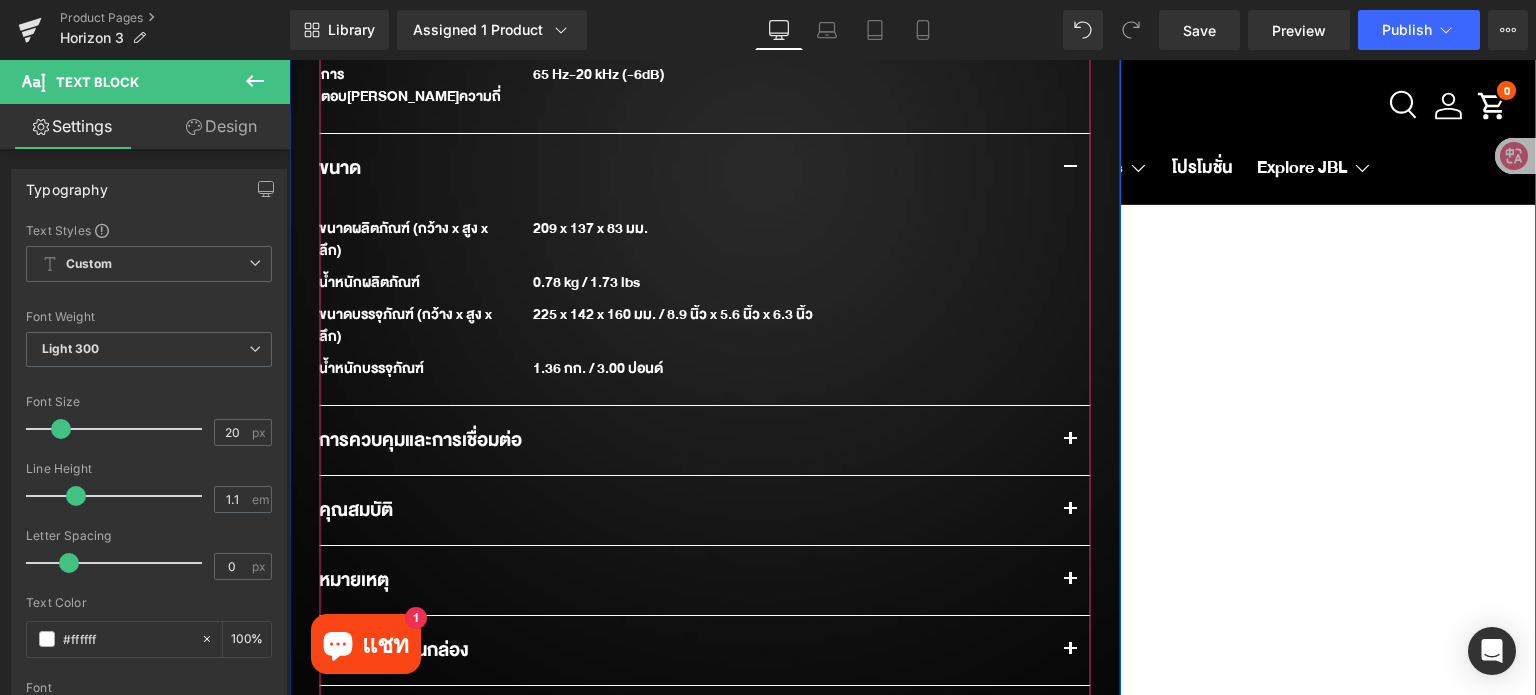 scroll, scrollTop: 2168, scrollLeft: 0, axis: vertical 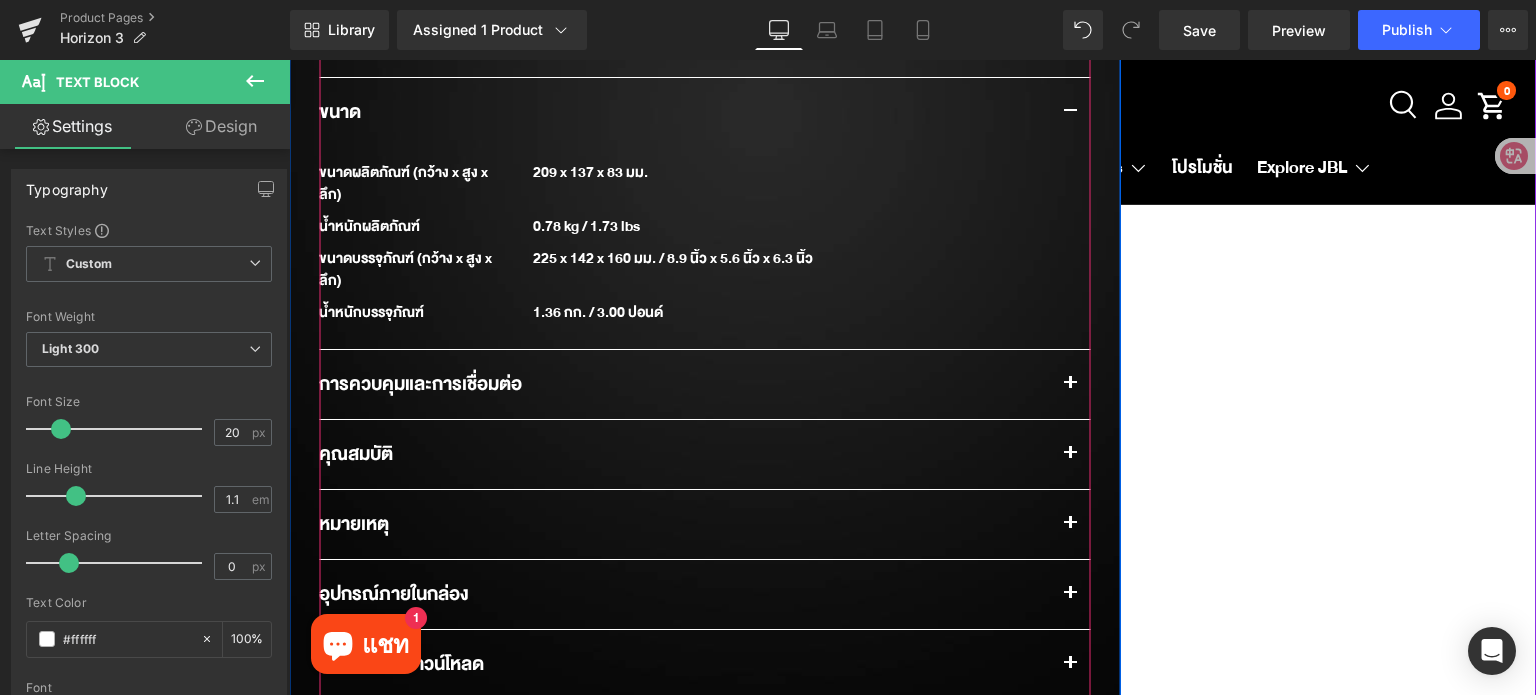 drag, startPoint x: 1061, startPoint y: 358, endPoint x: 1016, endPoint y: 371, distance: 46.840153 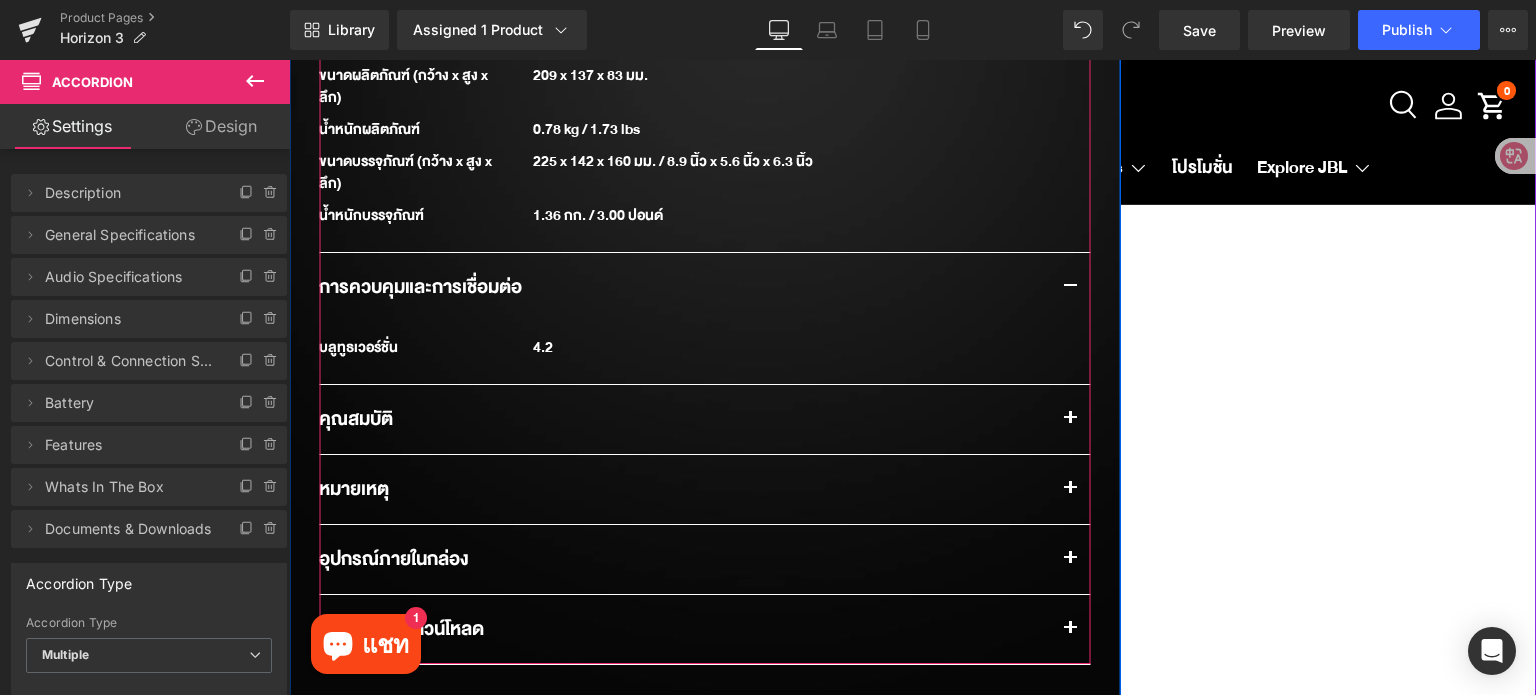 scroll, scrollTop: 2268, scrollLeft: 0, axis: vertical 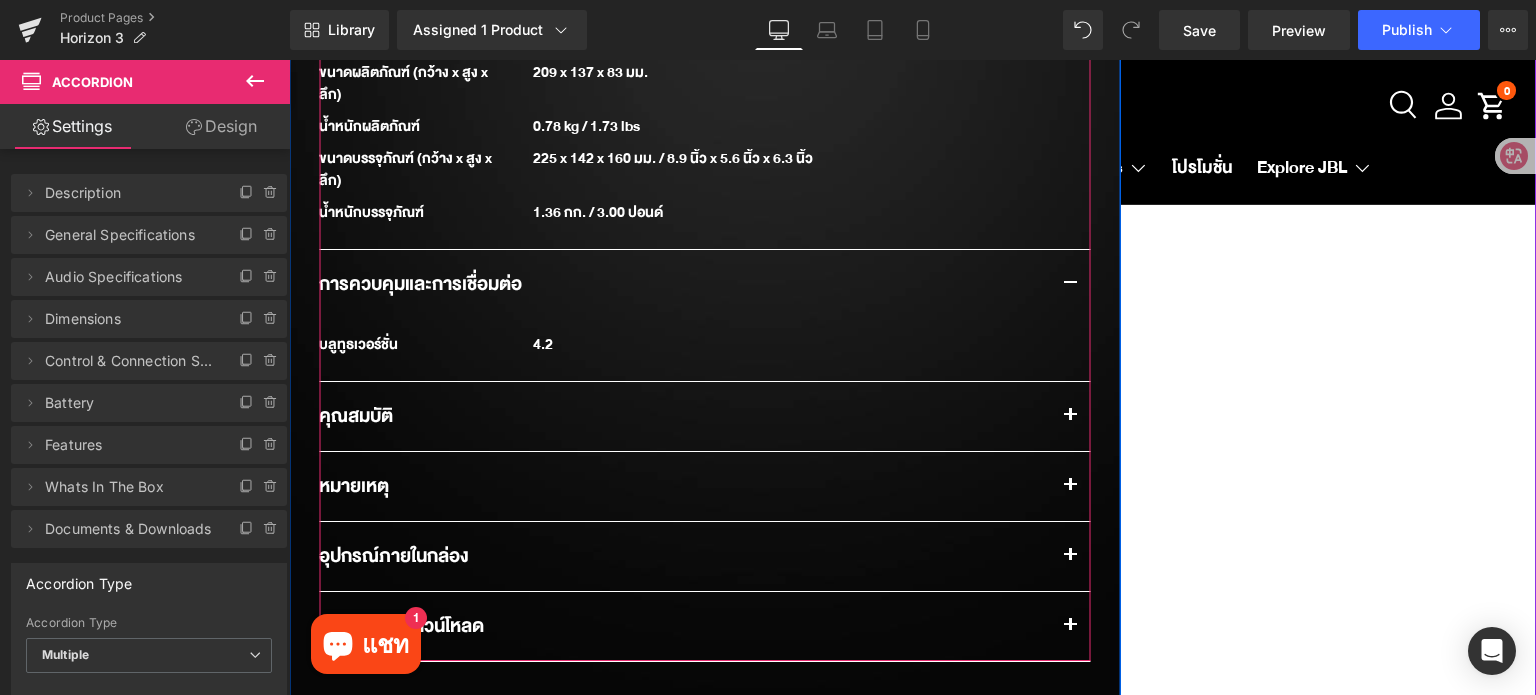 click 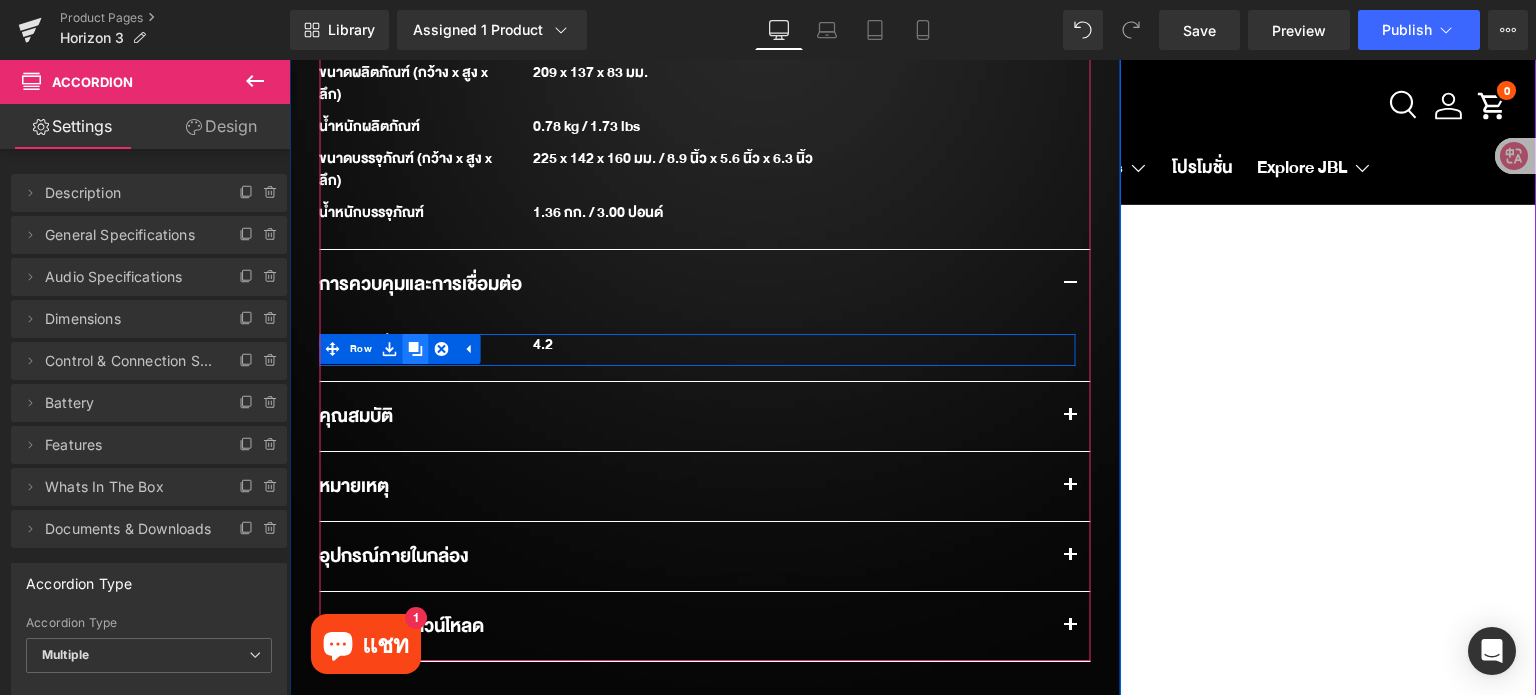 click 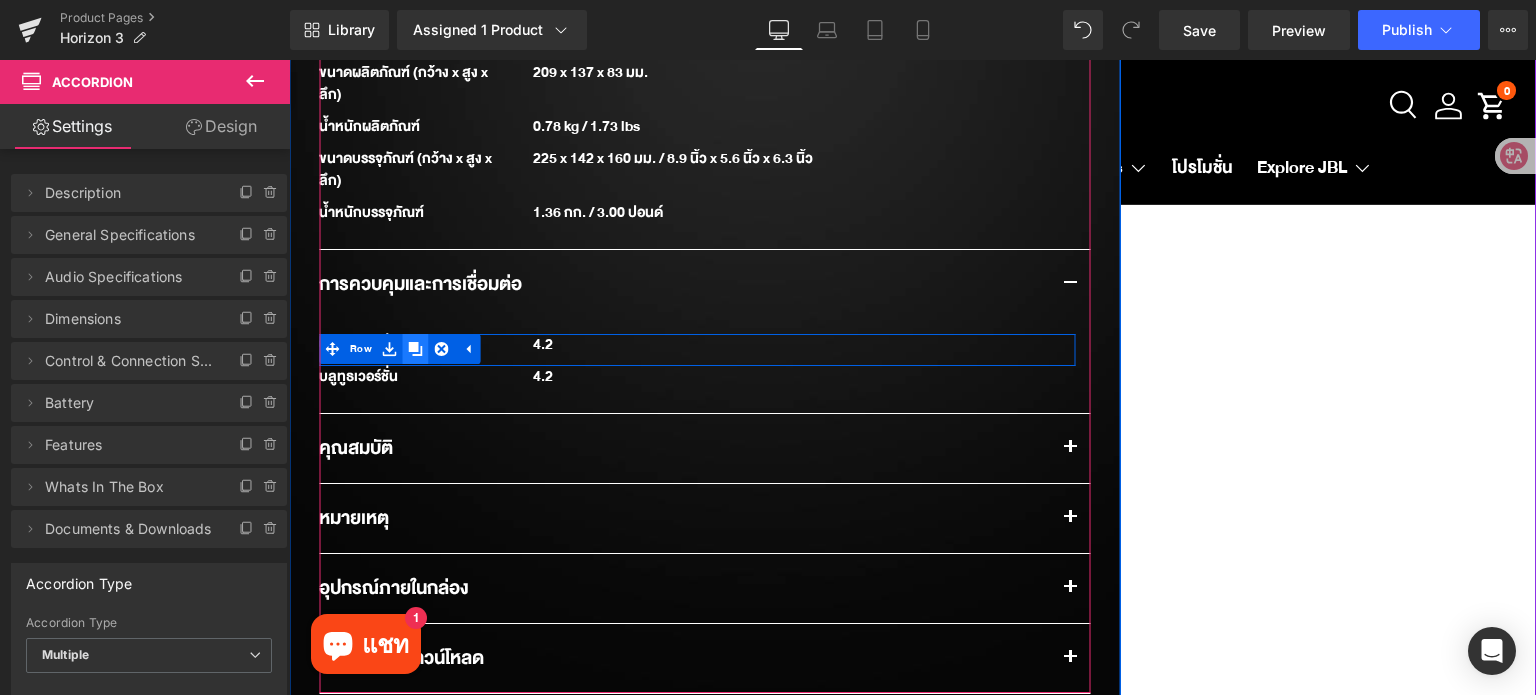 click 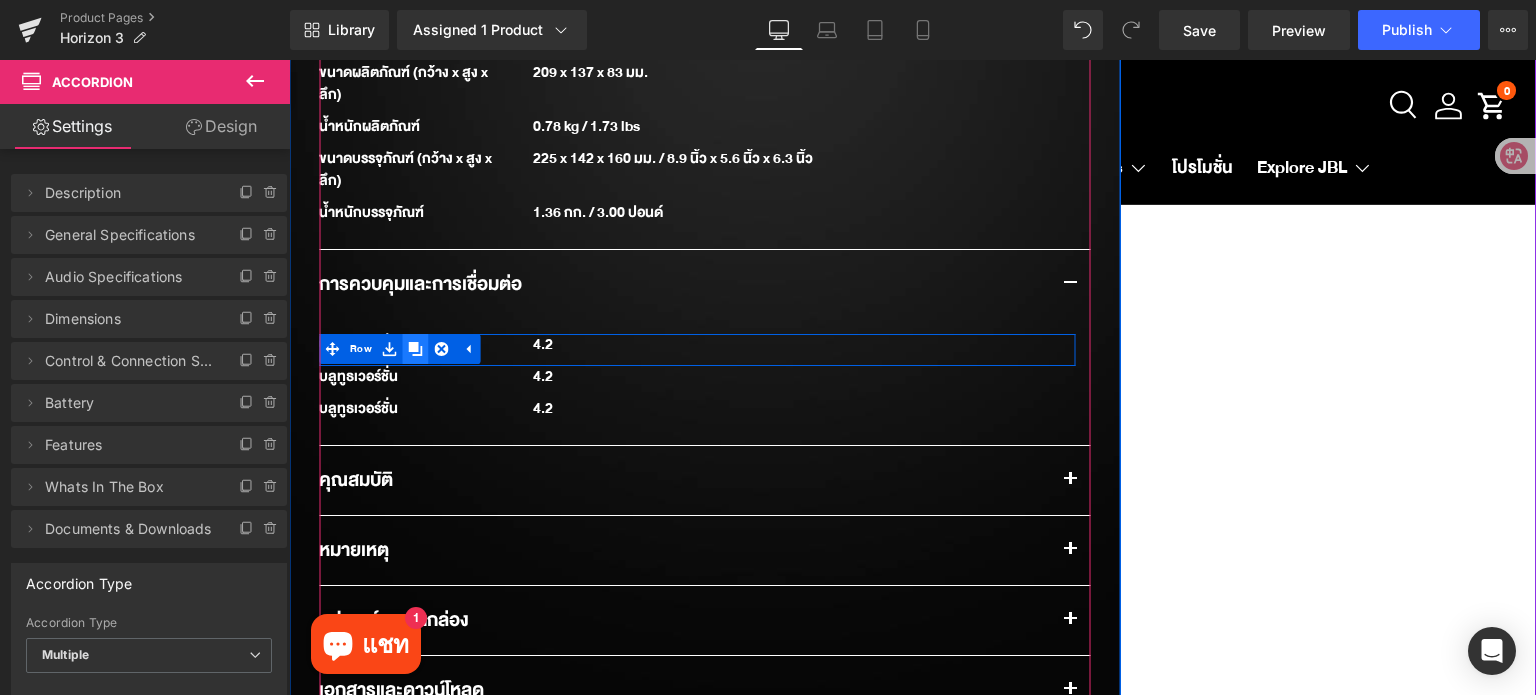 click 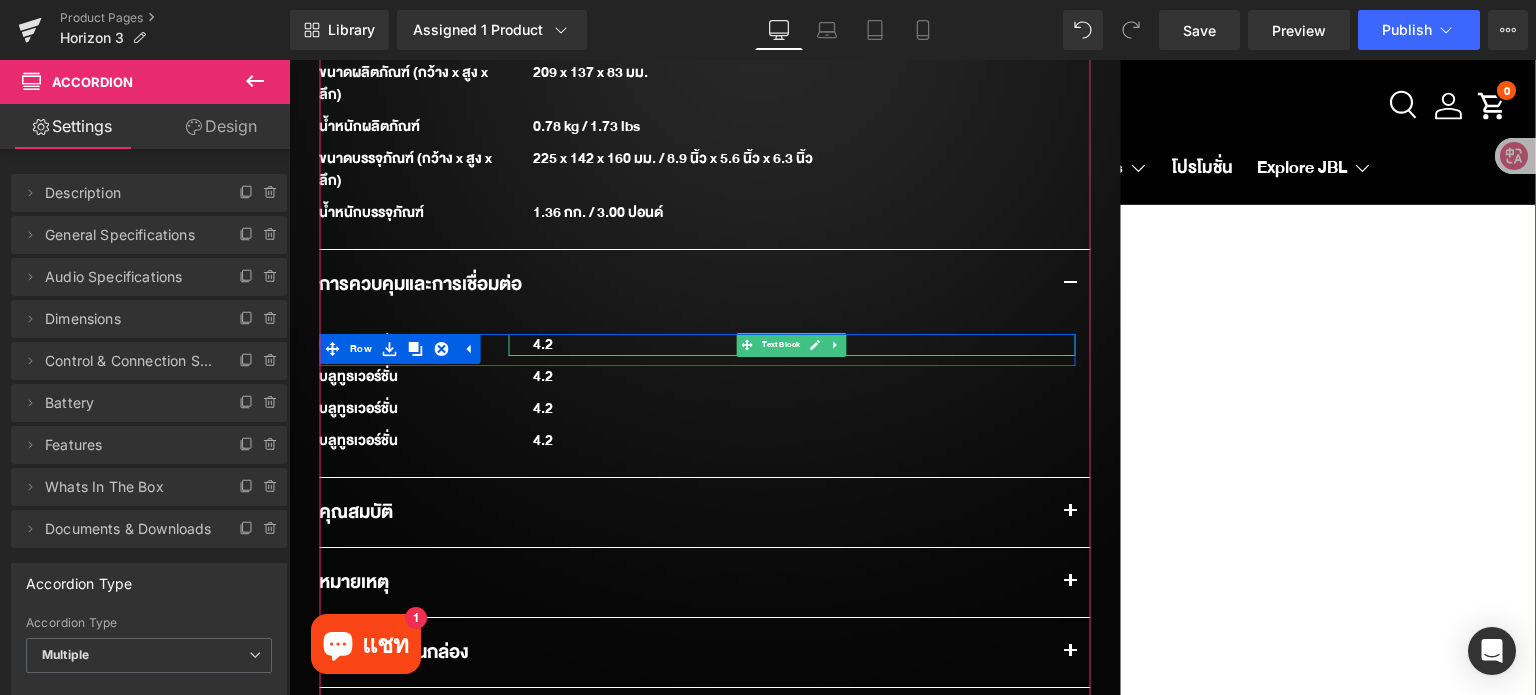 drag, startPoint x: 810, startPoint y: 323, endPoint x: 784, endPoint y: 323, distance: 26 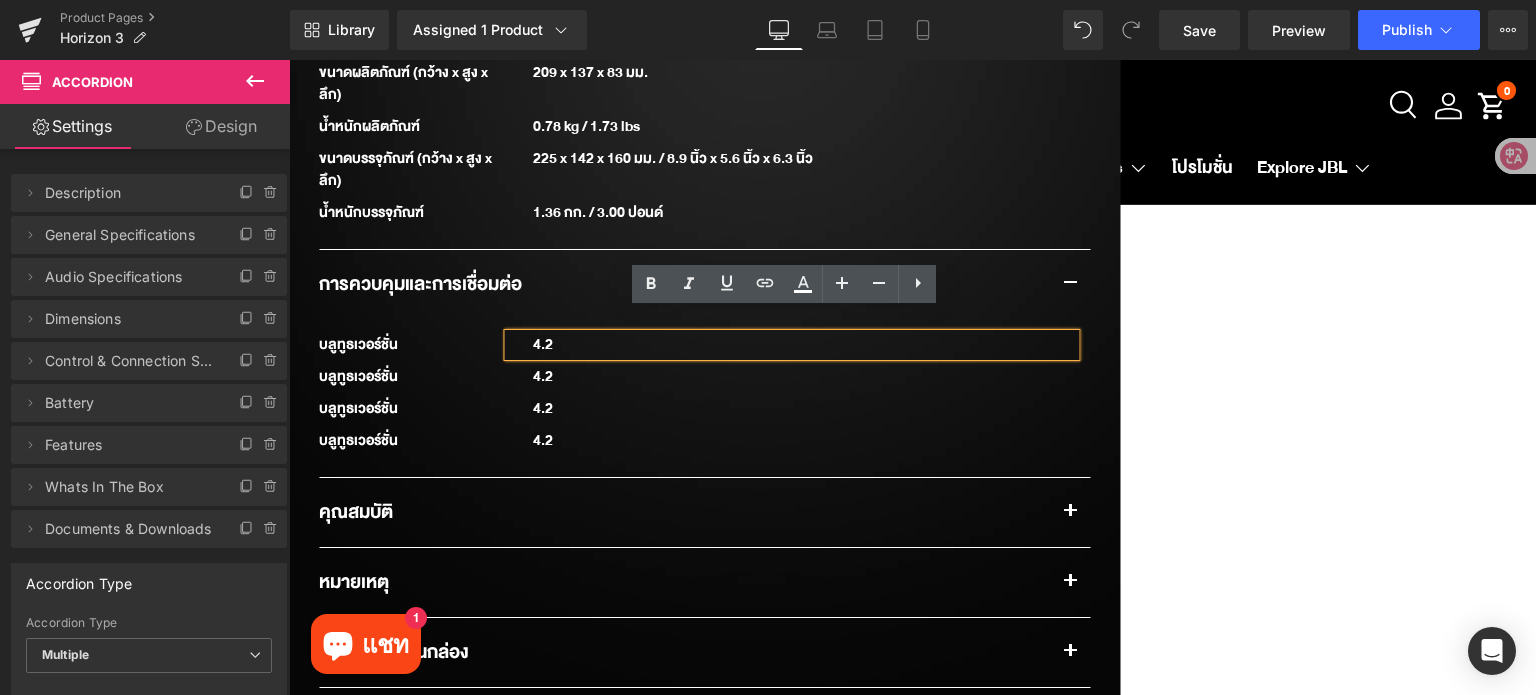 click on "4.2" at bounding box center (791, 345) 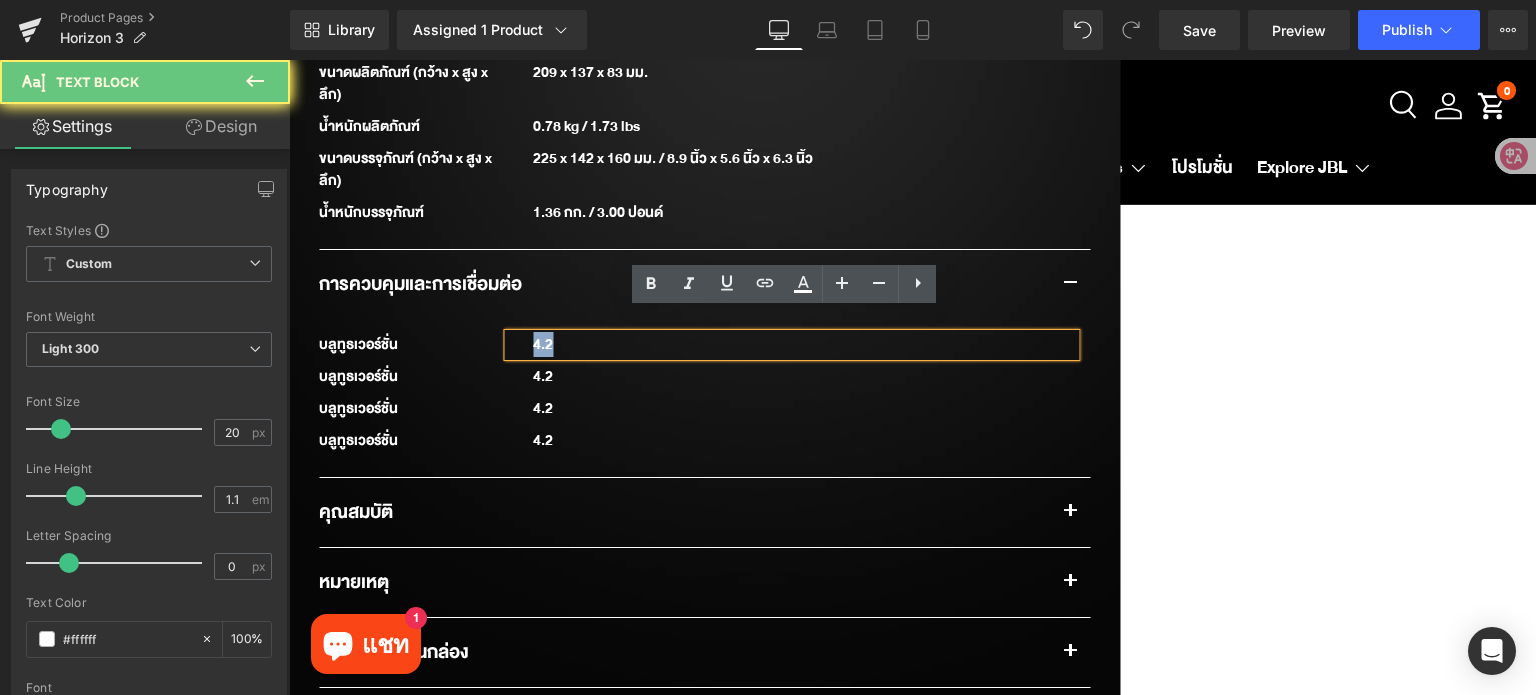 click on "4.2" at bounding box center (791, 345) 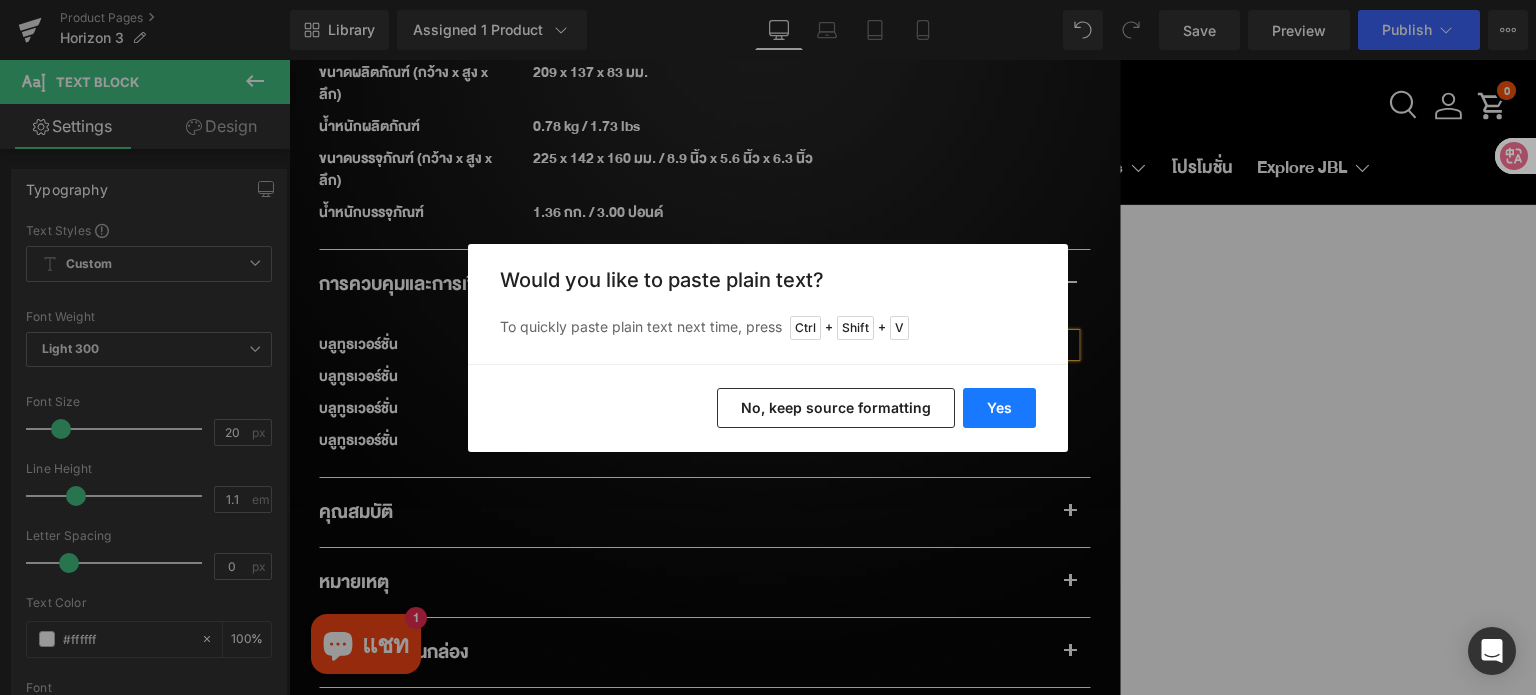drag, startPoint x: 988, startPoint y: 417, endPoint x: 695, endPoint y: 352, distance: 300.12332 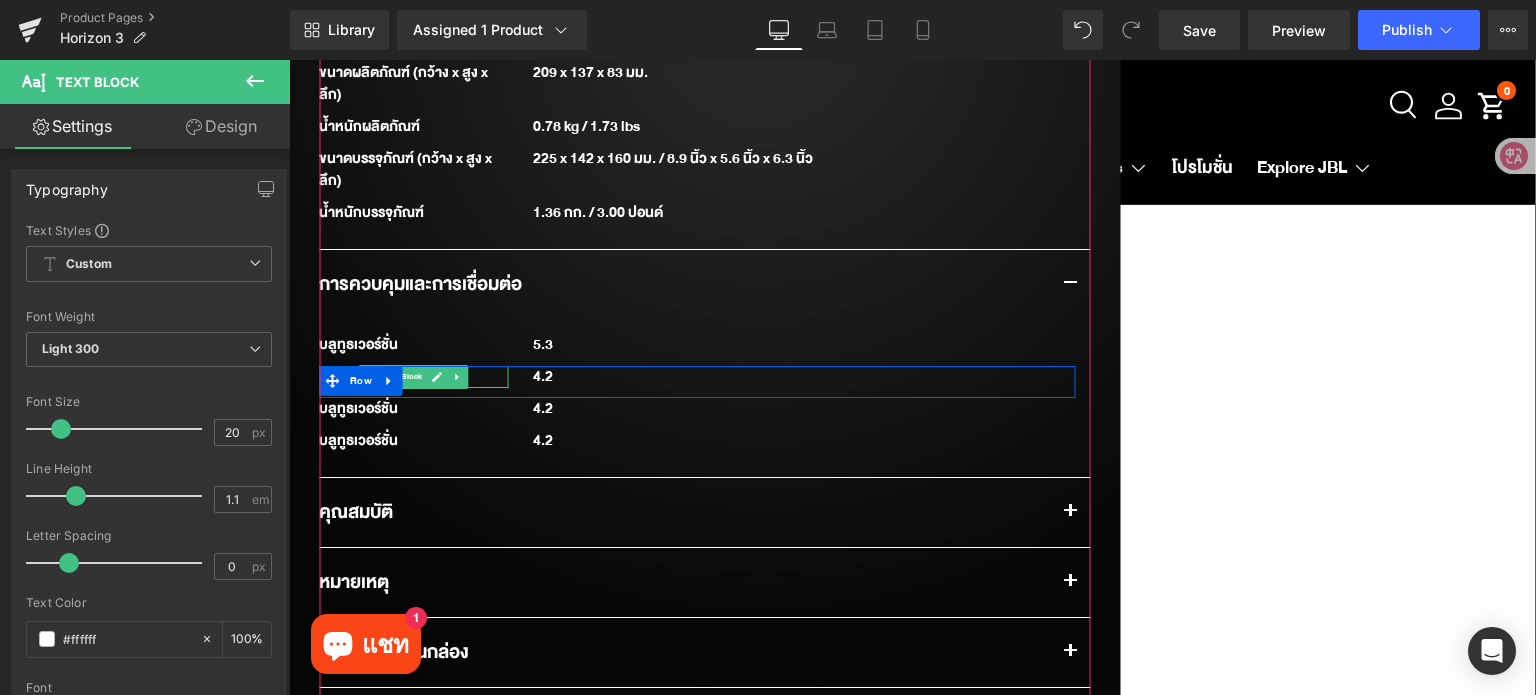 click at bounding box center [437, 377] 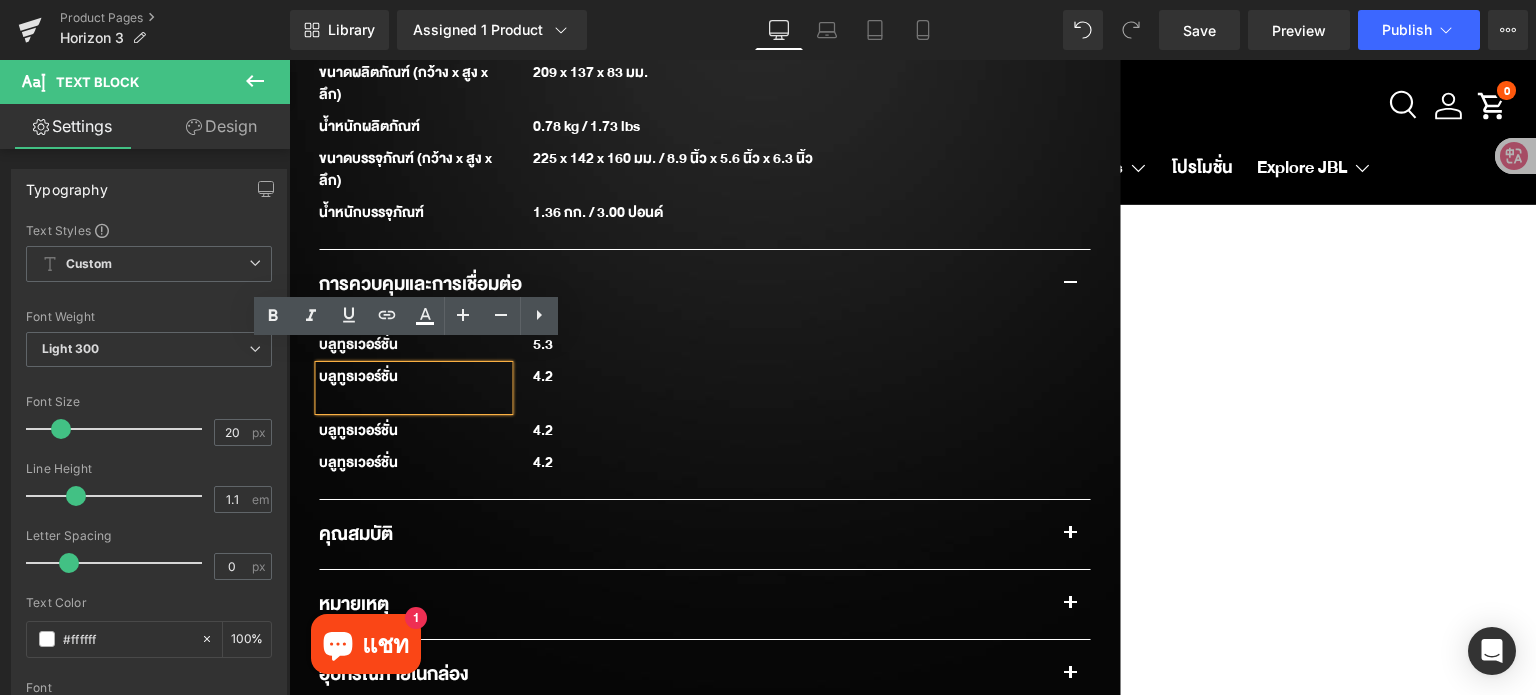 click on "บลูทูธเวอร์ชั่น" at bounding box center (413, 388) 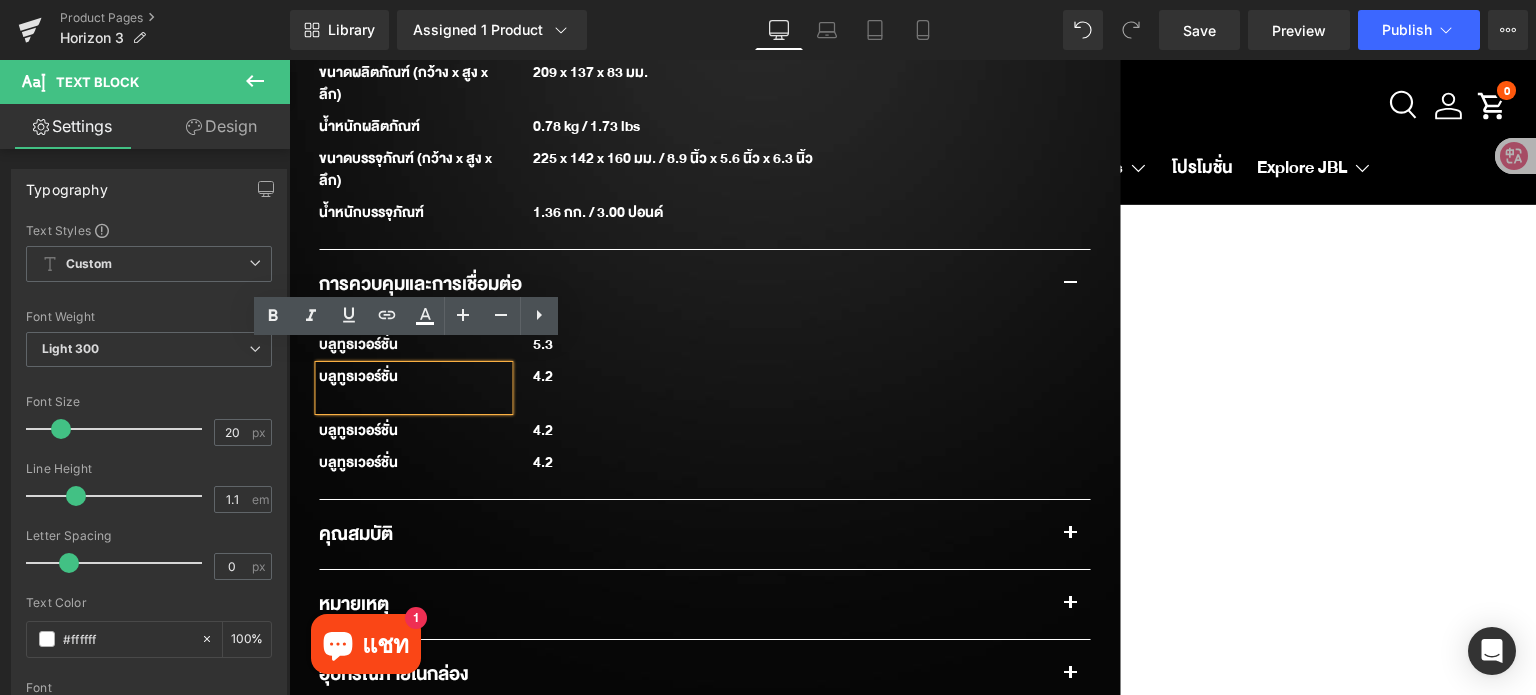 click on "บลูทูธเวอร์ชั่น" at bounding box center [413, 388] 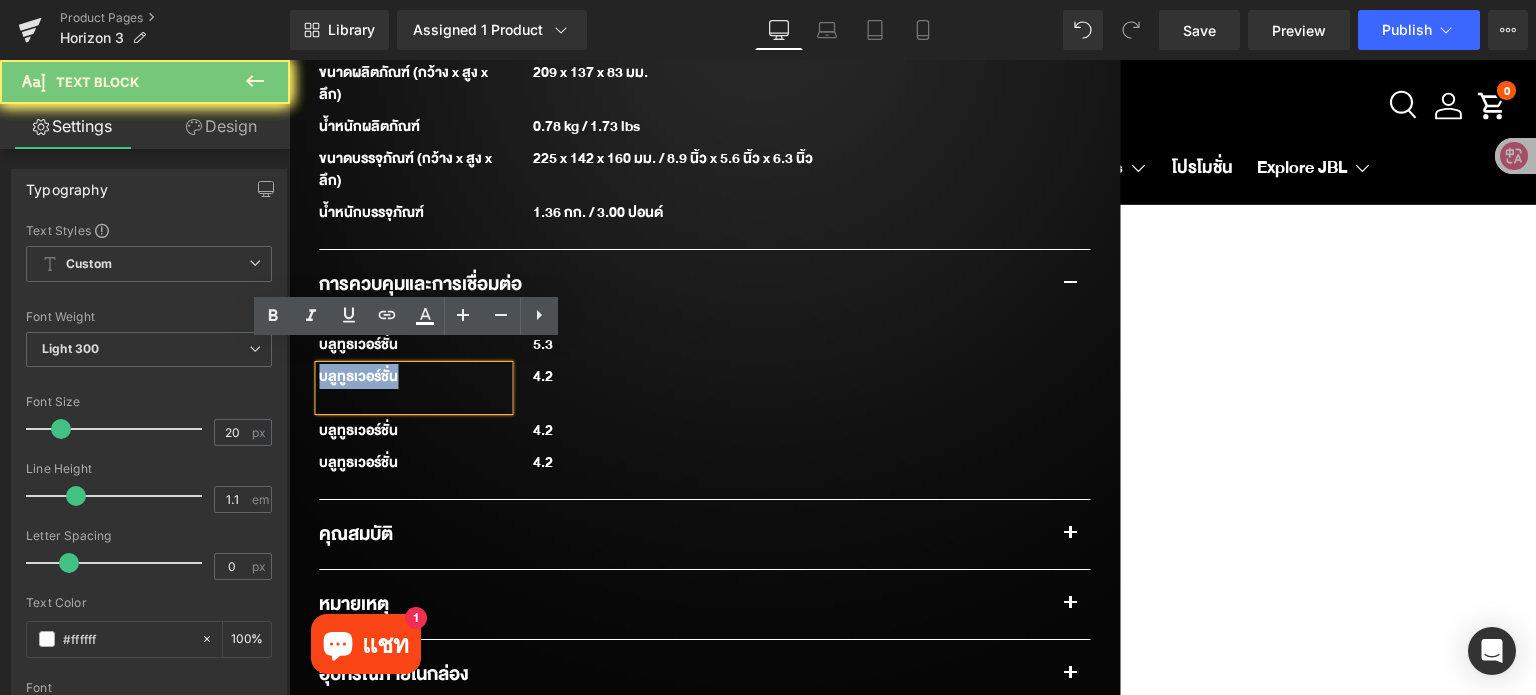 click on "บลูทูธเวอร์ชั่น" at bounding box center (413, 388) 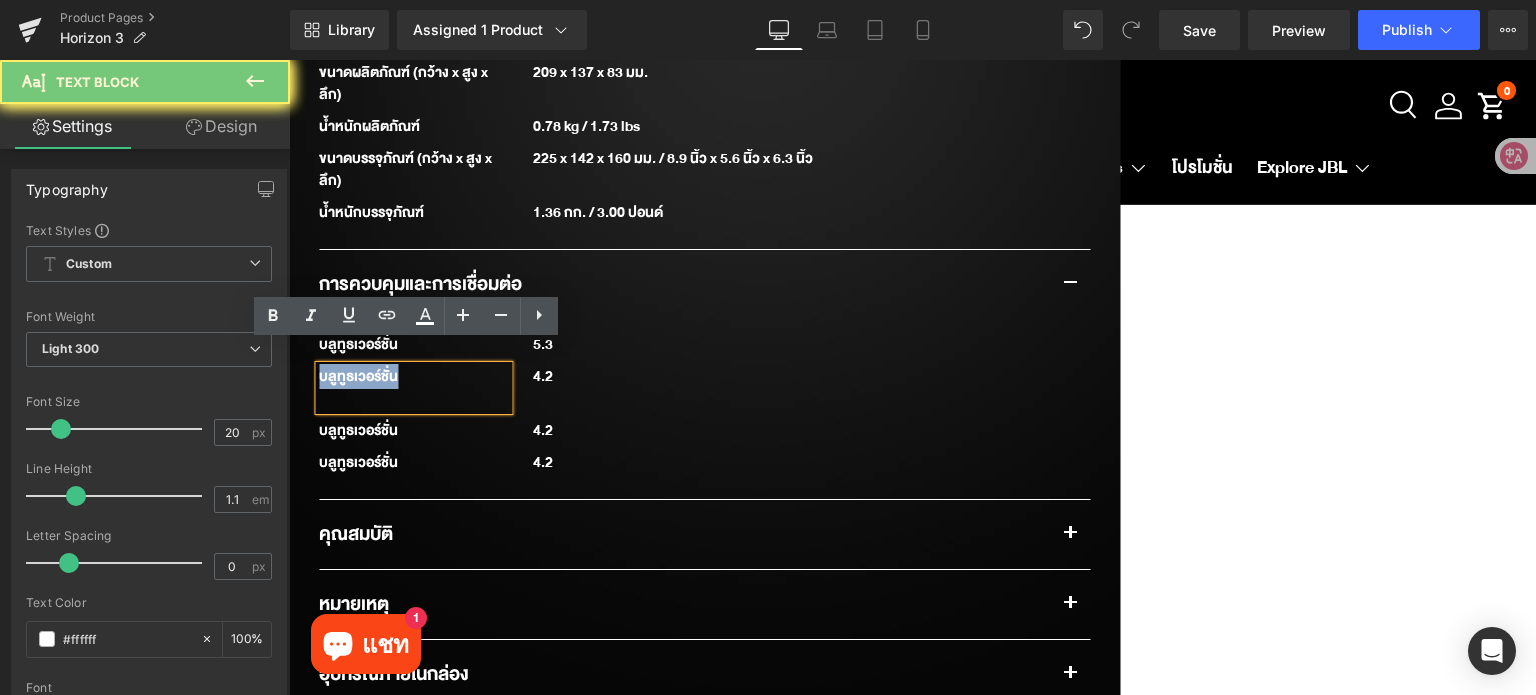 click on "บลูทูธเวอร์ชั่น" at bounding box center (413, 388) 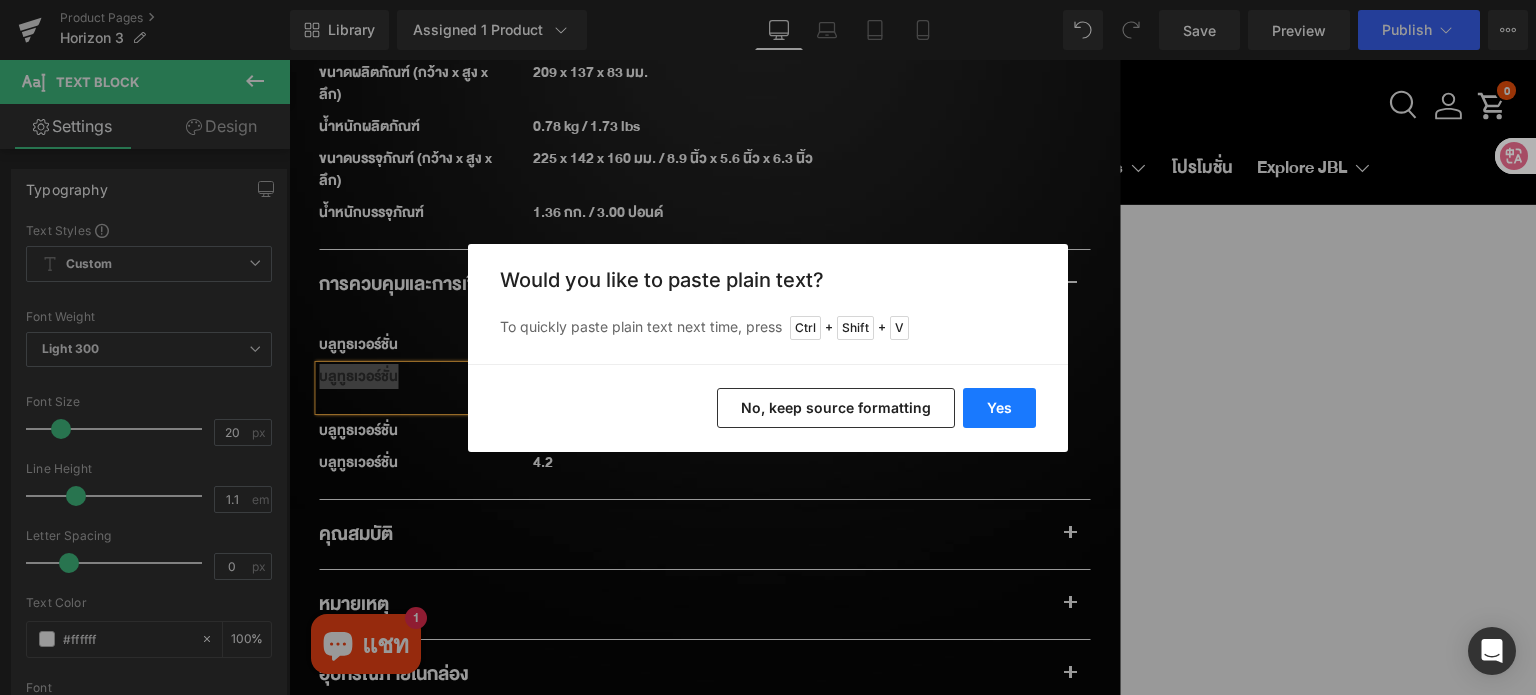 click on "Yes" at bounding box center [999, 408] 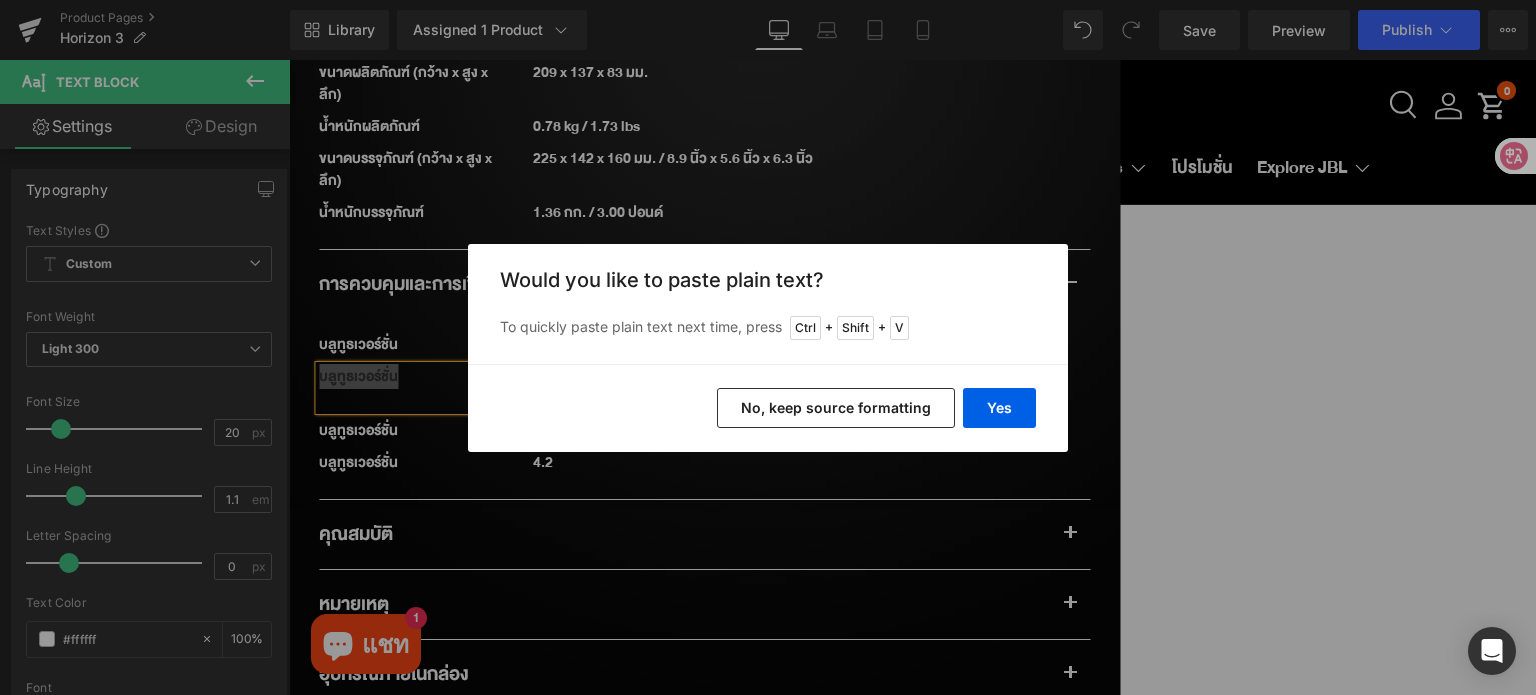 type 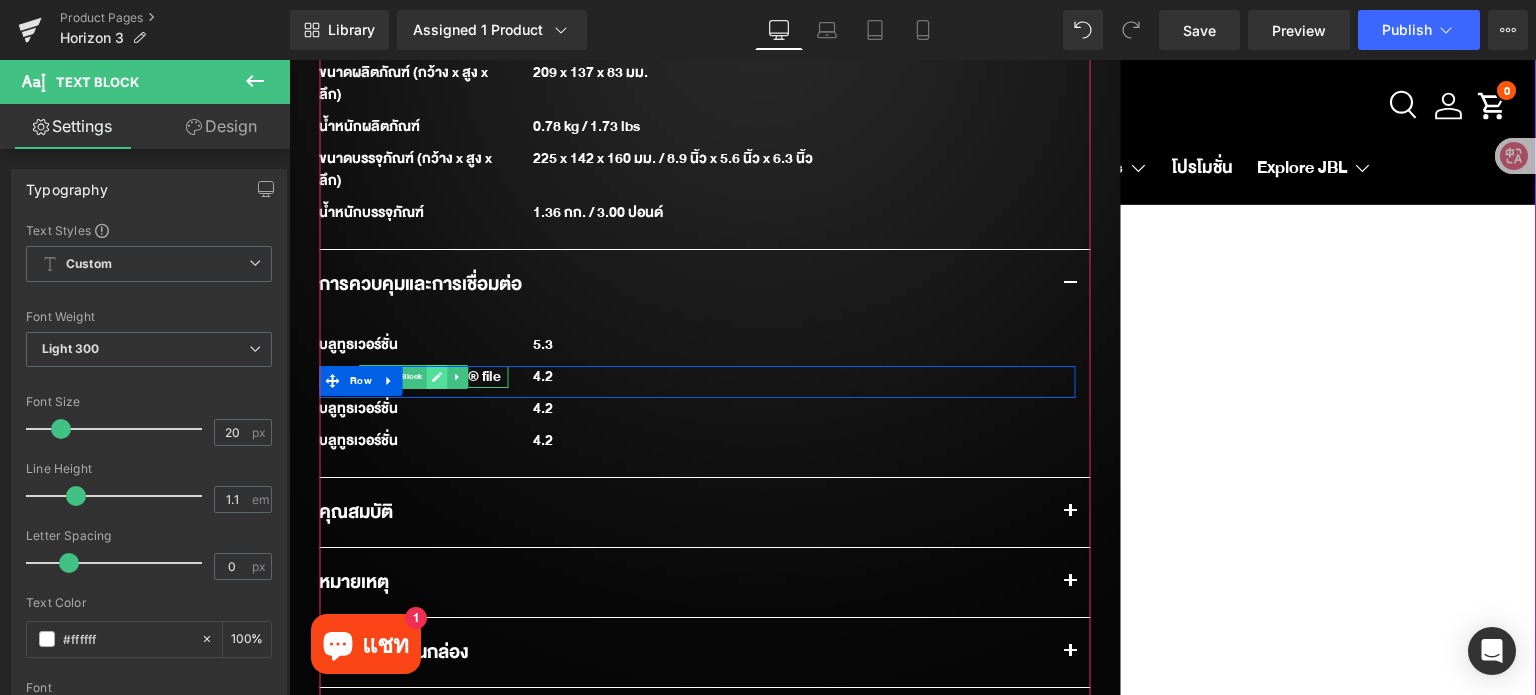 click 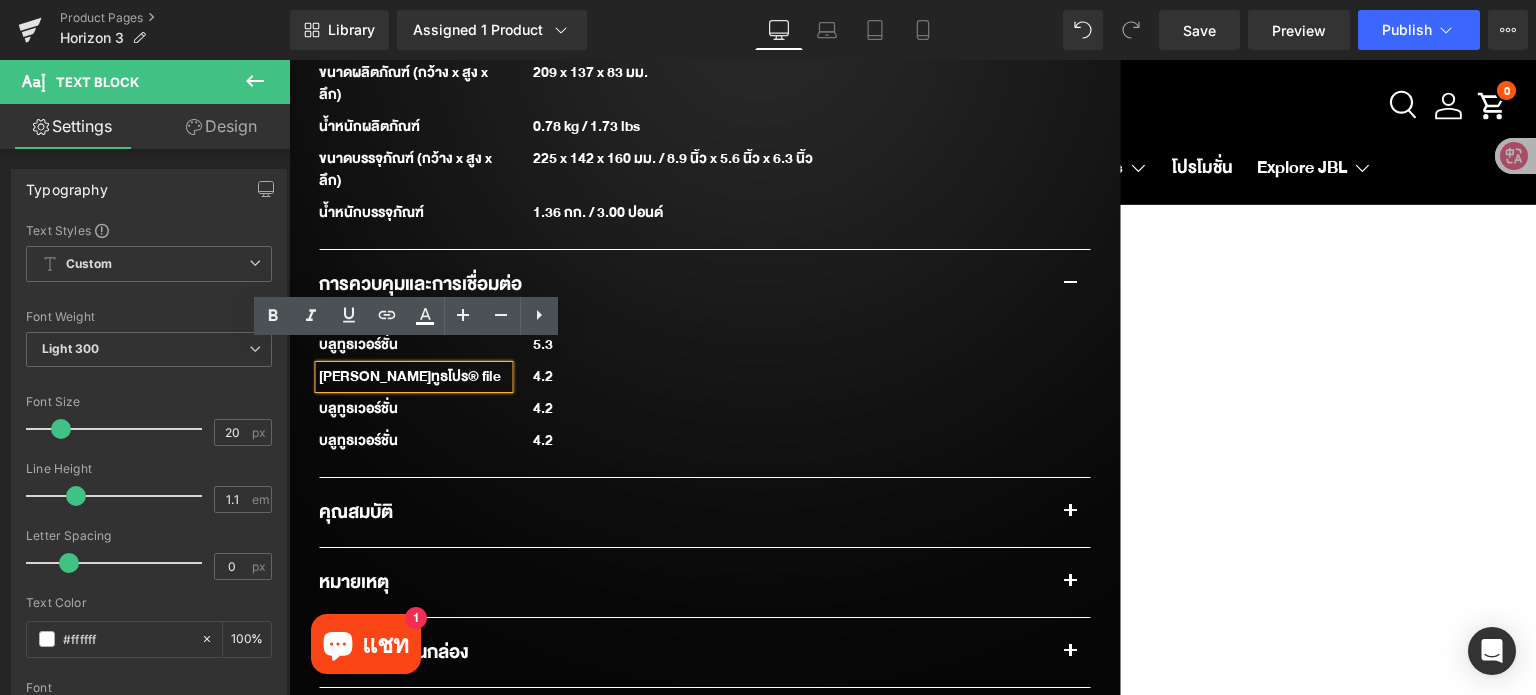 click on "[PERSON_NAME]ทูธโปร® file" at bounding box center [413, 377] 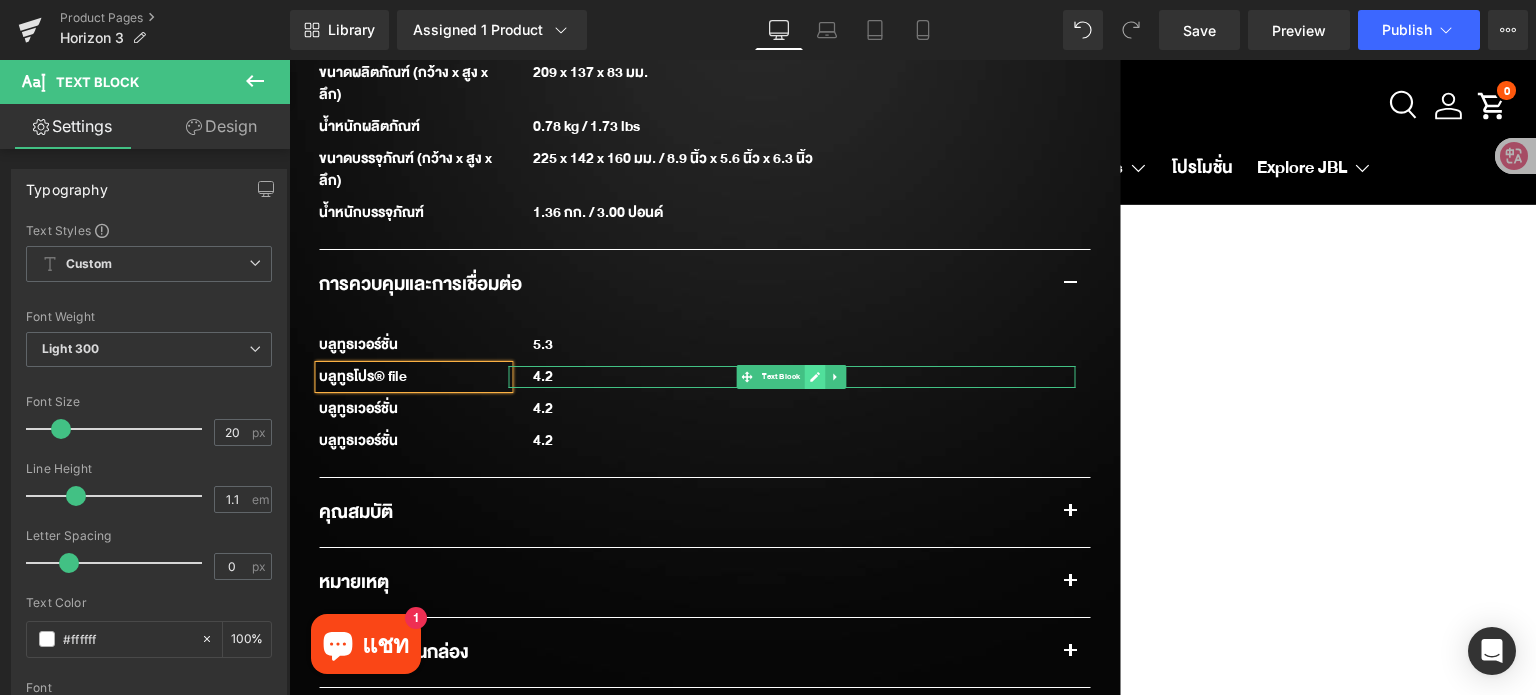 drag, startPoint x: 804, startPoint y: 355, endPoint x: 792, endPoint y: 357, distance: 12.165525 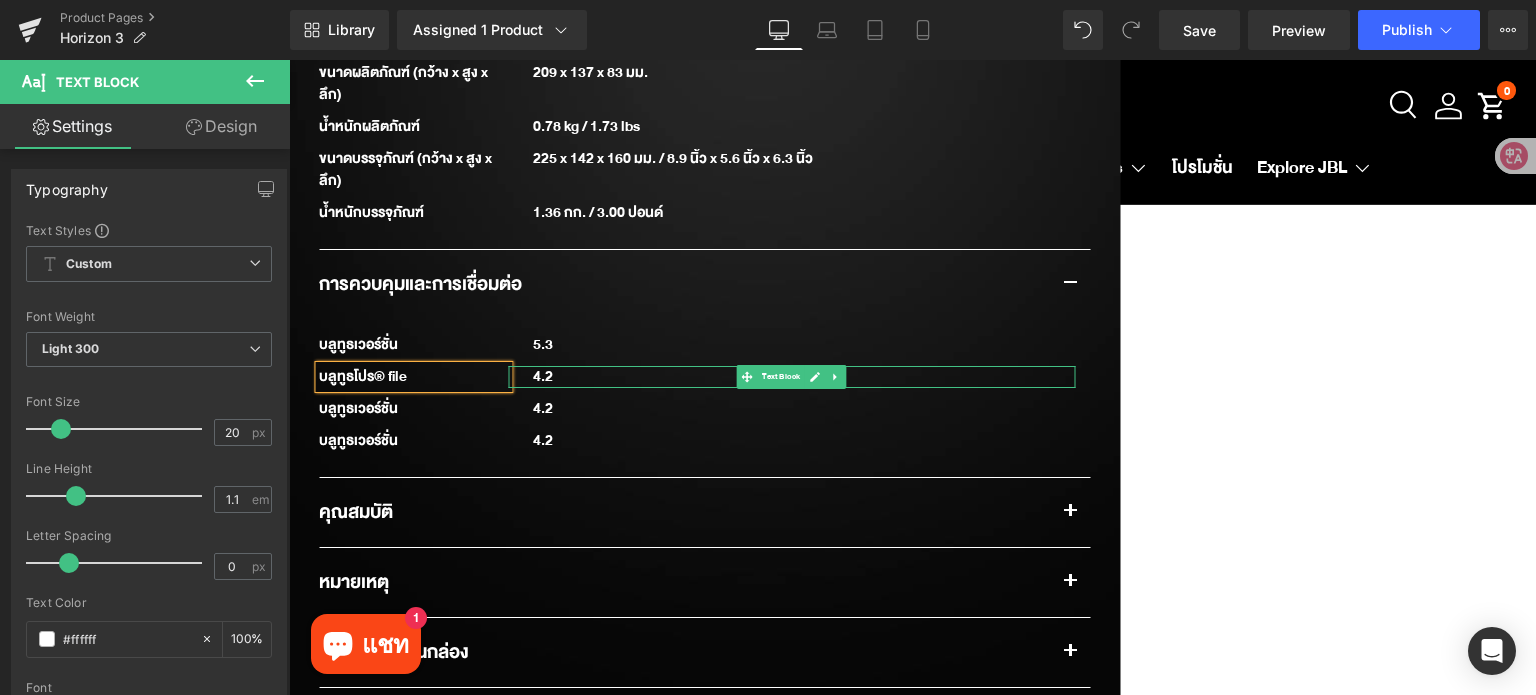 click 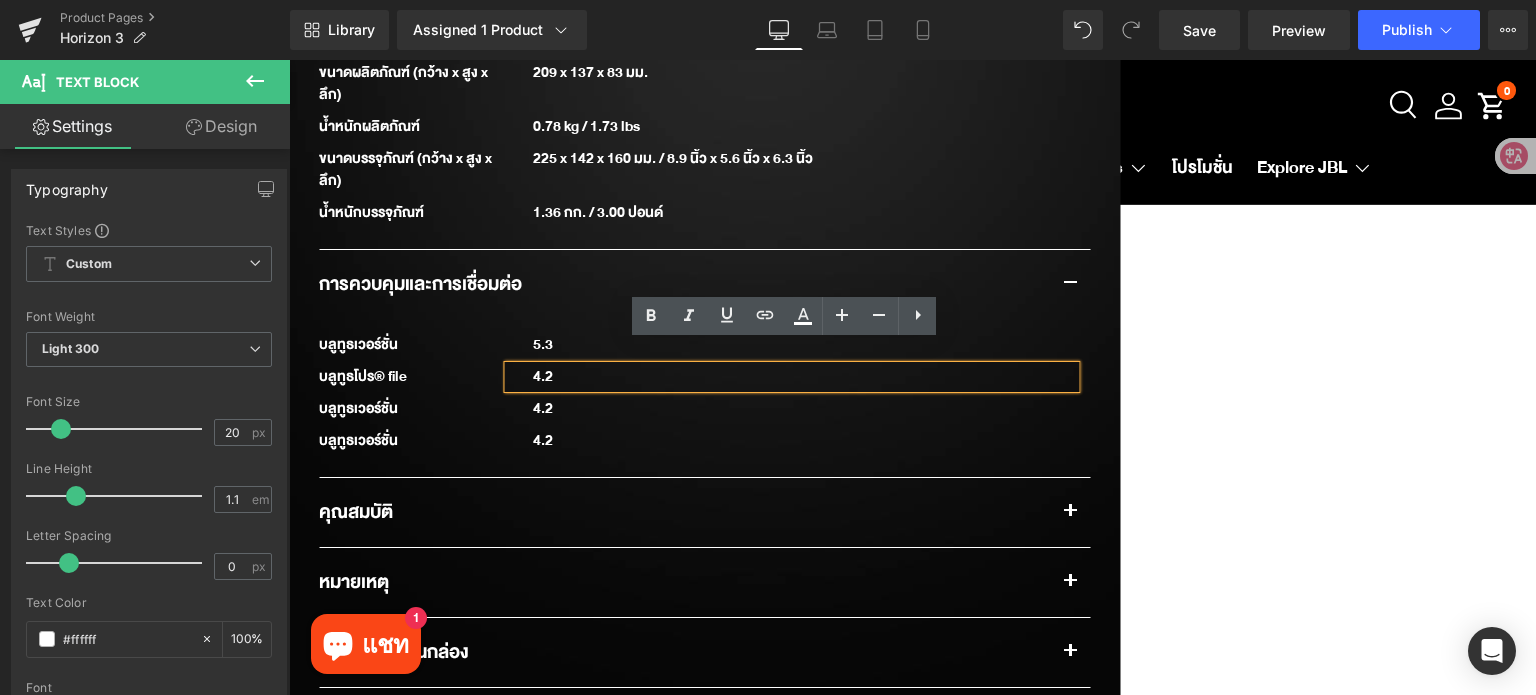 click on "4.2" at bounding box center (791, 377) 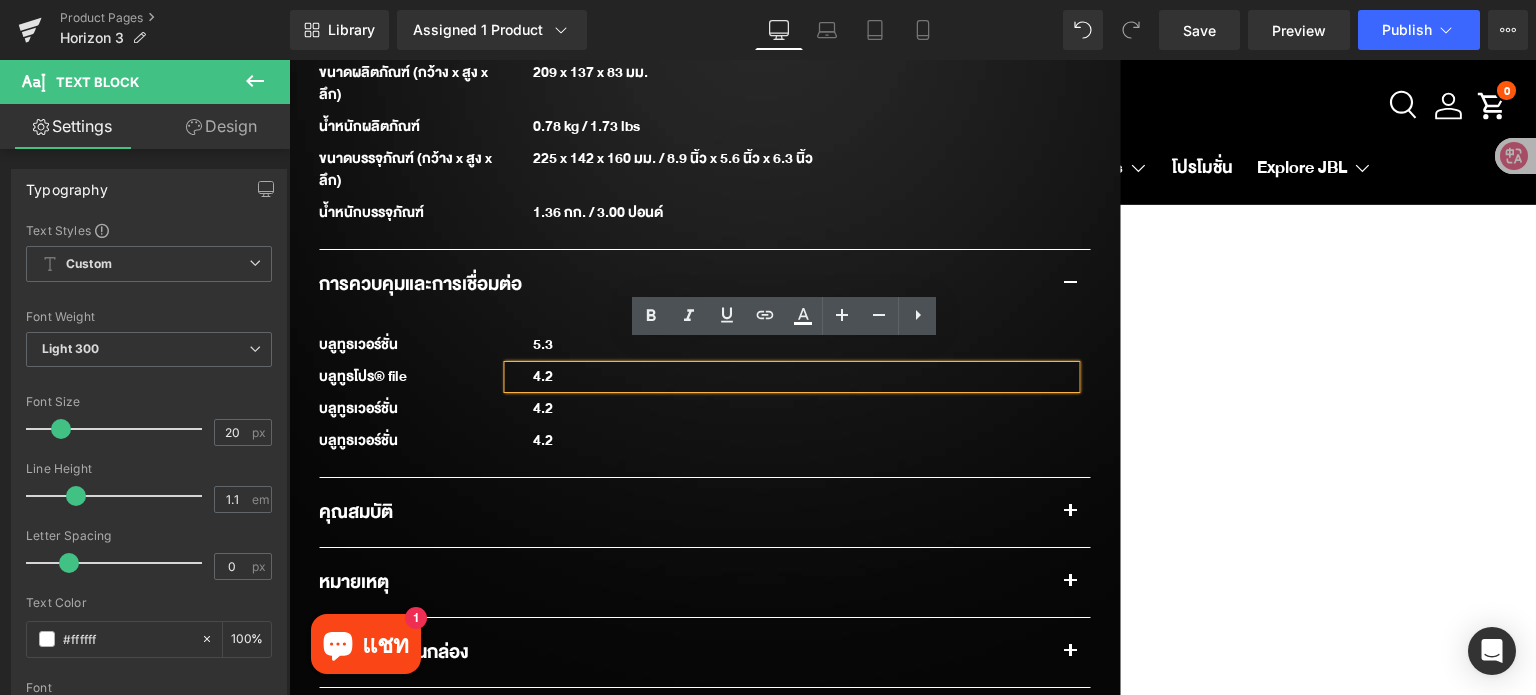 click on "4.2" at bounding box center [791, 377] 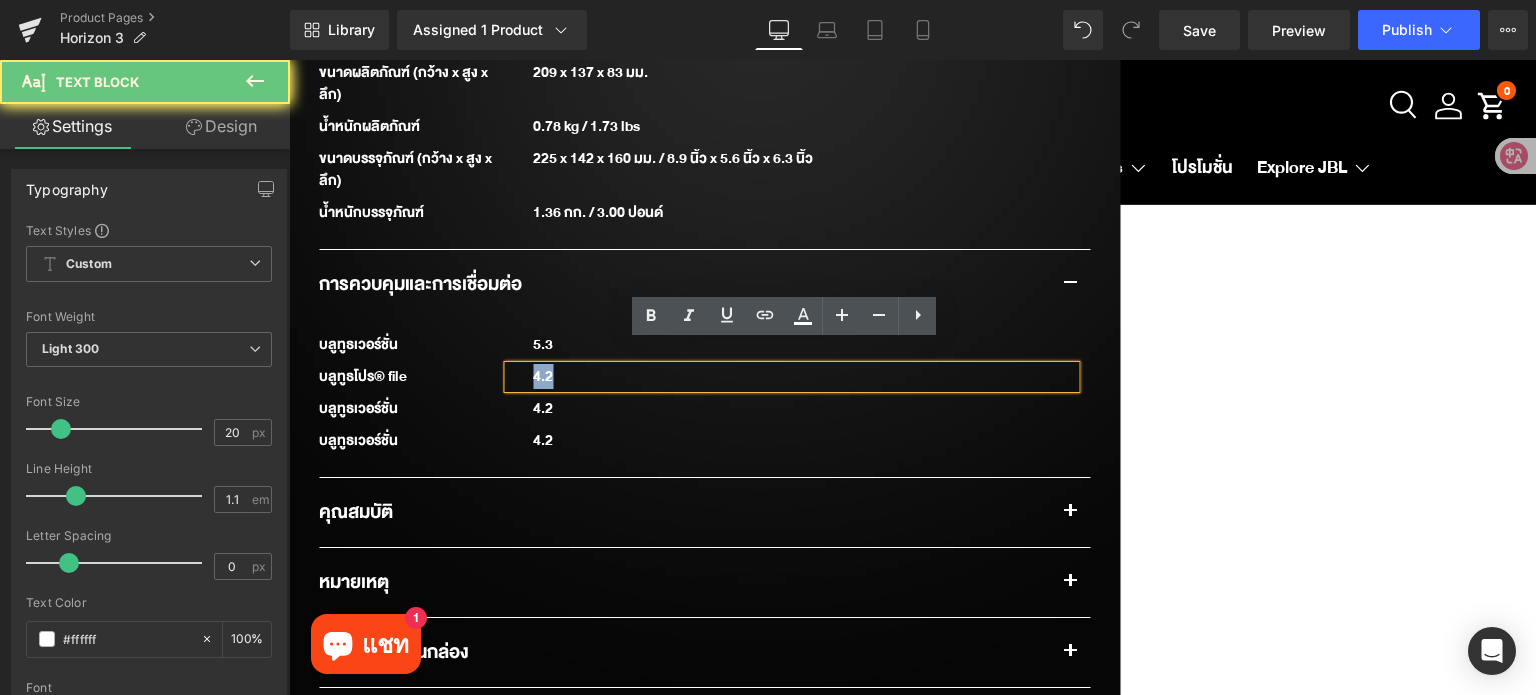 click on "4.2" at bounding box center [791, 377] 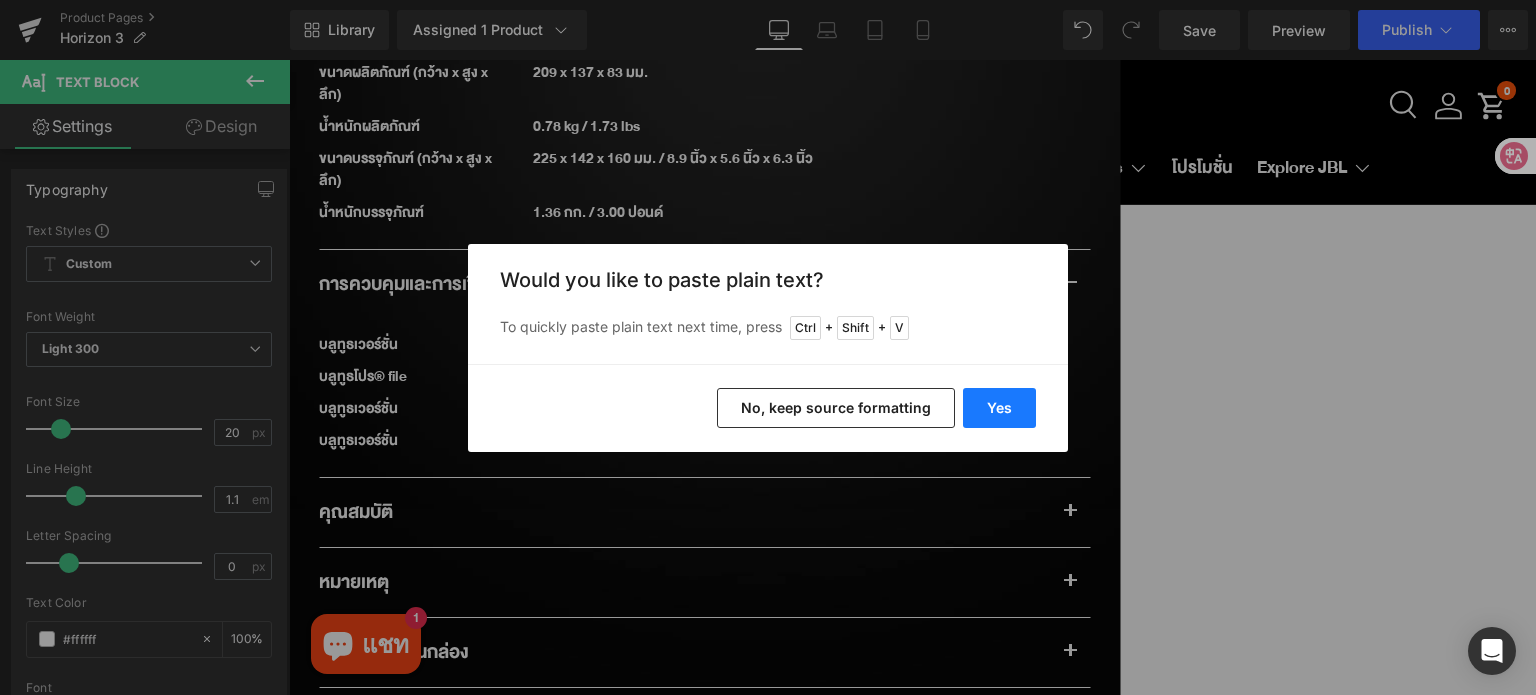drag, startPoint x: 1002, startPoint y: 400, endPoint x: 713, endPoint y: 332, distance: 296.89224 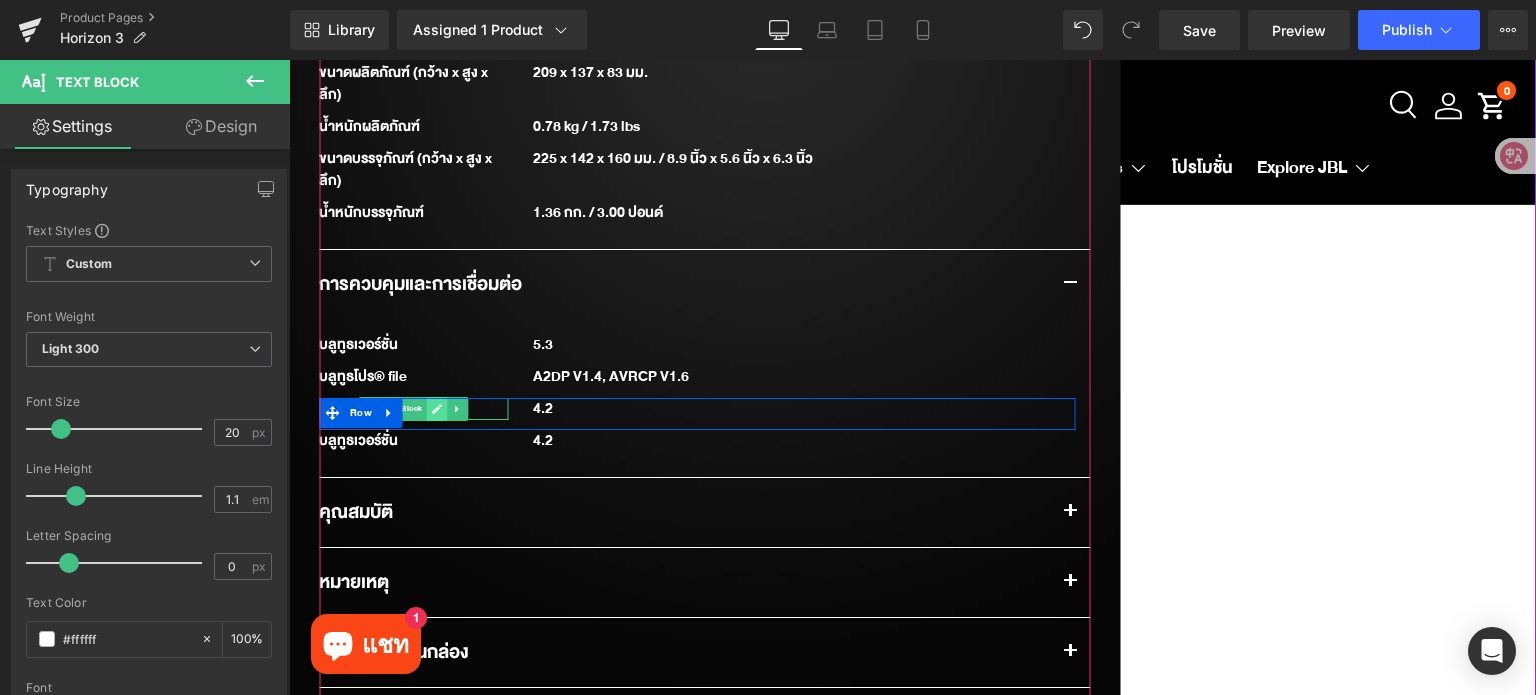 click 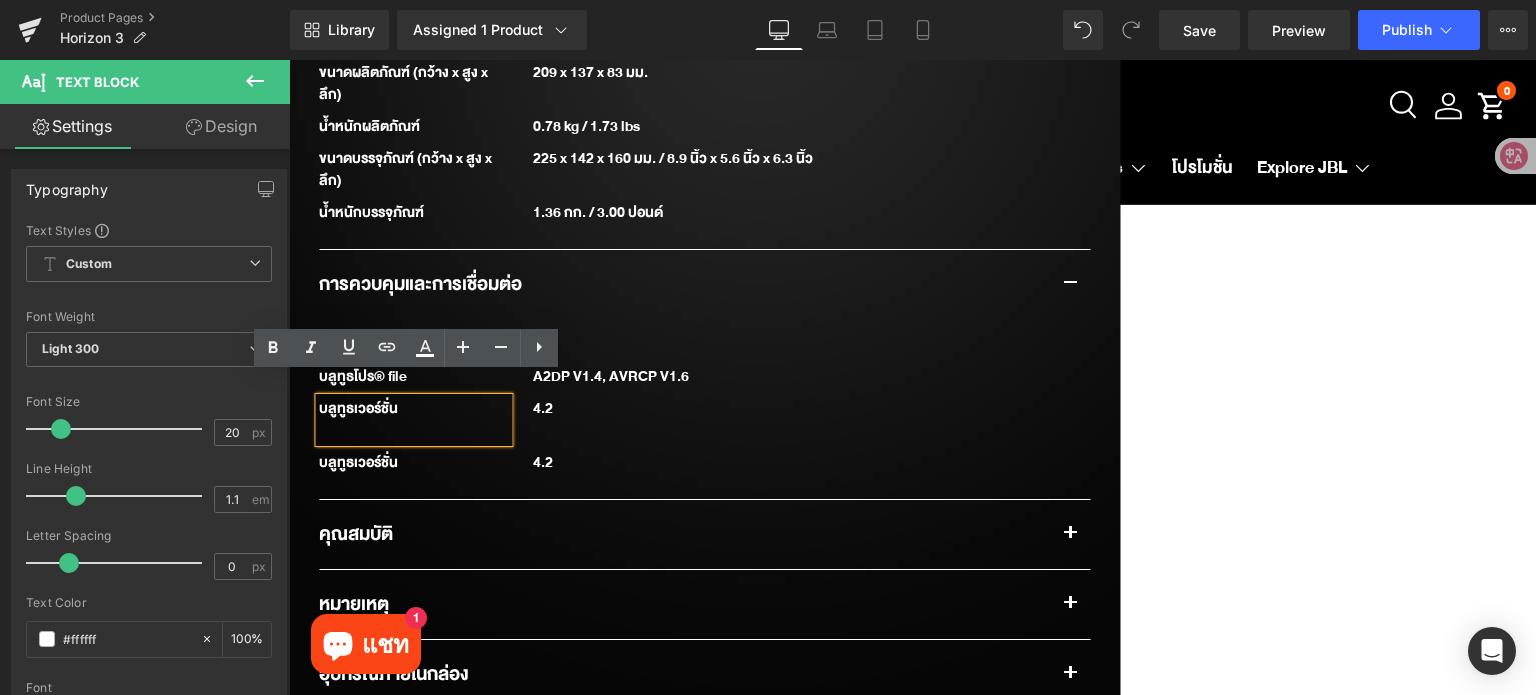 click on "บลูทูธเวอร์ชั่น" at bounding box center [413, 420] 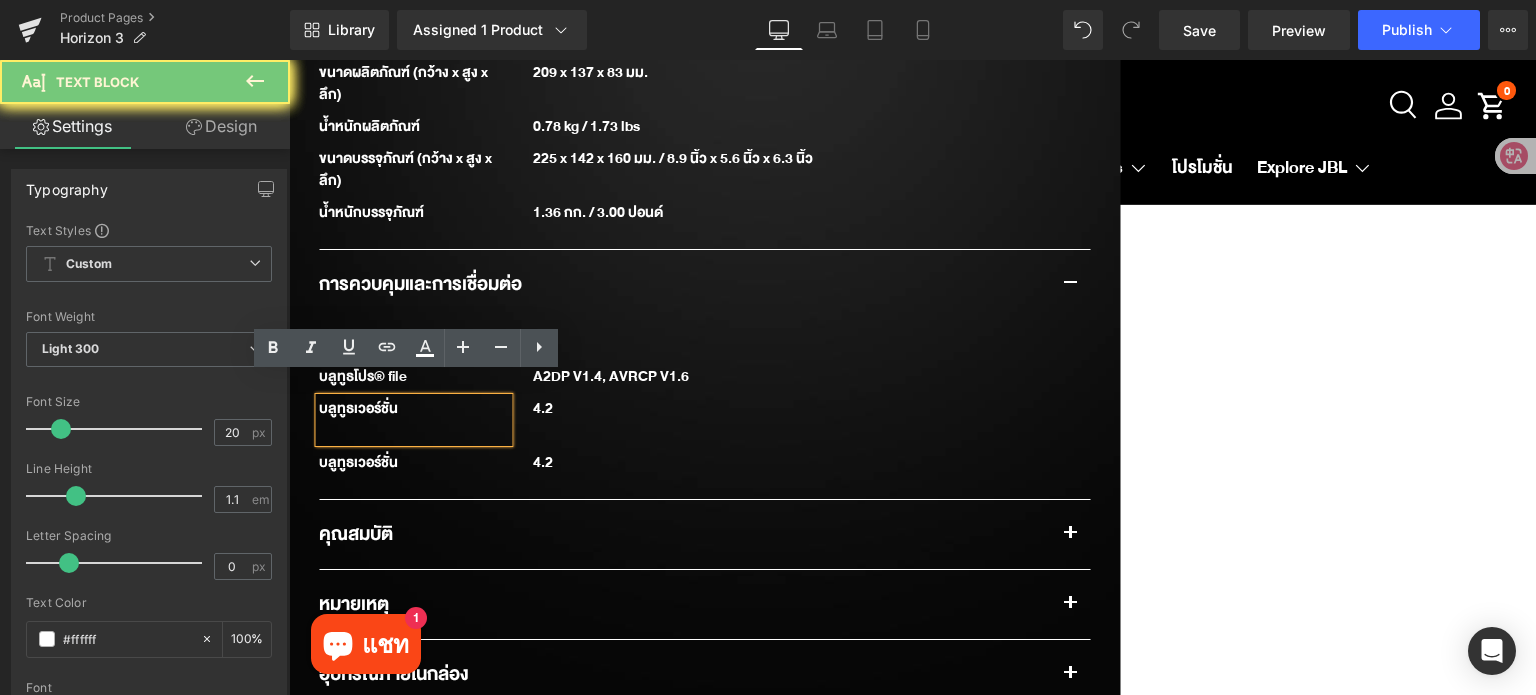 click on "บลูทูธเวอร์ชั่น" at bounding box center (413, 420) 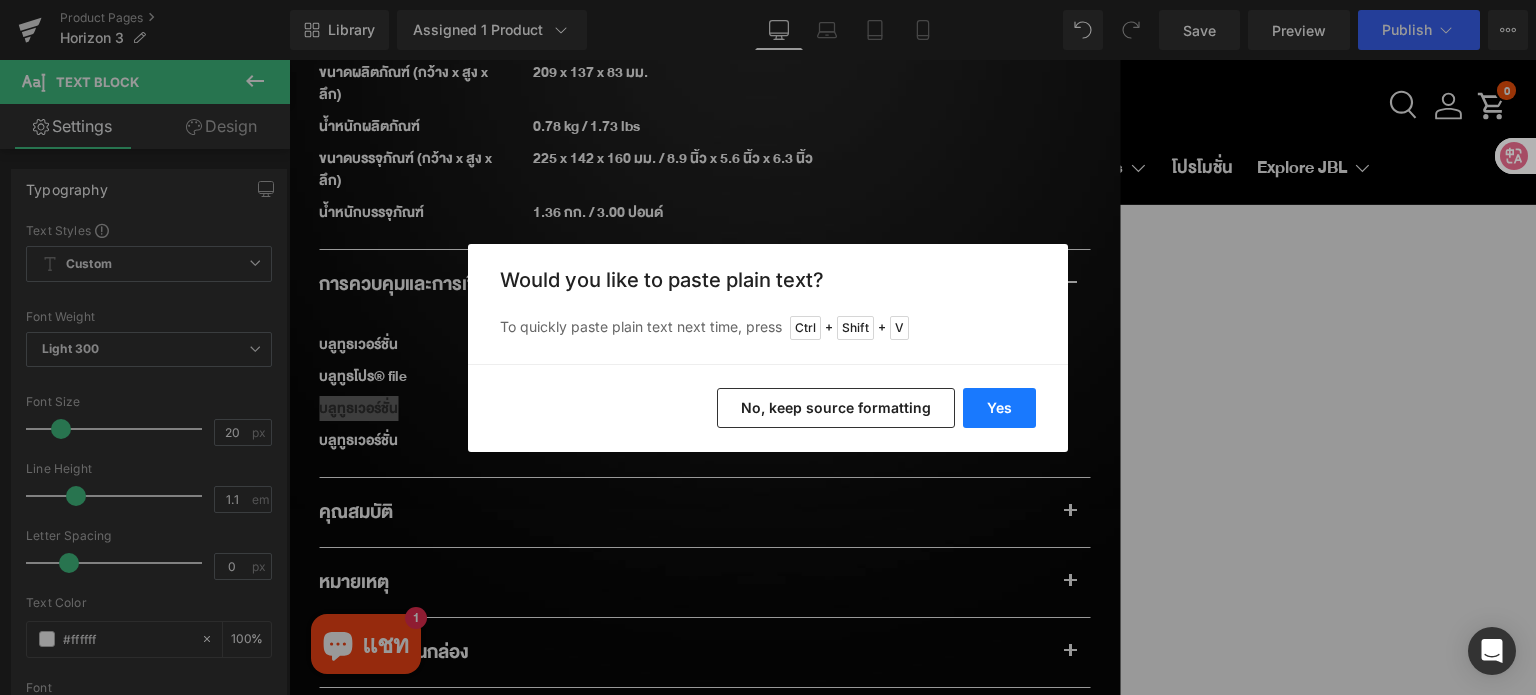 drag, startPoint x: 996, startPoint y: 412, endPoint x: 705, endPoint y: 333, distance: 301.53275 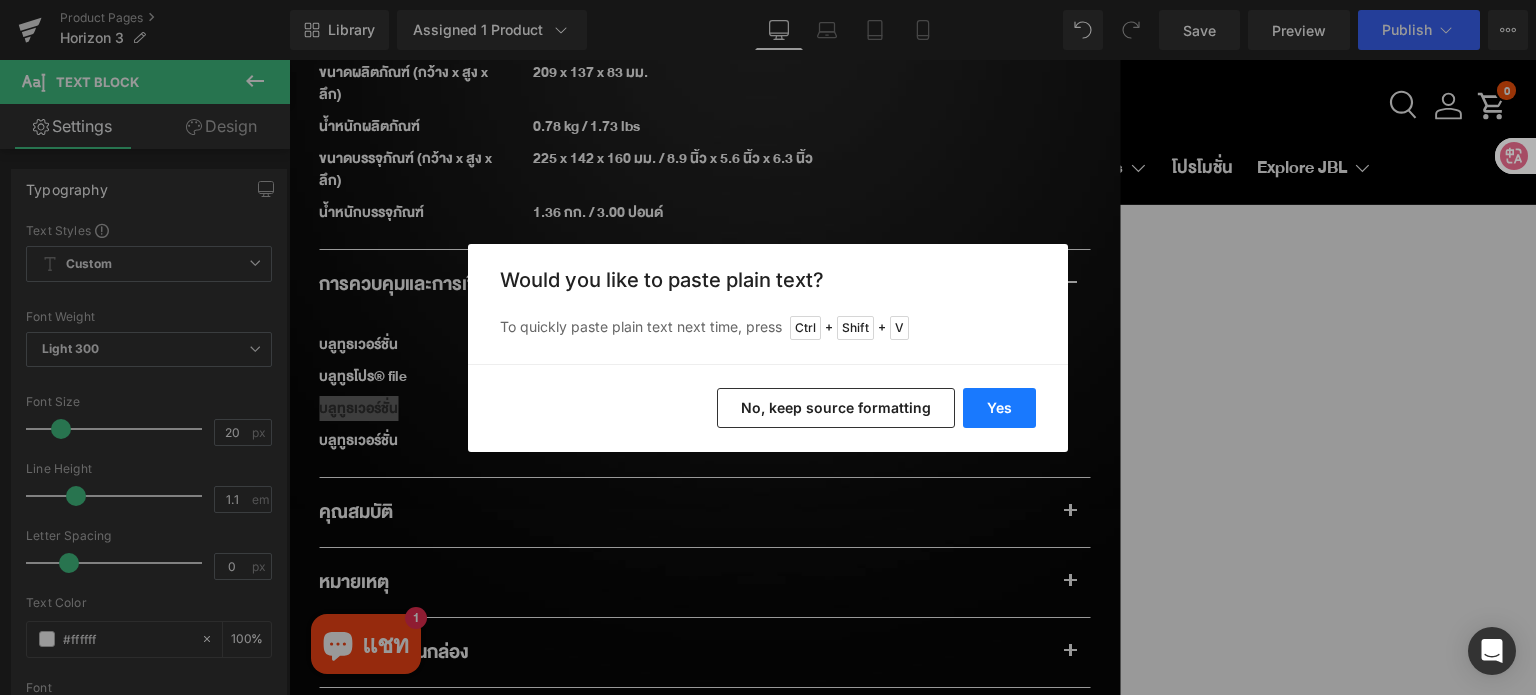 click on "Yes" at bounding box center (999, 408) 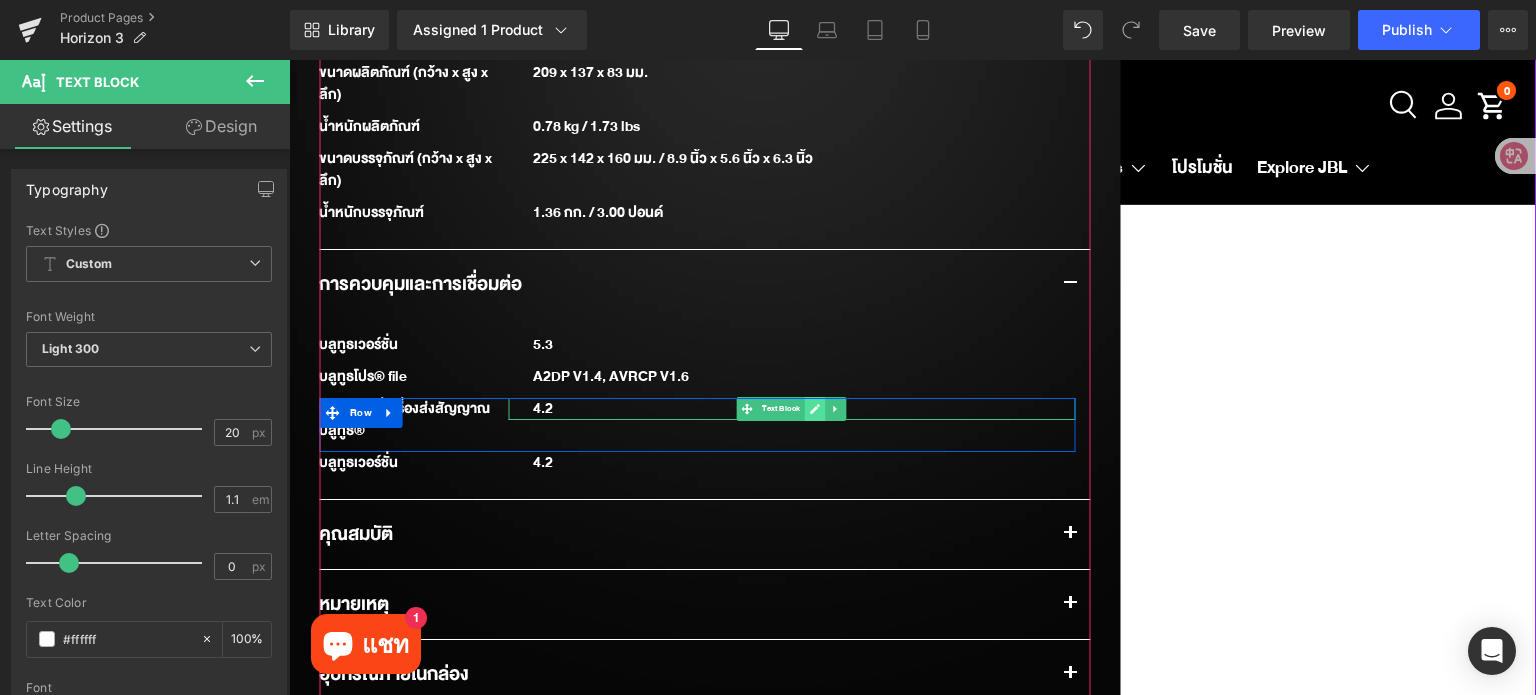 click at bounding box center [815, 409] 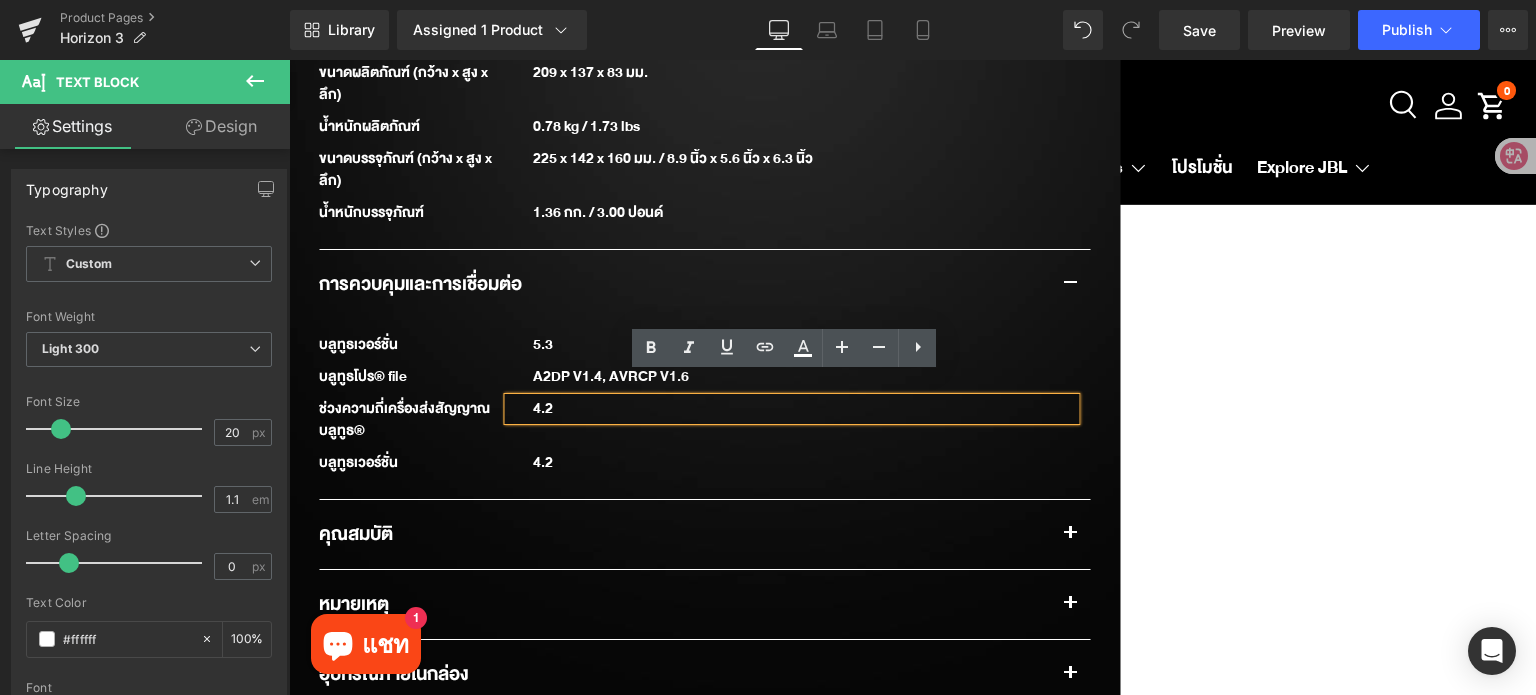 click on "4.2" at bounding box center [791, 409] 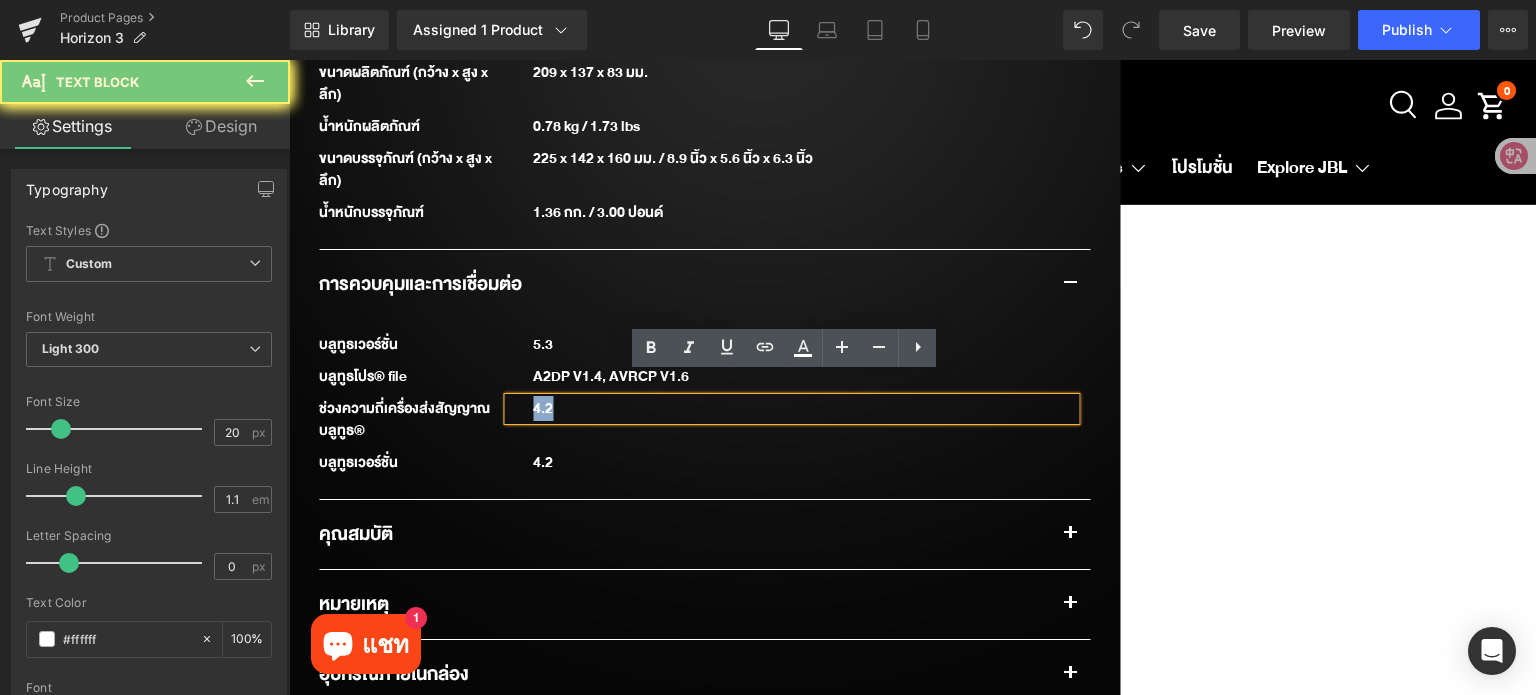 click on "4.2" at bounding box center [791, 409] 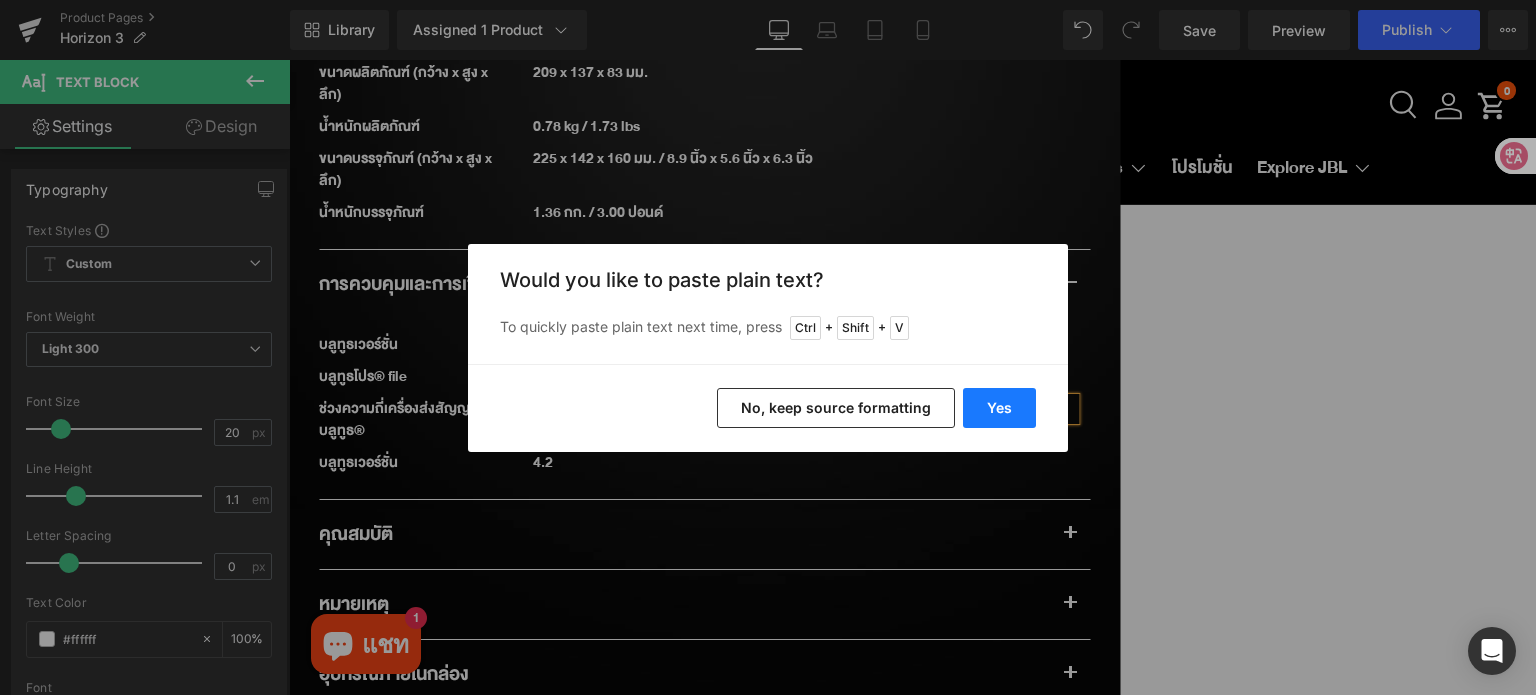 click on "Yes" at bounding box center (999, 408) 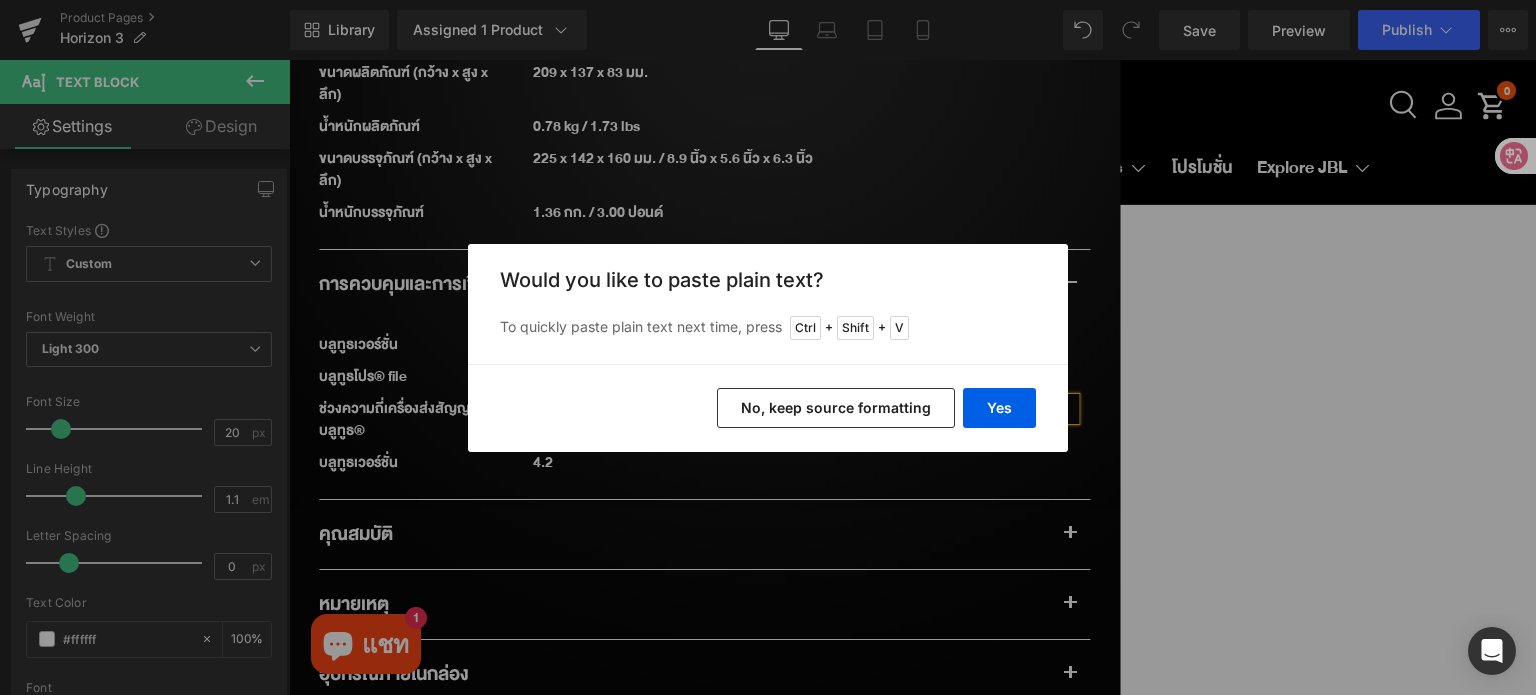type 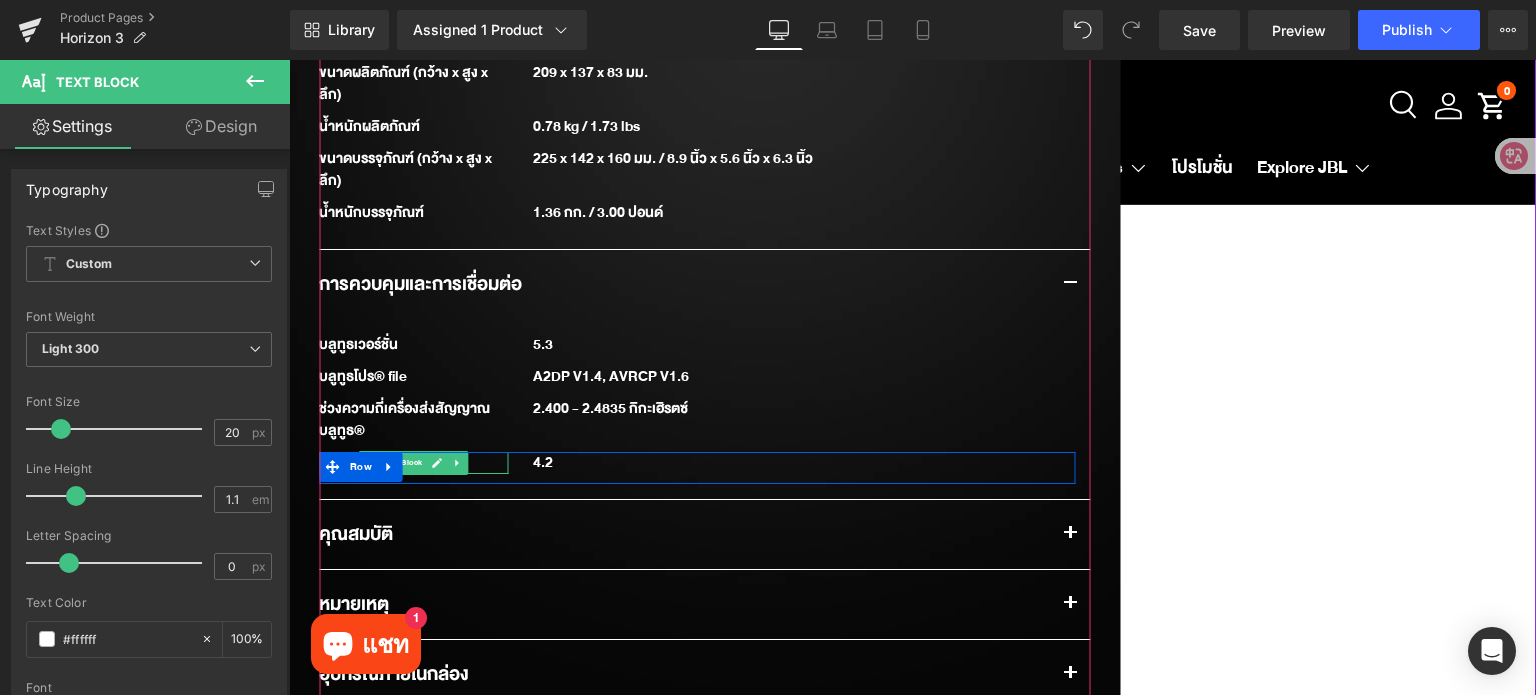 click 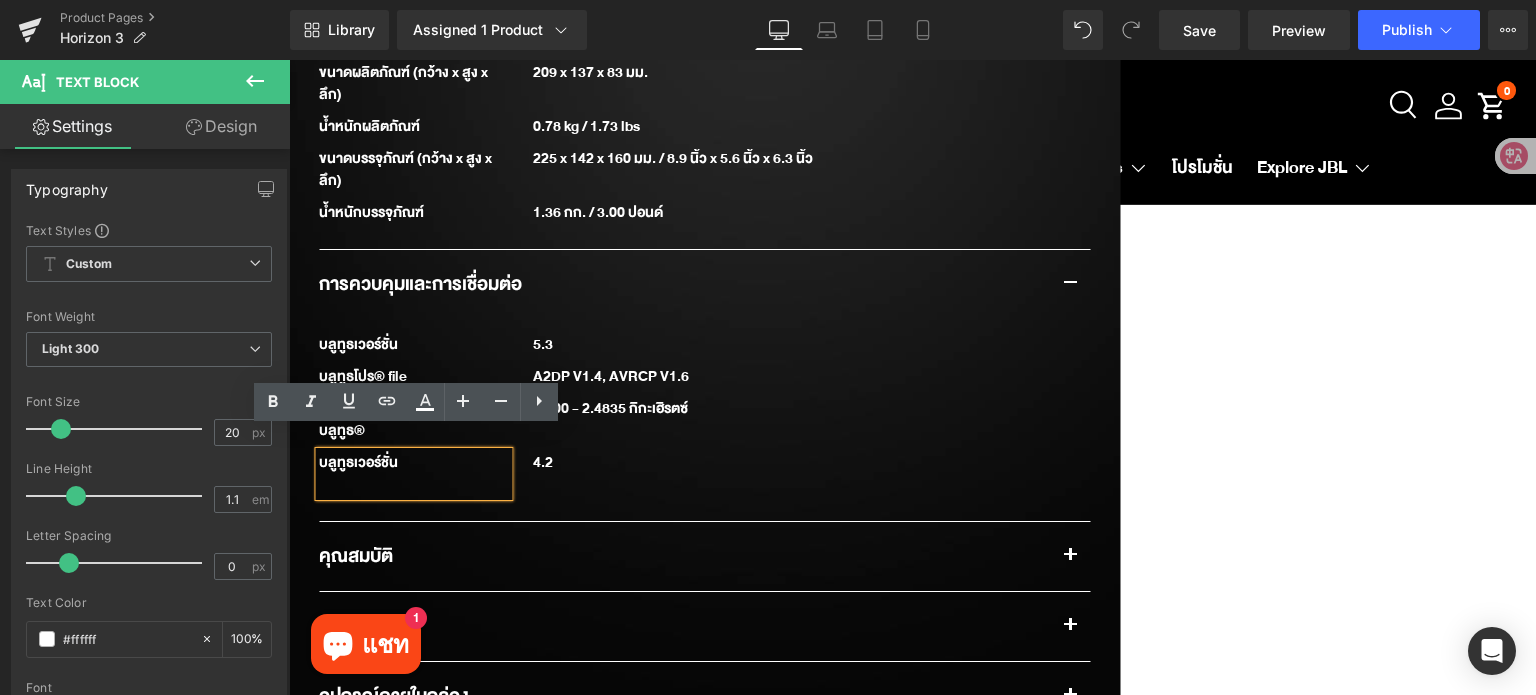 click on "บลูทูธเวอร์ชั่น" at bounding box center (413, 474) 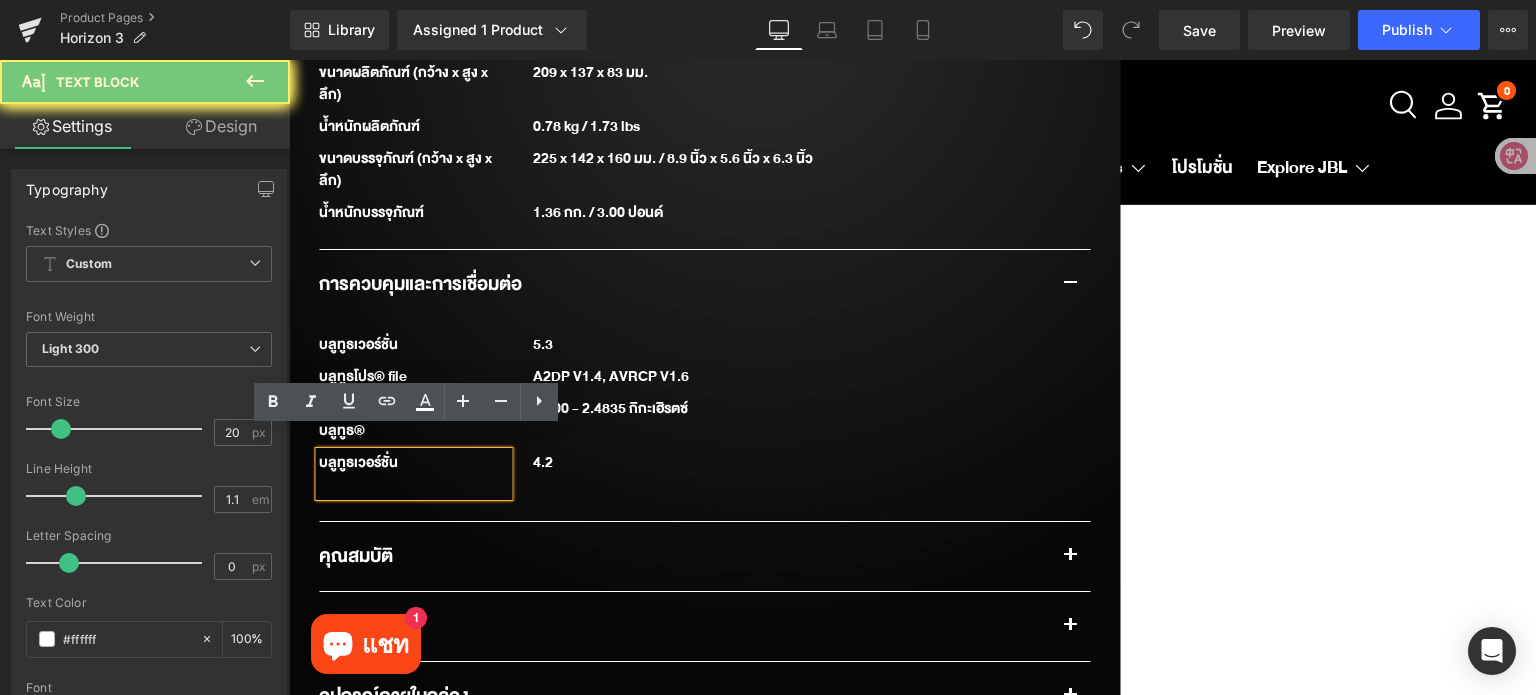 click on "บลูทูธเวอร์ชั่น" at bounding box center (413, 474) 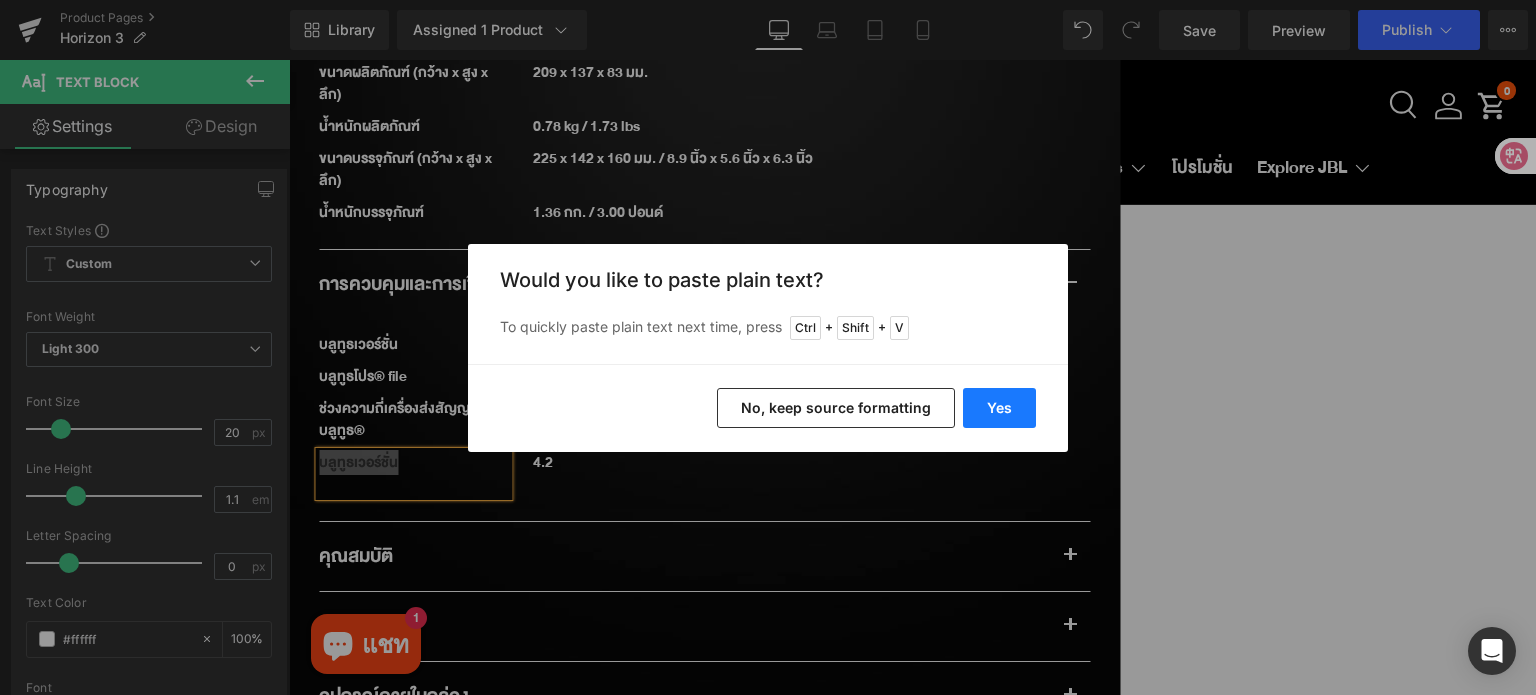 click on "Yes" at bounding box center (999, 408) 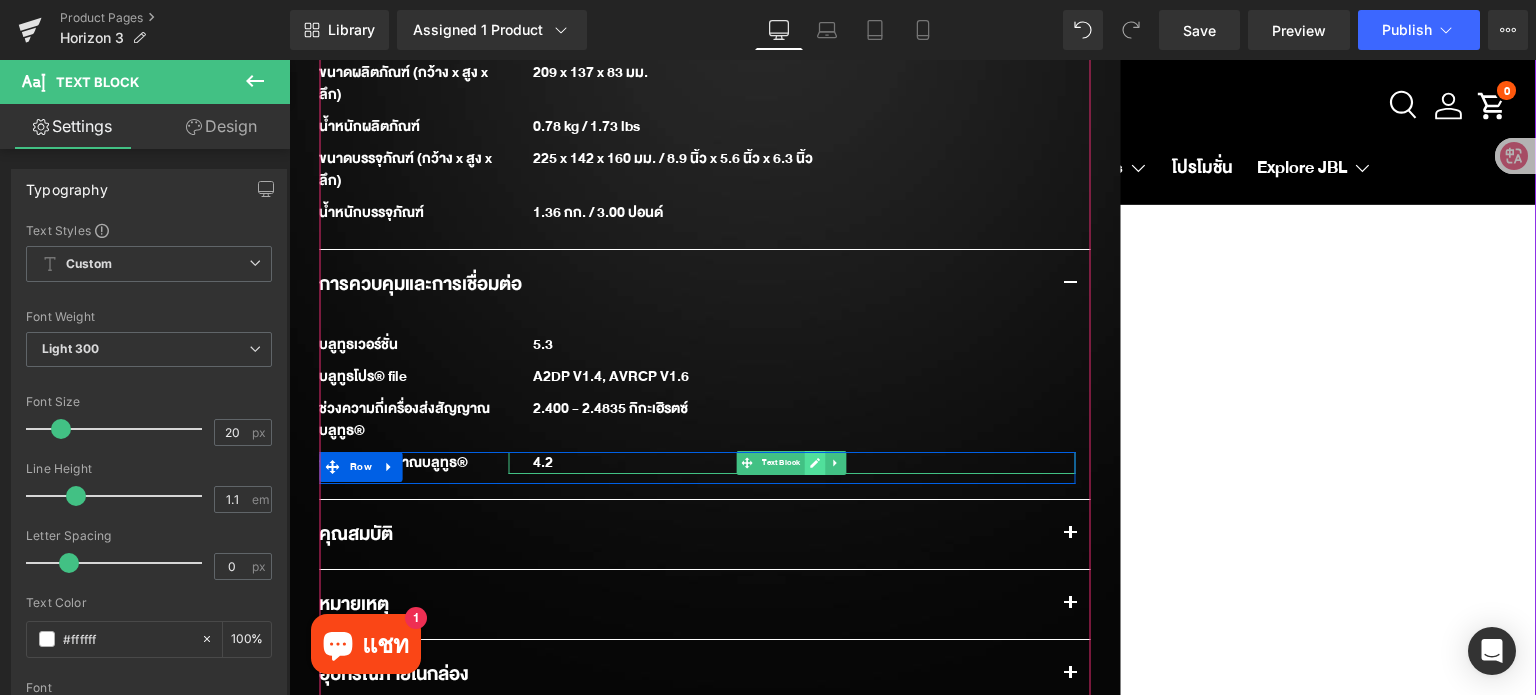 click 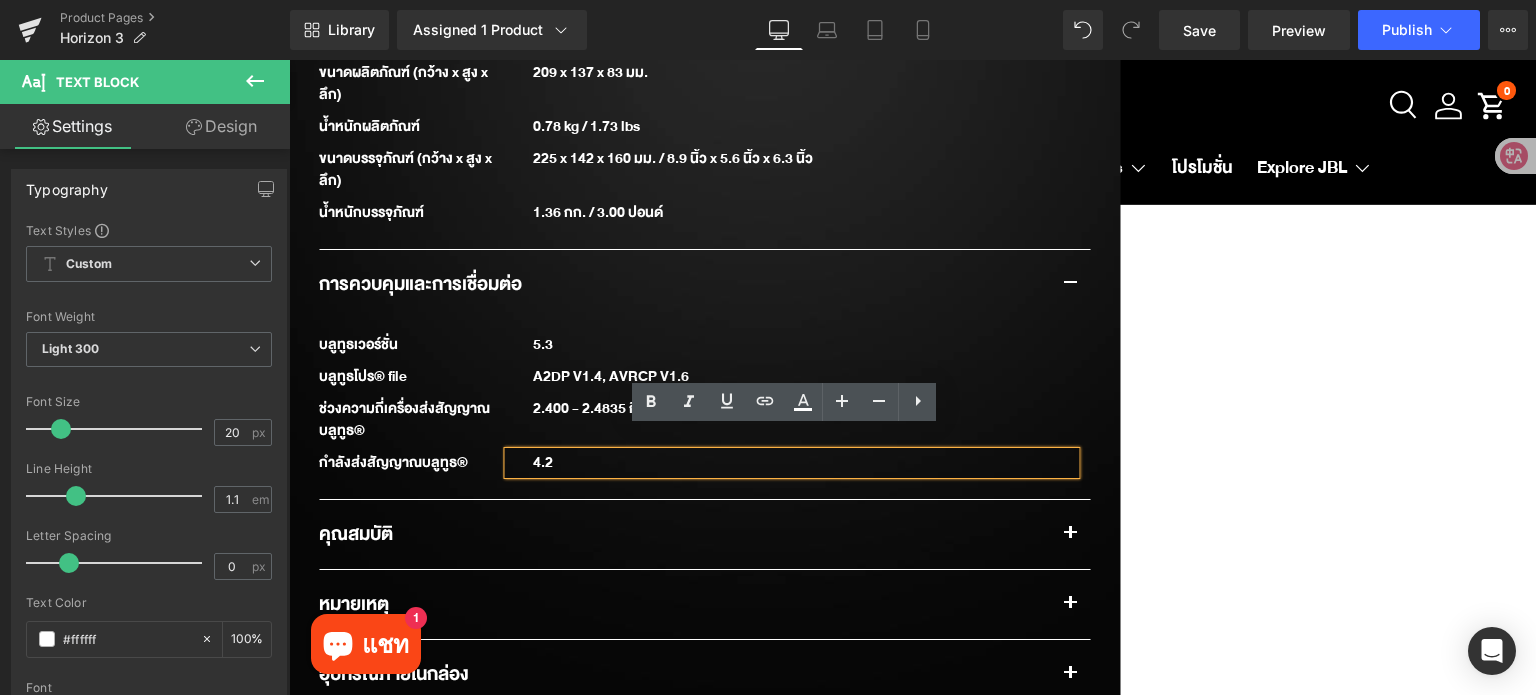click on "4.2" at bounding box center (791, 463) 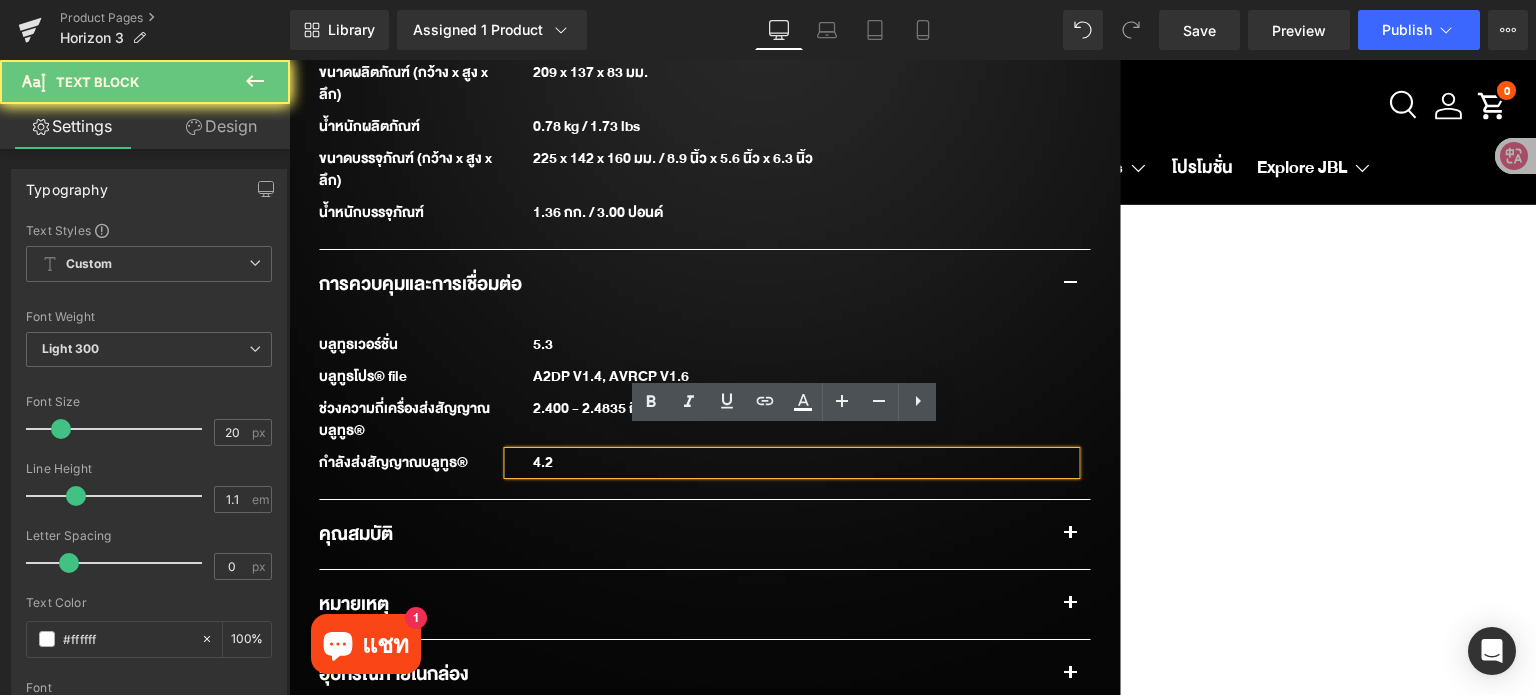 click on "4.2" at bounding box center [791, 463] 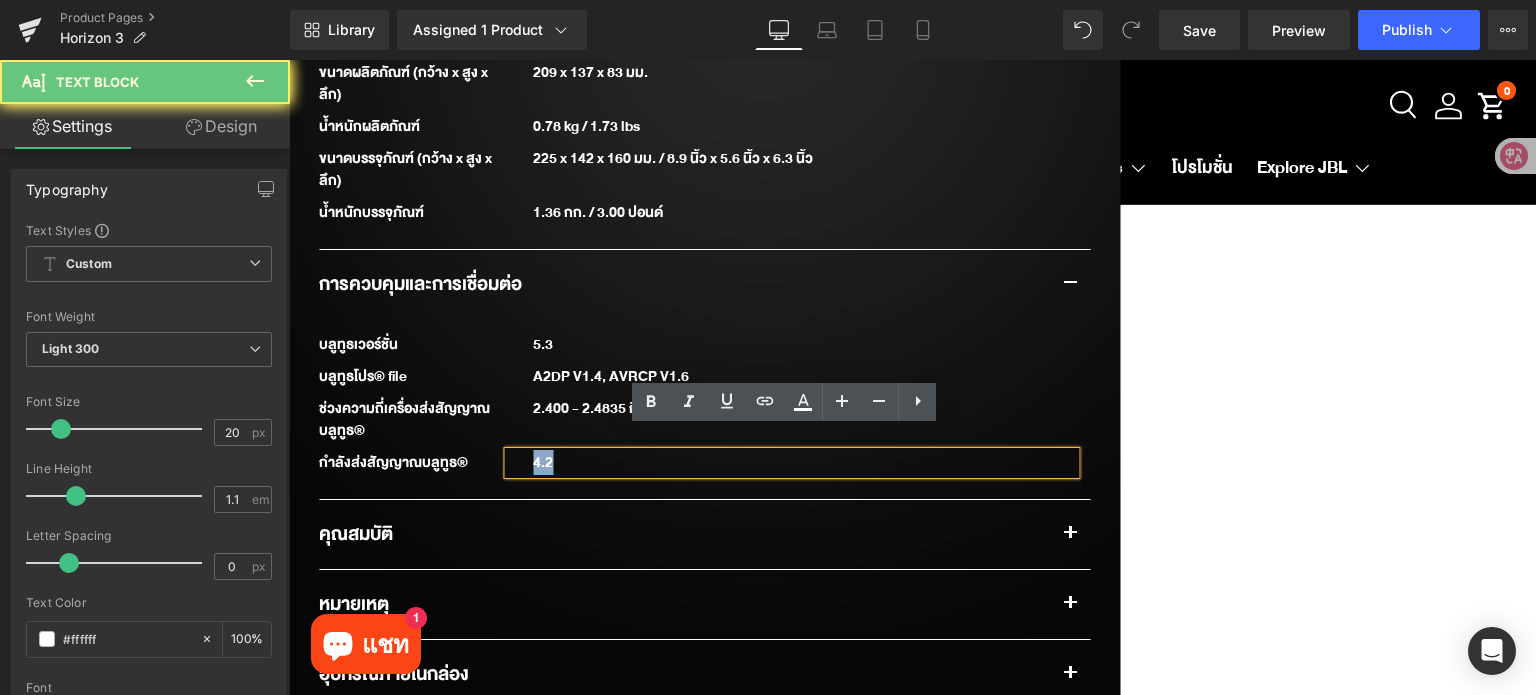 click on "4.2" at bounding box center [791, 463] 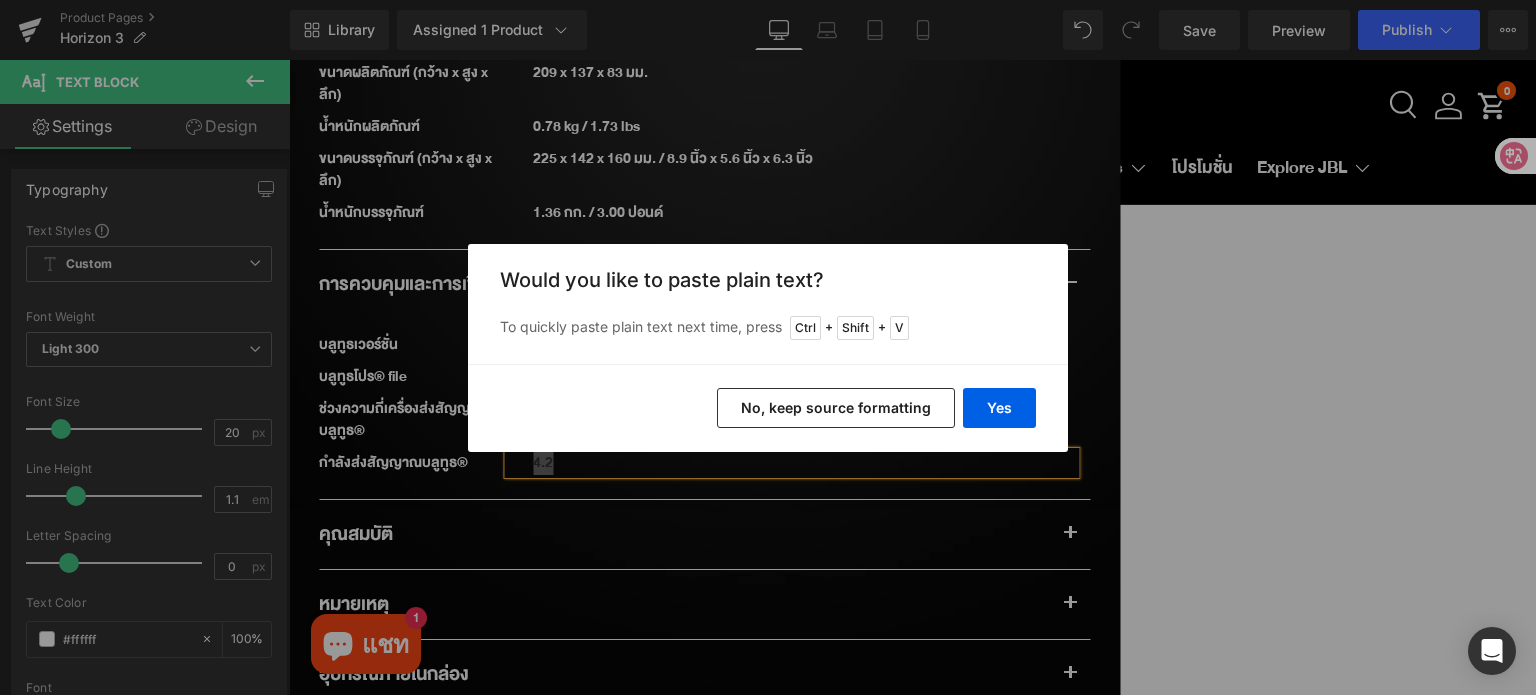 click on "Yes No, keep source formatting" at bounding box center (768, 408) 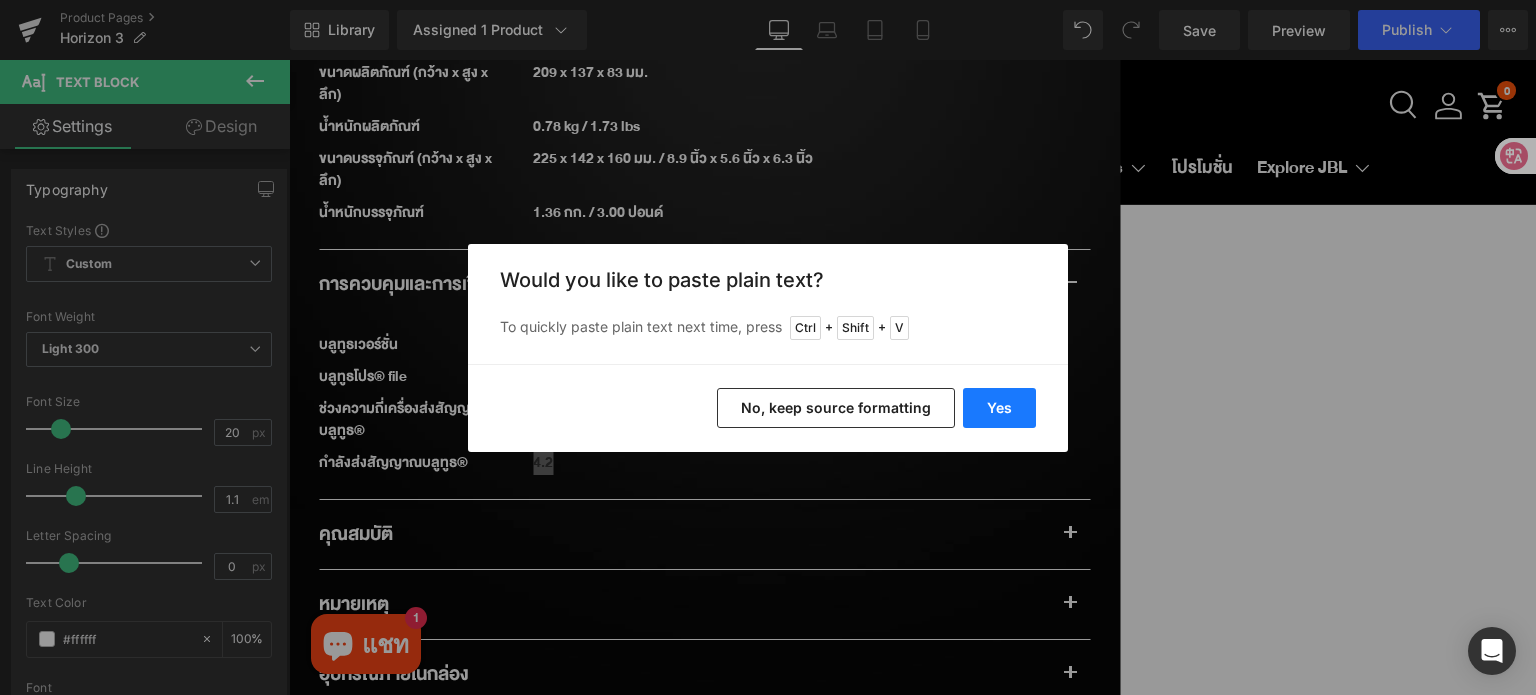 click on "Yes" at bounding box center (999, 408) 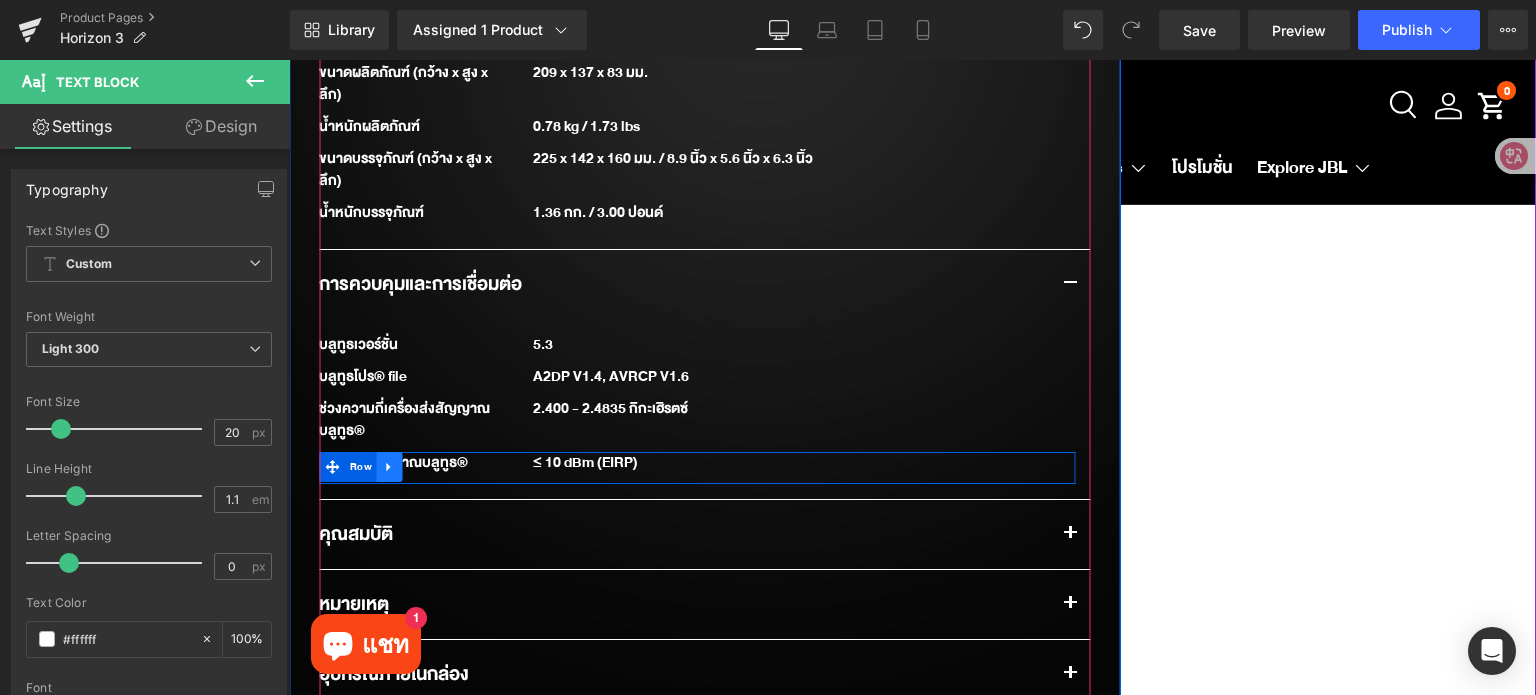 click 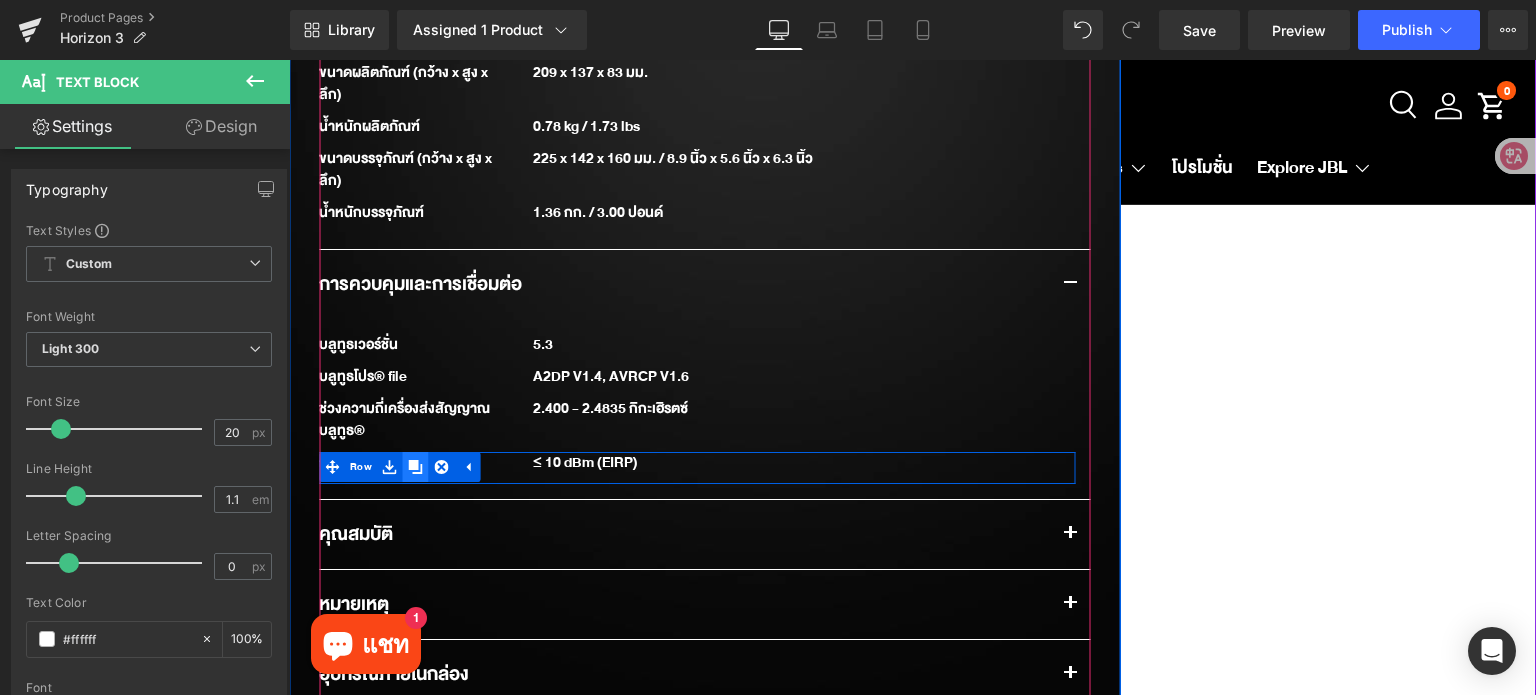 click 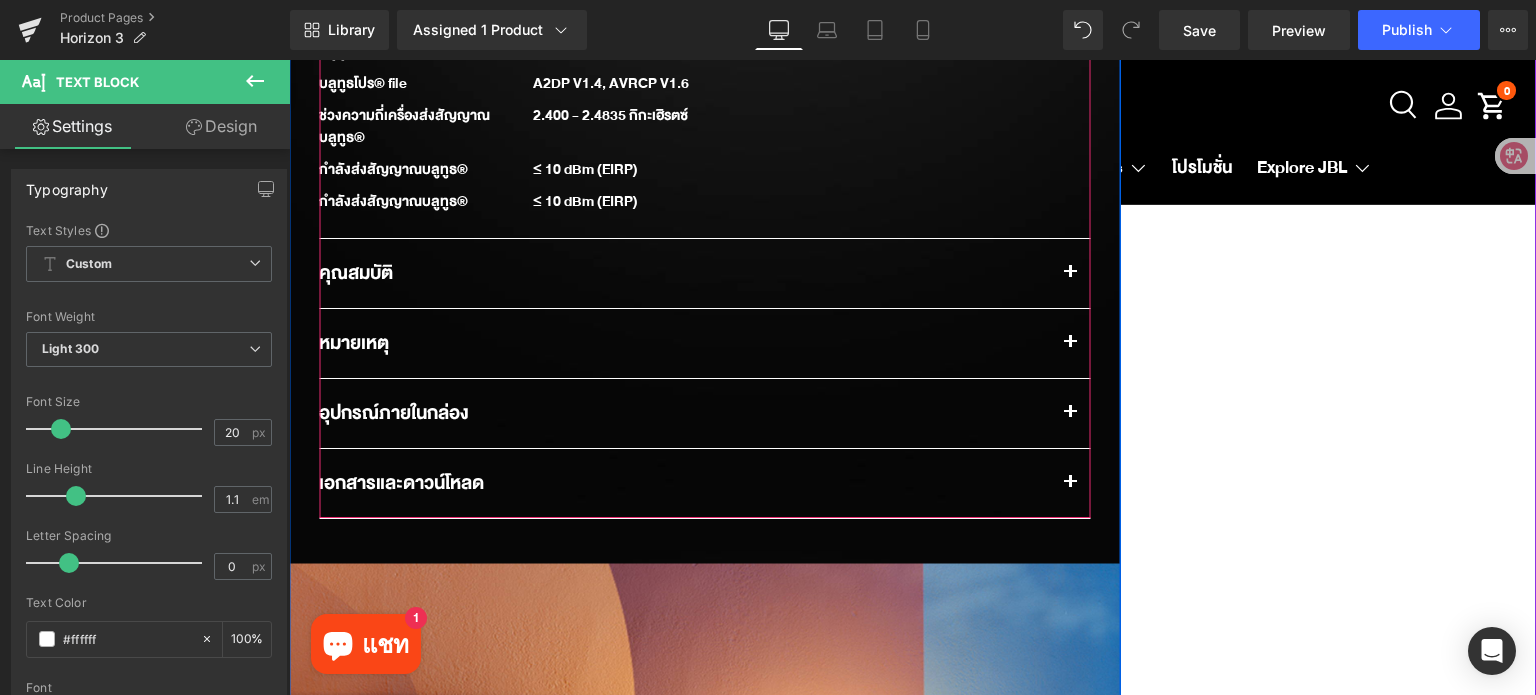 scroll, scrollTop: 2588, scrollLeft: 0, axis: vertical 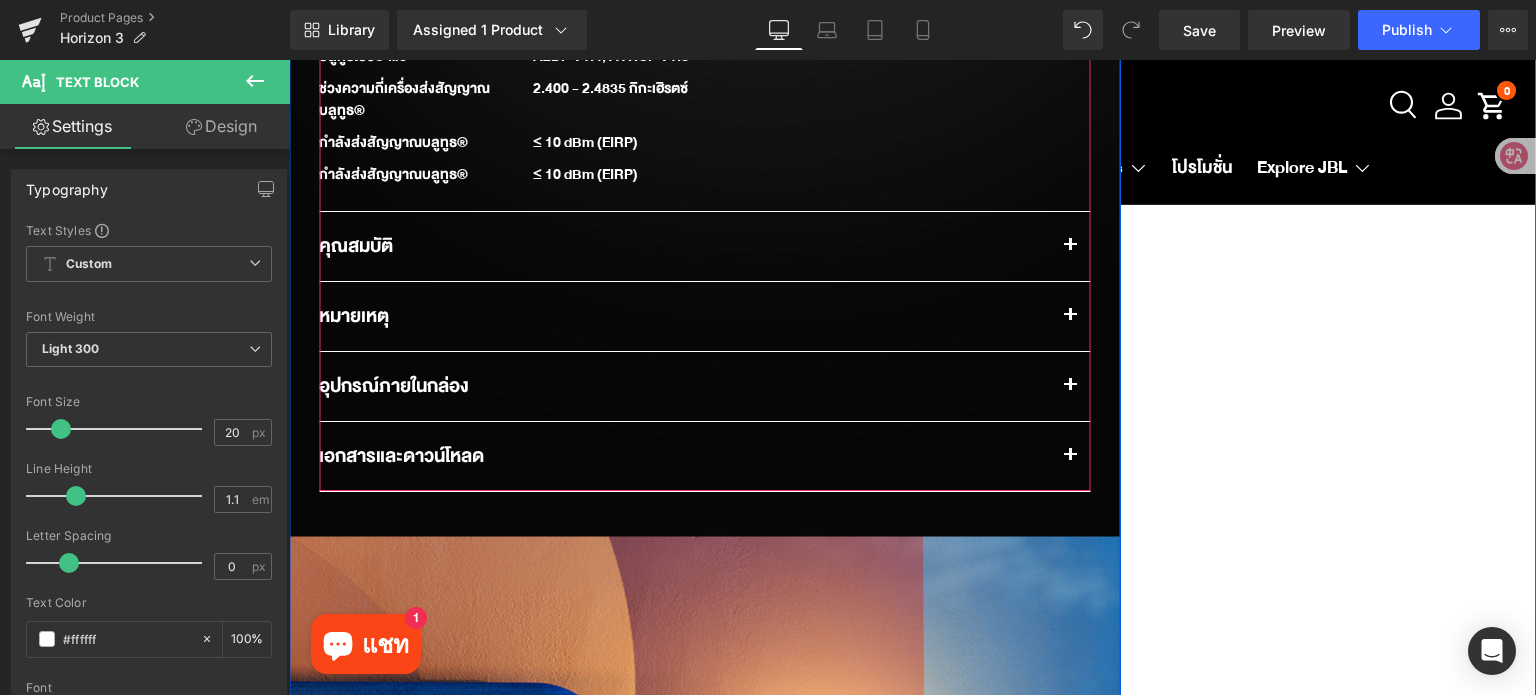 click on "กําลังส่งสัญญาณบลูทูธ® Text Block" at bounding box center (413, 175) 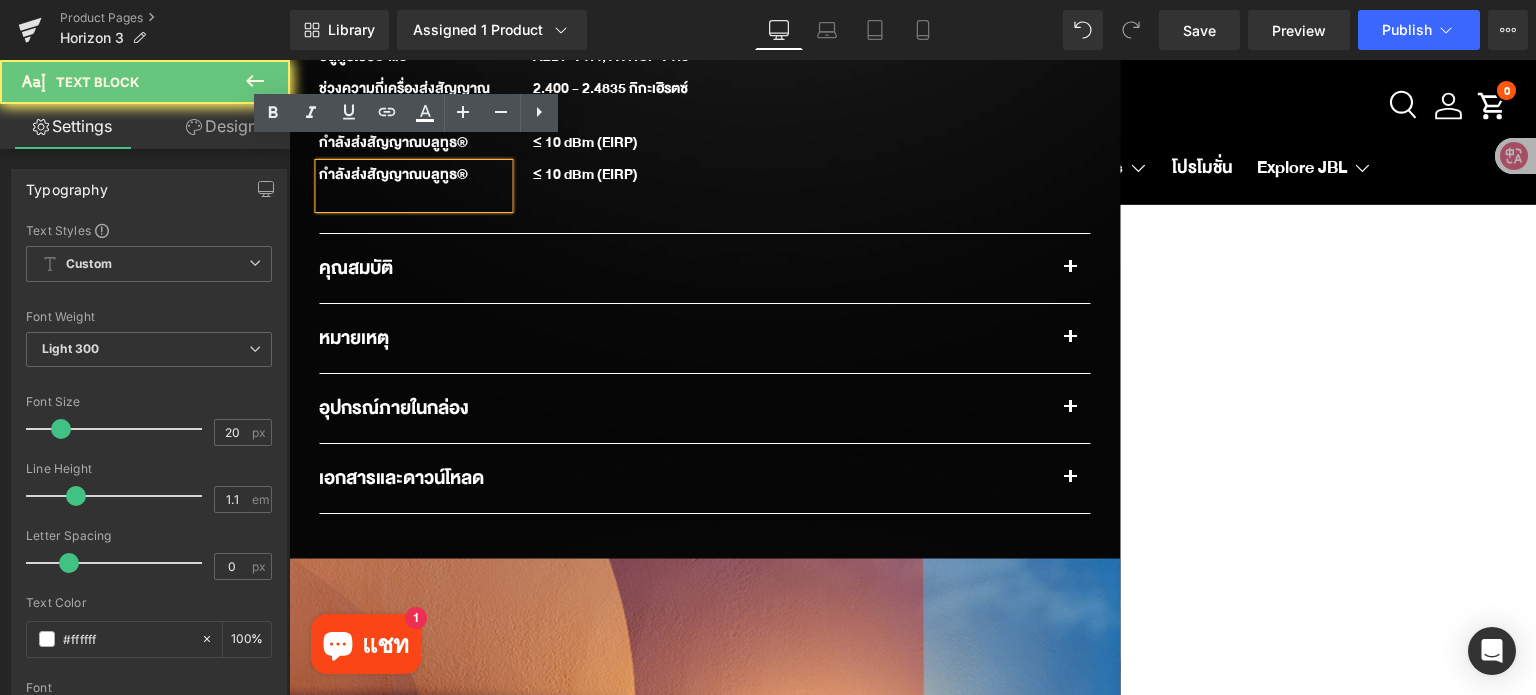 click on "กําลังส่งสัญญาณบลูทูธ®" at bounding box center [413, 186] 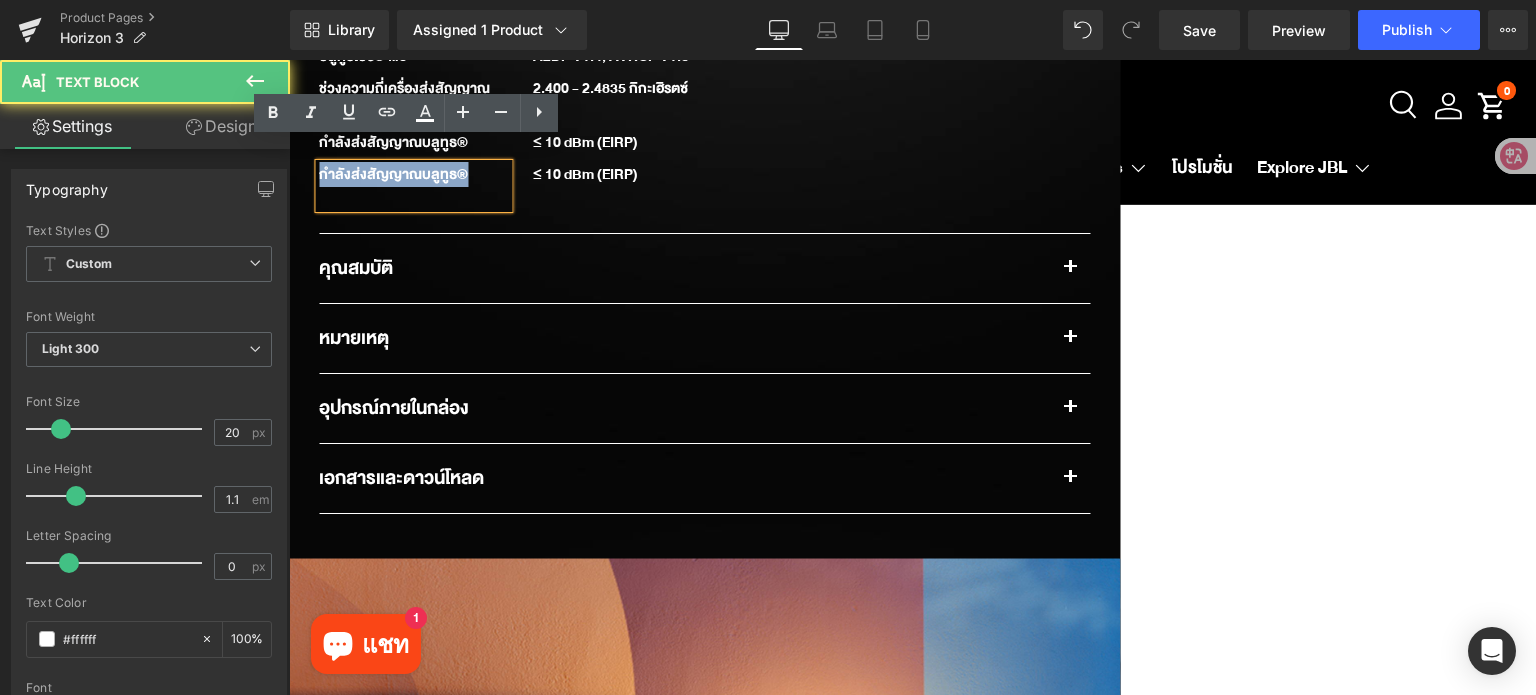 click on "กําลังส่งสัญญาณบลูทูธ®" at bounding box center (413, 186) 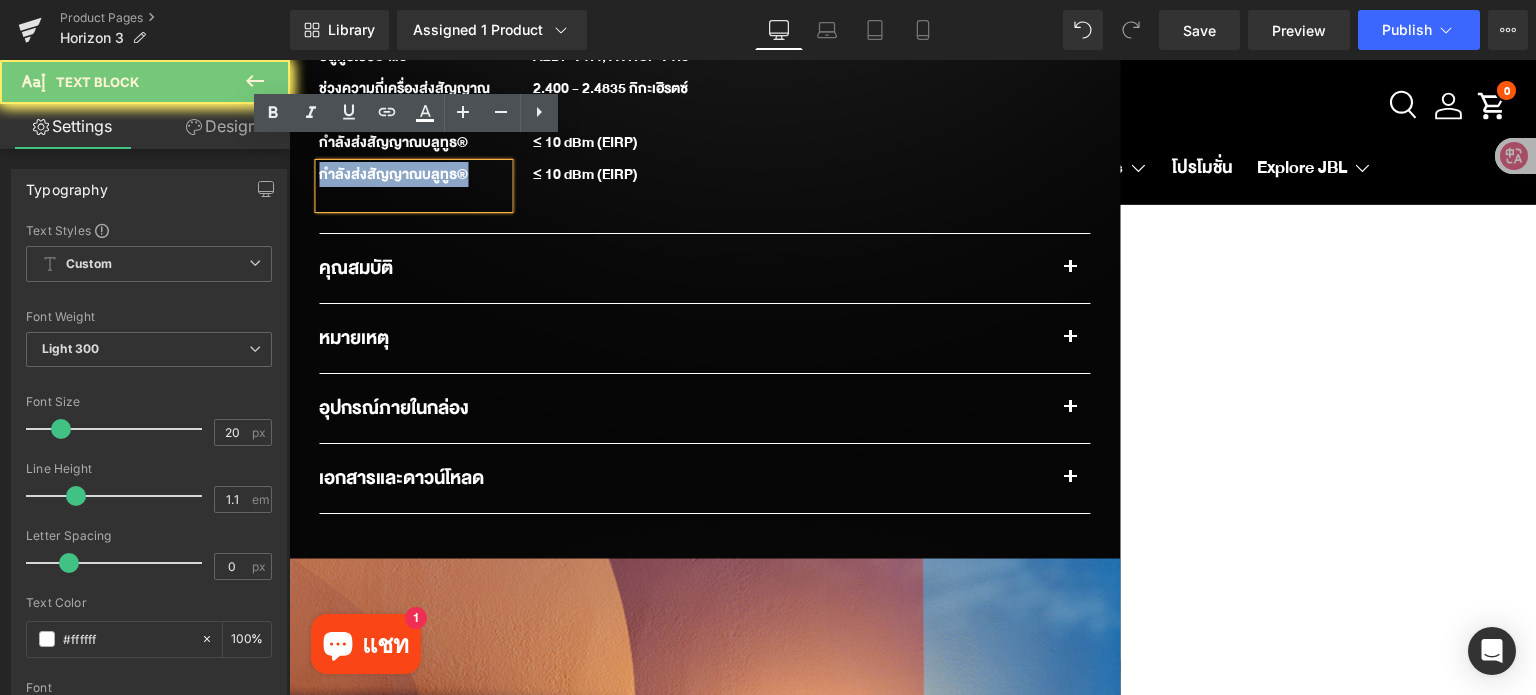 click on "กําลังส่งสัญญาณบลูทูธ®" at bounding box center [413, 186] 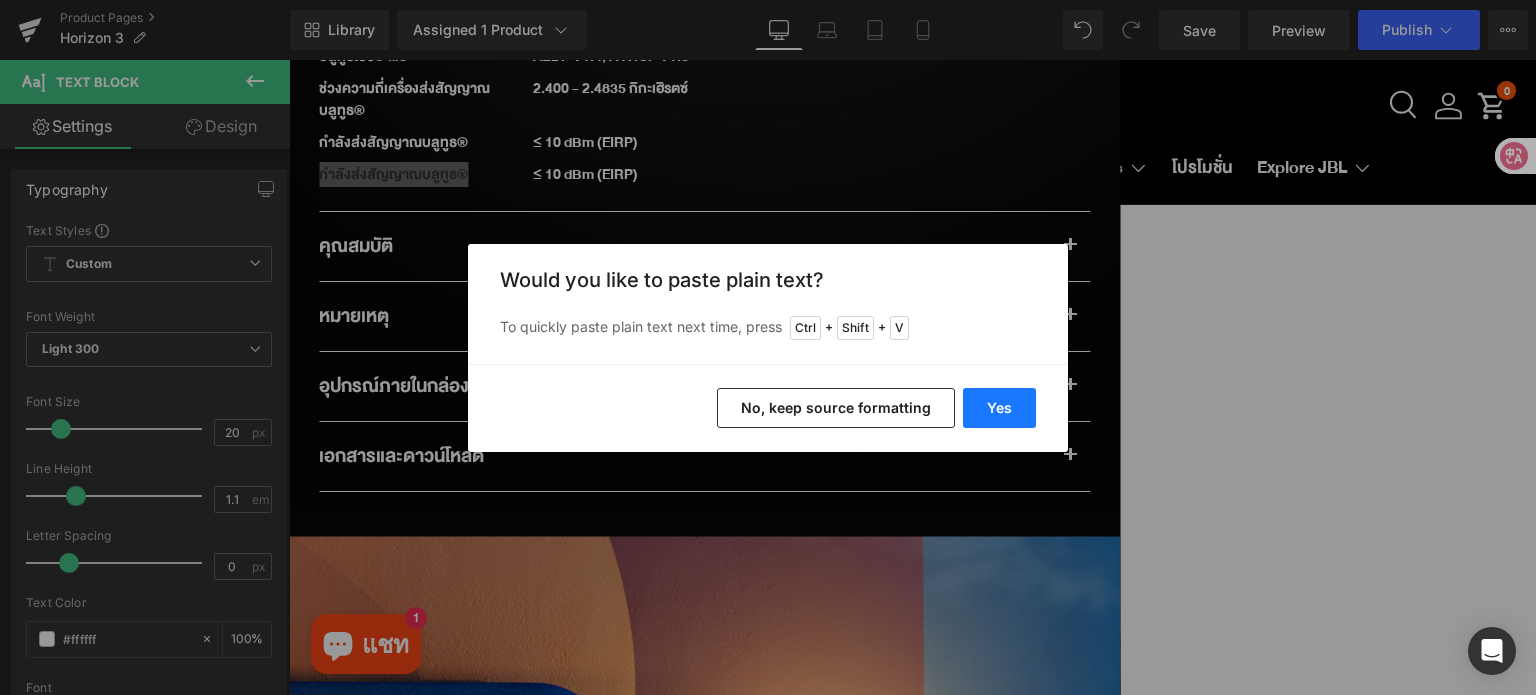 click on "Yes" at bounding box center [999, 408] 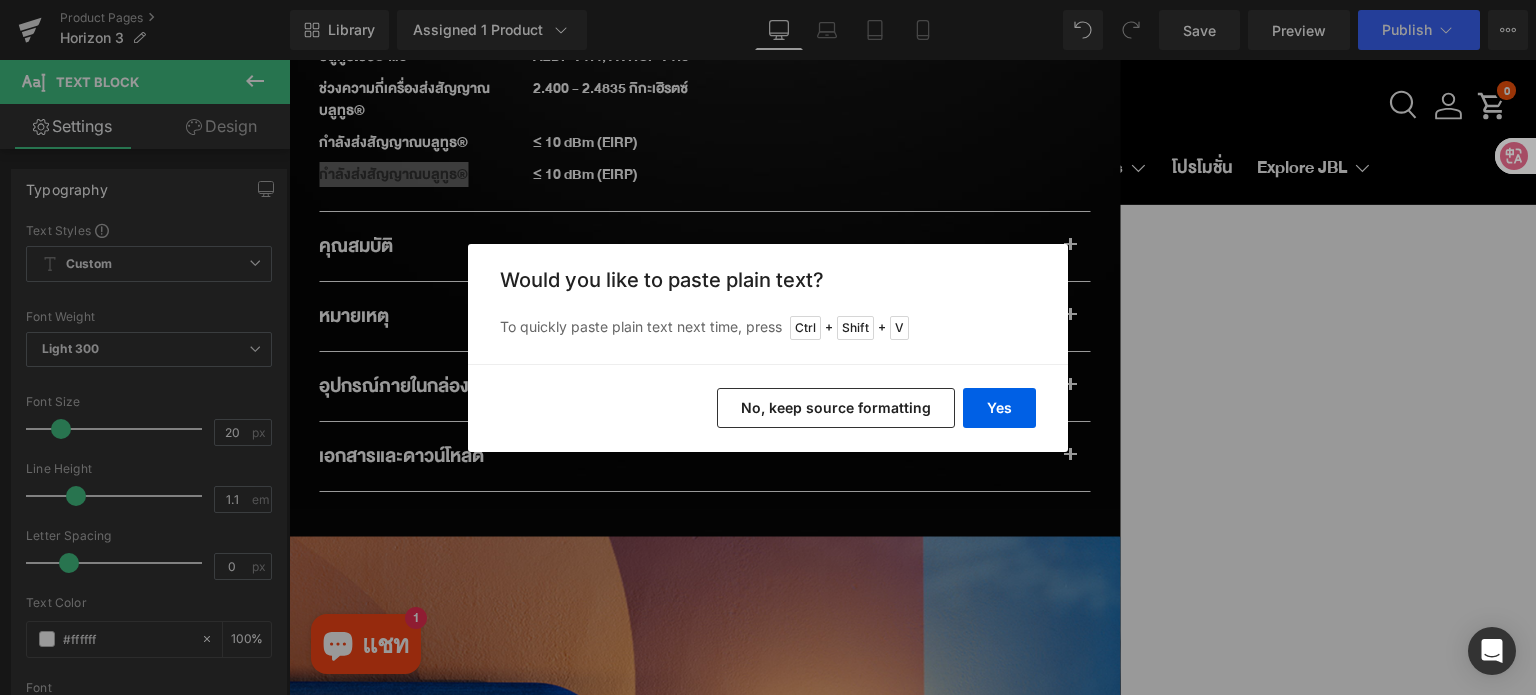 type 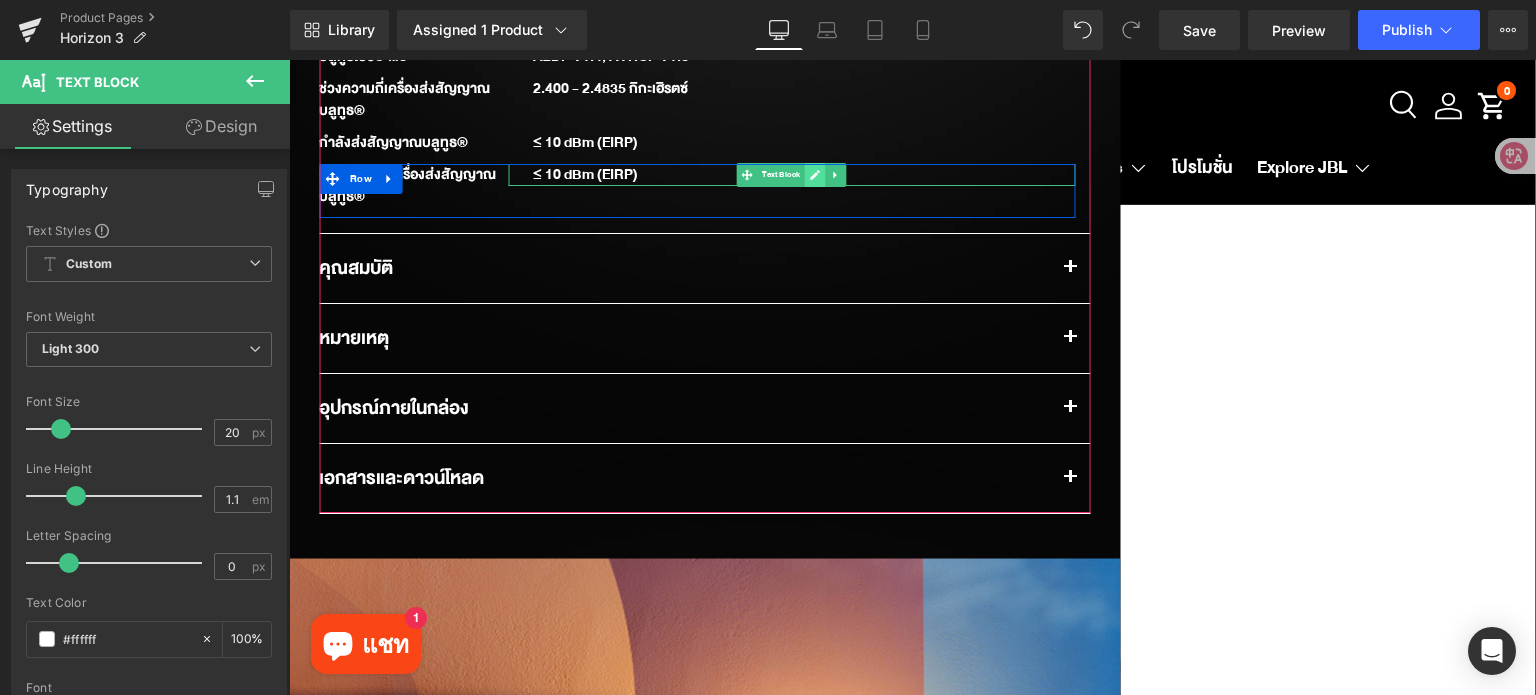 click 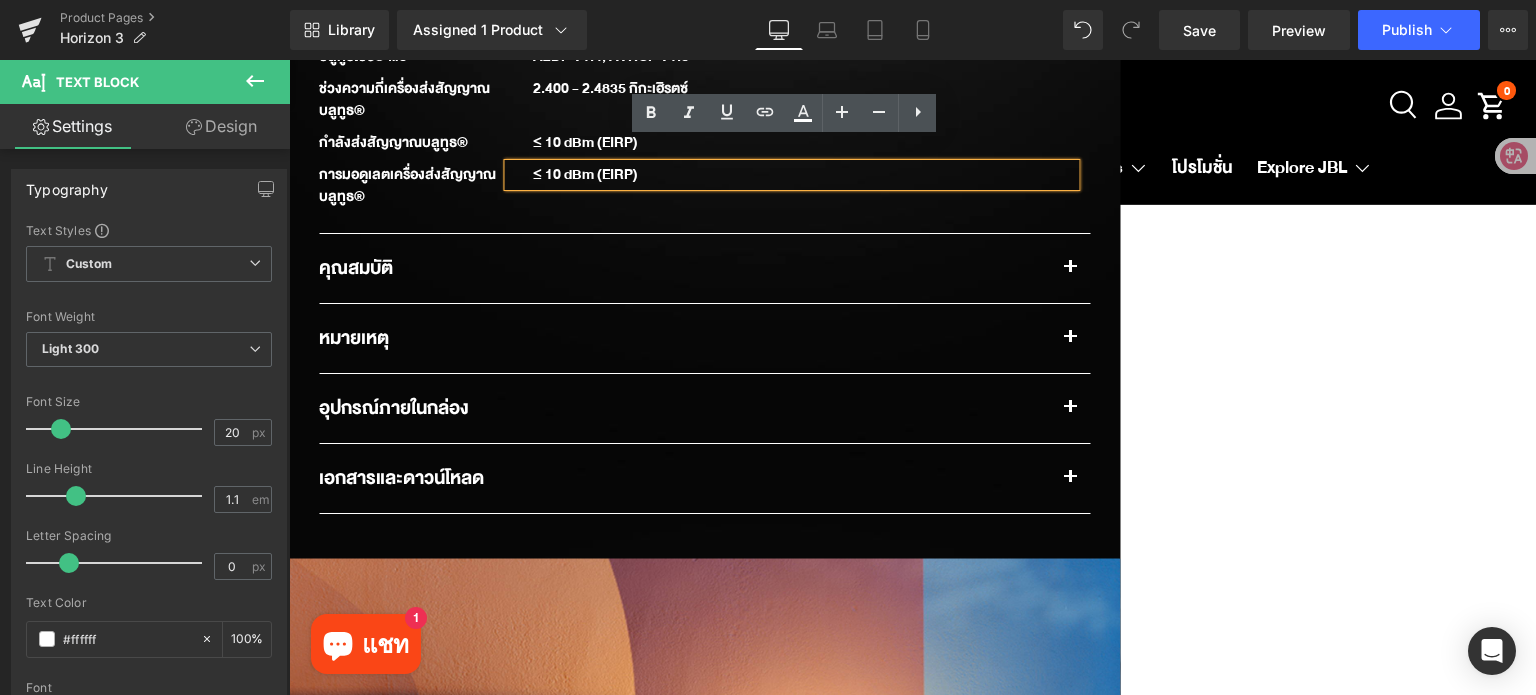 click on "≤ 10 dBm (EIRP)" at bounding box center (791, 175) 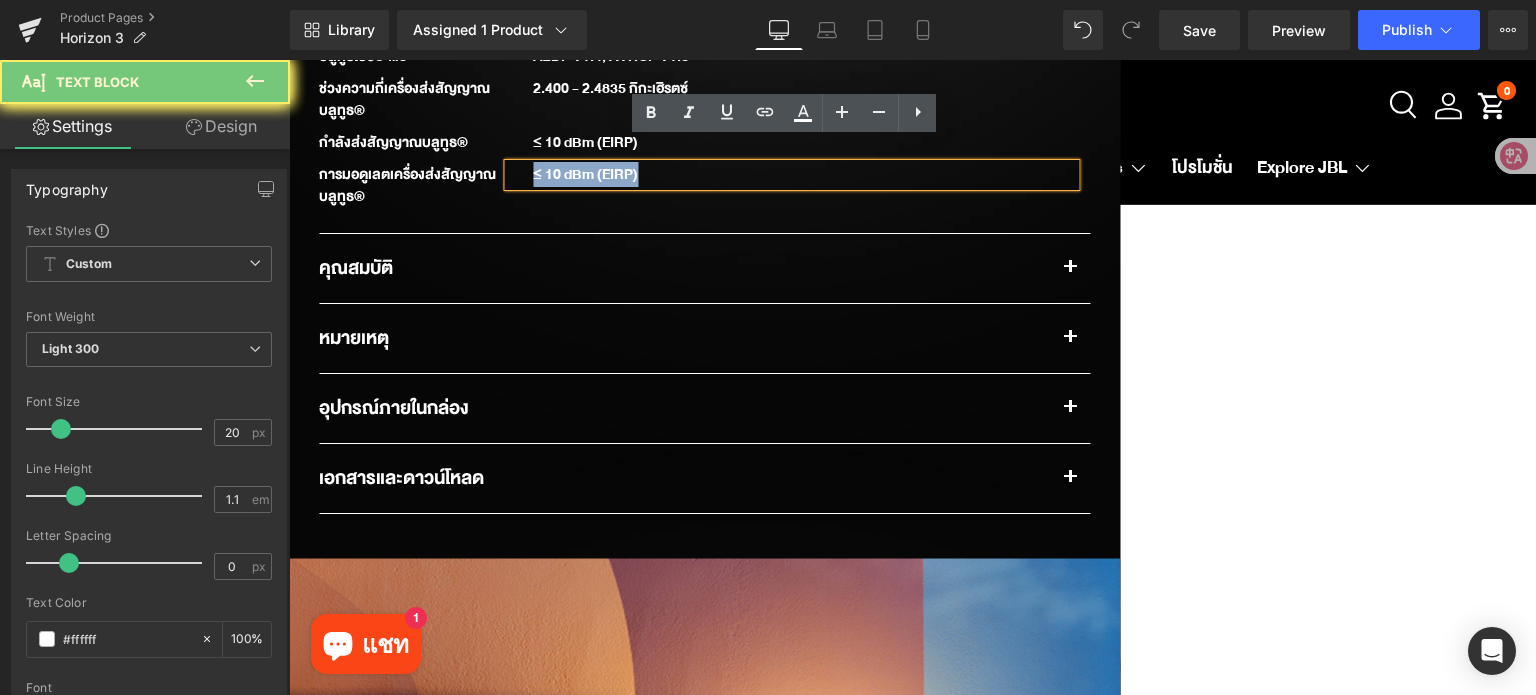 click on "≤ 10 dBm (EIRP)" at bounding box center [791, 175] 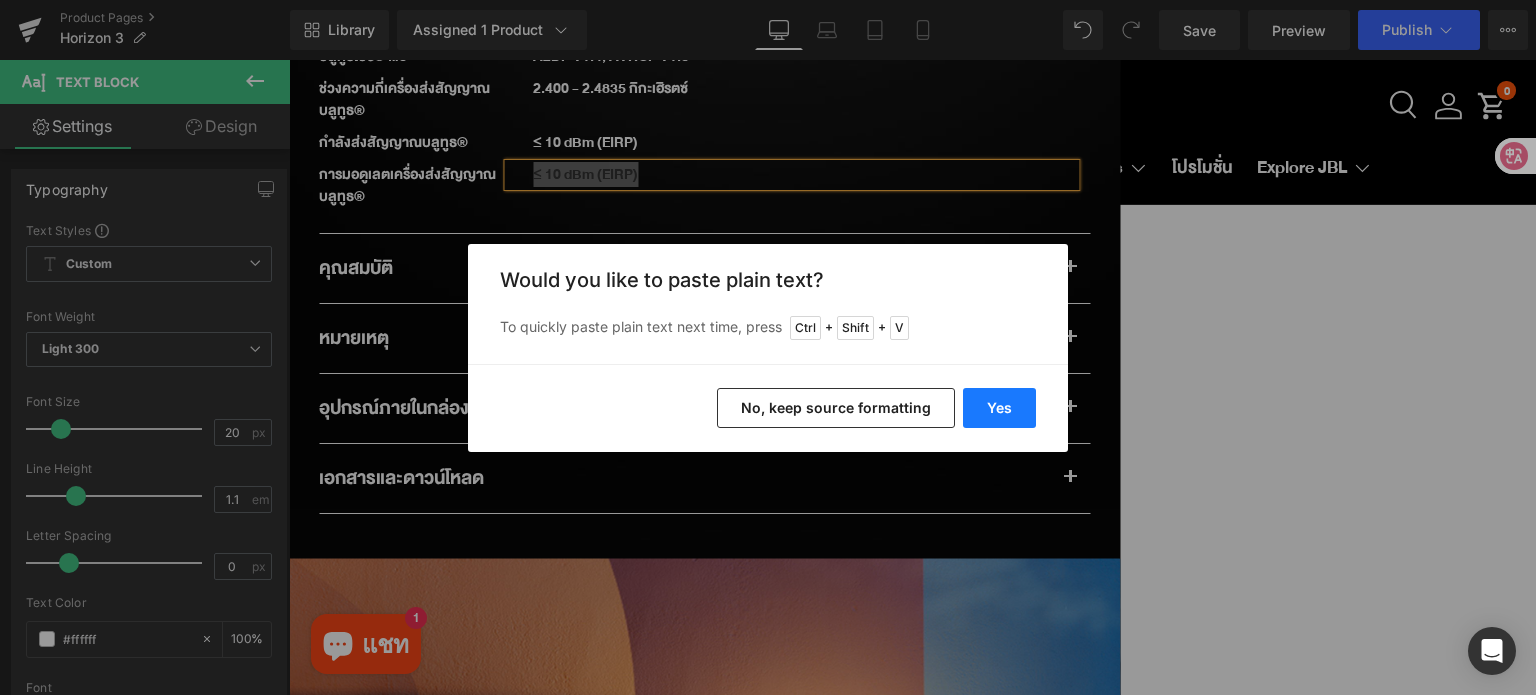 click on "Yes" at bounding box center [999, 408] 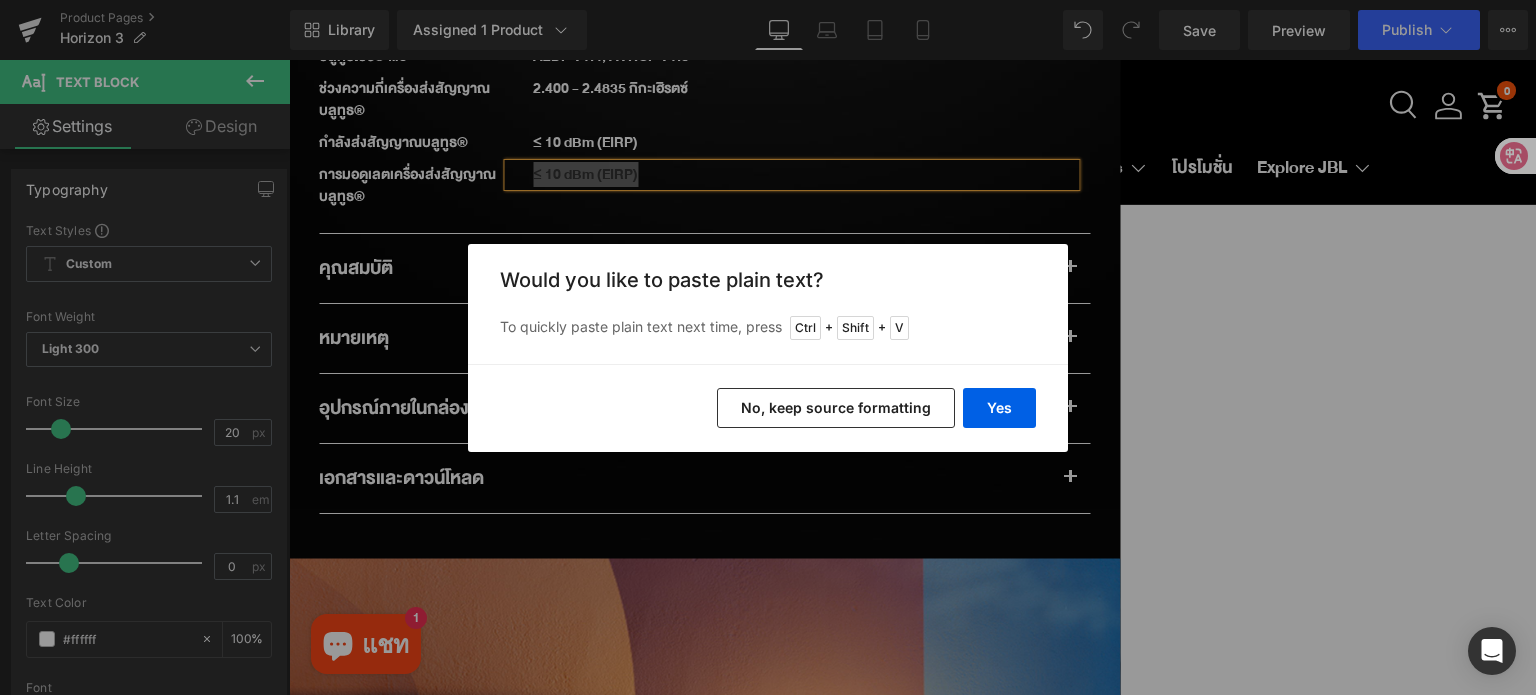 type 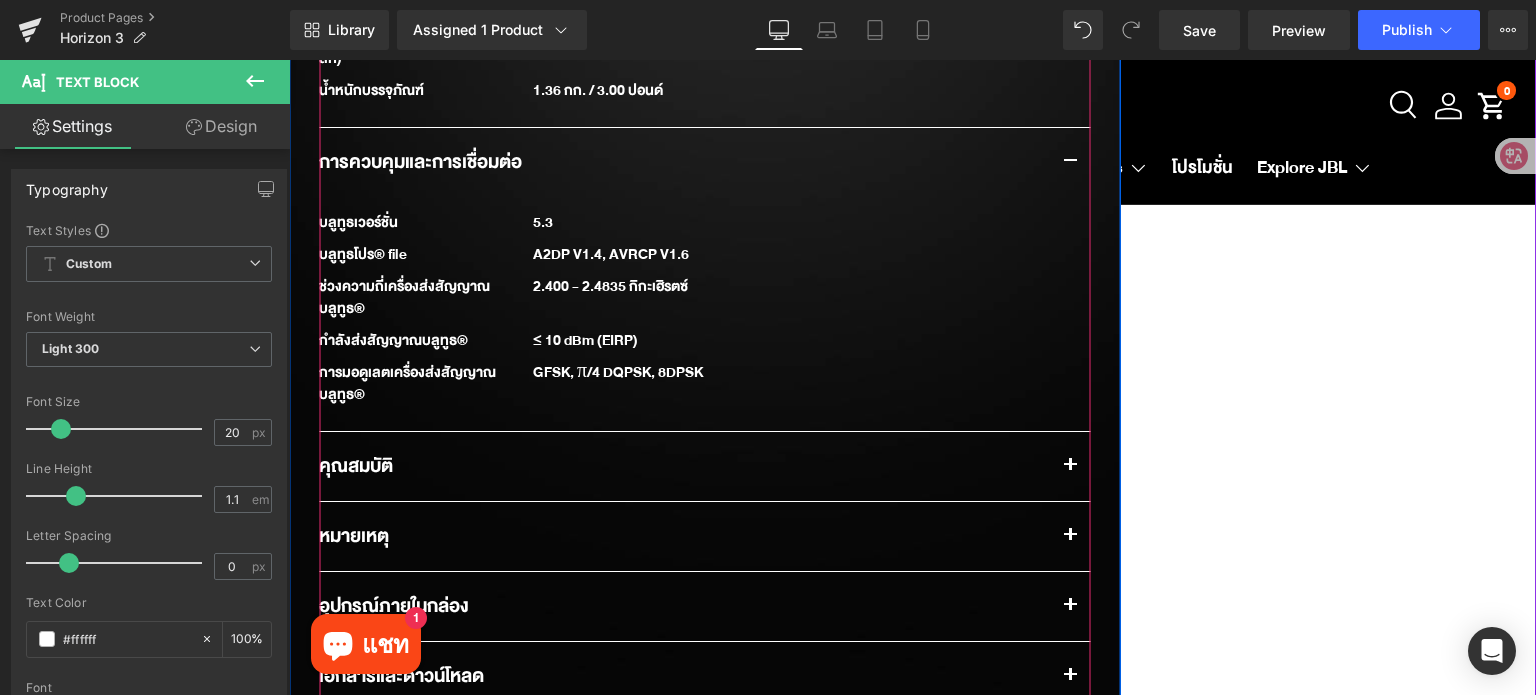 scroll, scrollTop: 2388, scrollLeft: 0, axis: vertical 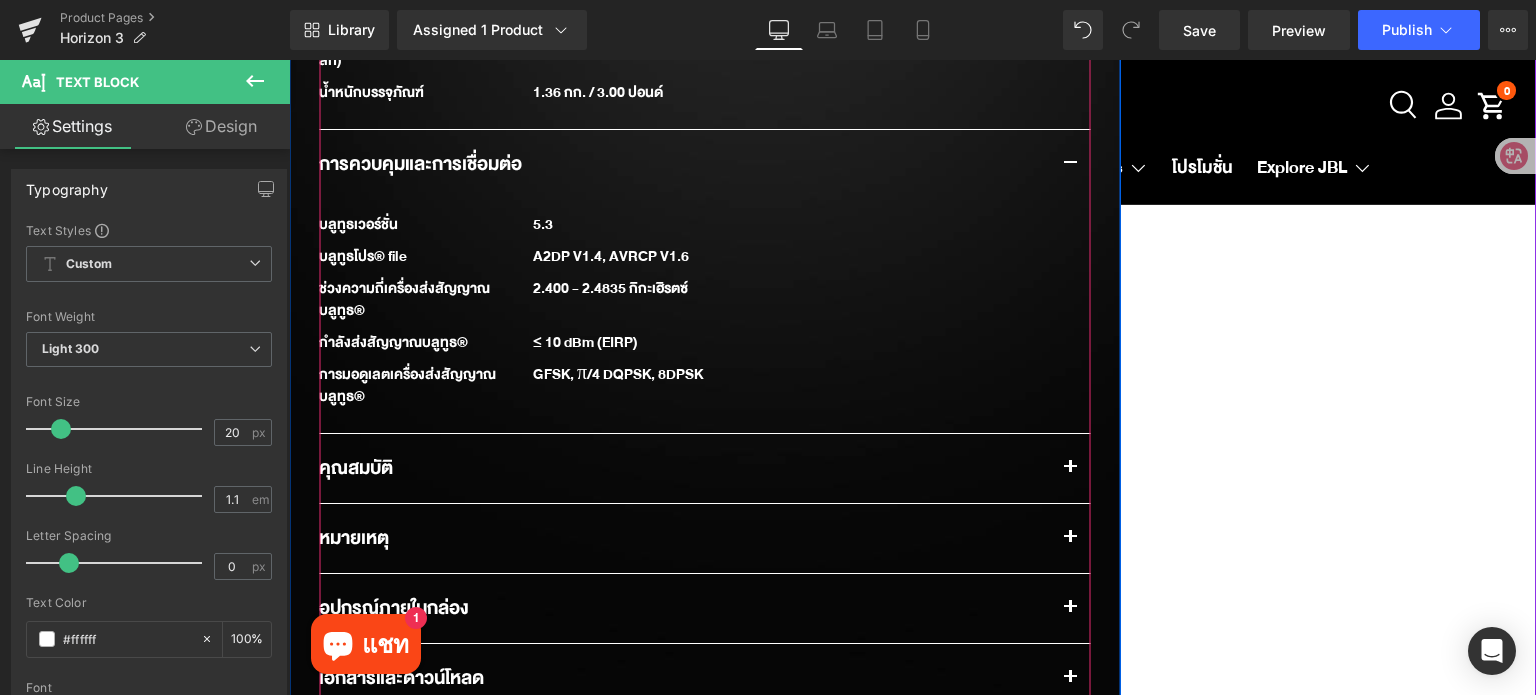 click at bounding box center (1070, 468) 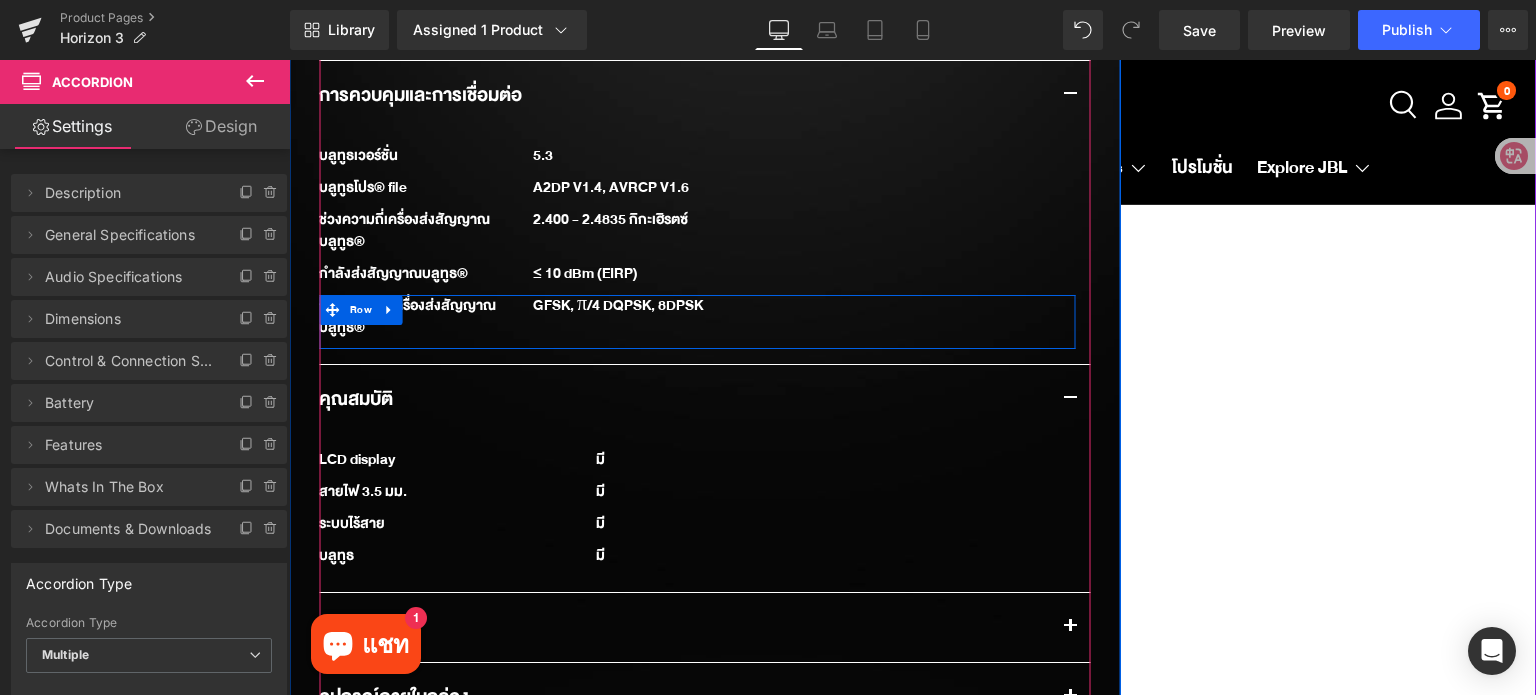 scroll, scrollTop: 2688, scrollLeft: 0, axis: vertical 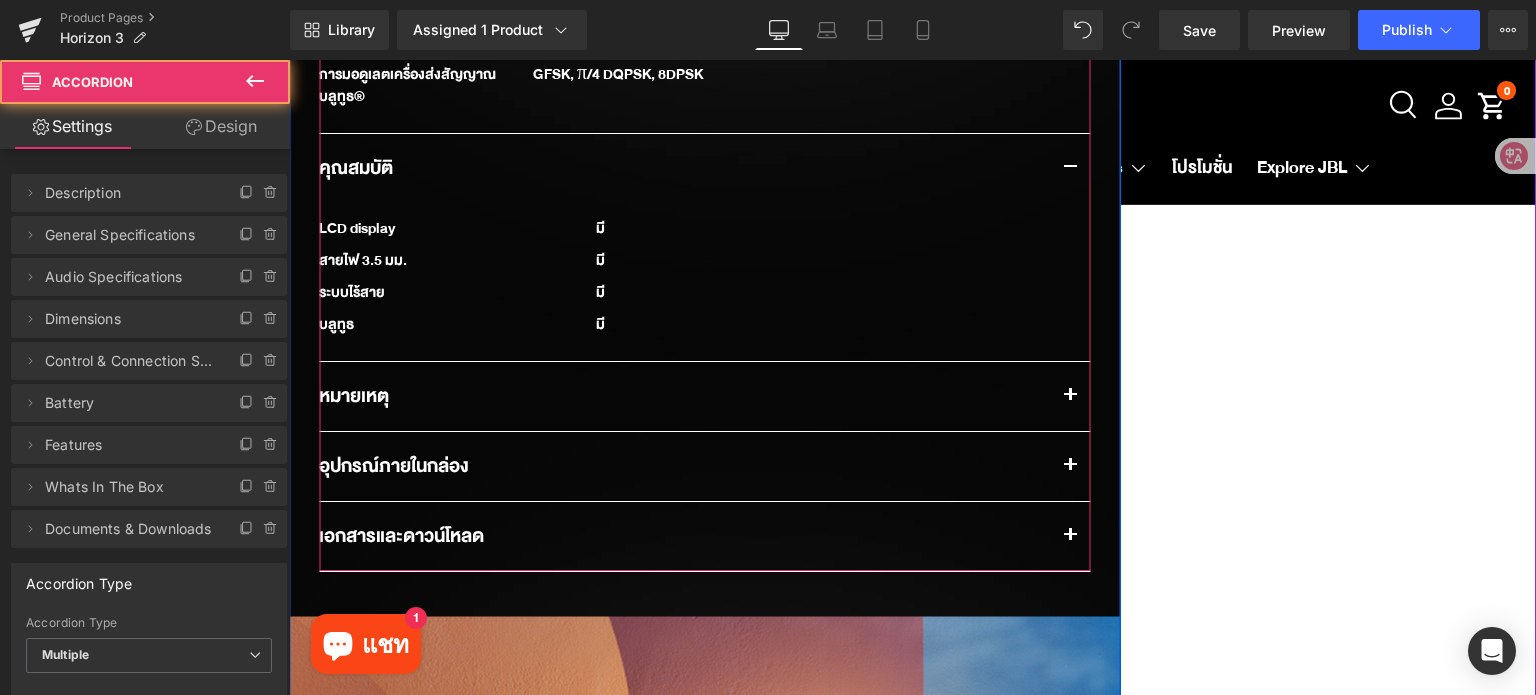 click at bounding box center [1070, 396] 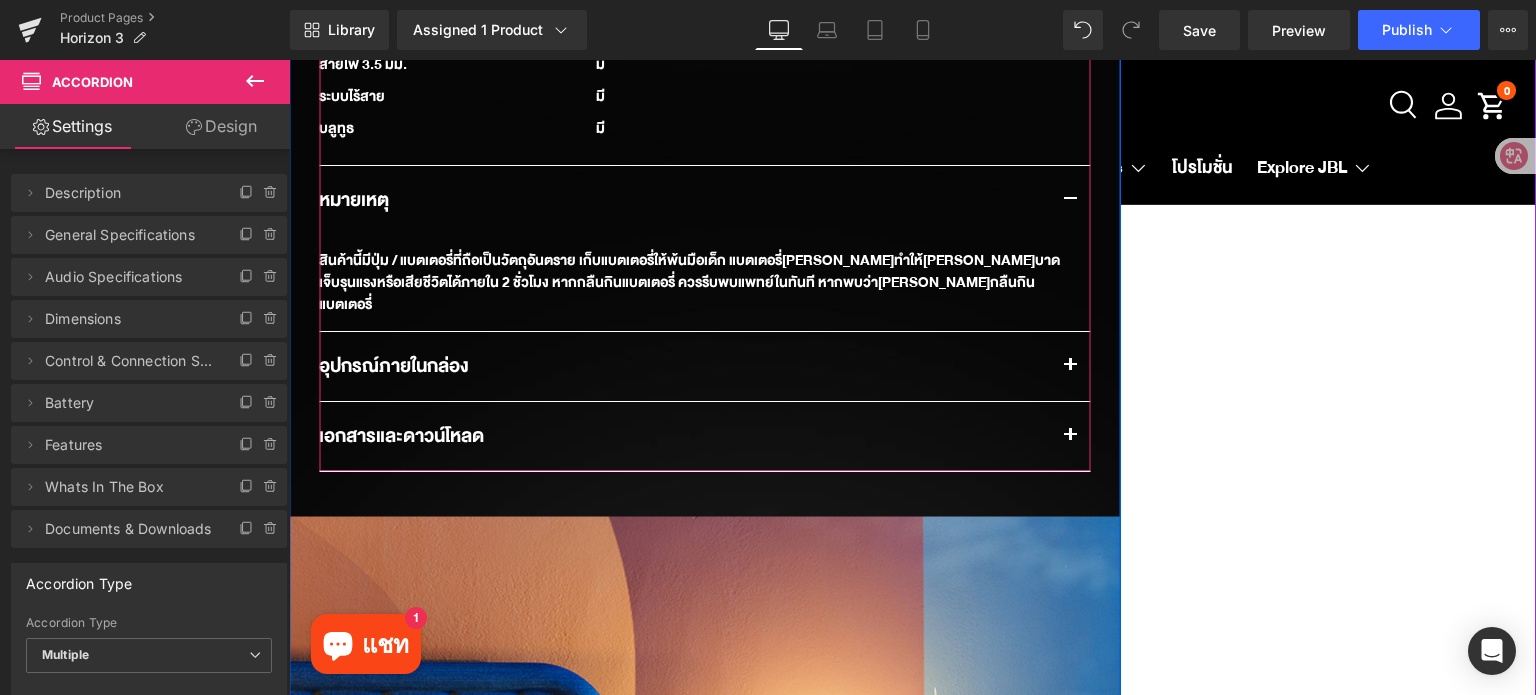 scroll, scrollTop: 2888, scrollLeft: 0, axis: vertical 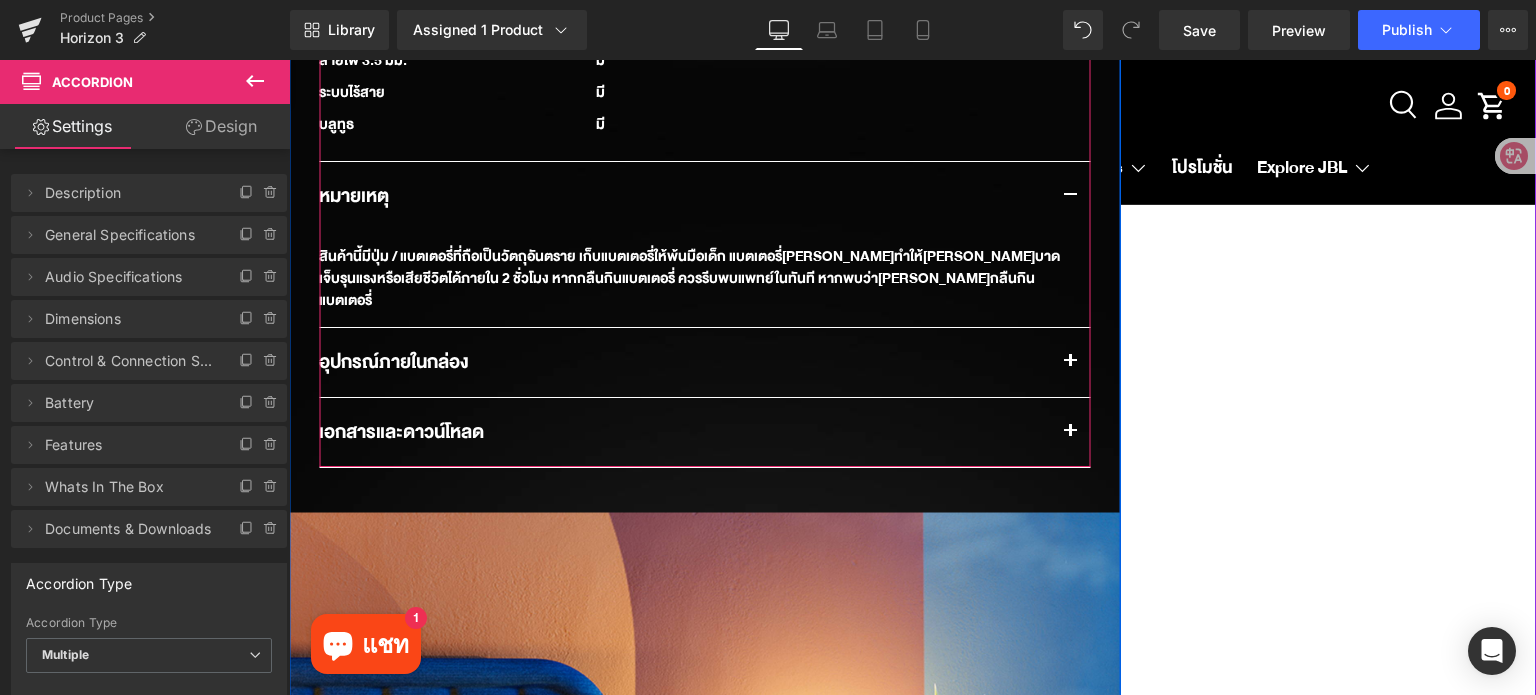 click at bounding box center (1070, 362) 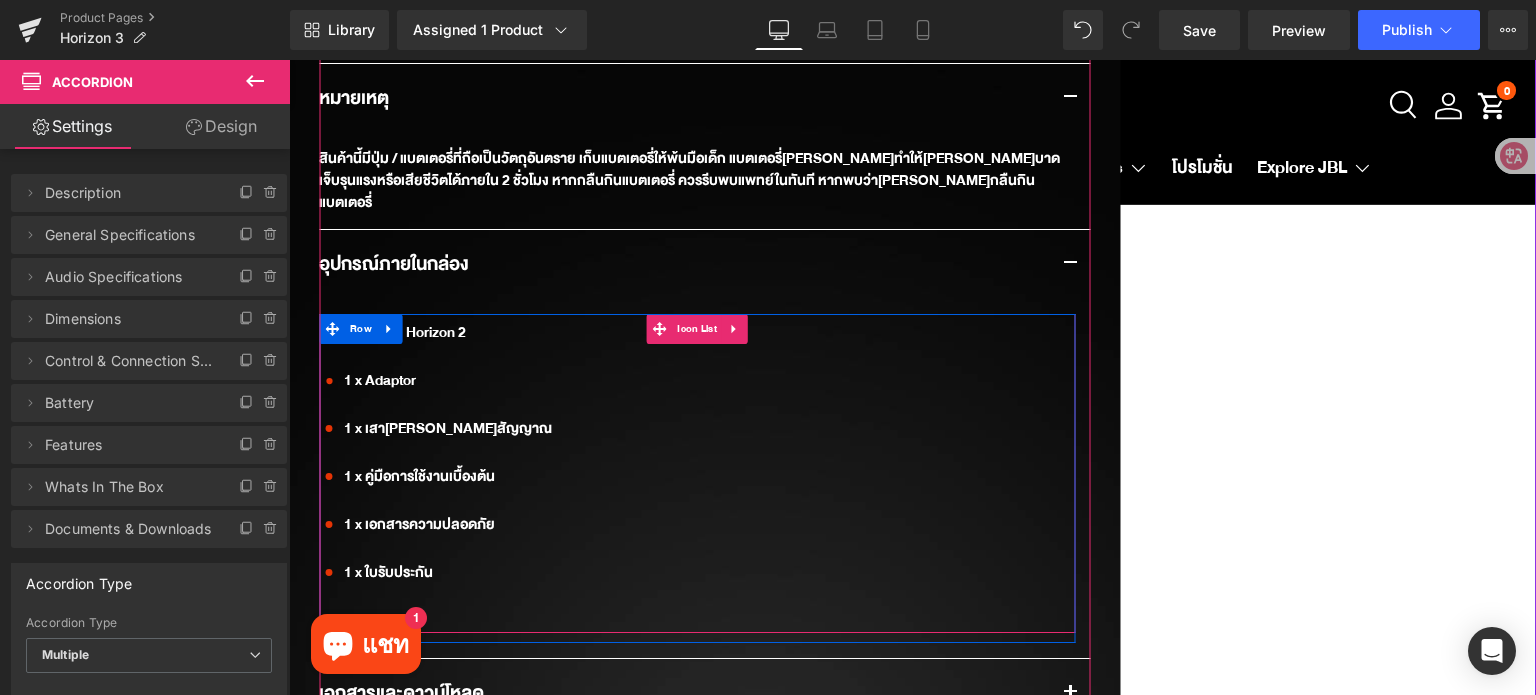 scroll, scrollTop: 2988, scrollLeft: 0, axis: vertical 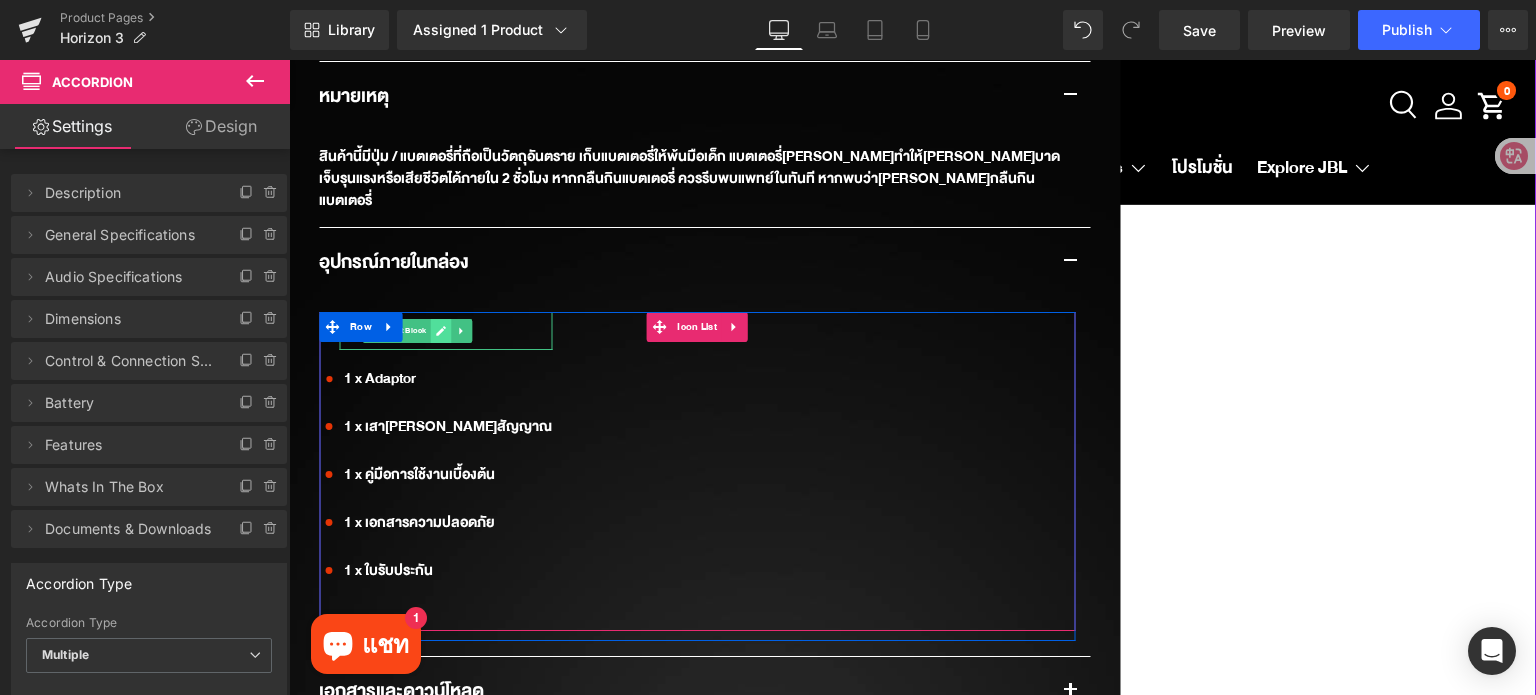 click at bounding box center [441, 331] 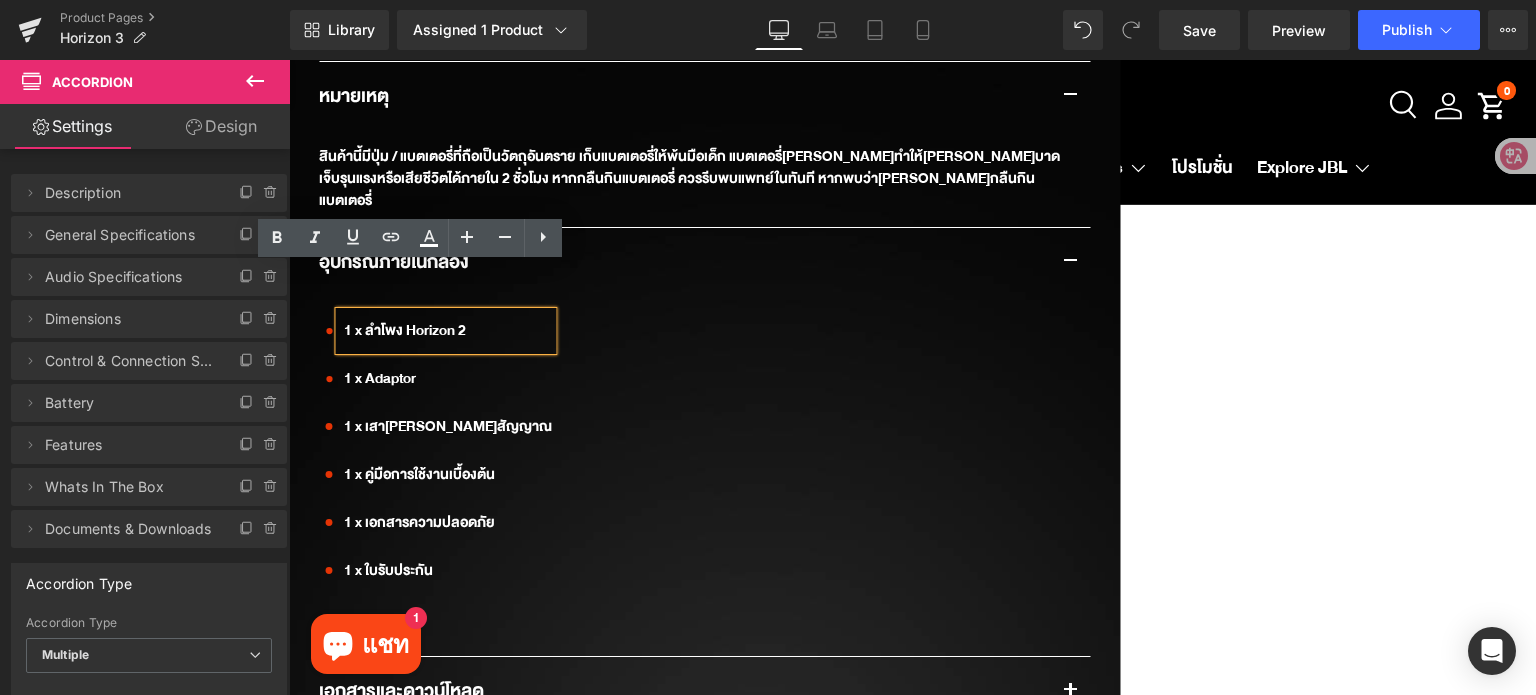 click on "1 x ลำโพง Horizon 2" at bounding box center (445, 331) 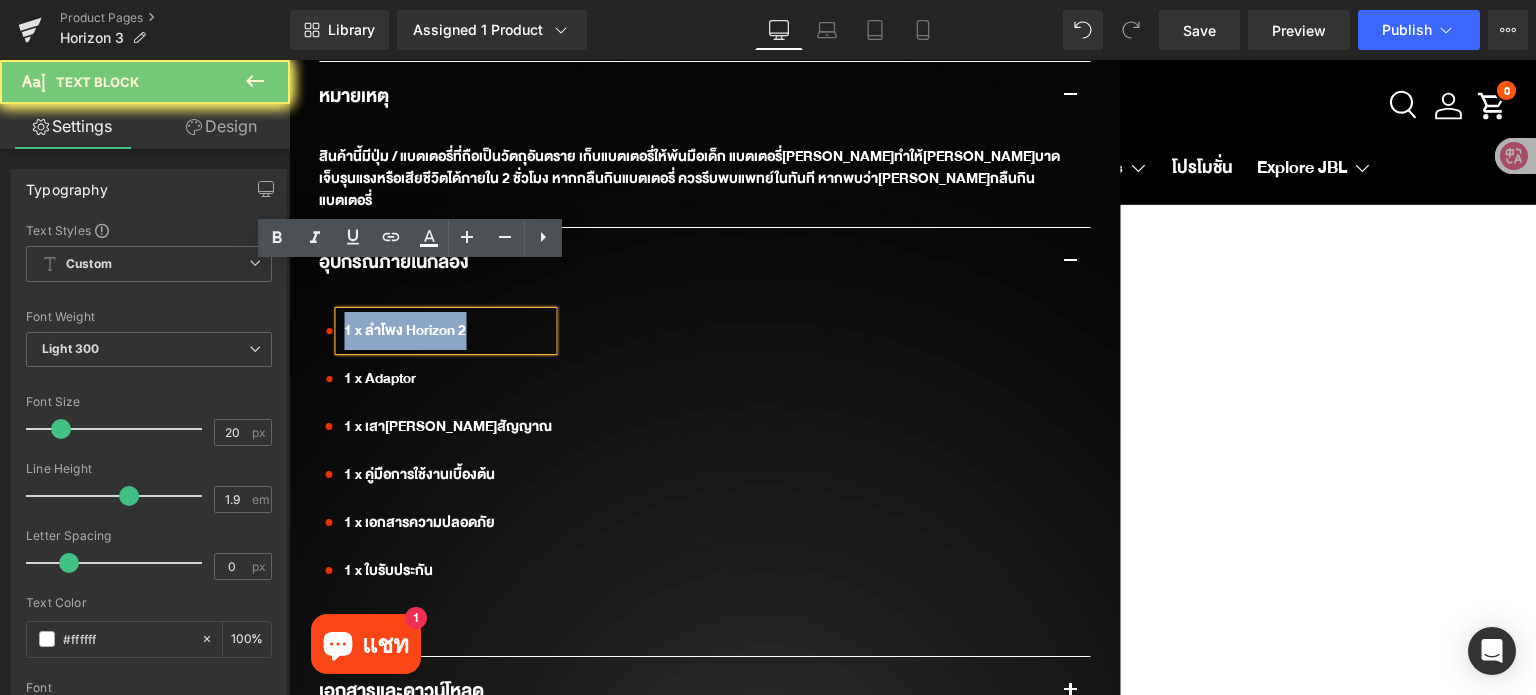 click on "1 x ลำโพง Horizon 2" at bounding box center [445, 331] 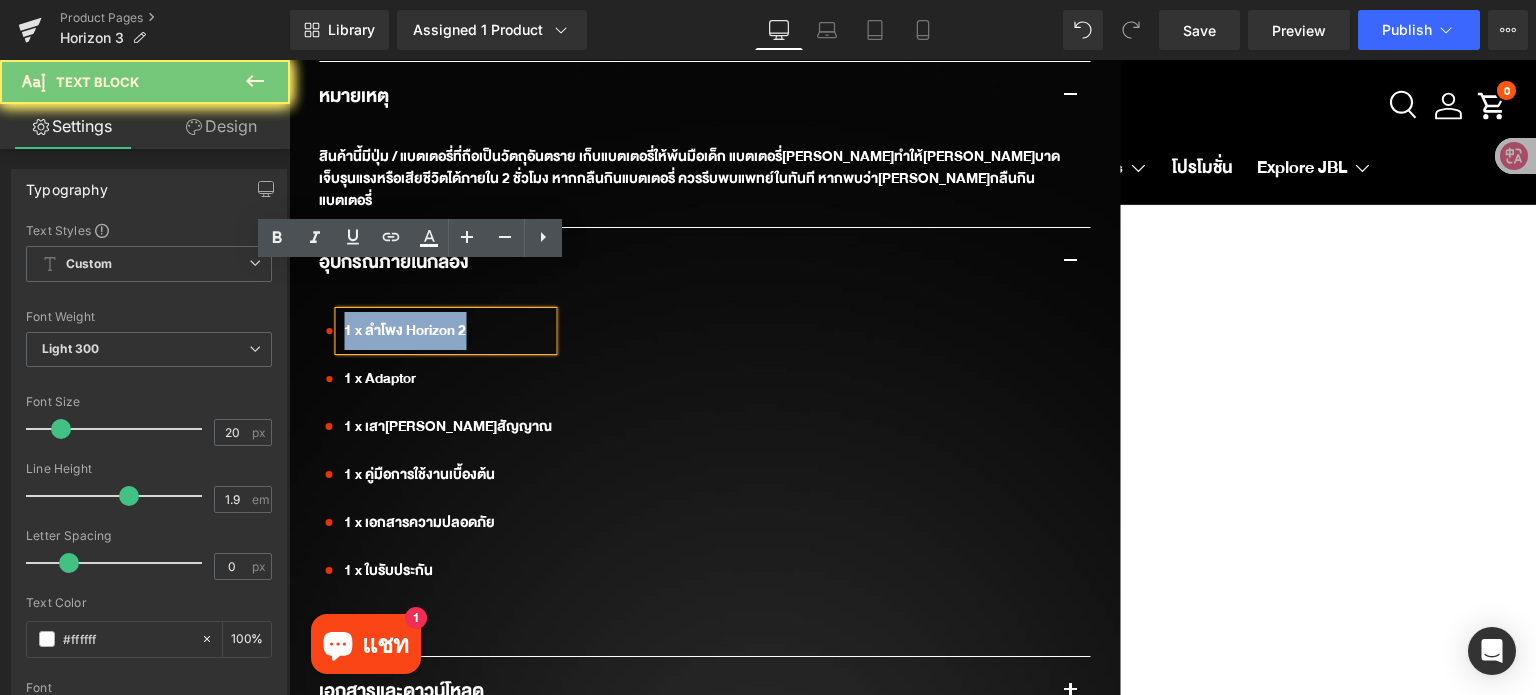 click on "1 x ลำโพง Horizon 2" at bounding box center (445, 331) 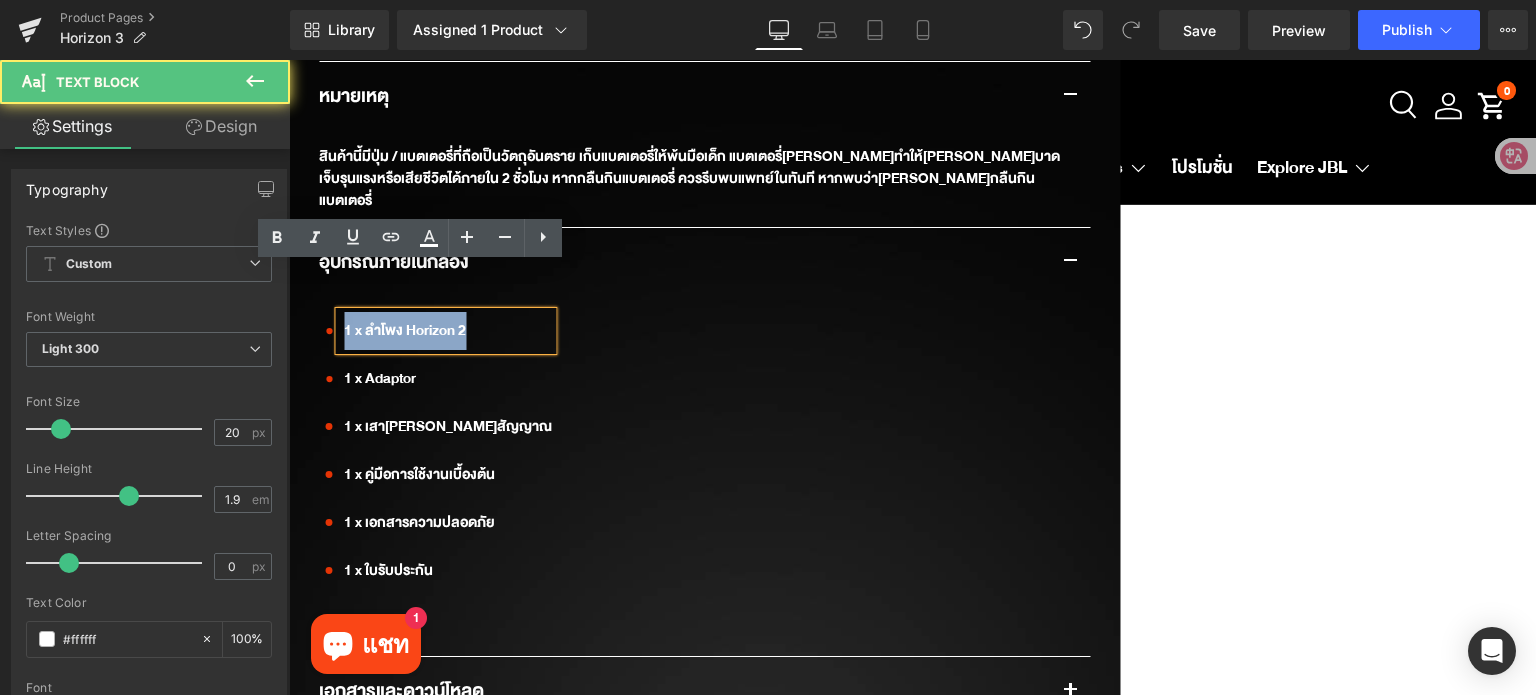 click on "1 x ลำโพง Horizon 2" at bounding box center [445, 331] 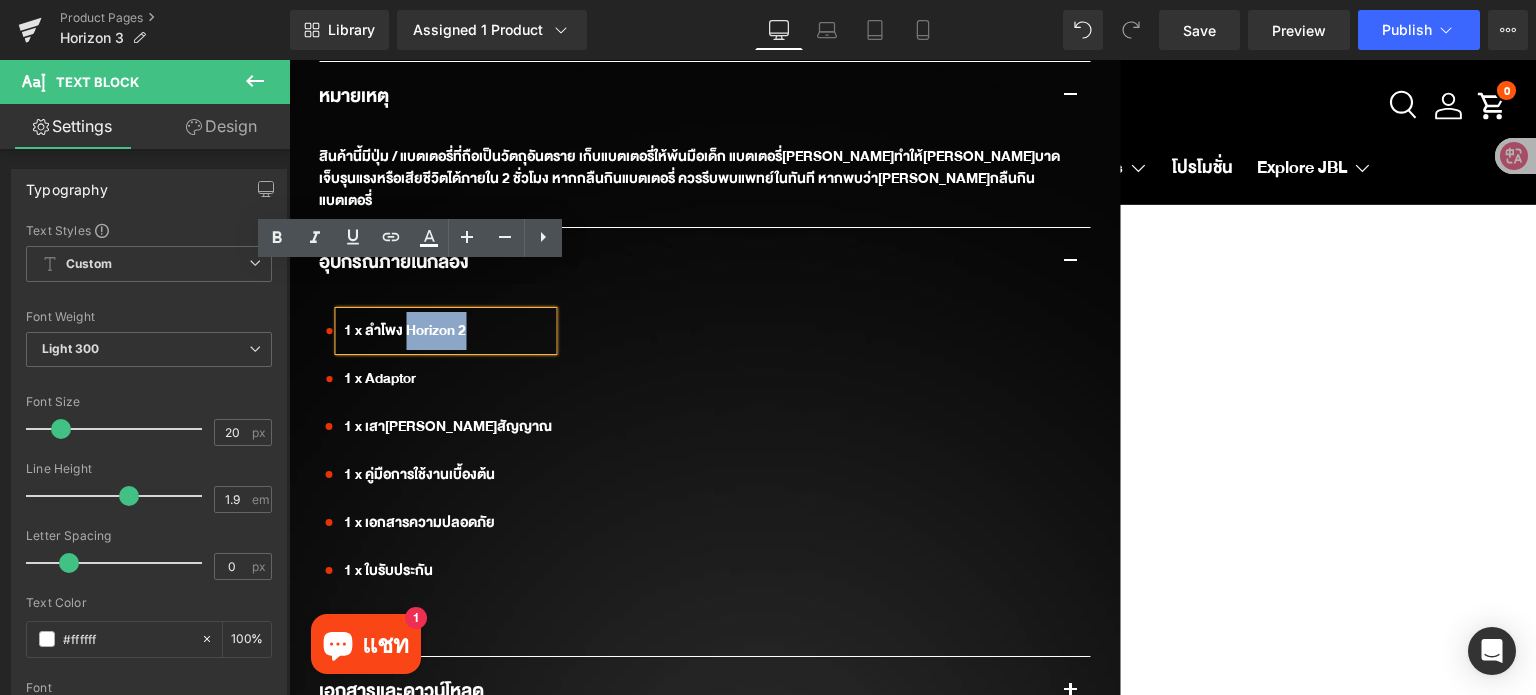 drag, startPoint x: 474, startPoint y: 282, endPoint x: 399, endPoint y: 283, distance: 75.00667 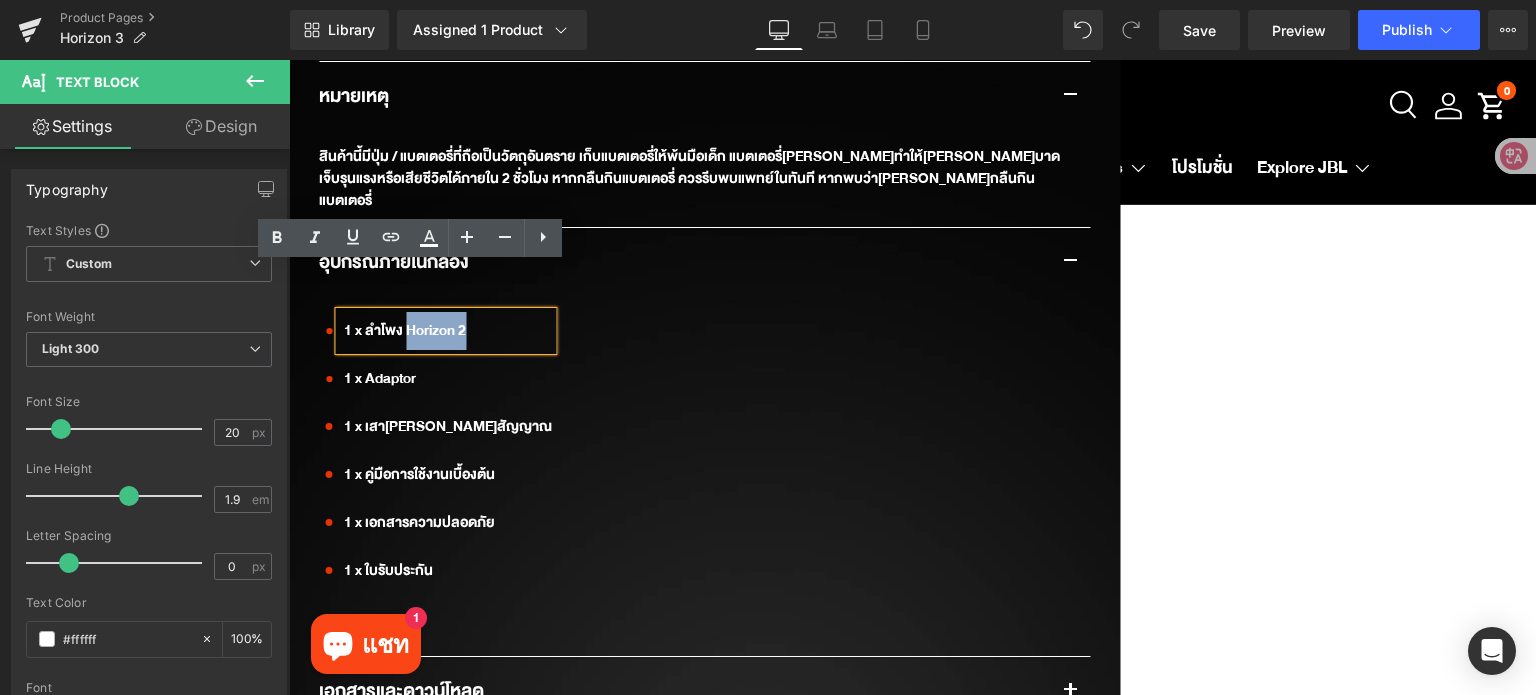 click on "1 x ลำโพง Horizon 2" at bounding box center [445, 331] 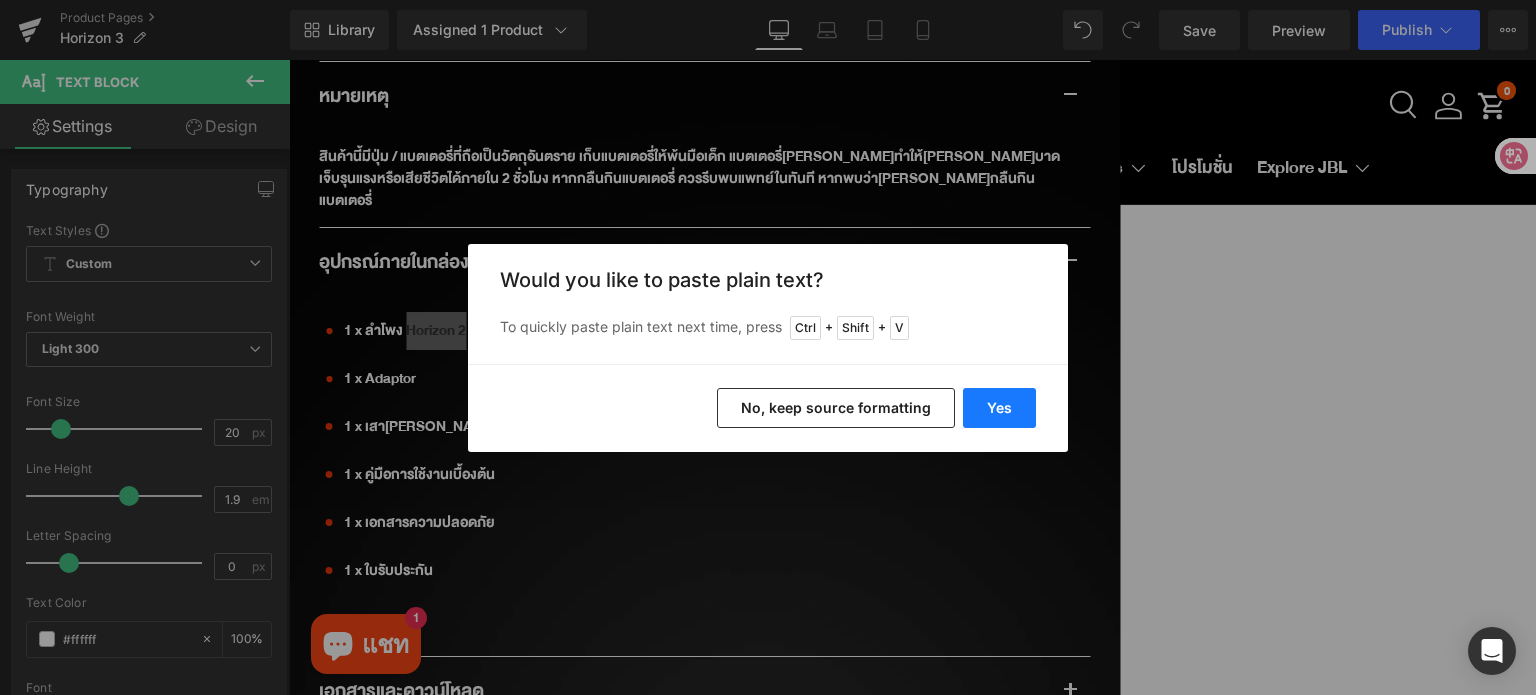 drag, startPoint x: 988, startPoint y: 408, endPoint x: 699, endPoint y: 340, distance: 296.89224 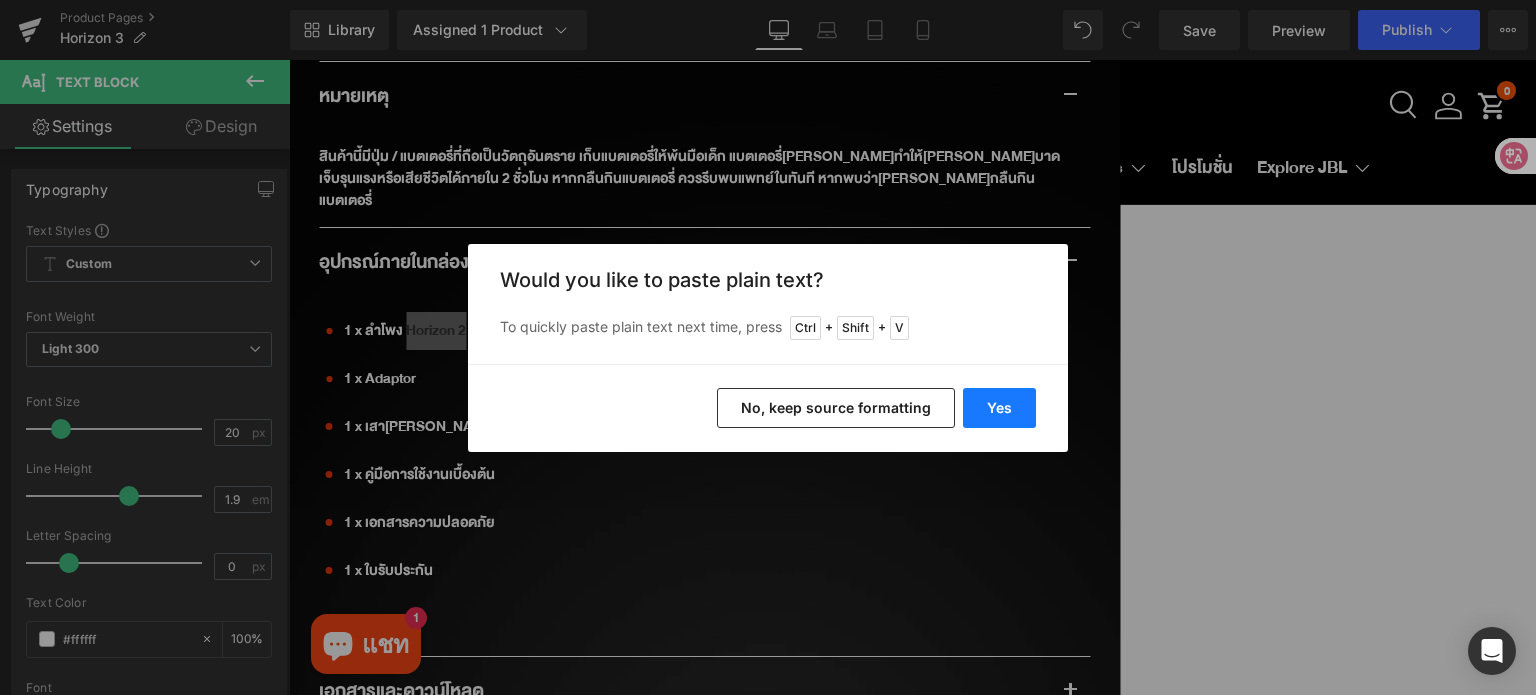 click on "Yes" at bounding box center [999, 408] 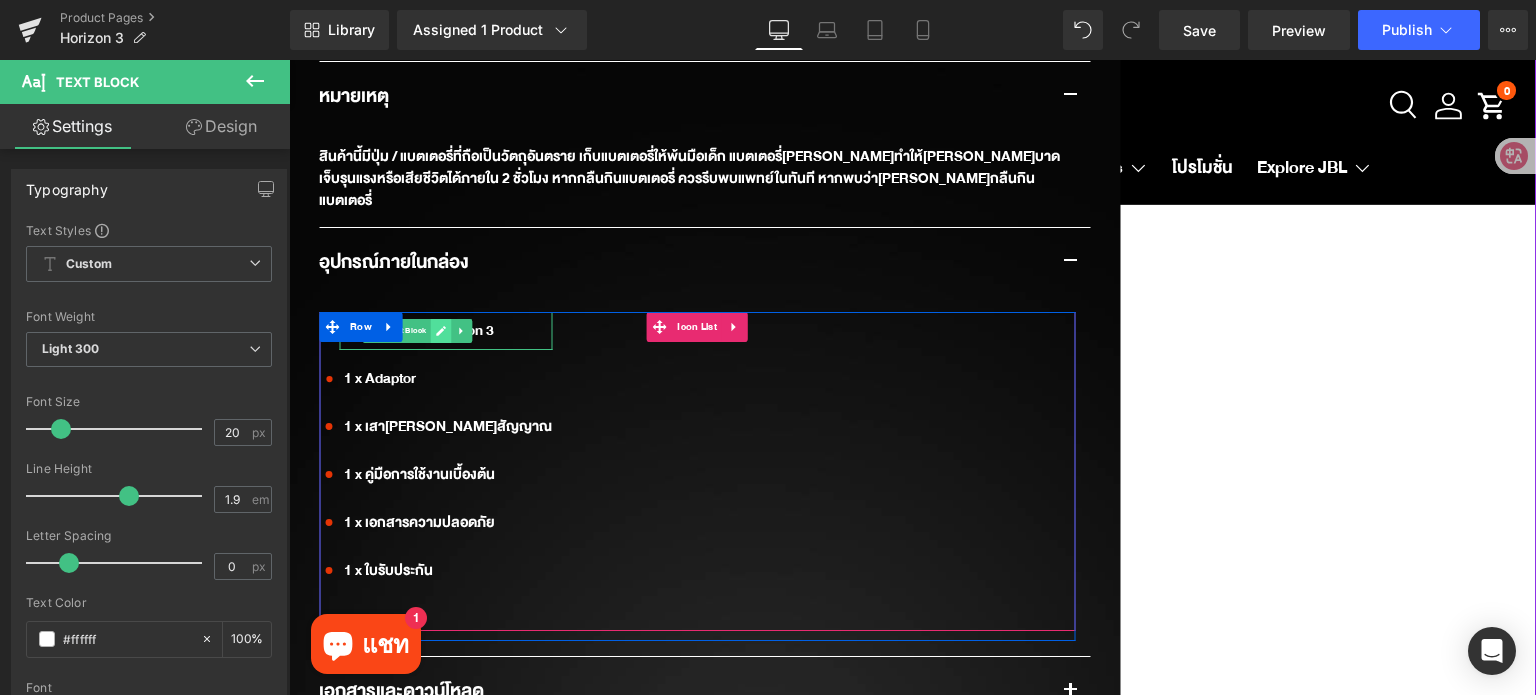 click 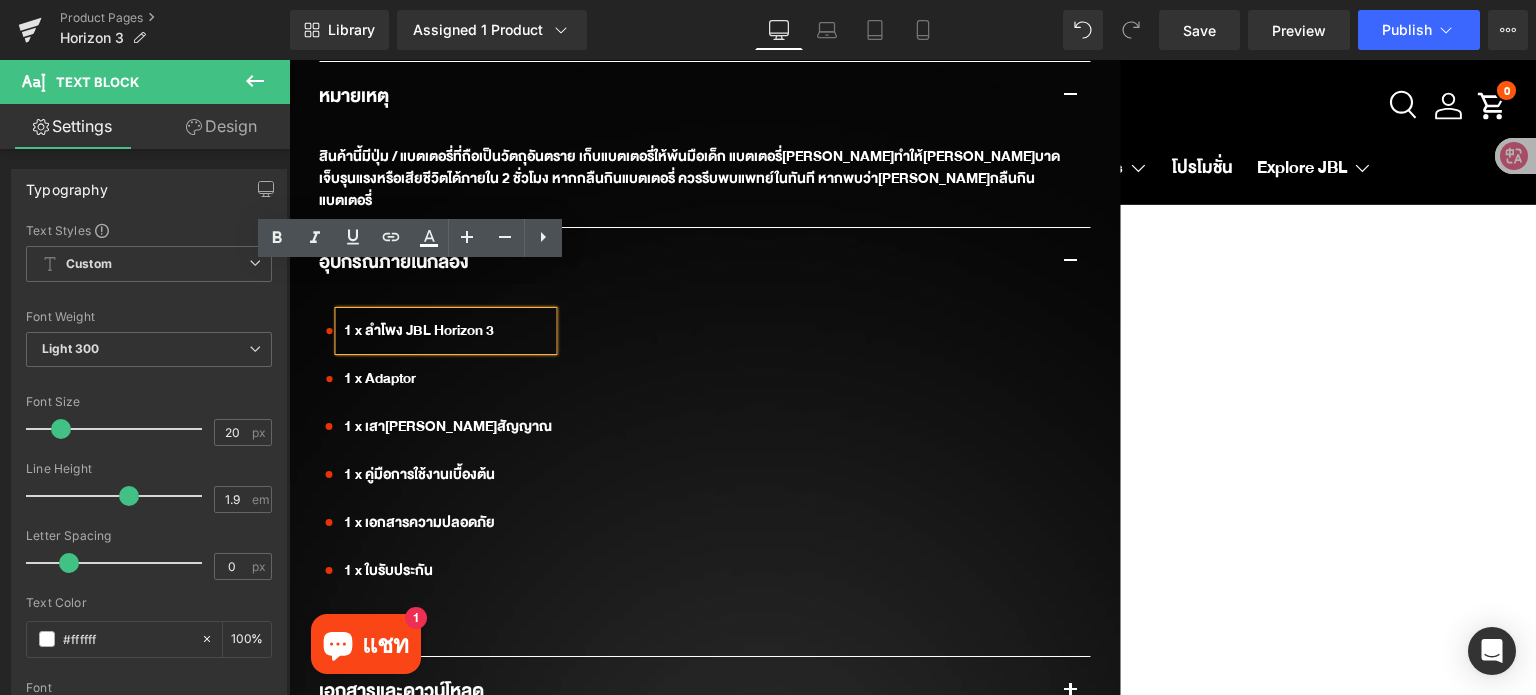 click on "1 x ลำโพง JBL Horizon 3" at bounding box center (445, 331) 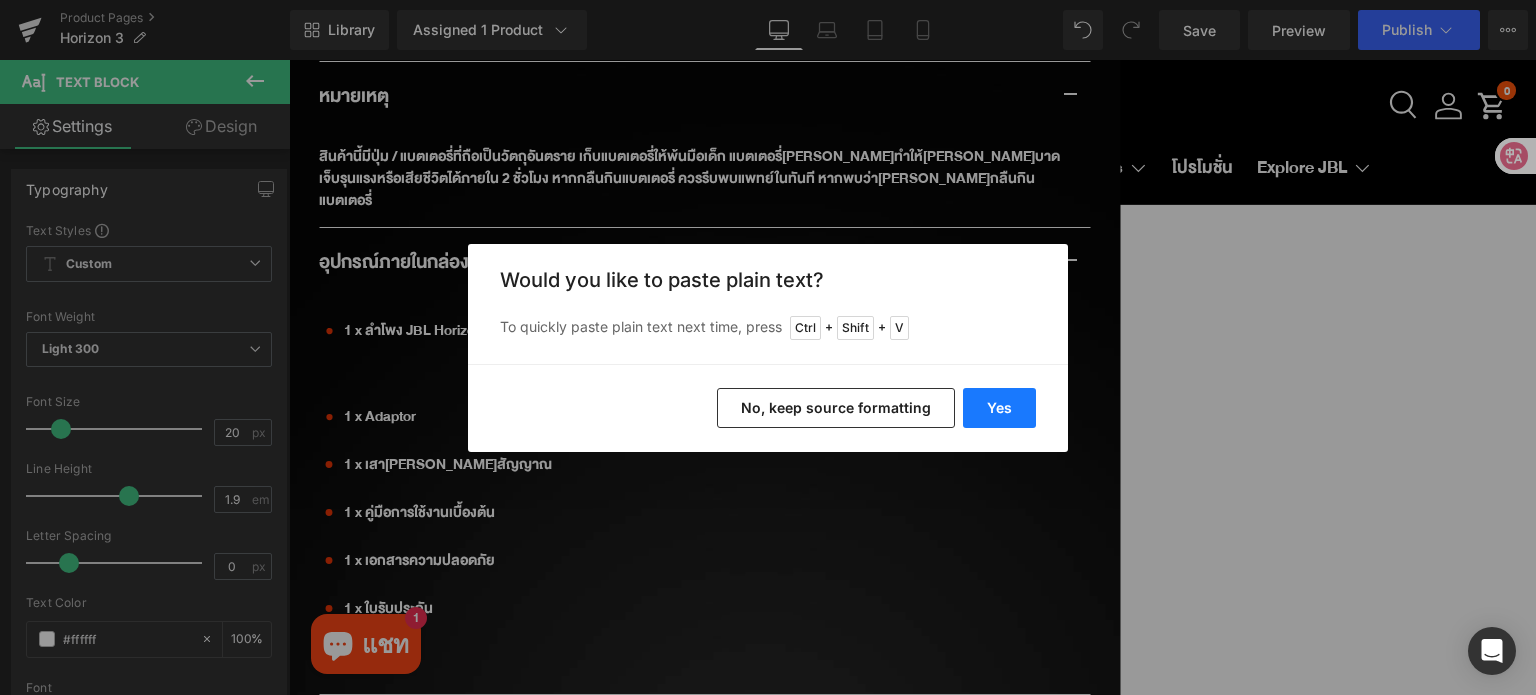 drag, startPoint x: 1016, startPoint y: 411, endPoint x: 726, endPoint y: 351, distance: 296.14185 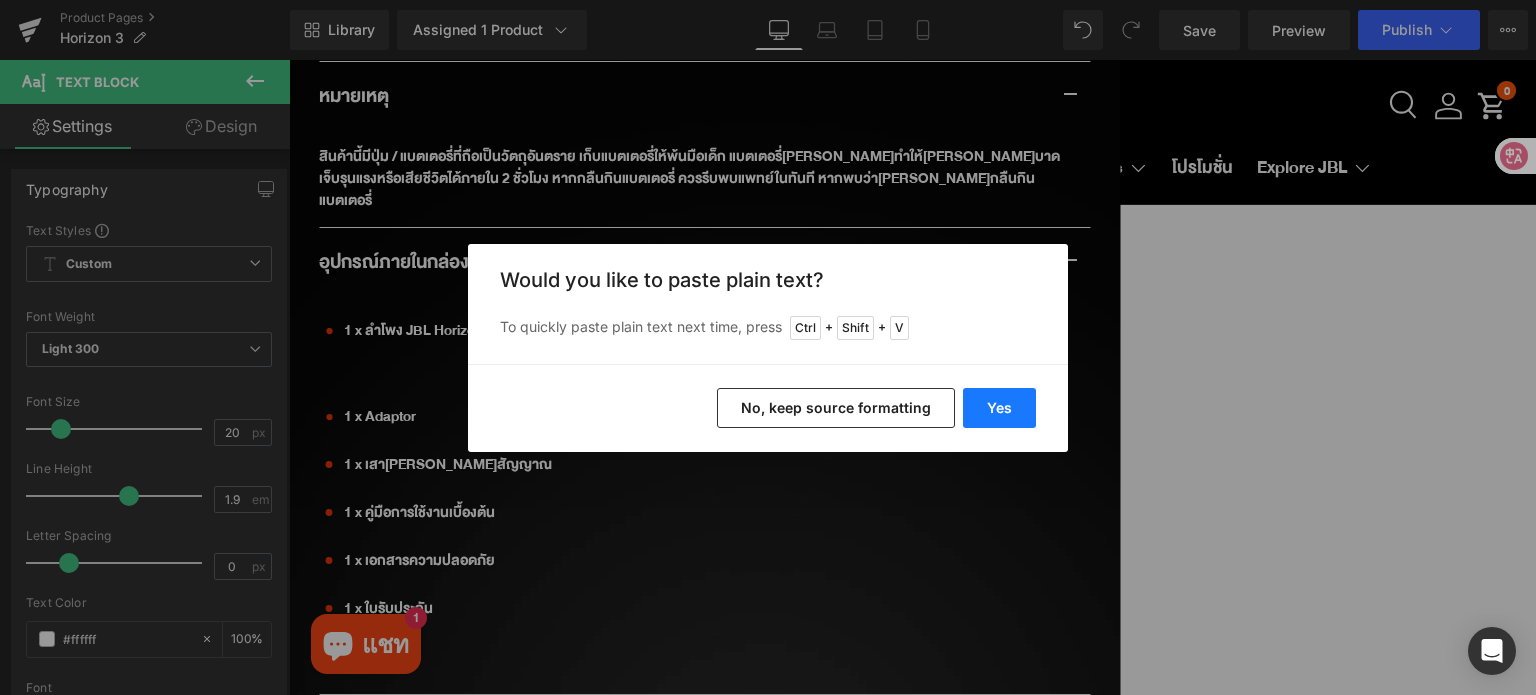 click on "Yes" at bounding box center (999, 408) 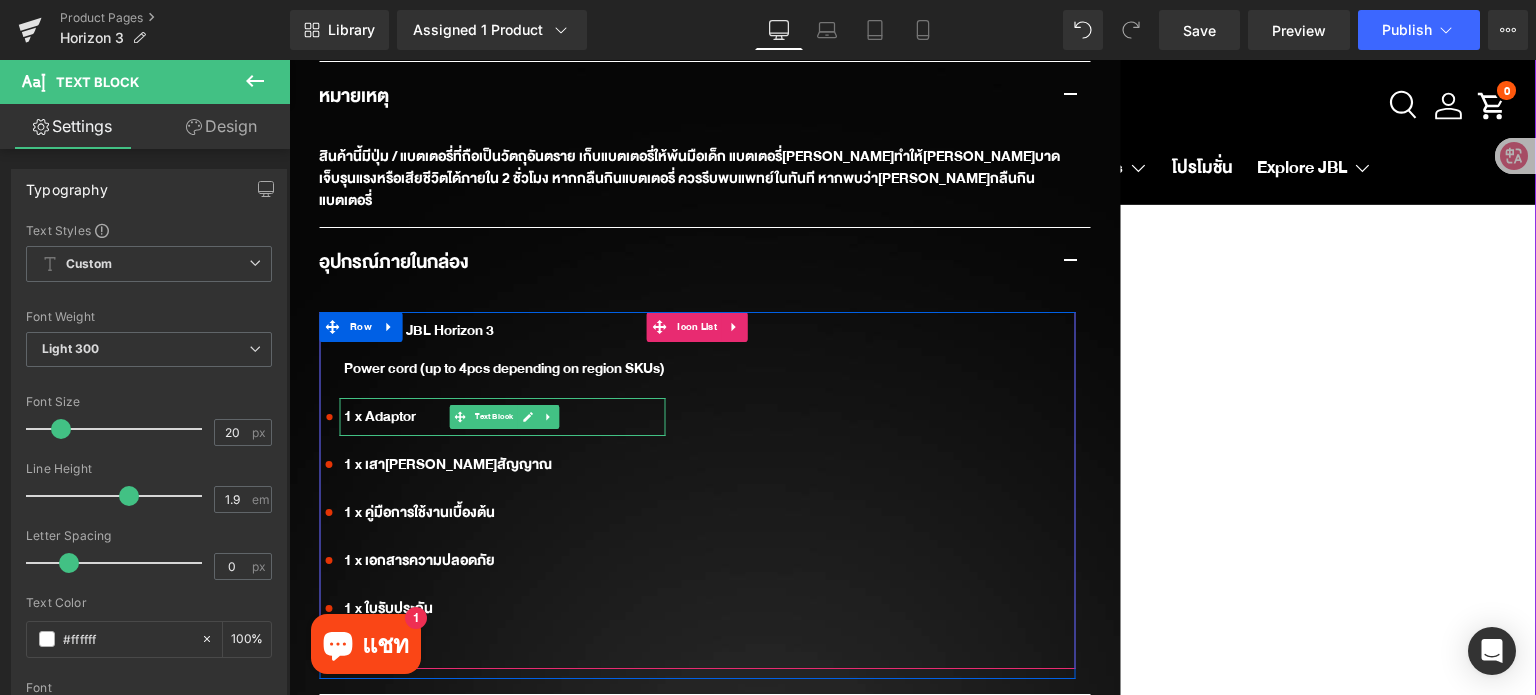 click 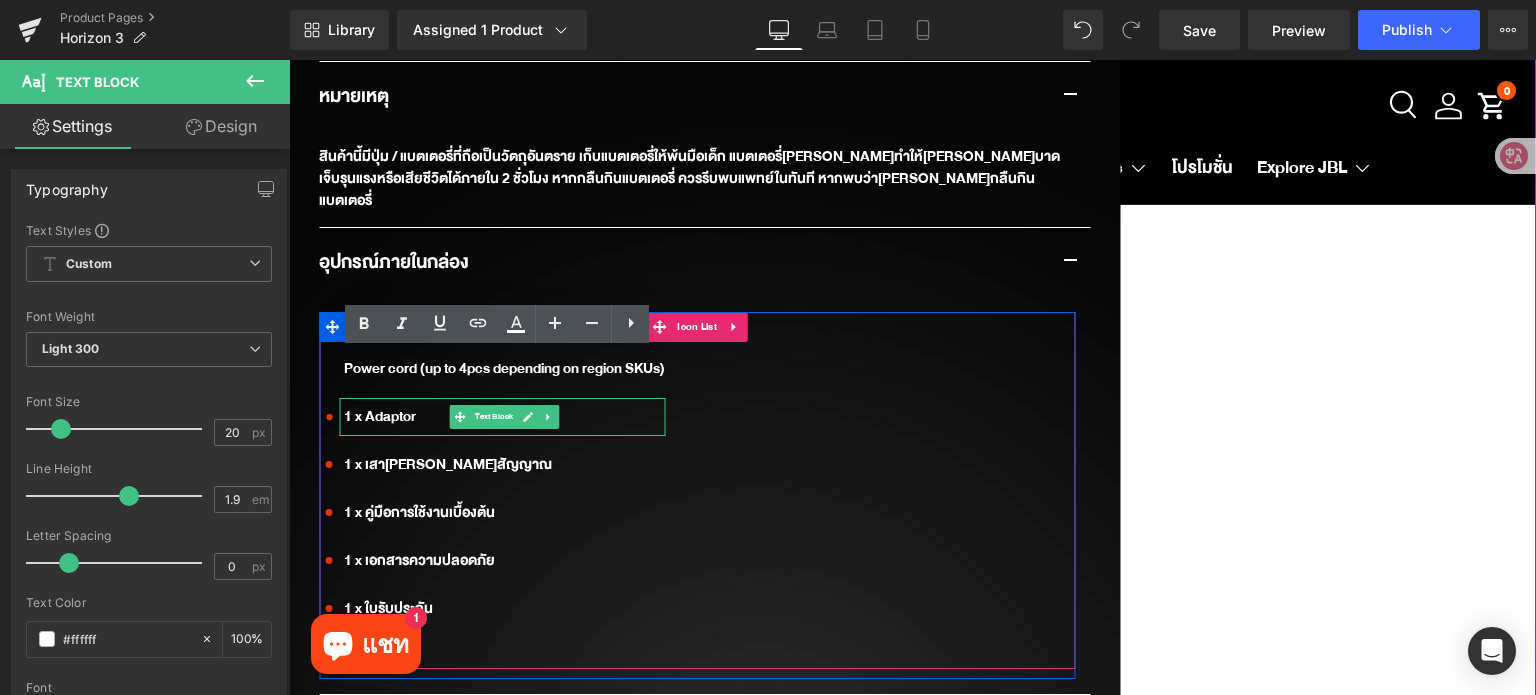 click on "1 x Adaptor" at bounding box center [502, 417] 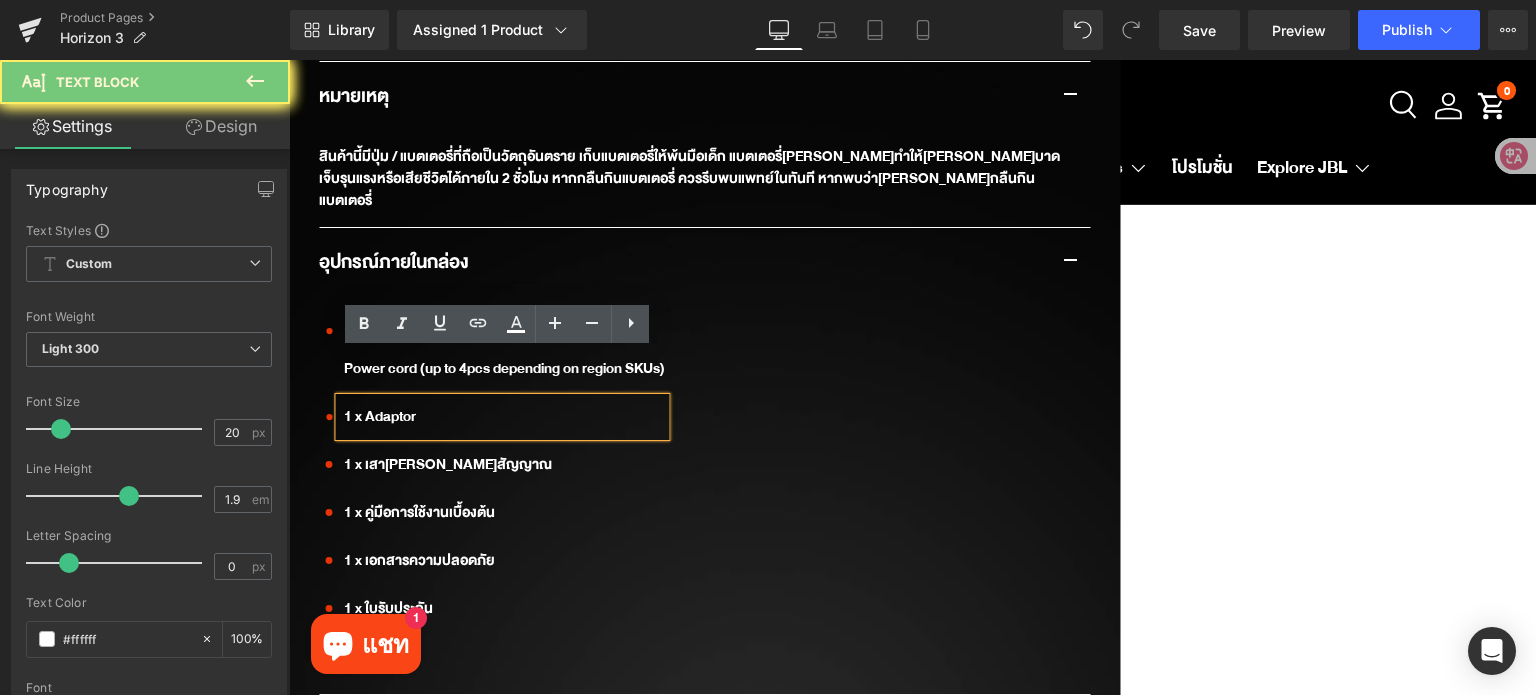 drag, startPoint x: 514, startPoint y: 366, endPoint x: 480, endPoint y: 372, distance: 34.525352 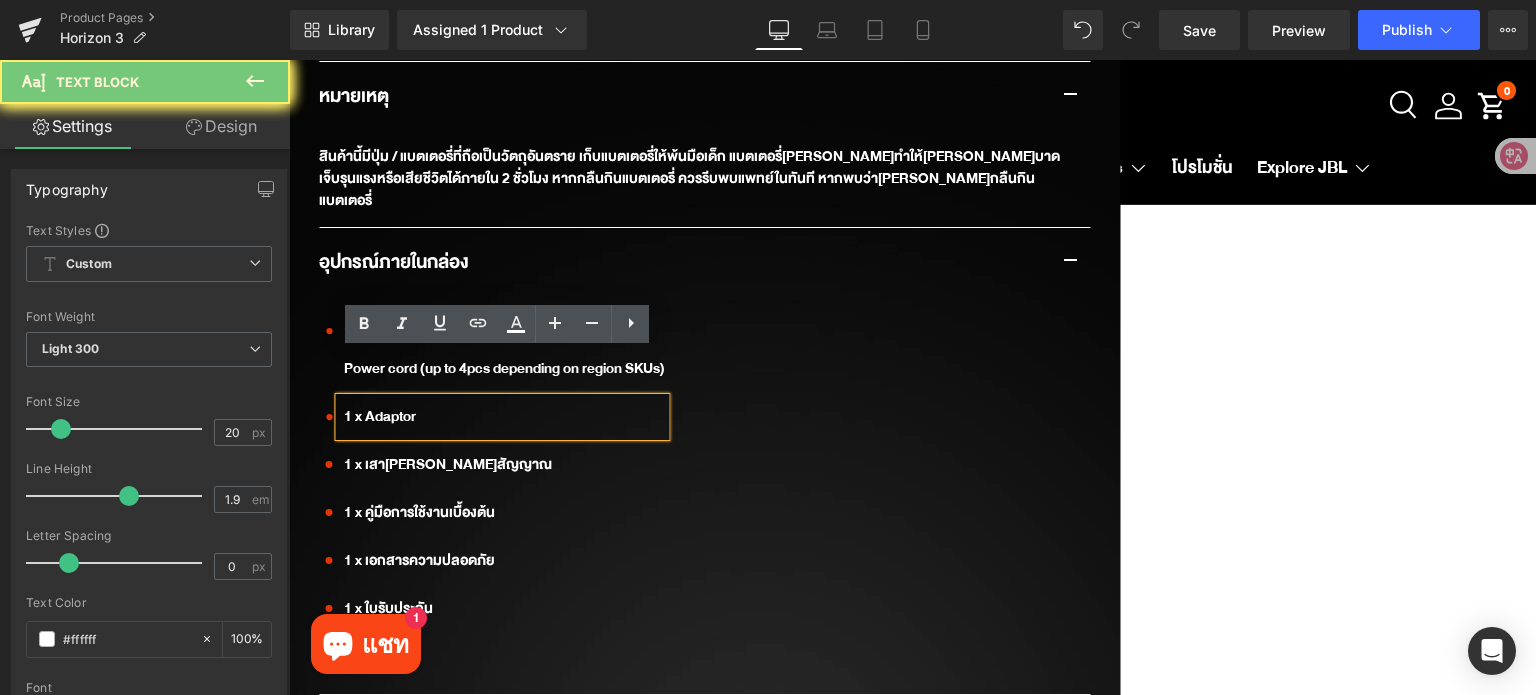 click on "1 x Adaptor" at bounding box center (502, 417) 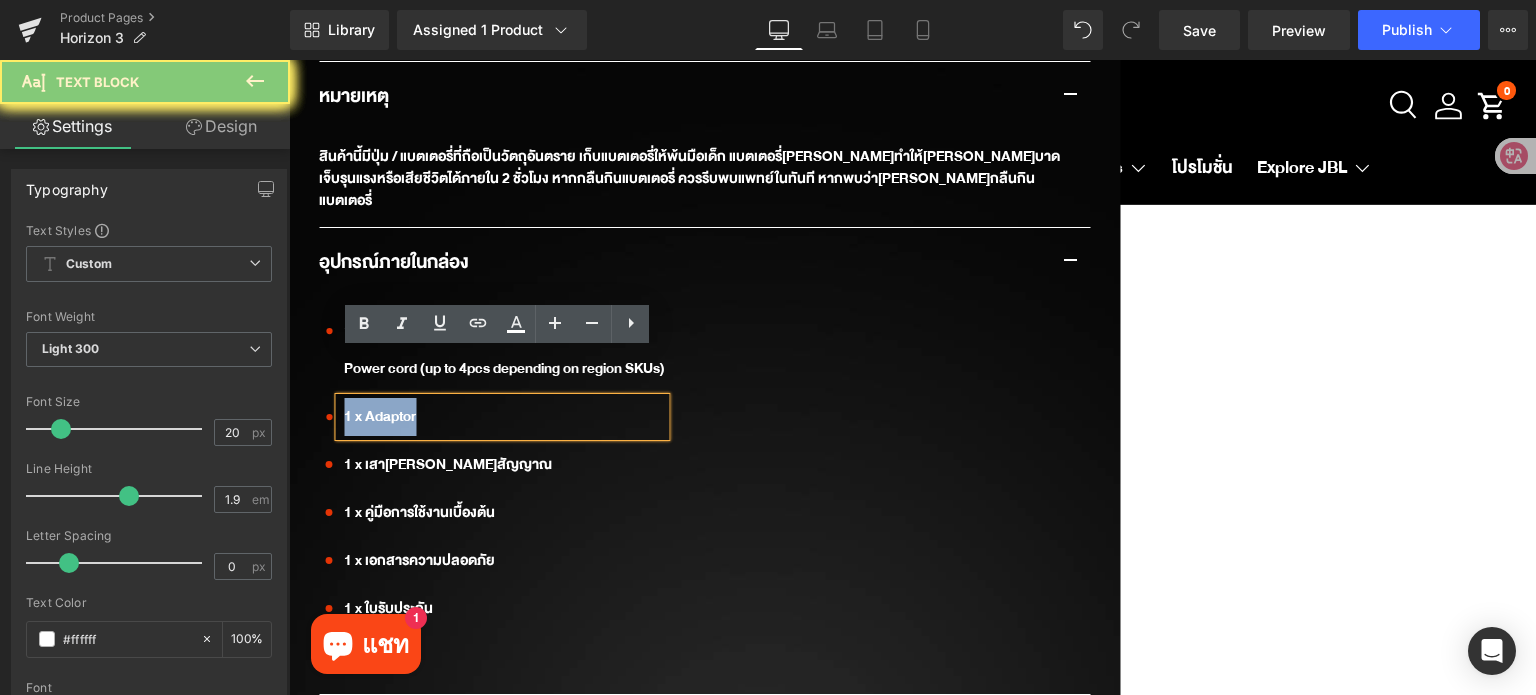 click on "1 x Adaptor" at bounding box center [502, 417] 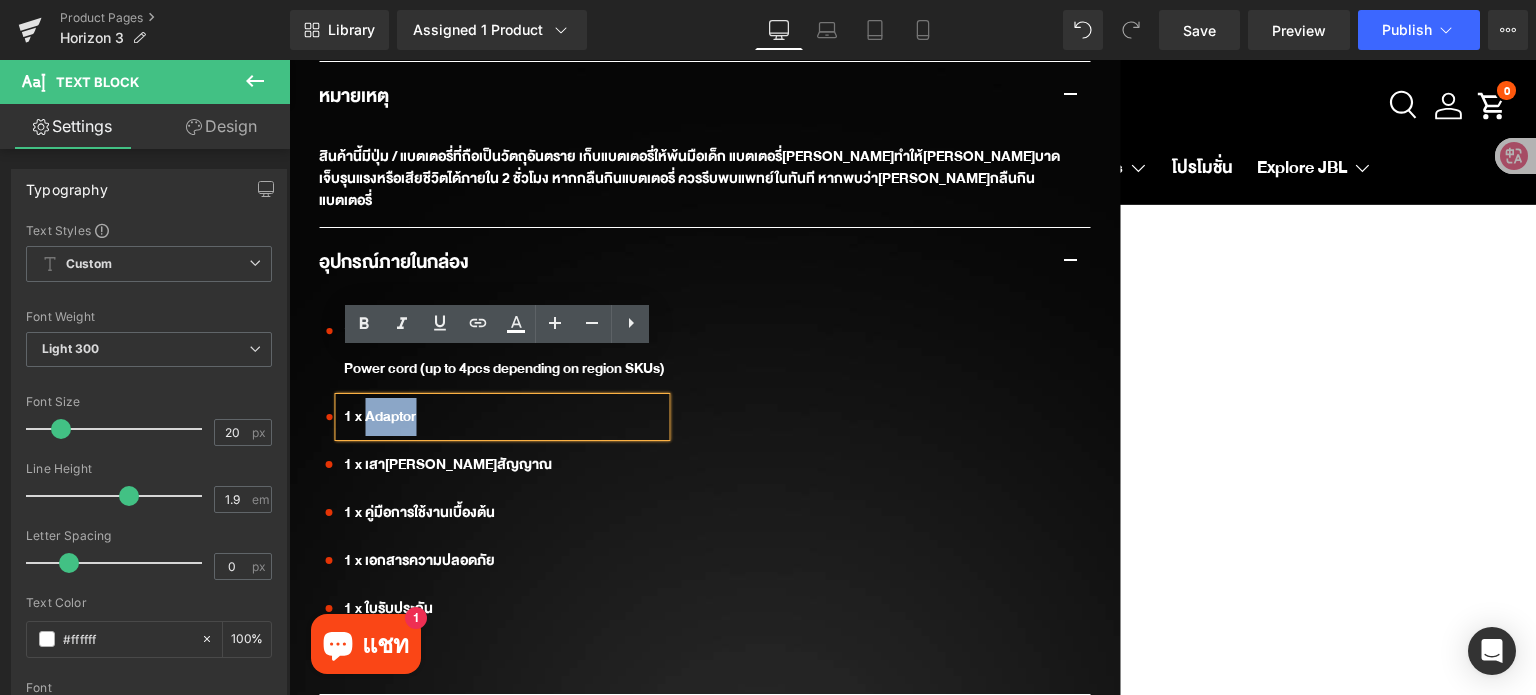 drag, startPoint x: 424, startPoint y: 372, endPoint x: 358, endPoint y: 378, distance: 66.27216 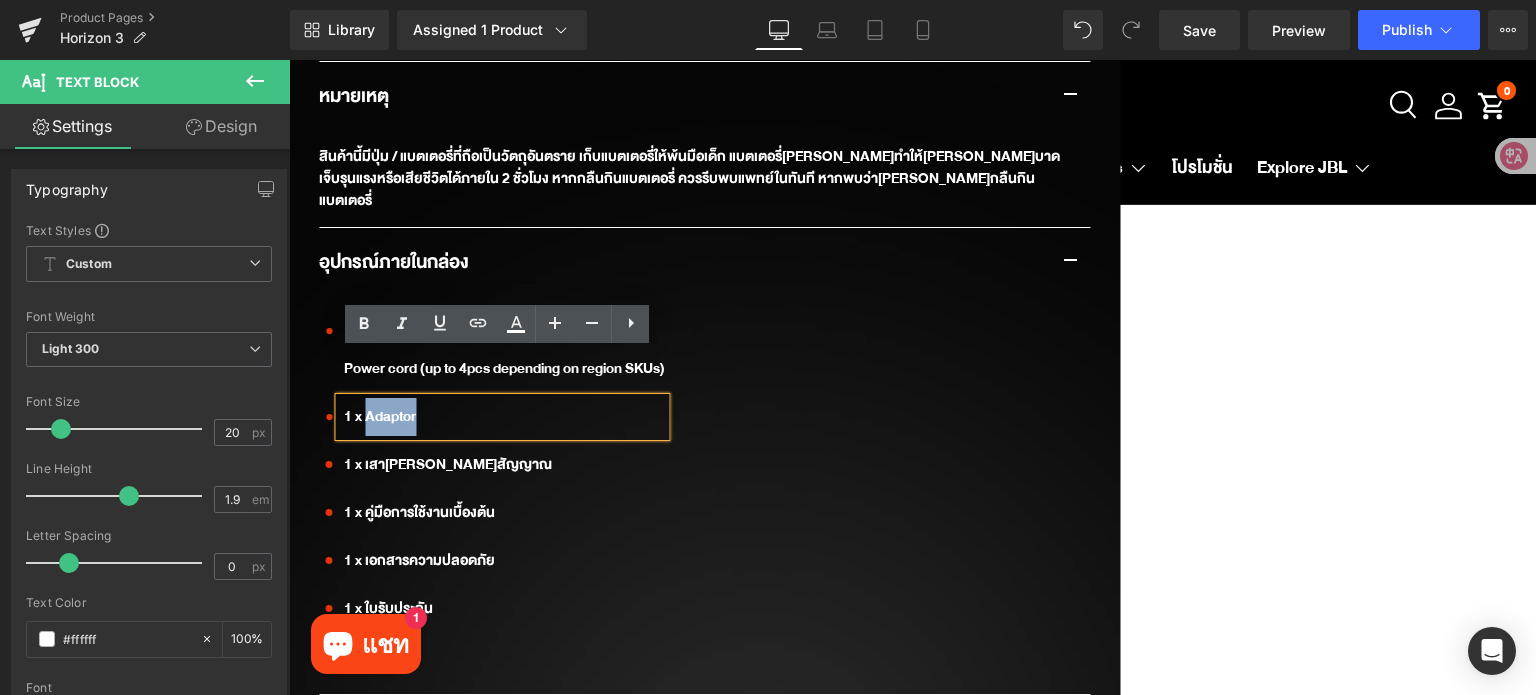 click on "1 x Adaptor" at bounding box center (502, 417) 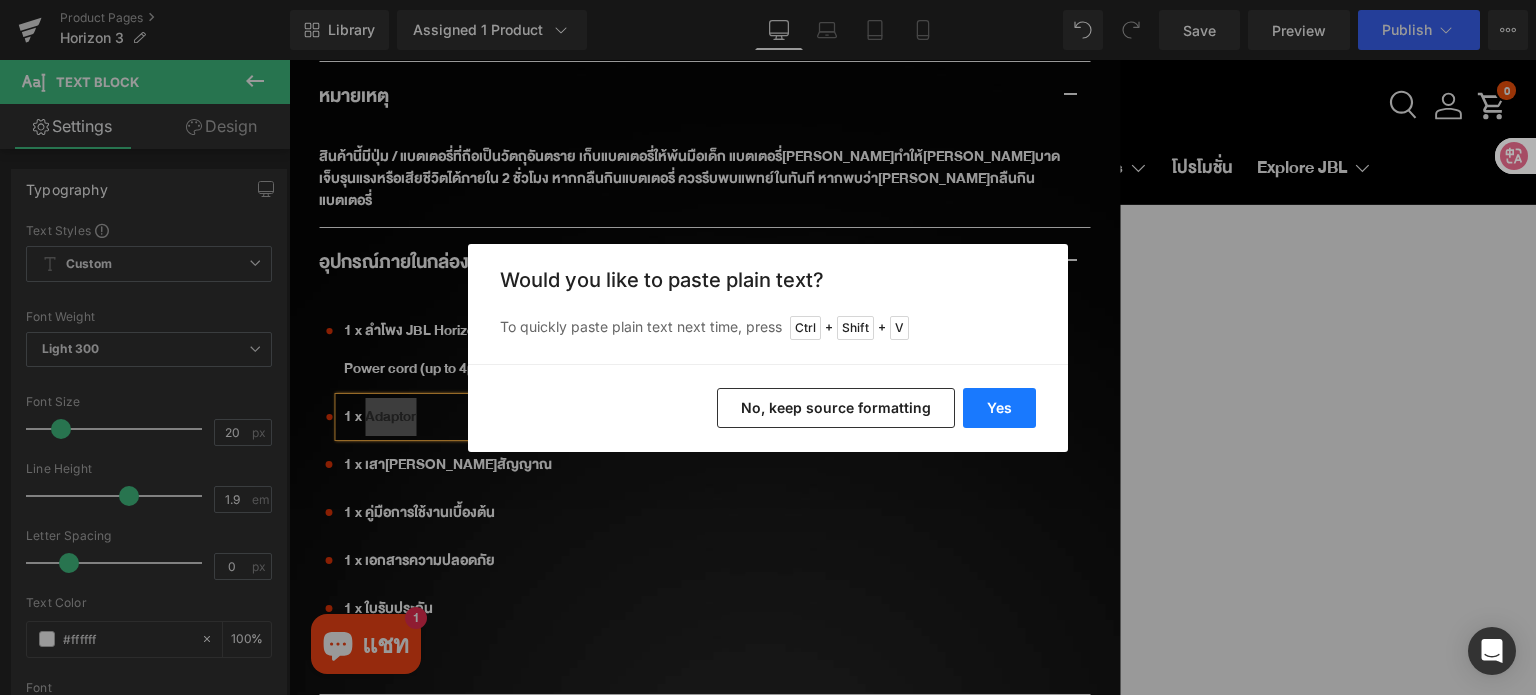 click on "Yes" at bounding box center (999, 408) 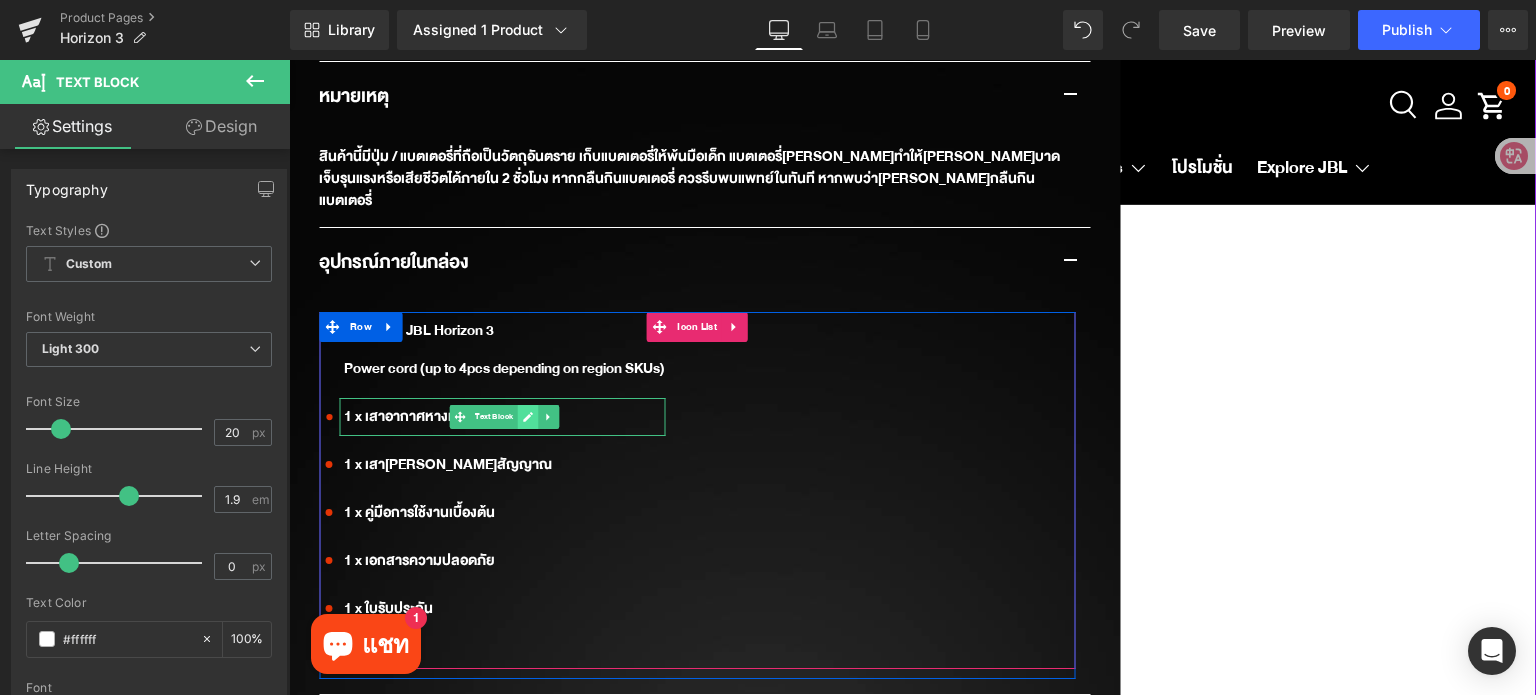 click on "Text Block" at bounding box center [505, 417] 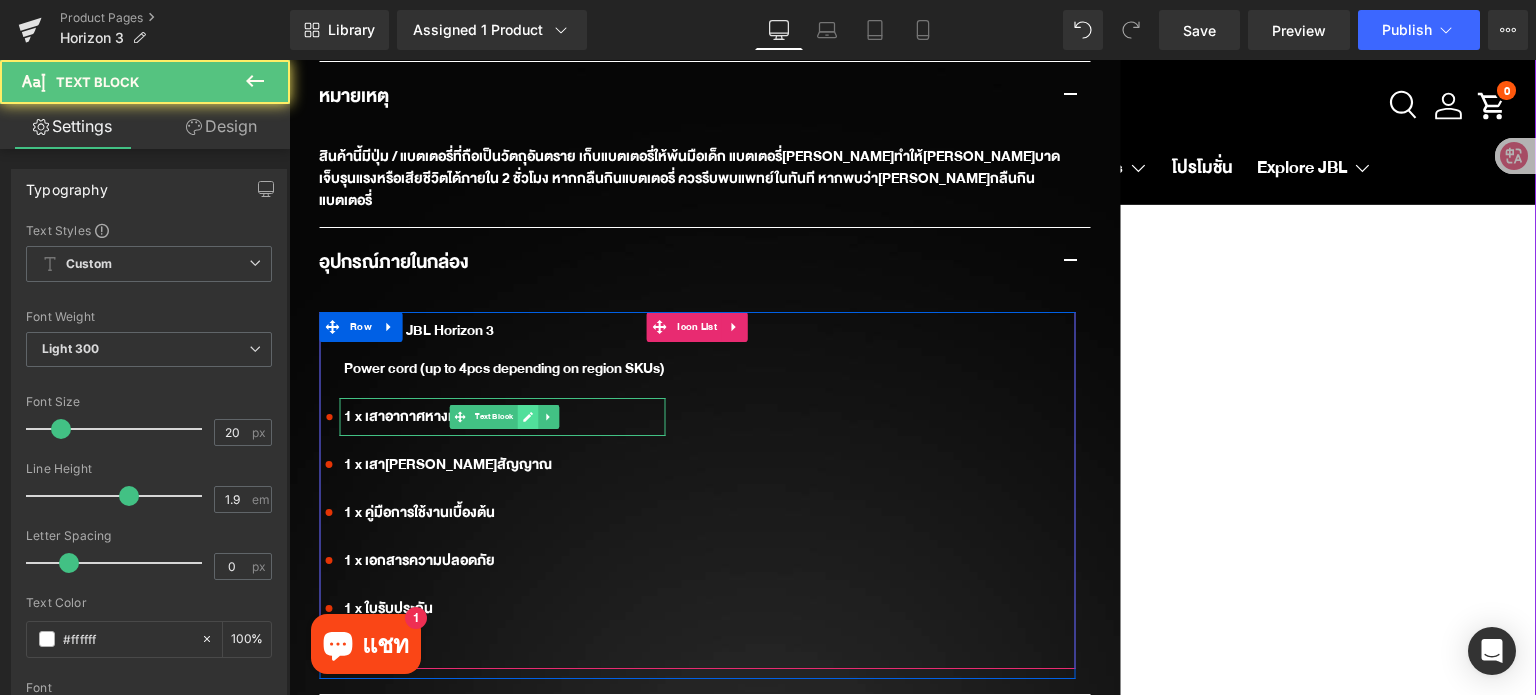click 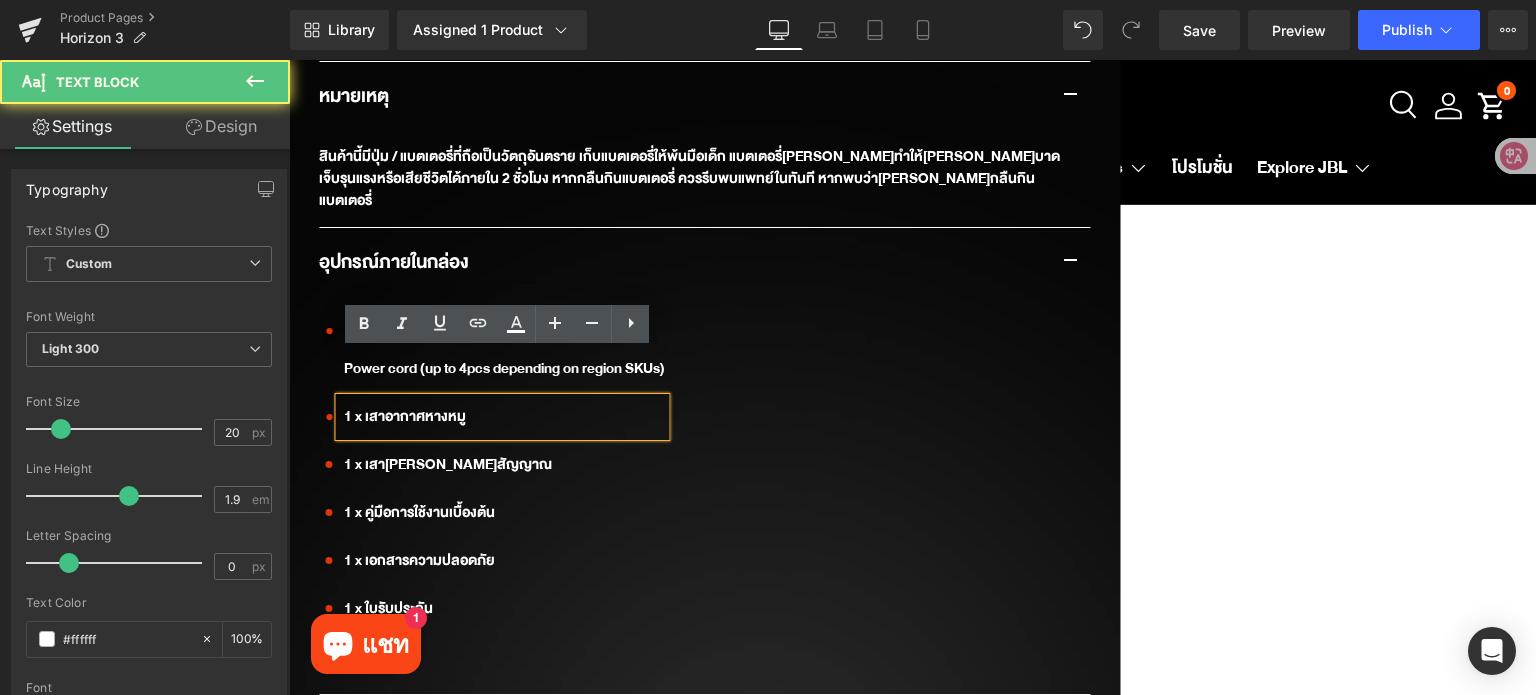 click on "1 x เสาอากาศหางหมู" at bounding box center [502, 417] 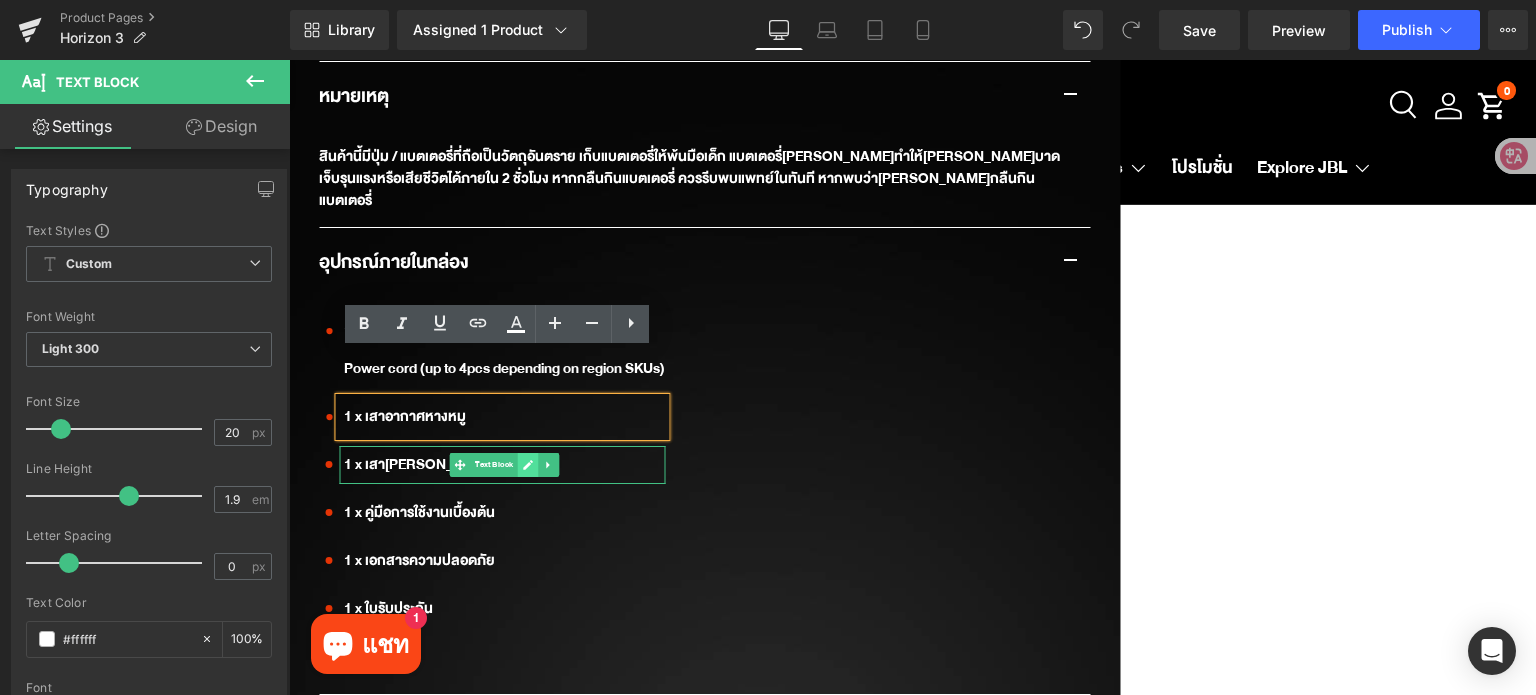 click 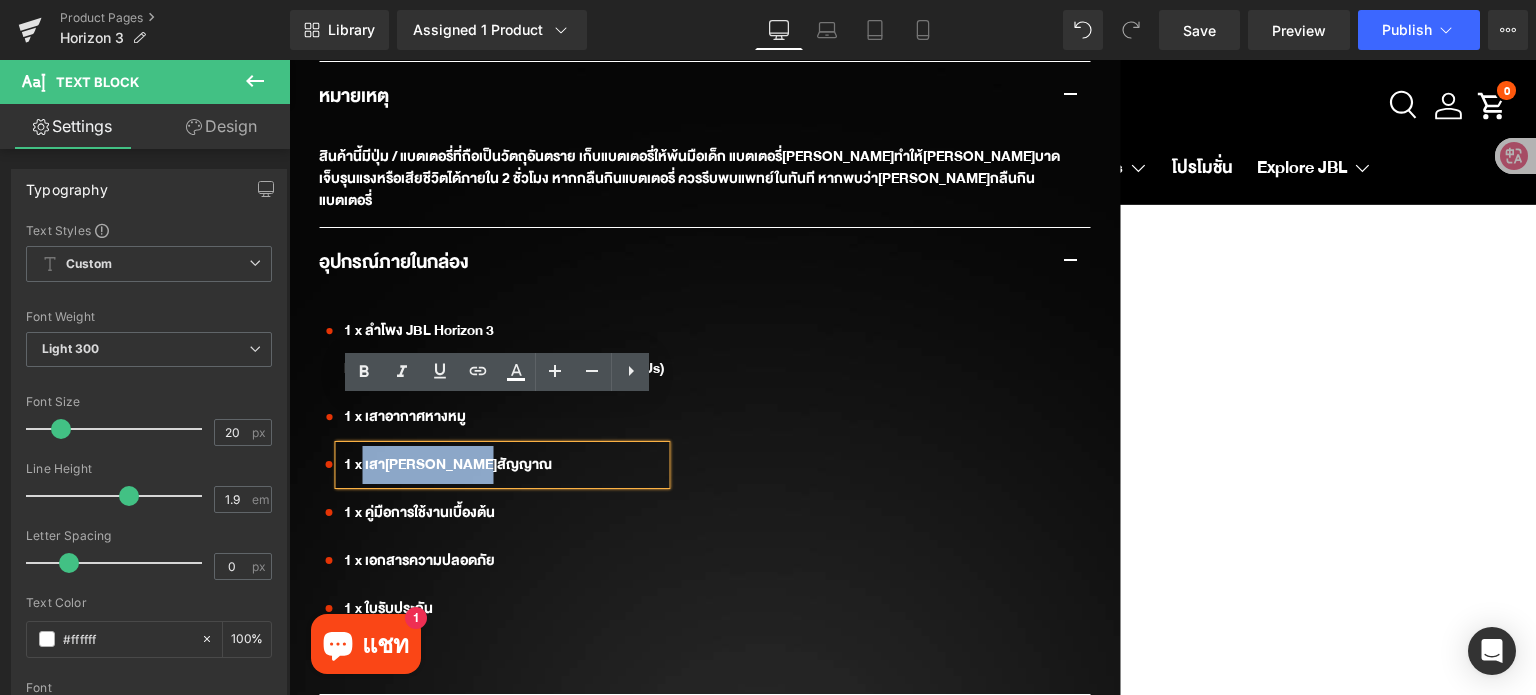 drag, startPoint x: 476, startPoint y: 415, endPoint x: 357, endPoint y: 423, distance: 119.26861 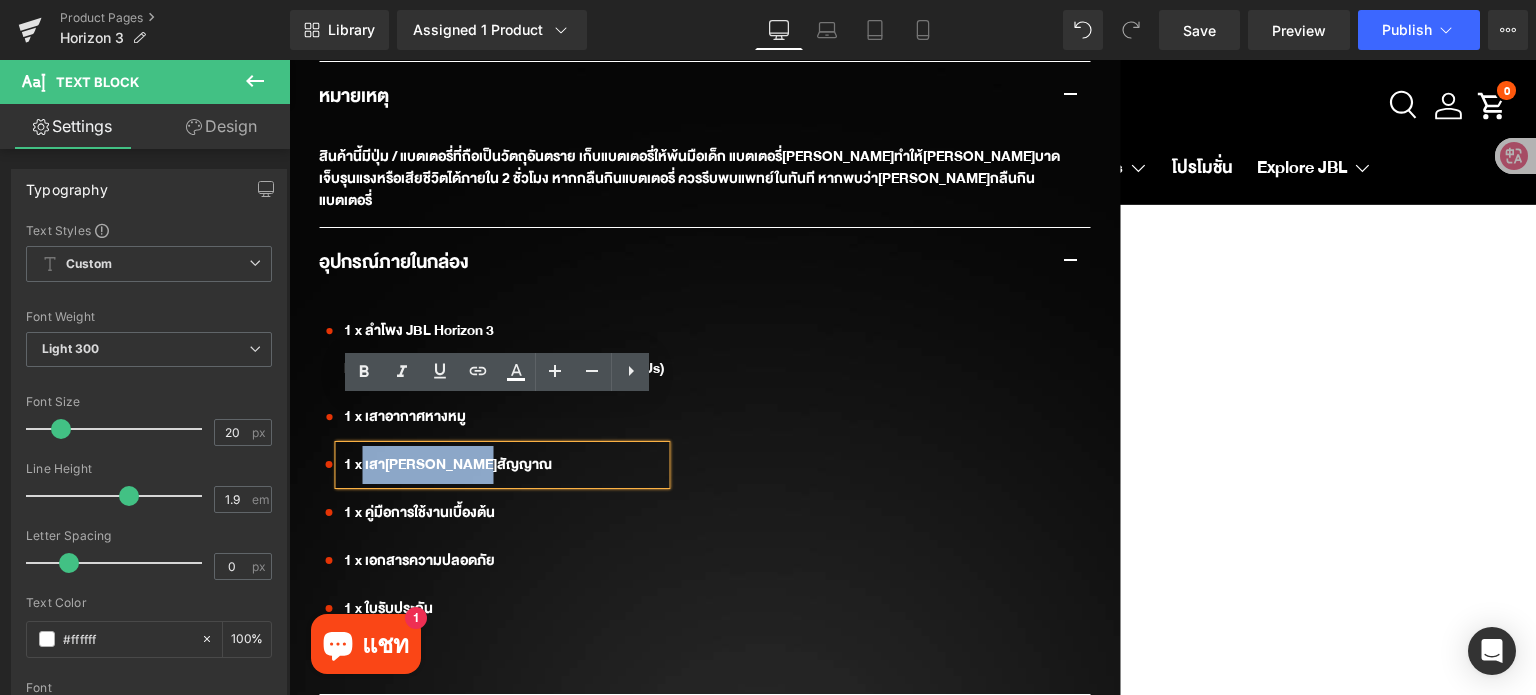 click on "1 x เสา[PERSON_NAME]สัญญาณ" at bounding box center [502, 465] 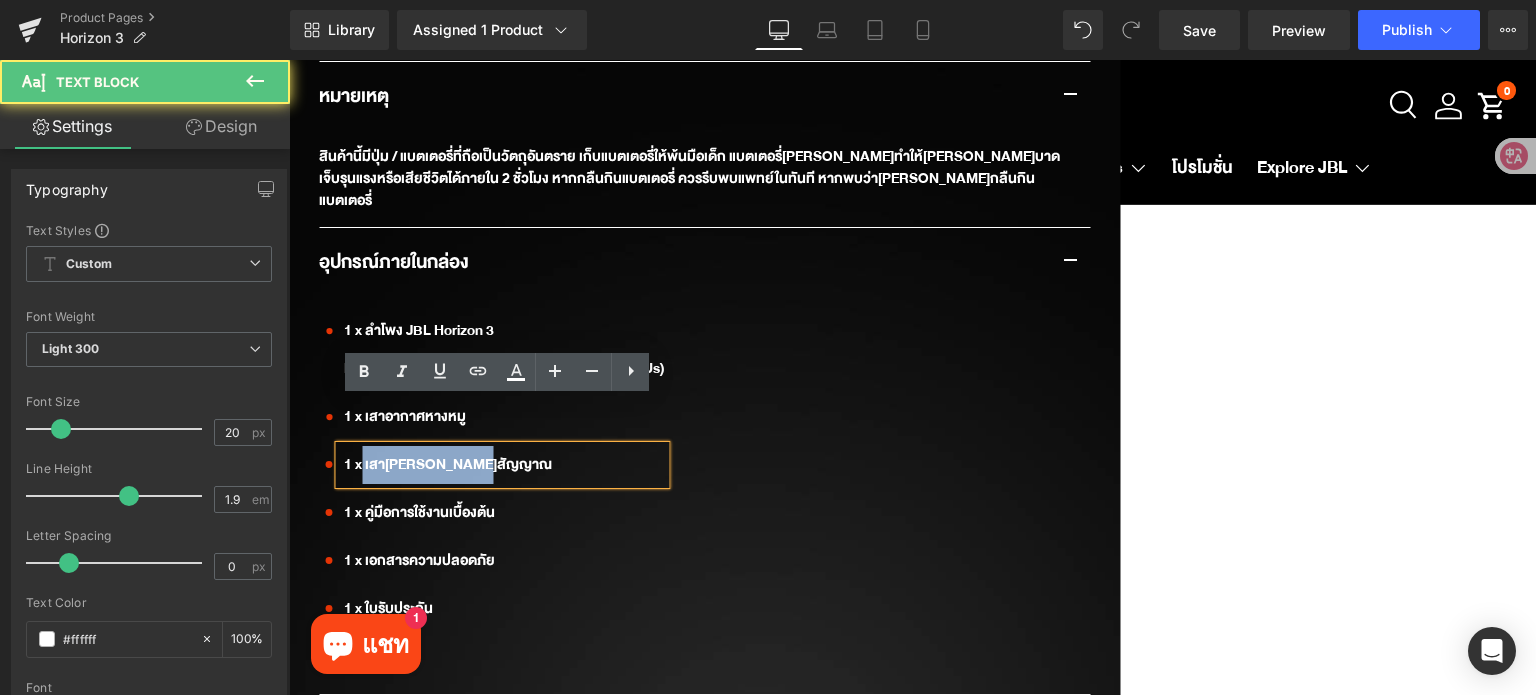 click on "1 x เสา[PERSON_NAME]สัญญาณ" at bounding box center [502, 465] 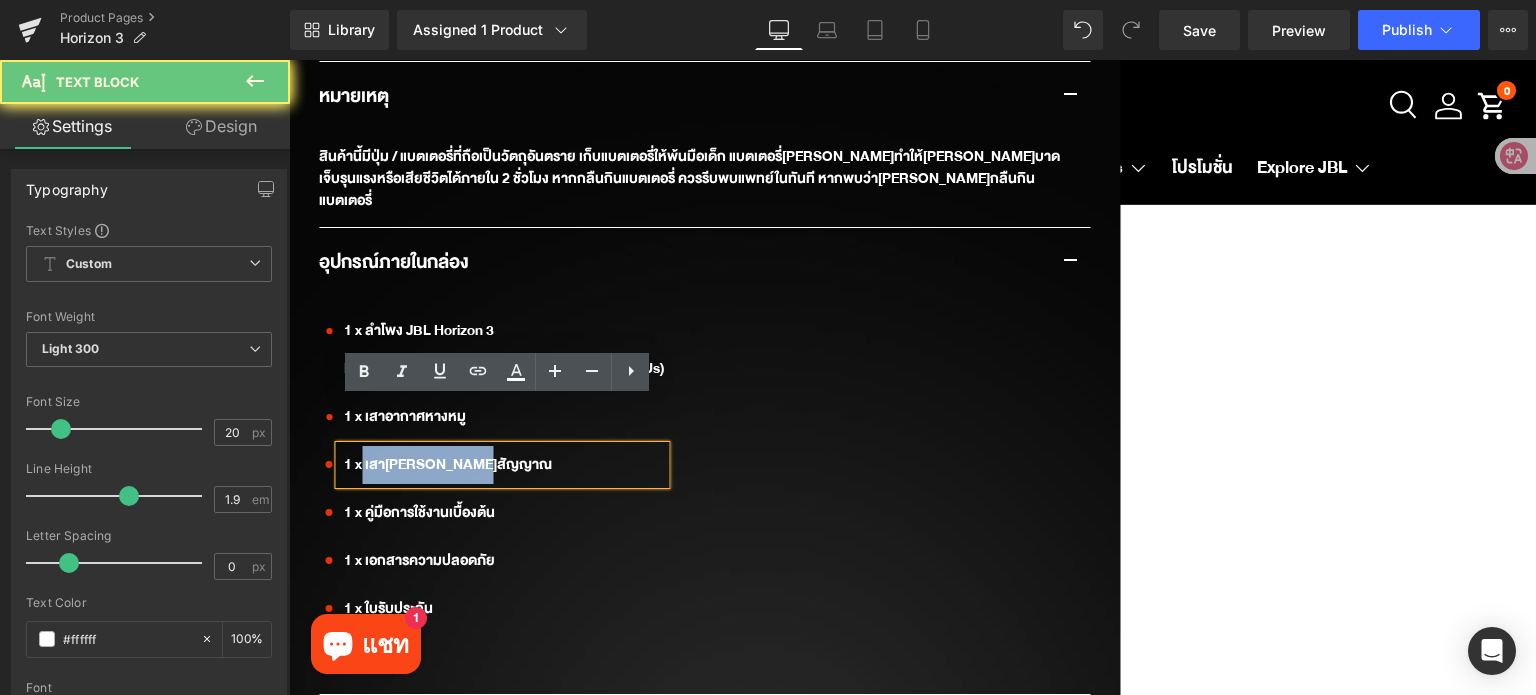 click on "1 x เสา[PERSON_NAME]สัญญาณ" at bounding box center (502, 465) 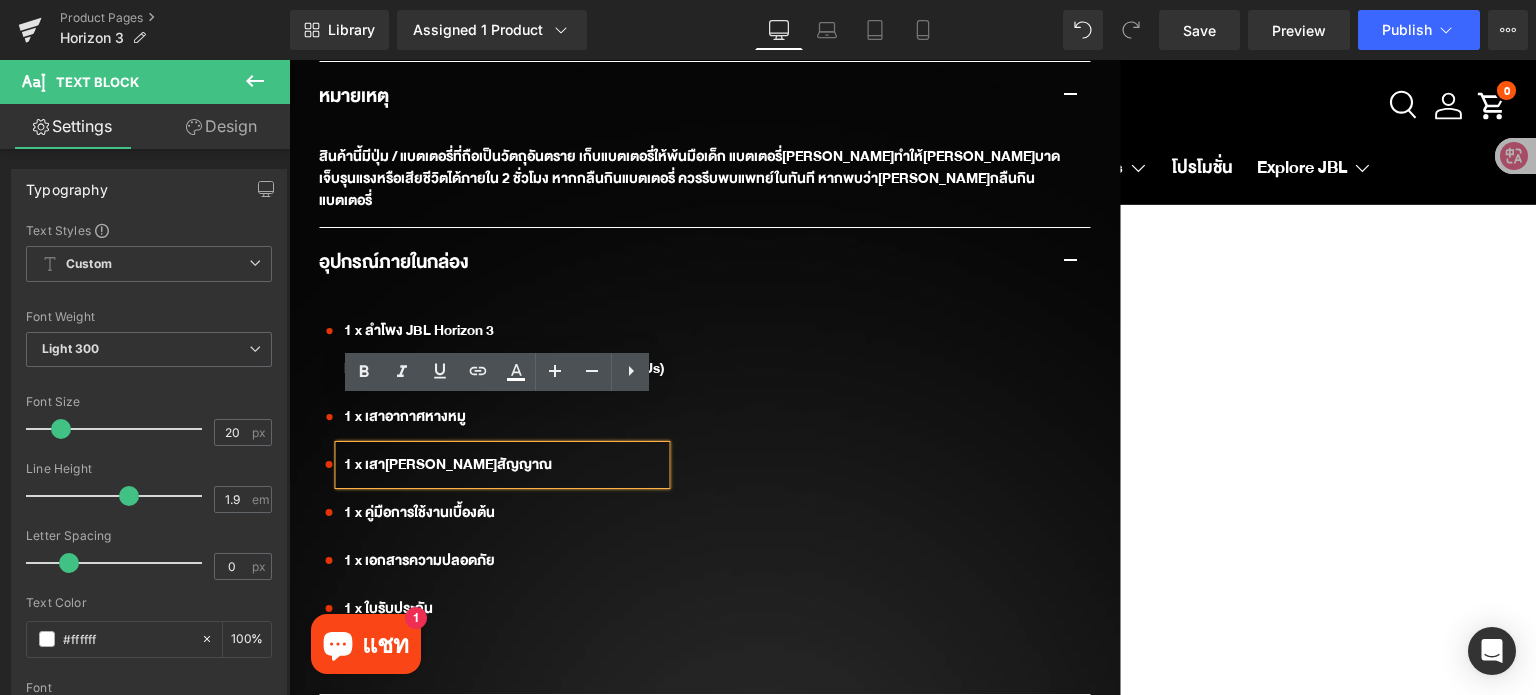 click on "Icon
1 x ลำโพง JBL Horizon 3 Power cord (up to 4pcs depending on region SKUs)
Text Block
Icon
1 x เสาอากาศหางหมู Text Block" at bounding box center [697, 475] 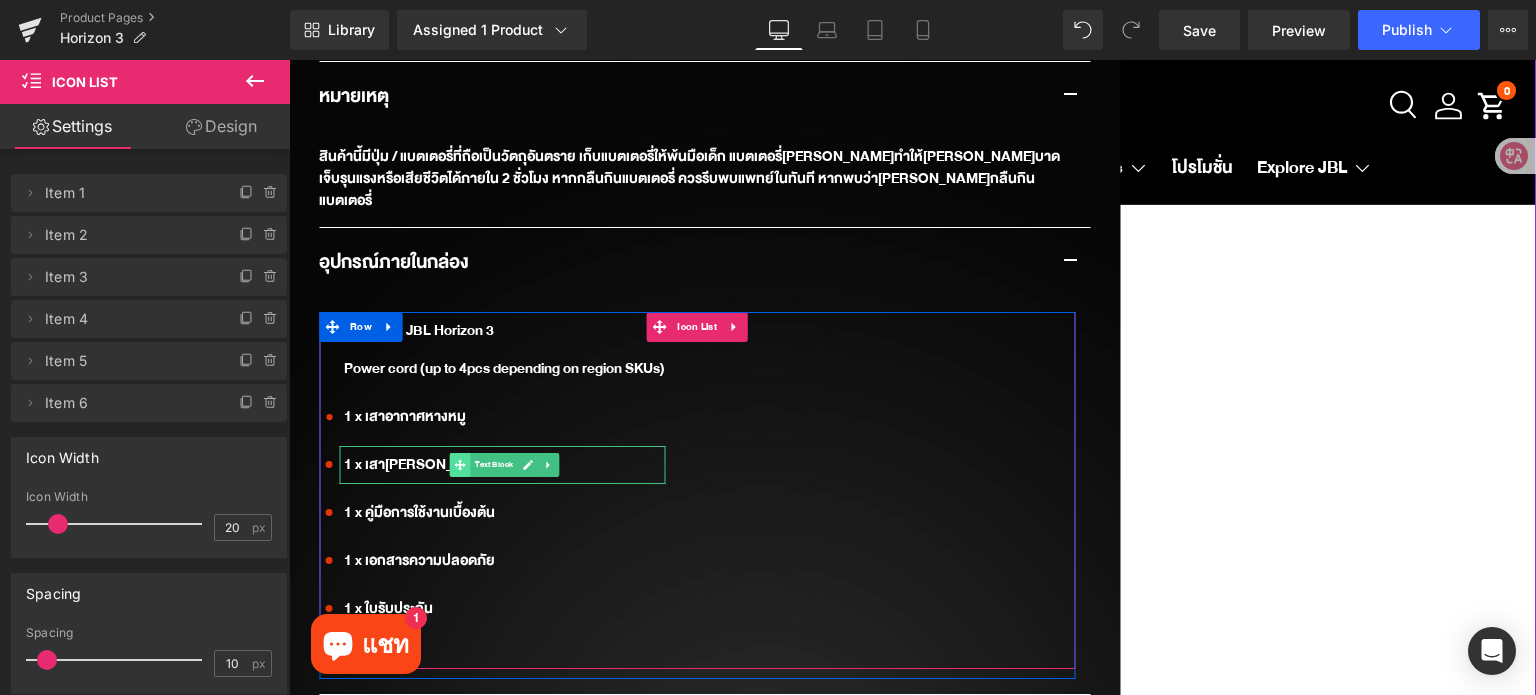 click 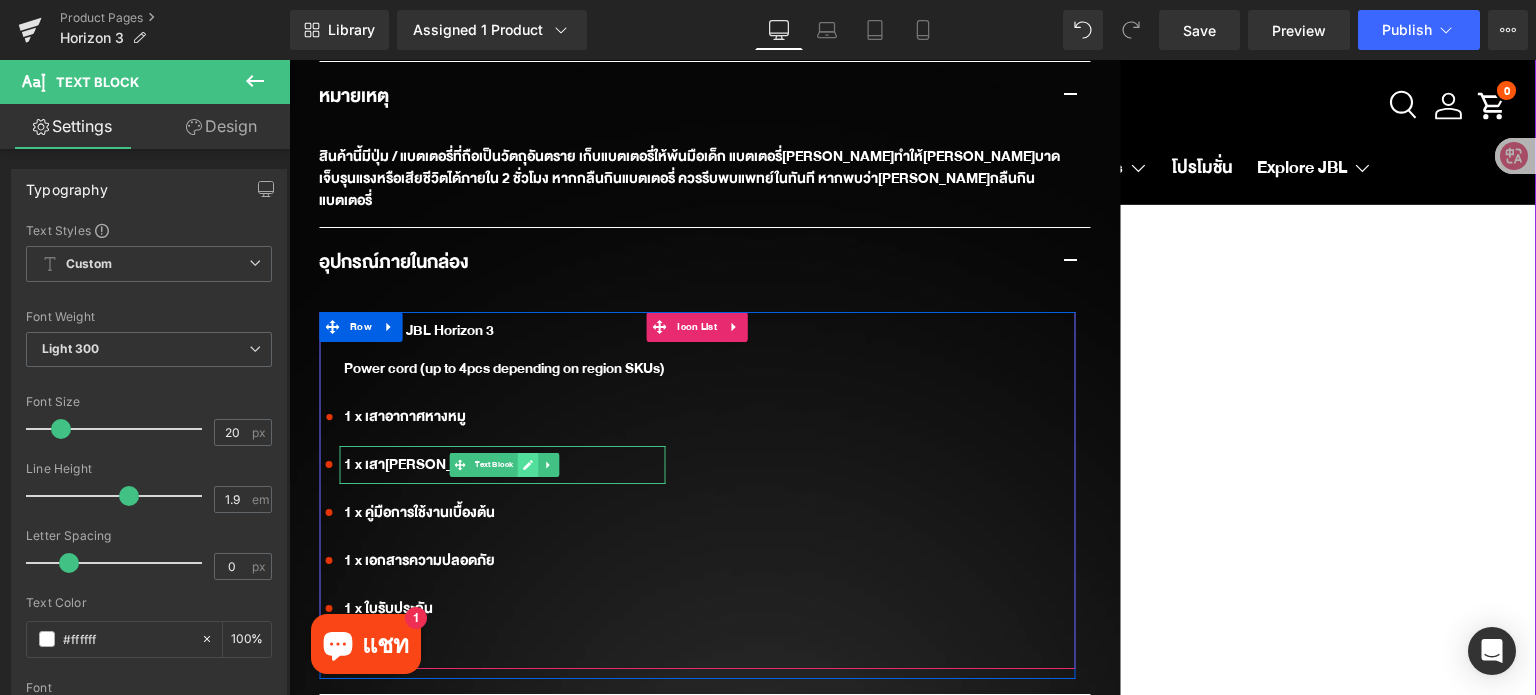 click 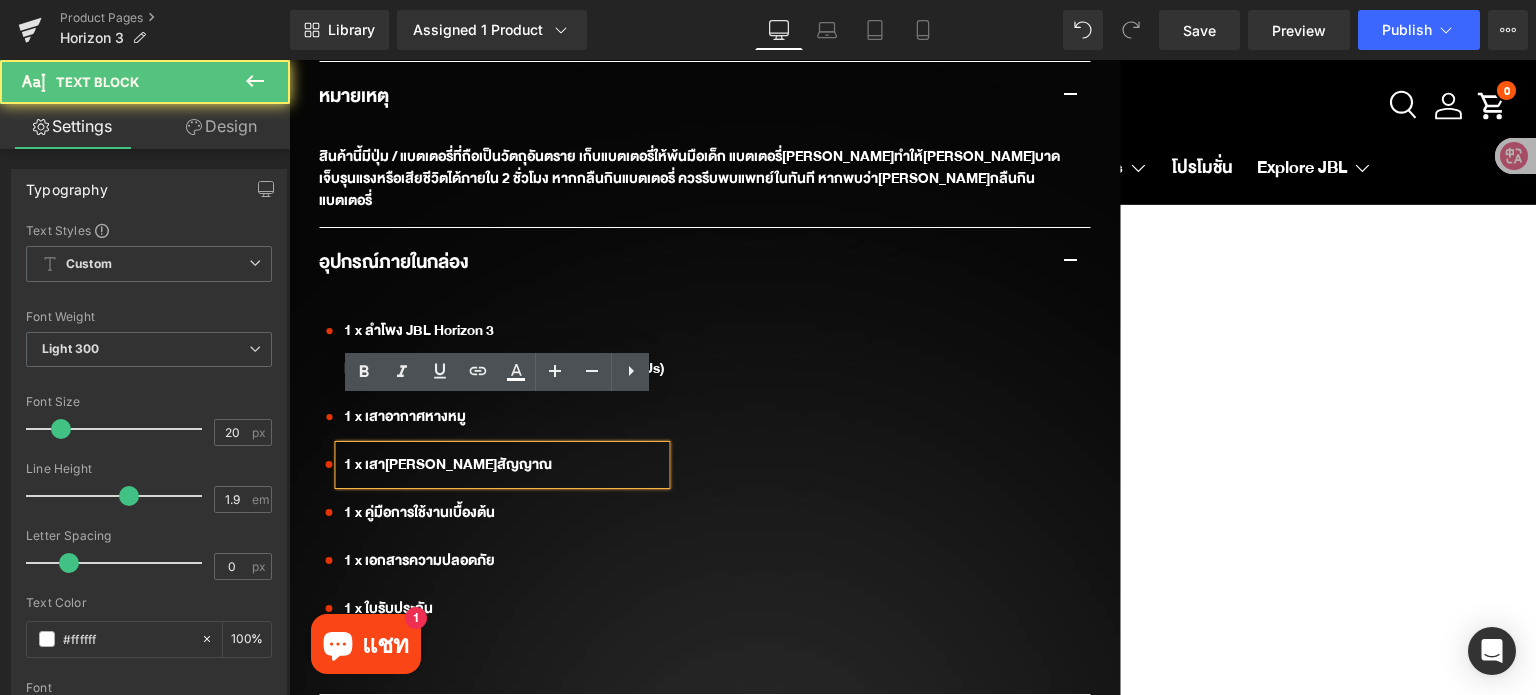 click on "1 x เสา[PERSON_NAME]สัญญาณ" at bounding box center (502, 465) 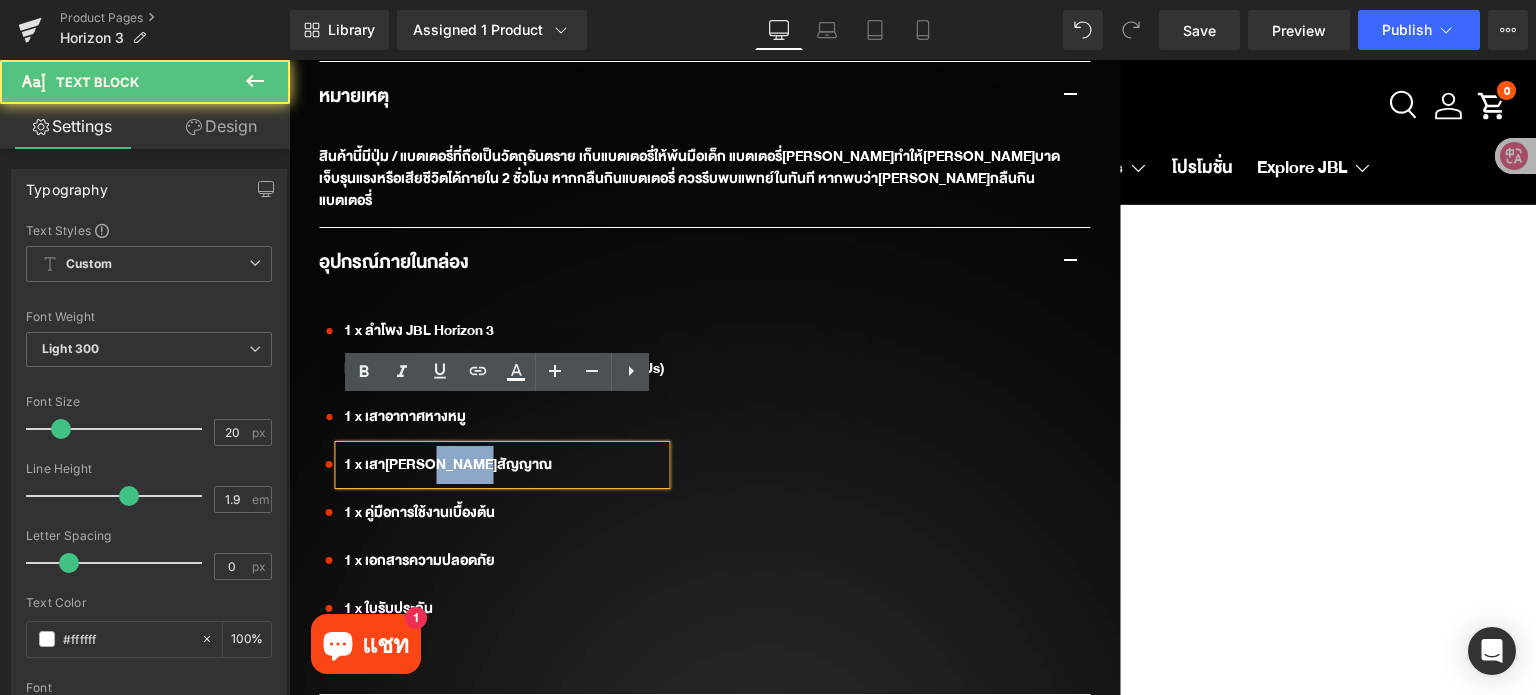 click on "1 x เสา[PERSON_NAME]สัญญาณ" at bounding box center (502, 465) 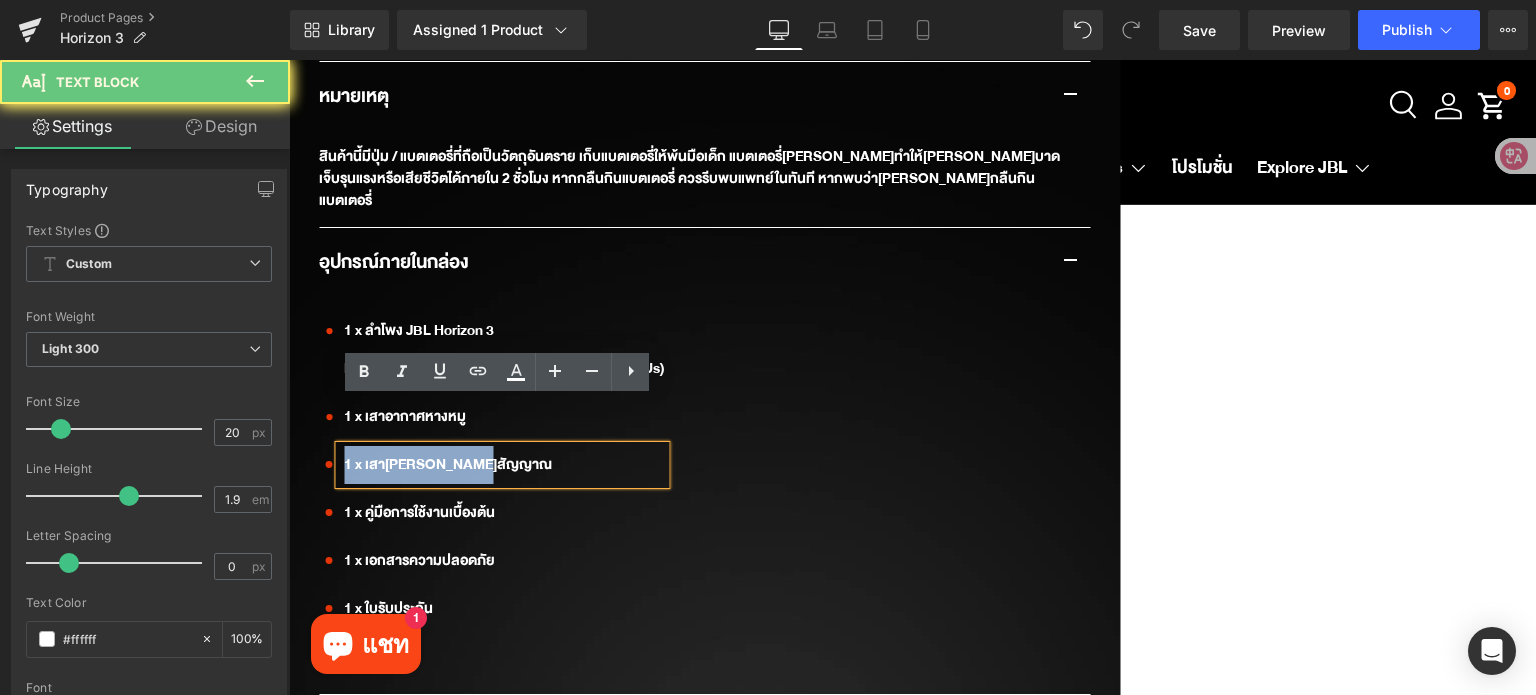 click on "1 x เสา[PERSON_NAME]สัญญาณ" at bounding box center (502, 465) 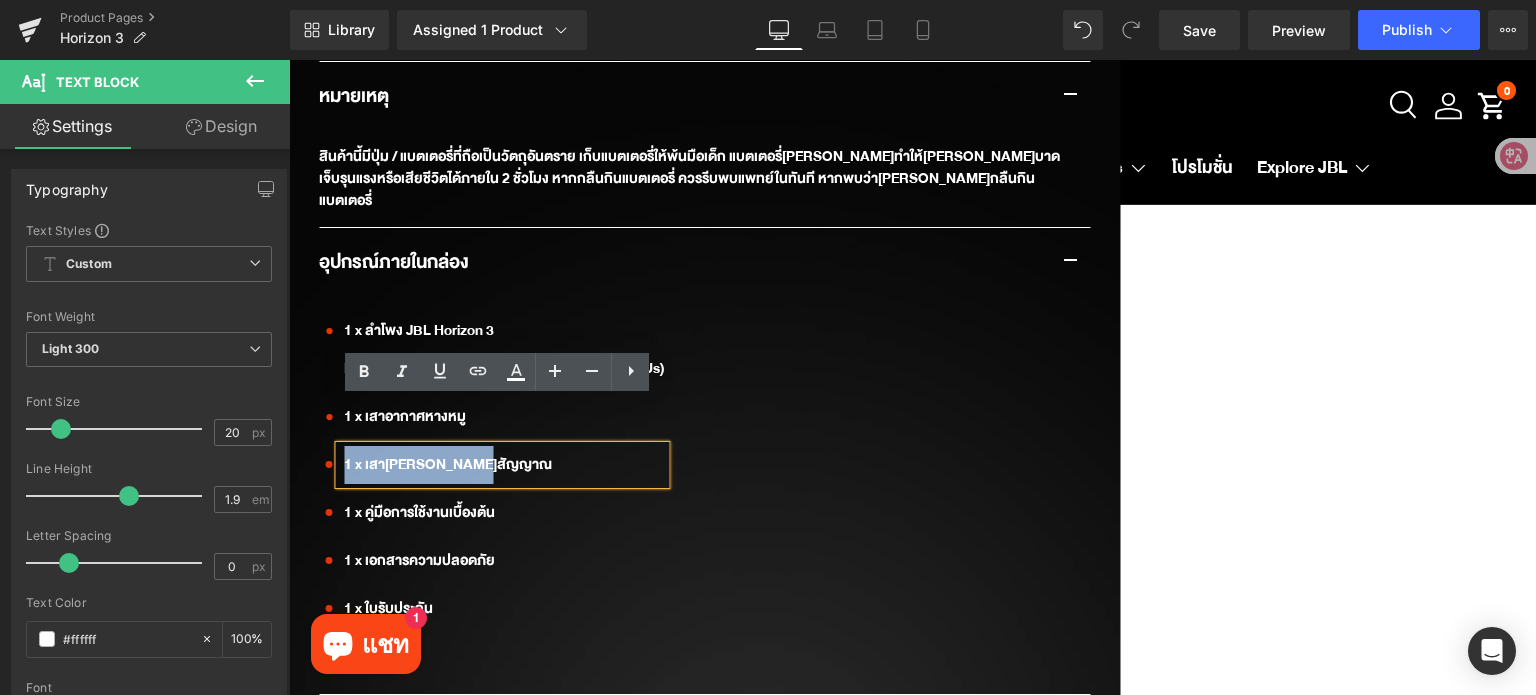 click on "1 x เสา[PERSON_NAME]สัญญาณ" at bounding box center (502, 465) 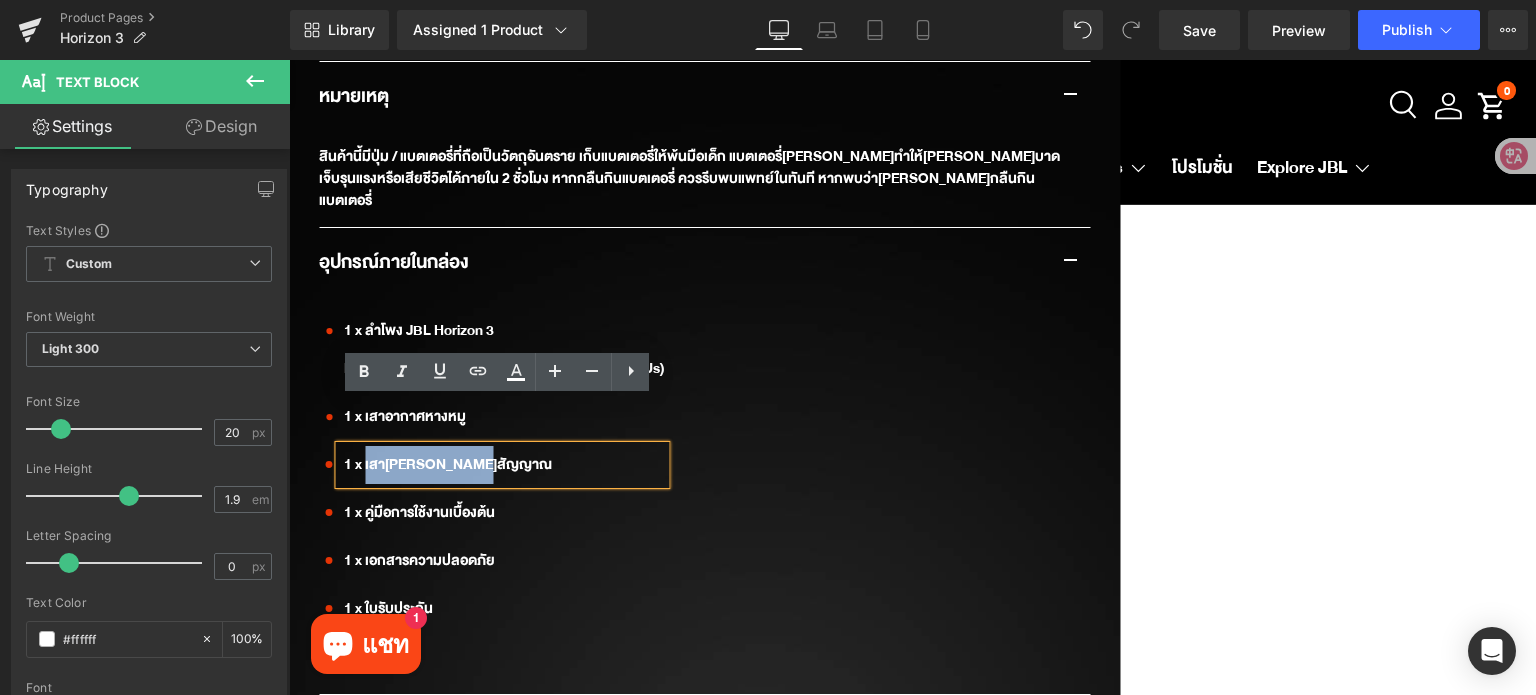 drag, startPoint x: 470, startPoint y: 418, endPoint x: 358, endPoint y: 423, distance: 112.11155 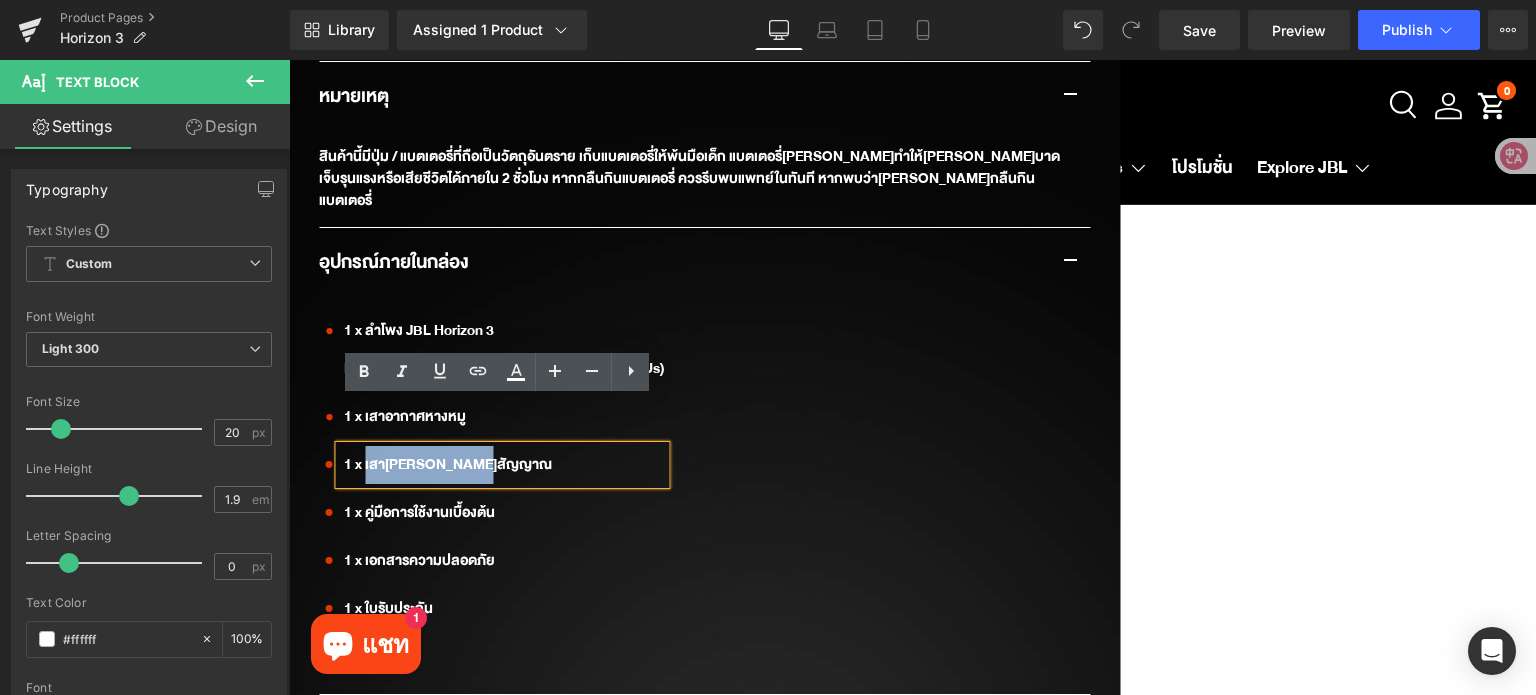 click on "1 x เสา[PERSON_NAME]สัญญาณ" at bounding box center [502, 465] 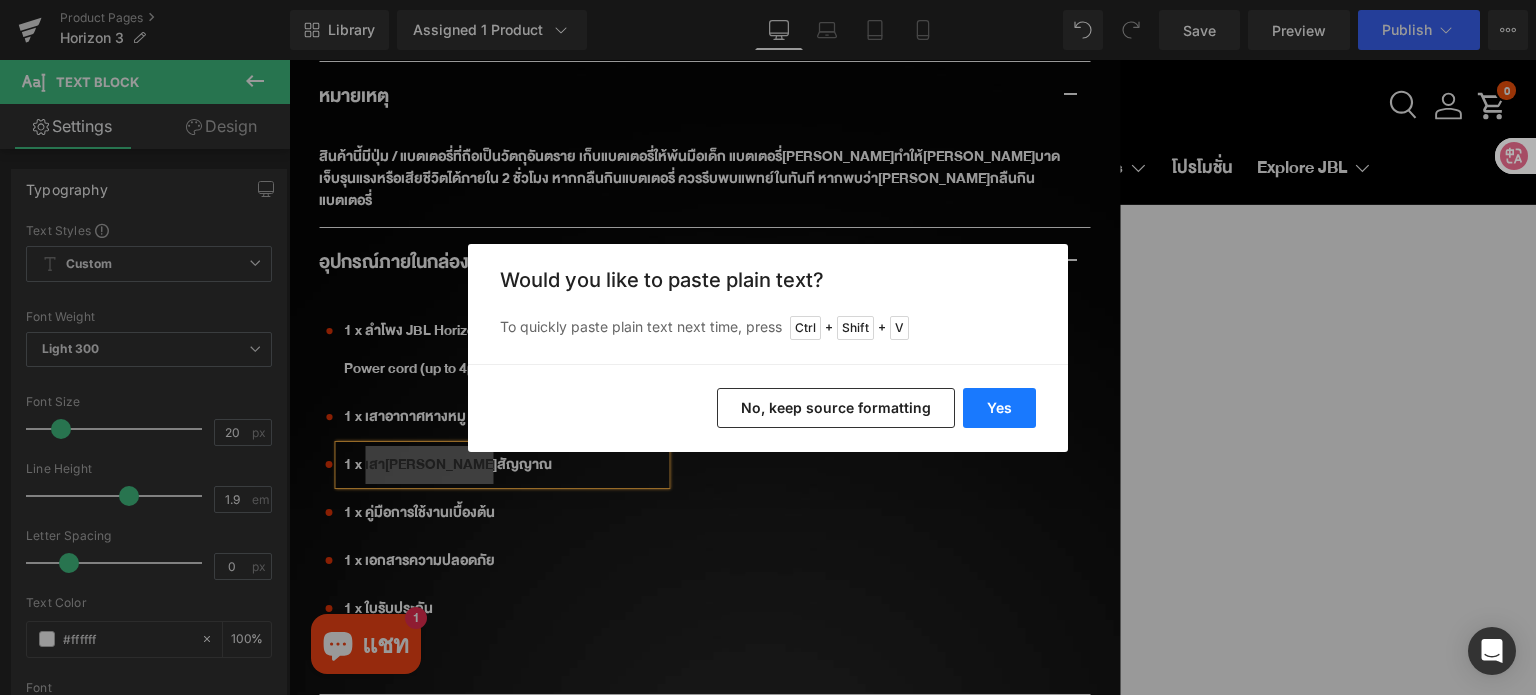 click on "Yes" at bounding box center [999, 408] 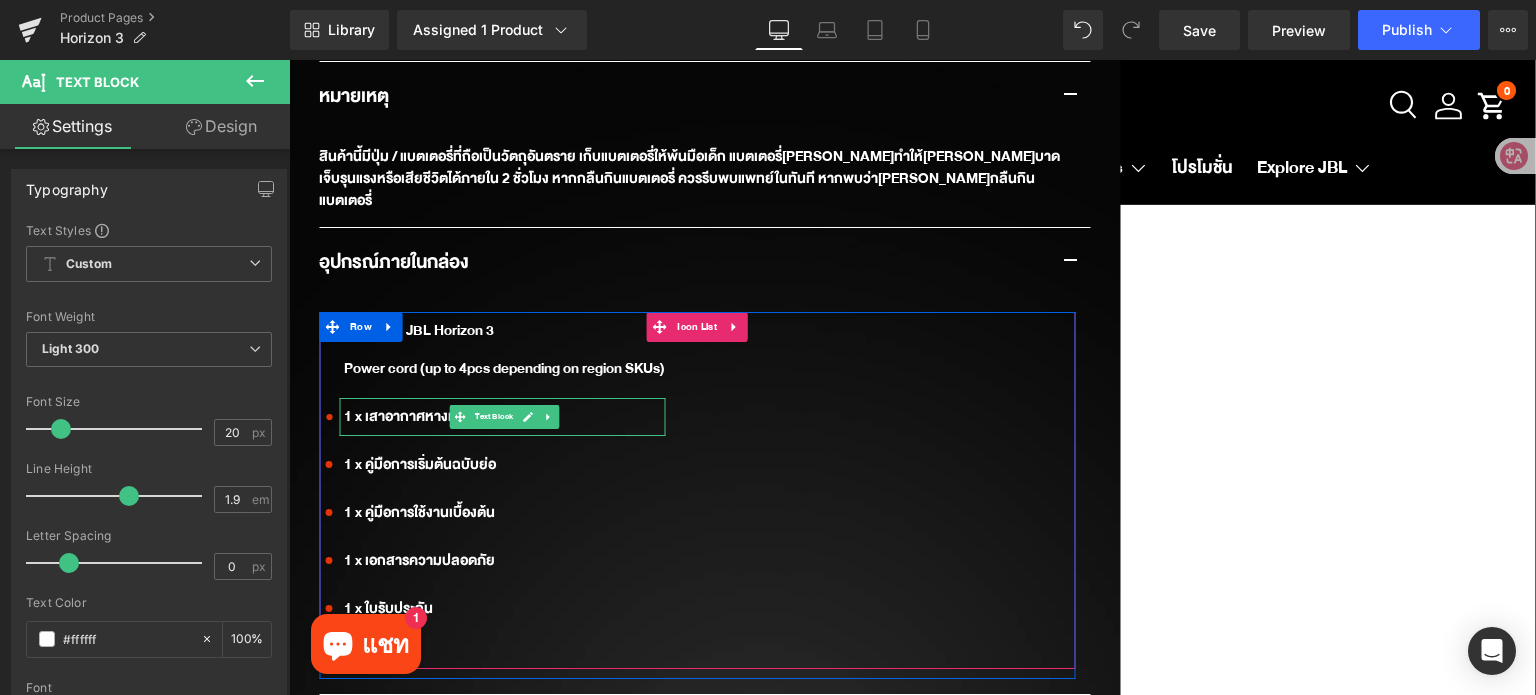click on "1 x เสาอากาศหางหมู" at bounding box center [502, 417] 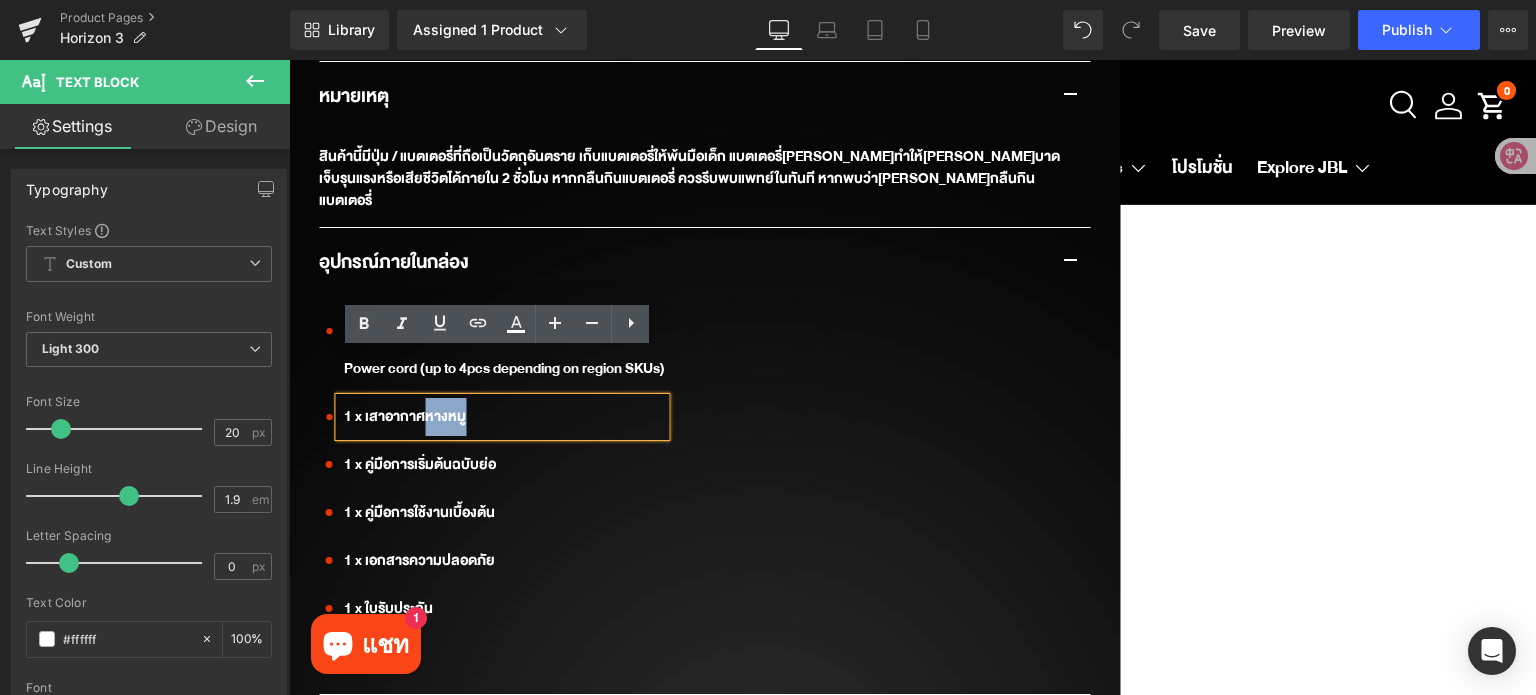 drag, startPoint x: 484, startPoint y: 376, endPoint x: 419, endPoint y: 375, distance: 65.00769 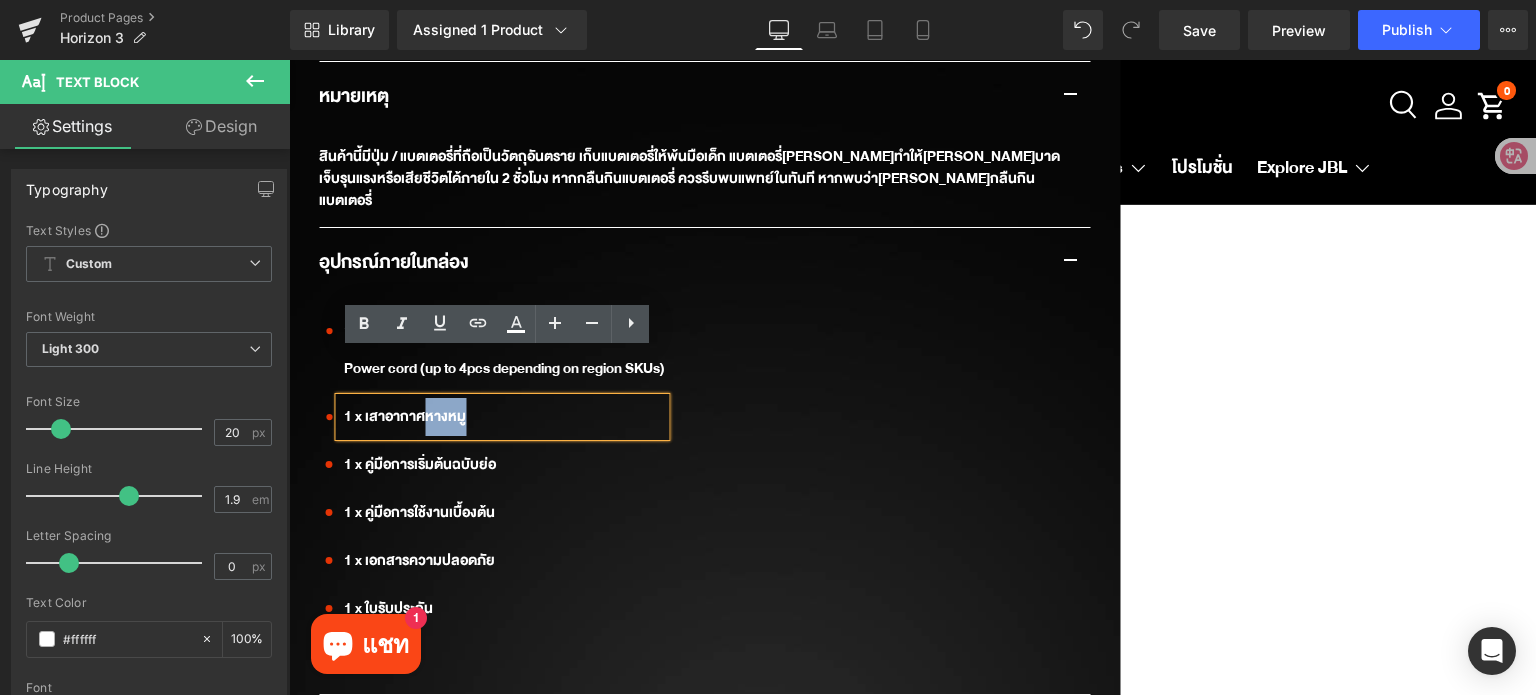 click on "1 x เสาอากาศหางหมู" at bounding box center (502, 417) 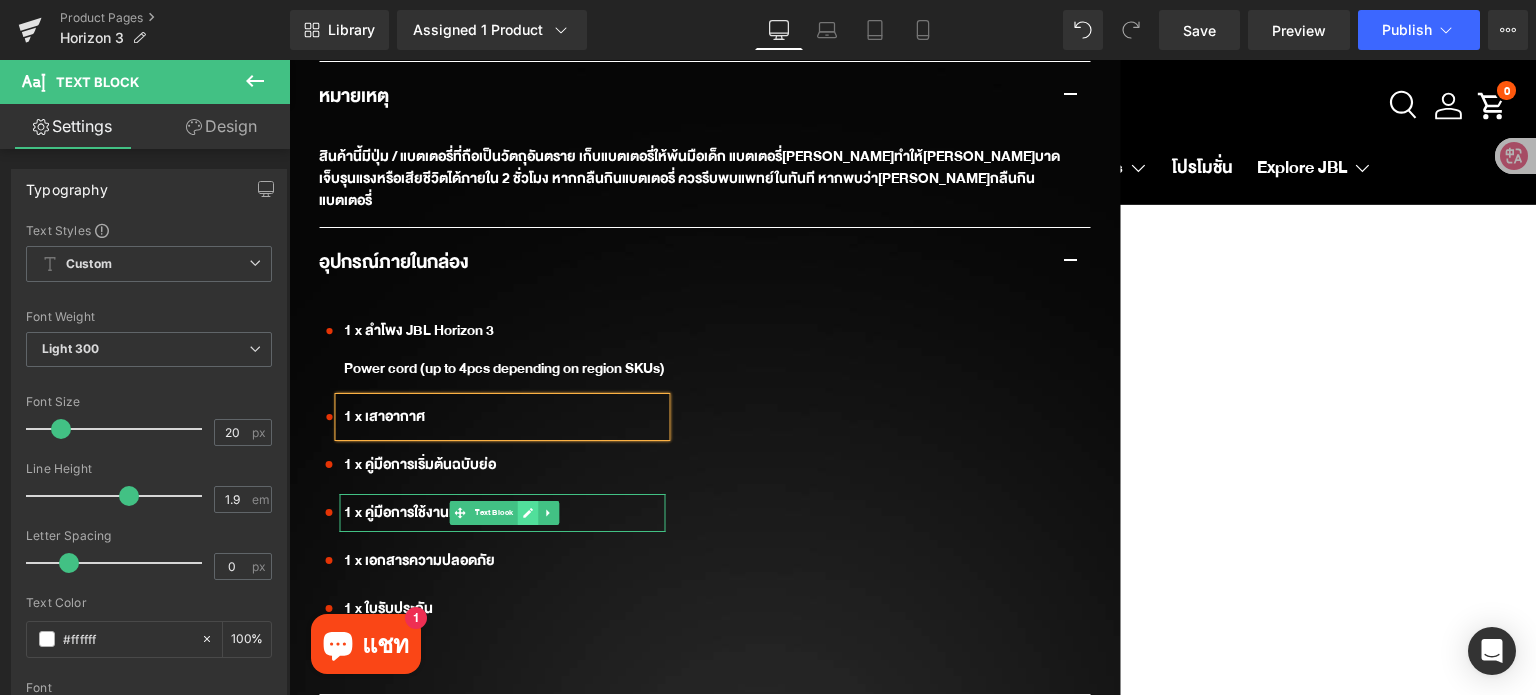 click 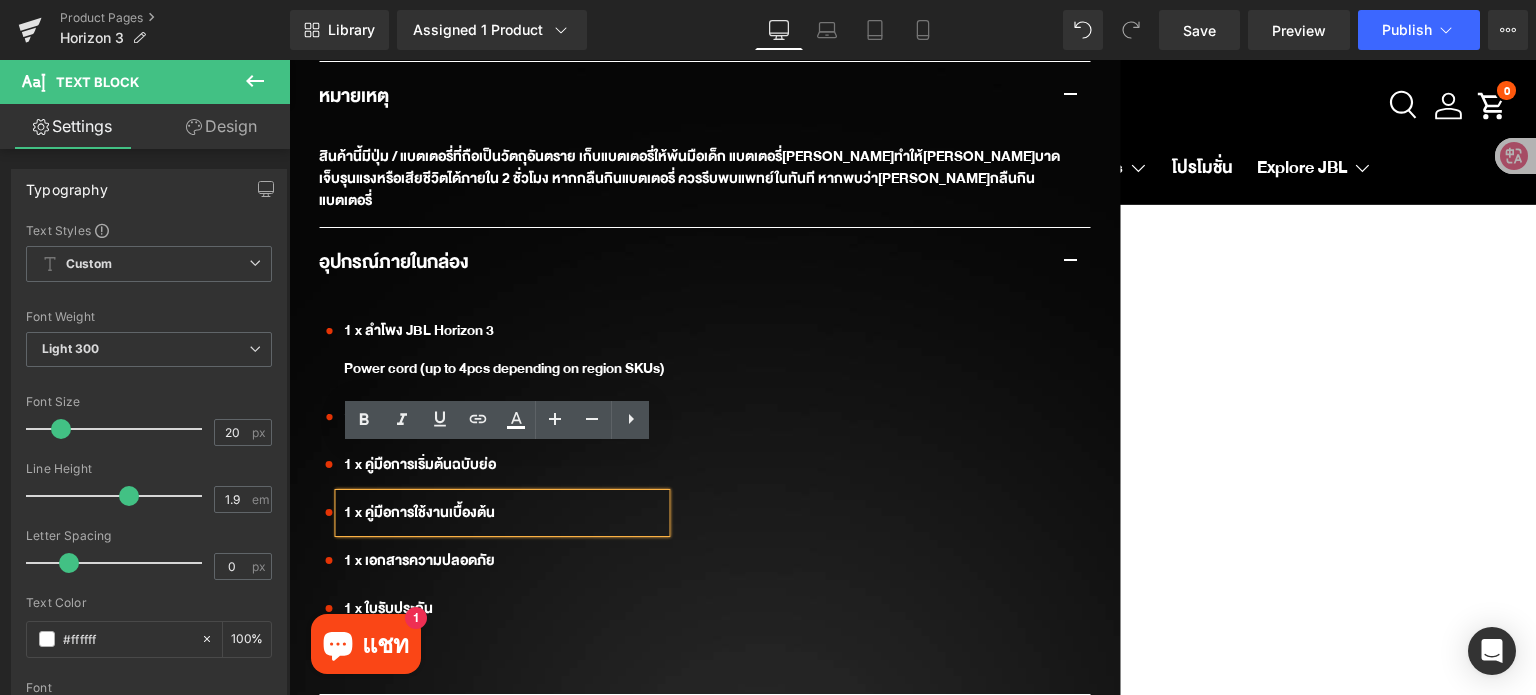 click on "1 x คู่มือการใช้งานเบื้องต้น" at bounding box center (502, 513) 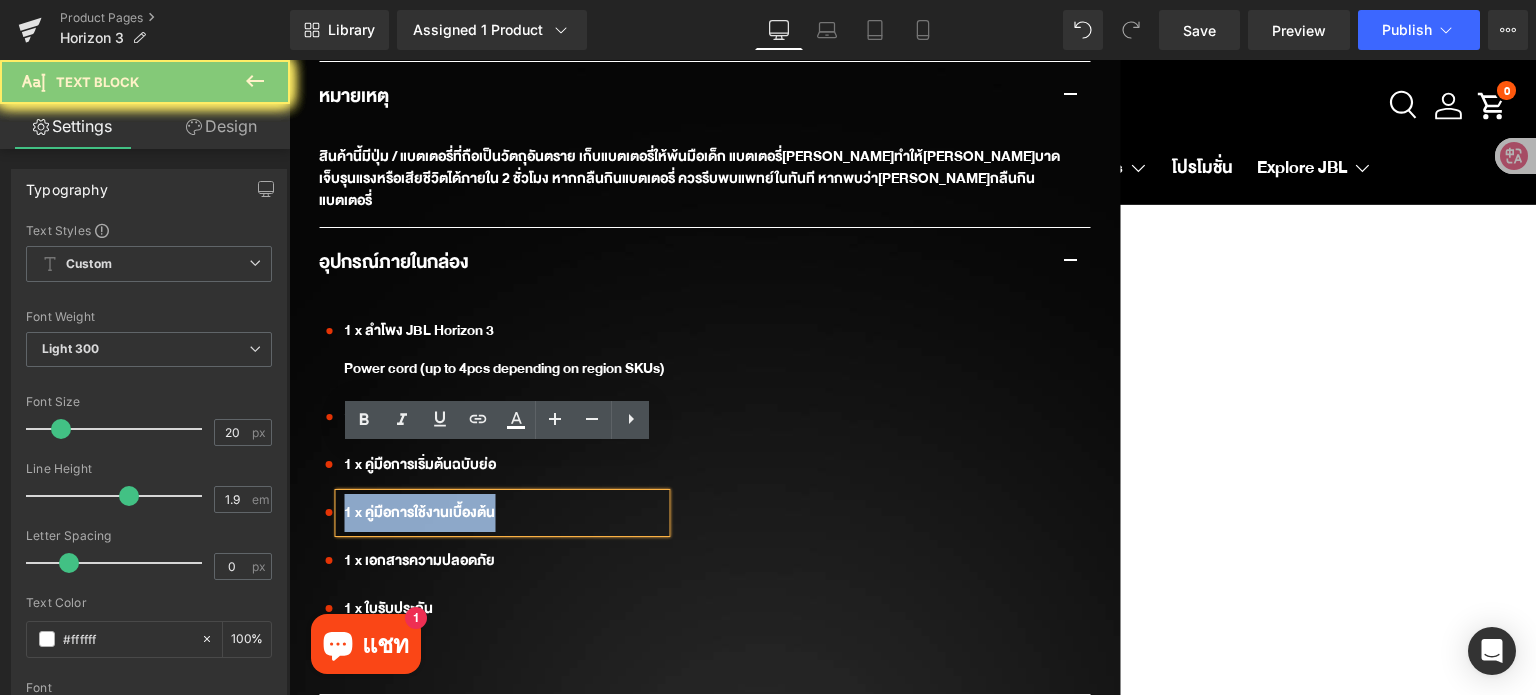click on "1 x คู่มือการใช้งานเบื้องต้น" at bounding box center (502, 513) 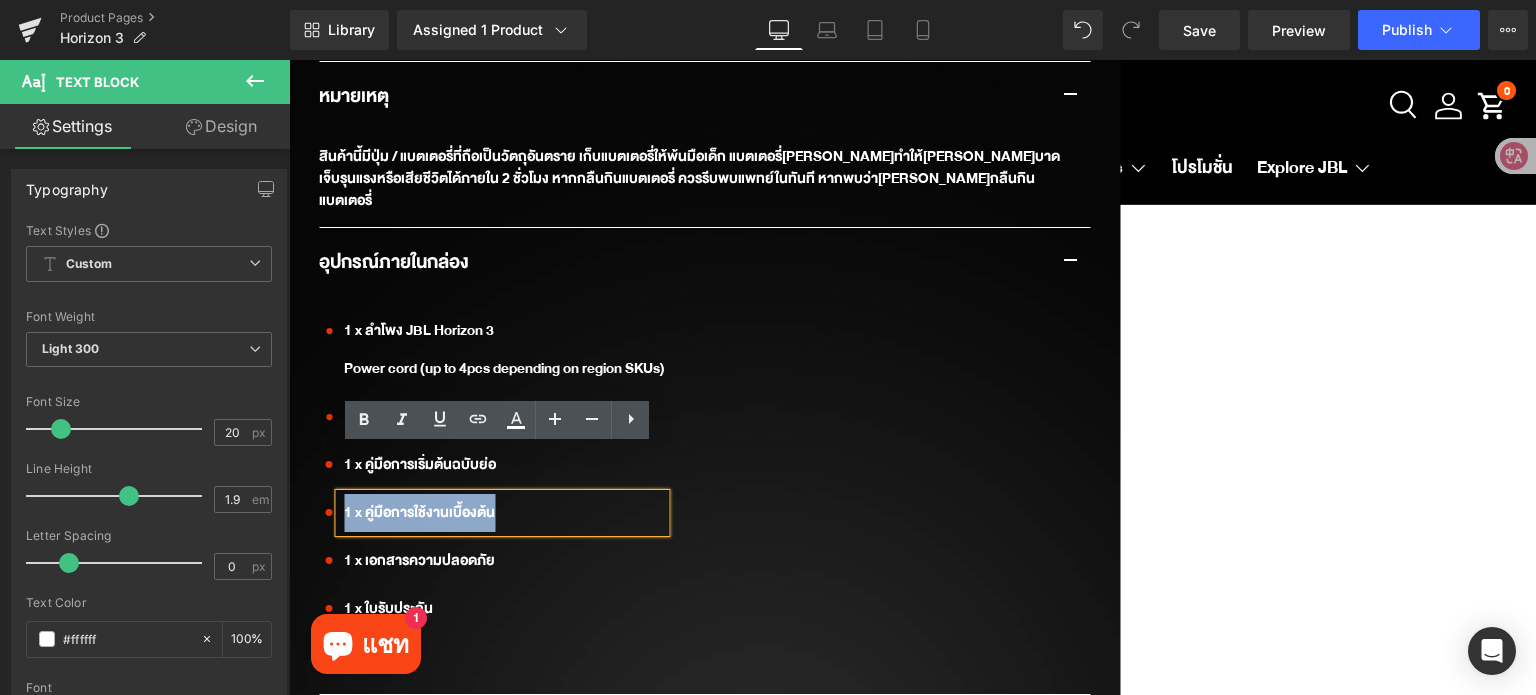 click on "1 x คู่มือการใช้งานเบื้องต้น" at bounding box center (502, 513) 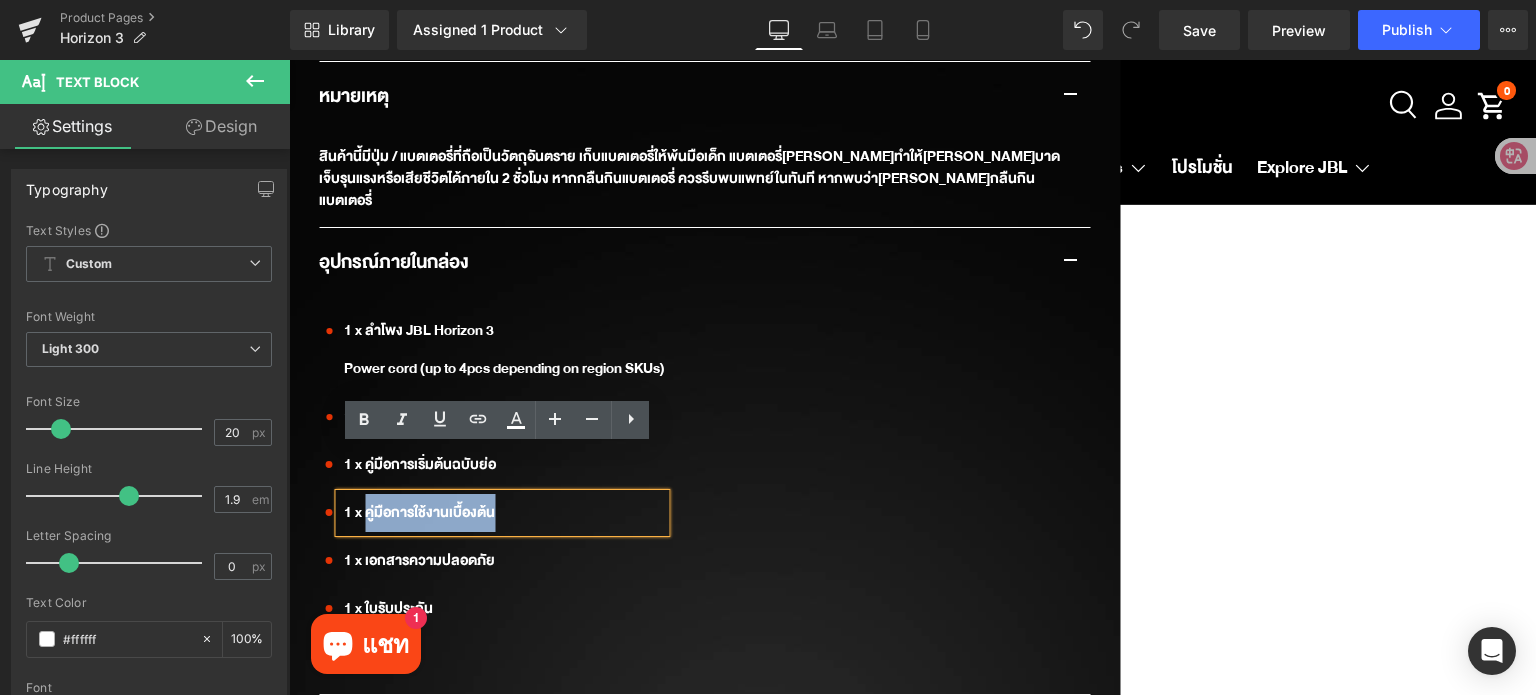 drag, startPoint x: 520, startPoint y: 467, endPoint x: 360, endPoint y: 467, distance: 160 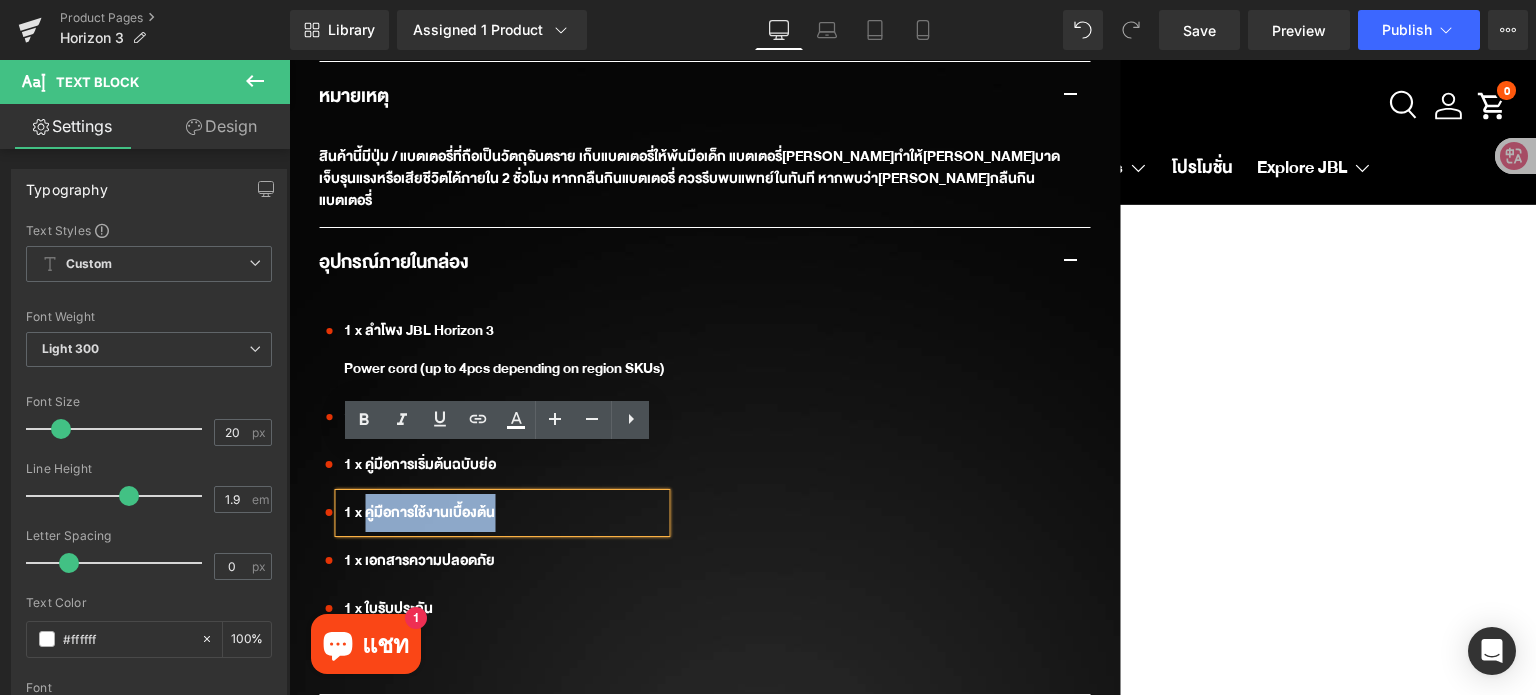 click on "1 x คู่มือการใช้งานเบื้องต้น" at bounding box center [502, 513] 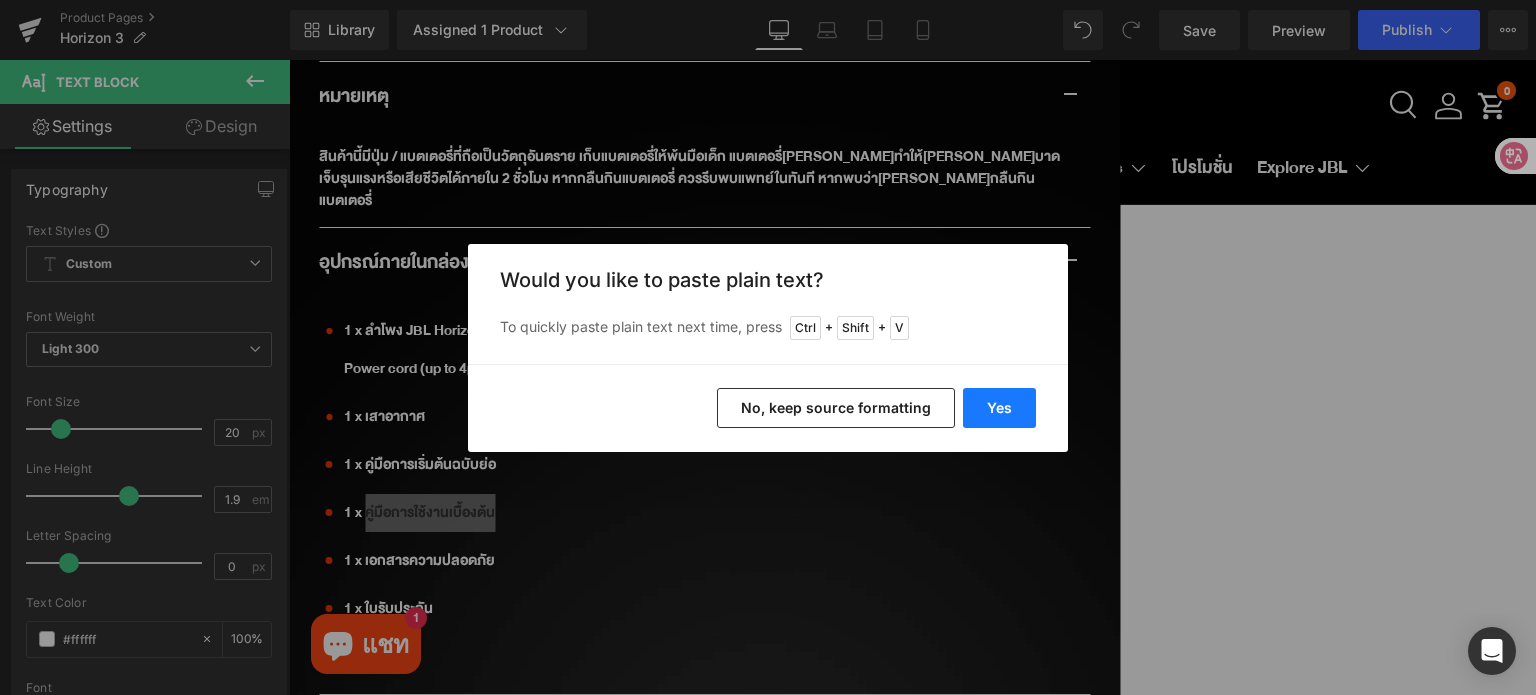 click on "Yes" at bounding box center (999, 408) 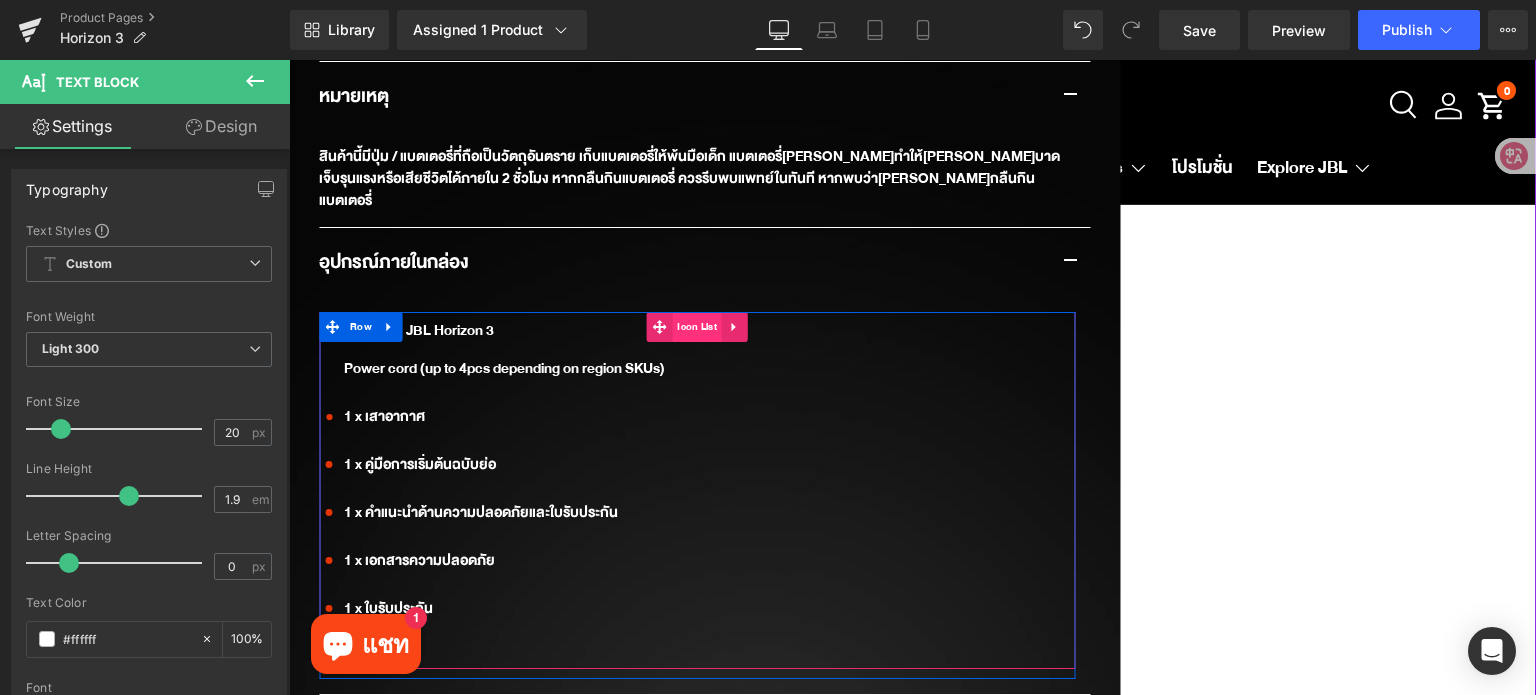 click on "Icon List" at bounding box center (697, 327) 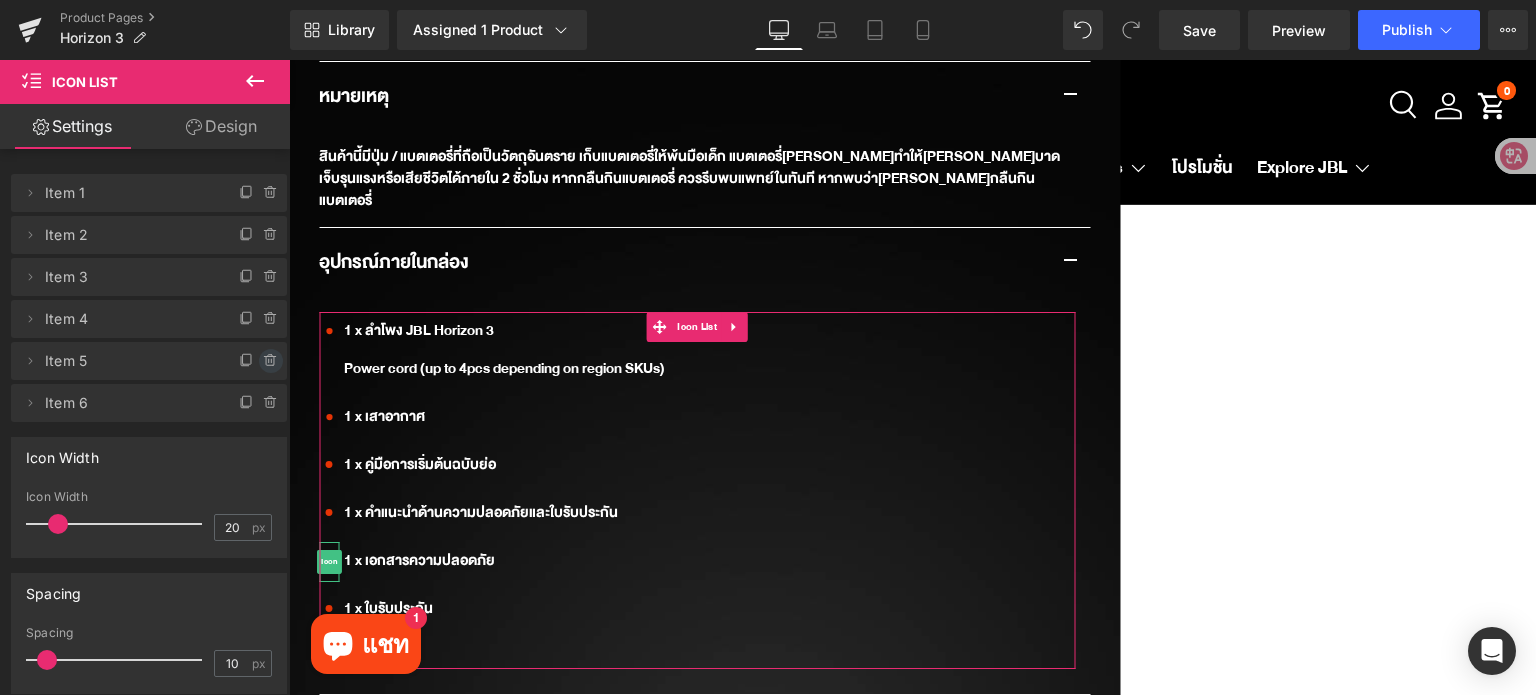 click at bounding box center (271, 361) 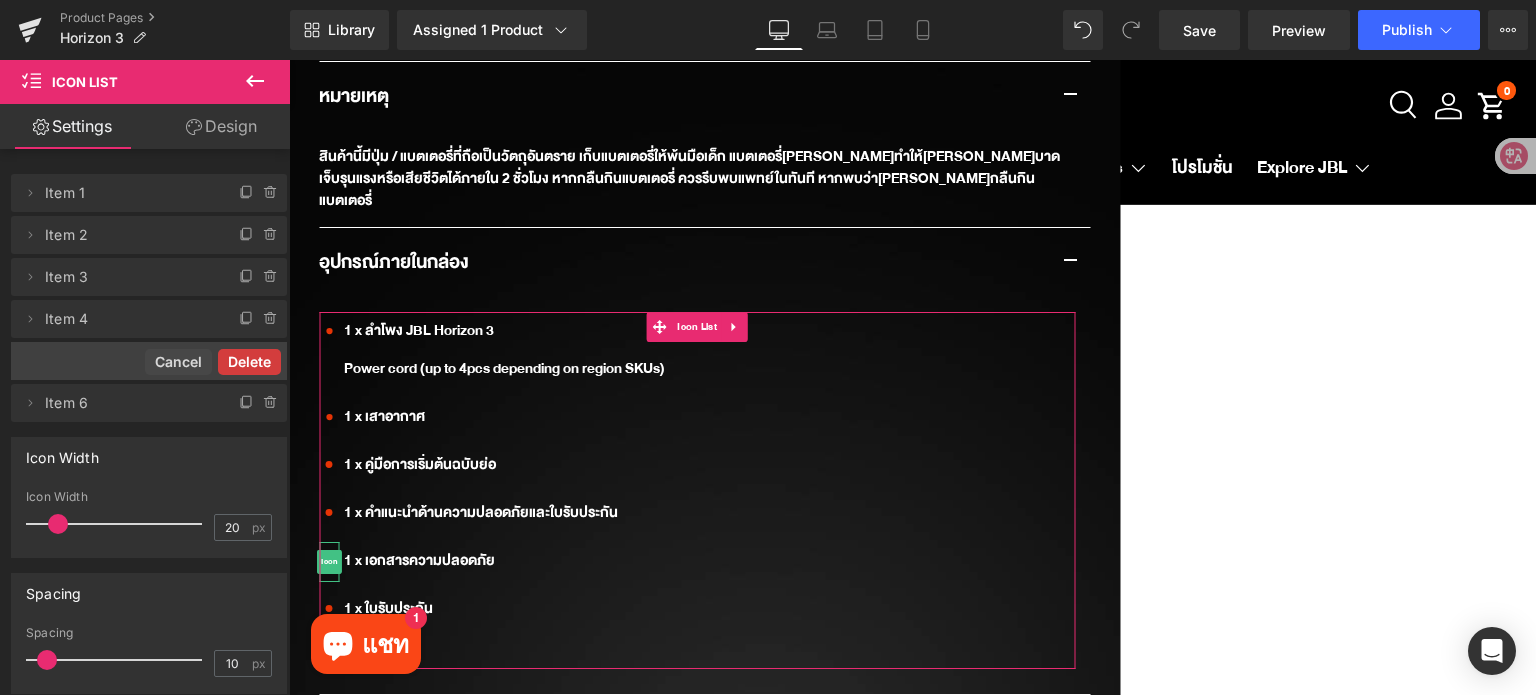 click on "Delete" at bounding box center (249, 362) 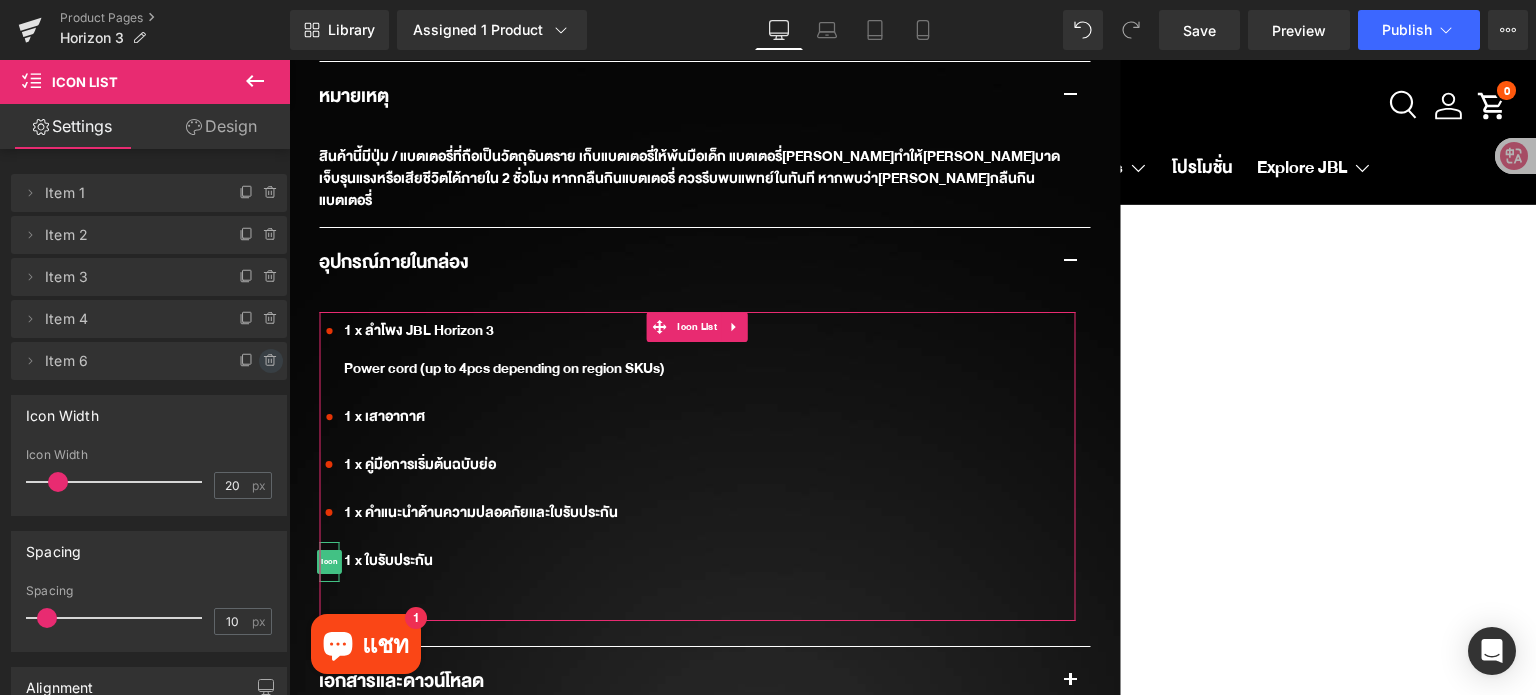 click 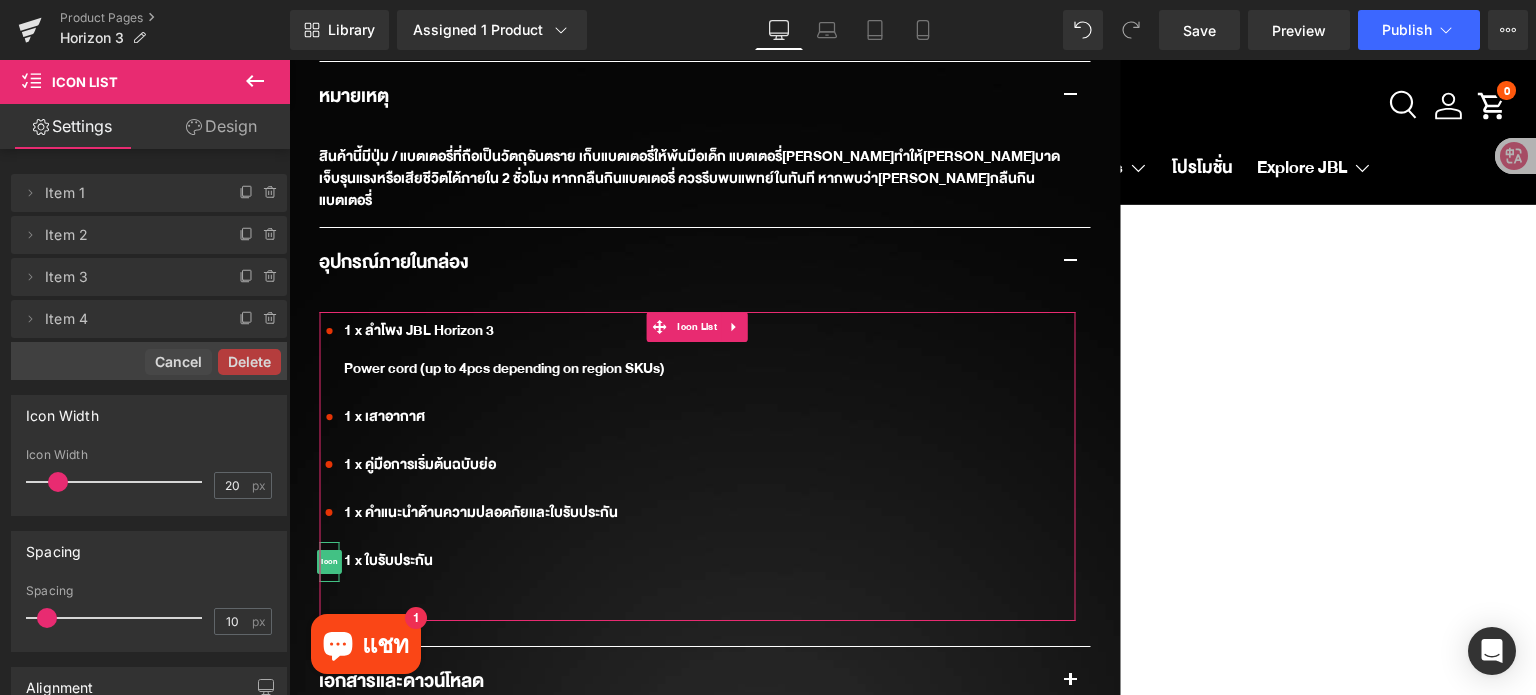 click on "Delete" at bounding box center (249, 362) 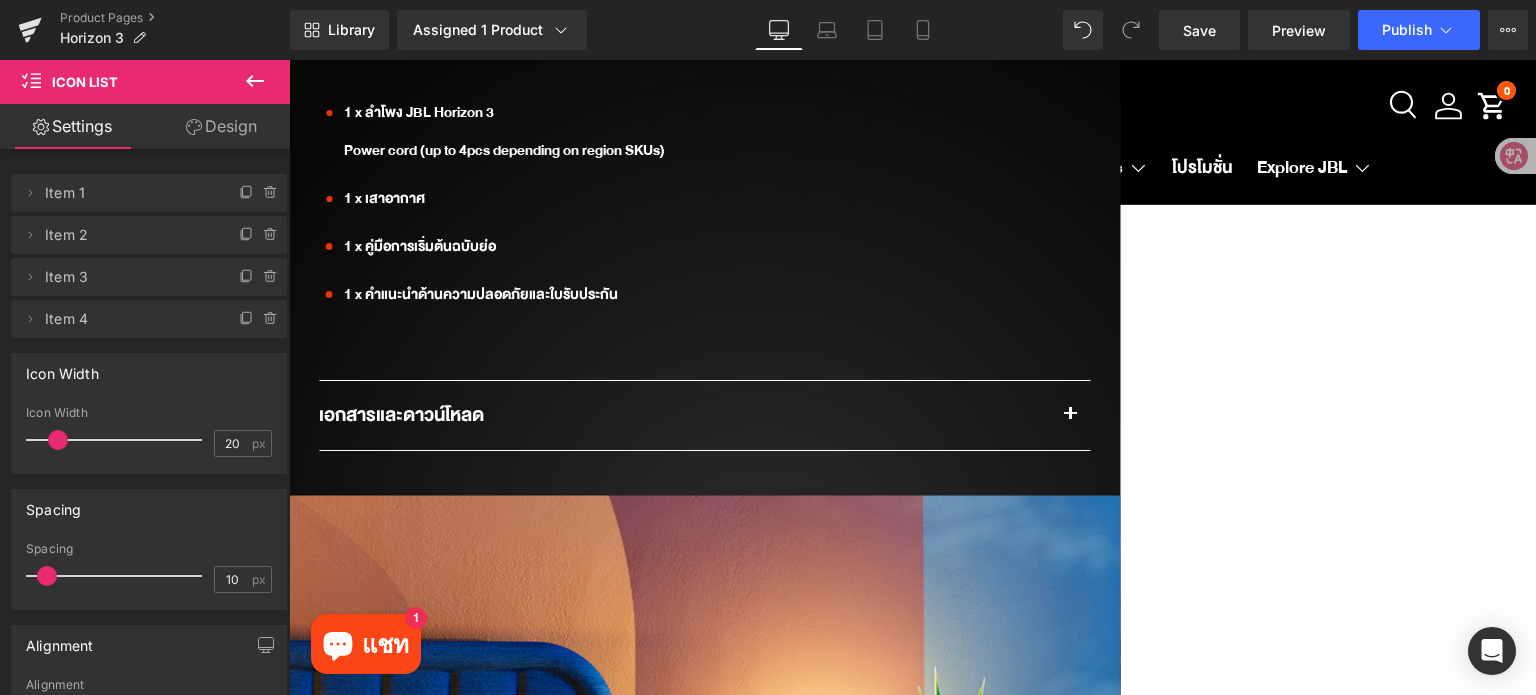 scroll, scrollTop: 3200, scrollLeft: 0, axis: vertical 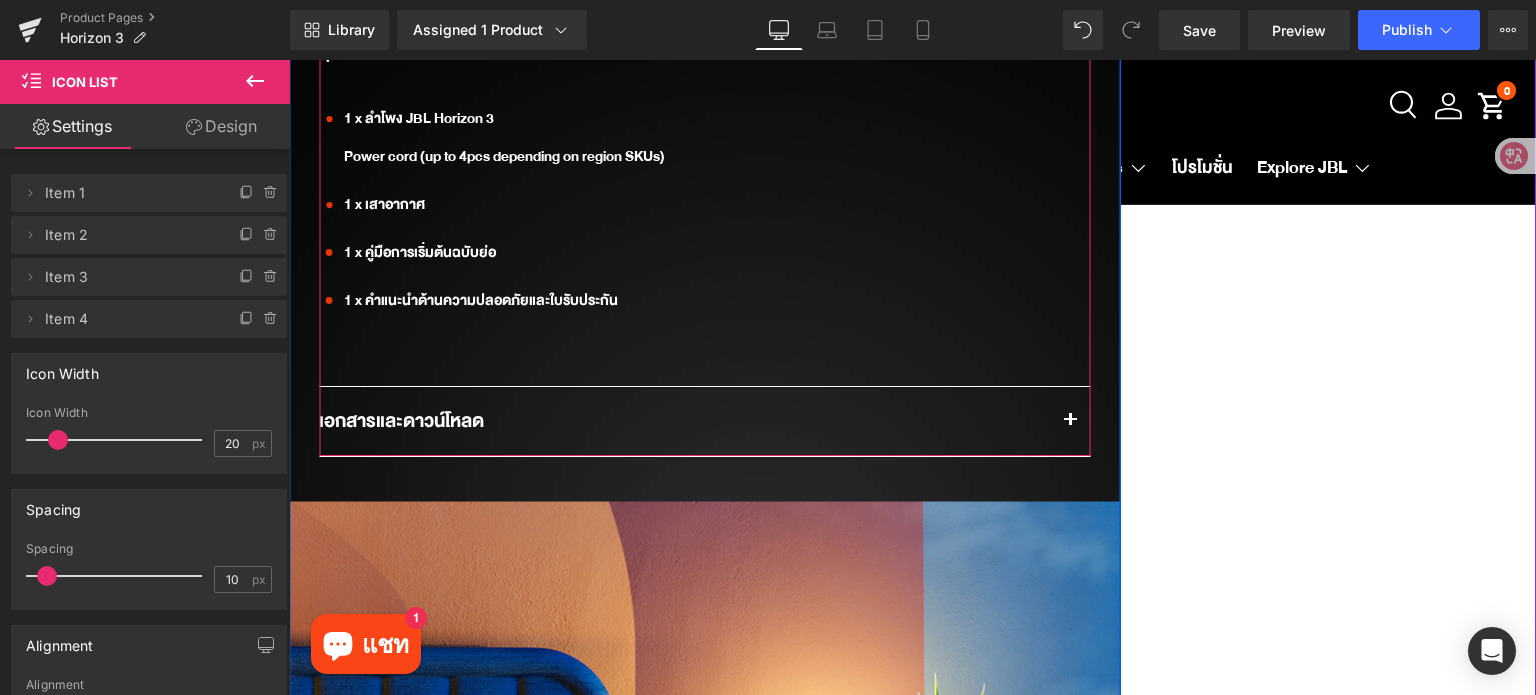 drag, startPoint x: 1052, startPoint y: 377, endPoint x: 665, endPoint y: 399, distance: 387.62482 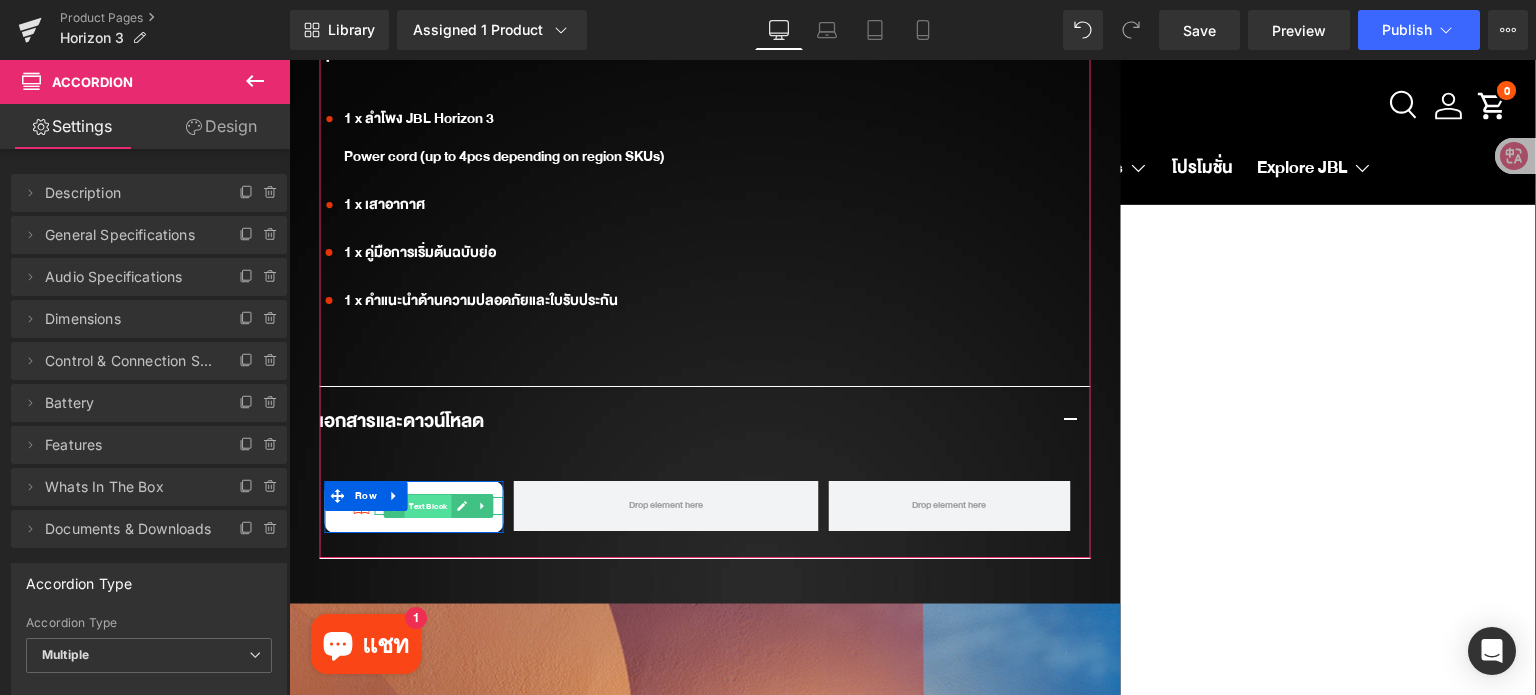 click on "Text Block" at bounding box center [428, 507] 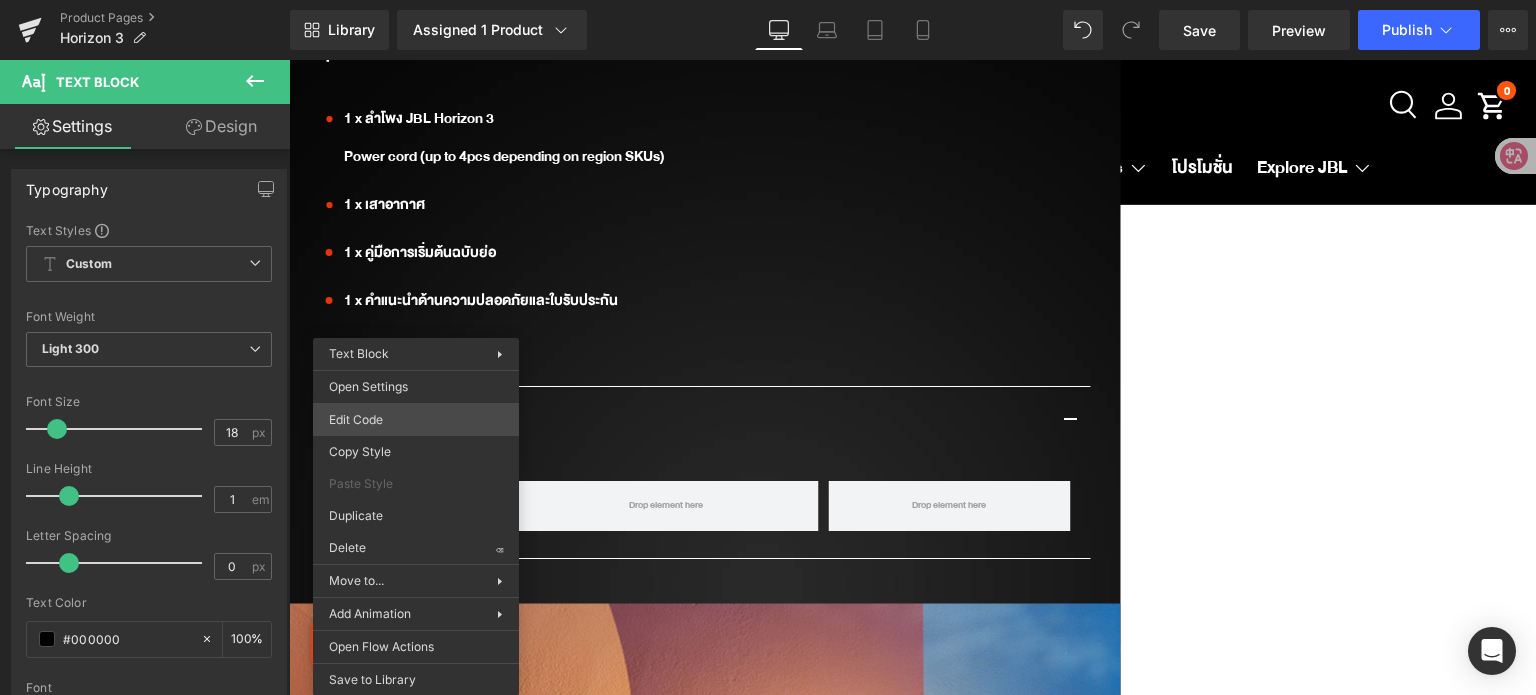 click on "Text Block  You are previewing how the   will restyle your page. You can not edit Elements in Preset Preview Mode.  Product Pages Horizon 3 Library Assigned 1 Product  Product Preview
JBL HORIZON 3 Manage assigned products Desktop Desktop Laptop Tablet Mobile Save Preview Publish Scheduled View Live Page View with current Template Save Template to Library Schedule Publish Publish Settings Shortcuts  Your page can’t be published   You've reached the maximum number of published pages on your plan  (114/999999).  You need to upgrade your plan or unpublish all your pages to get 1 publish slot.   Unpublish pages   Upgrade plan  Elements Global Style Base Row  rows, columns, layouts, div Heading  headings, titles, h1,h2,h3,h4,h5,h6 Text Block  texts, paragraphs, contents, blocks Image  images, photos, alts, uploads Icon  icons, symbols Button  button, call to action, cta Separator  separators, dividers, horizontal lines Liquid  Banner Parallax  banner, slideshow, hero, image, cover, parallax, effect" at bounding box center [768, 0] 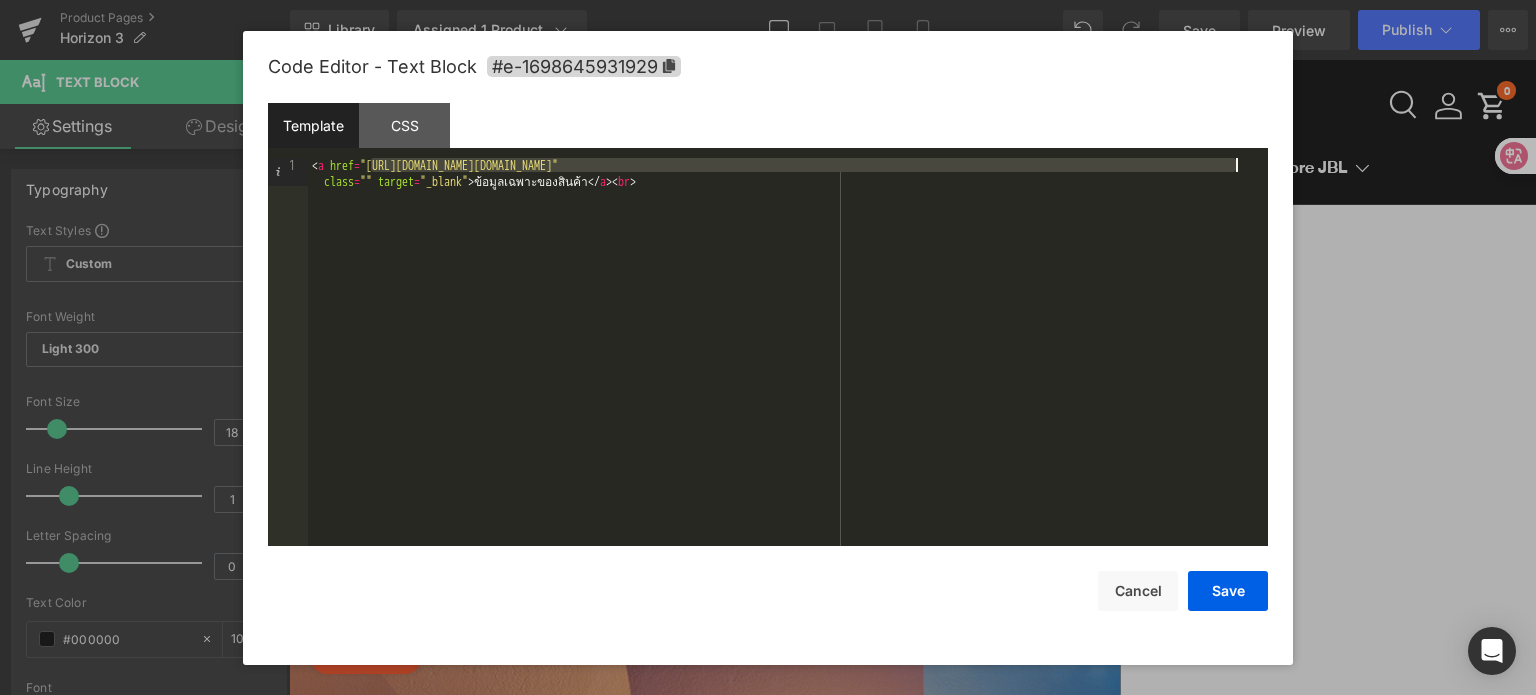 drag, startPoint x: 372, startPoint y: 165, endPoint x: 1234, endPoint y: 162, distance: 862.00525 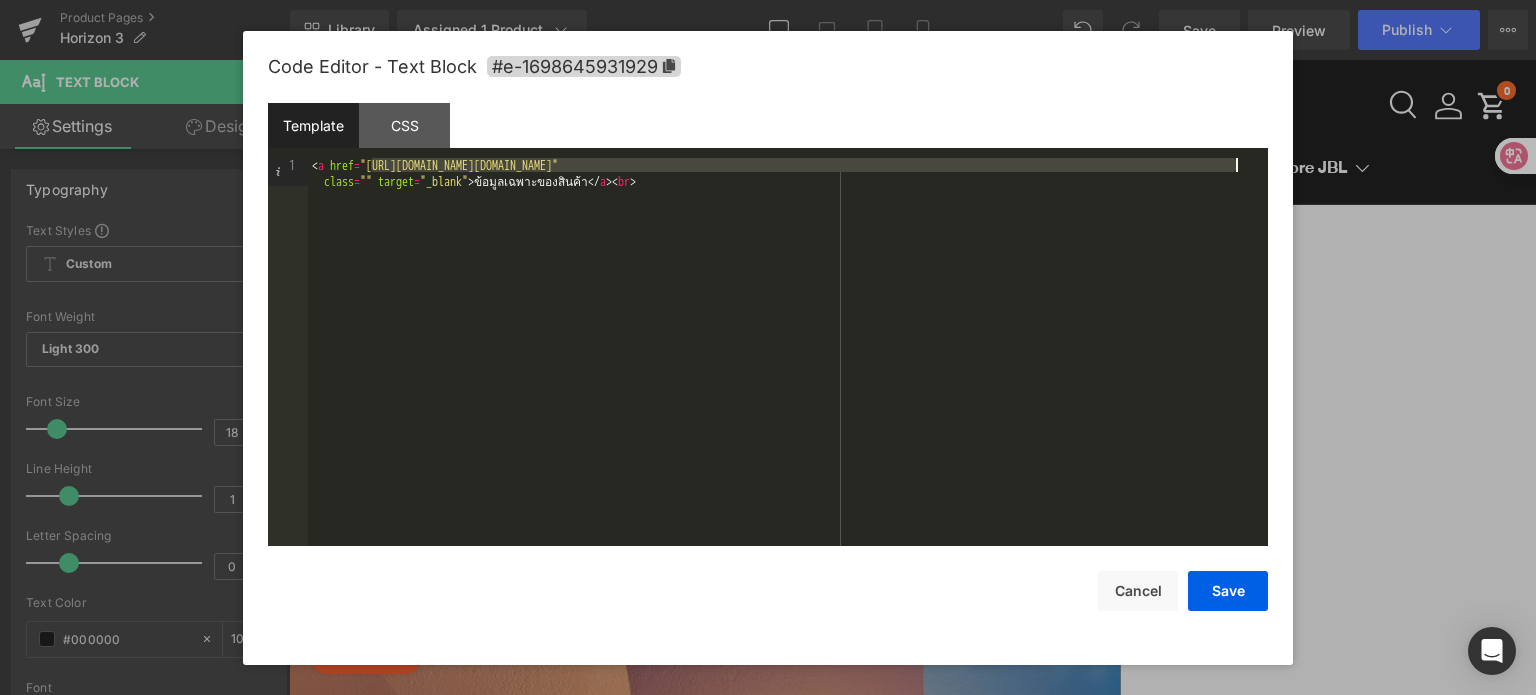 click on "< a   href = "[URL][DOMAIN_NAME][DOMAIN_NAME]"      class = ""   target = "_blank" > ข้อมูลเฉพาะของสินค้า </ a > < br >" at bounding box center (788, 381) 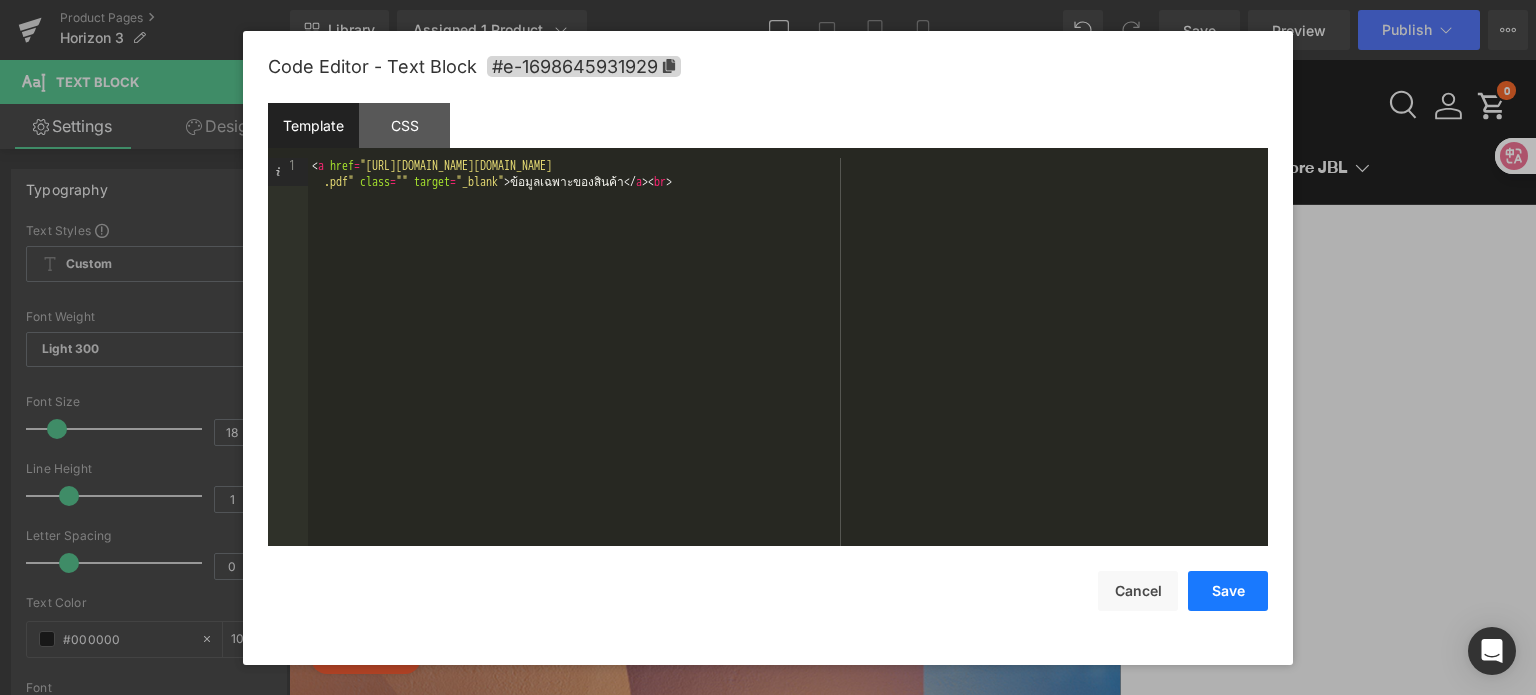 click on "Save" at bounding box center (1228, 591) 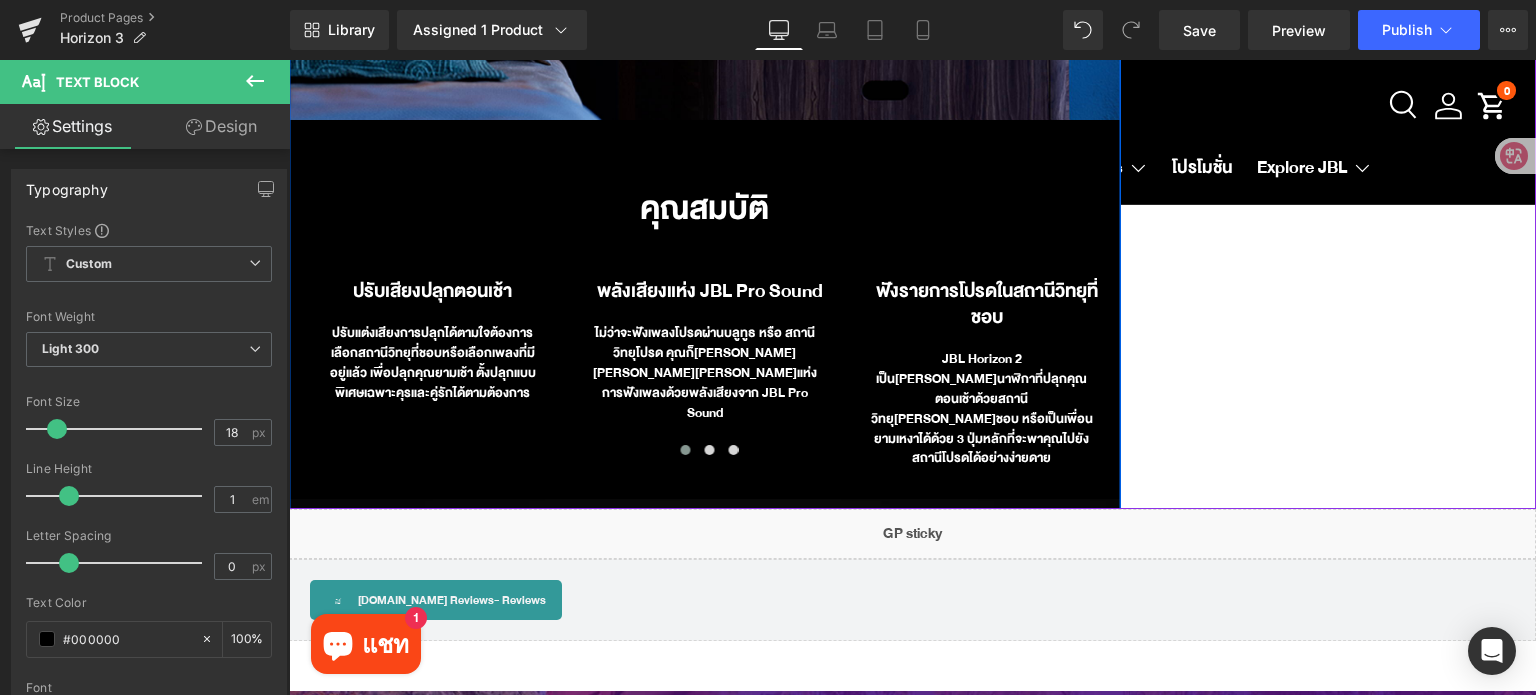 scroll, scrollTop: 4200, scrollLeft: 0, axis: vertical 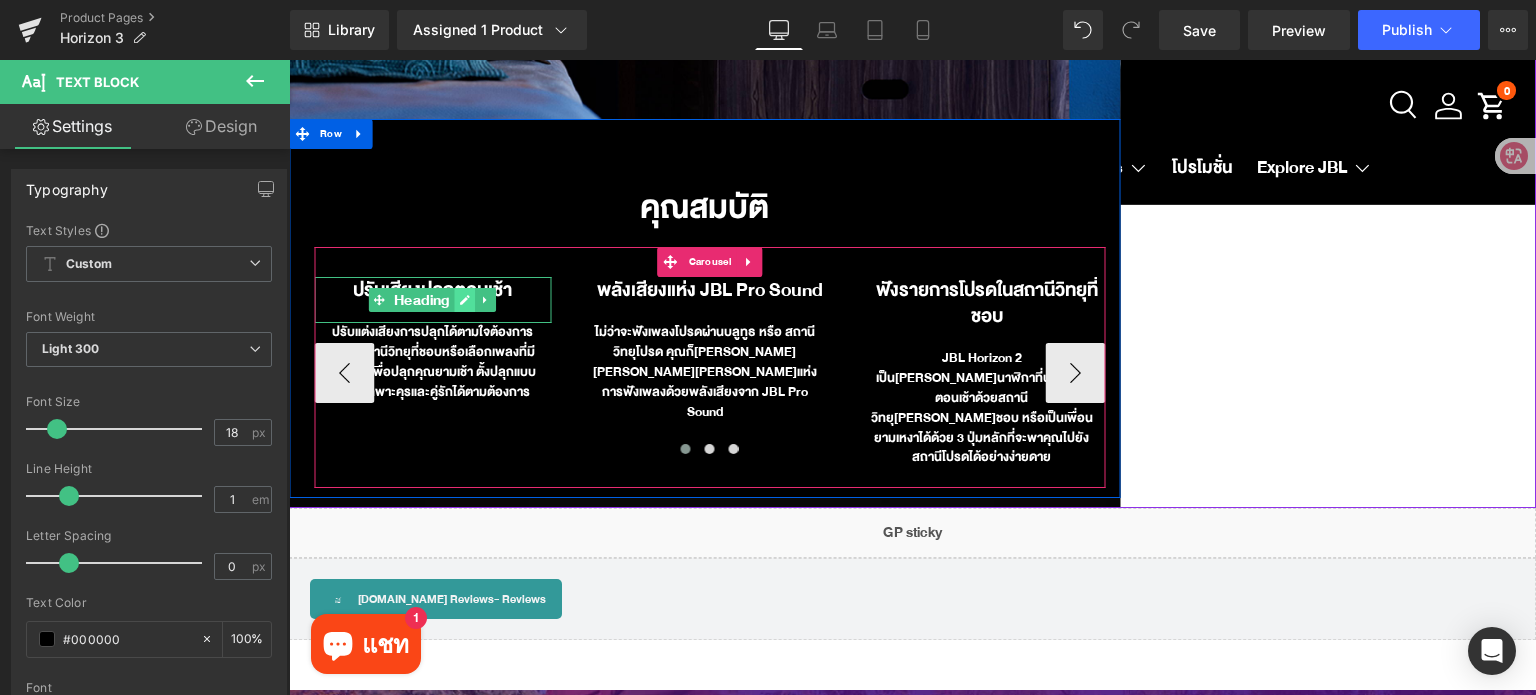 click at bounding box center (465, 300) 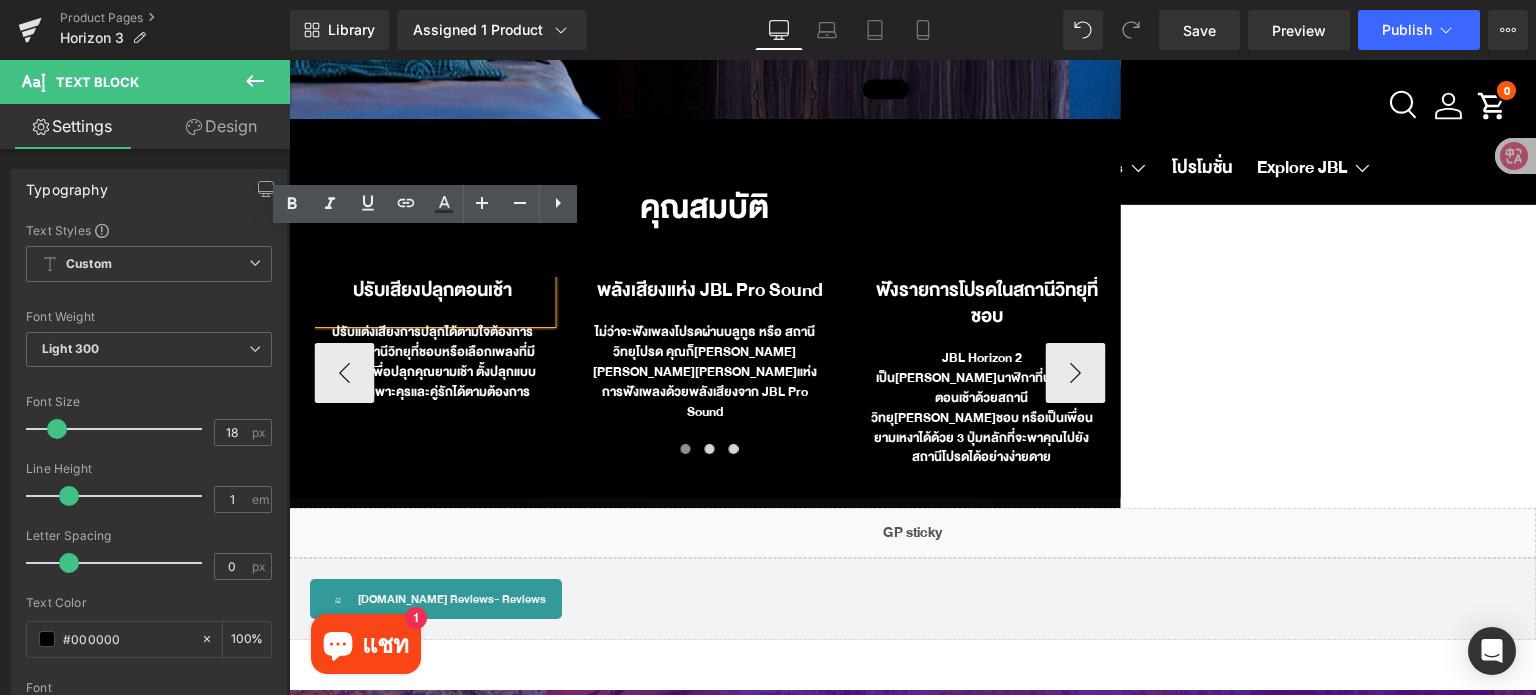 click on "ปรับเสียงปลุกตอนเช้า" at bounding box center [432, 290] 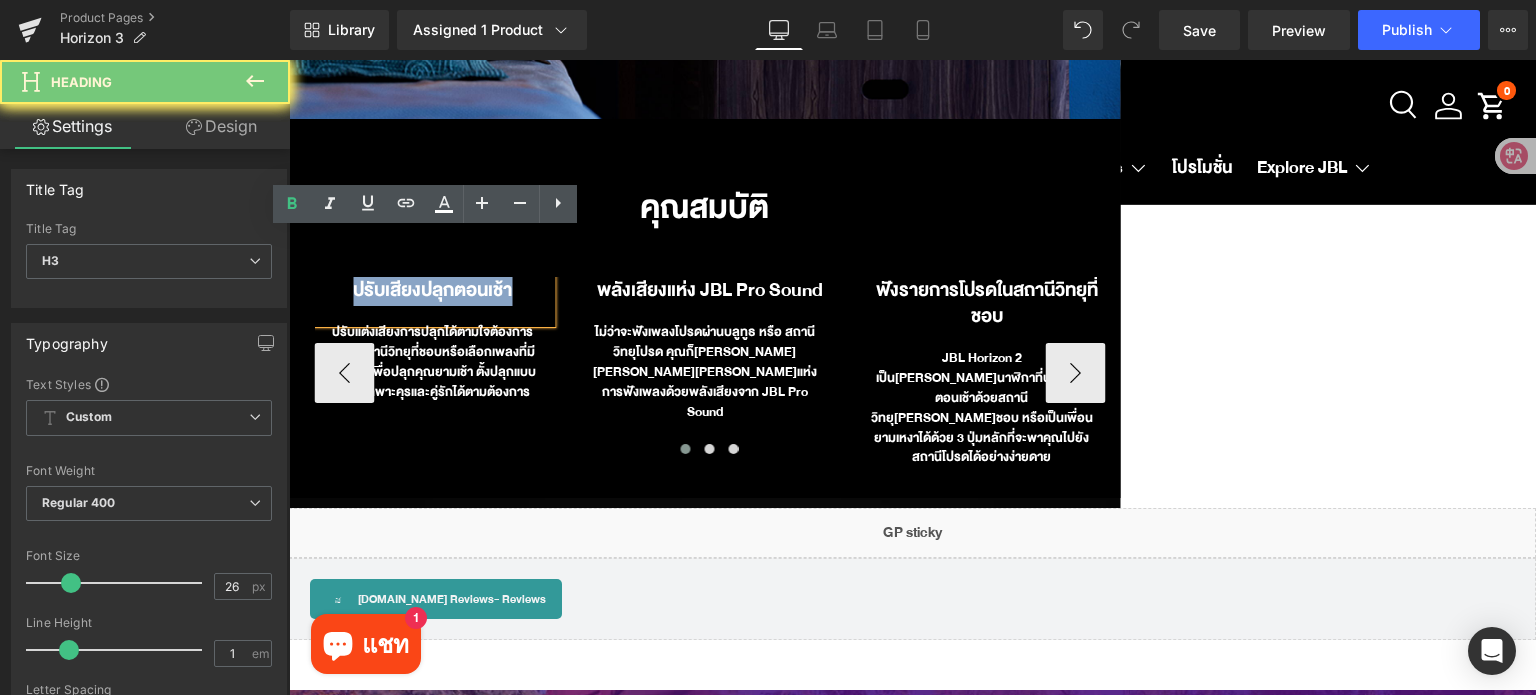 paste 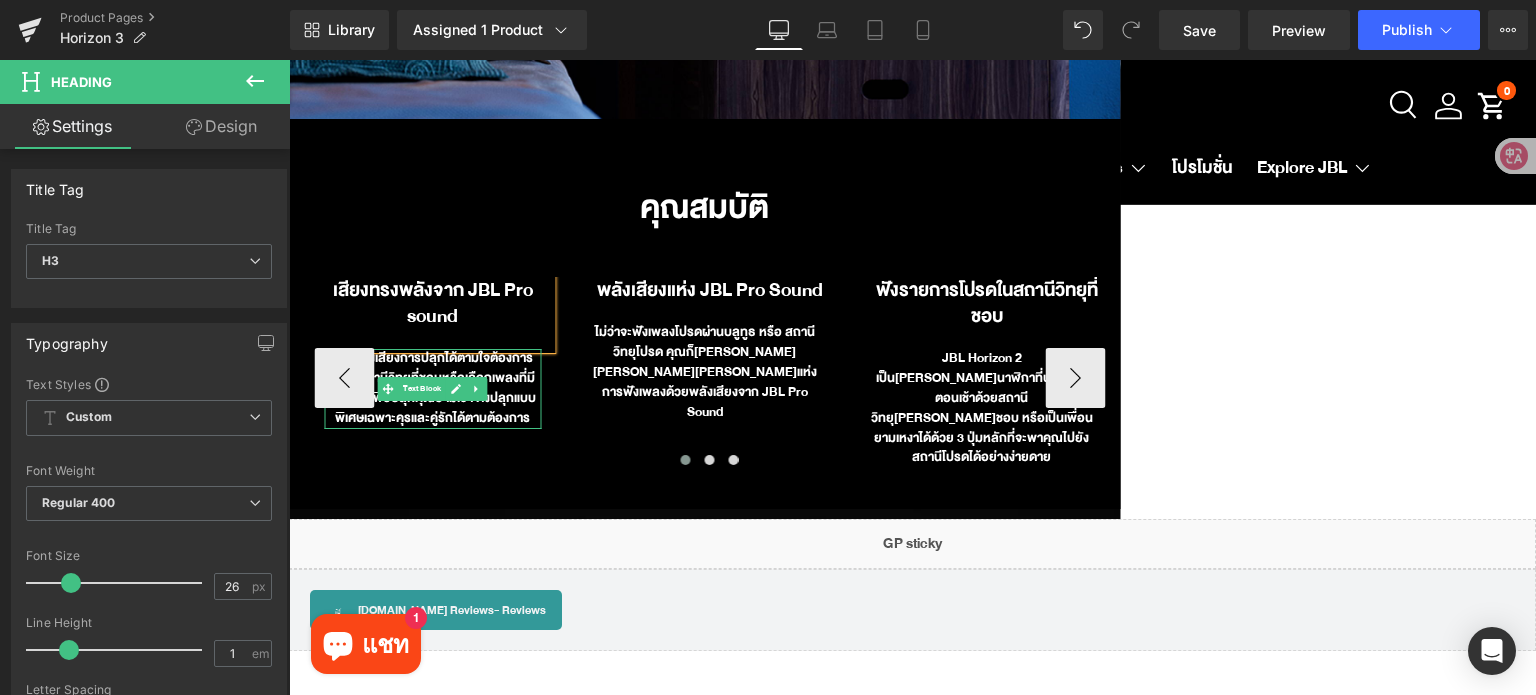 click at bounding box center (456, 389) 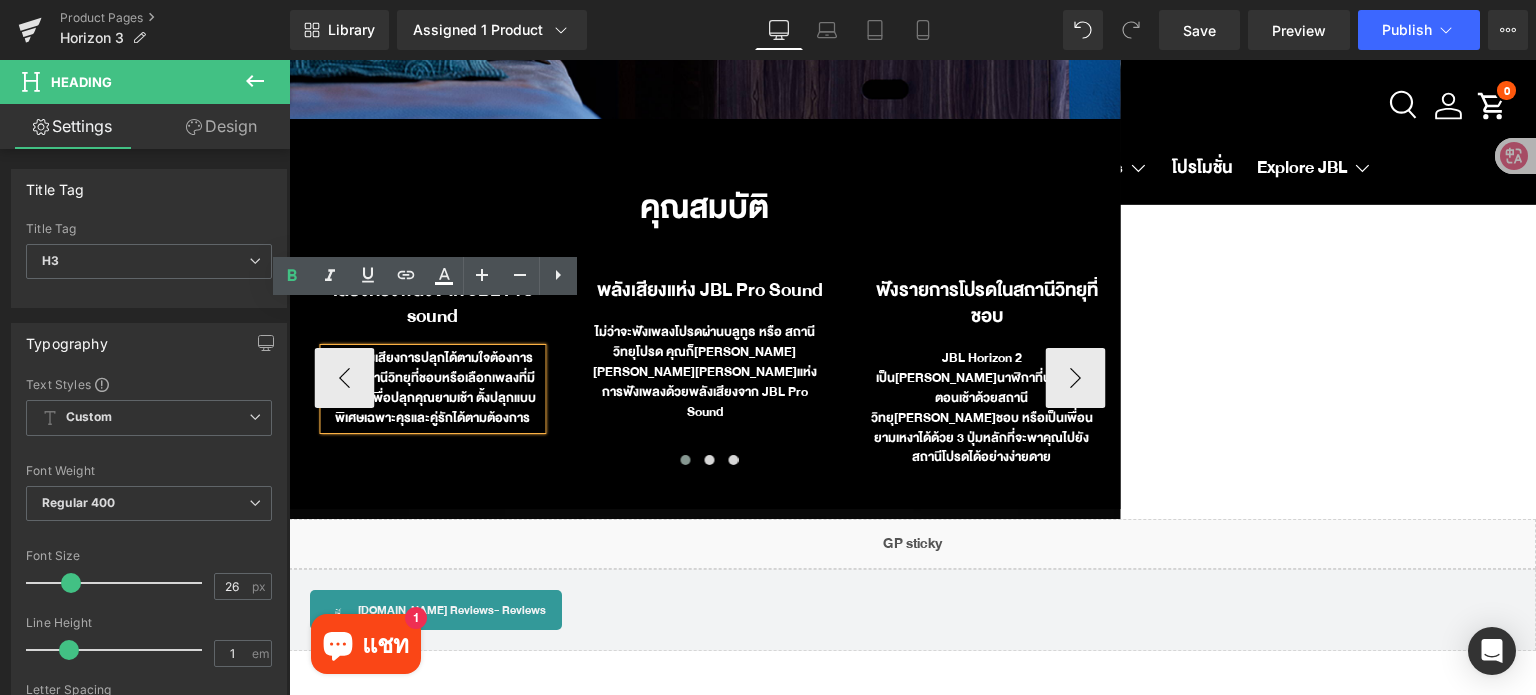 click on "ปรับแต่งเสียงการปลุกได้ตามใจต้องการ เลือกสถานีวิทยุที่ชอบหรือเลือกเพลงที่มีอยู่แล้ว เพื่อปลุกคุณยามเช้า ตั้งปลุกแบบพิเศษเฉพาะคุรและคู่รักได้ตามต้องการ" at bounding box center [432, 388] 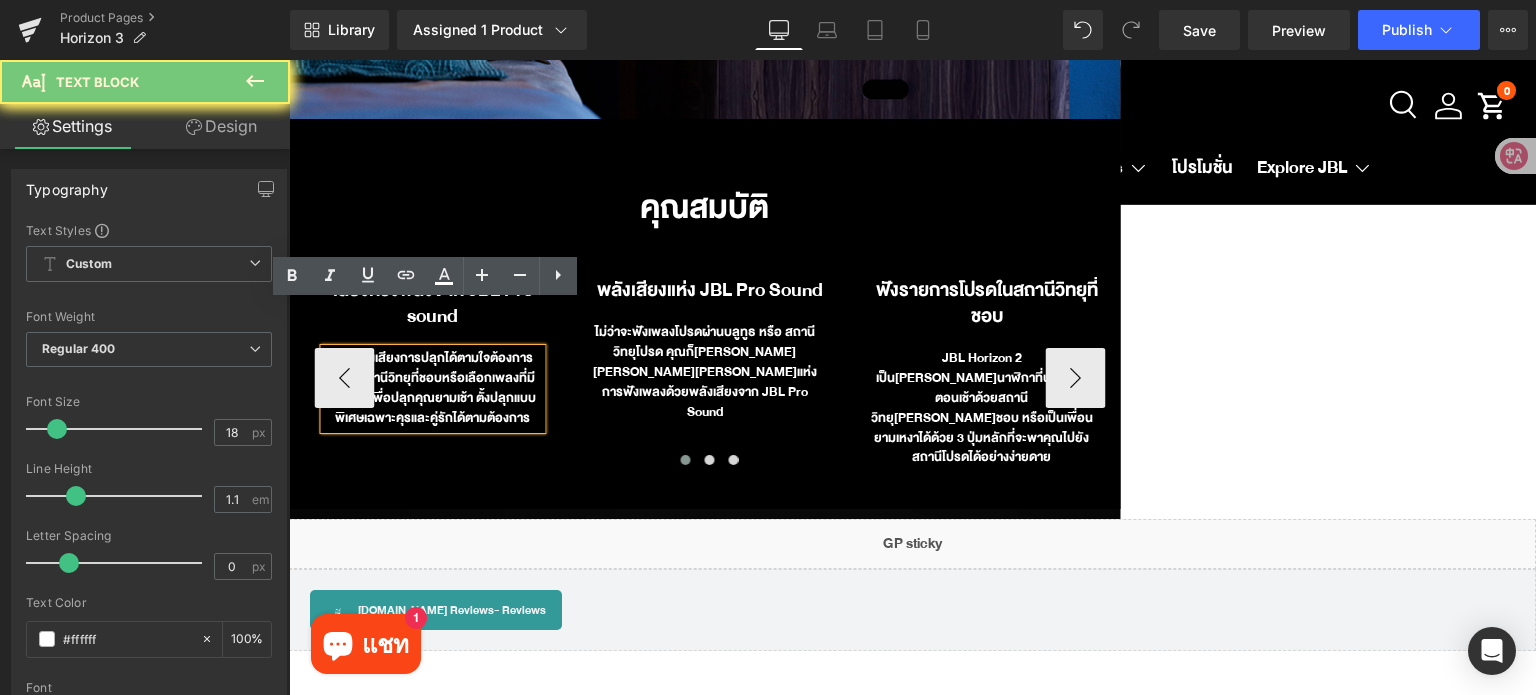 click on "ปรับแต่งเสียงการปลุกได้ตามใจต้องการ เลือกสถานีวิทยุที่ชอบหรือเลือกเพลงที่มีอยู่แล้ว เพื่อปลุกคุณยามเช้า ตั้งปลุกแบบพิเศษเฉพาะคุรและคู่รักได้ตามต้องการ" at bounding box center (432, 388) 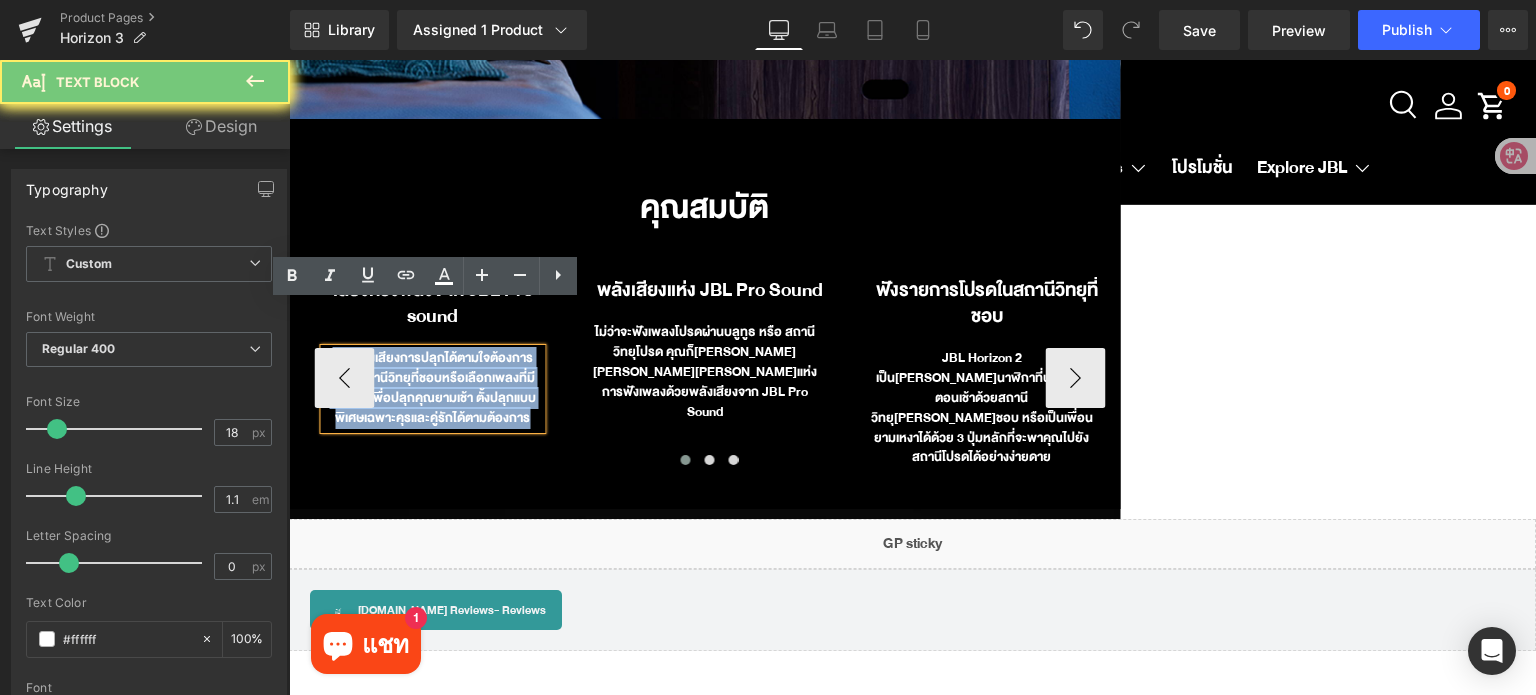 paste 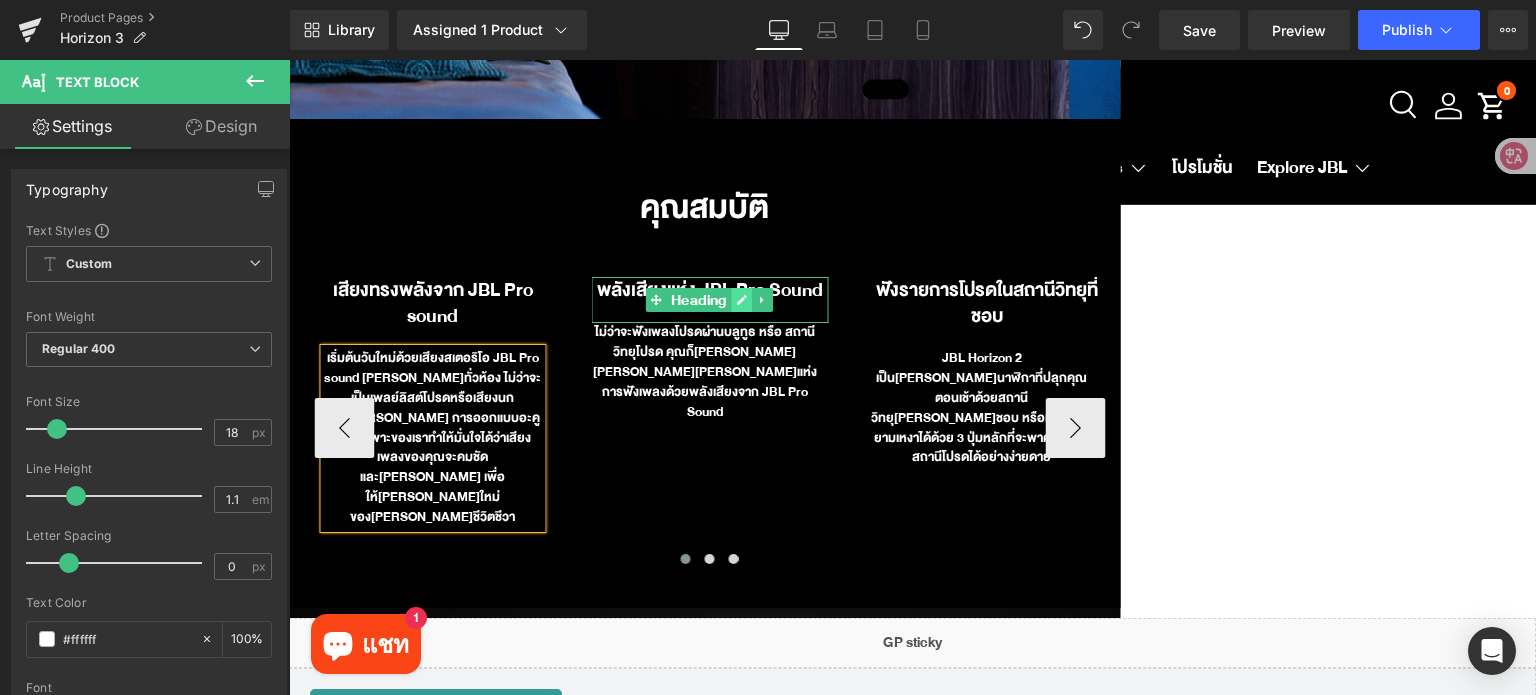 click 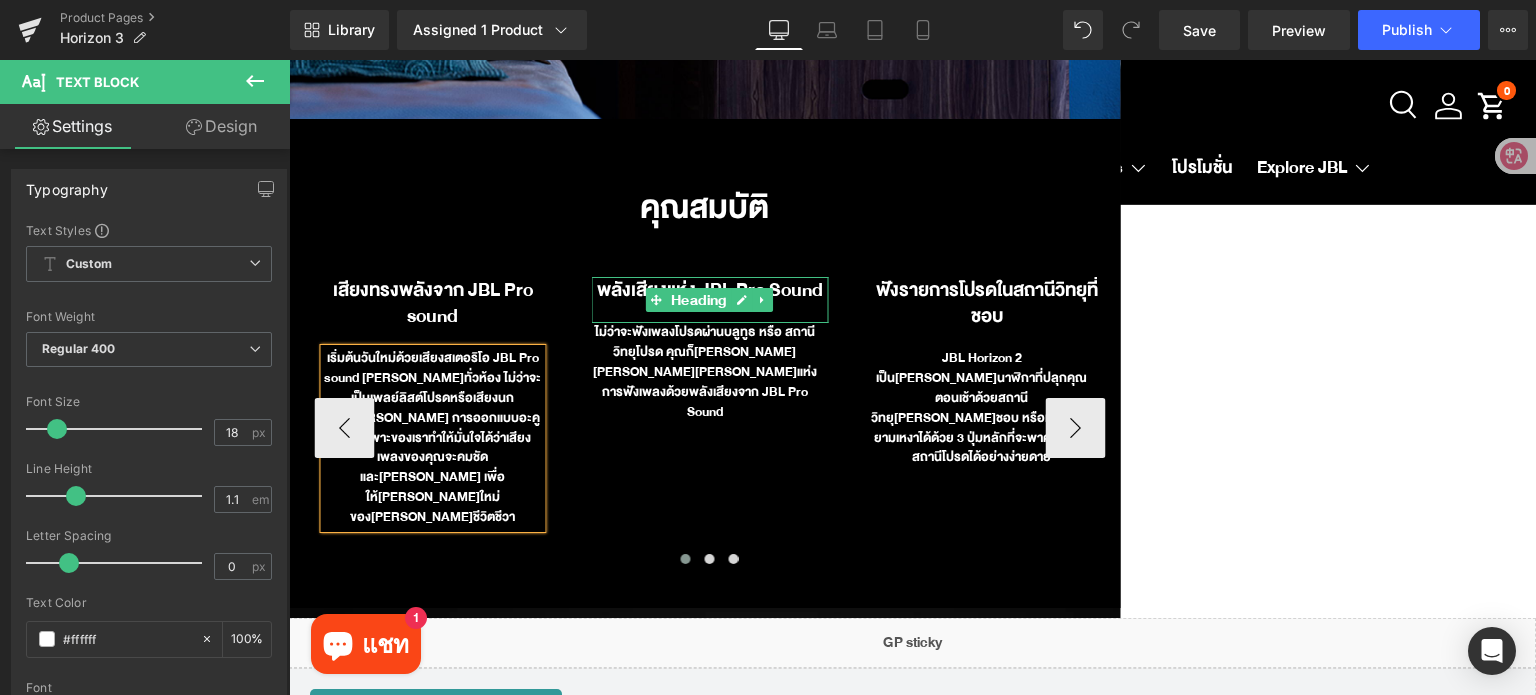 click on "พลังเสียงแห่ง JBL Pro Sound" at bounding box center (710, 290) 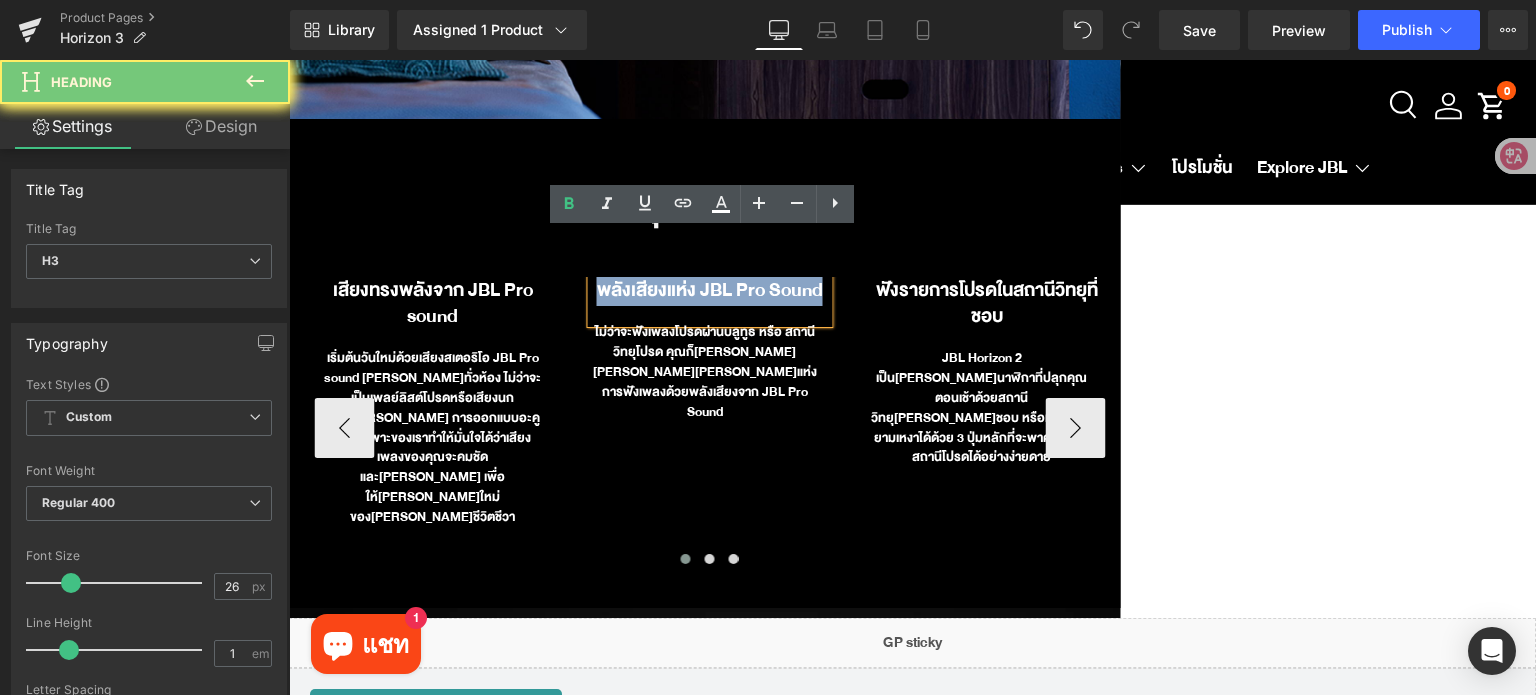 paste 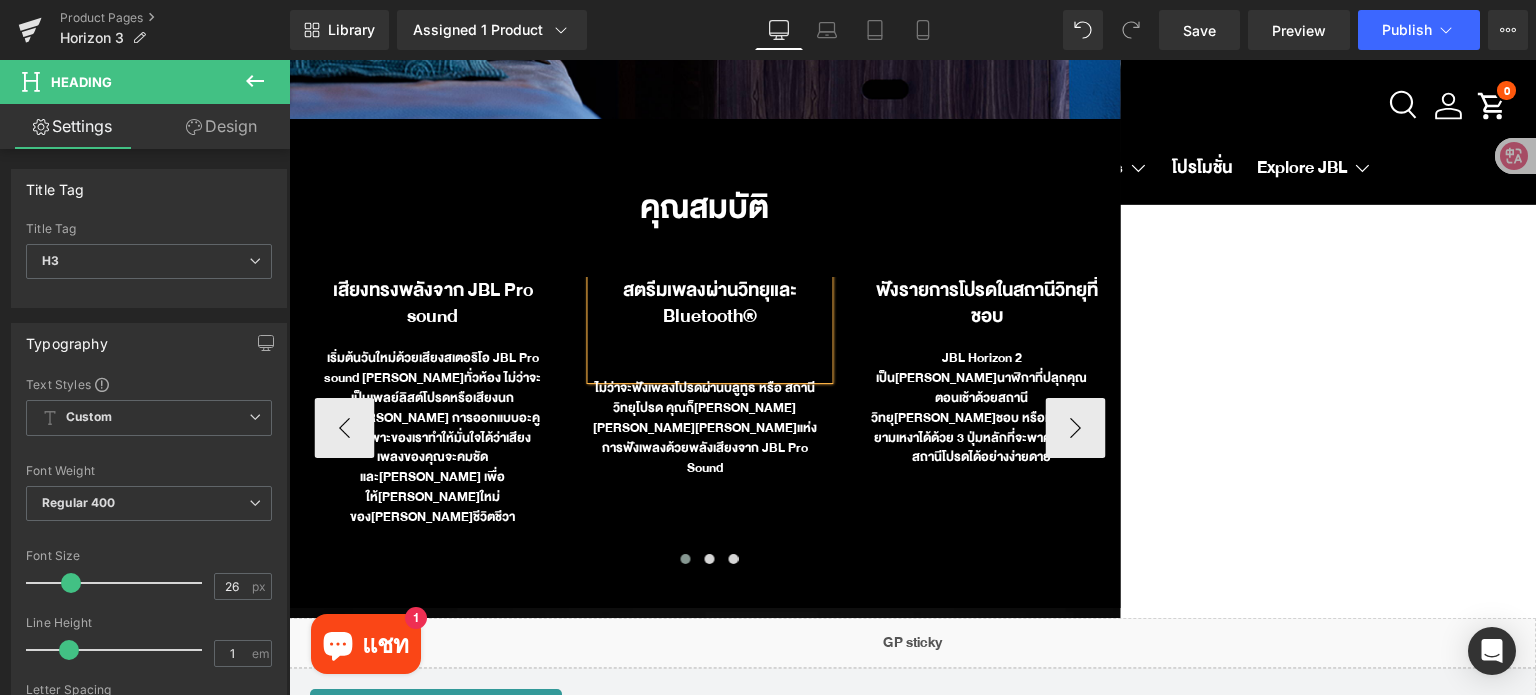 click at bounding box center [709, 344] 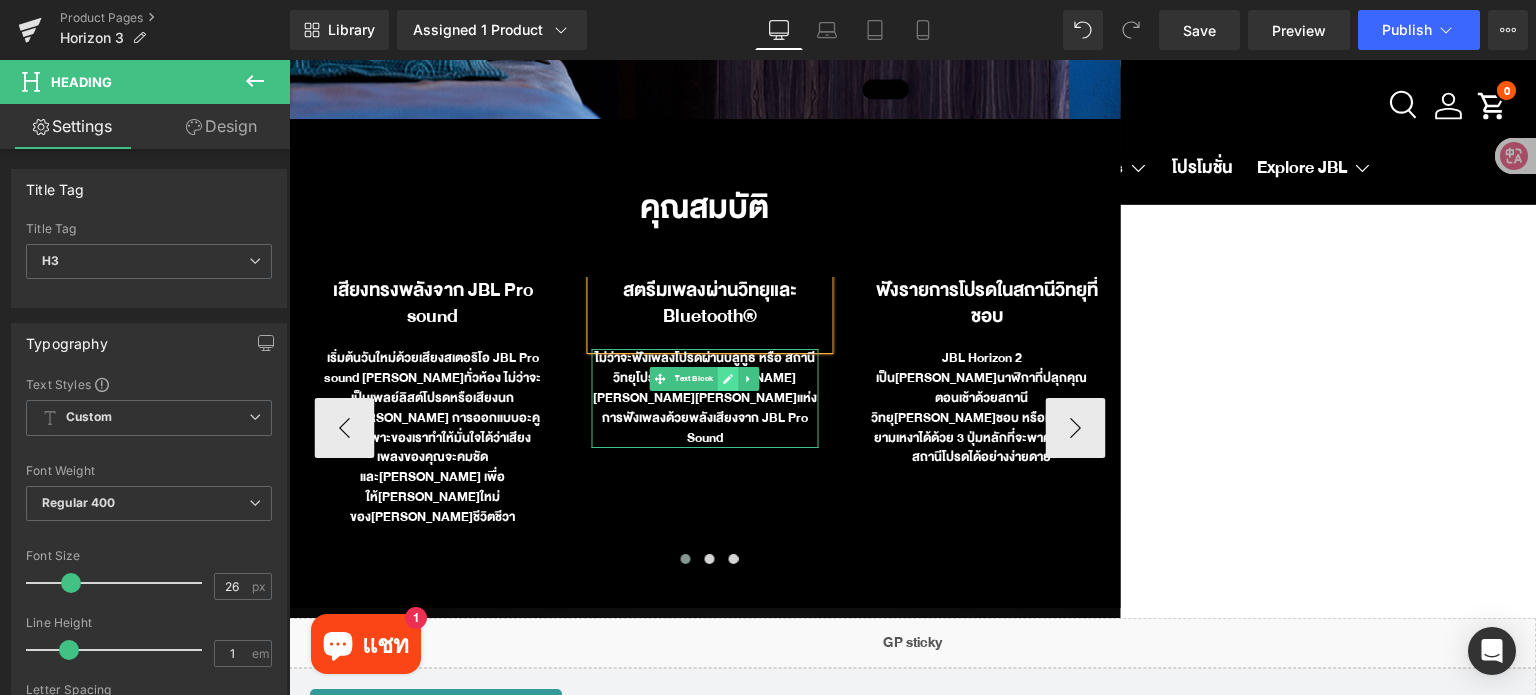 click 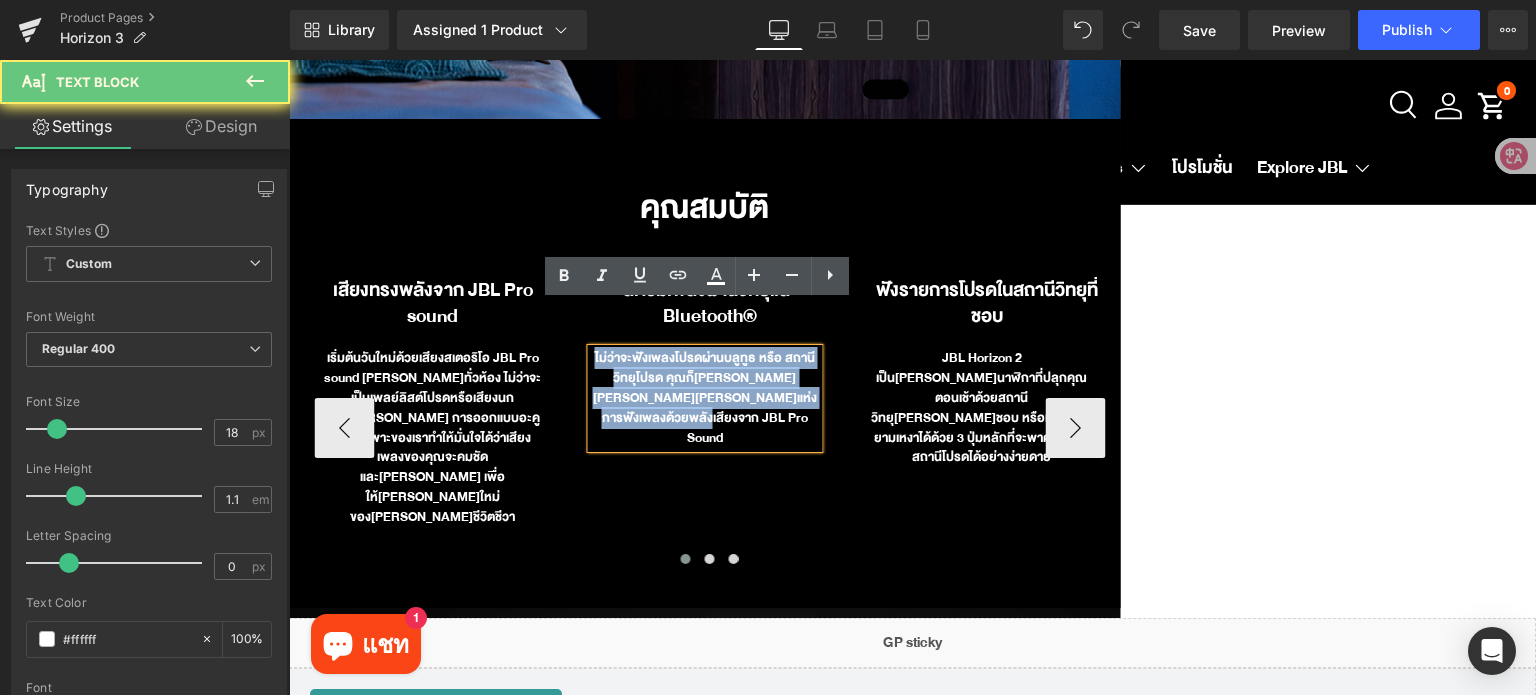 paste 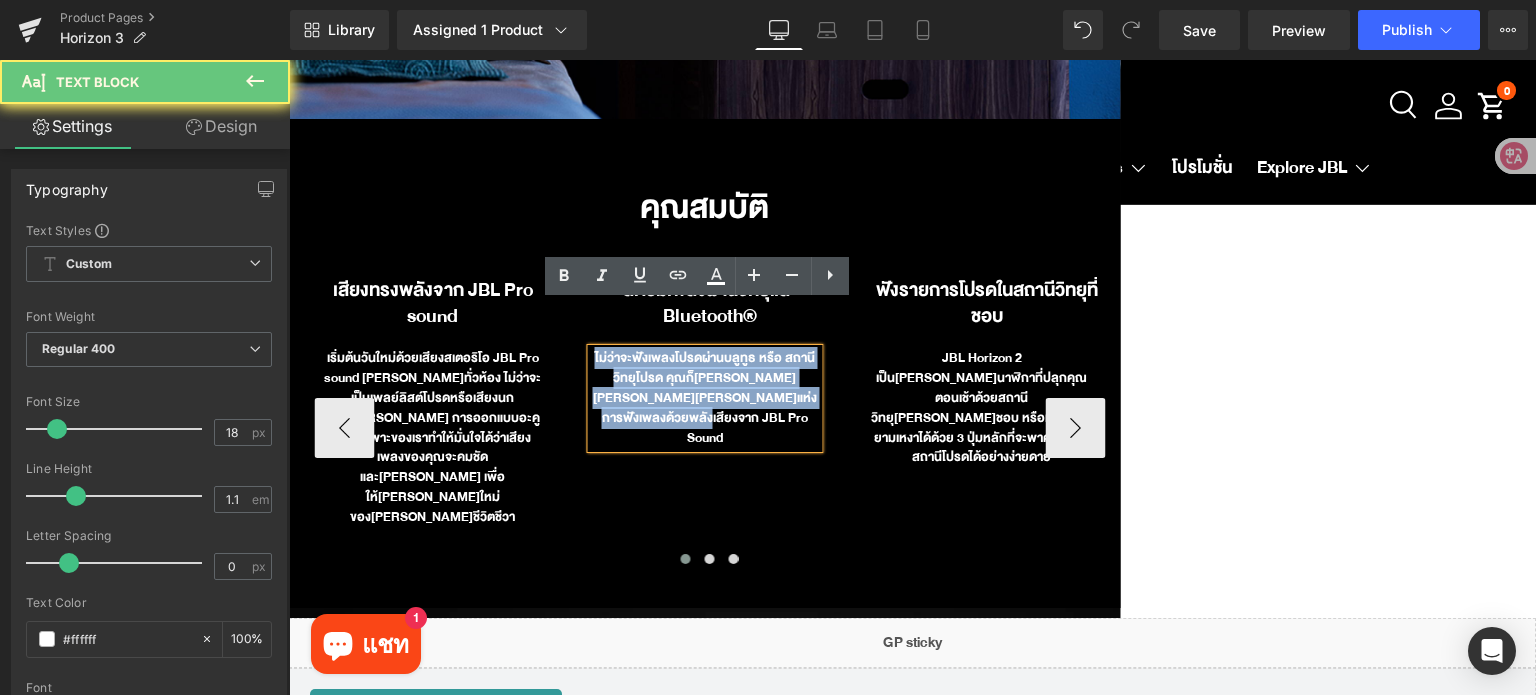 type 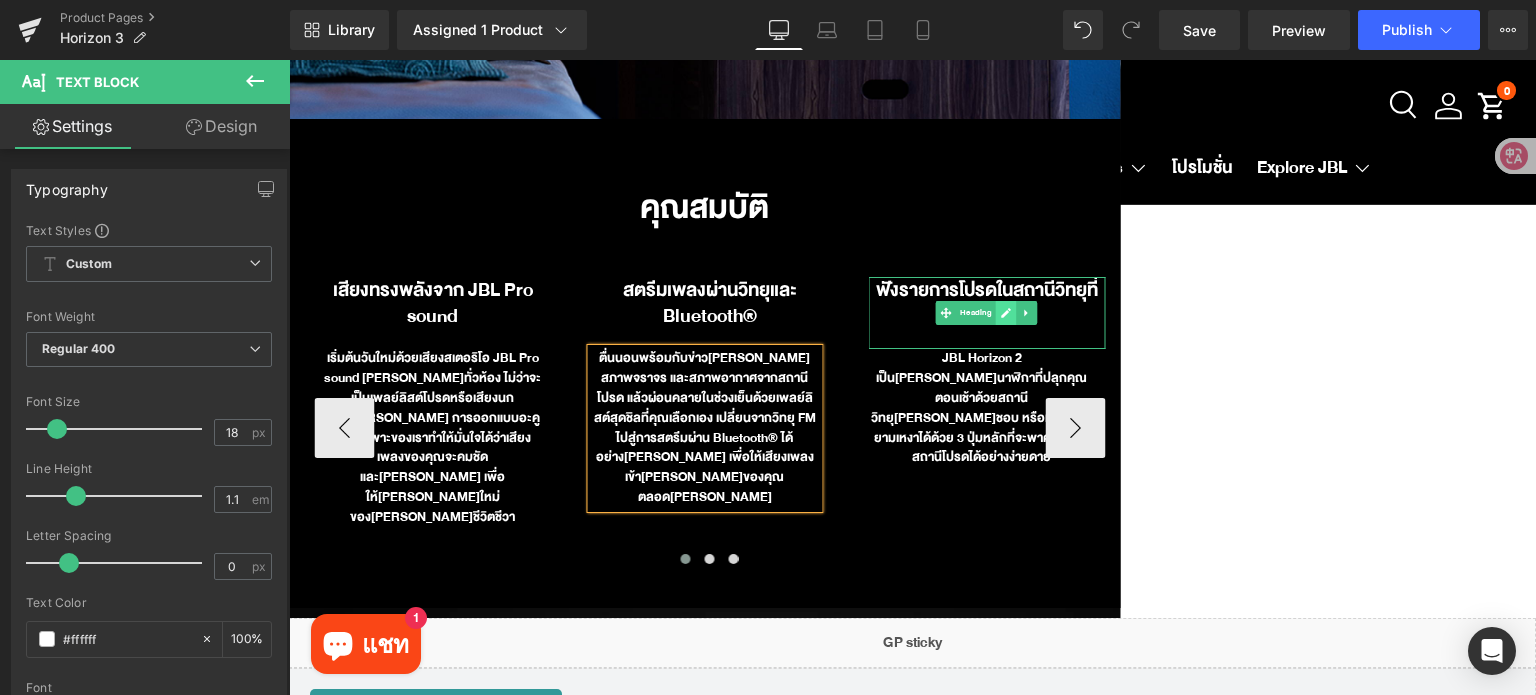 click 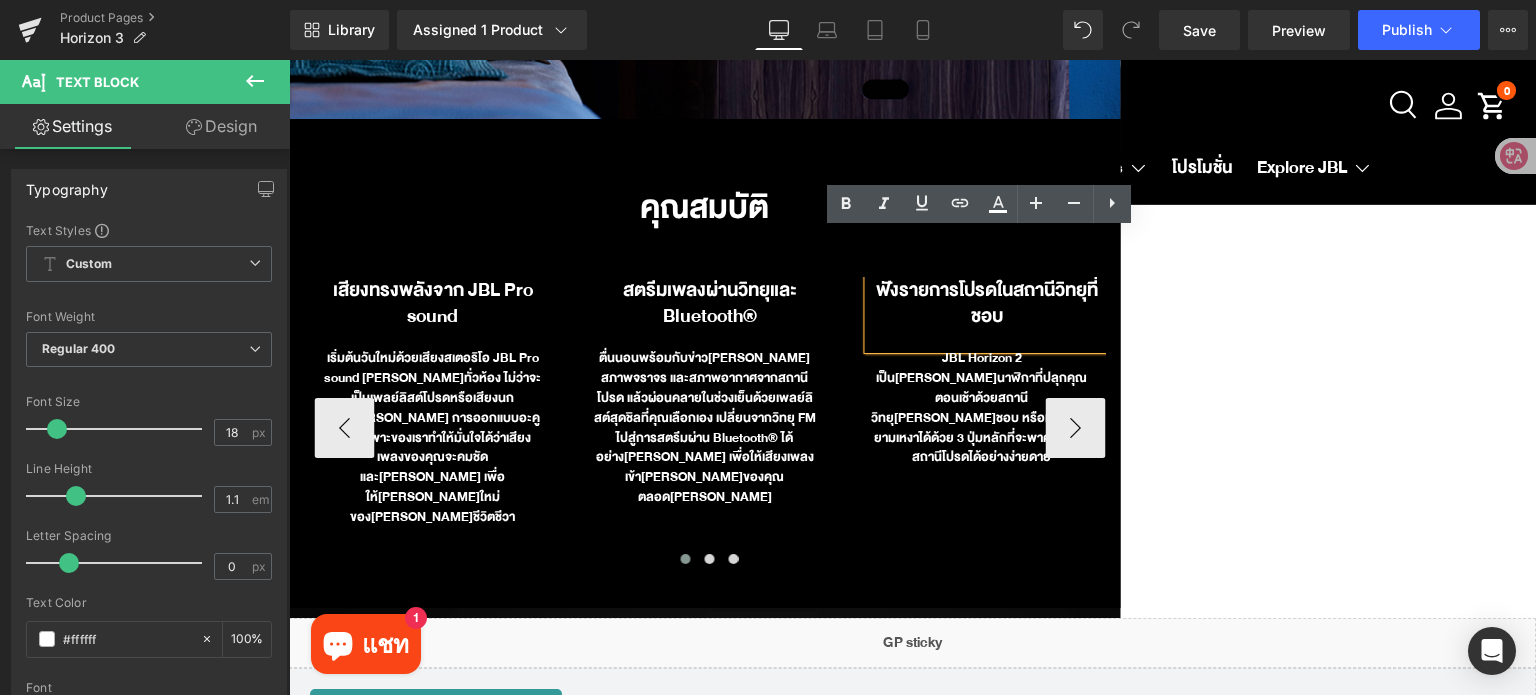 click on "ฟังรายการโปรดในสถานีวิทยุที่ชอบ" at bounding box center [986, 303] 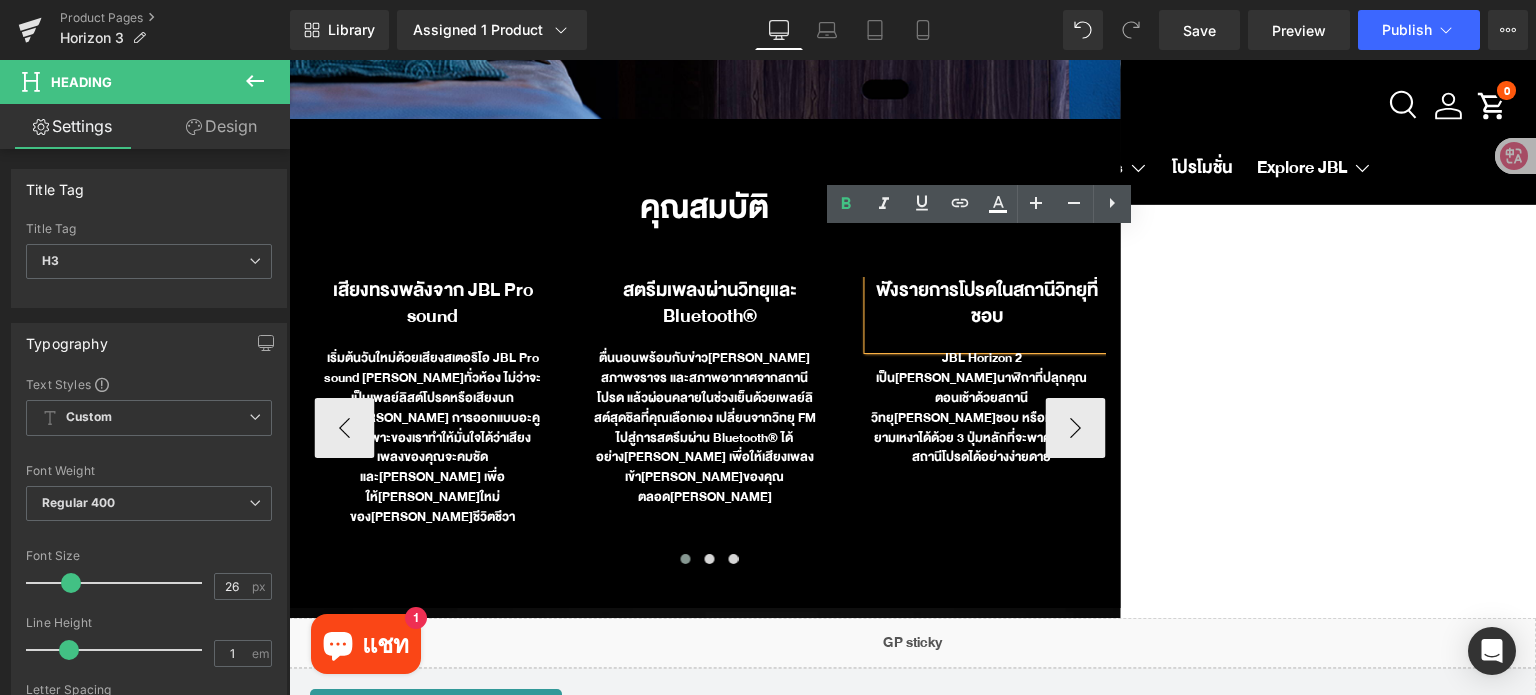 click on "ฟังรายการโปรดในสถานีวิทยุที่ชอบ" at bounding box center (987, 303) 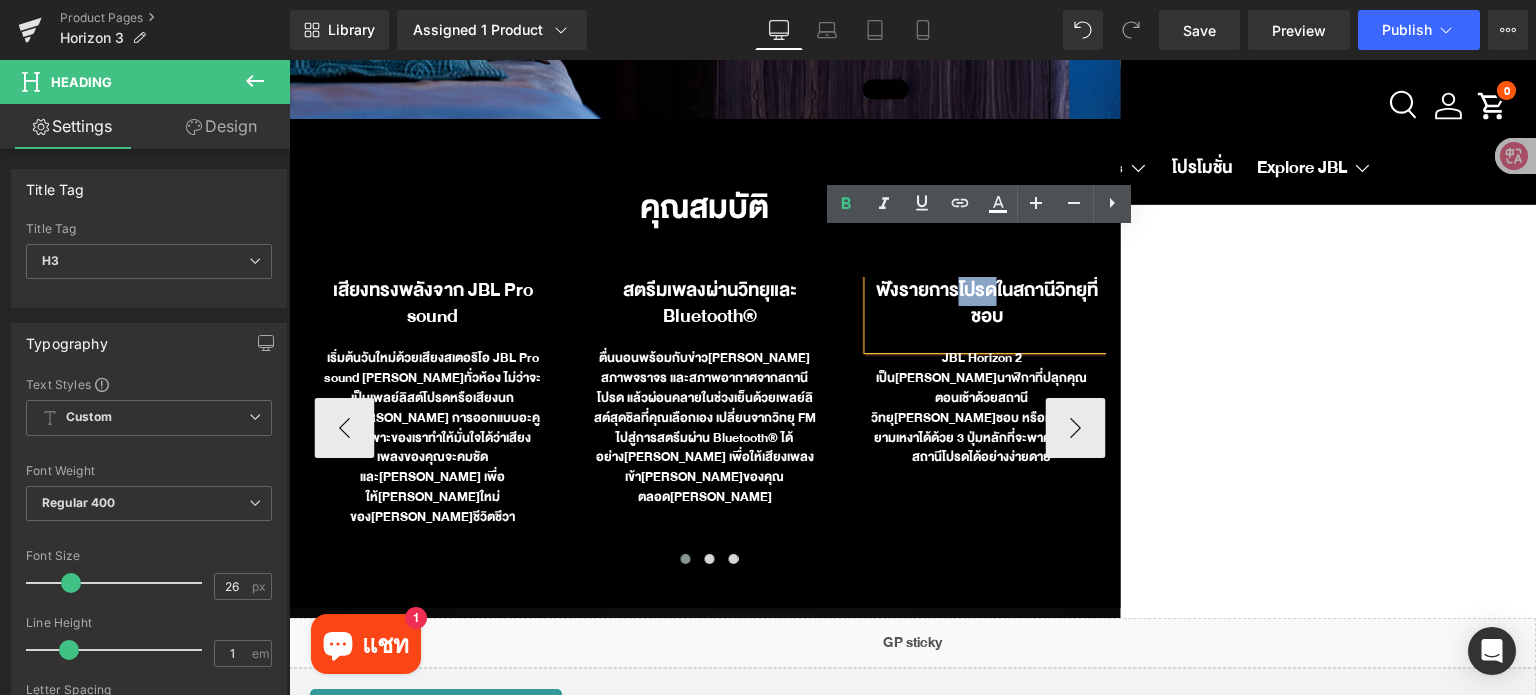 click on "ฟังรายการโปรดในสถานีวิทยุที่ชอบ" at bounding box center [987, 303] 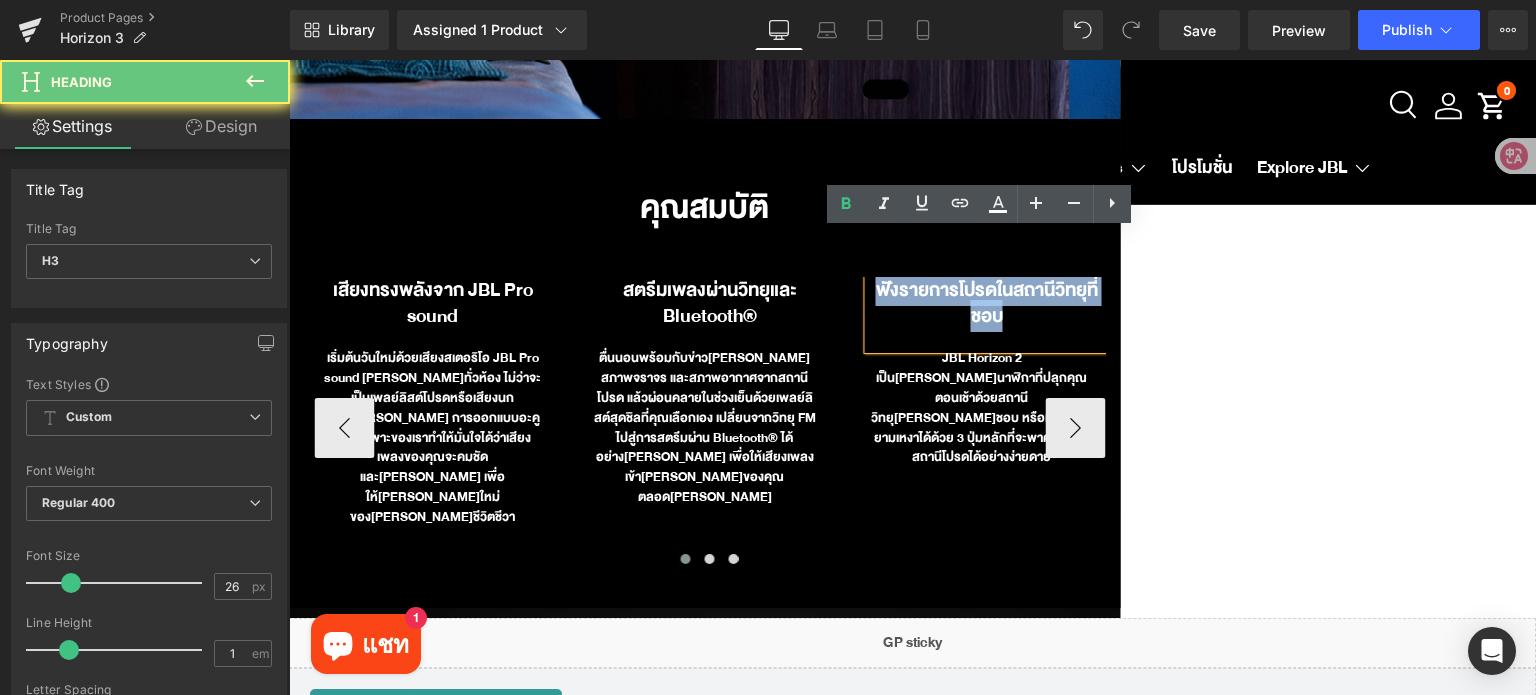 click on "ฟังรายการโปรดในสถานีวิทยุที่ชอบ" at bounding box center (987, 303) 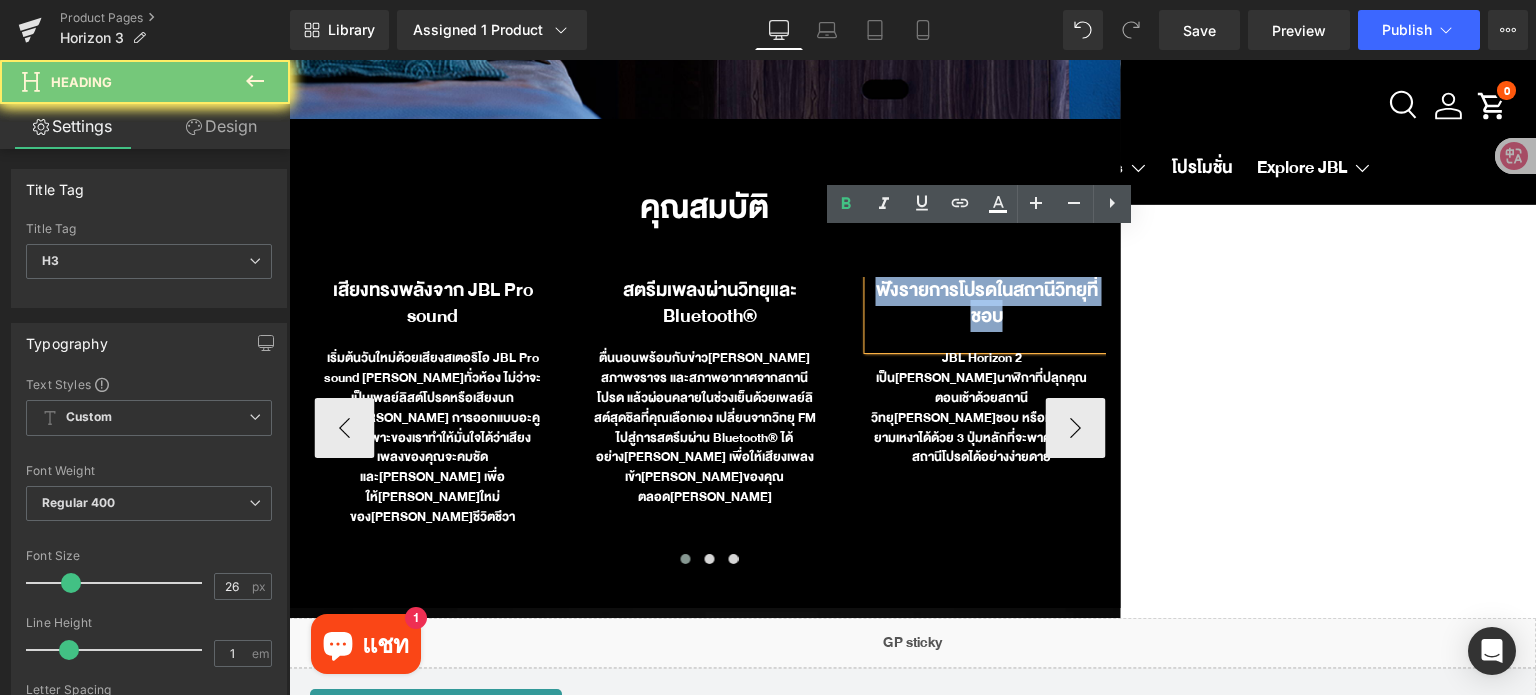 paste 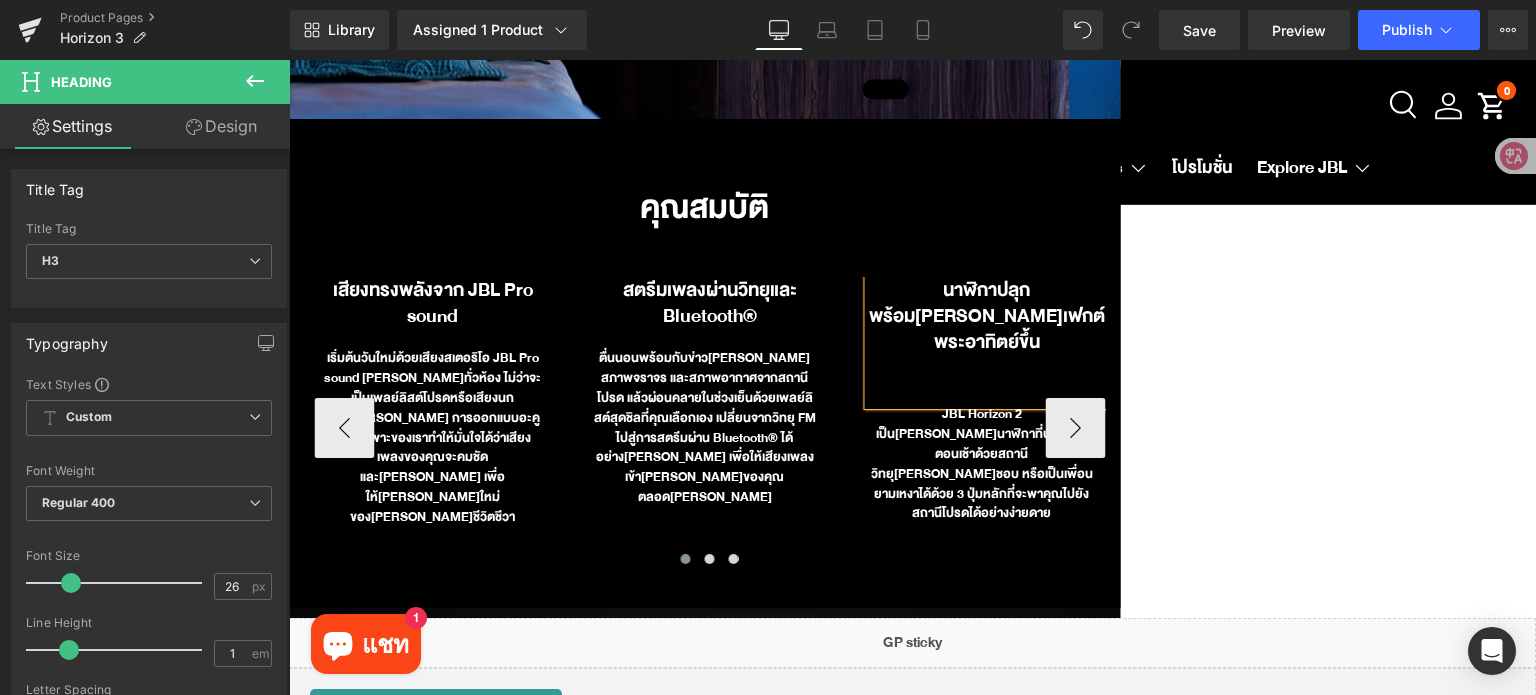 click at bounding box center (986, 370) 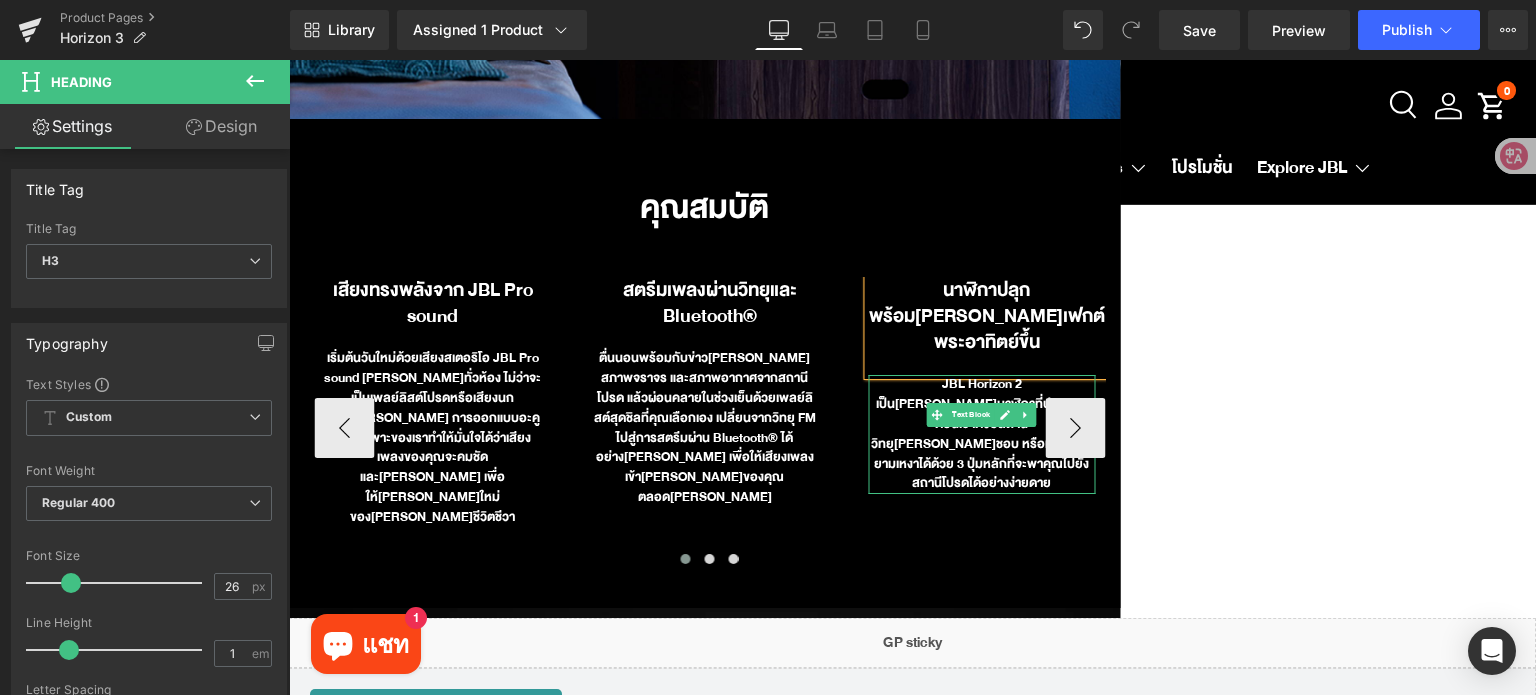 click 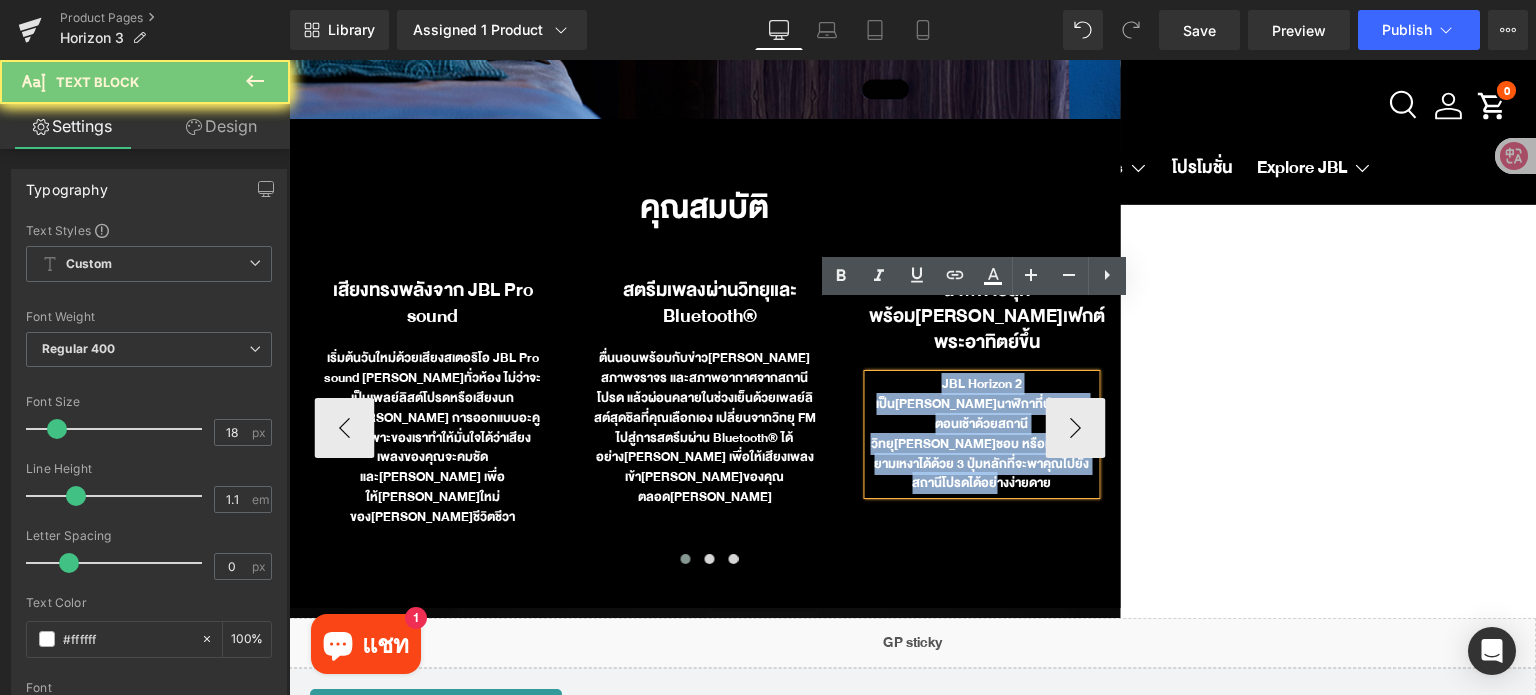 click on "JBL Horizon 2 เป็น[PERSON_NAME]นาฬิกาที่ปลุกคุณตอนเช้าด้วยสถานีวิทยุ[PERSON_NAME]ชอบ หรือเป็นเพื่อนยามเหงาได้ด้วย 3 ปุ่มหลักที่จะพาคุณไปยังสถานีโปรดได้อย่างง่ายดาย" at bounding box center (981, 434) 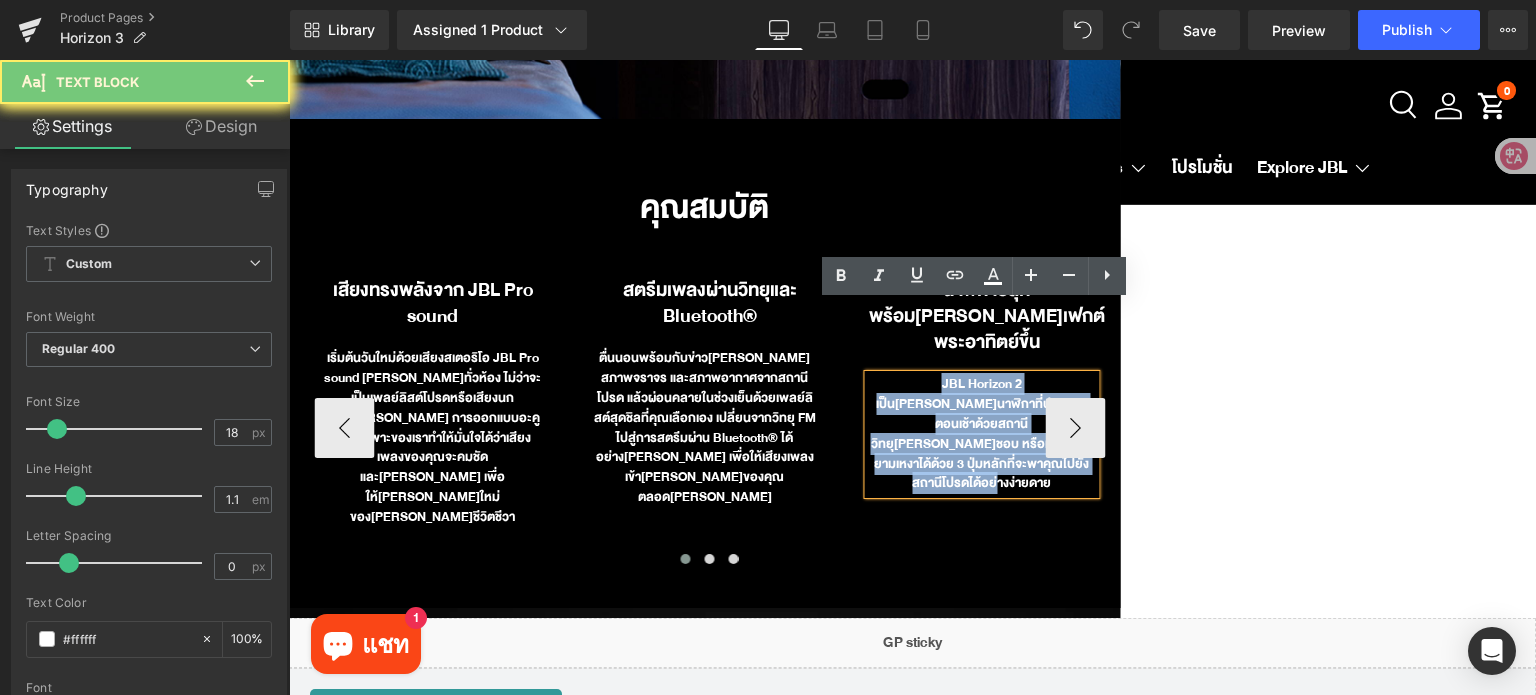 paste 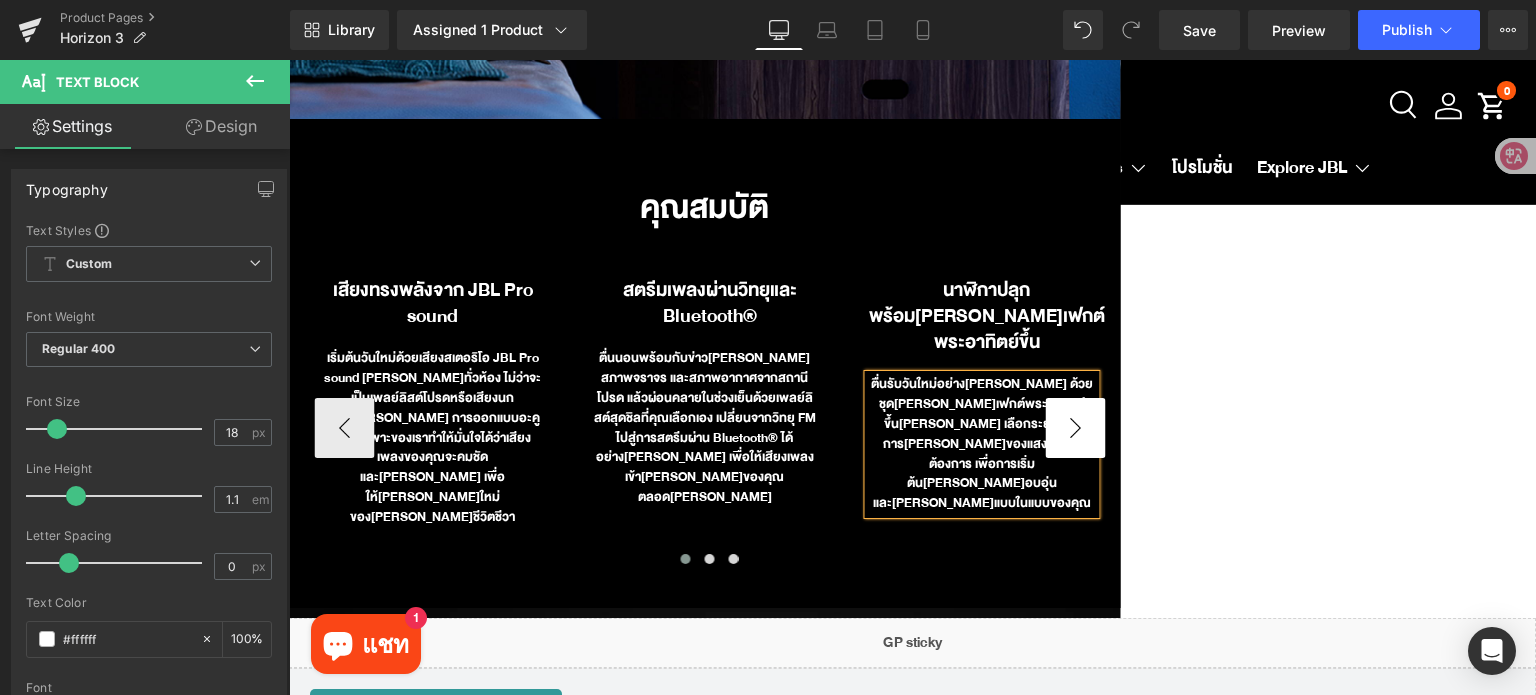 click on "›" at bounding box center (1075, 428) 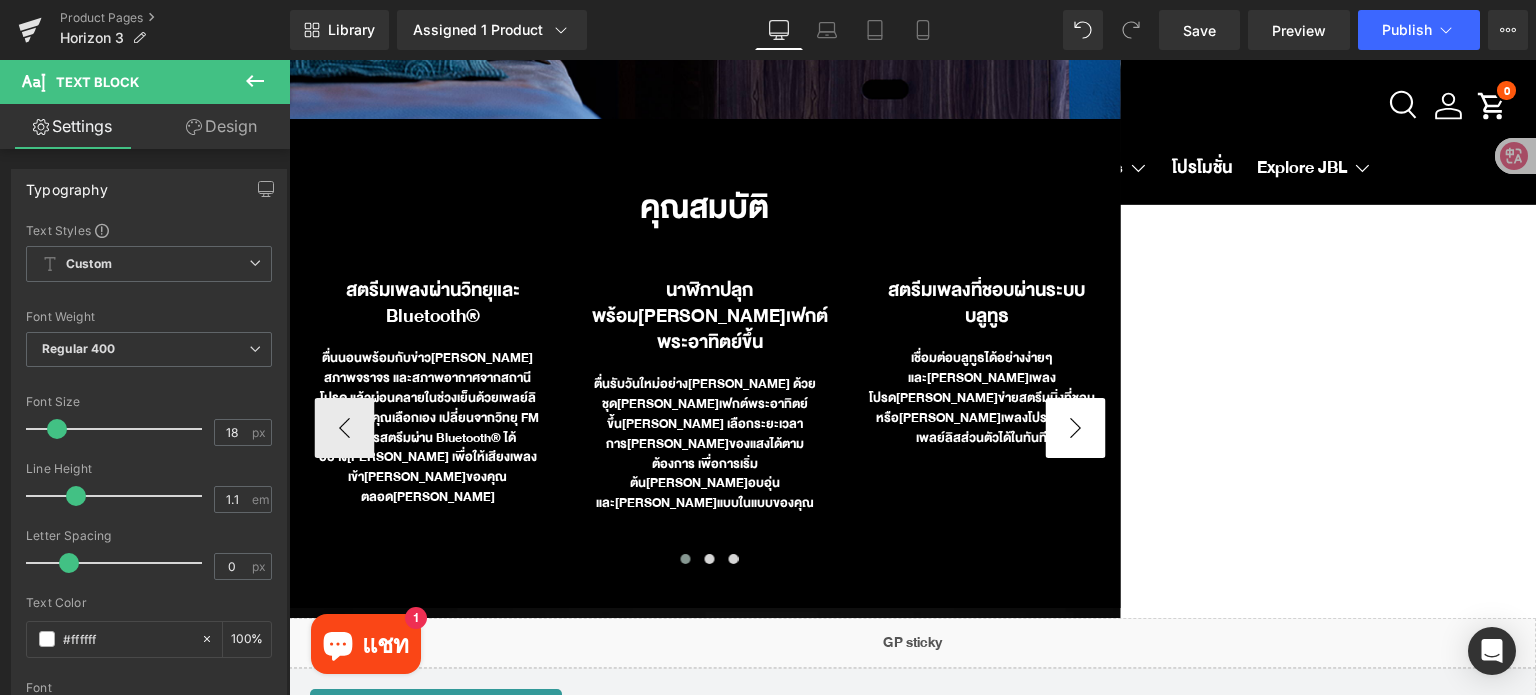 click on "›" at bounding box center [1075, 428] 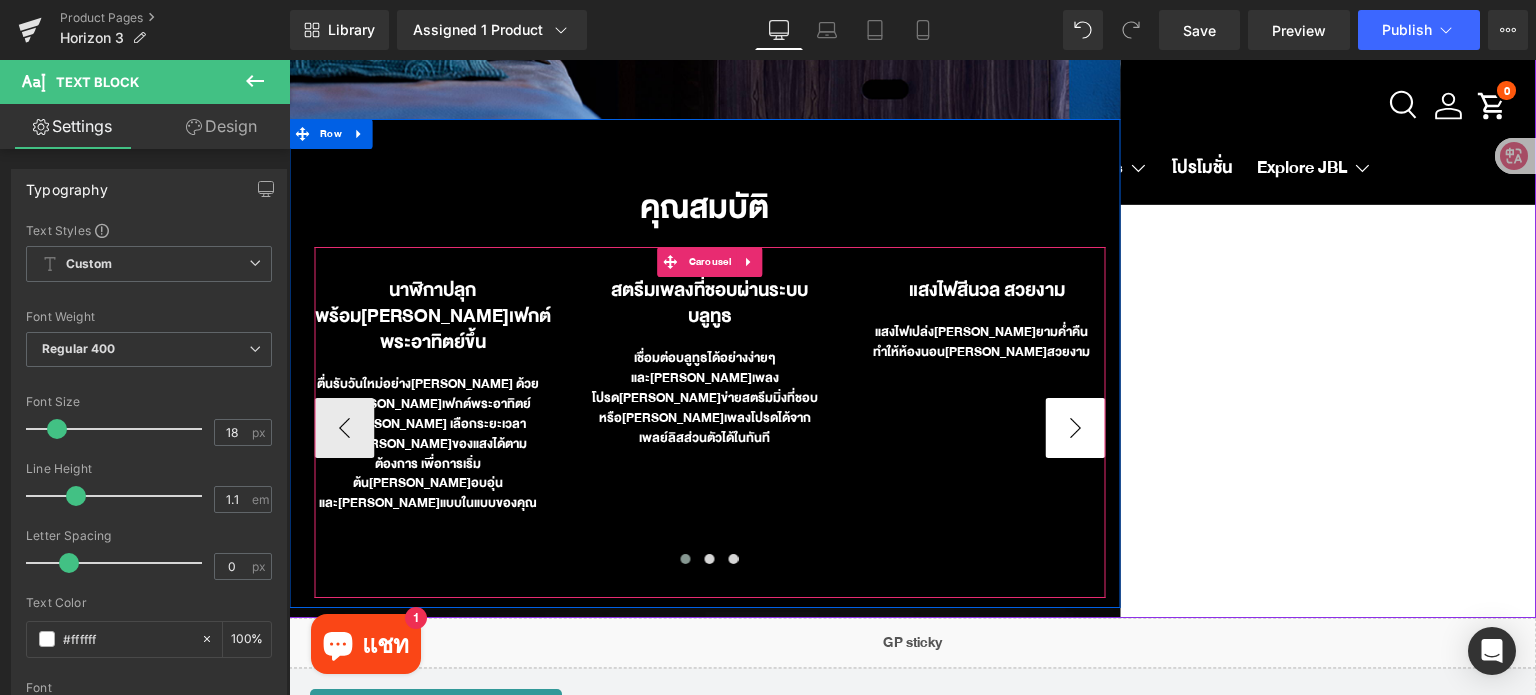 click on "›" at bounding box center [1075, 428] 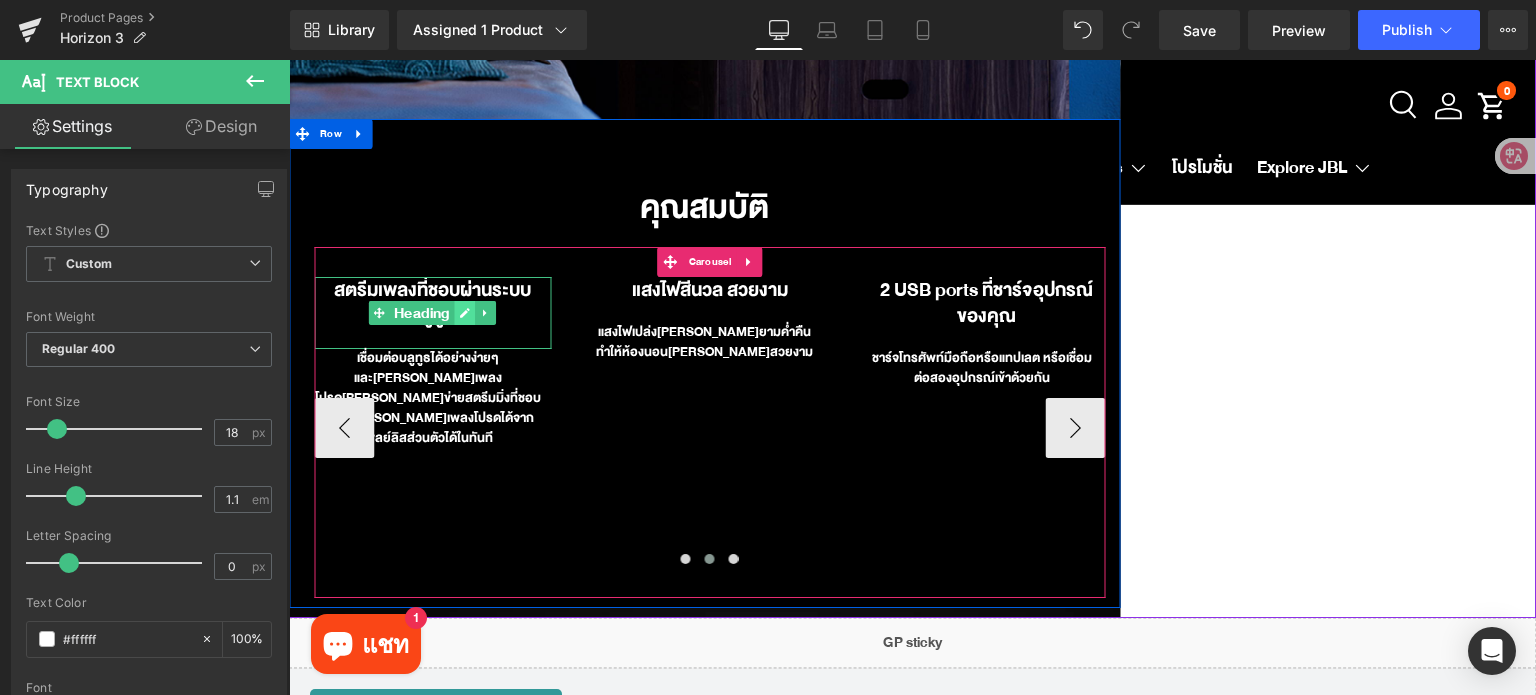 click 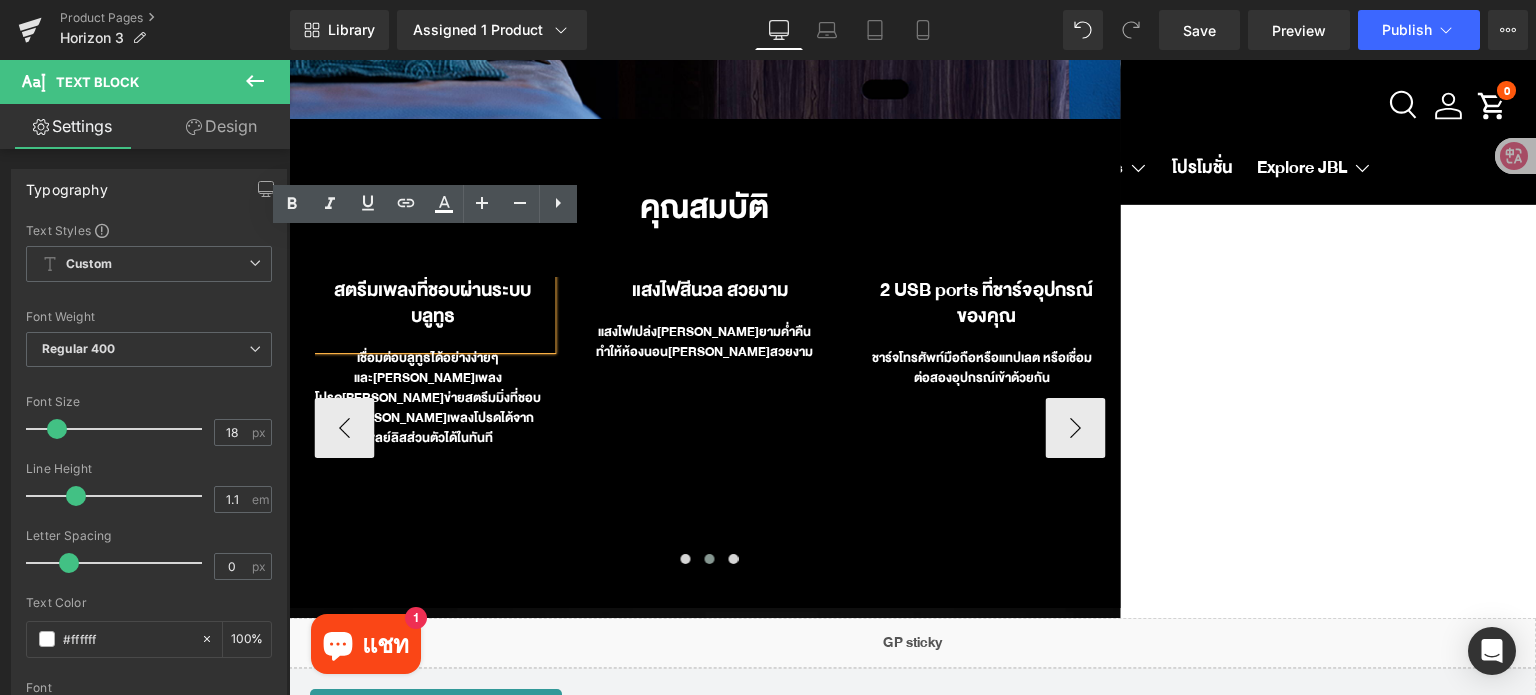 click on "สตรีมเพลงที่ชอบผ่านระบบบลูทูธ" at bounding box center (432, 303) 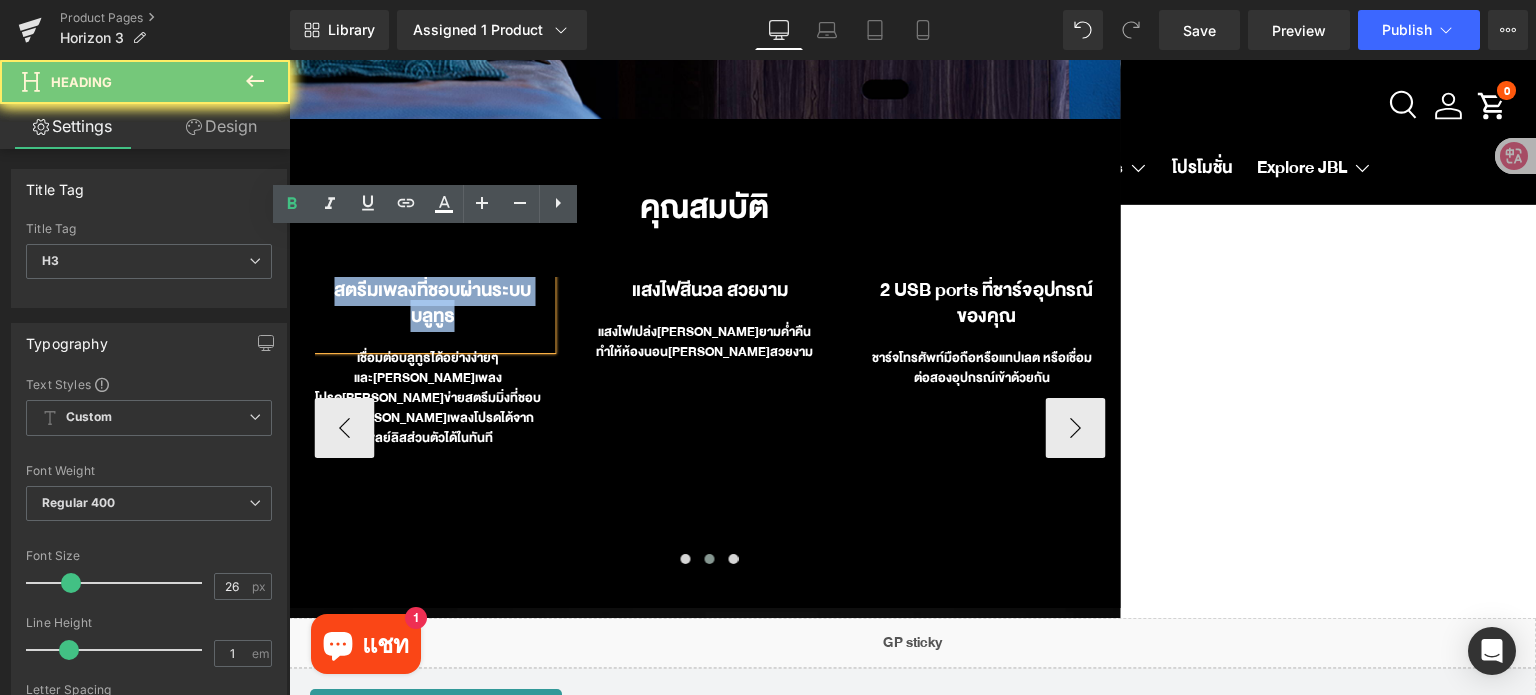 paste 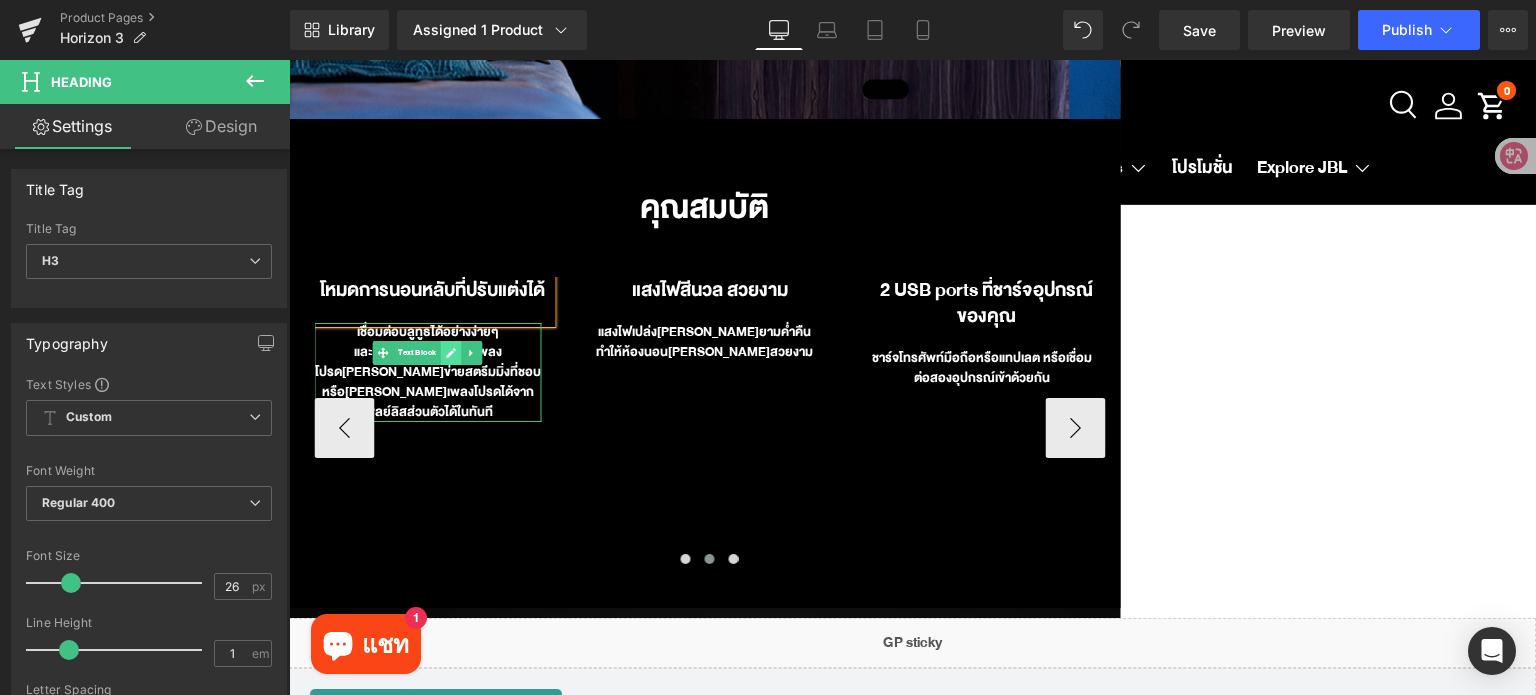 click 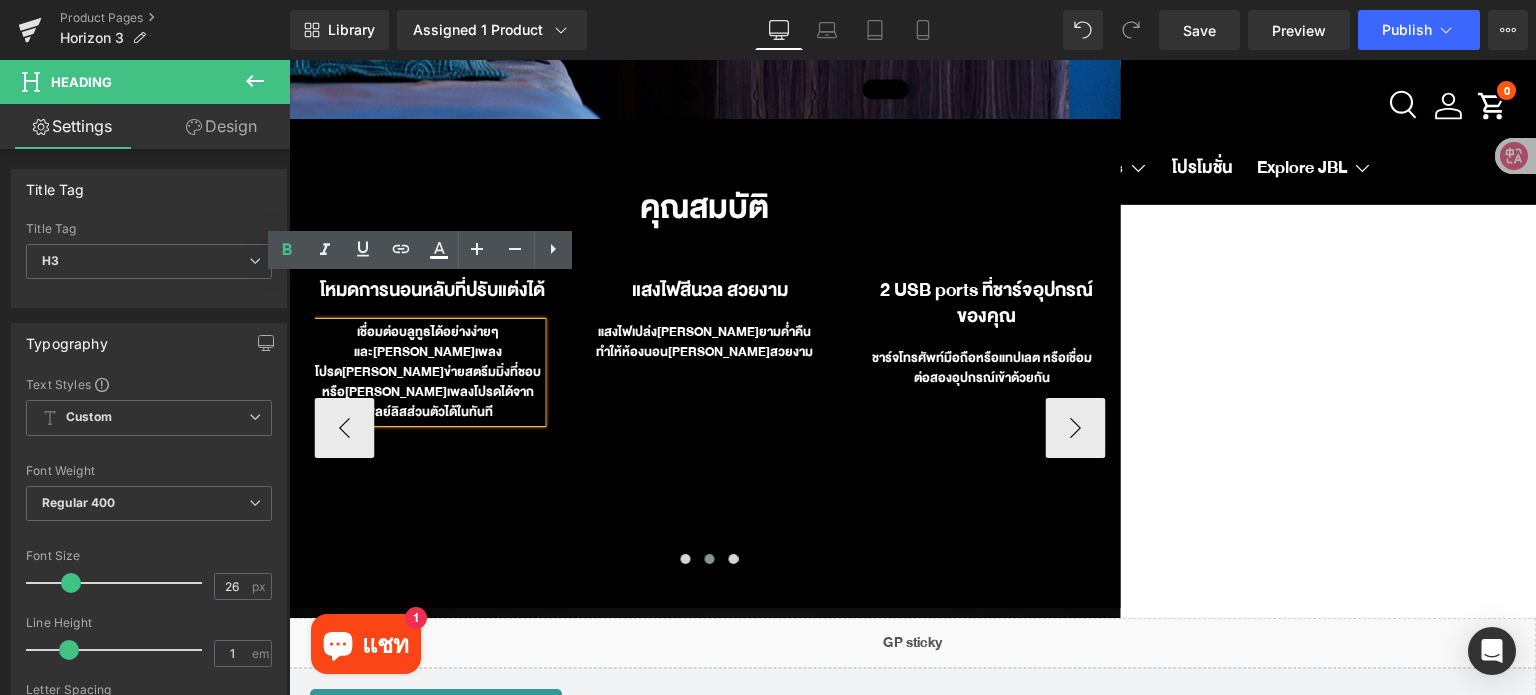 click on "เชื่อมต่อบลูทูธได้อย่างง่ายๆ และ[PERSON_NAME]เพลงโปรด[PERSON_NAME]ข่ายสตรีมมิ่งที่ชอบหรือ[PERSON_NAME]เพลงโปรดได้จากเพลย์ลิสส่วนตัวได้ในทันที" at bounding box center (427, 372) 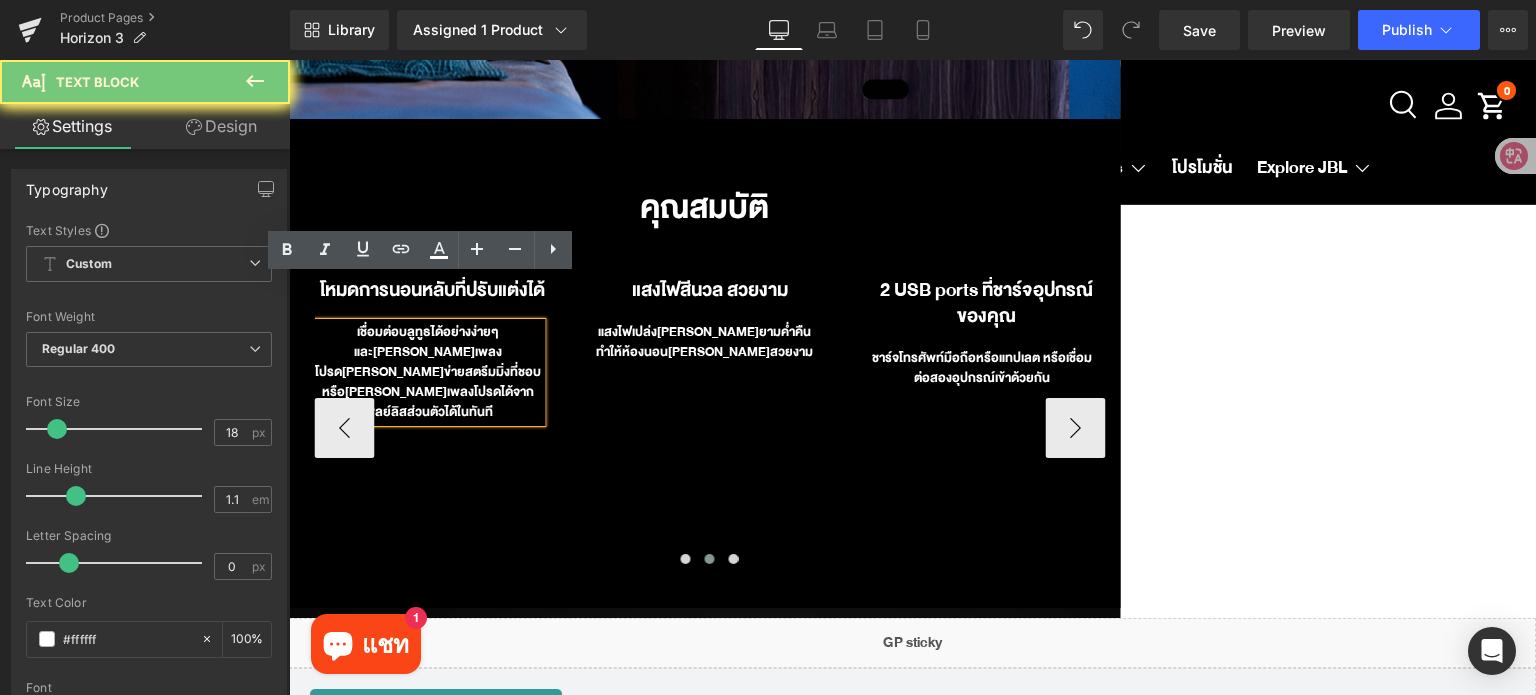 click on "เชื่อมต่อบลูทูธได้อย่างง่ายๆ และ[PERSON_NAME]เพลงโปรด[PERSON_NAME]ข่ายสตรีมมิ่งที่ชอบหรือ[PERSON_NAME]เพลงโปรดได้จากเพลย์ลิสส่วนตัวได้ในทันที" at bounding box center [427, 372] 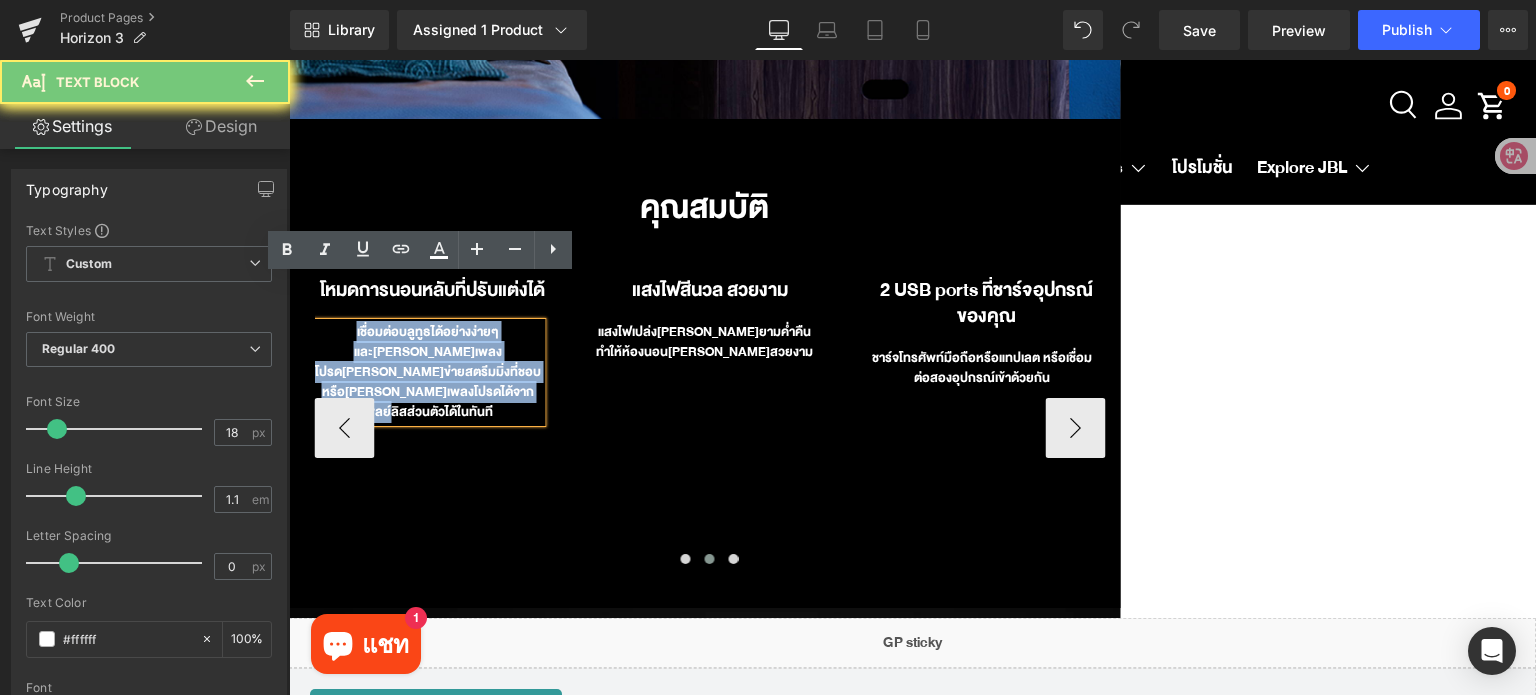 paste 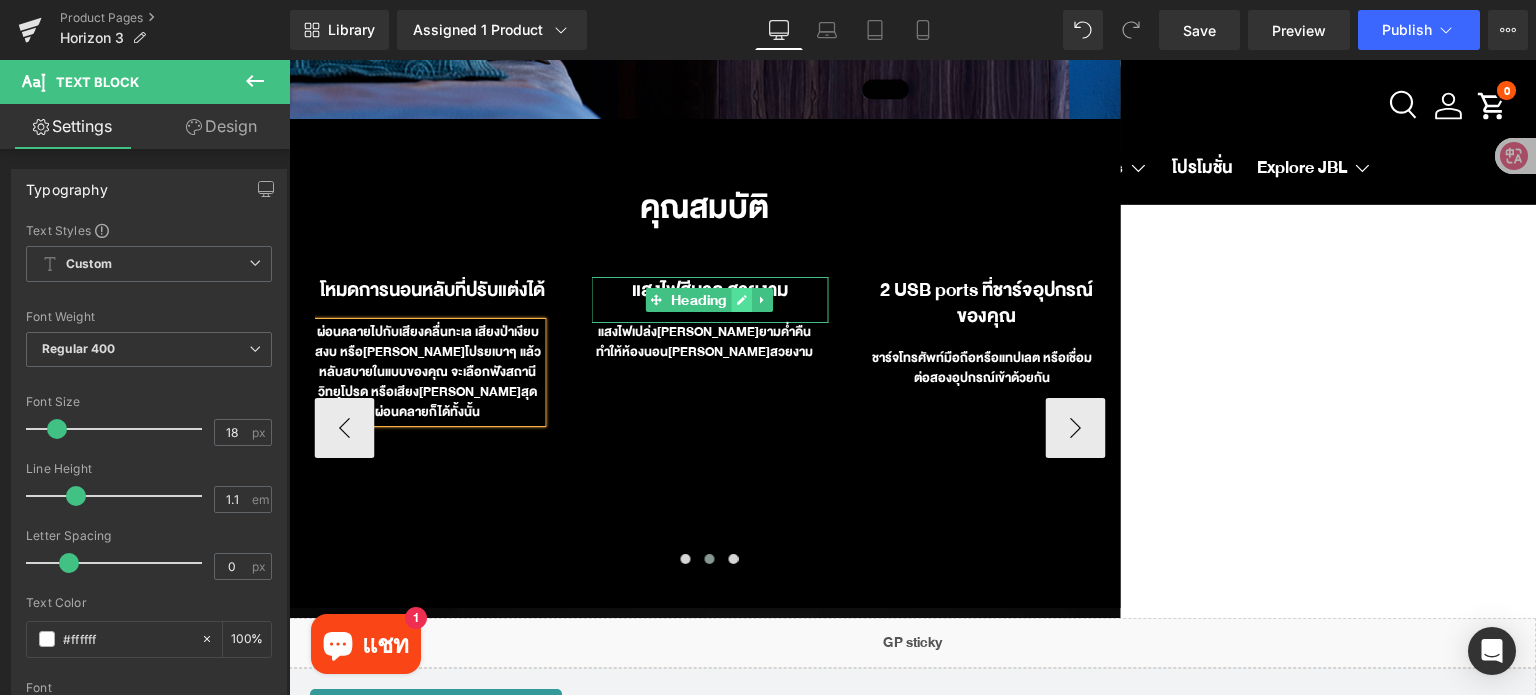 click 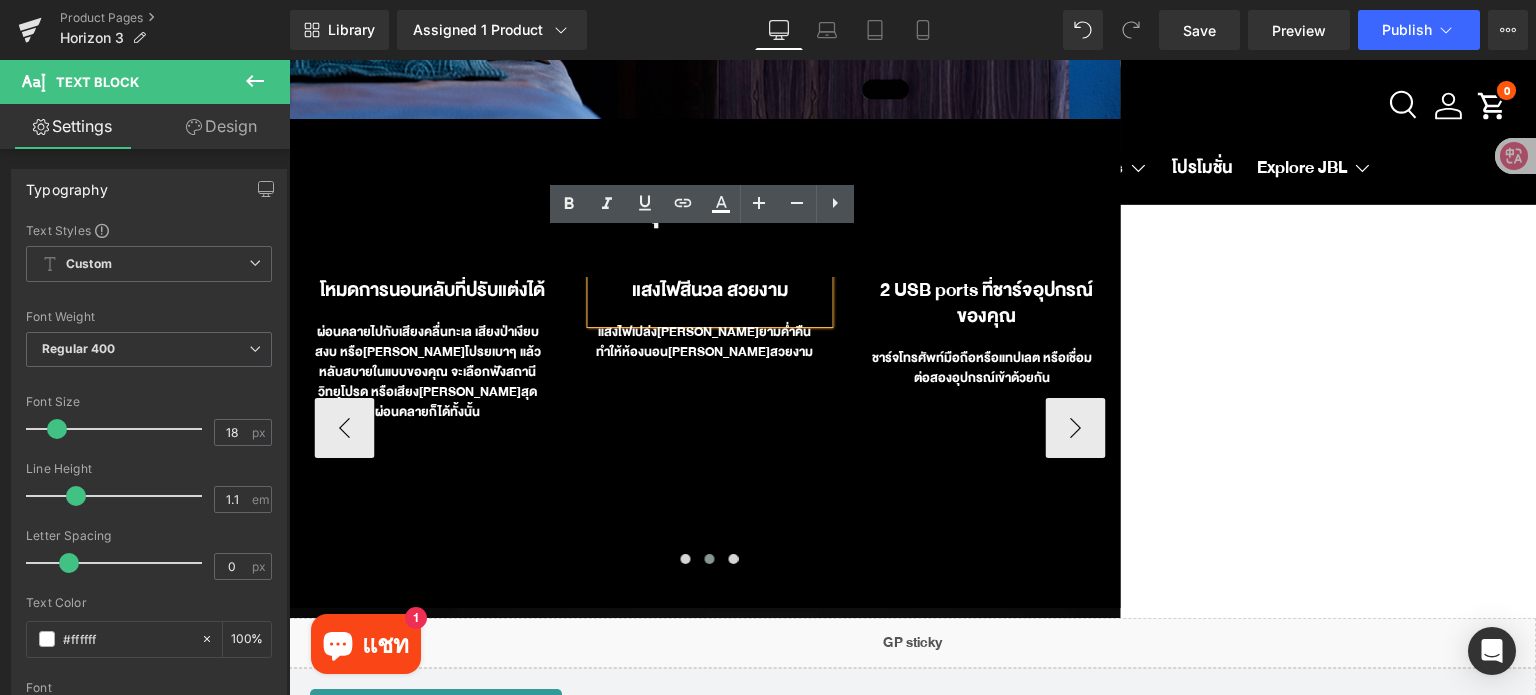 click on "แสงไฟสีนวล สวยงาม" at bounding box center [710, 290] 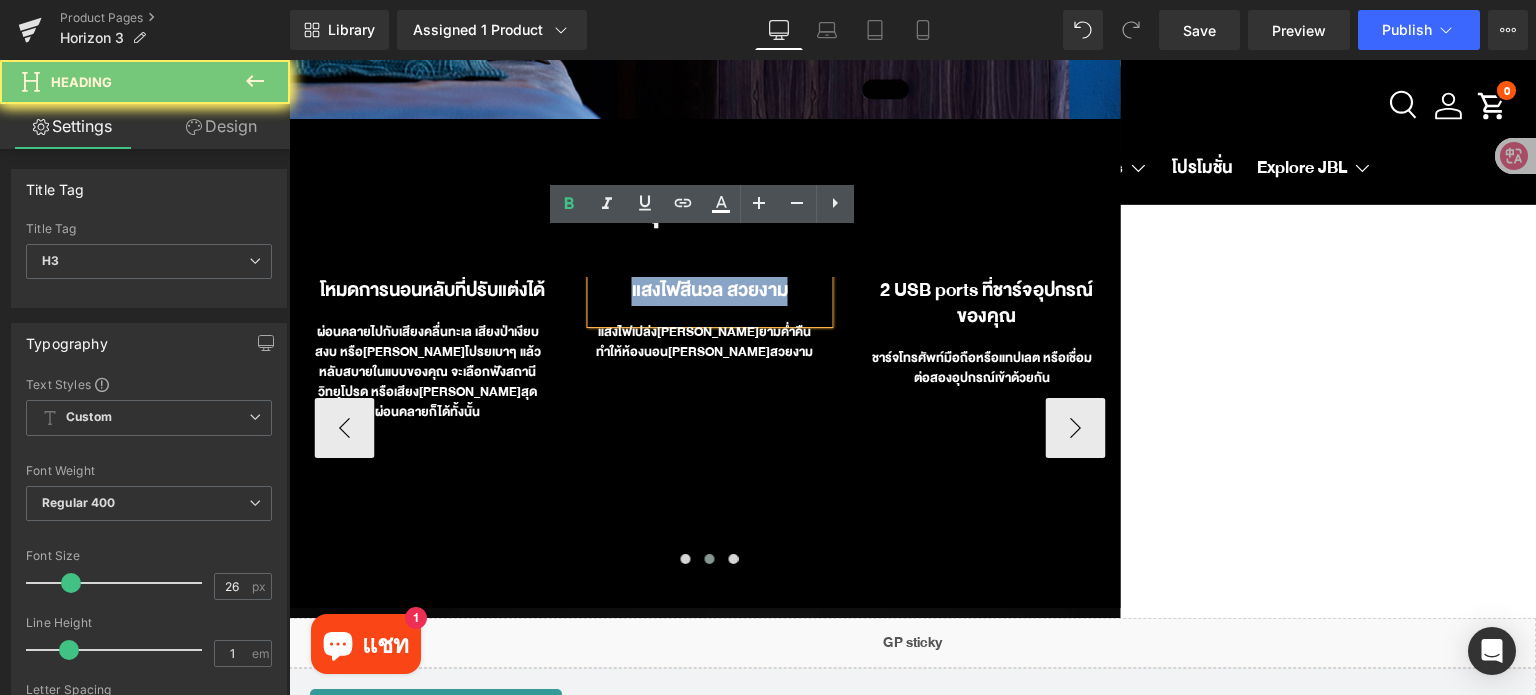 paste 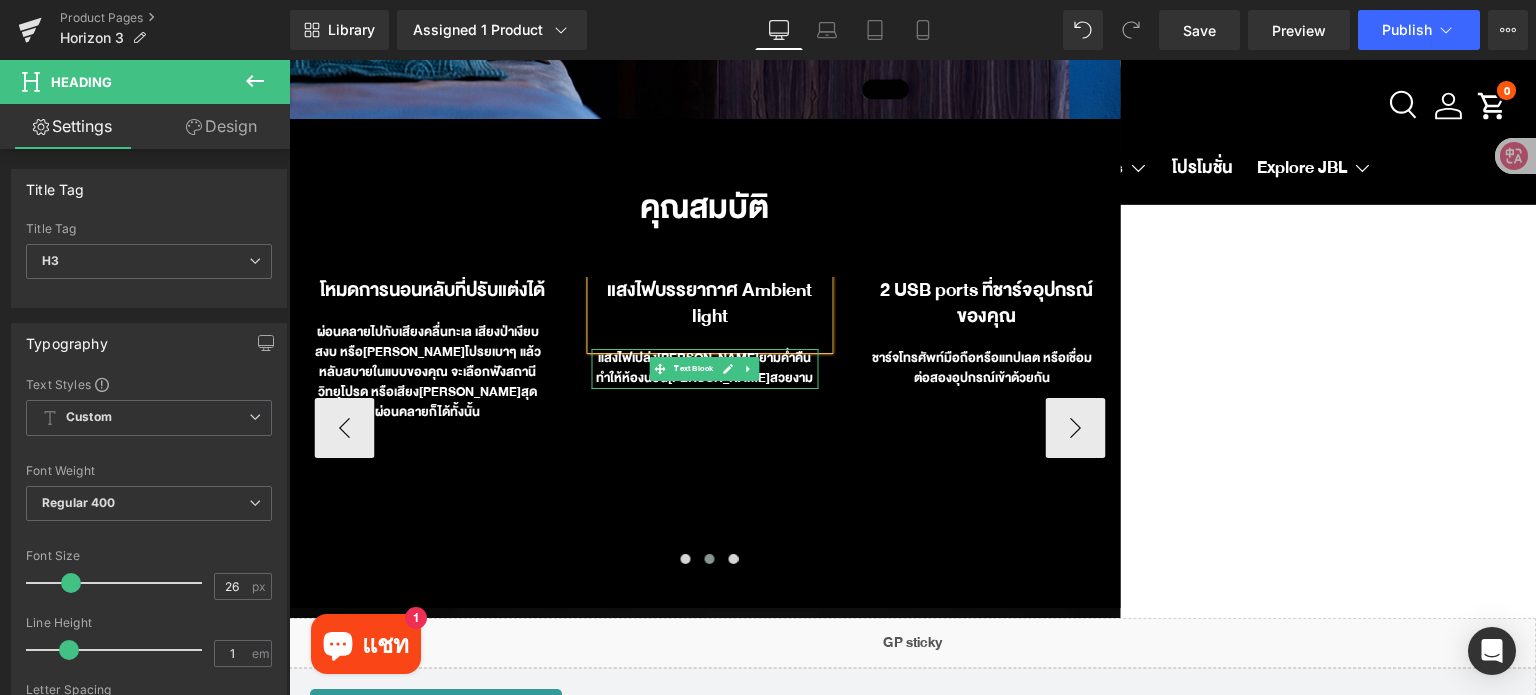 click 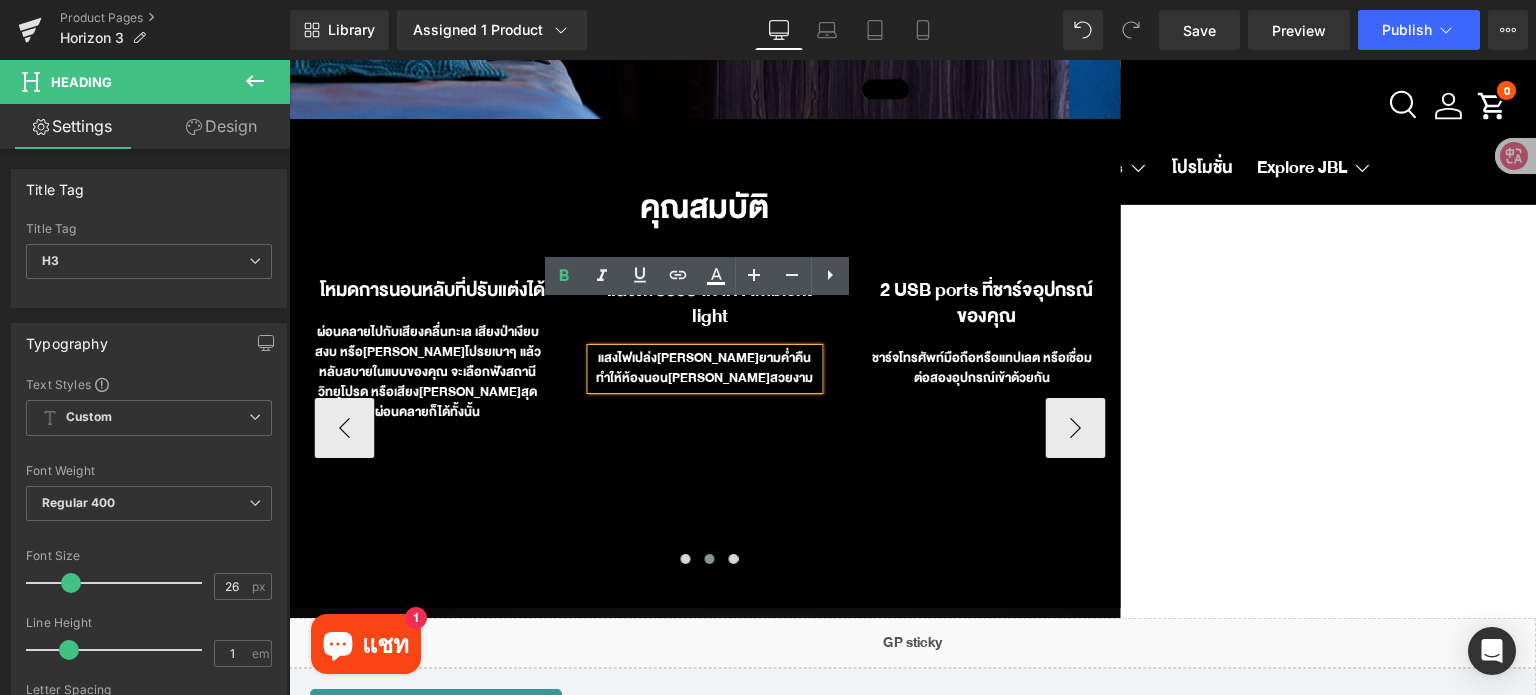 click on "แสงไฟเปล่ง[PERSON_NAME]ยามค่ำคืน ทำให้ห้องนอน[PERSON_NAME]สวยงาม" at bounding box center [704, 369] 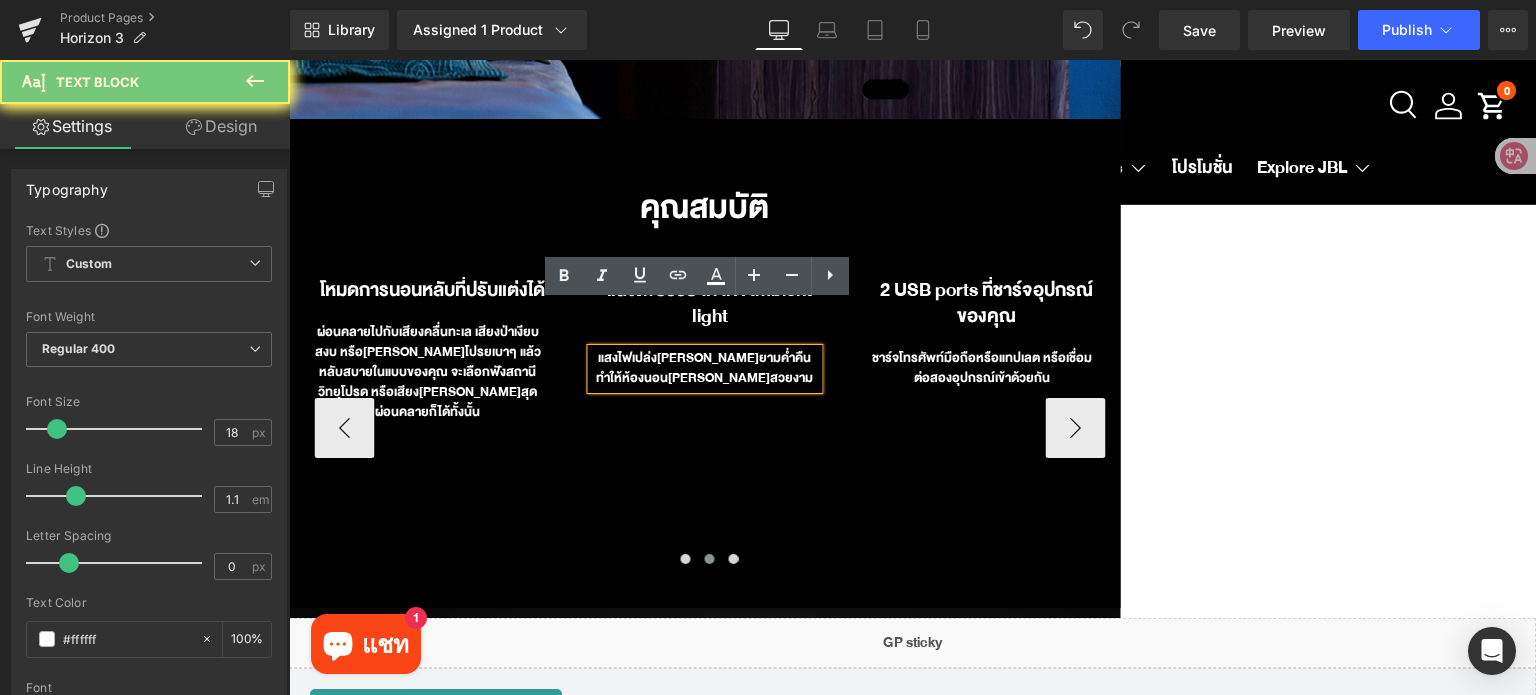 click on "แสงไฟเปล่ง[PERSON_NAME]ยามค่ำคืน ทำให้ห้องนอน[PERSON_NAME]สวยงาม" at bounding box center (704, 369) 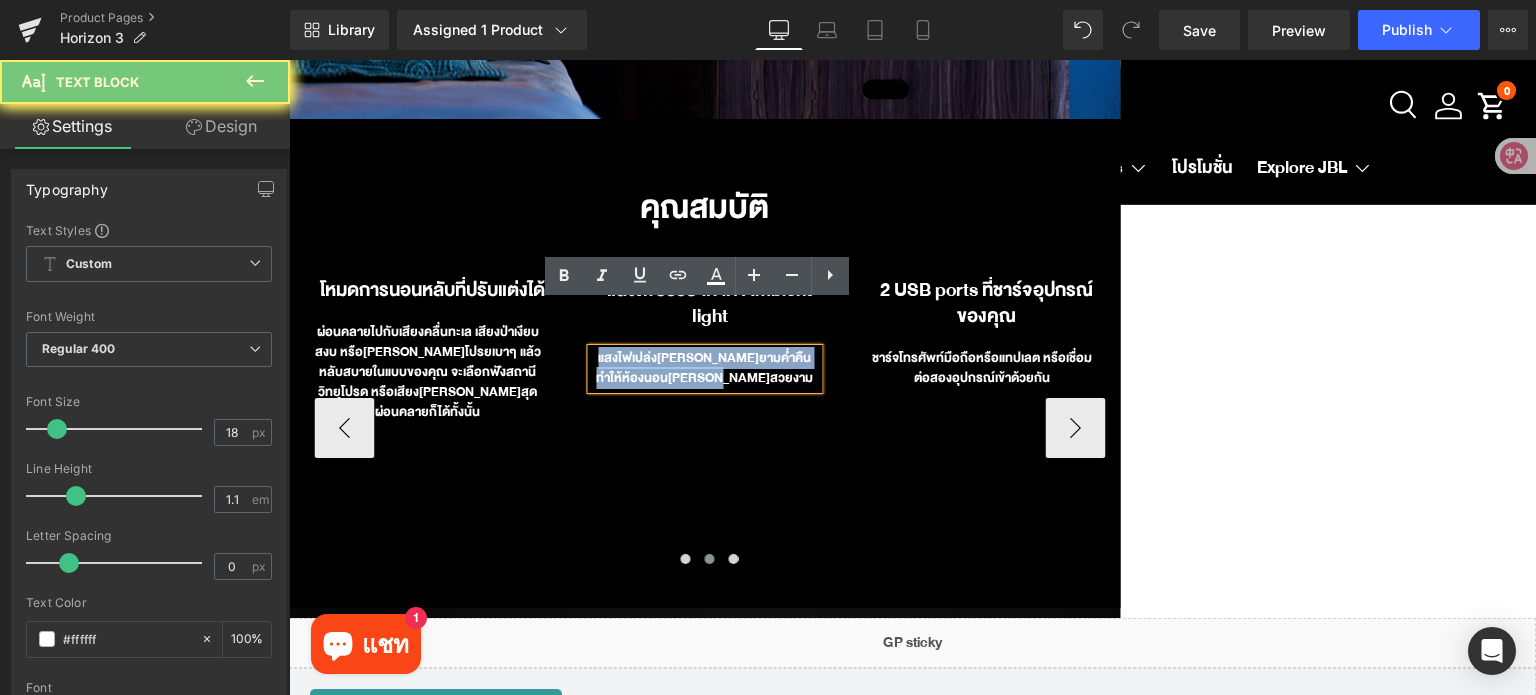 paste 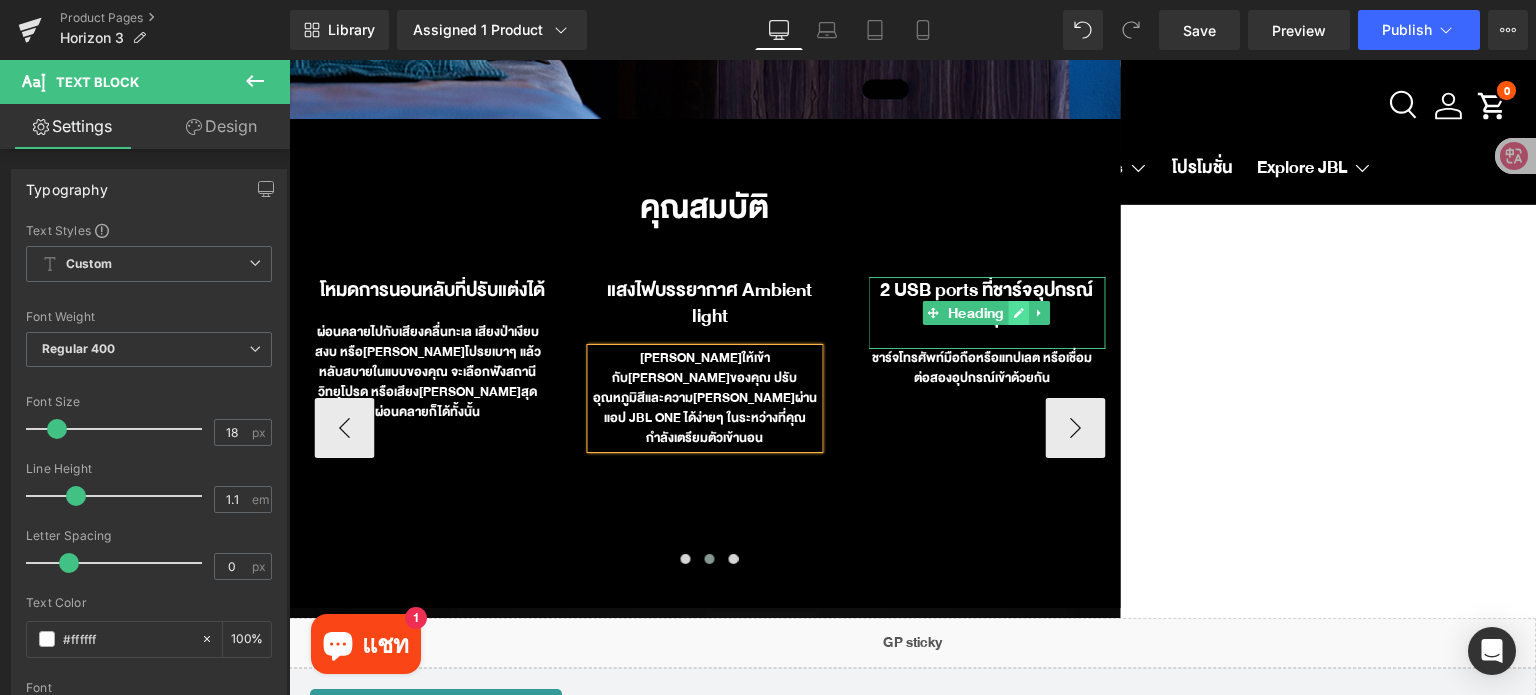 click 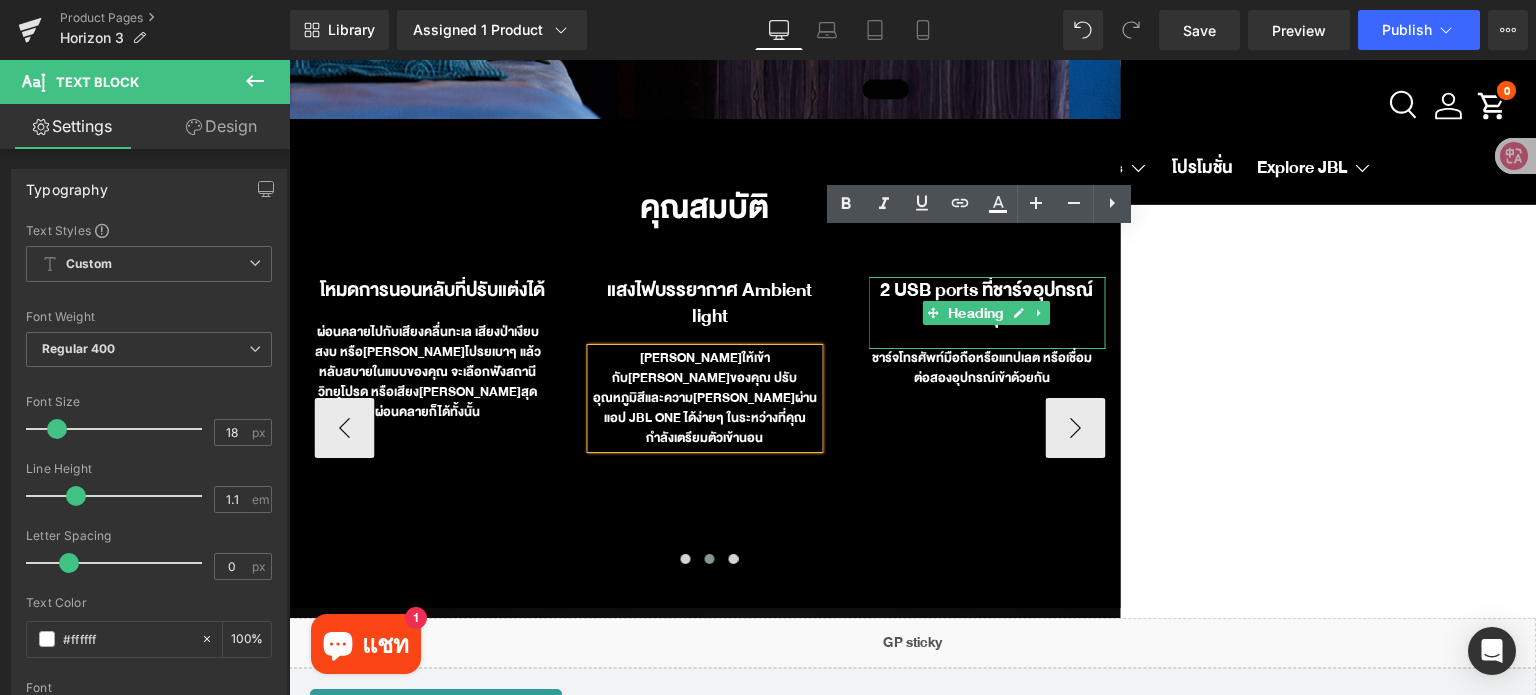 click on "2 USB ports ที่ชาร์จอุปกรณ์ของคุณ" at bounding box center [986, 303] 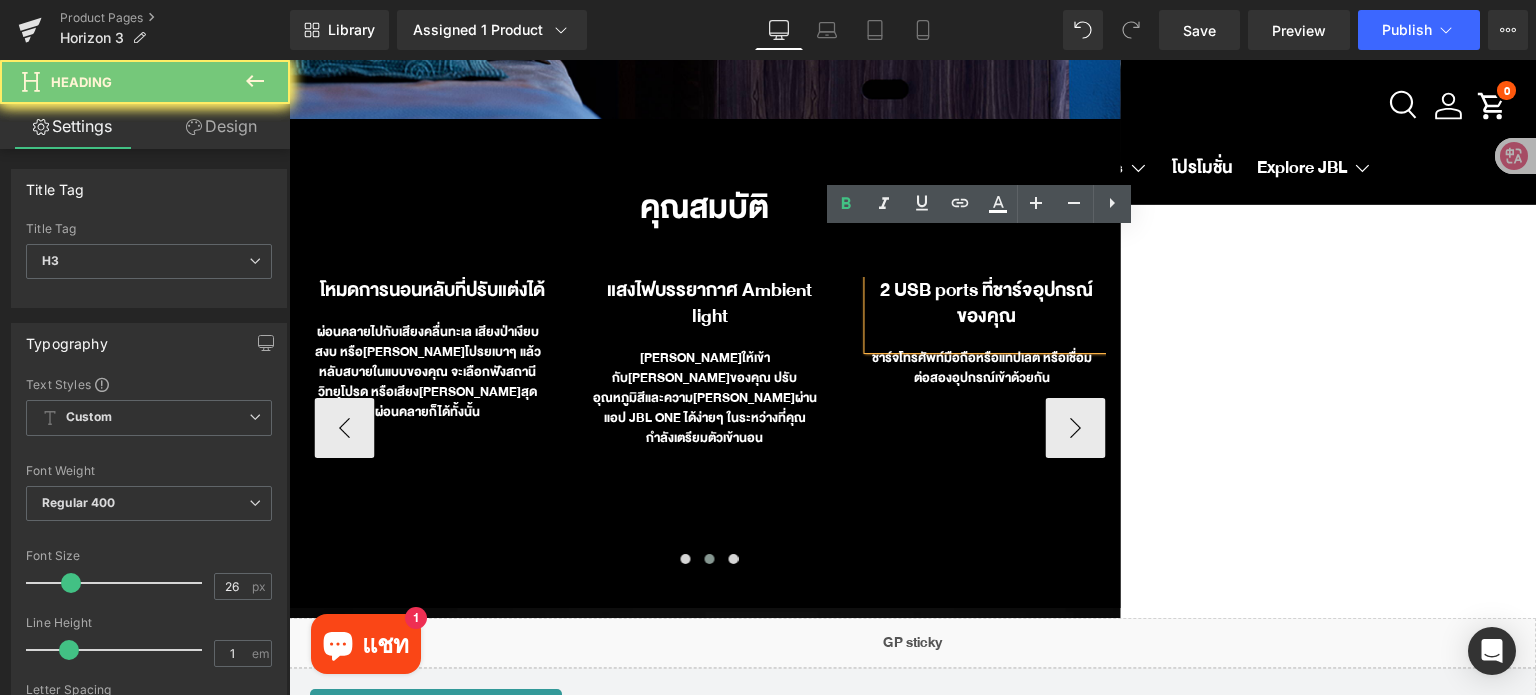 click on "2 USB ports ที่ชาร์จอุปกรณ์ของคุณ" at bounding box center [986, 303] 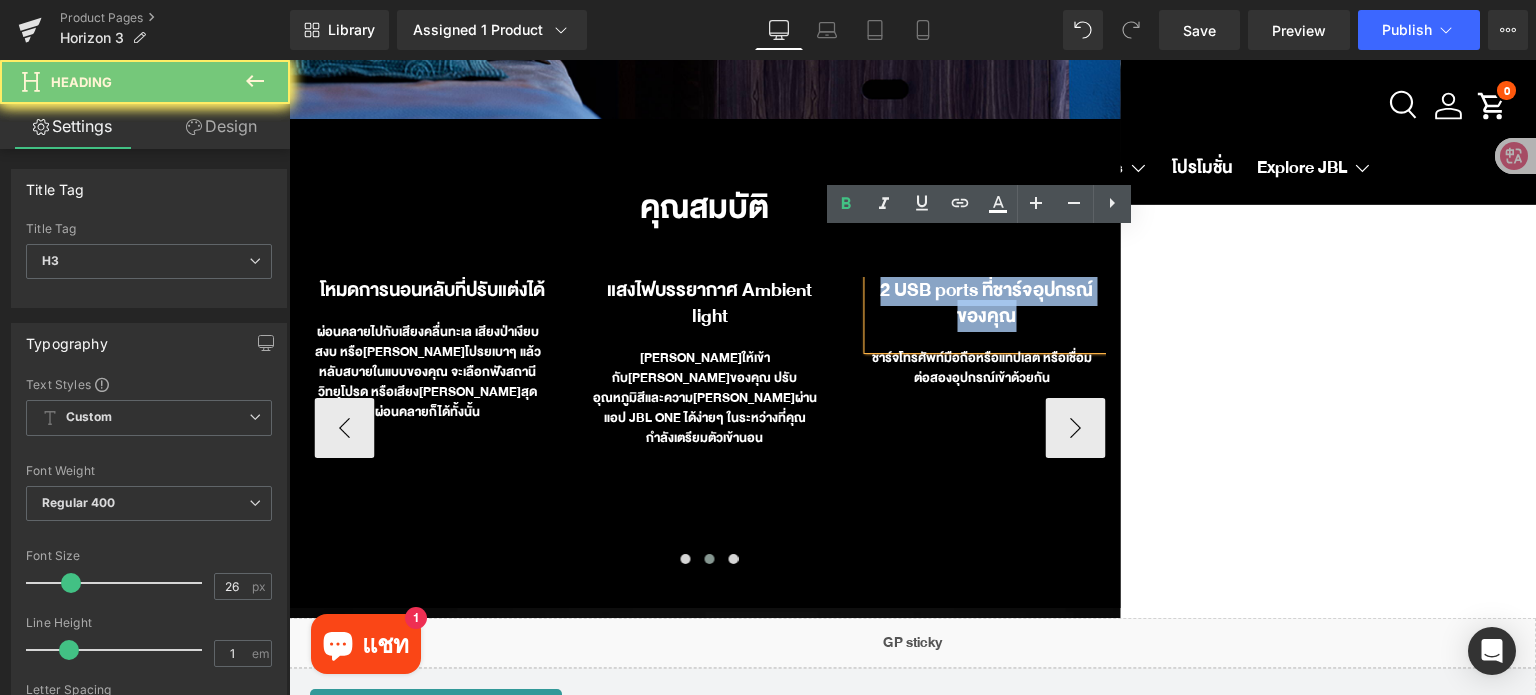 paste 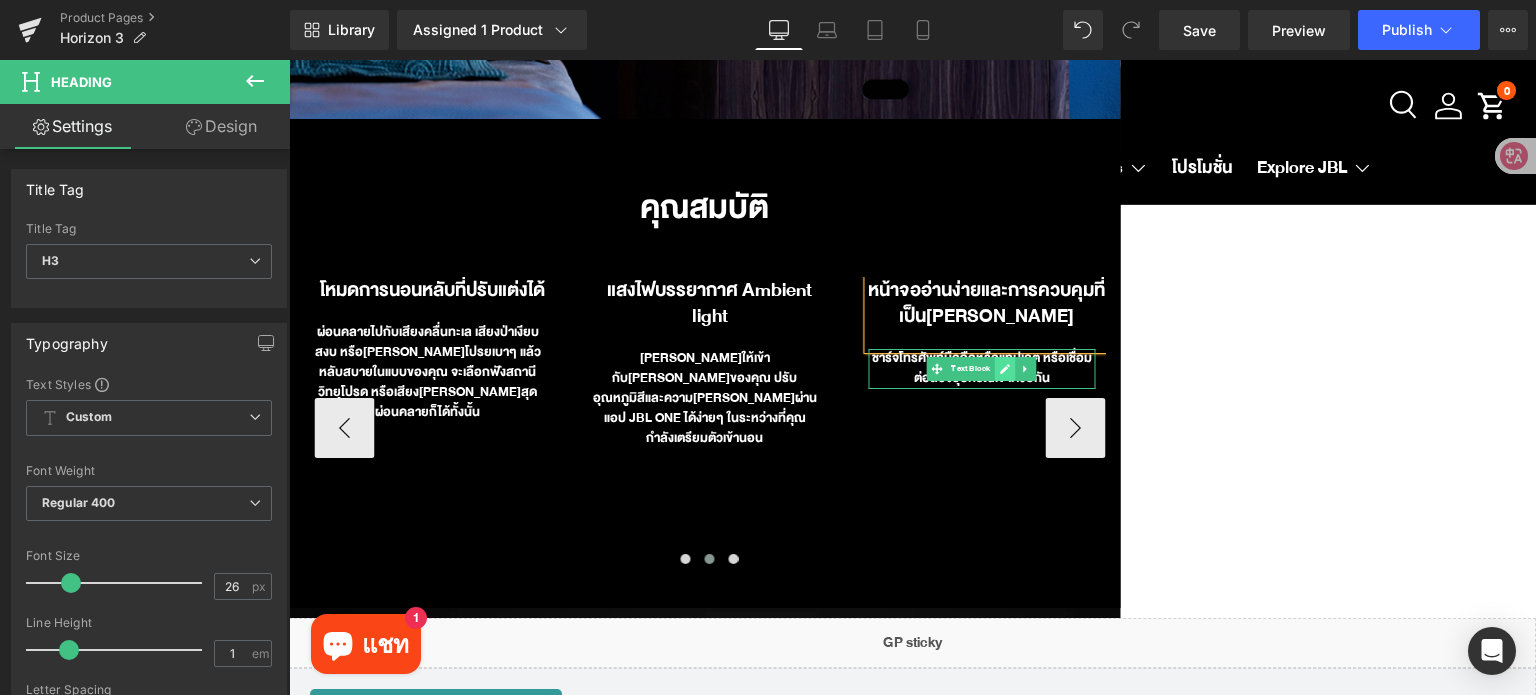 click 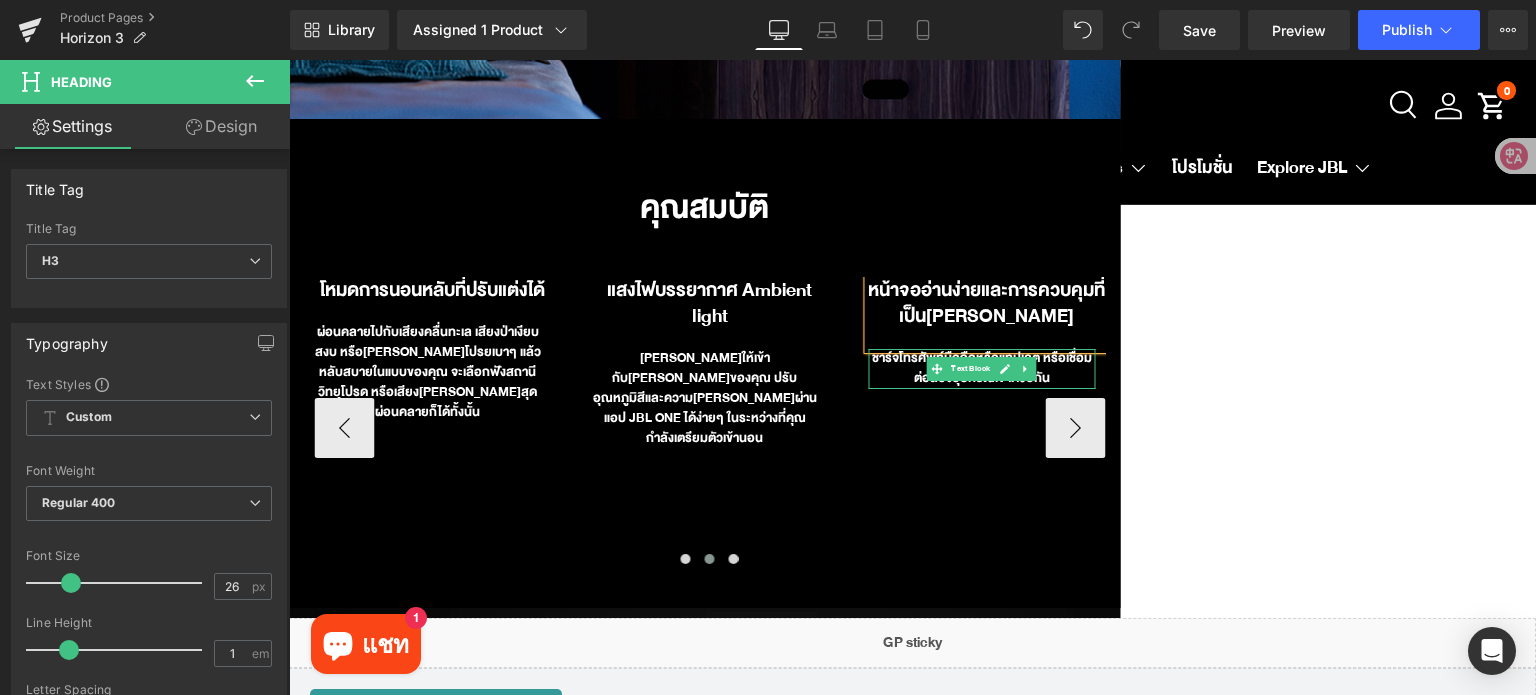 click on "ชาร์จโทรศัพท์มือถือหรือแทปเลต หรือเชื่อมต่อสองอุปกรณ์เข้าด้วยกัน" at bounding box center (981, 369) 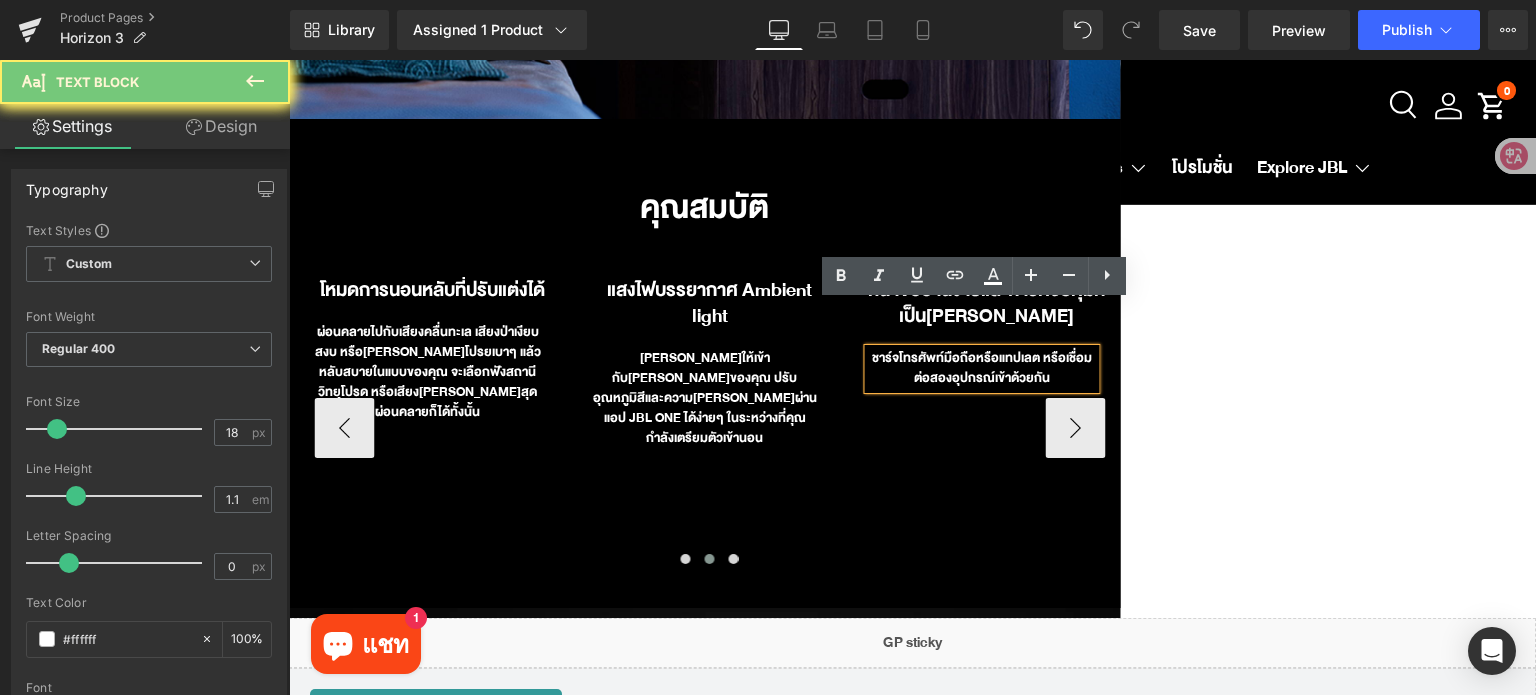 click on "ชาร์จโทรศัพท์มือถือหรือแทปเลต หรือเชื่อมต่อสองอุปกรณ์เข้าด้วยกัน" at bounding box center (981, 369) 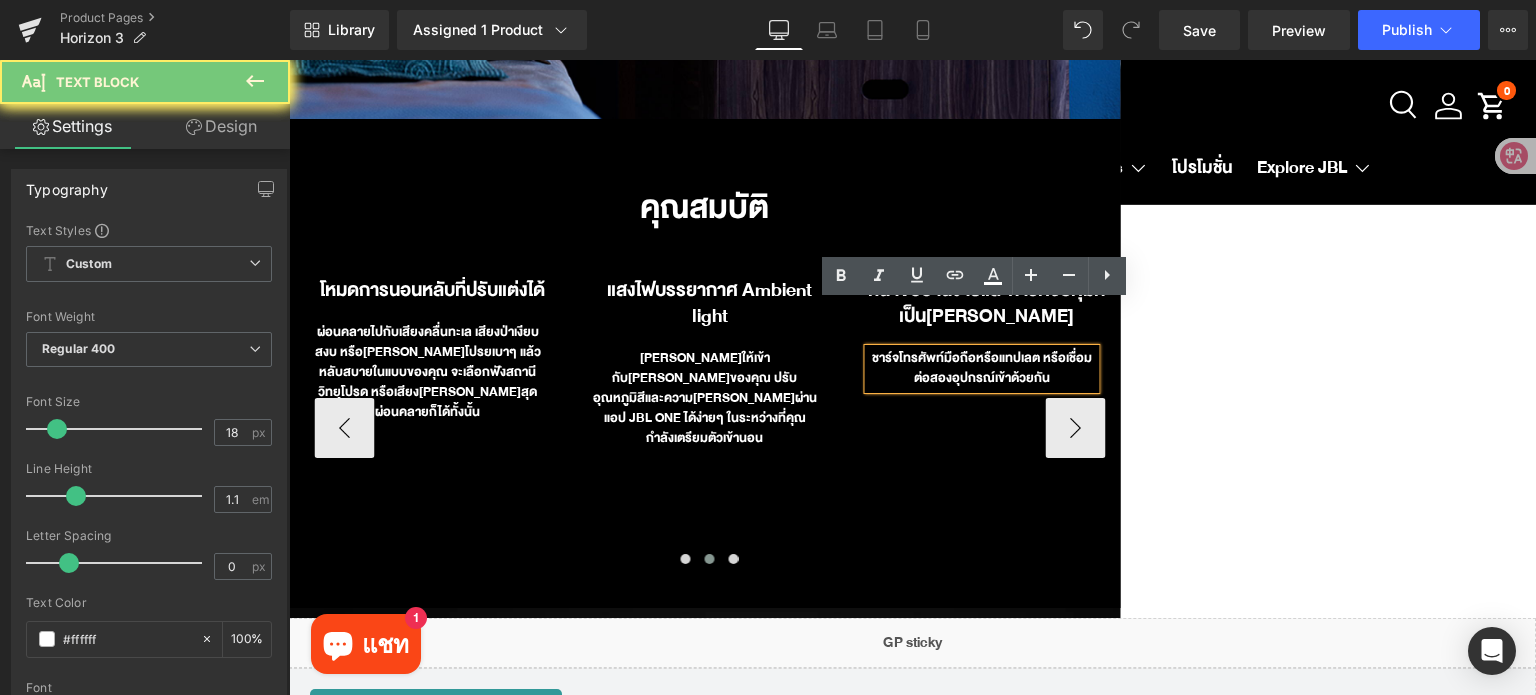 paste 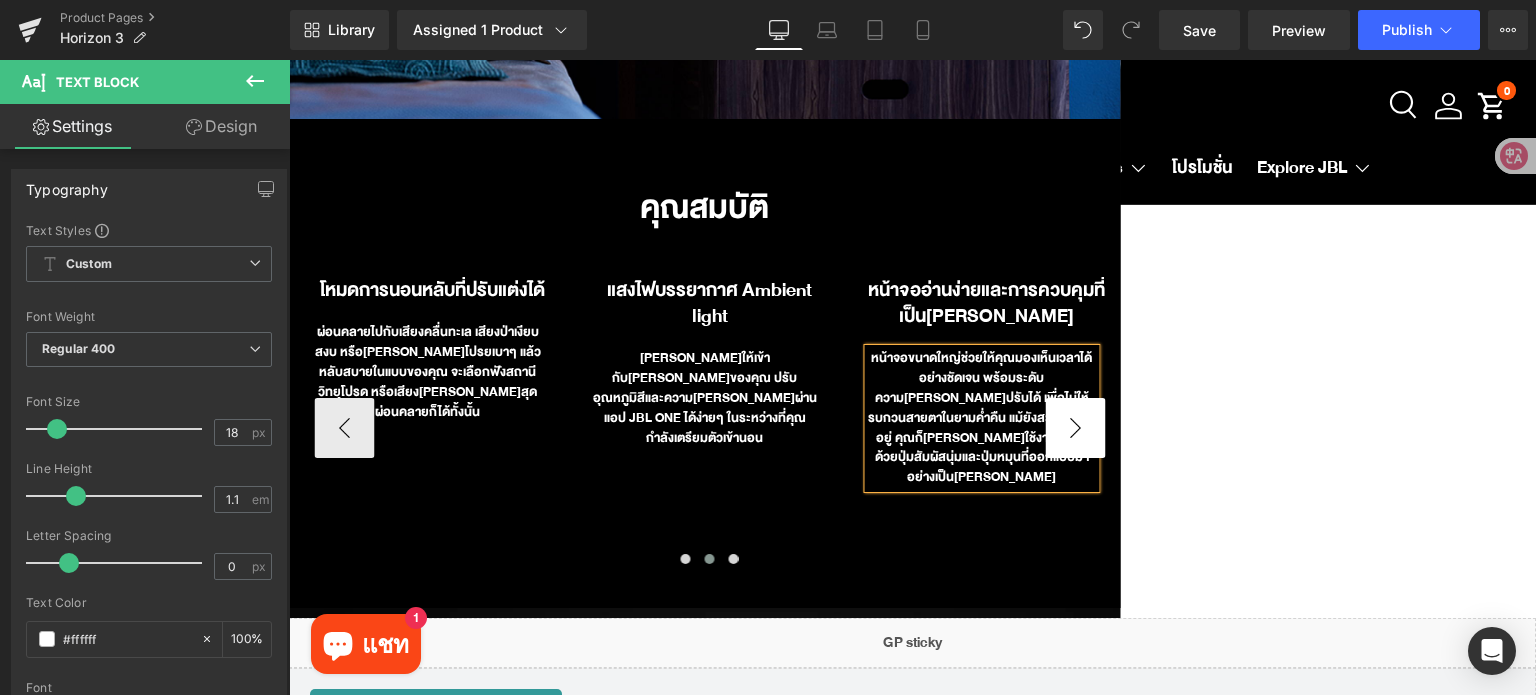 click on "›" at bounding box center [1075, 428] 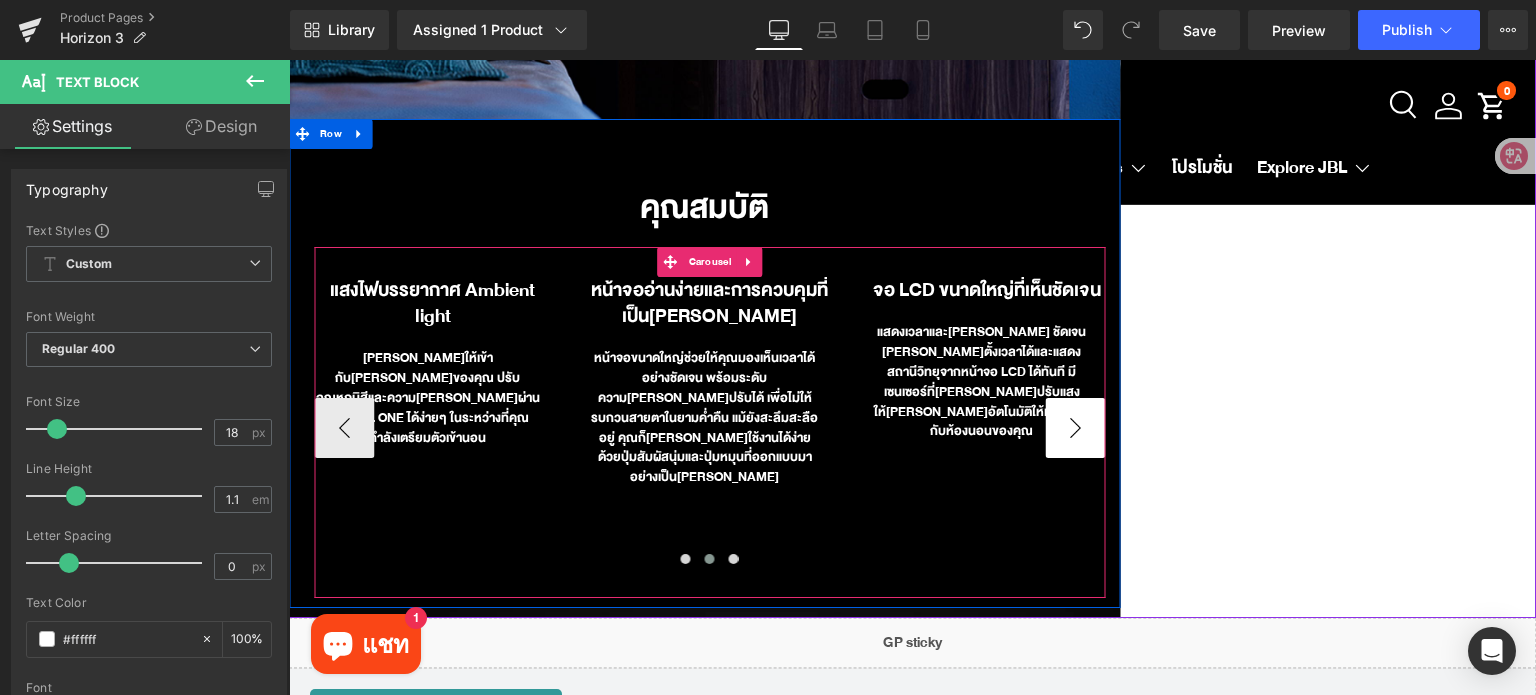 click on "›" at bounding box center (1075, 428) 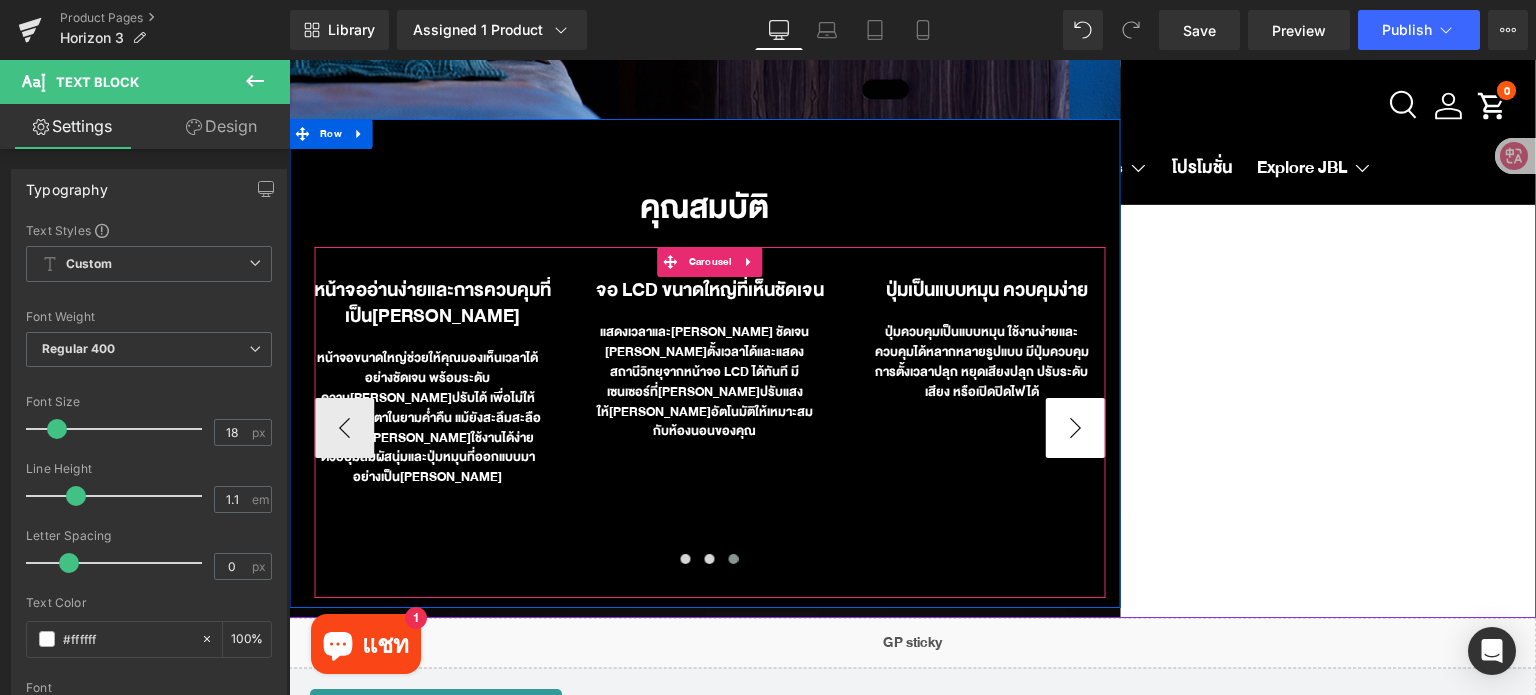 click on "›" at bounding box center (1075, 428) 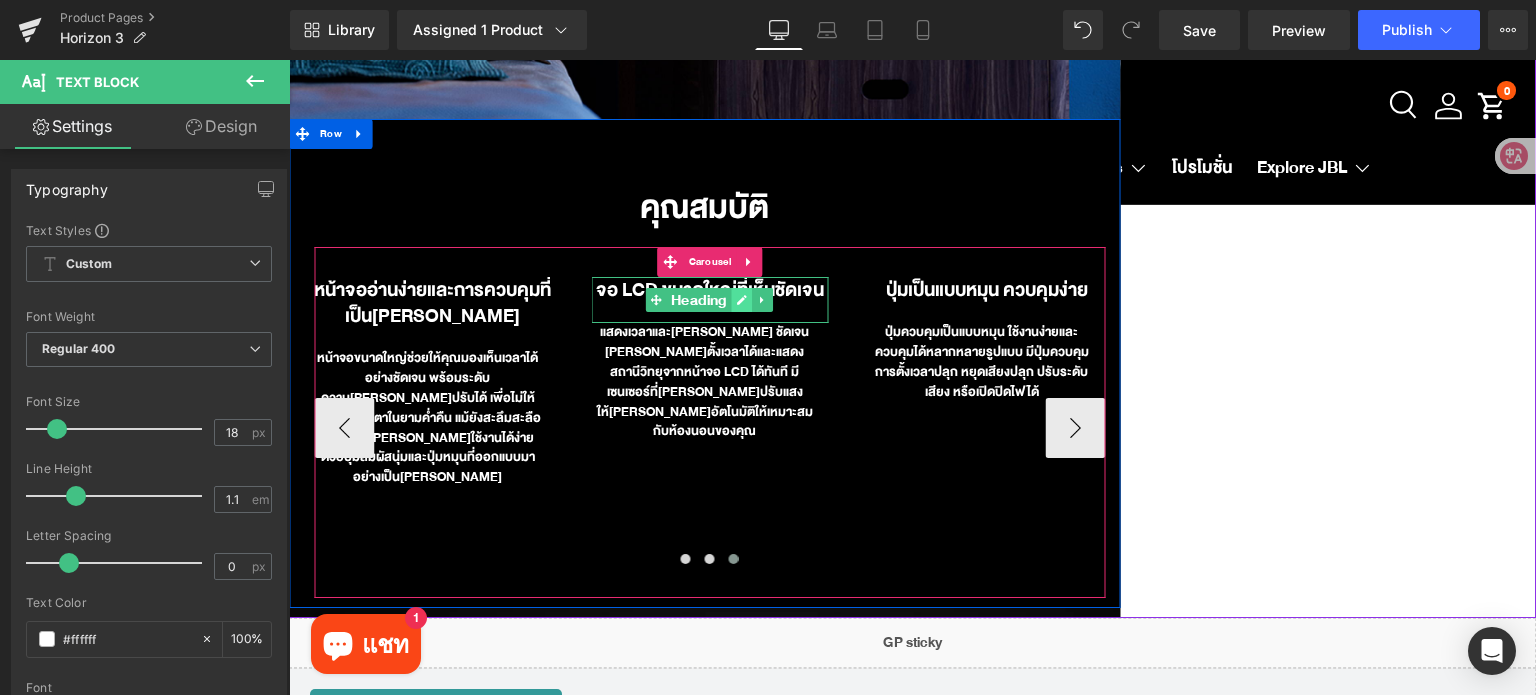 click 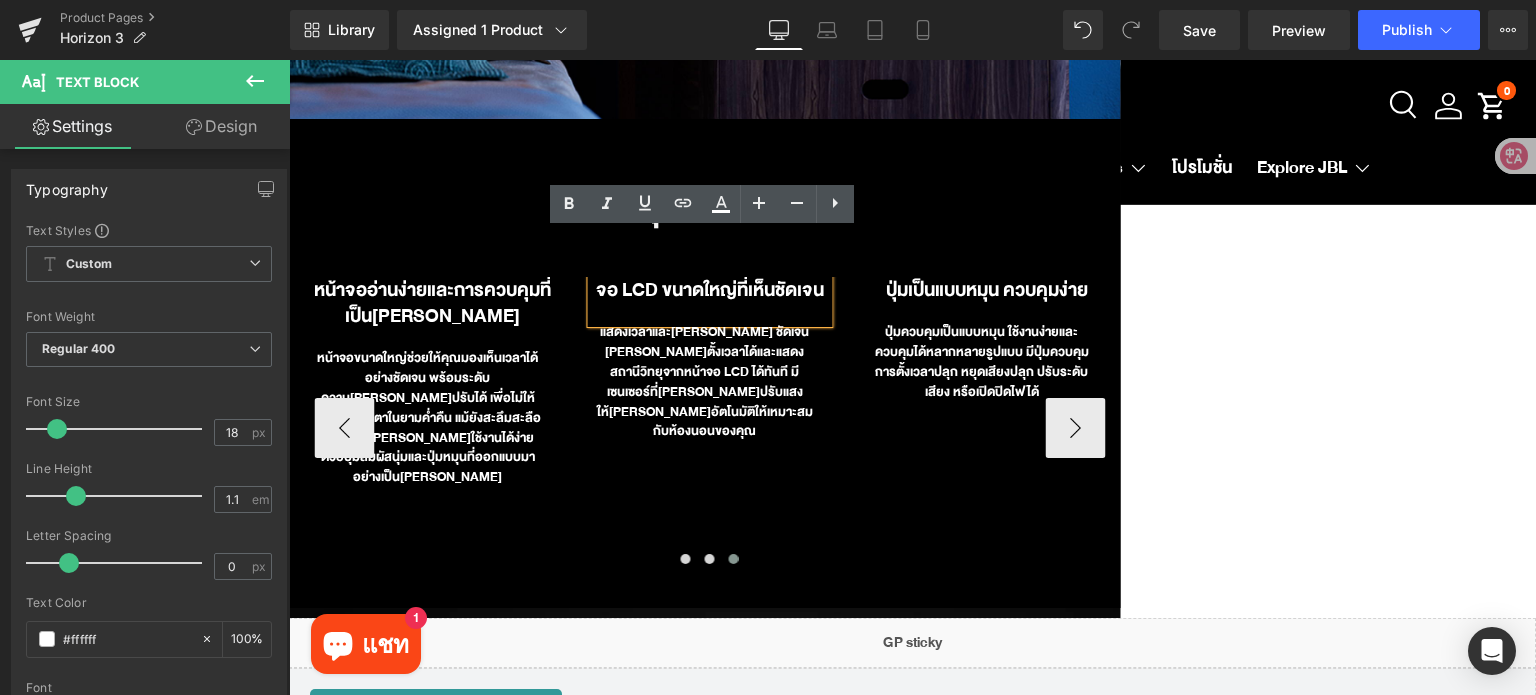 click on "จอ LCD ขนาดใหญ่ที่เห็นชัดเจน" at bounding box center [710, 290] 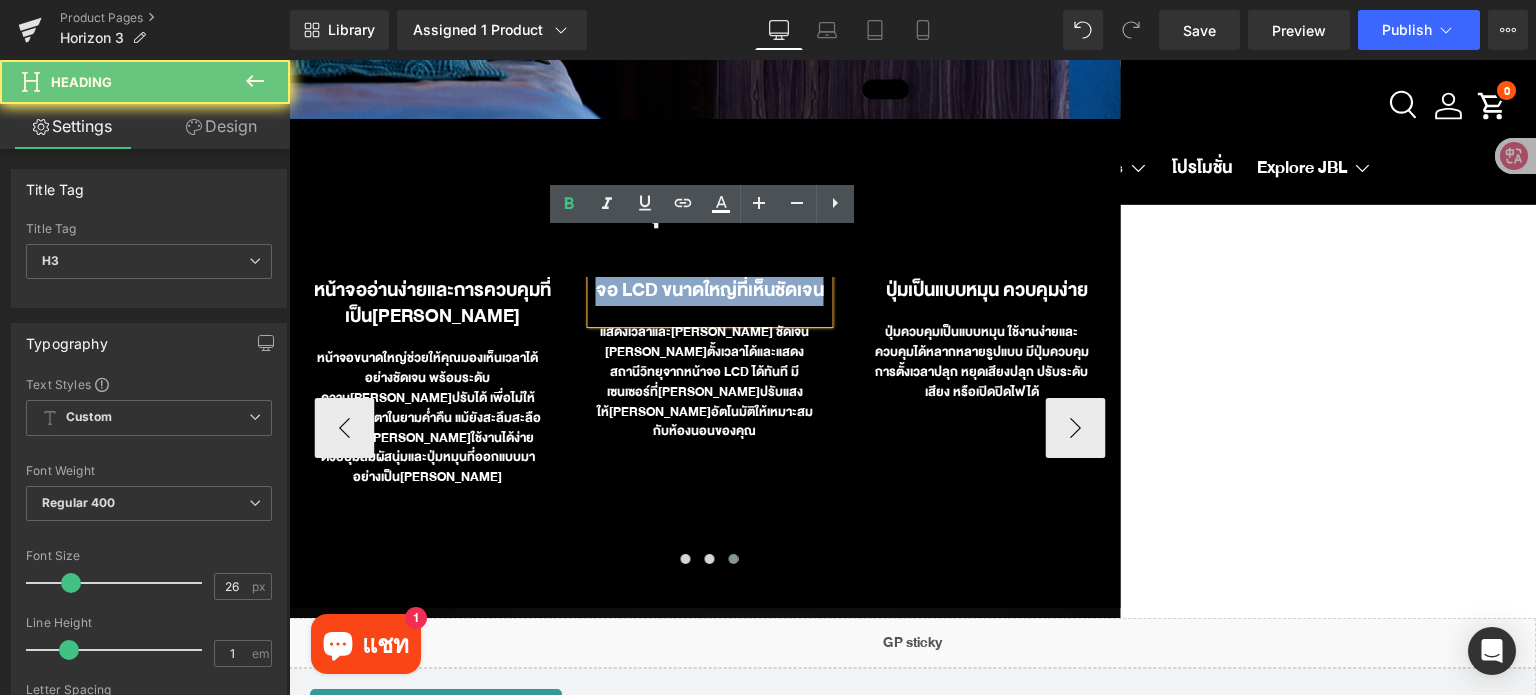 paste 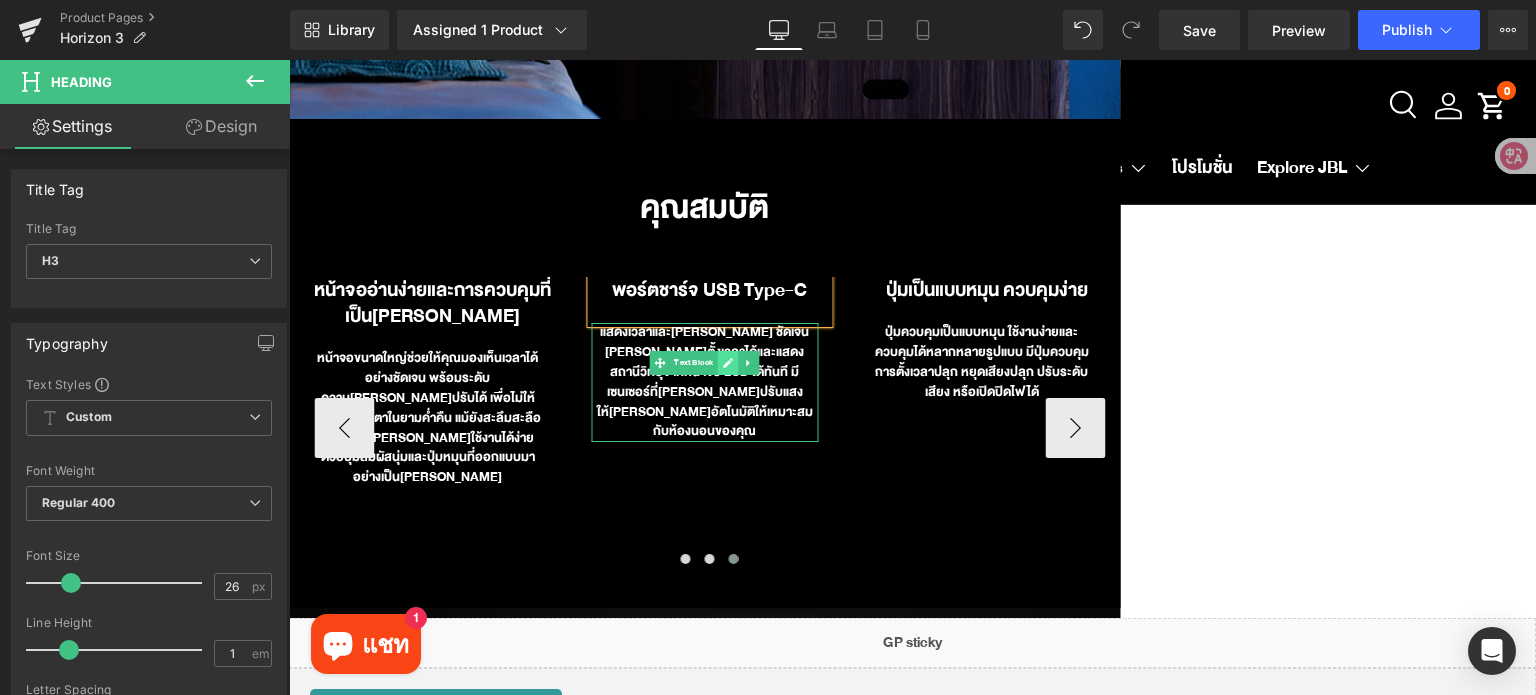 click 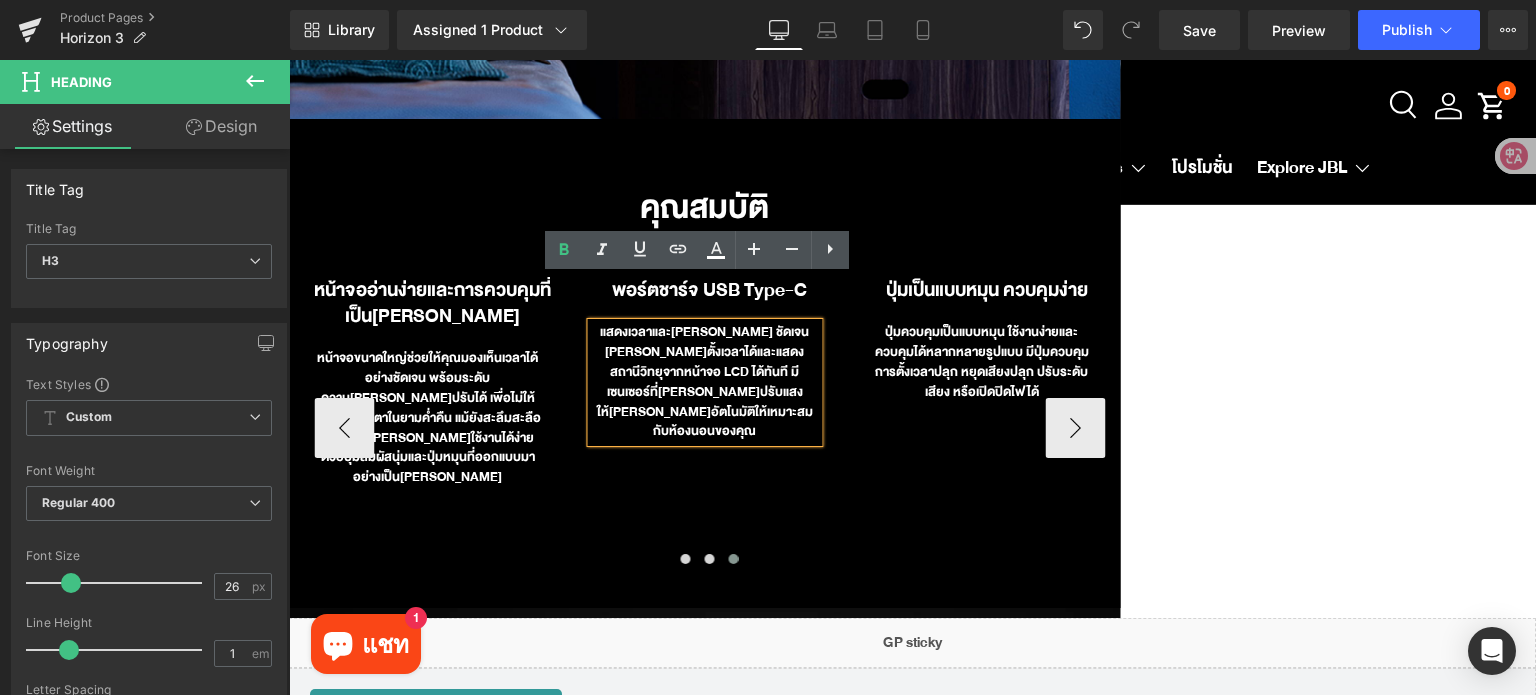 click on "แสดงเวลาและ[PERSON_NAME] ชัดเจน [PERSON_NAME]ตั้งเวลาได้และแสดงสถานีวิทยุจากหน้าจอ LCD ได้ทันที มีเซนเซอร์ที่[PERSON_NAME]ปรับแสงให้[PERSON_NAME]อัตโนมัติให้เหมาะสมกับห้องนอนของคุณ" at bounding box center (704, 382) 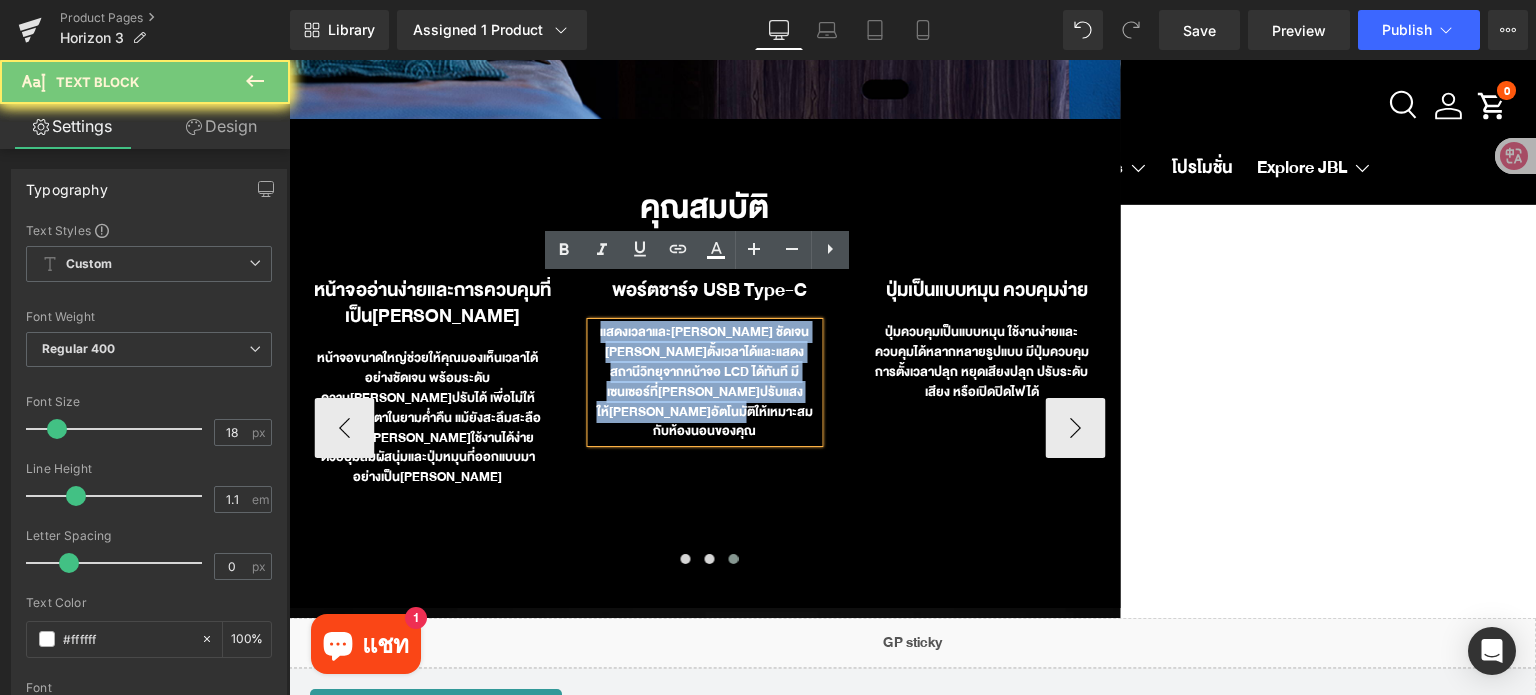 paste 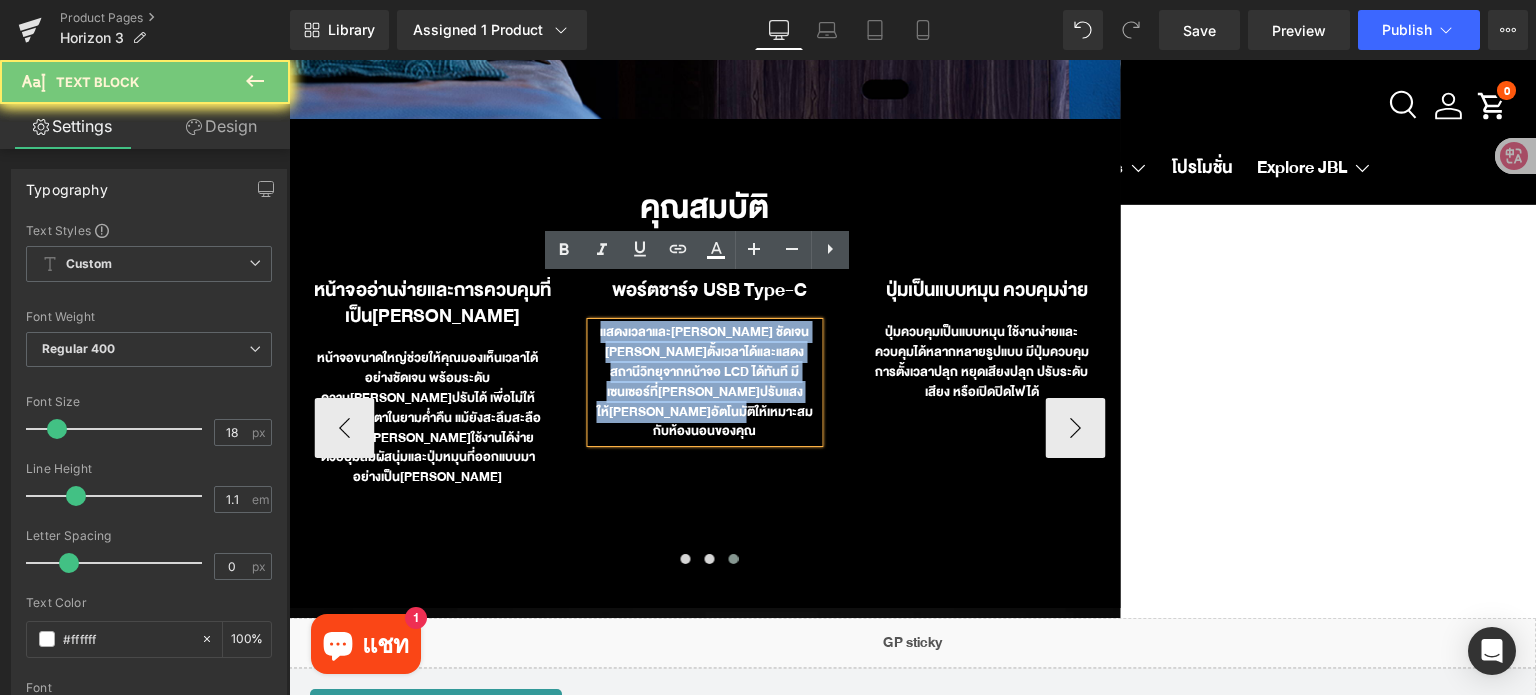 type 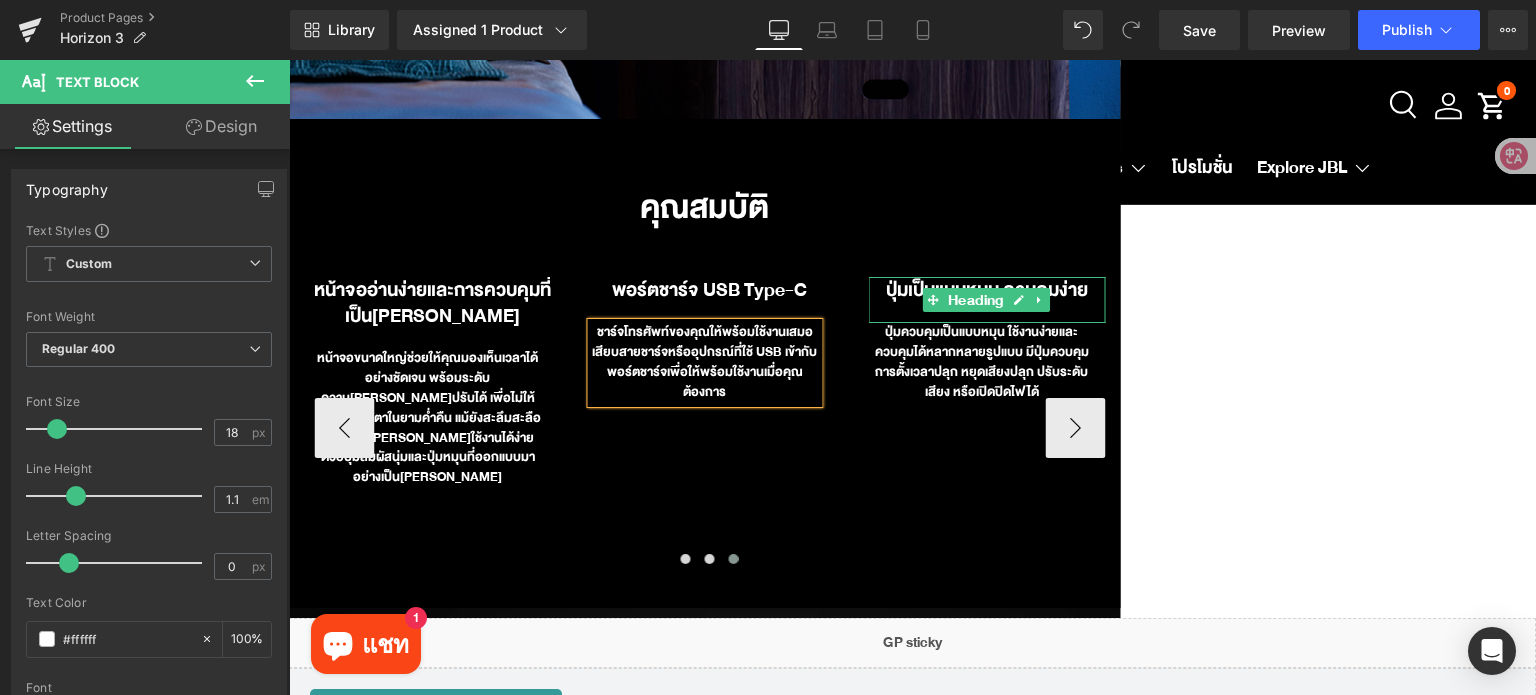 click 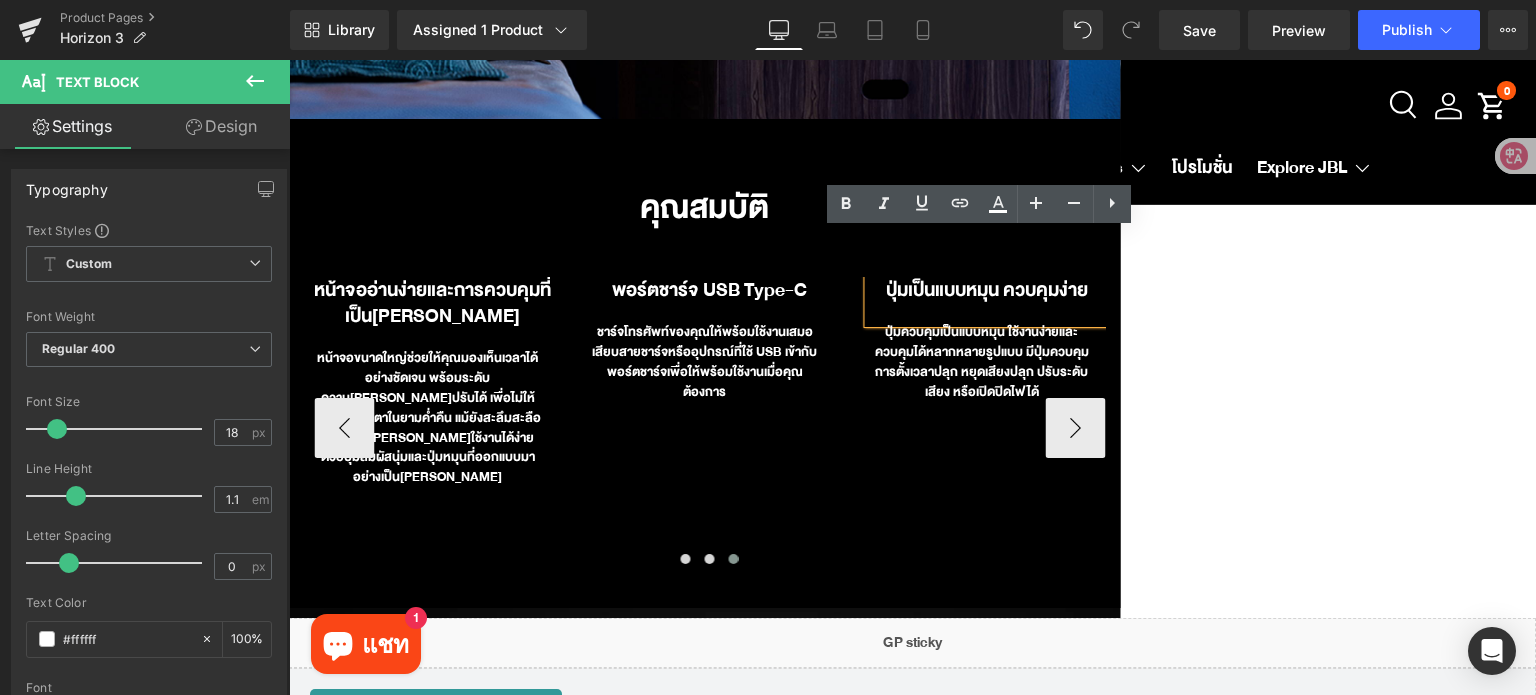 click on "ปุ่มเป็นแบบหมุน ควบคุมง่าย" at bounding box center [987, 290] 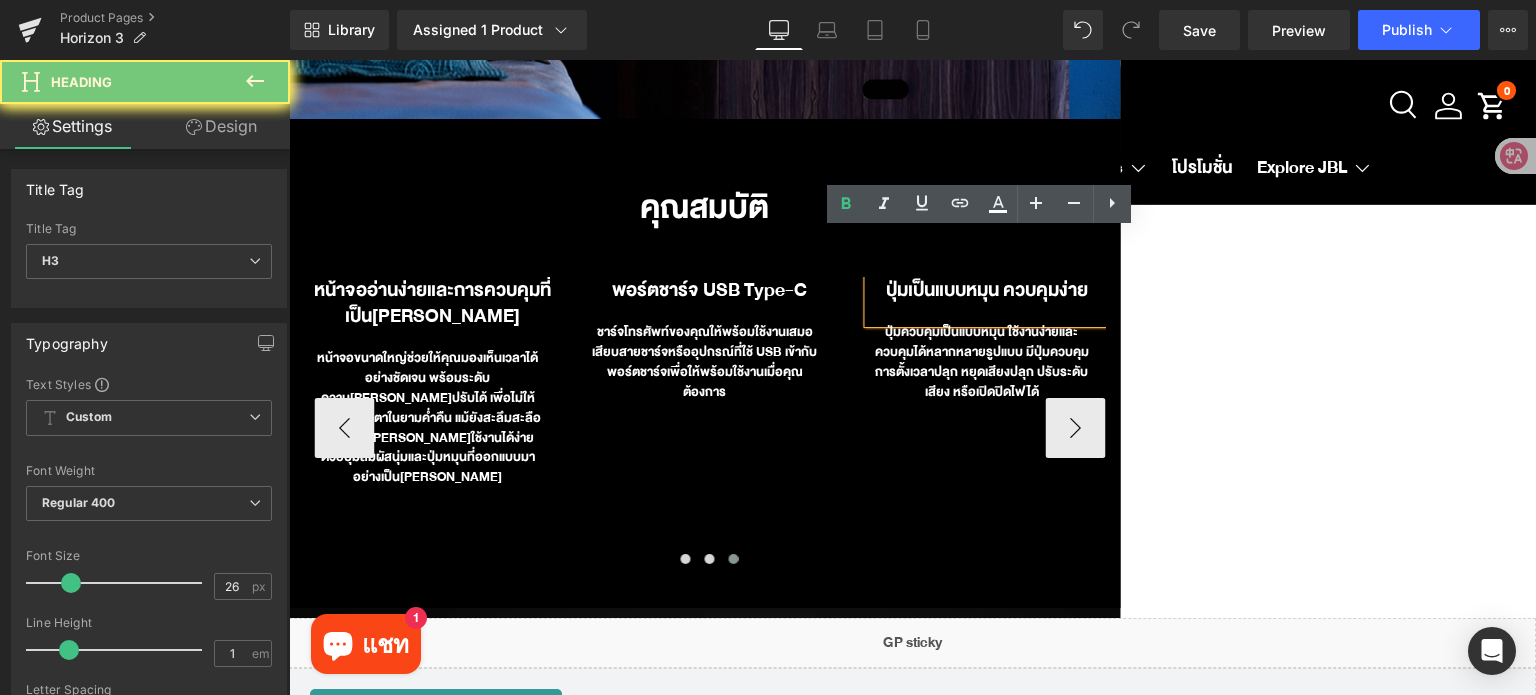 click on "ปุ่มเป็นแบบหมุน ควบคุมง่าย" at bounding box center (987, 290) 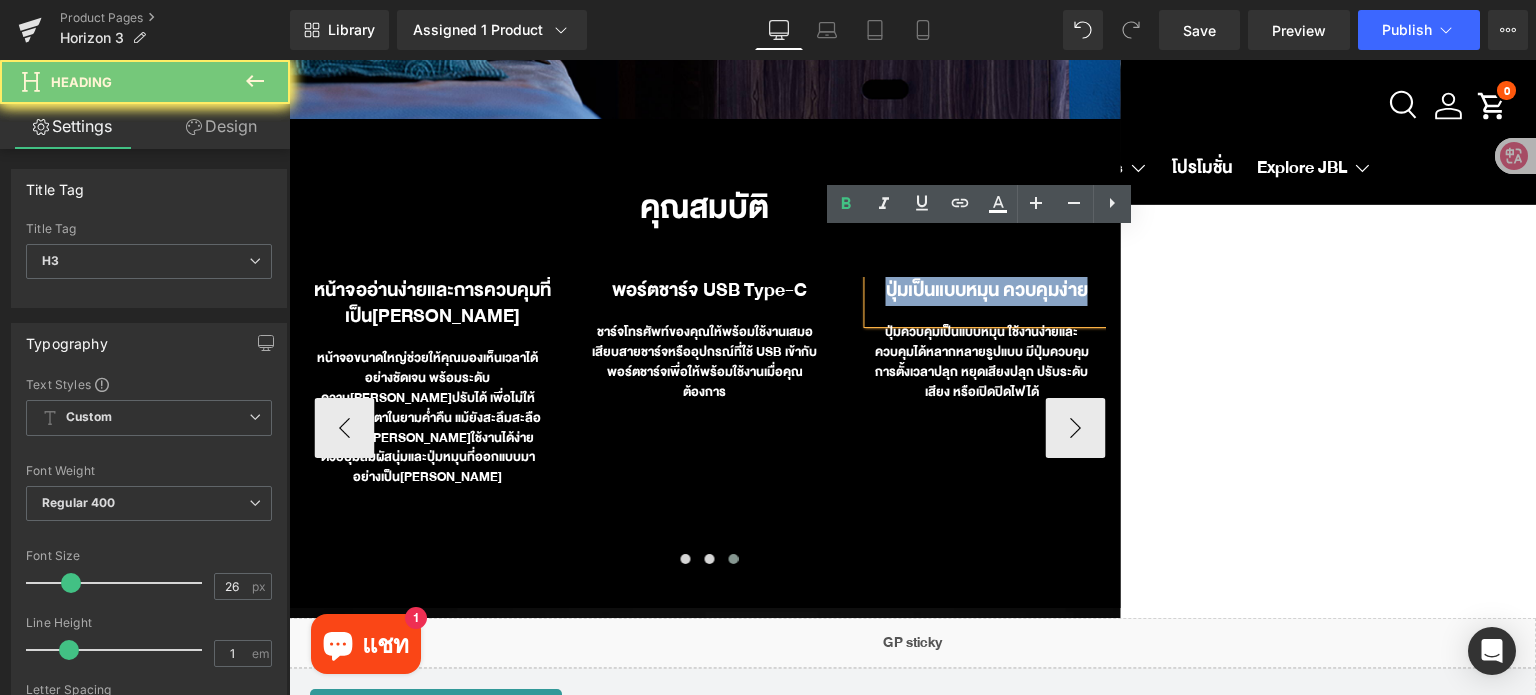 paste 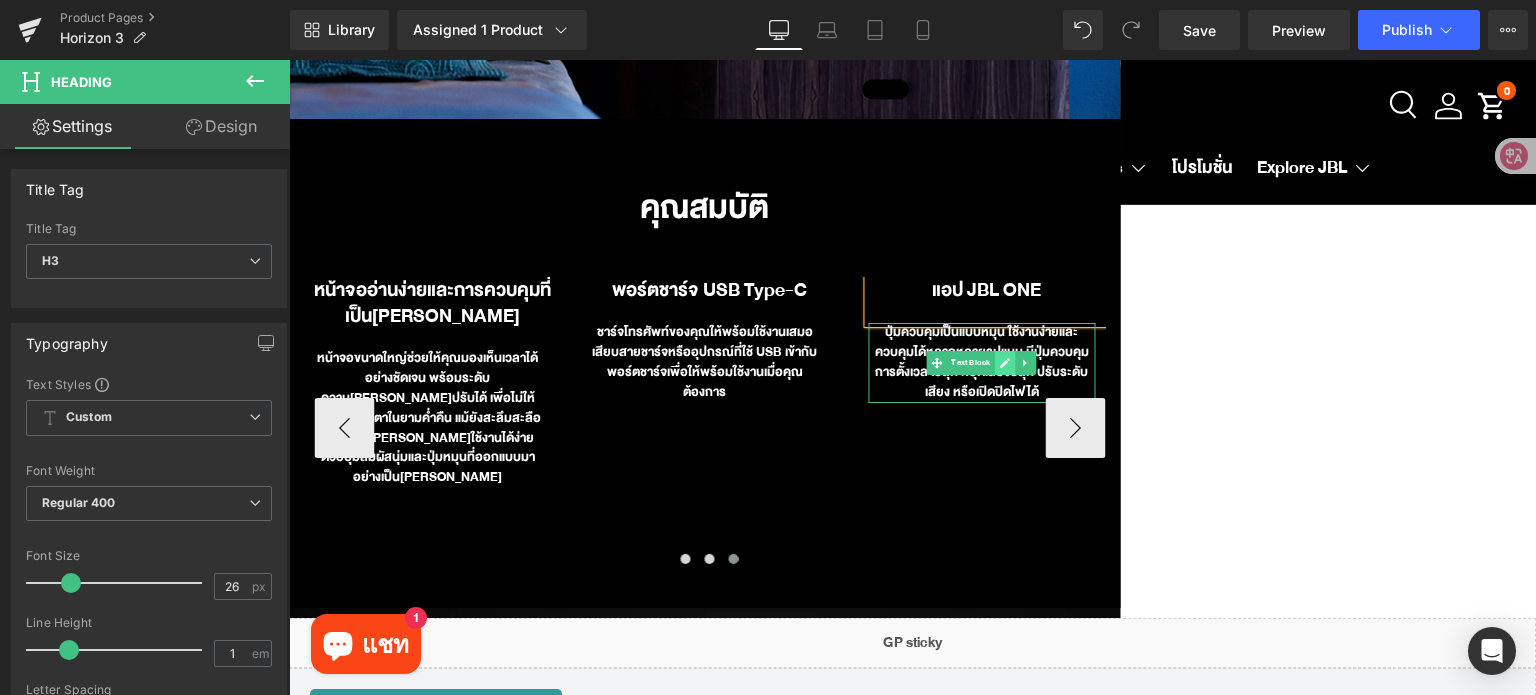 click 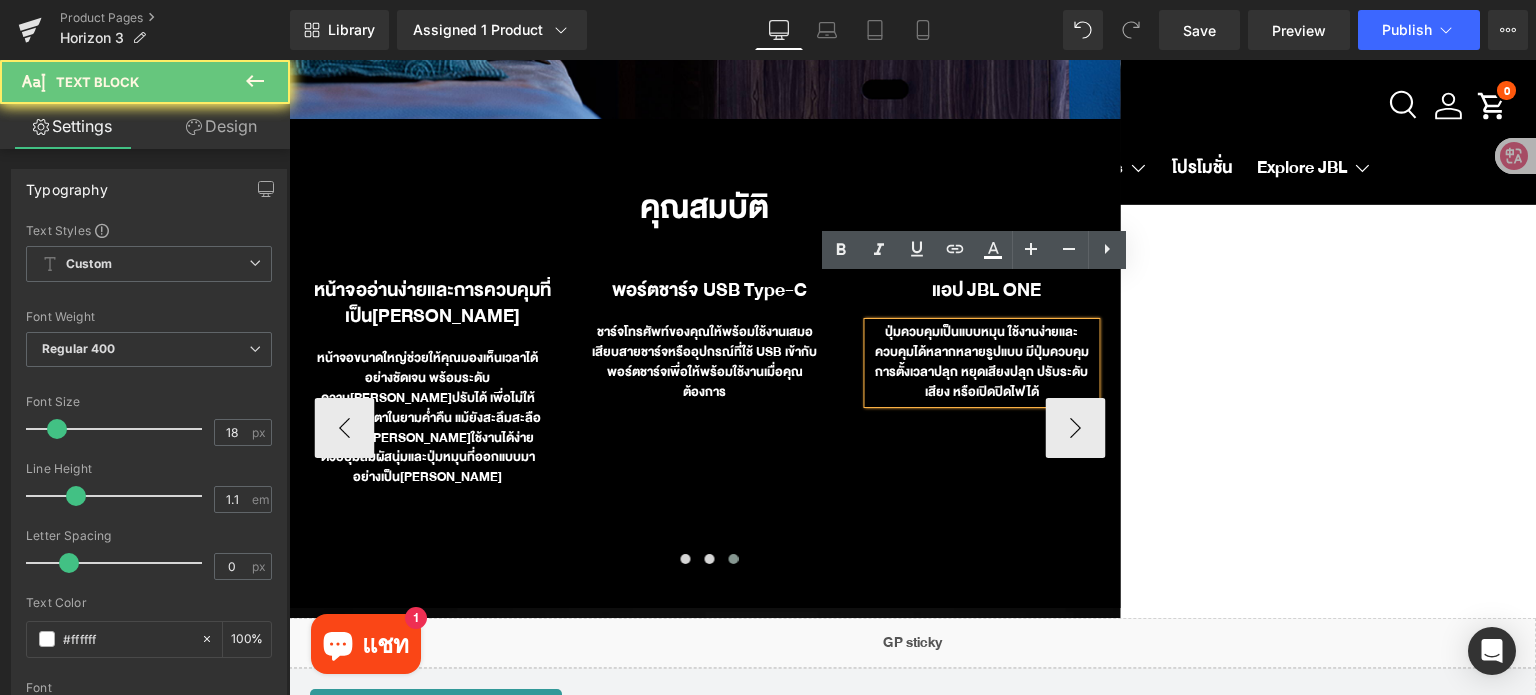paste 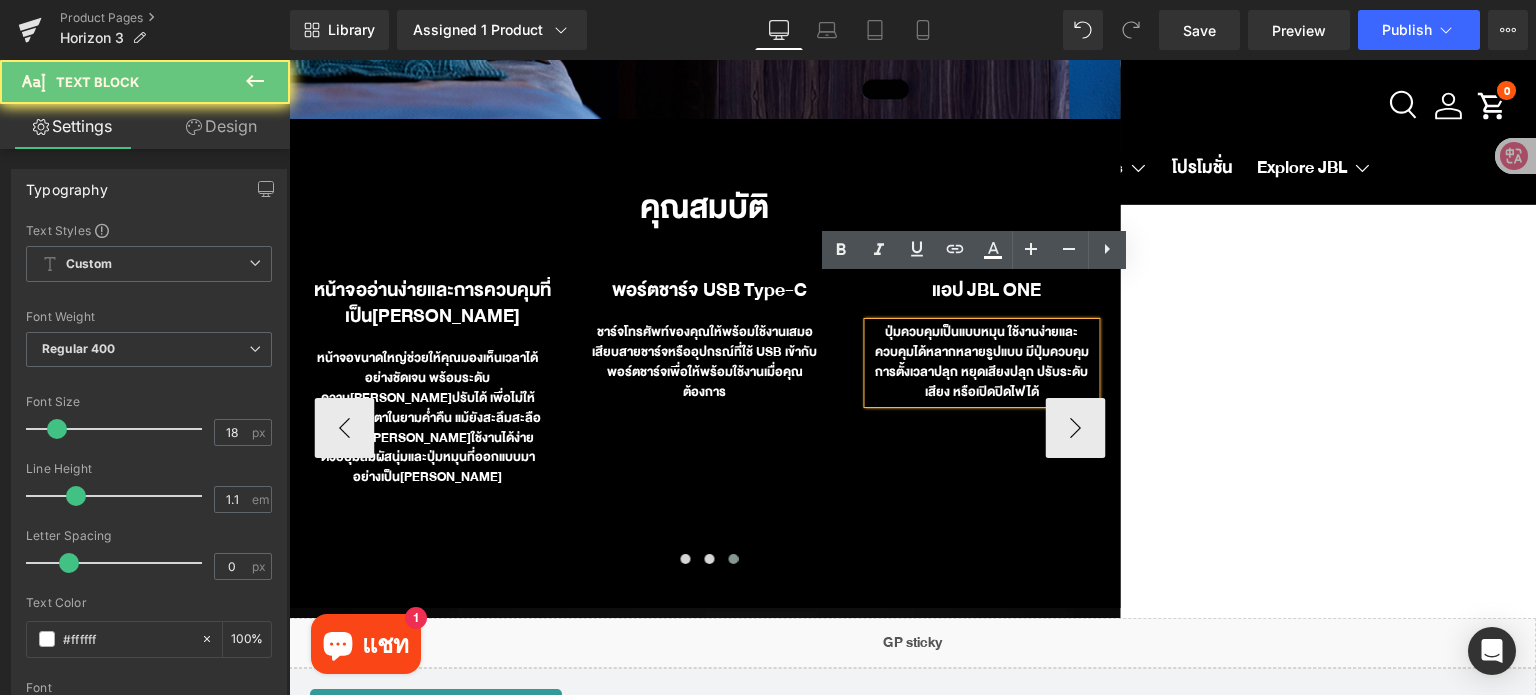 type 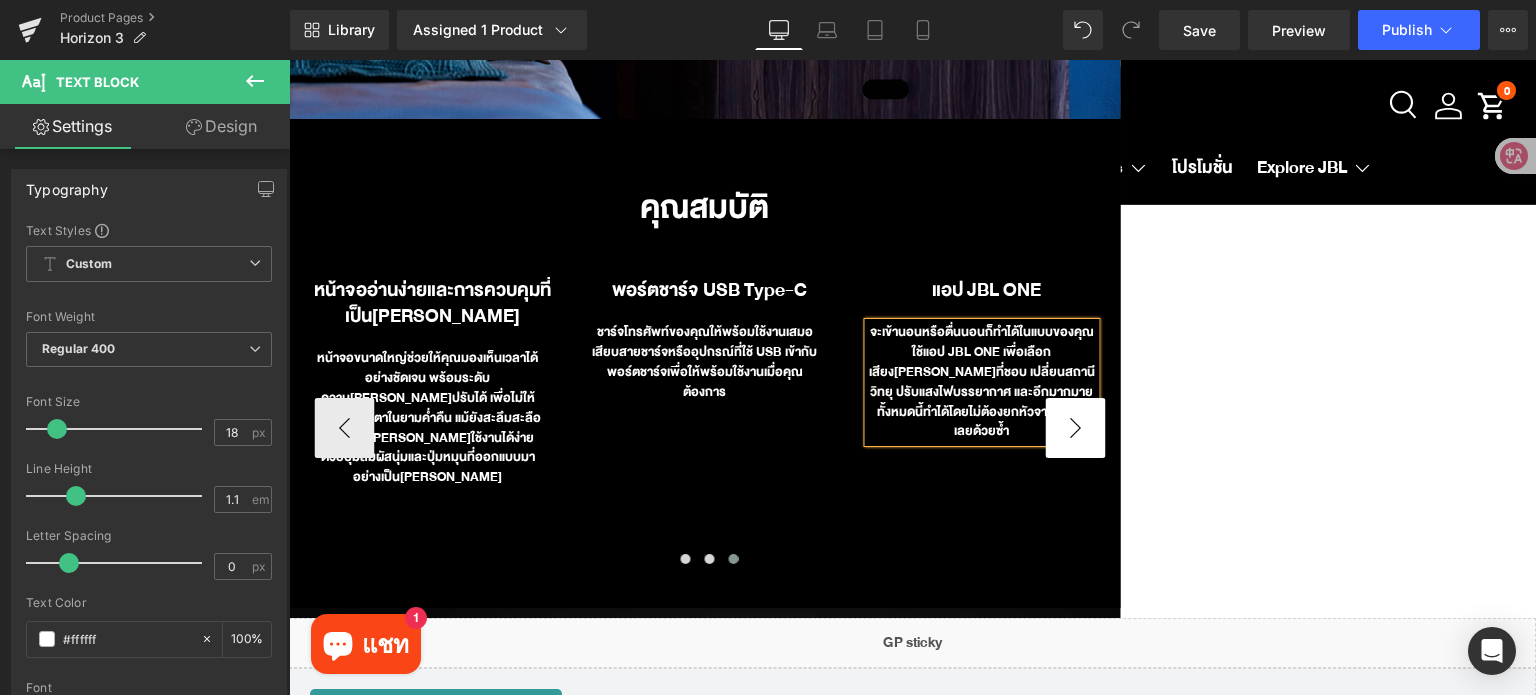 click on "›" at bounding box center (1075, 428) 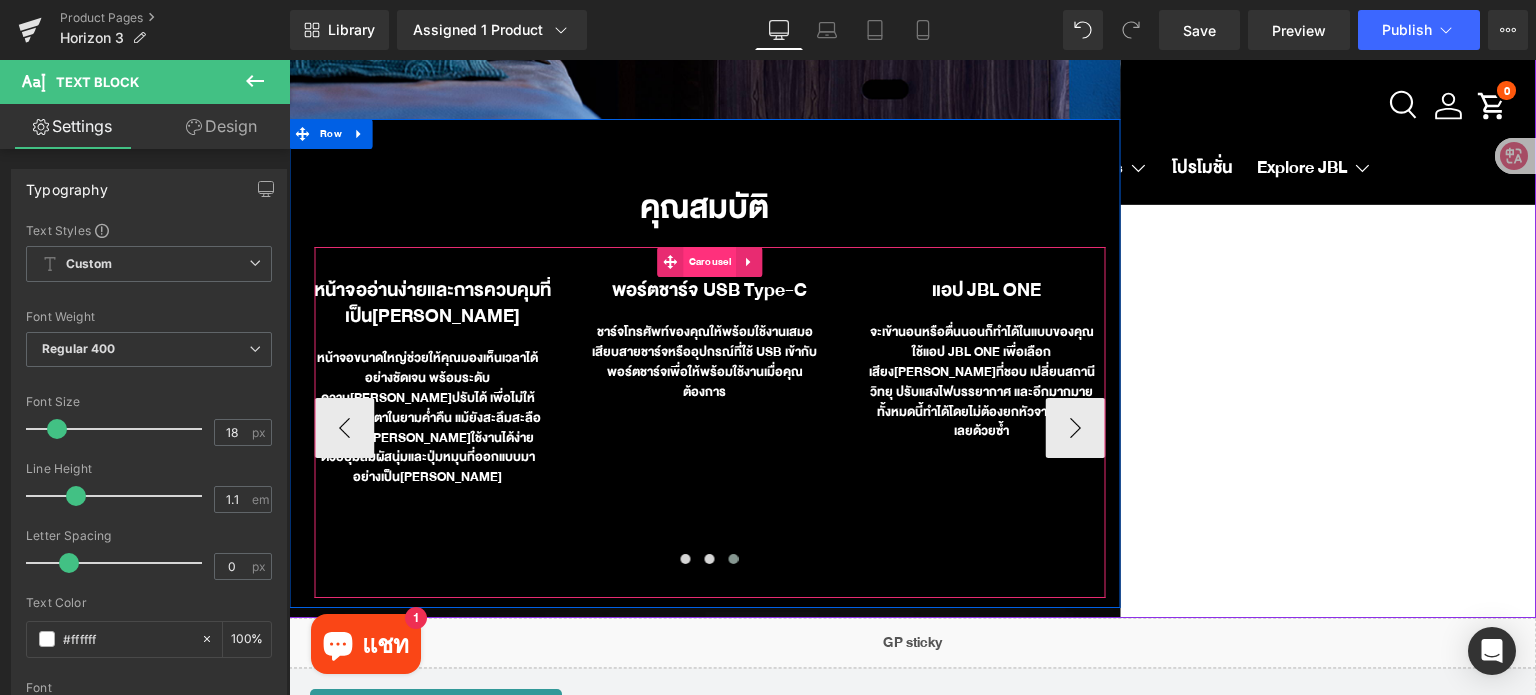 click on "Carousel" at bounding box center (710, 262) 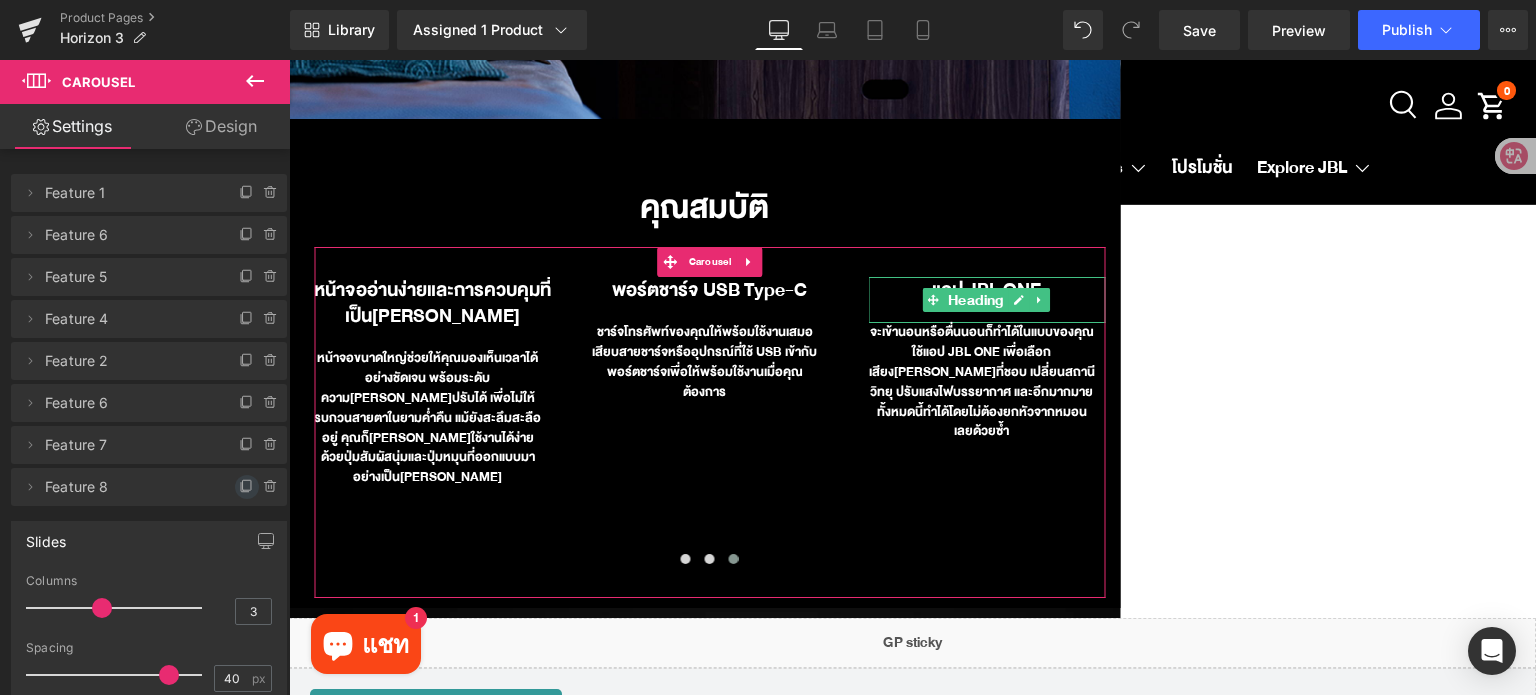 drag, startPoint x: 236, startPoint y: 489, endPoint x: 123, endPoint y: 443, distance: 122.0041 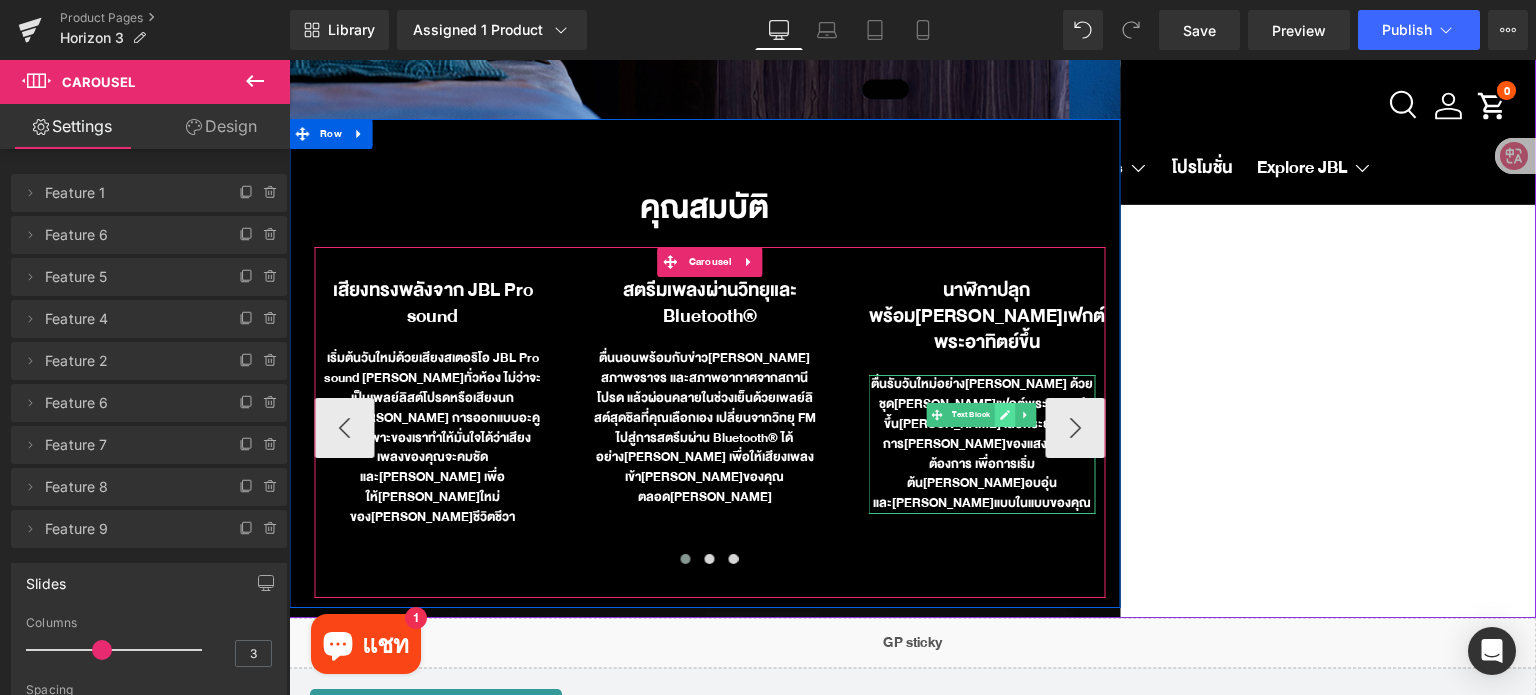 click at bounding box center (1005, 415) 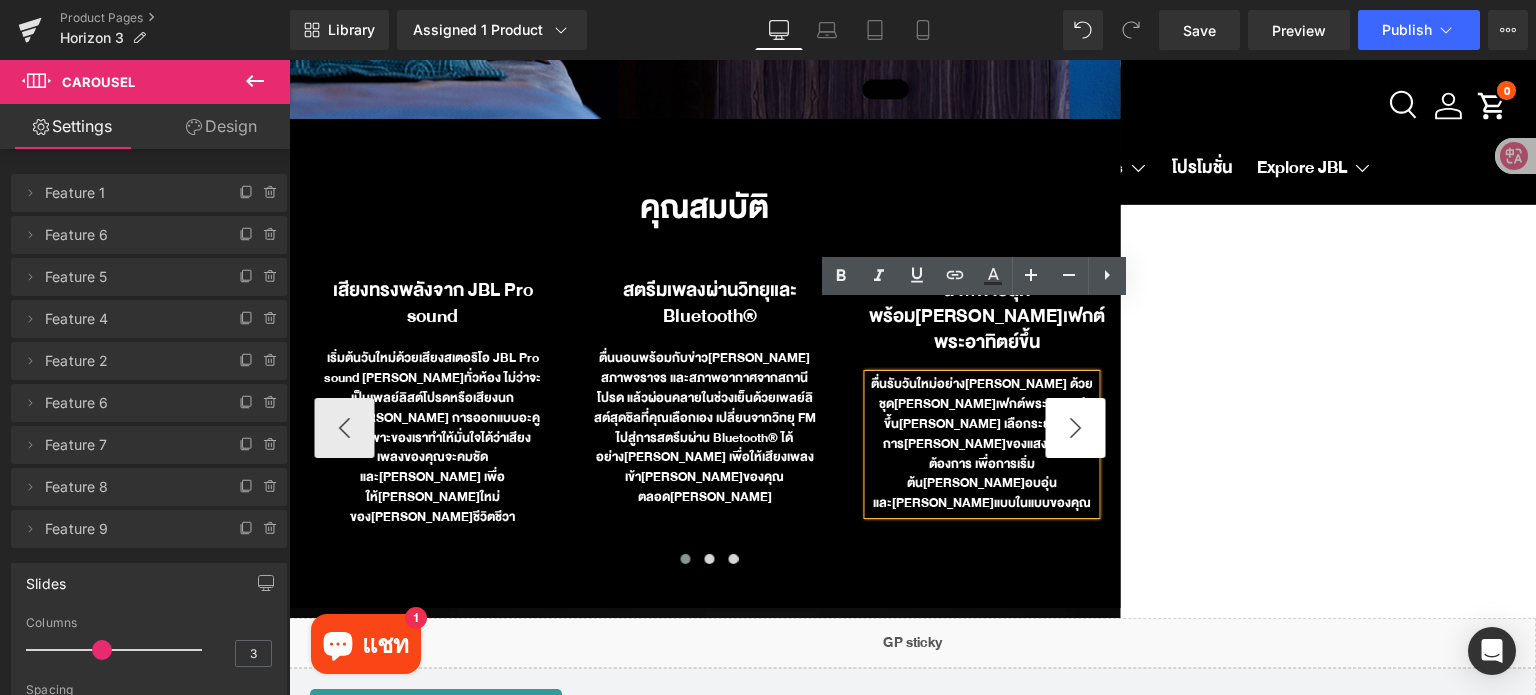 click on "›" at bounding box center [1075, 428] 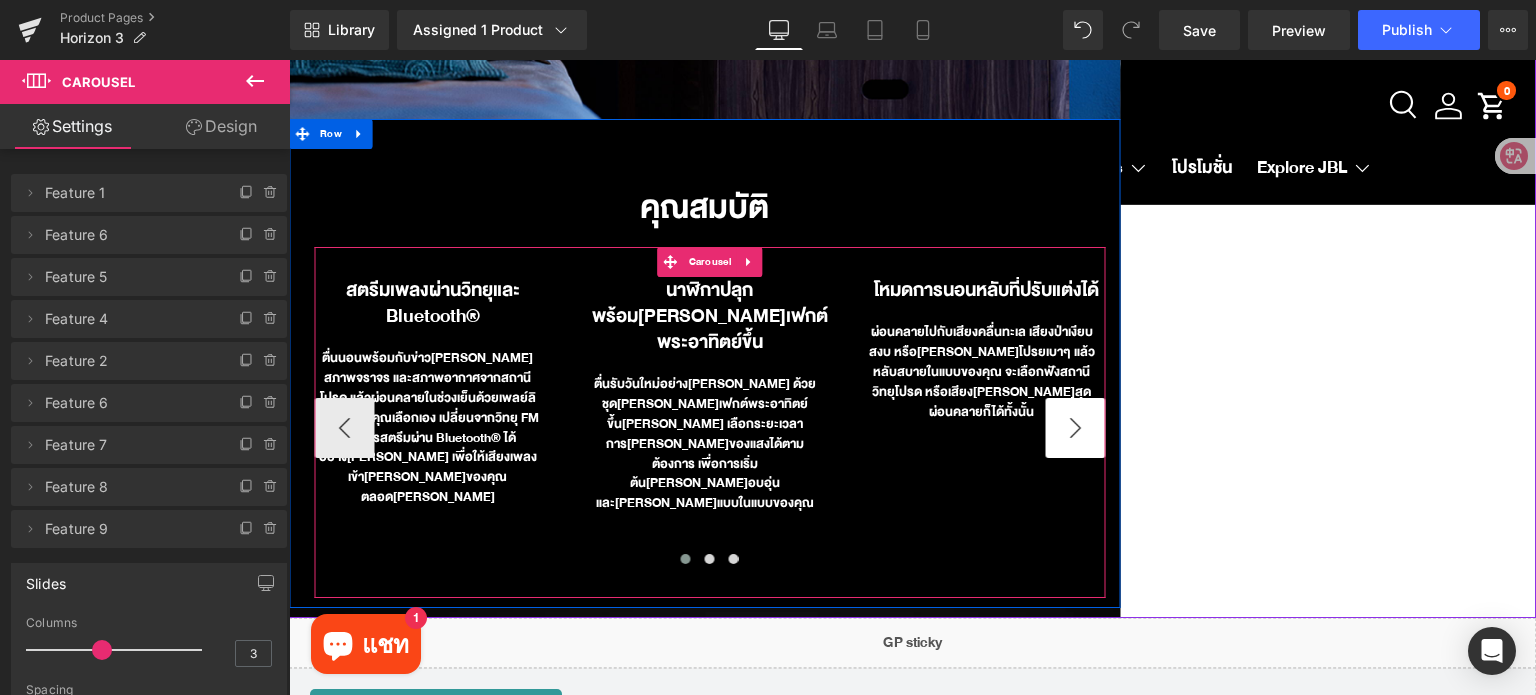 click on "›" at bounding box center [1075, 428] 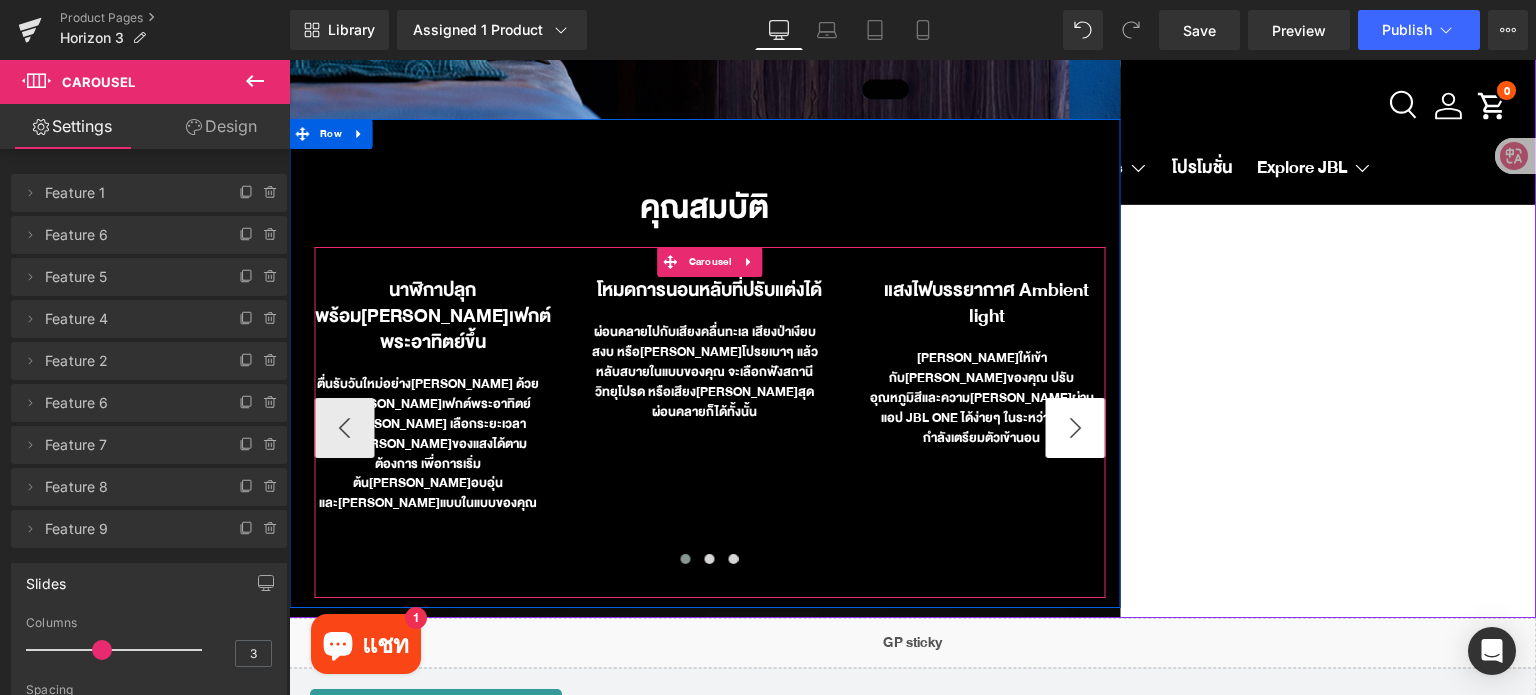 click on "›" at bounding box center [1075, 428] 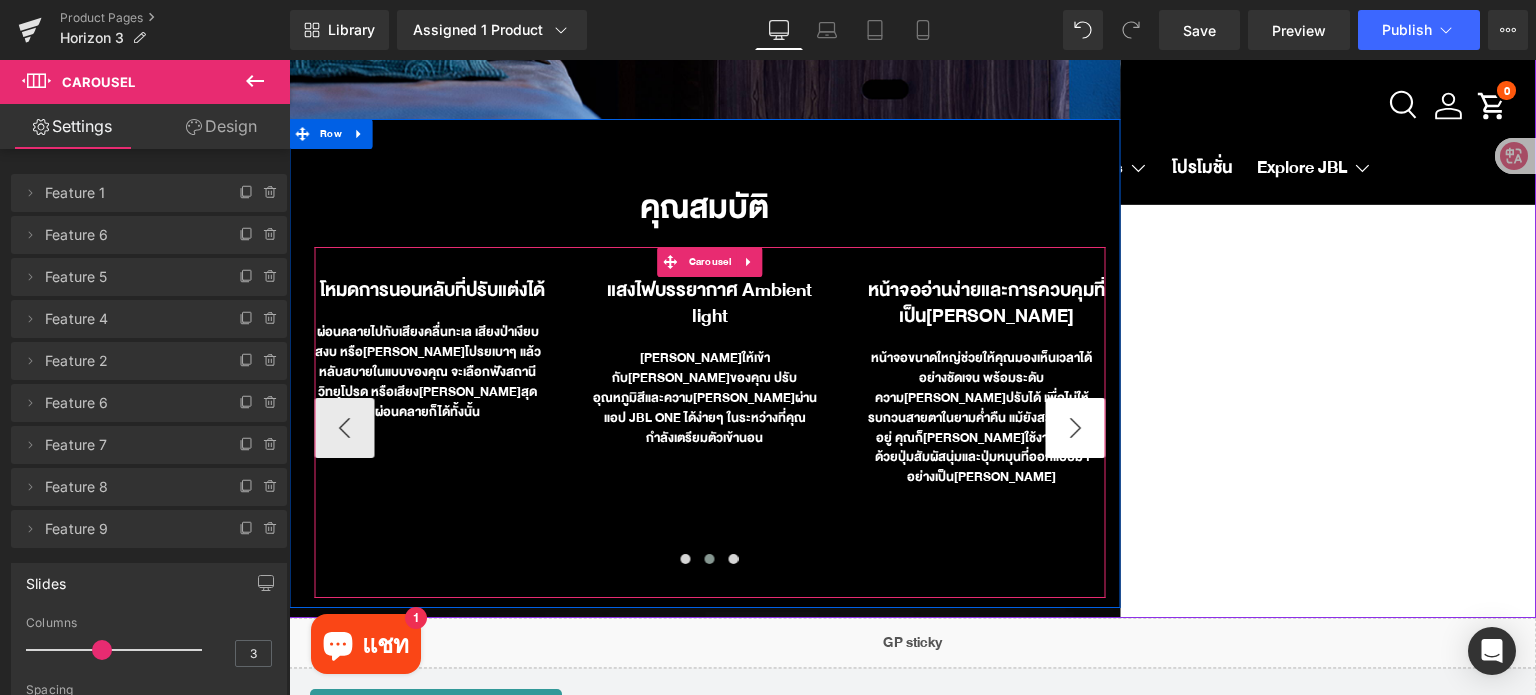 click on "›" at bounding box center (1075, 428) 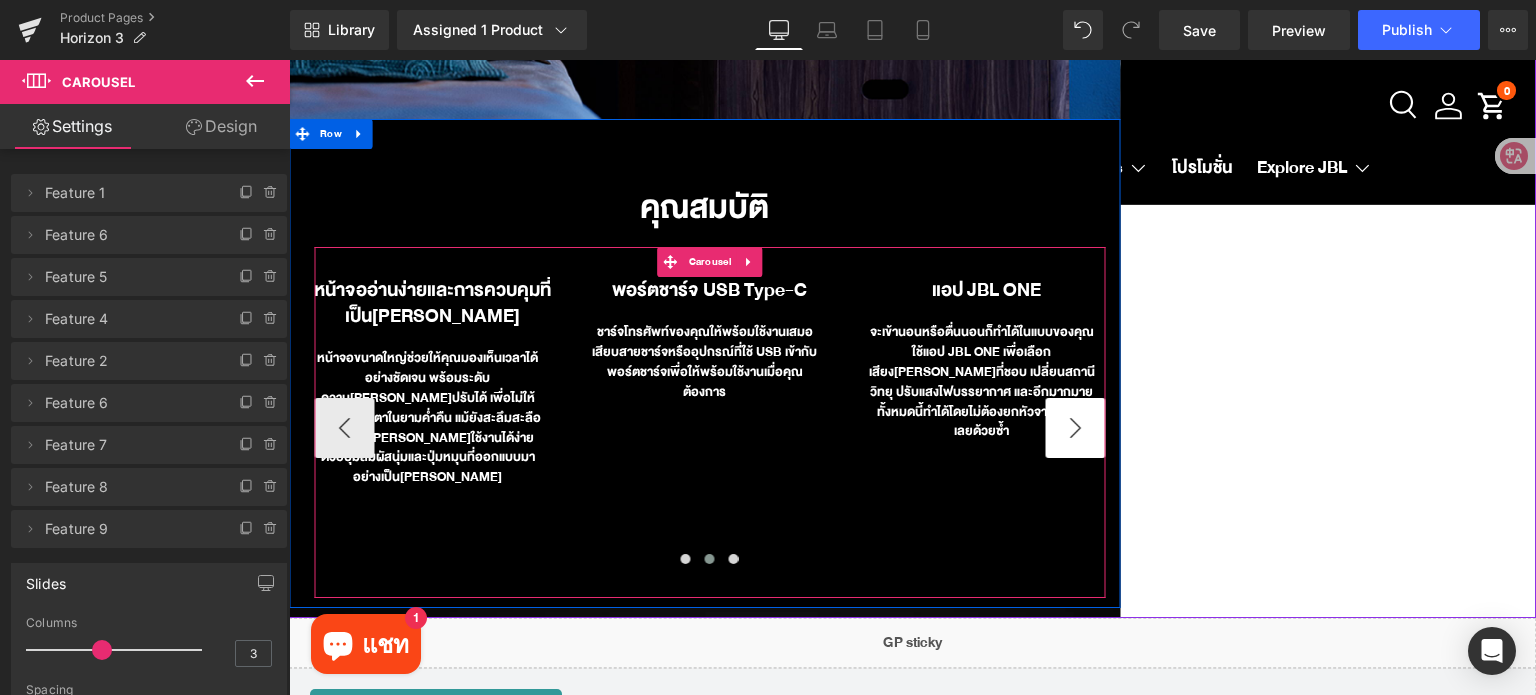 click on "›" at bounding box center (1075, 428) 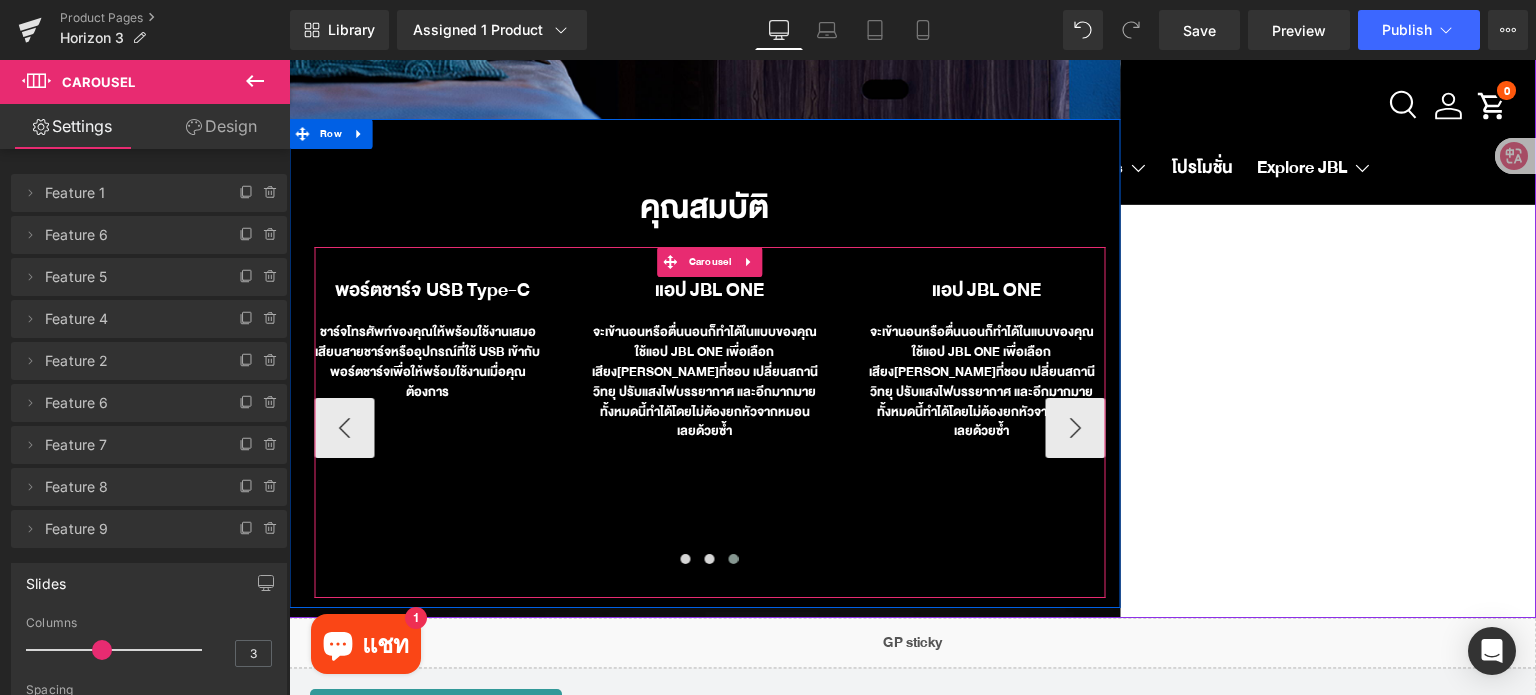 click at bounding box center (734, 559) 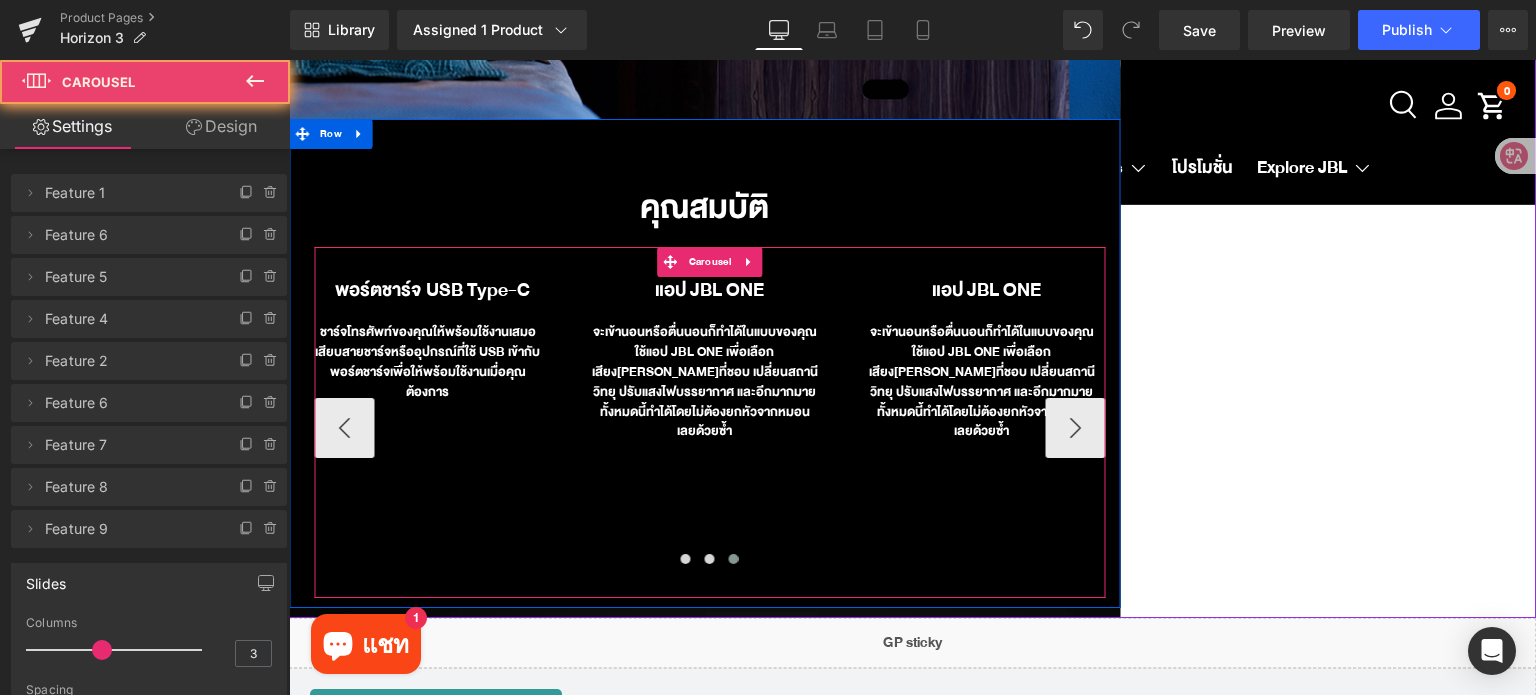 click at bounding box center [734, 559] 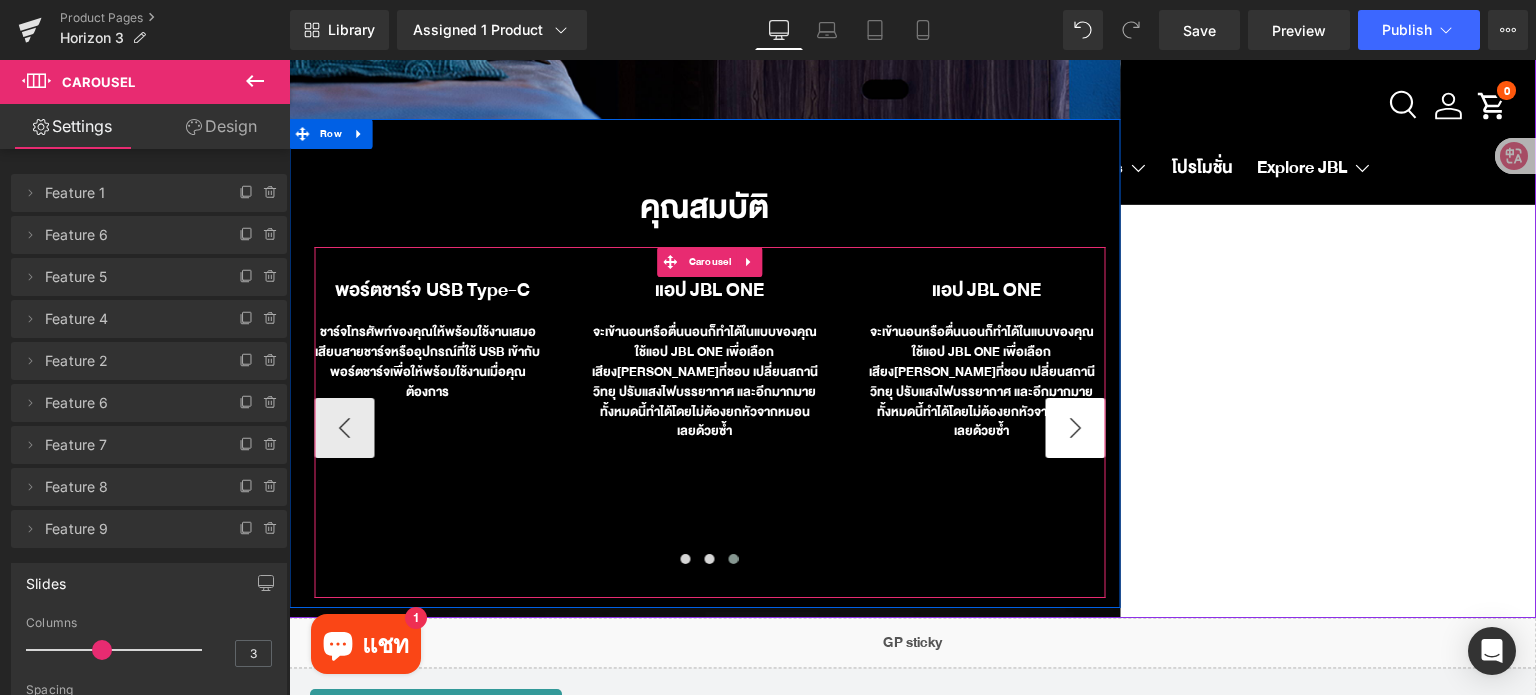click on "›" at bounding box center [1075, 428] 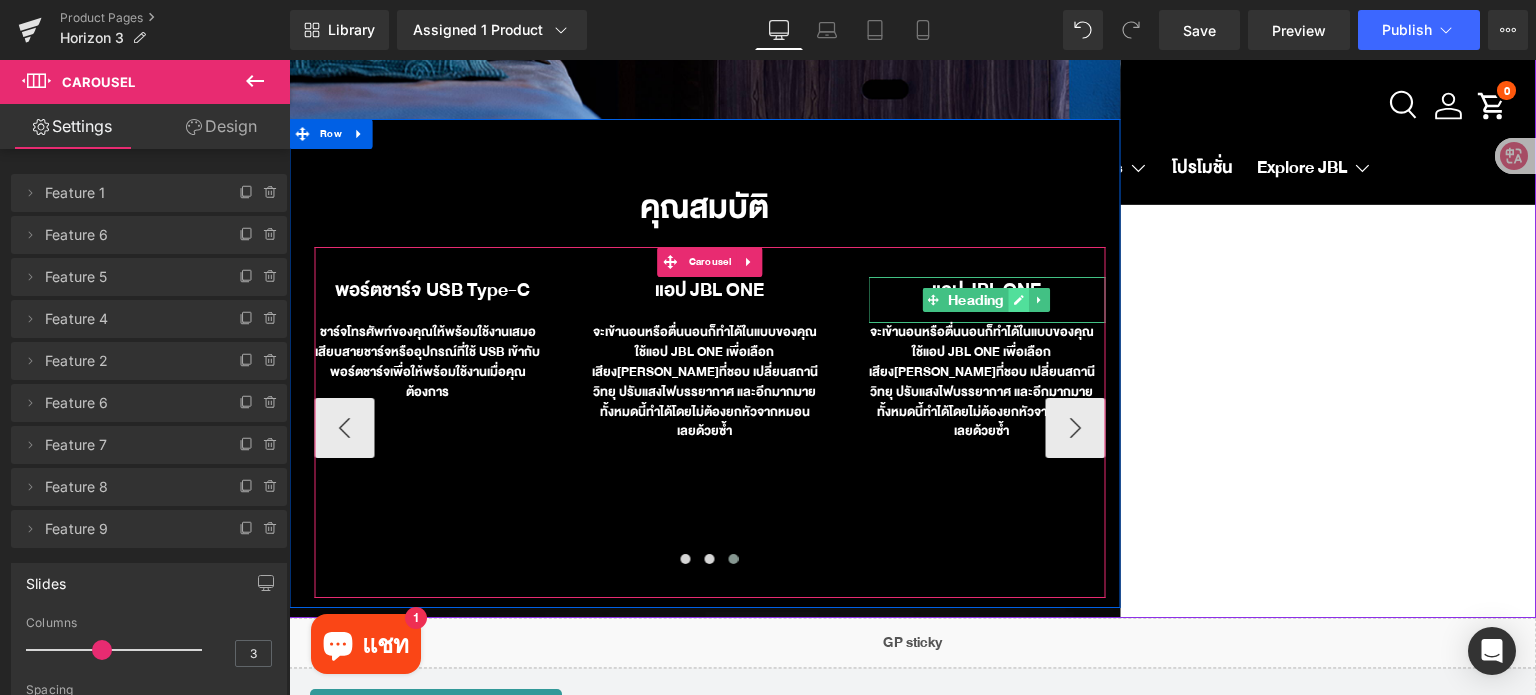 click at bounding box center (1019, 300) 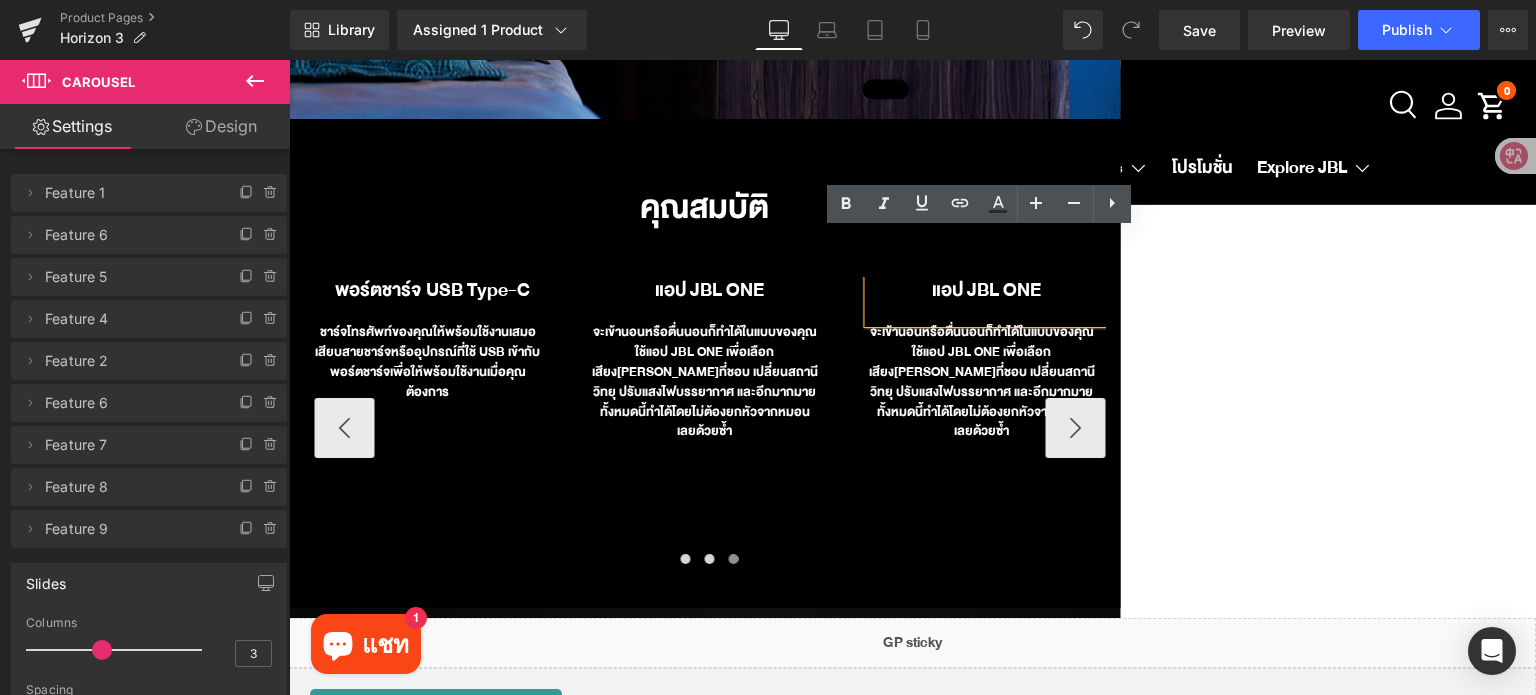click on "แอป JBL ONE" at bounding box center [986, 290] 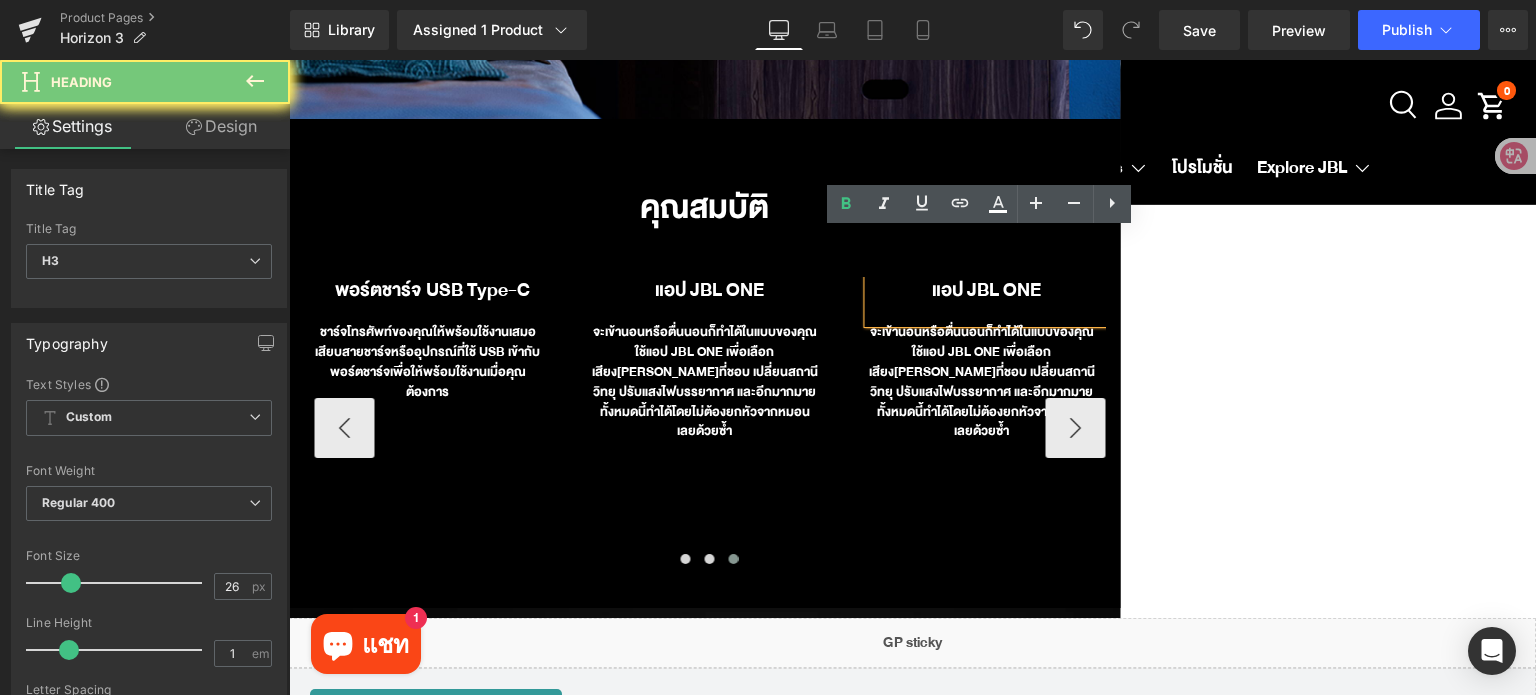 click on "แอป JBL ONE" at bounding box center [986, 290] 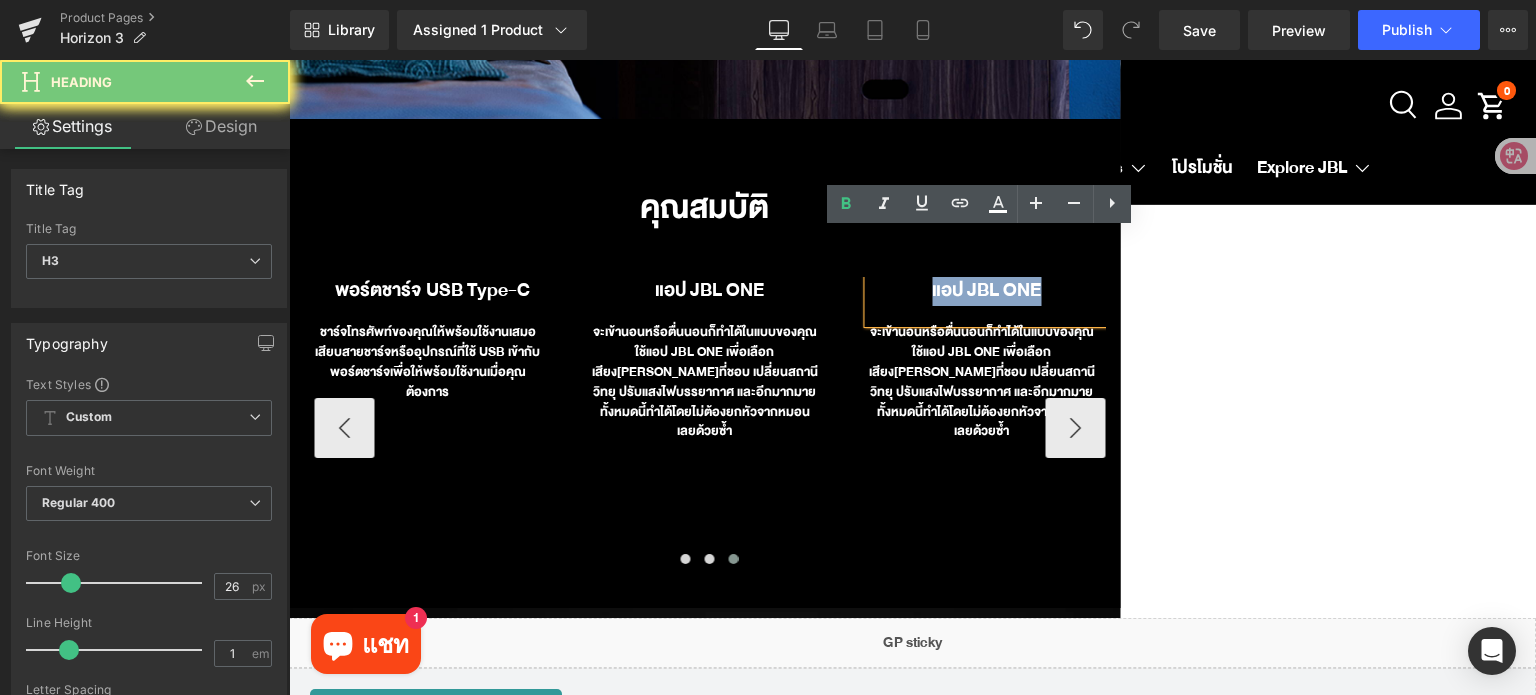 paste 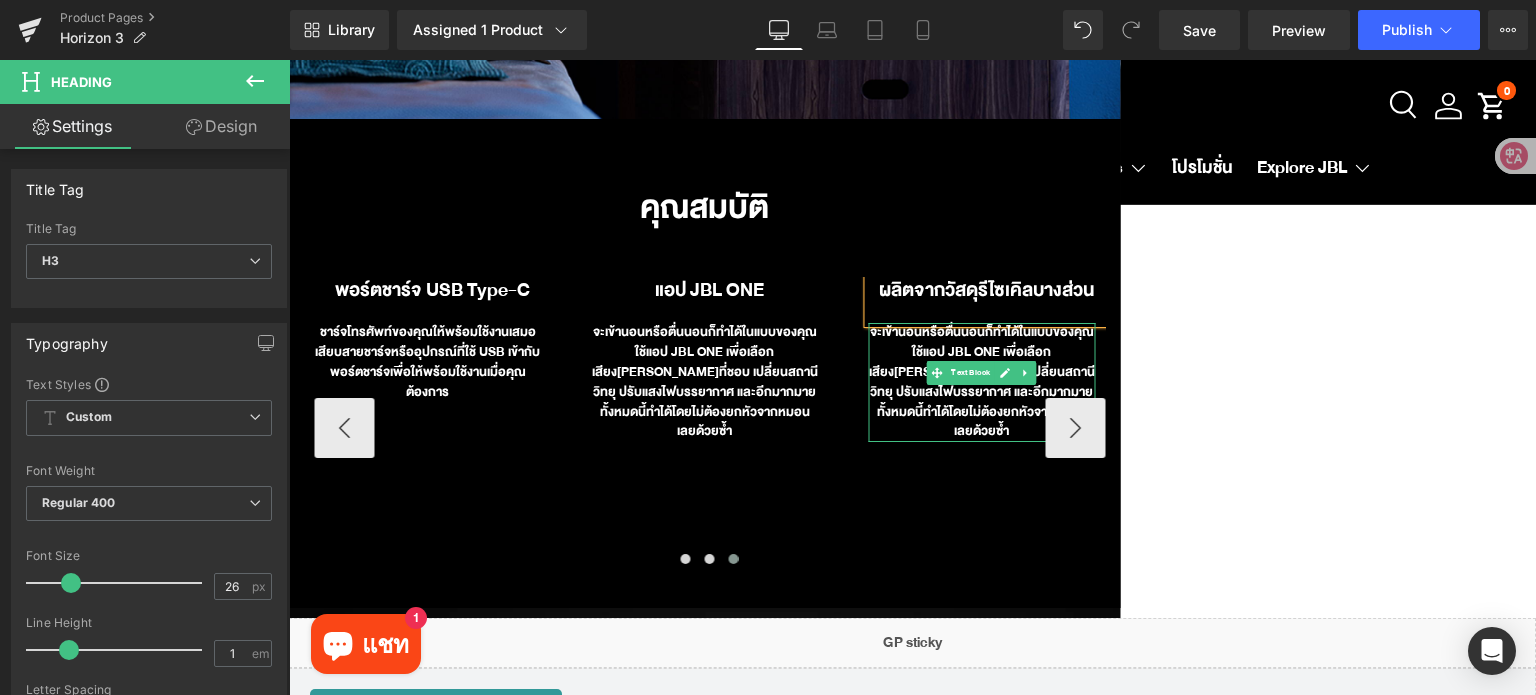 click 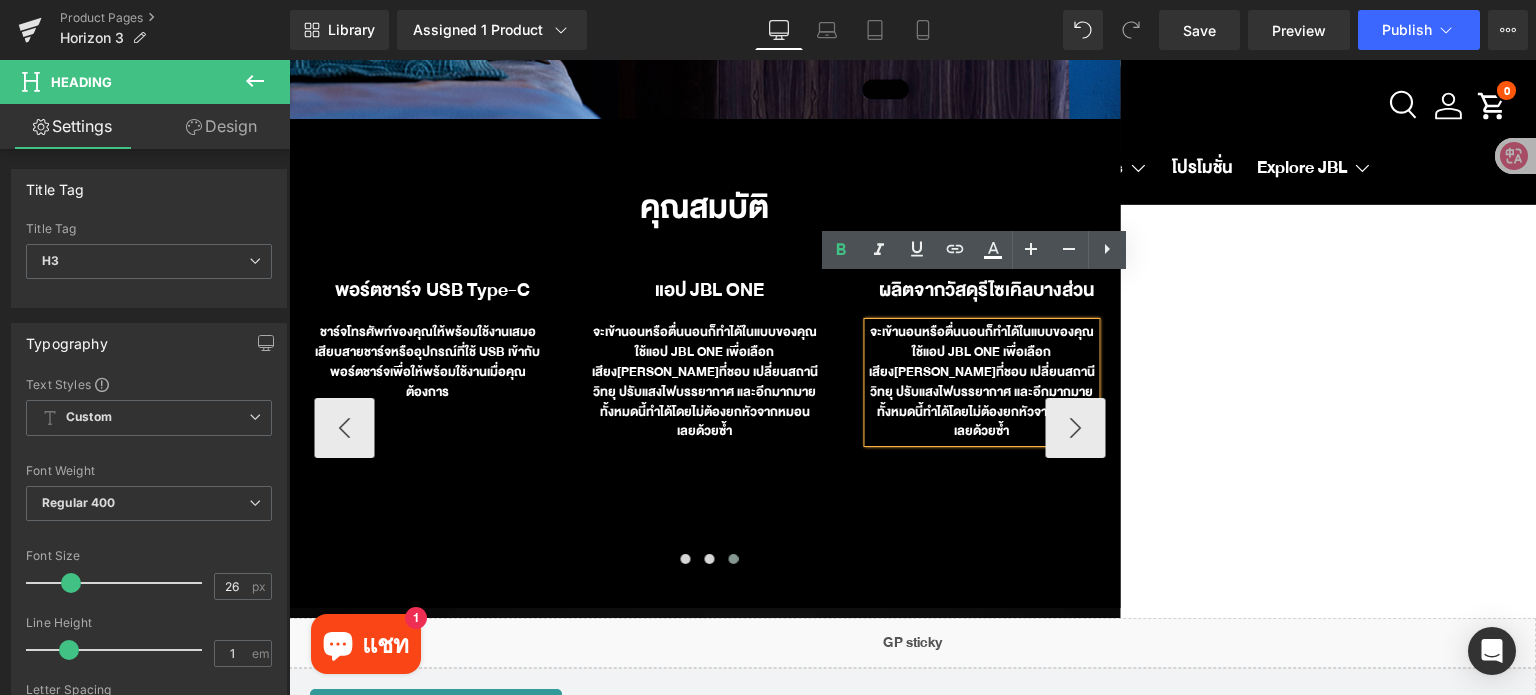 click on "จะเข้านอนหรือตื่นนอนก็ทำได้ในแบบของคุณ ใช้แอป JBL ONE เพื่อเลือกเสียง[PERSON_NAME]ที่ชอบ เปลี่ยนสถานีวิทยุ ปรับแสงไฟบรรยากาศ และอีกมากมาย ทั้งหมดนี้ทำได้โดยไม่ต้องยกหัวจากหมอนเลยด้วยซ้ำ" at bounding box center (981, 382) 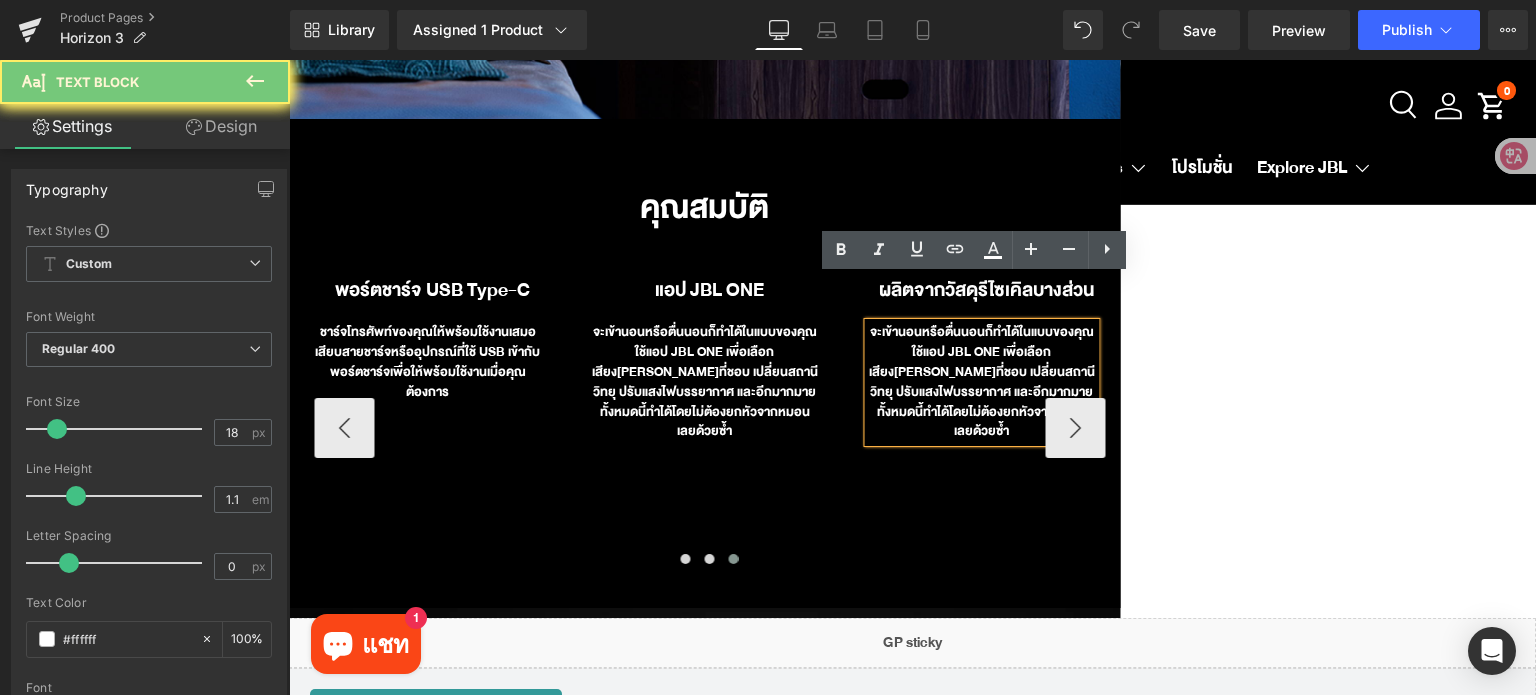 click on "จะเข้านอนหรือตื่นนอนก็ทำได้ในแบบของคุณ ใช้แอป JBL ONE เพื่อเลือกเสียง[PERSON_NAME]ที่ชอบ เปลี่ยนสถานีวิทยุ ปรับแสงไฟบรรยากาศ และอีกมากมาย ทั้งหมดนี้ทำได้โดยไม่ต้องยกหัวจากหมอนเลยด้วยซ้ำ" at bounding box center [981, 382] 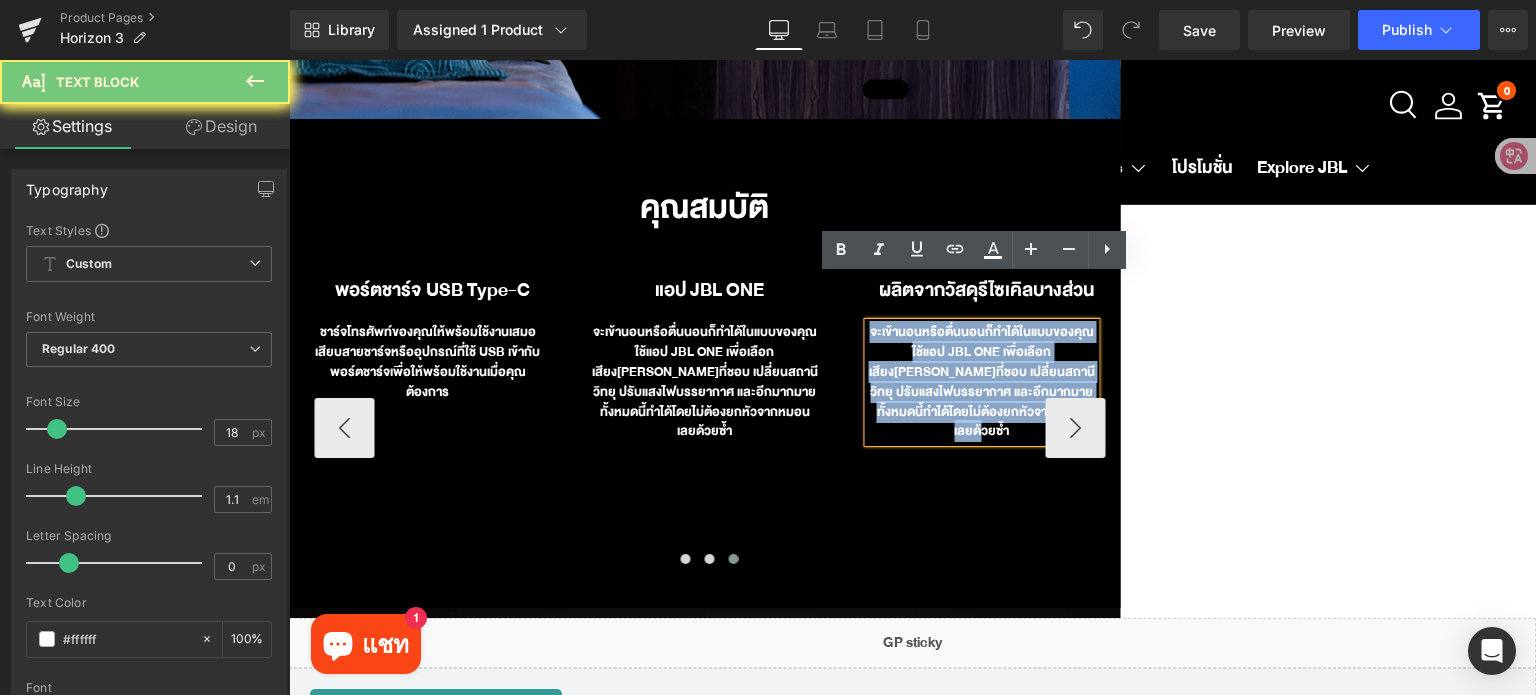 paste 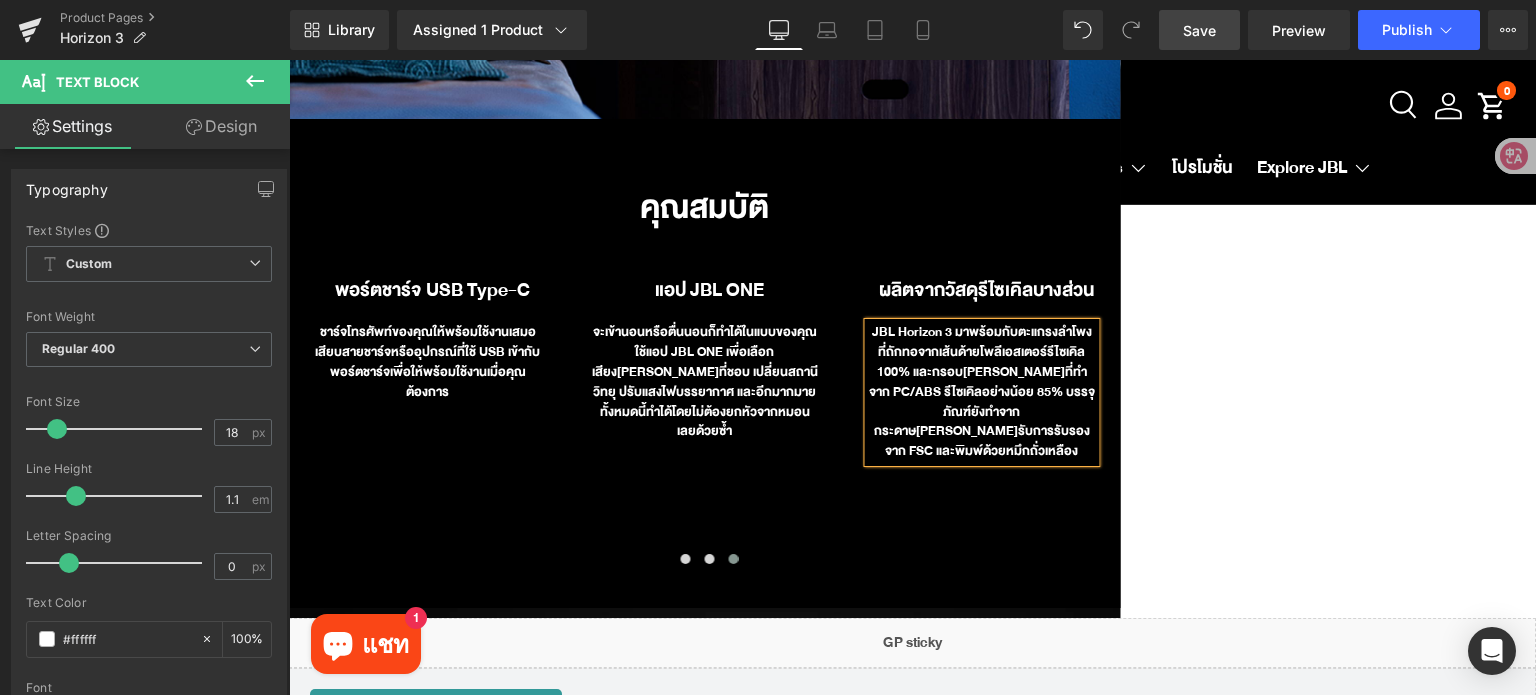 click on "Save" at bounding box center [1199, 30] 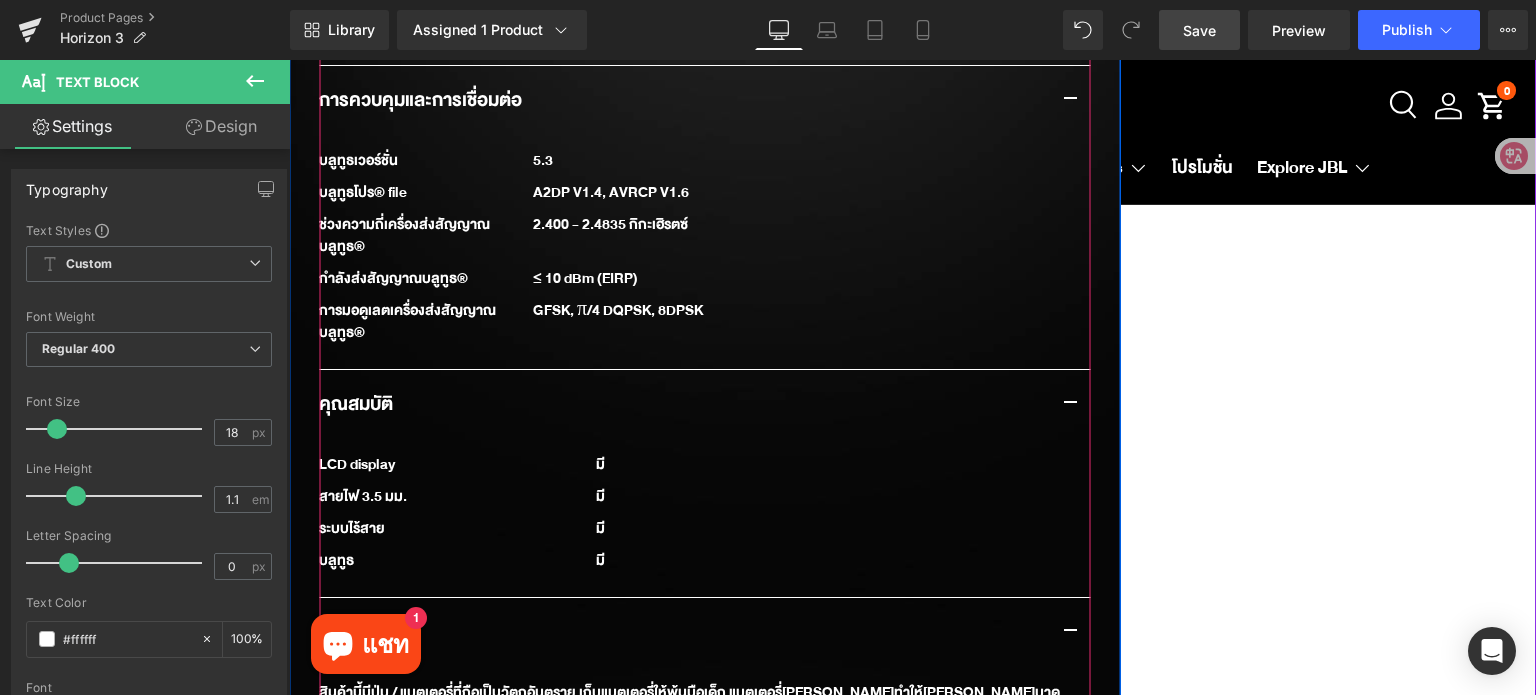 scroll, scrollTop: 2500, scrollLeft: 0, axis: vertical 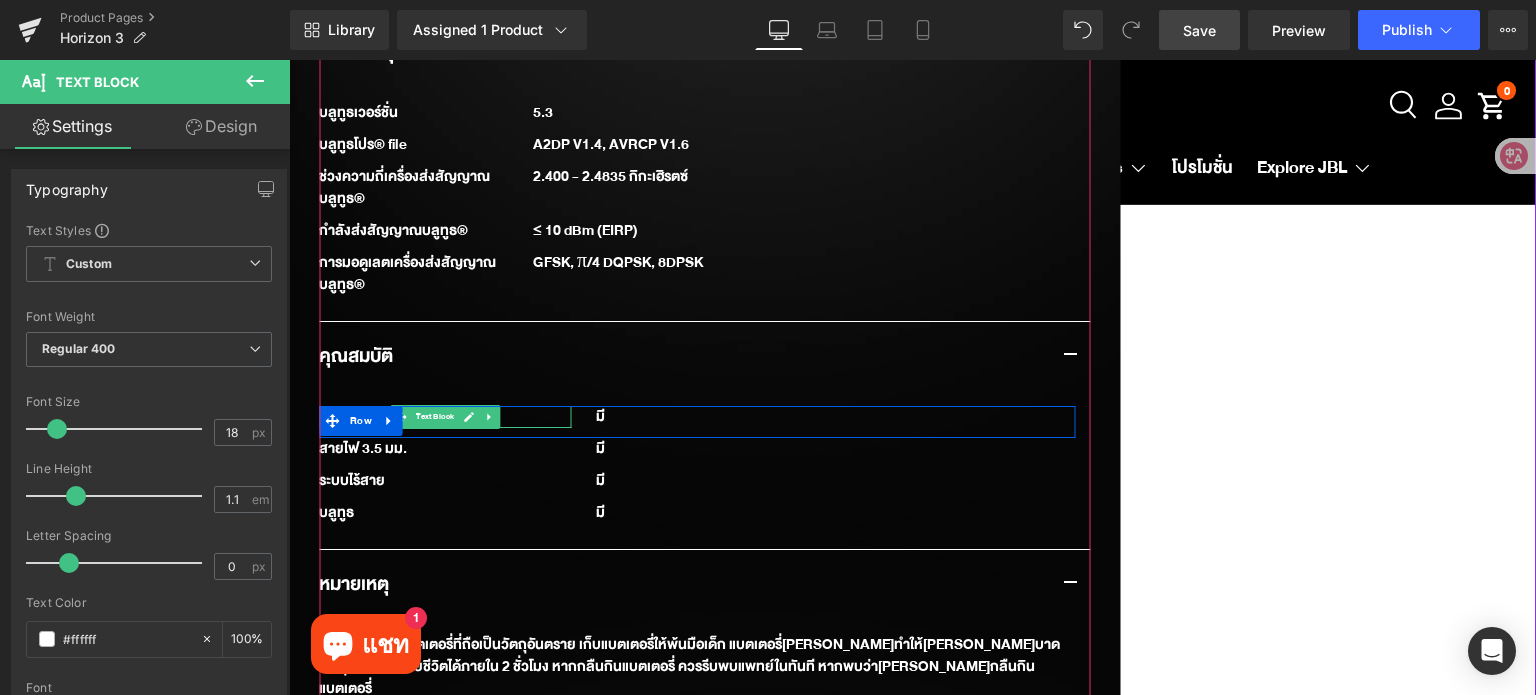 drag, startPoint x: 468, startPoint y: 400, endPoint x: 429, endPoint y: 397, distance: 39.115215 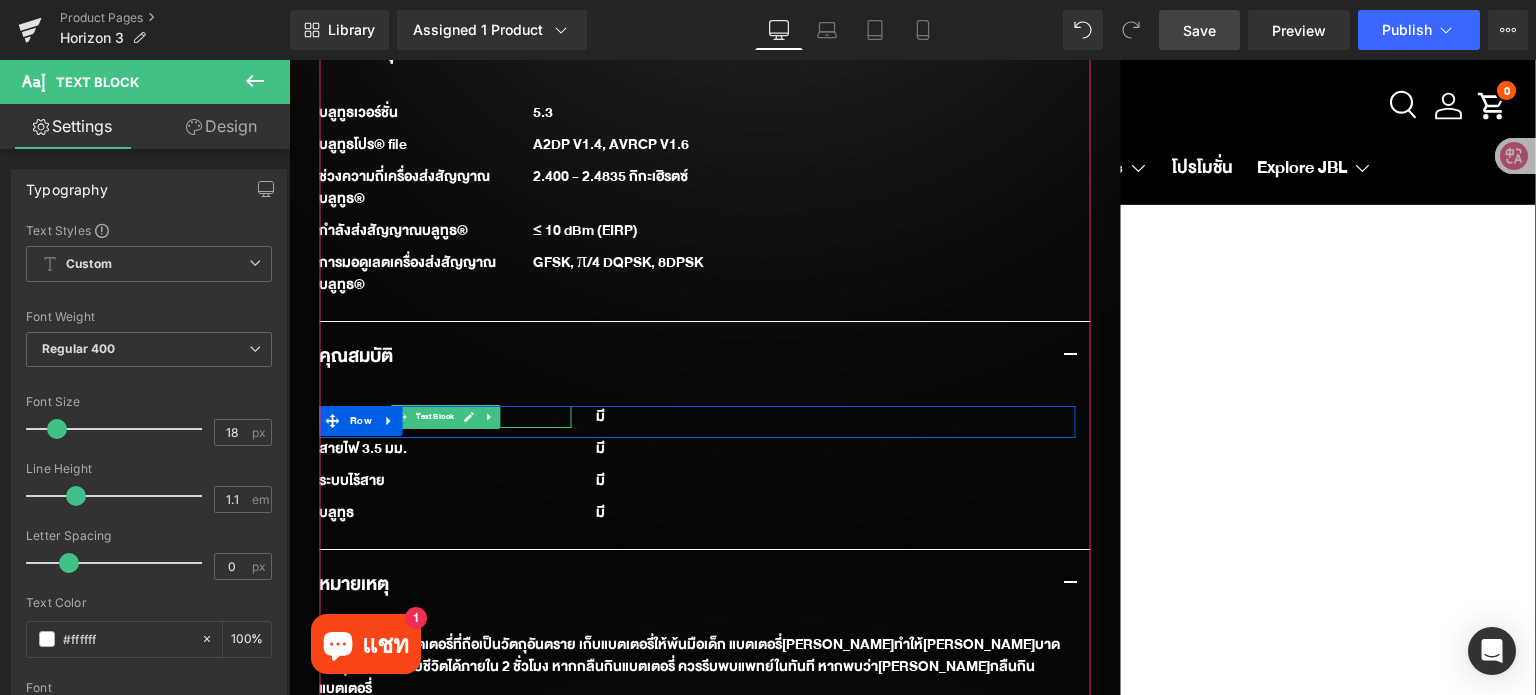 click at bounding box center [468, 417] 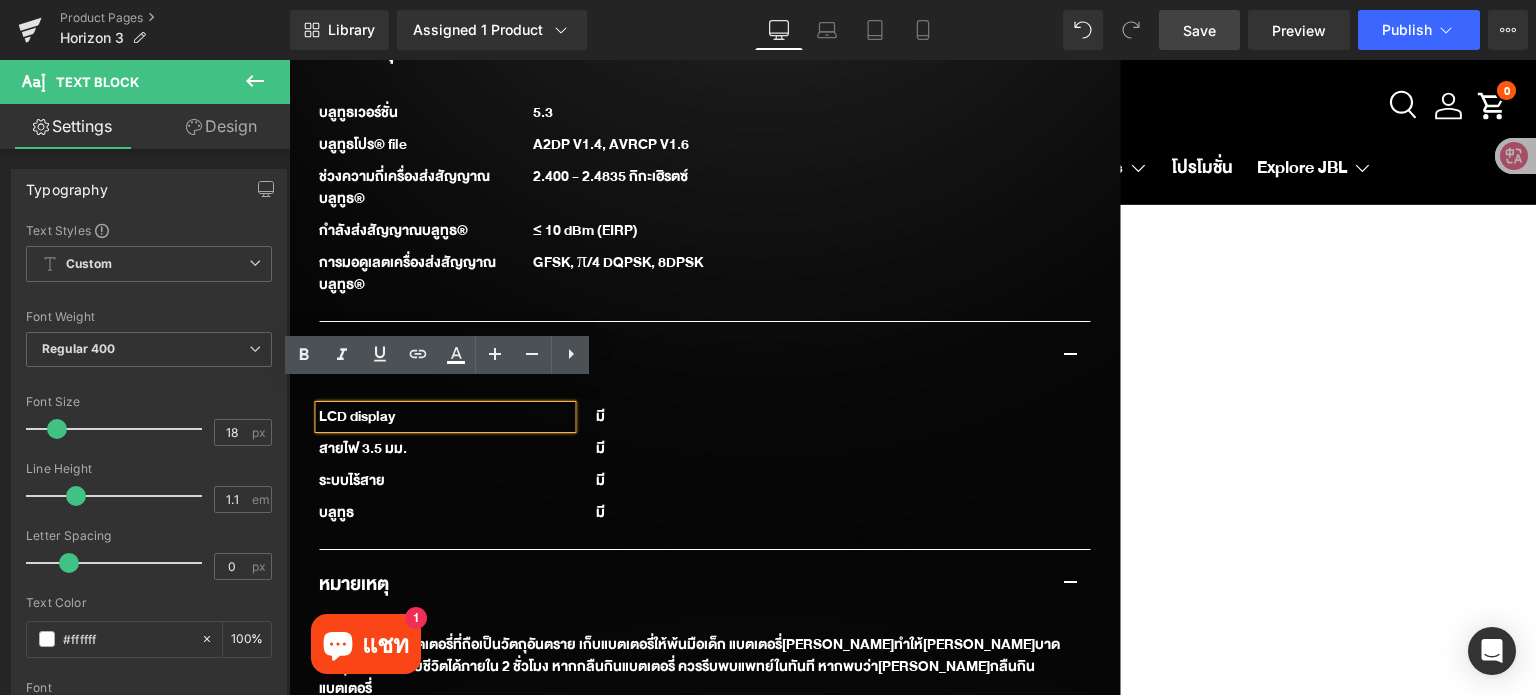 click on "LCD display" at bounding box center (445, 417) 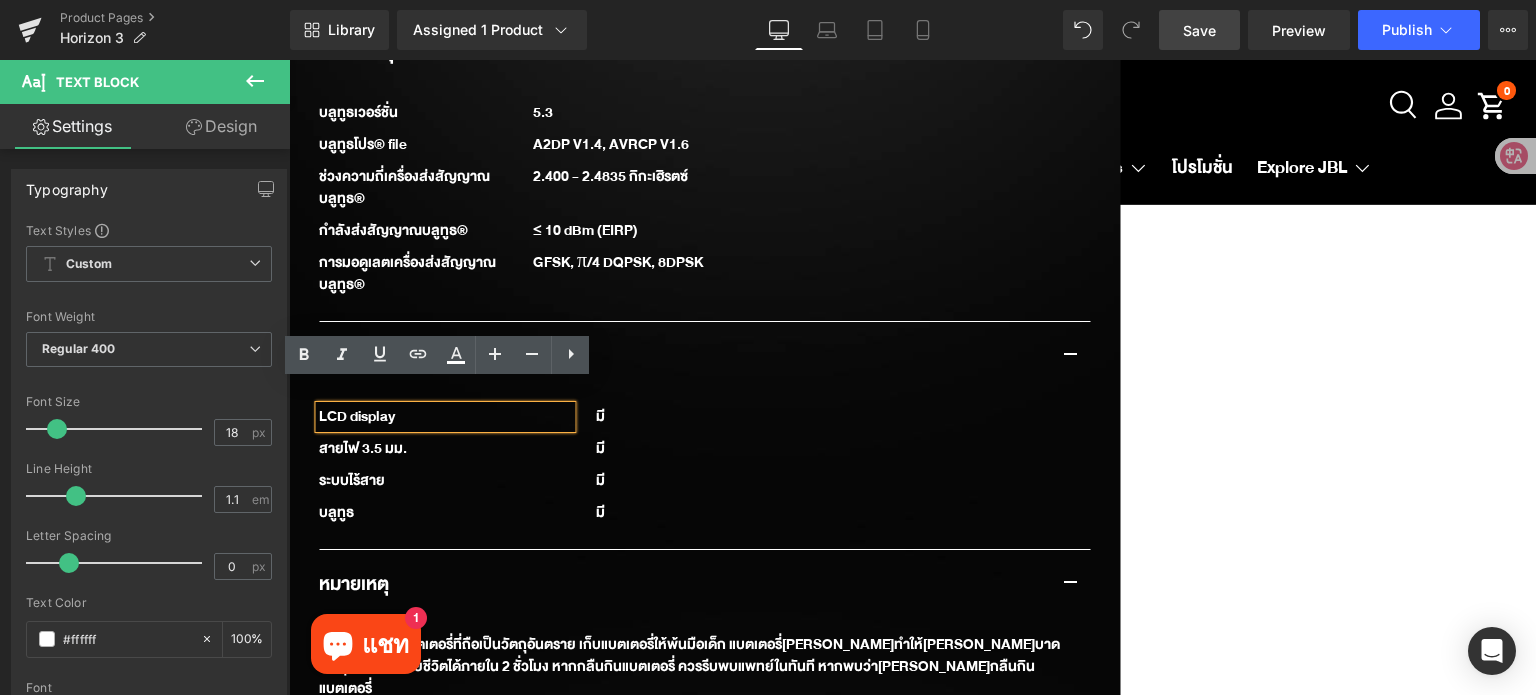 click on "LCD display" at bounding box center [445, 417] 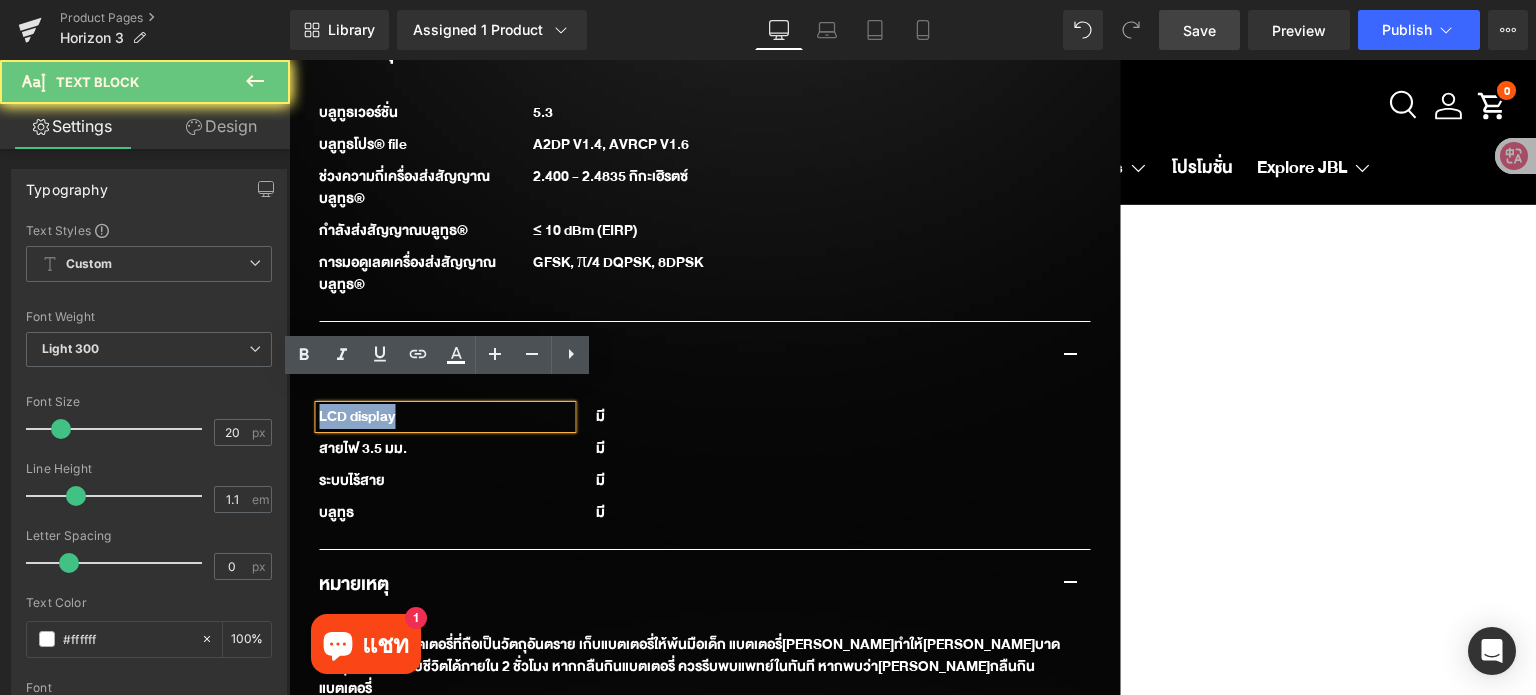 click on "LCD display" at bounding box center [445, 417] 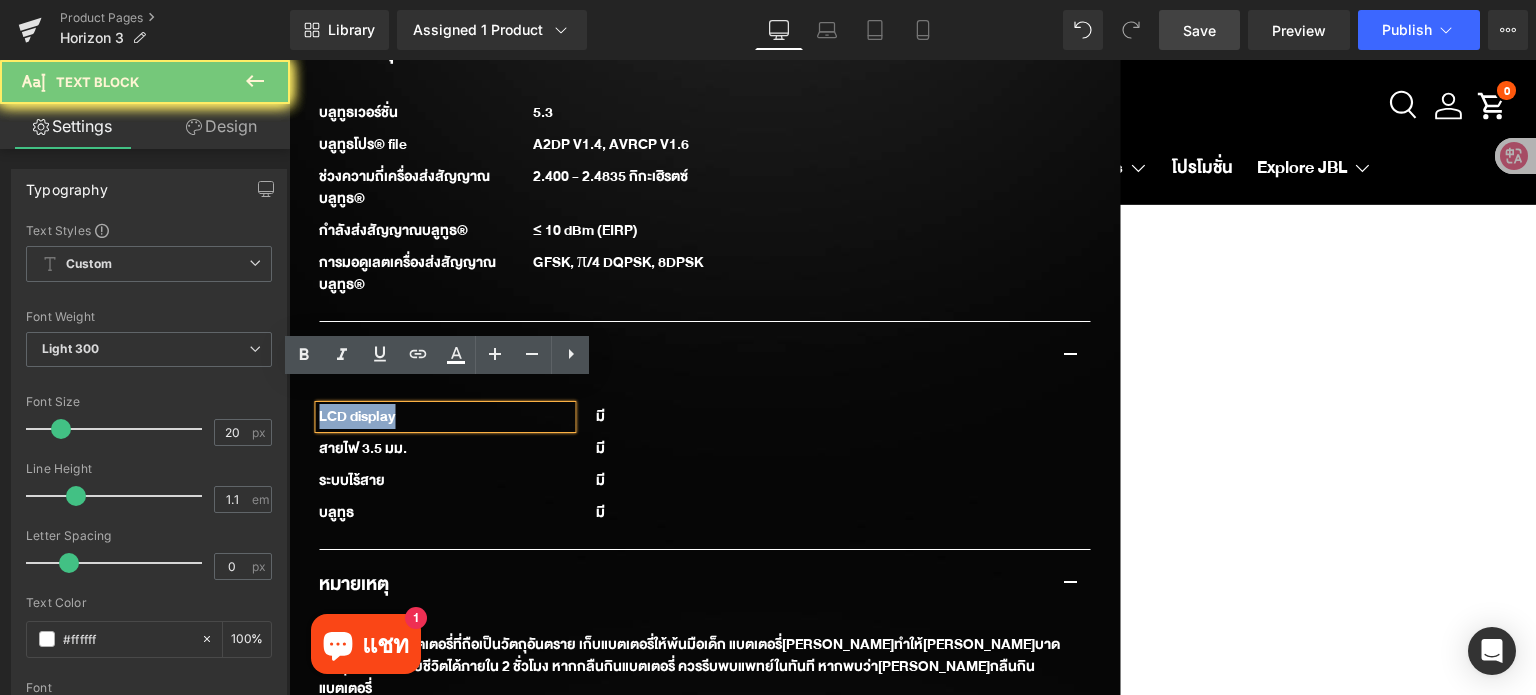 paste 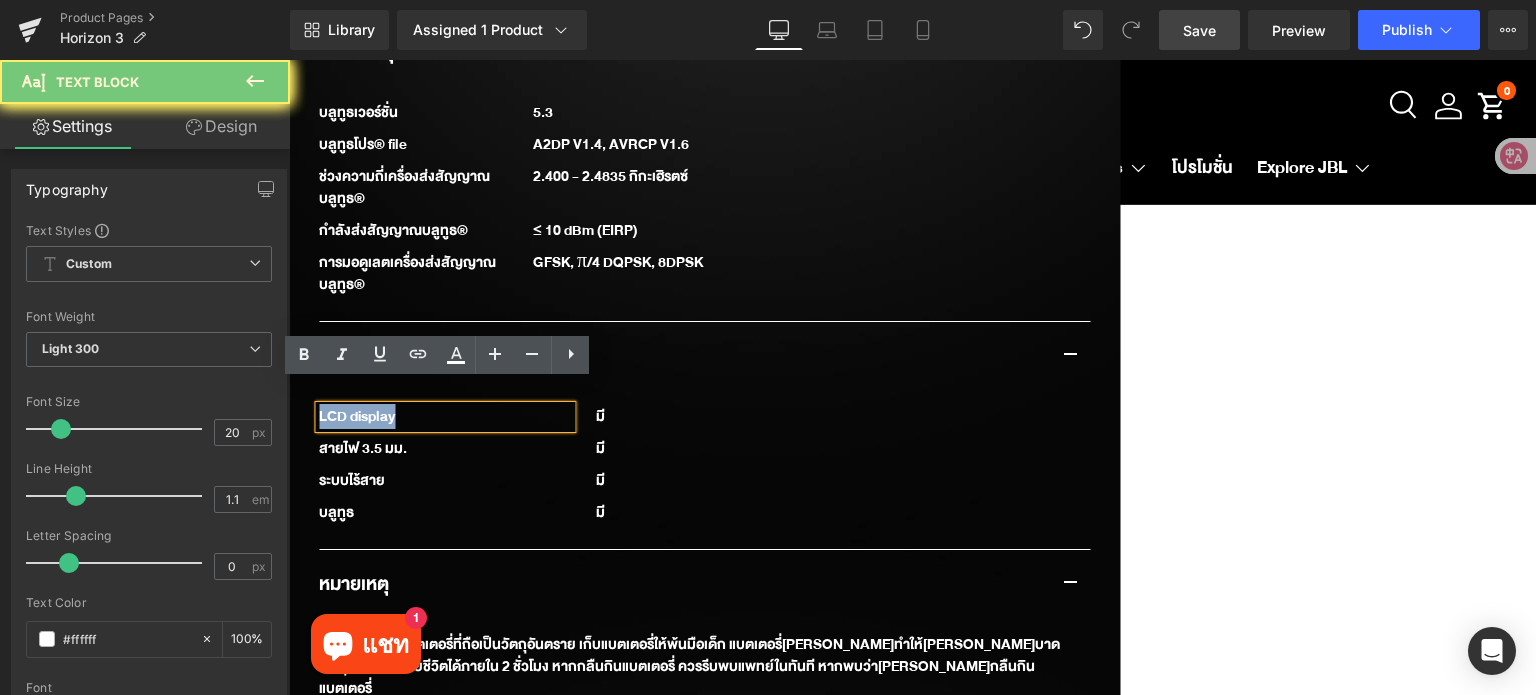 type 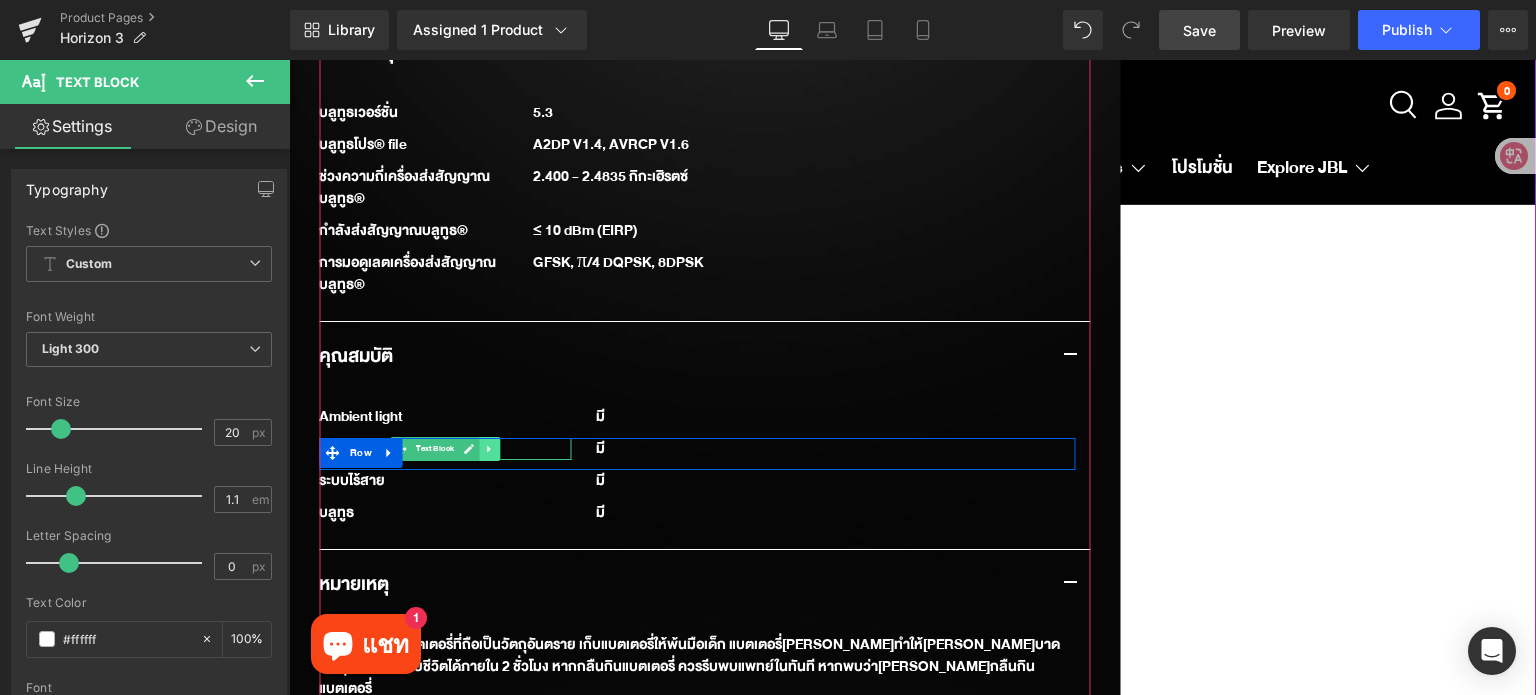 click at bounding box center [489, 449] 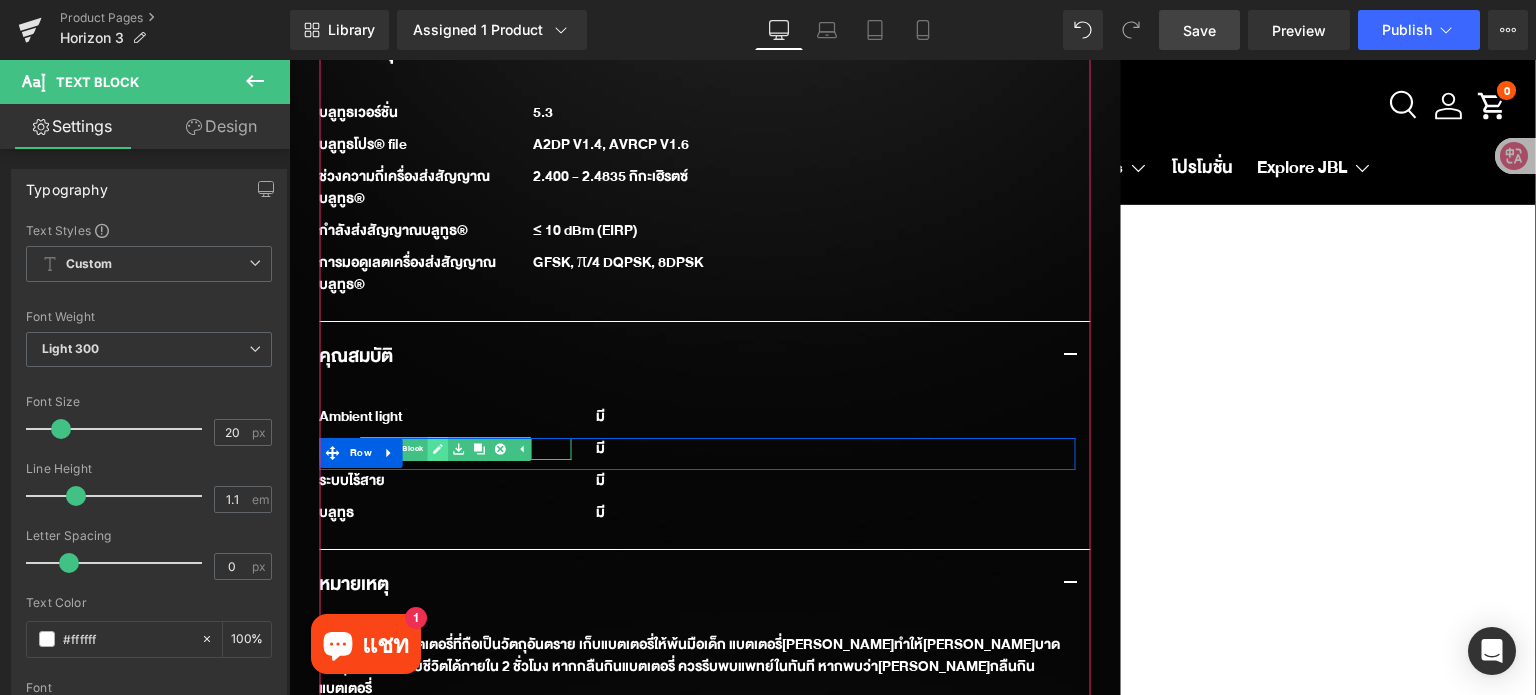 click 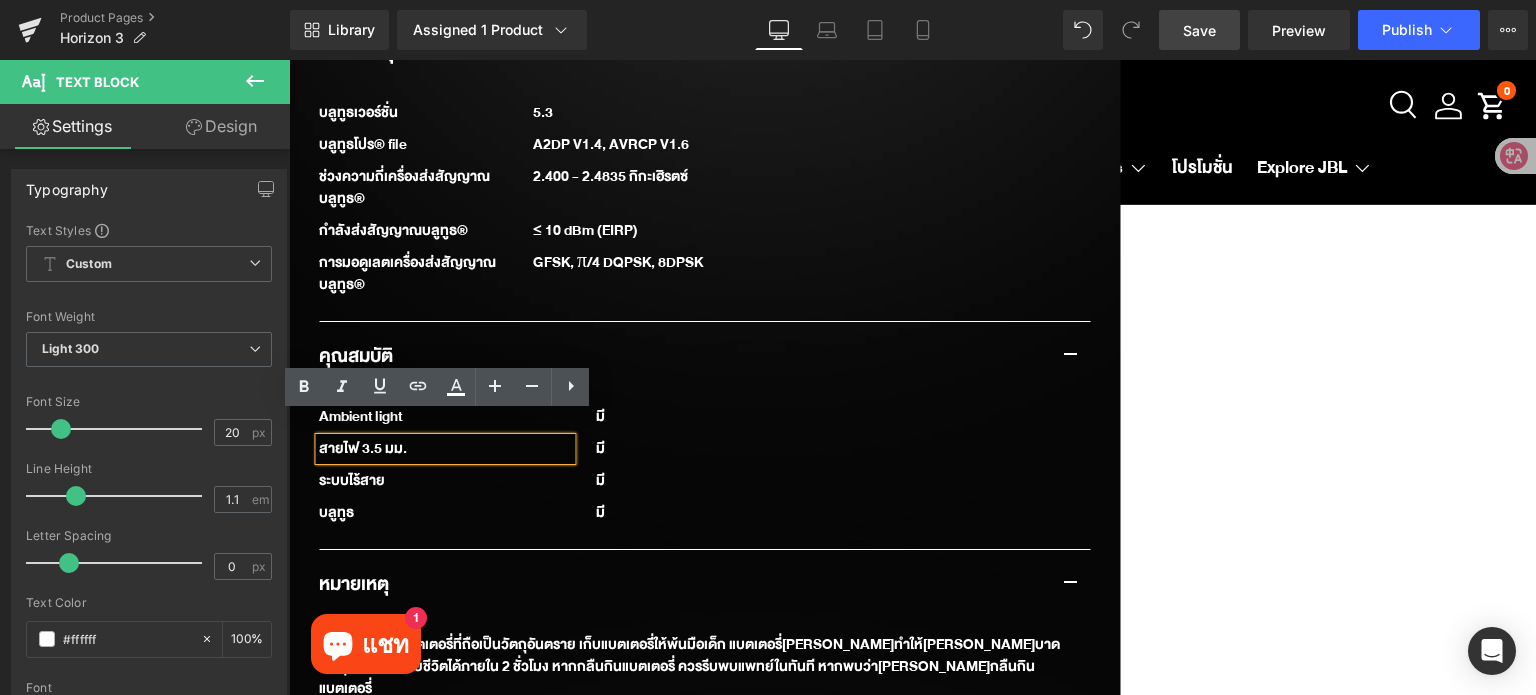 click on "สายไฟ 3.5 มม." at bounding box center (445, 449) 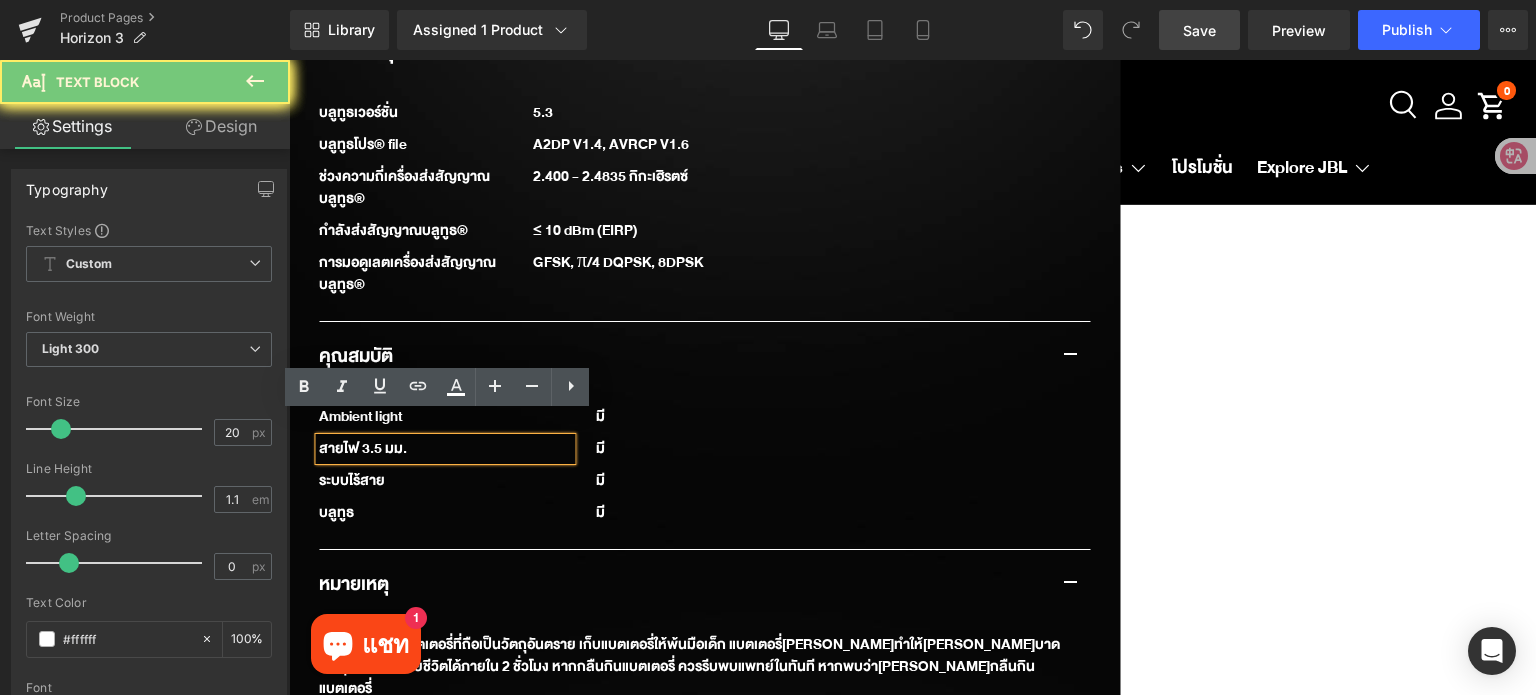 click on "สายไฟ 3.5 มม." at bounding box center (445, 449) 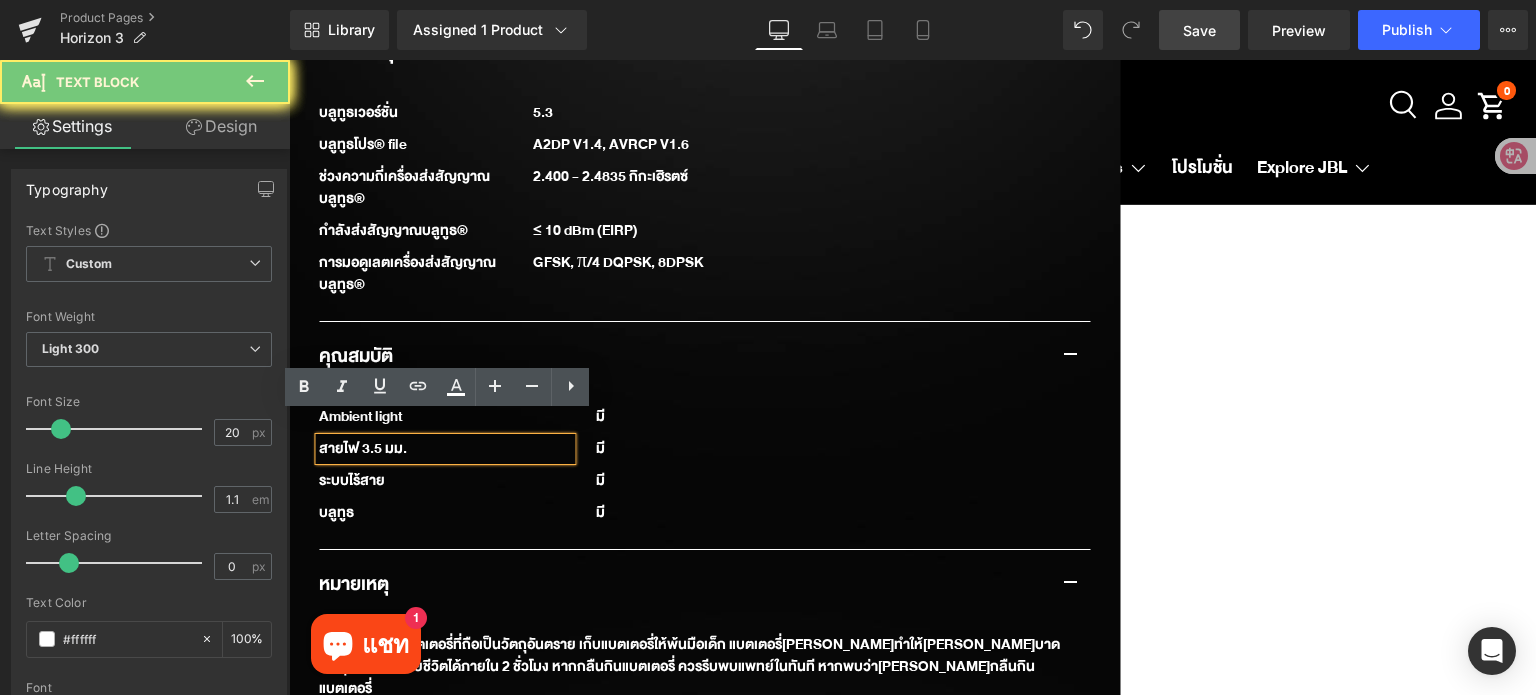 paste 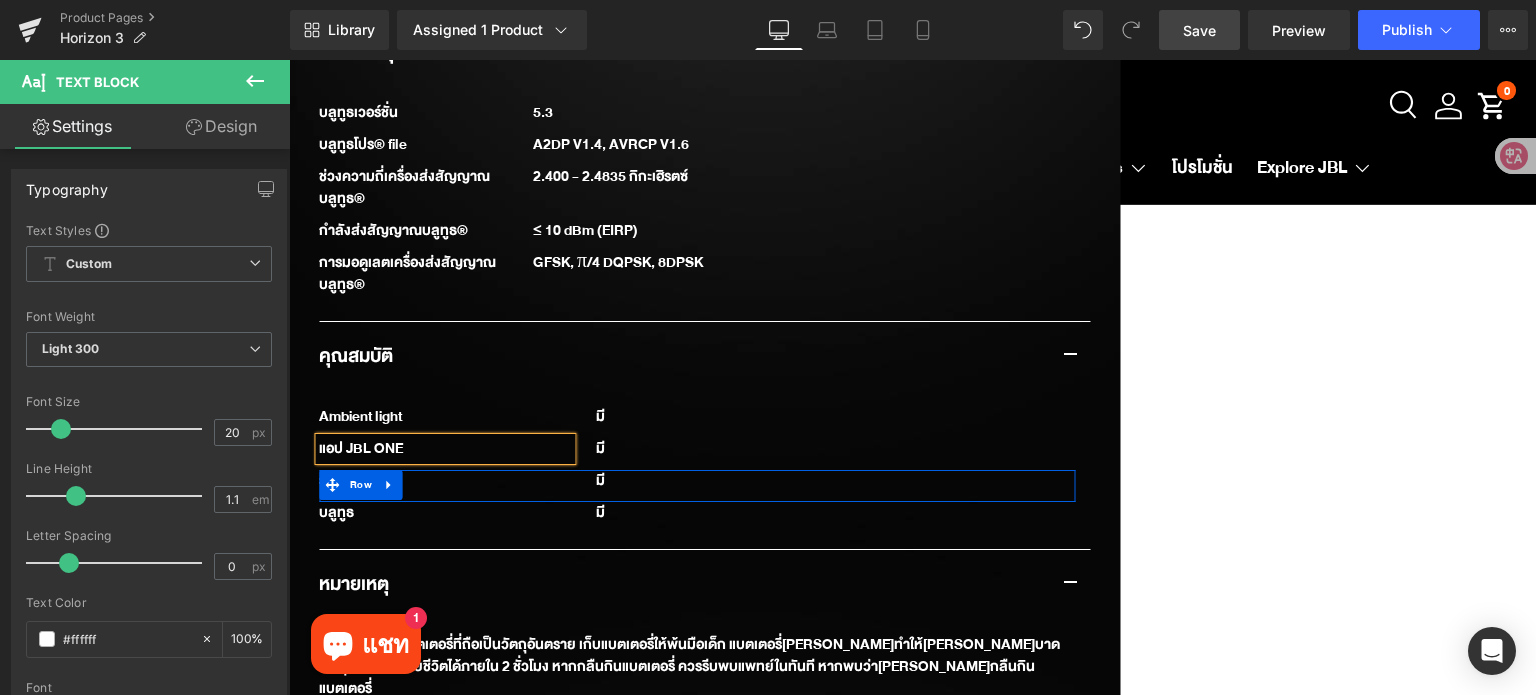 click 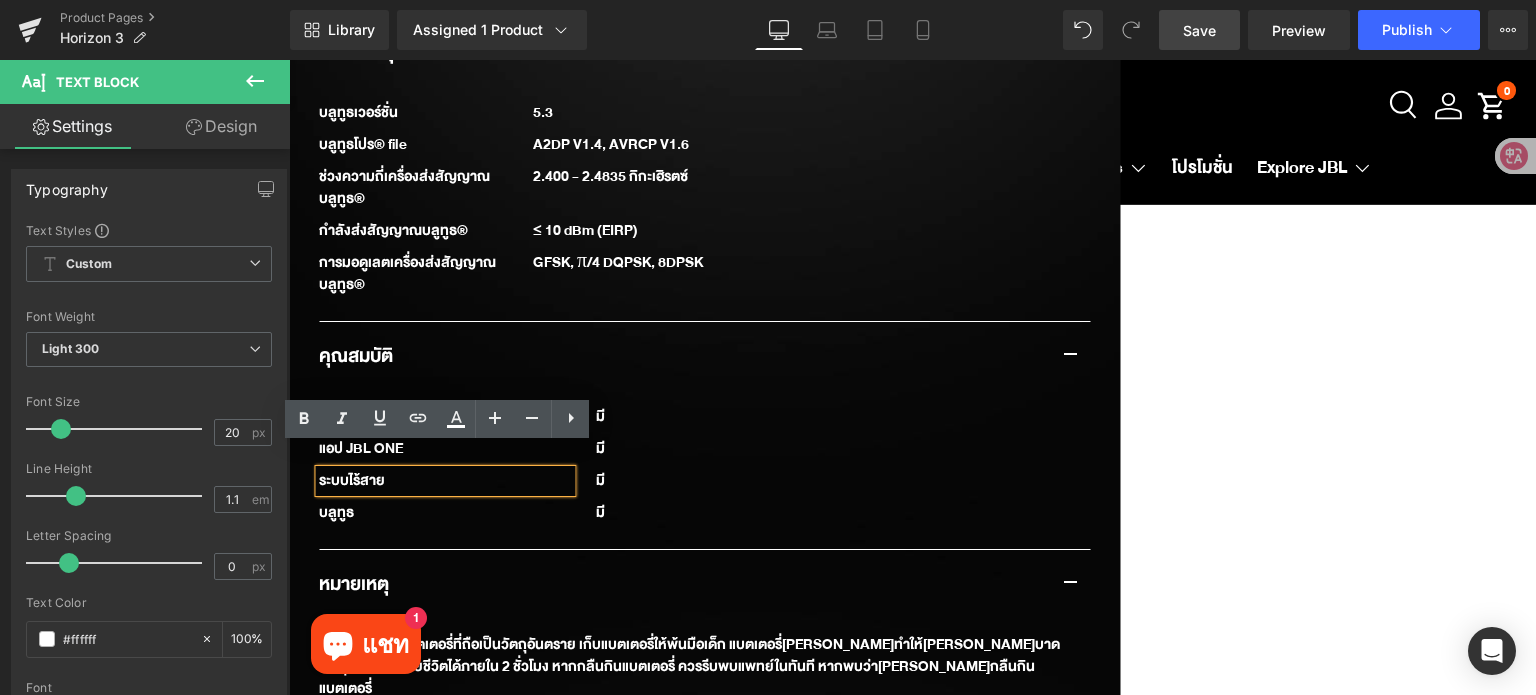 click on "ระบบไร้สาย" at bounding box center (445, 481) 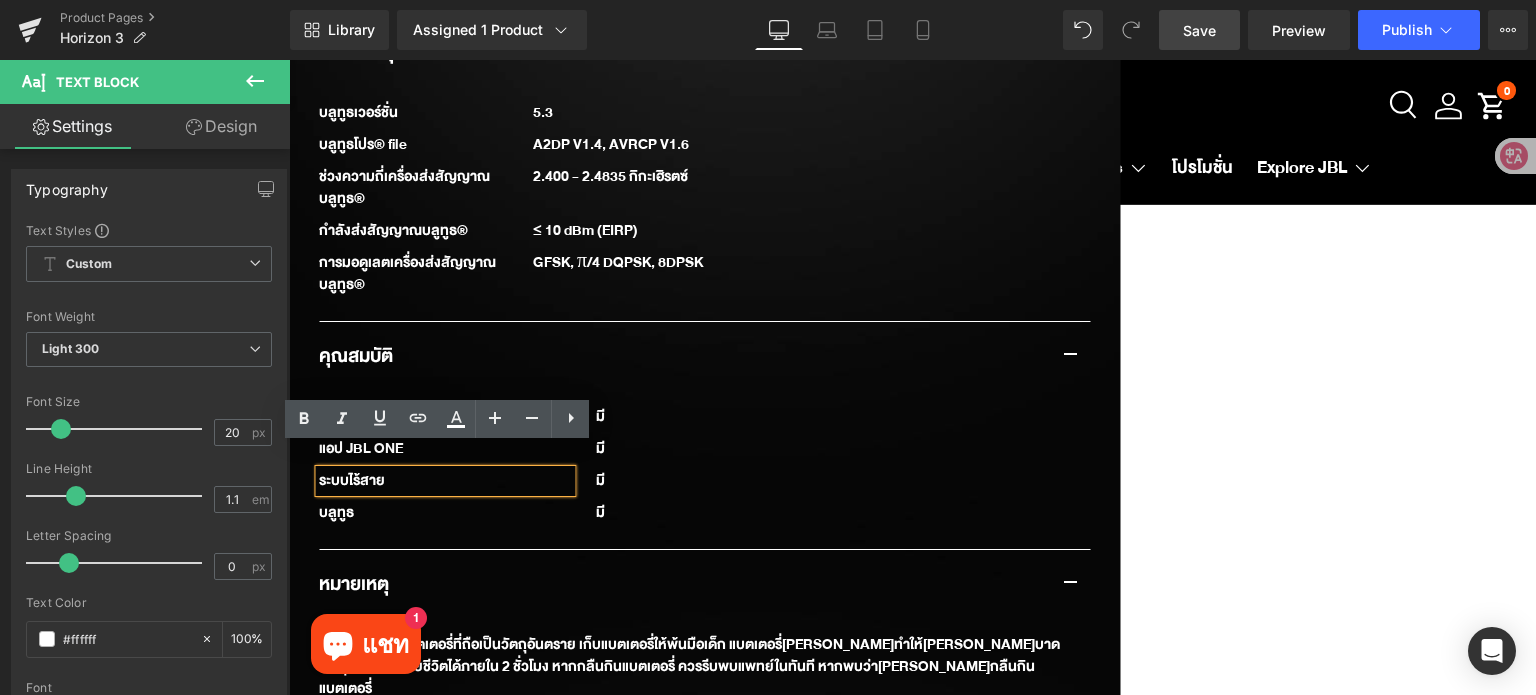 click on "ระบบไร้สาย" at bounding box center (445, 481) 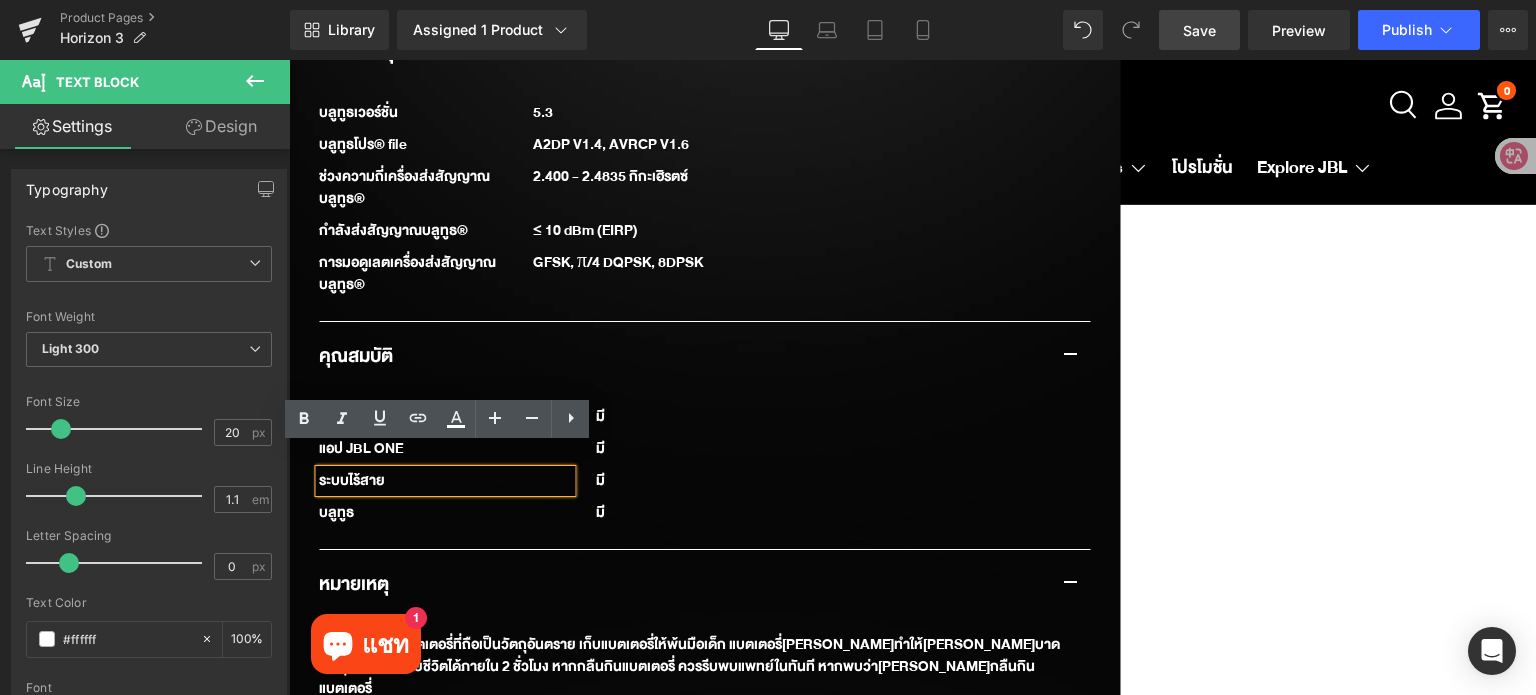 click on "ระบบไร้สาย" at bounding box center (445, 481) 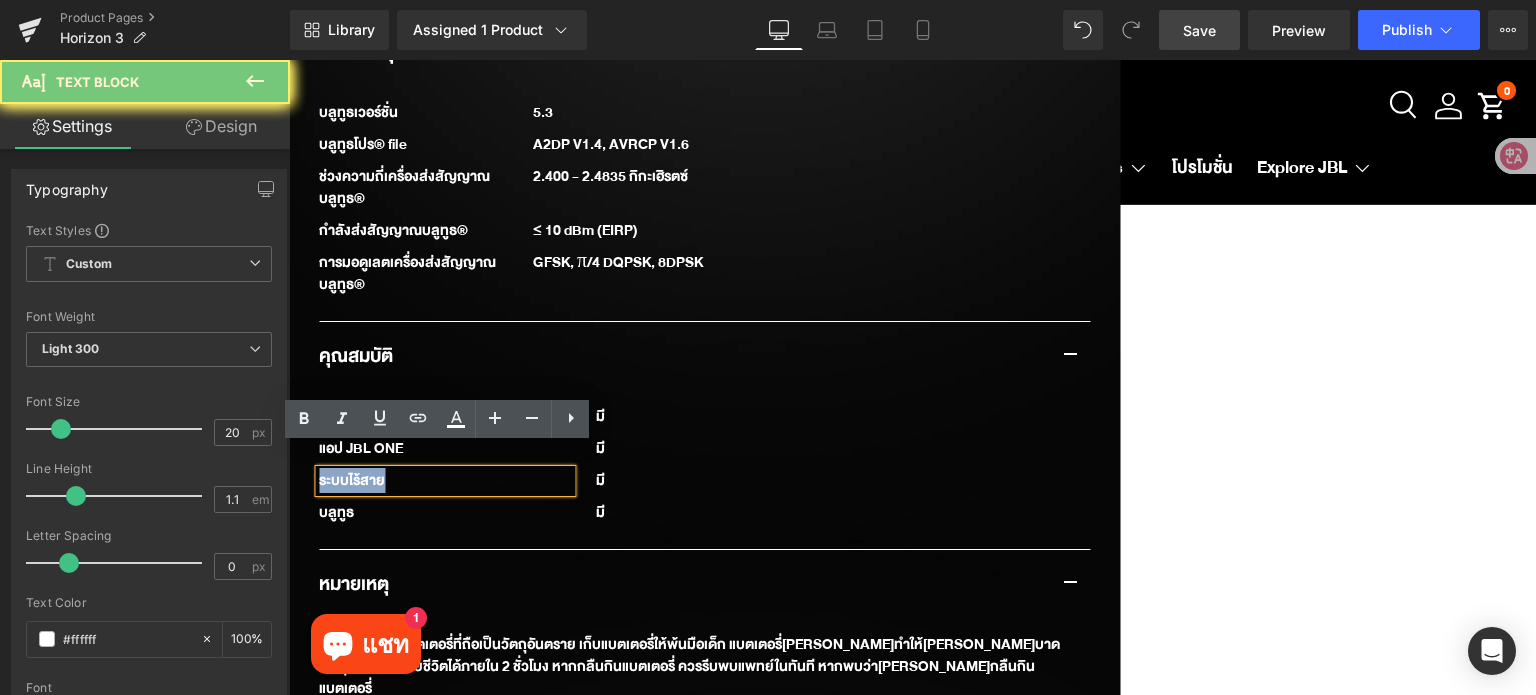 paste 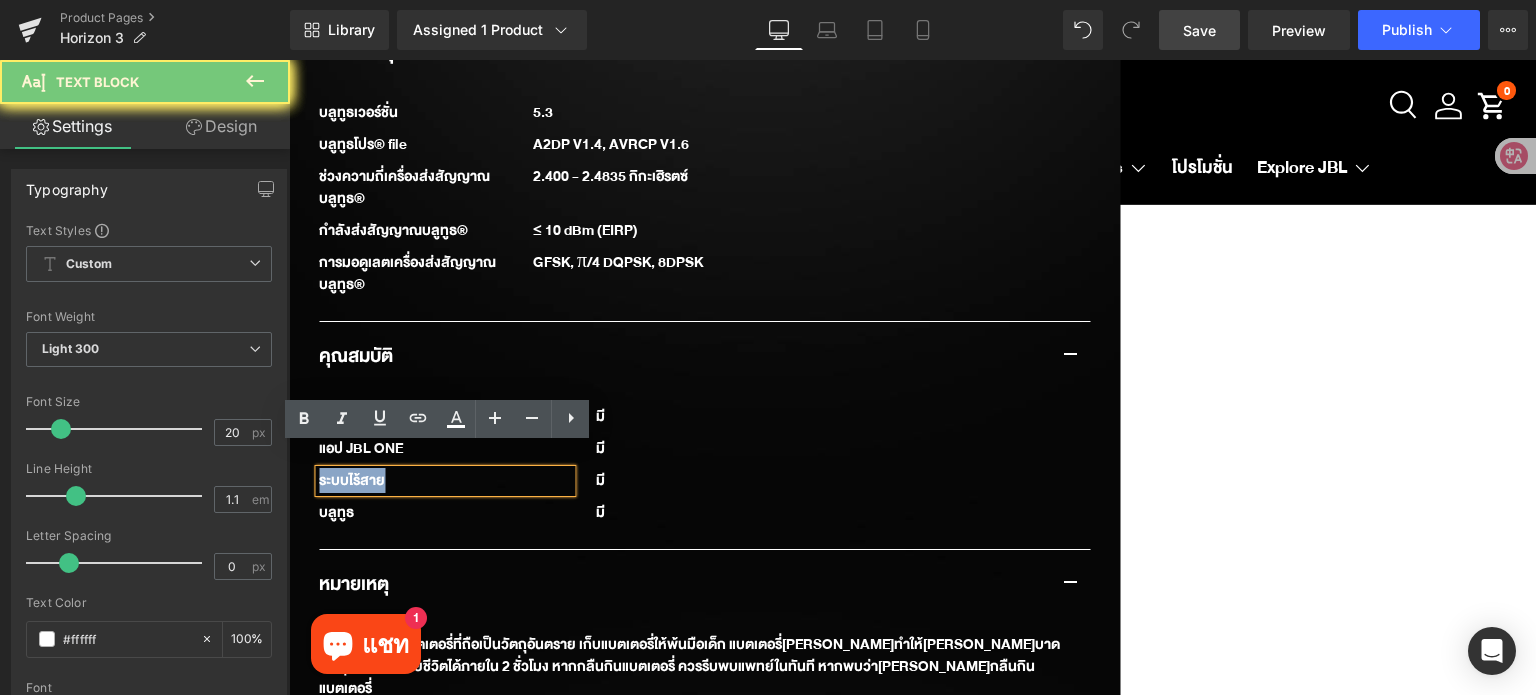 type 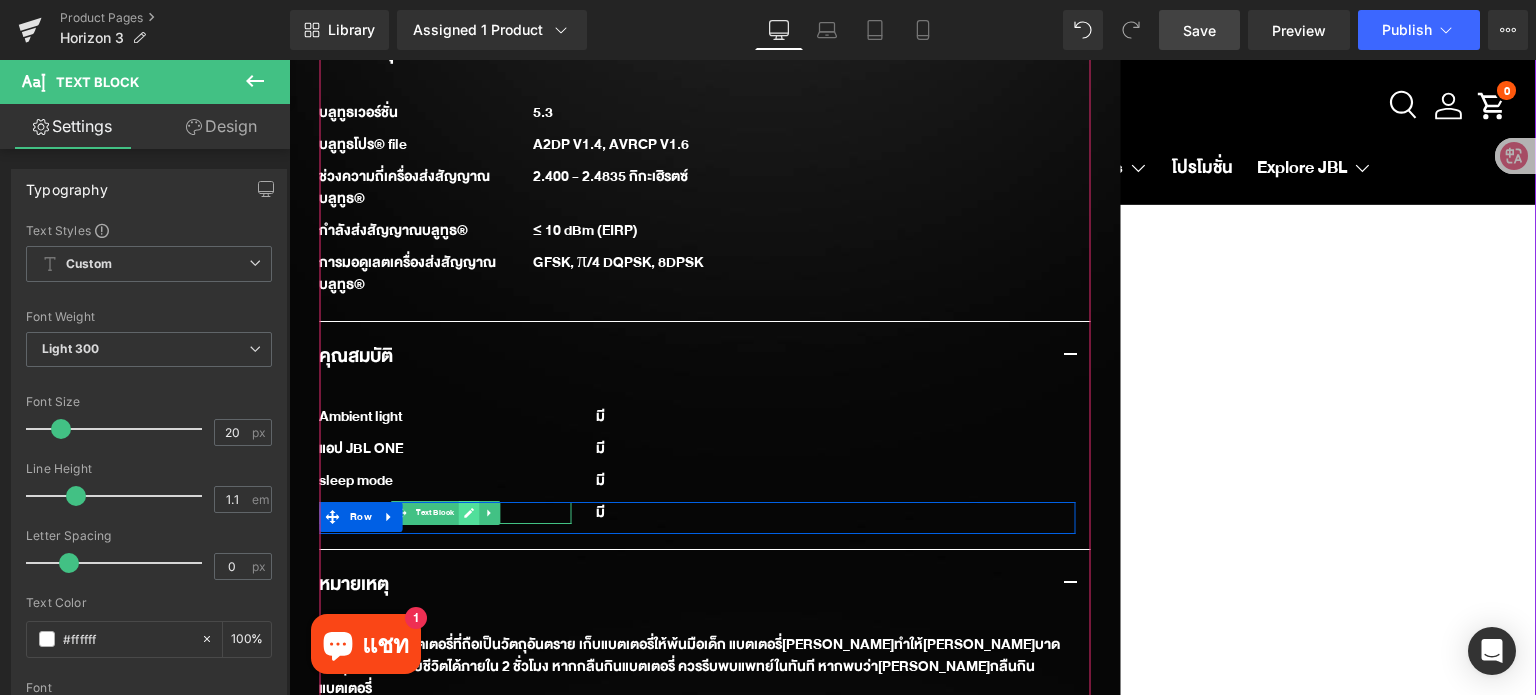 click at bounding box center [468, 513] 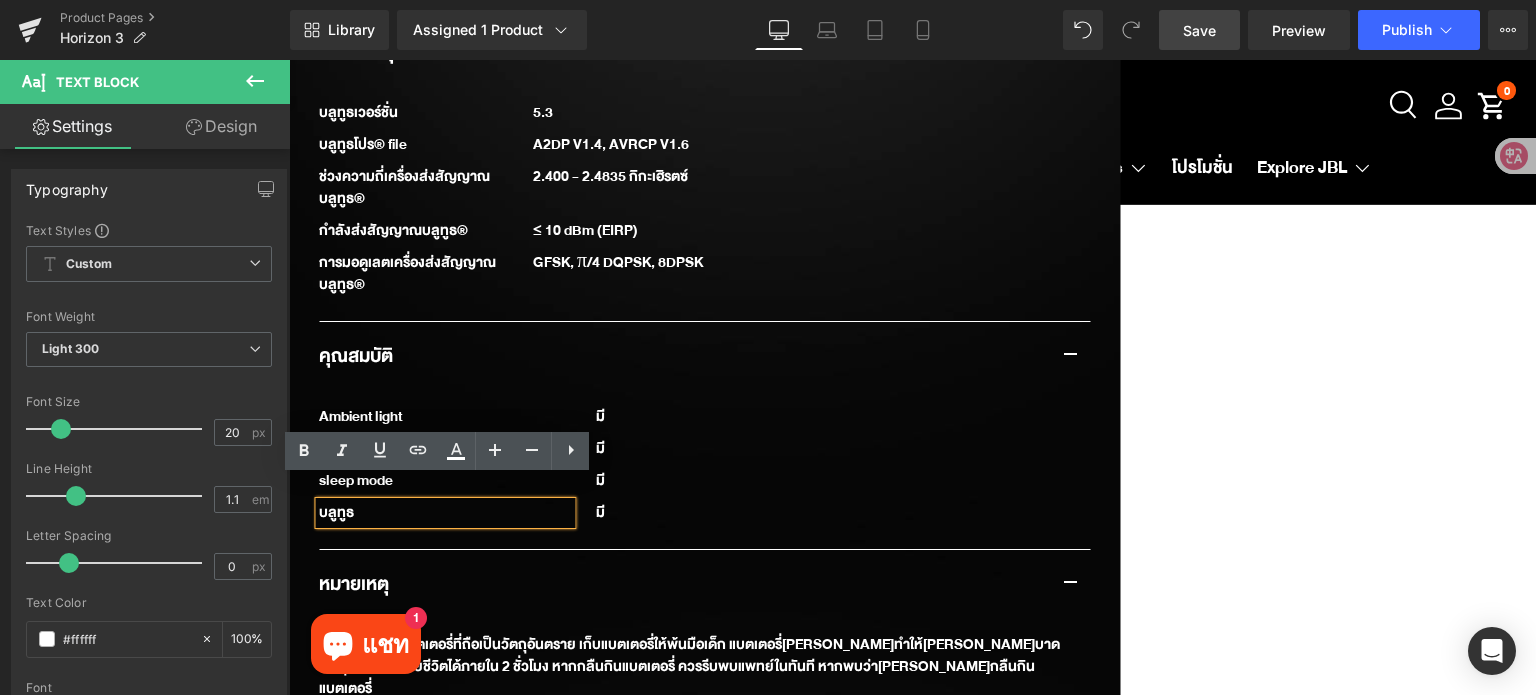 click on "บลูทูธ" at bounding box center (445, 513) 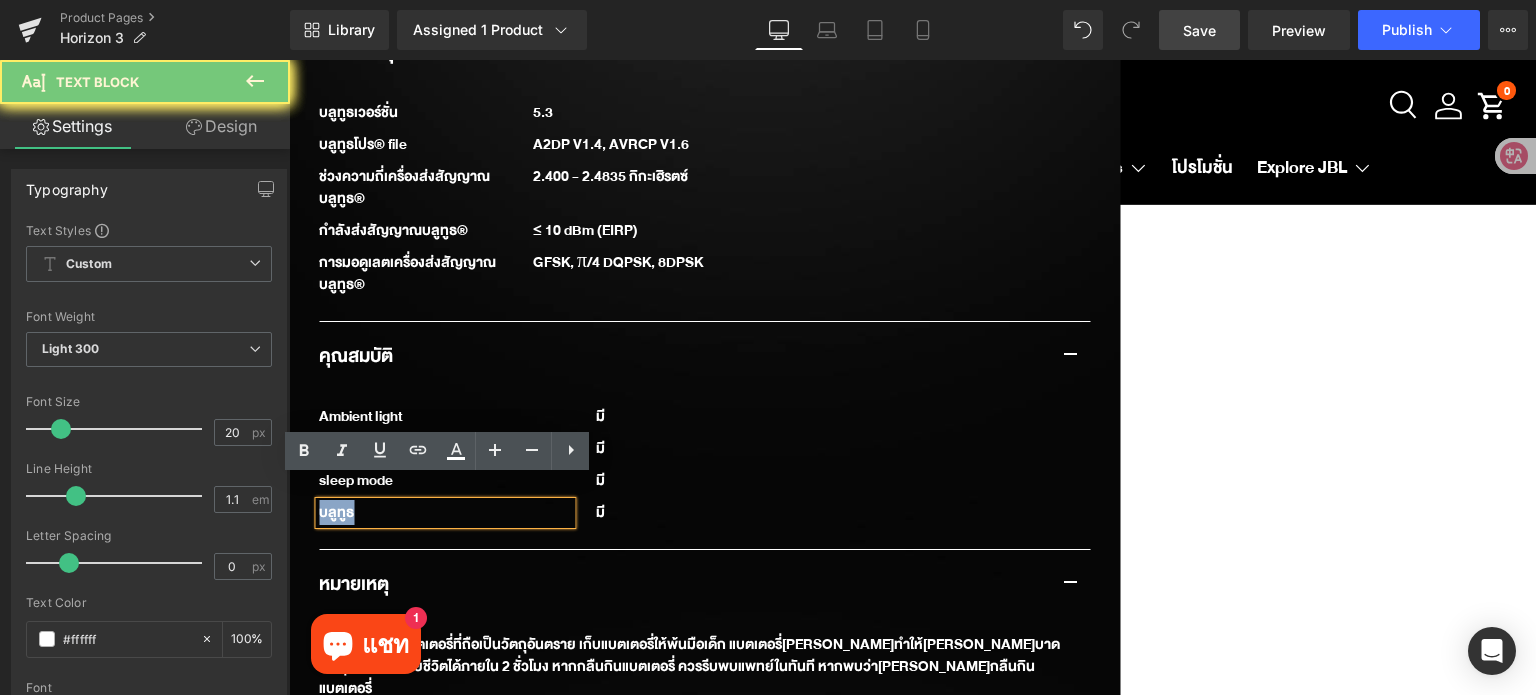 click on "บลูทูธ" at bounding box center (445, 513) 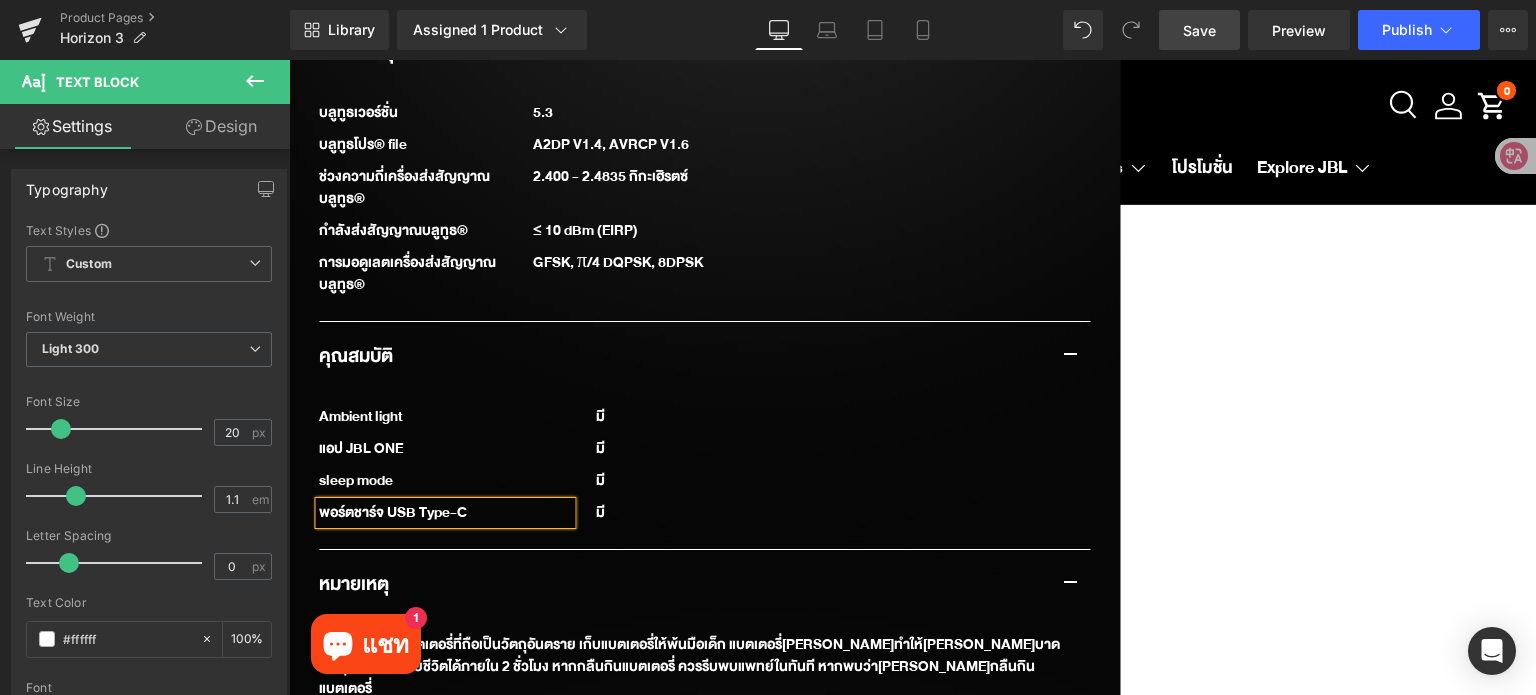 click on "Save" at bounding box center (1199, 30) 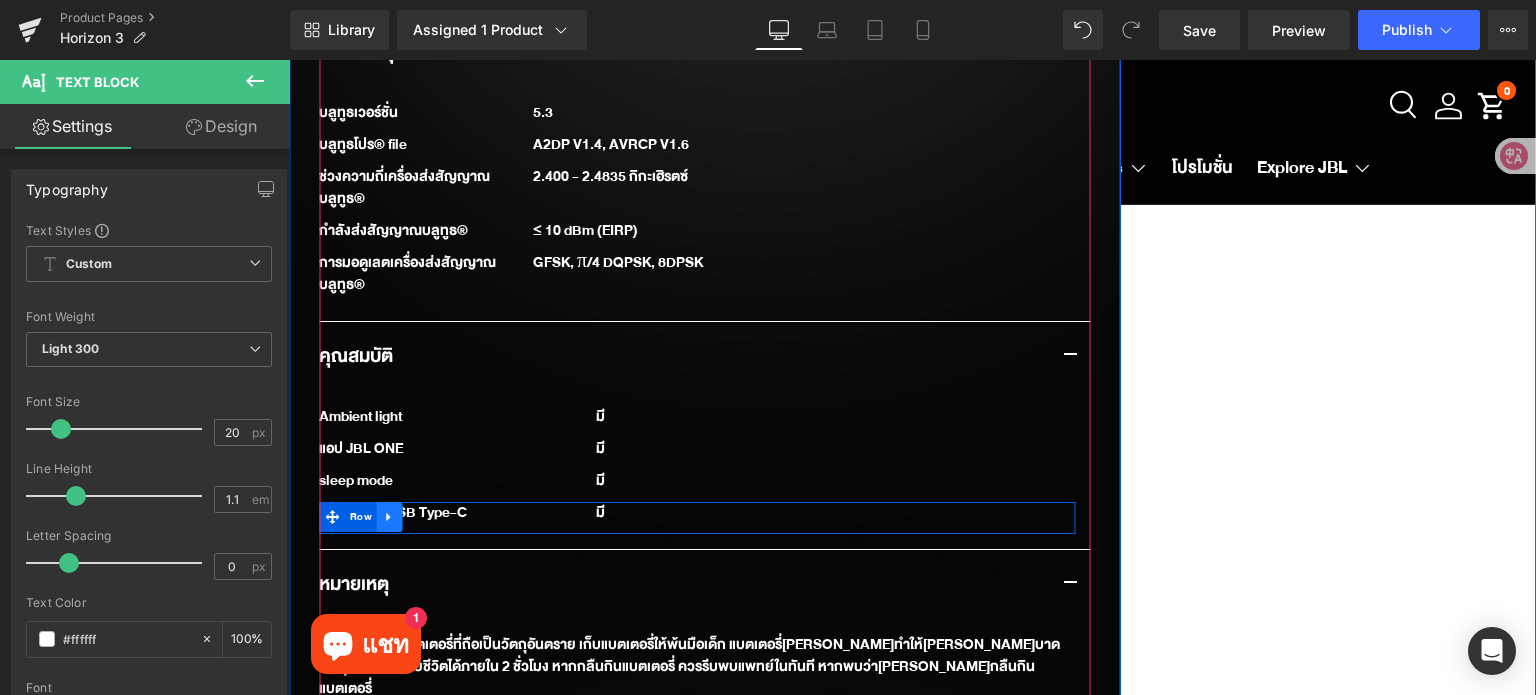 click at bounding box center (390, 517) 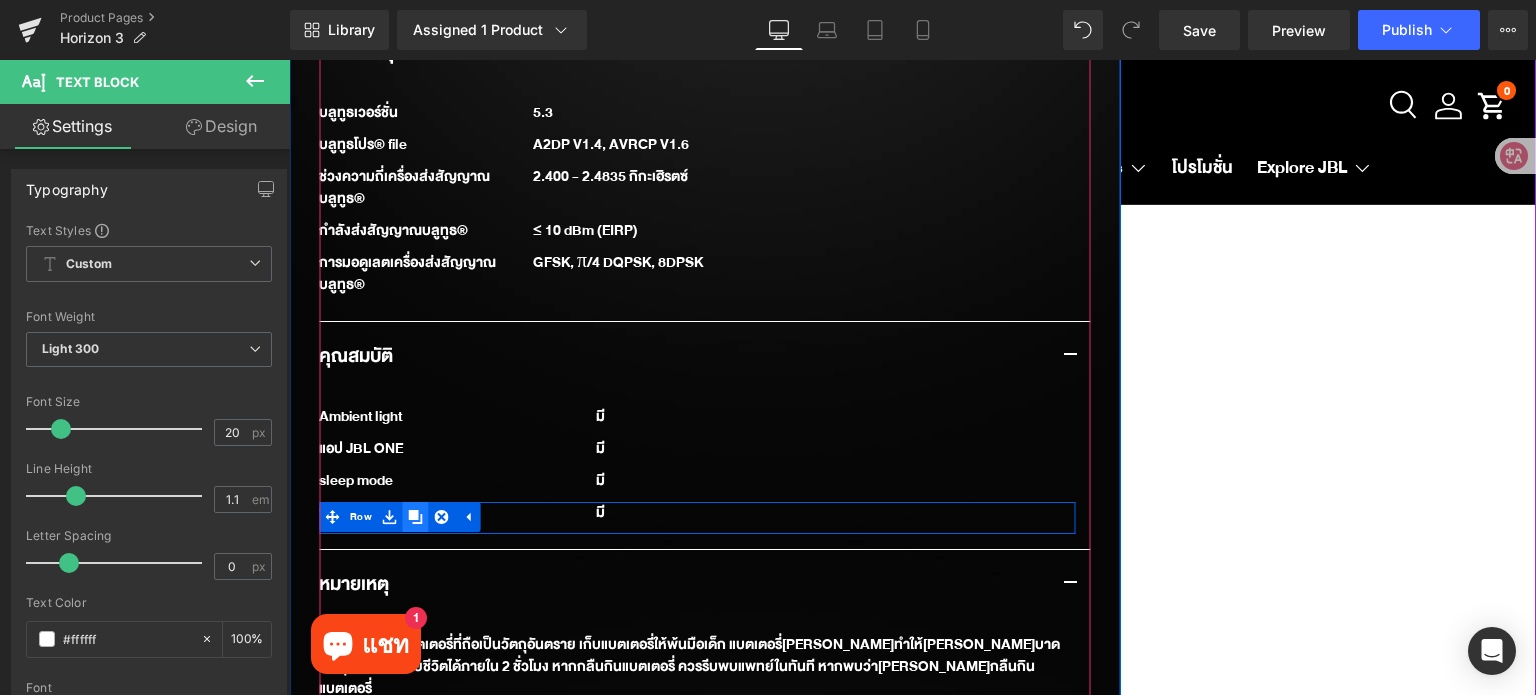click 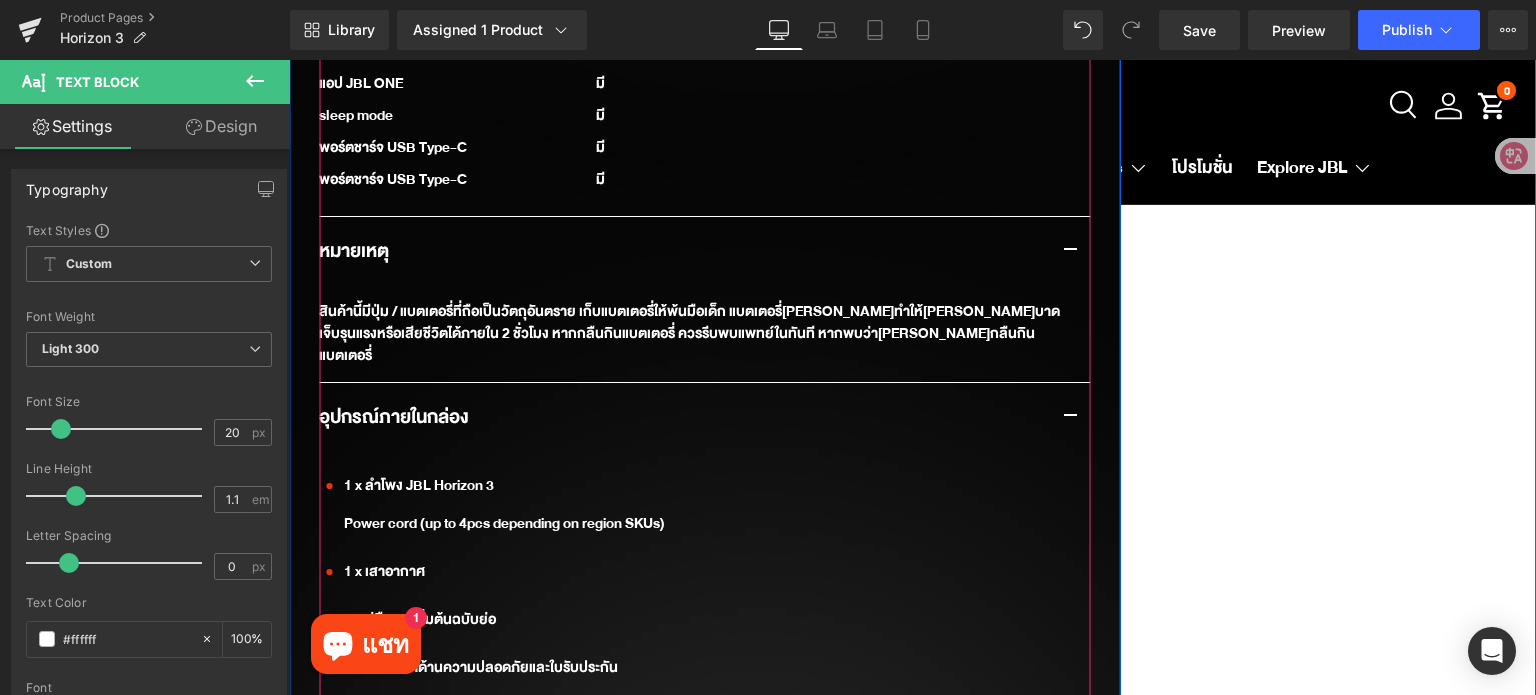 scroll, scrollTop: 2870, scrollLeft: 0, axis: vertical 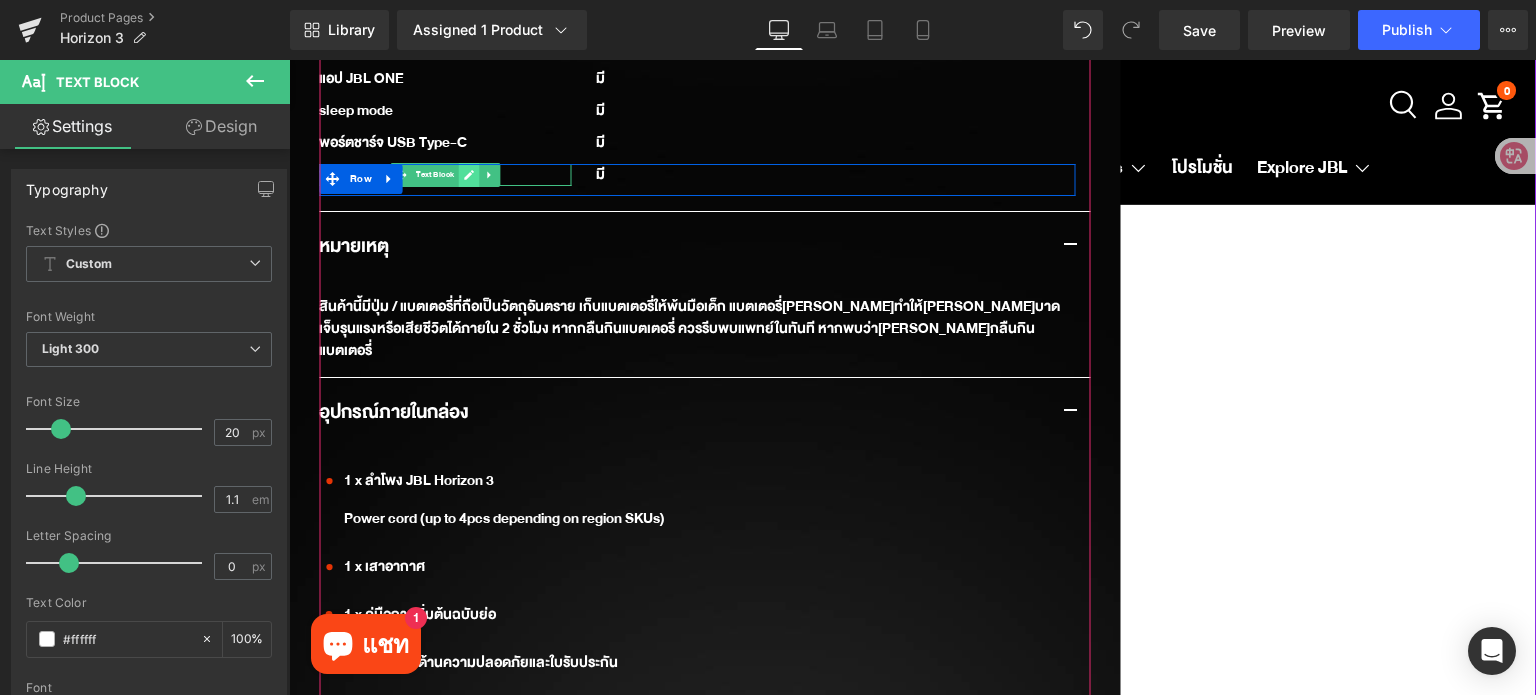 click 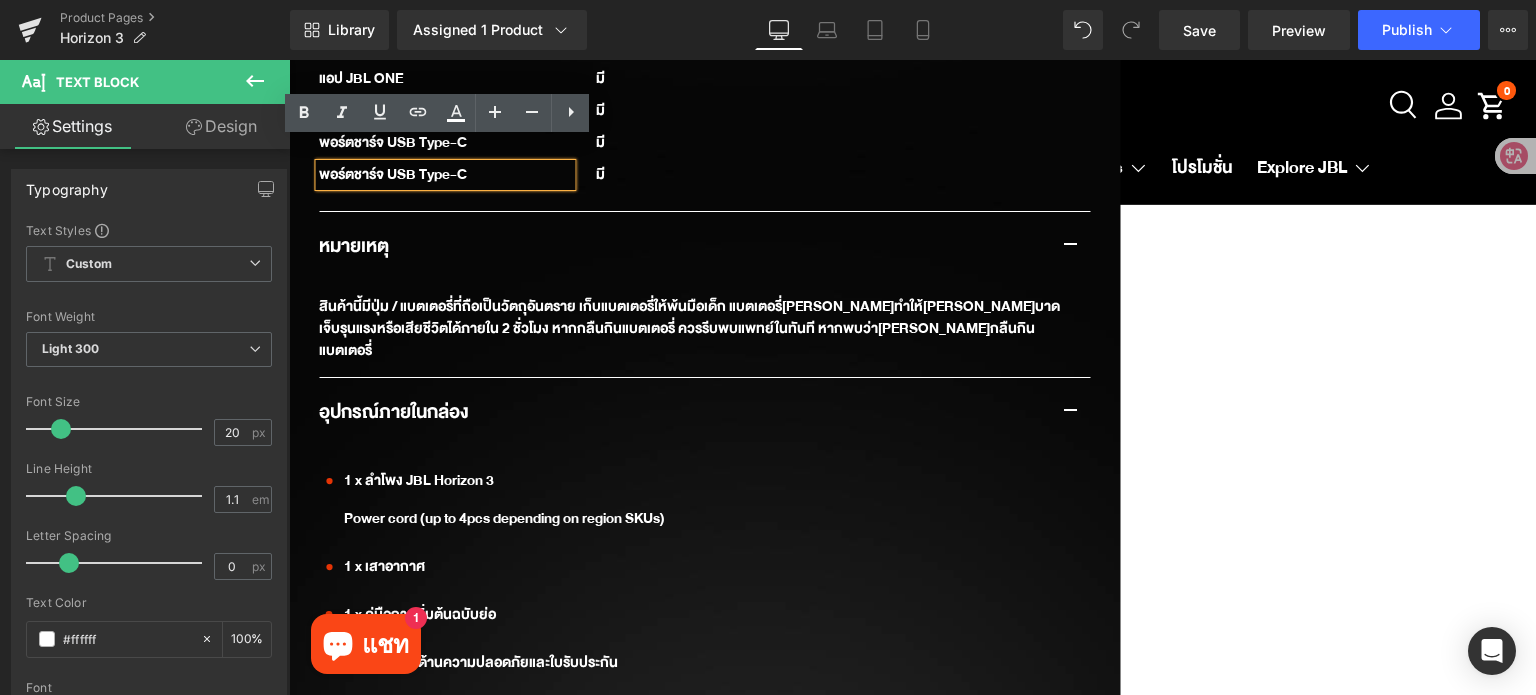 click on "พอร์ตชาร์จ USB Type-C" at bounding box center (445, 175) 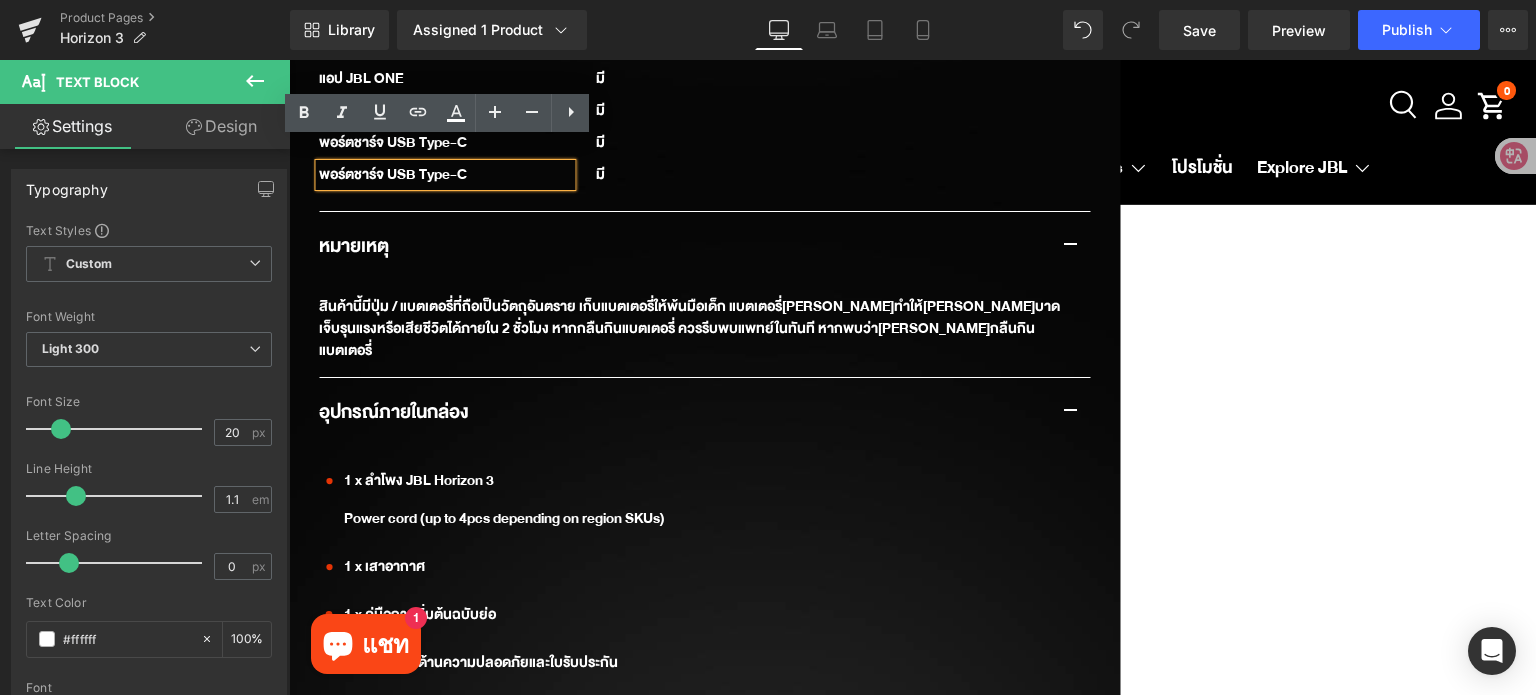 click on "พอร์ตชาร์จ USB Type-C" at bounding box center (445, 175) 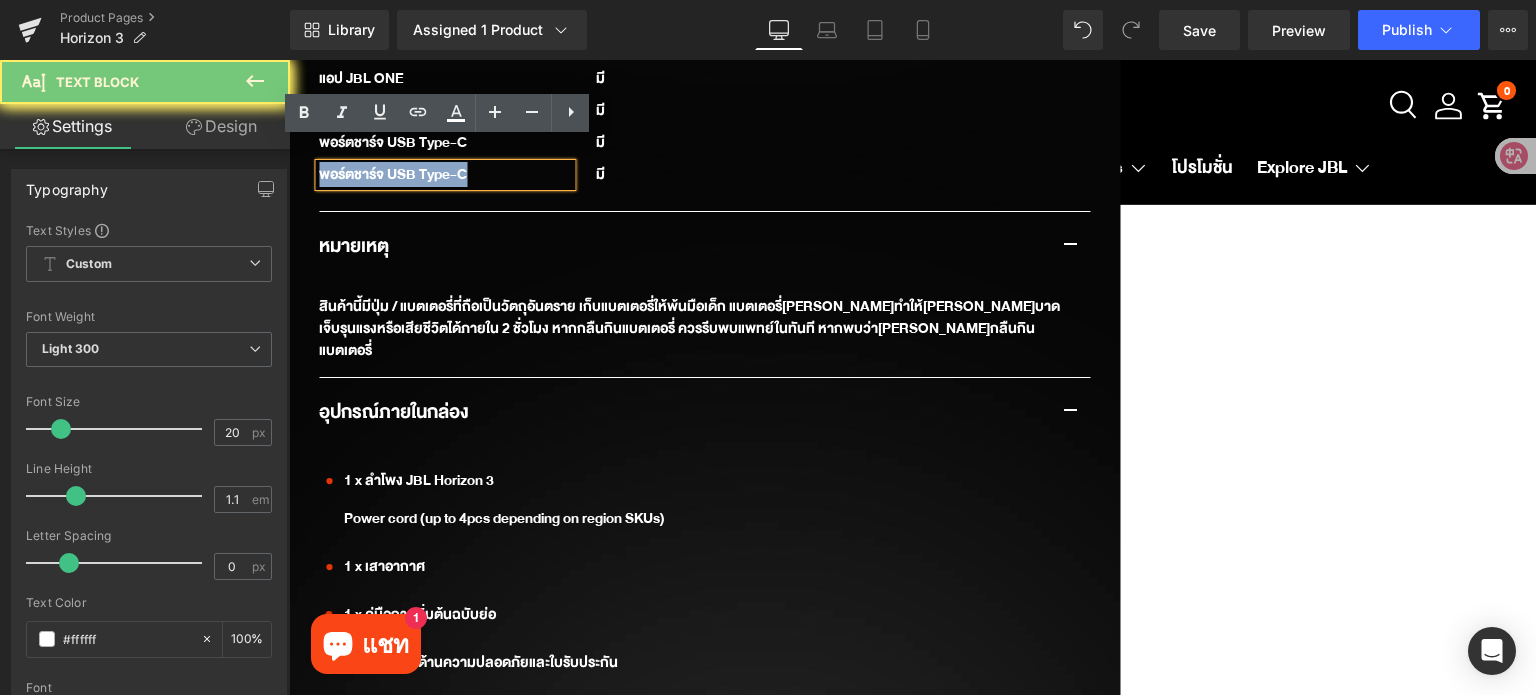 click on "พอร์ตชาร์จ USB Type-C" at bounding box center [445, 175] 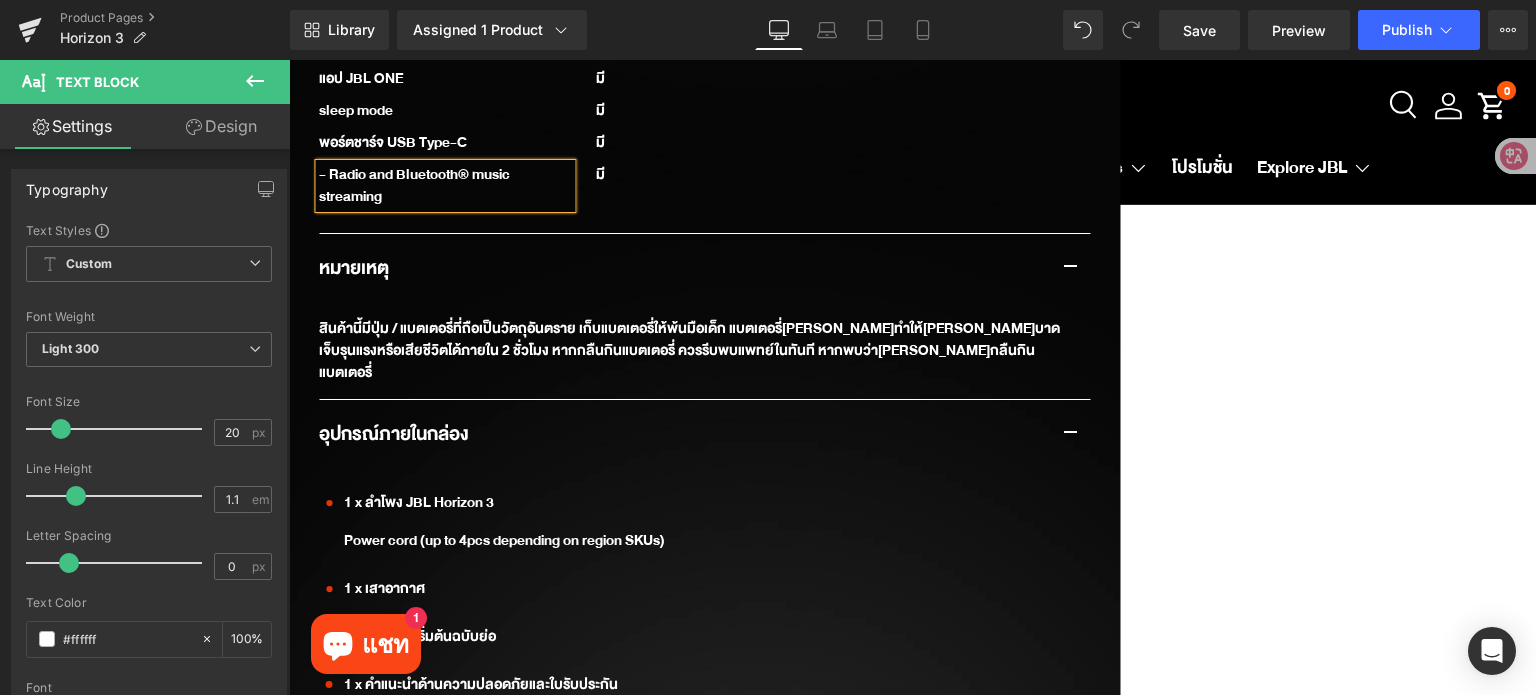 click on "- Radio and Bluetooth® music streaming" at bounding box center [445, 186] 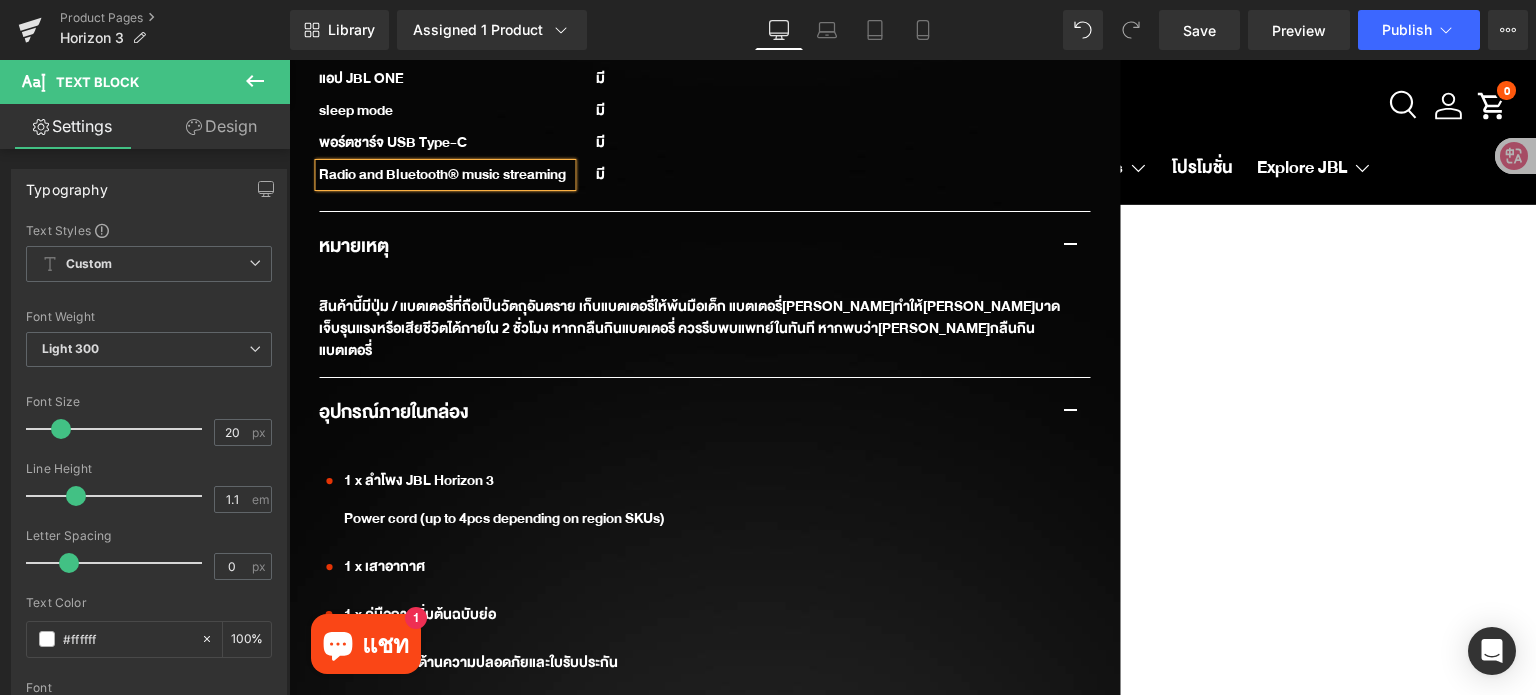 drag, startPoint x: 1215, startPoint y: 394, endPoint x: 1040, endPoint y: 335, distance: 184.6781 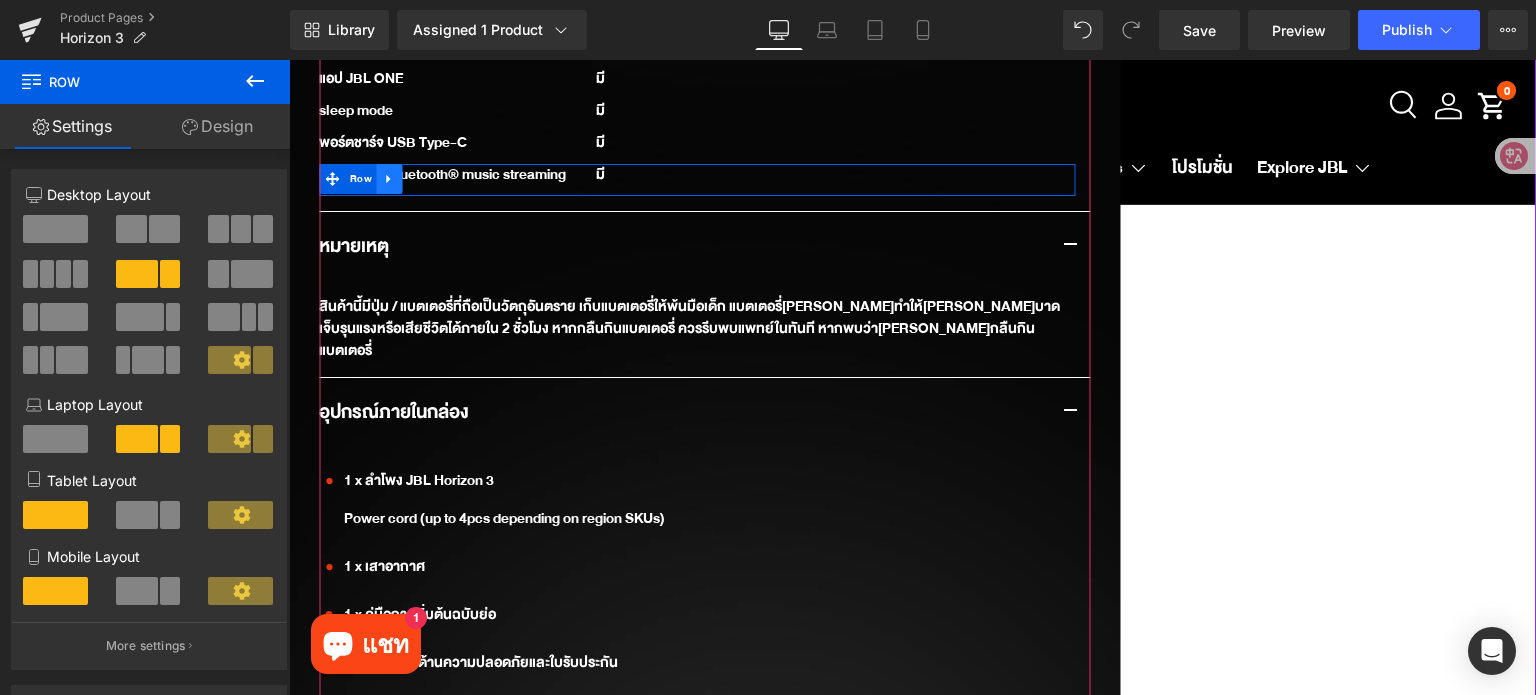 click 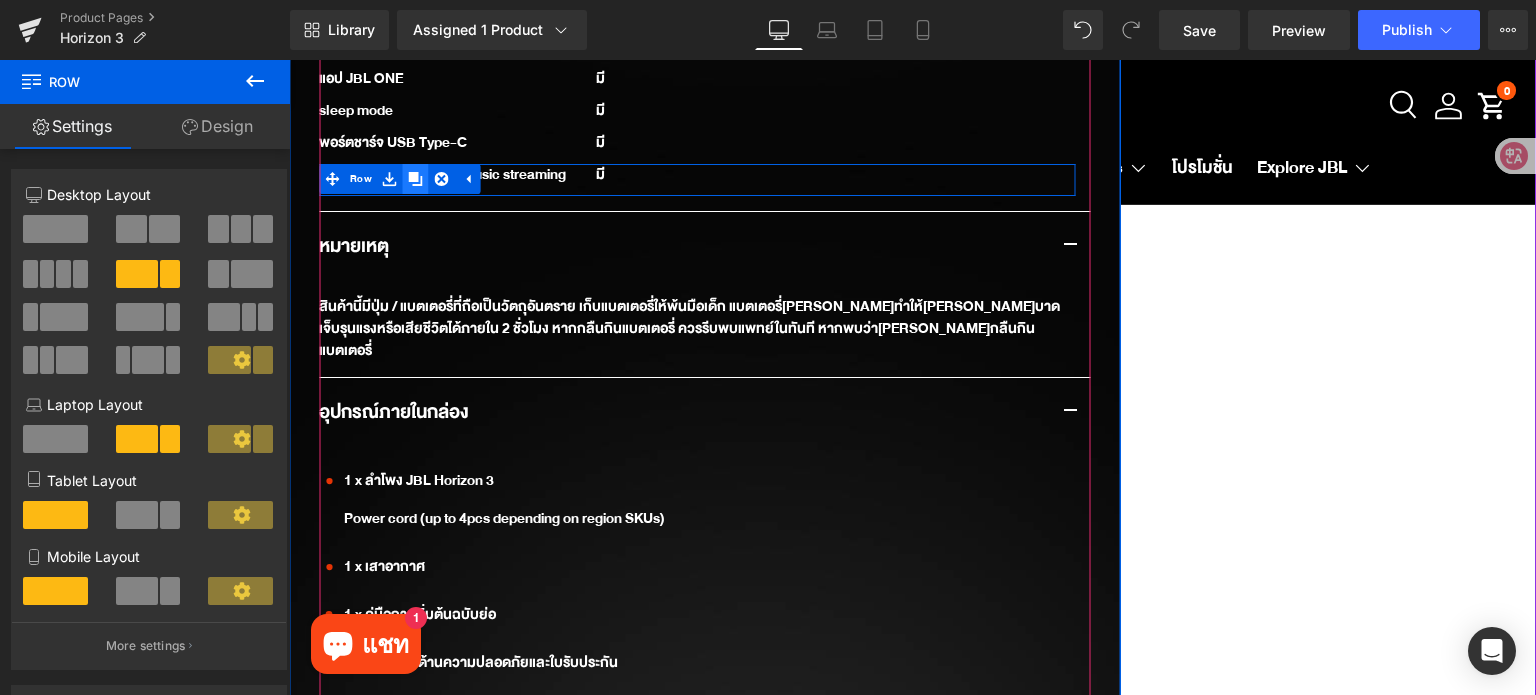 click 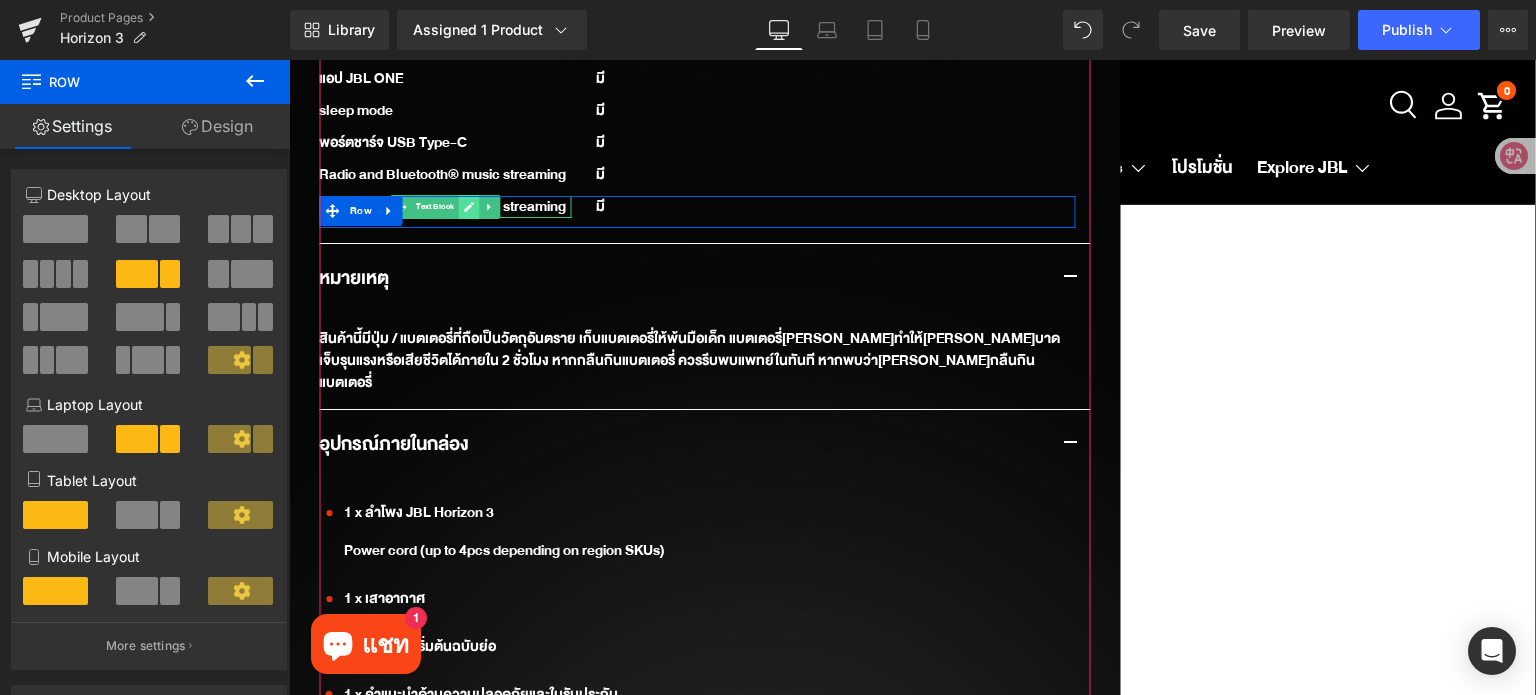 click at bounding box center (468, 207) 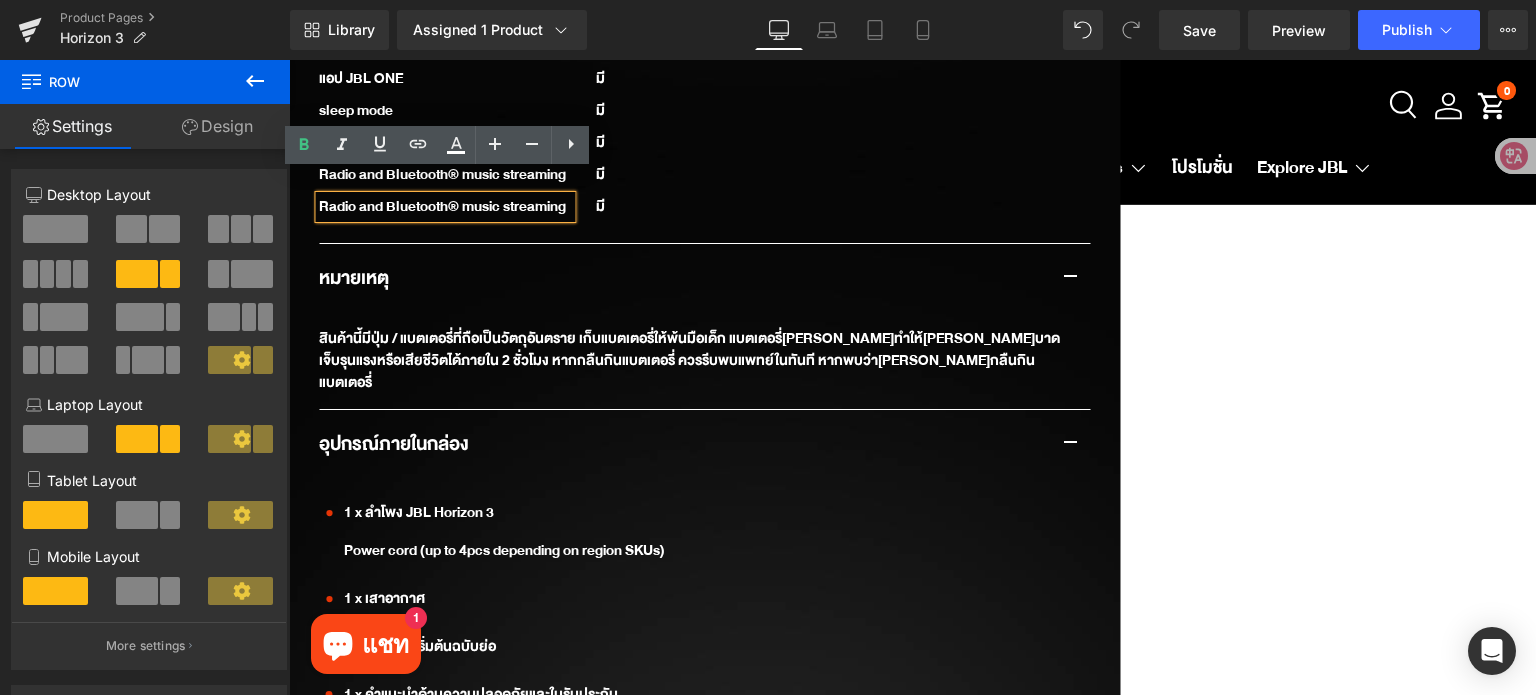 click on "Radio and Bluetooth® music streaming" at bounding box center (445, 207) 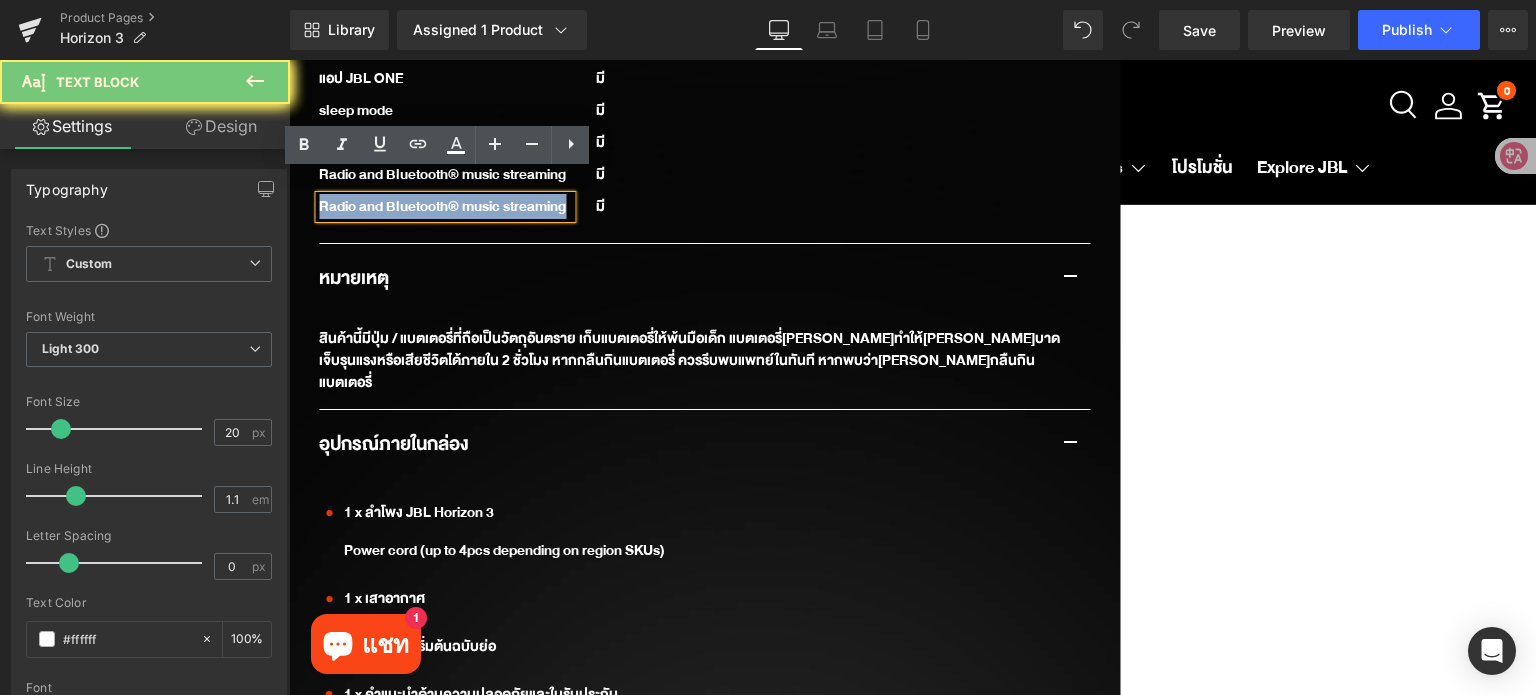 click on "Radio and Bluetooth® music streaming" at bounding box center (445, 207) 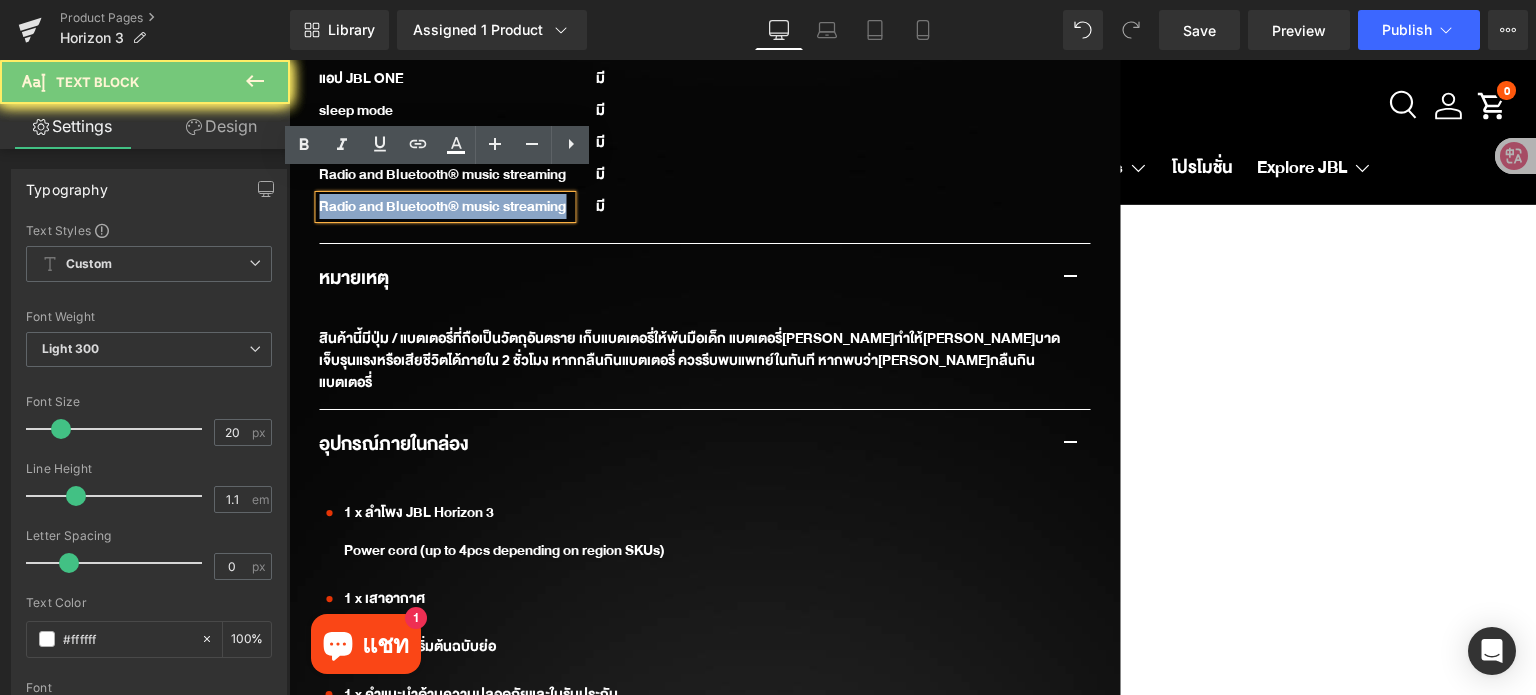 paste 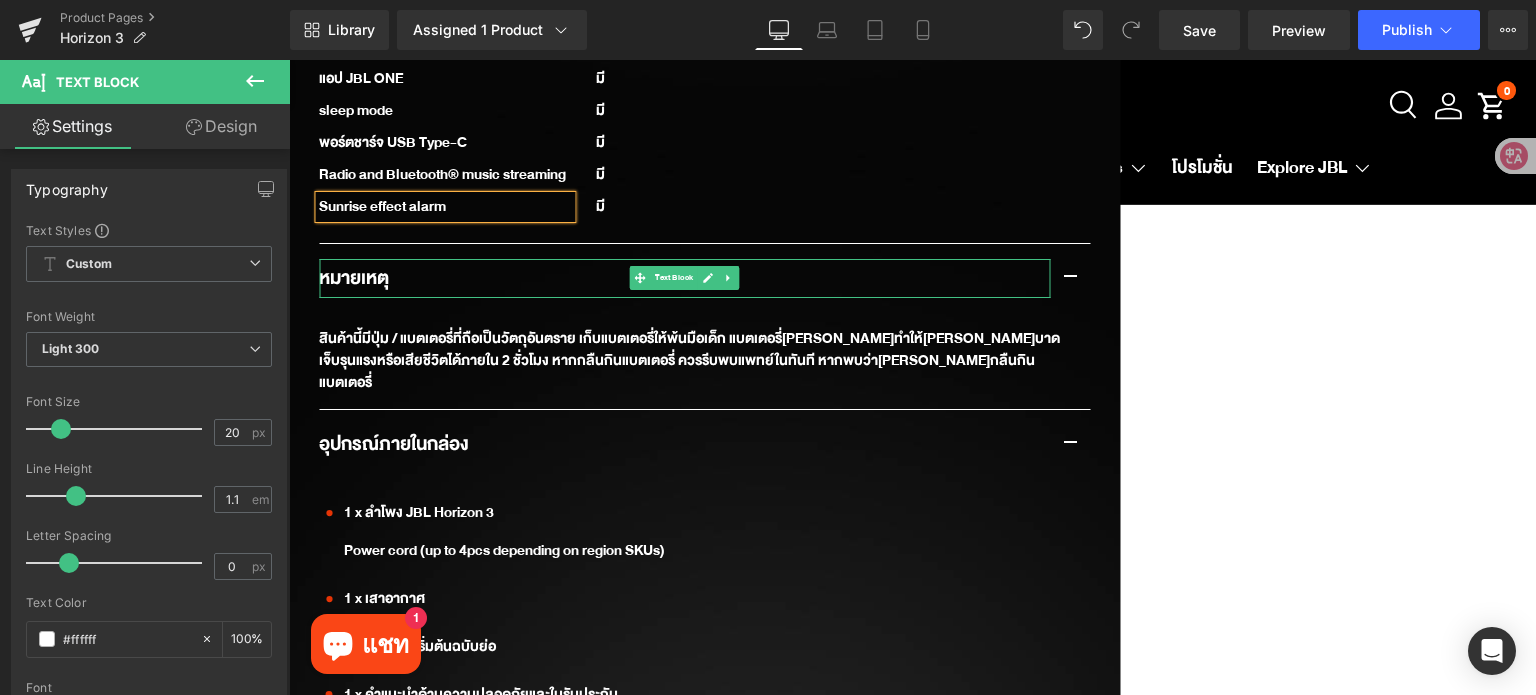 drag, startPoint x: 845, startPoint y: 270, endPoint x: 922, endPoint y: 252, distance: 79.07591 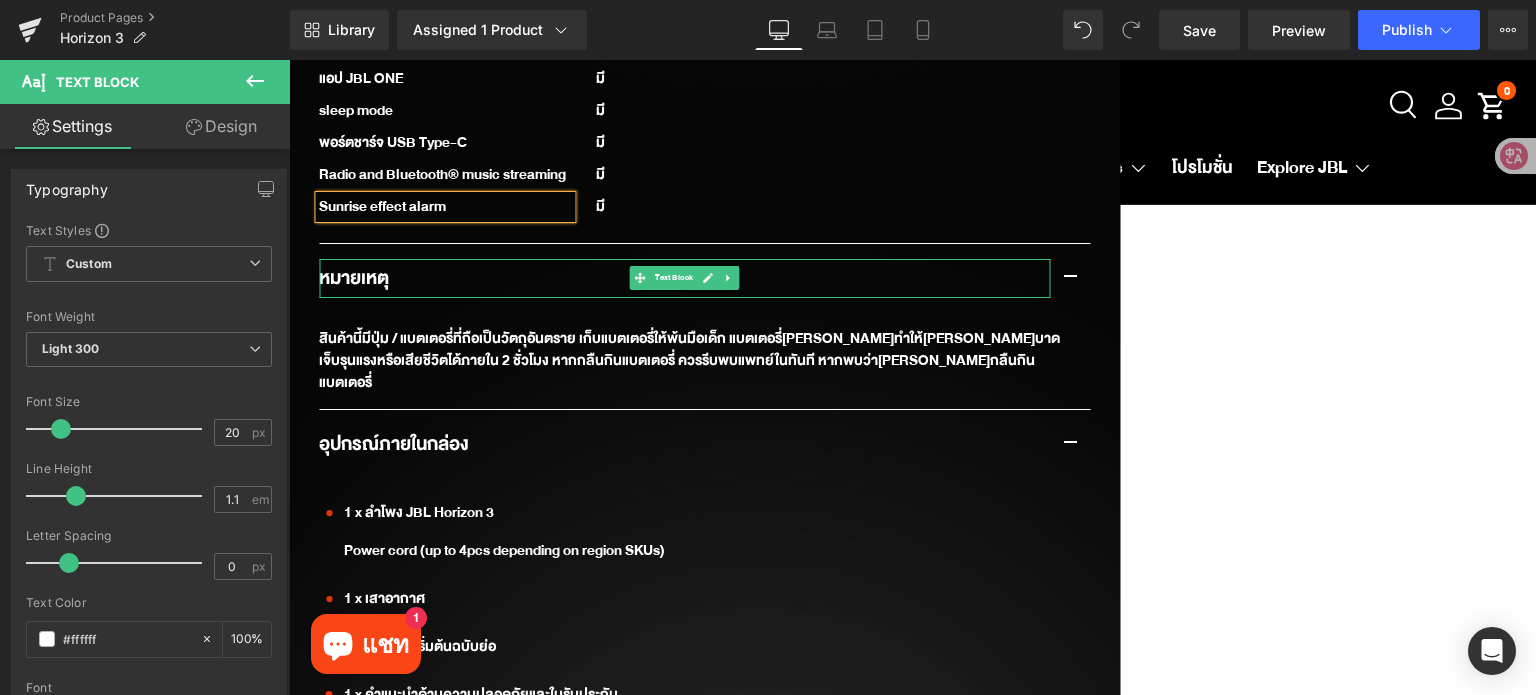 click on "หมายเหตุ" at bounding box center (684, 278) 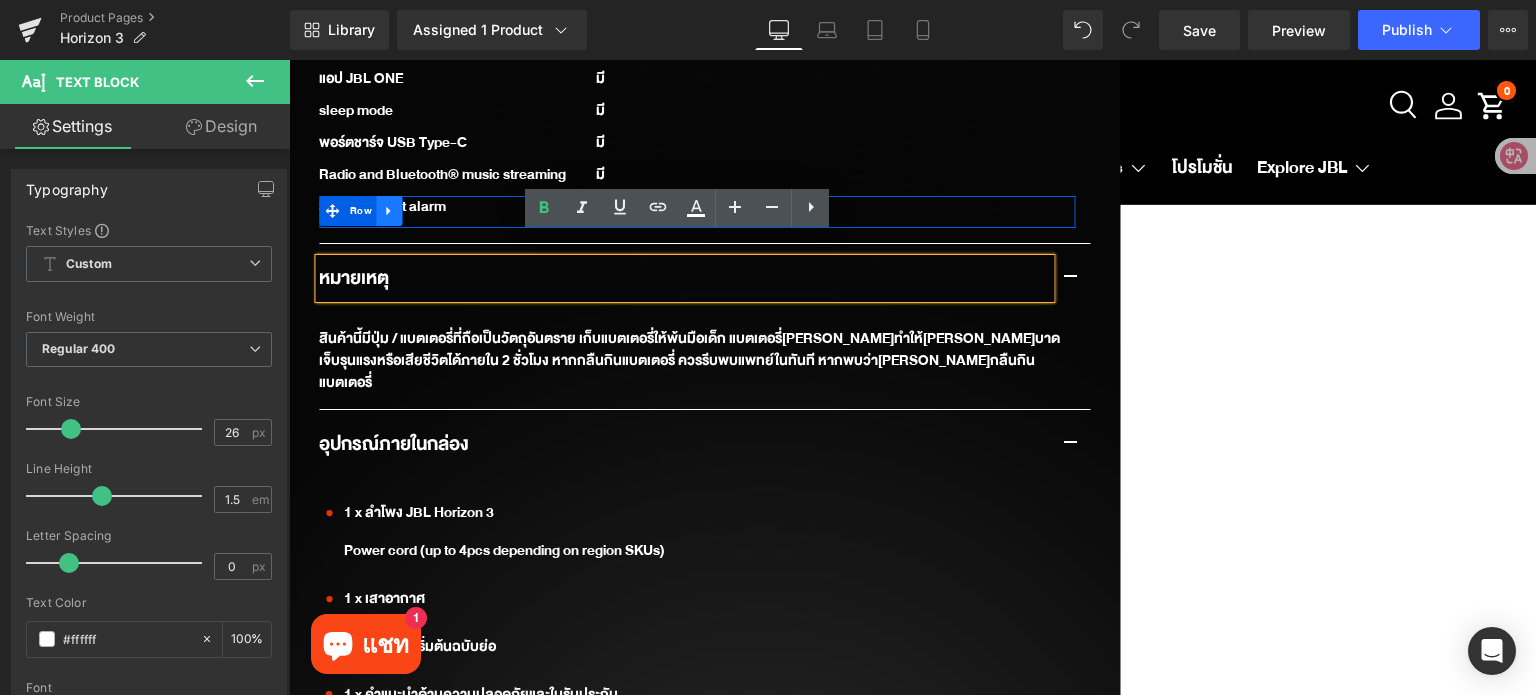 click 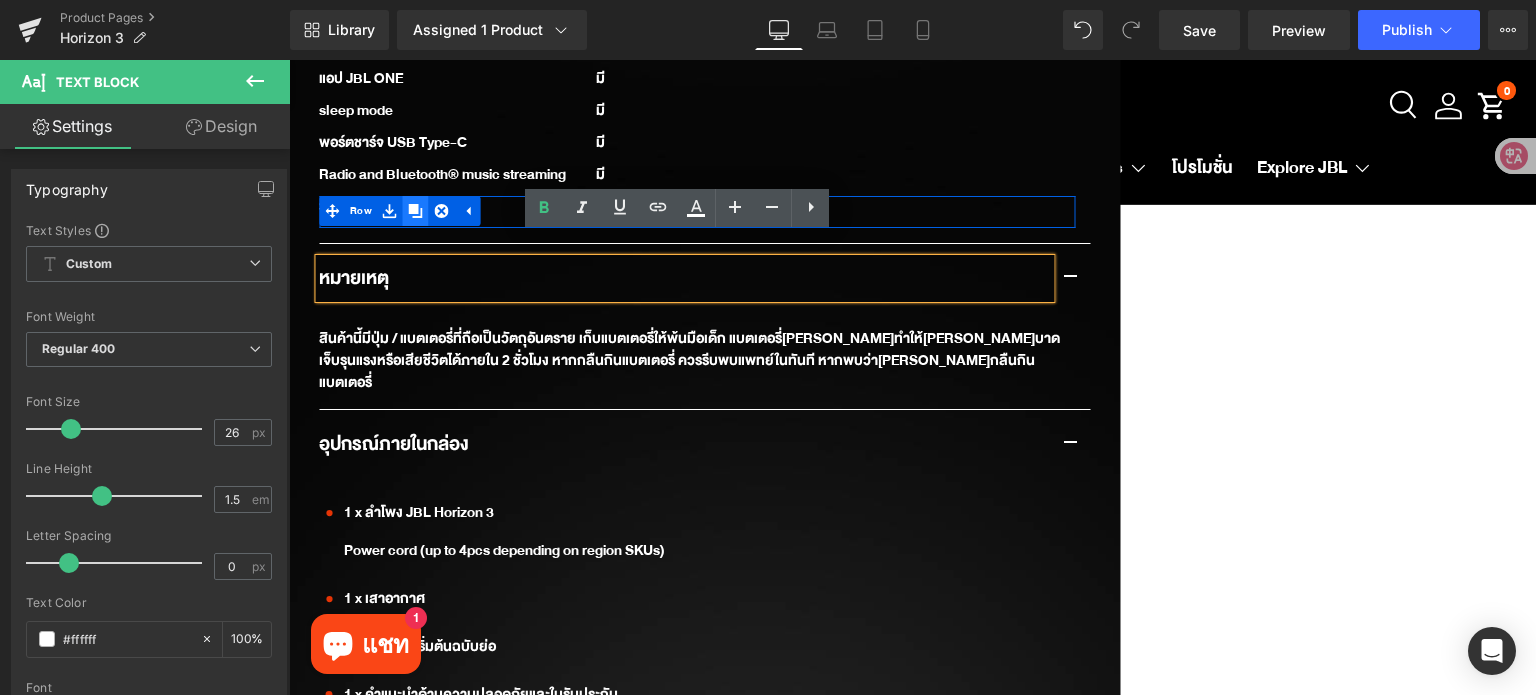 click at bounding box center [416, 211] 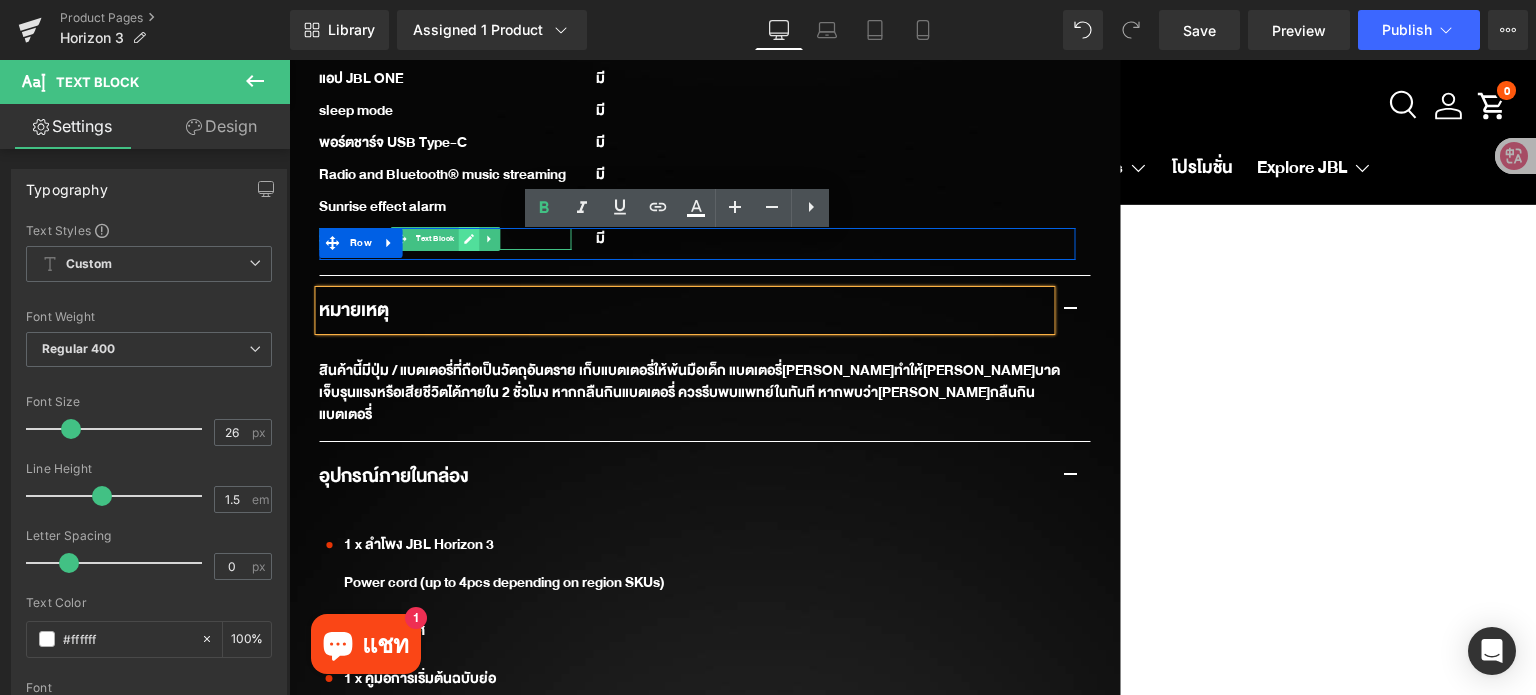 click 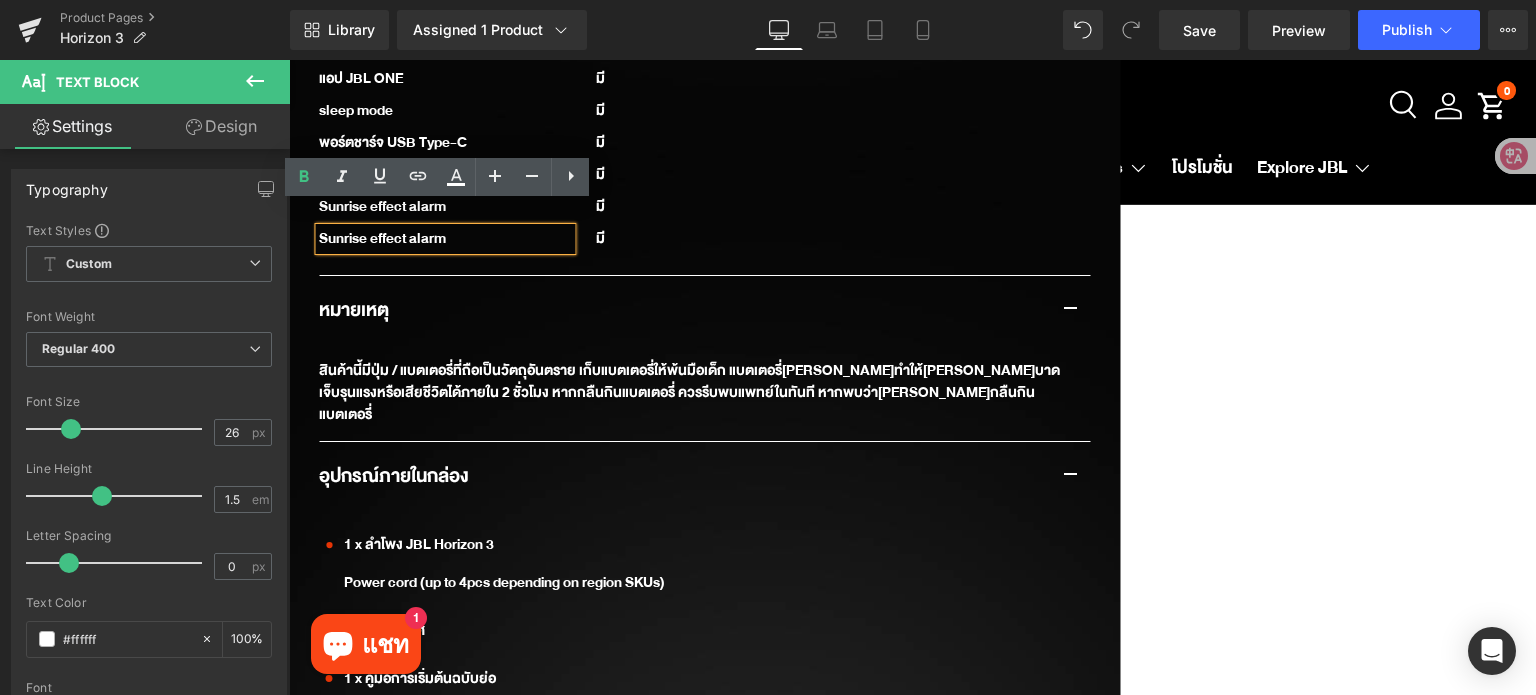 click on "Sunrise effect alarm" at bounding box center [445, 239] 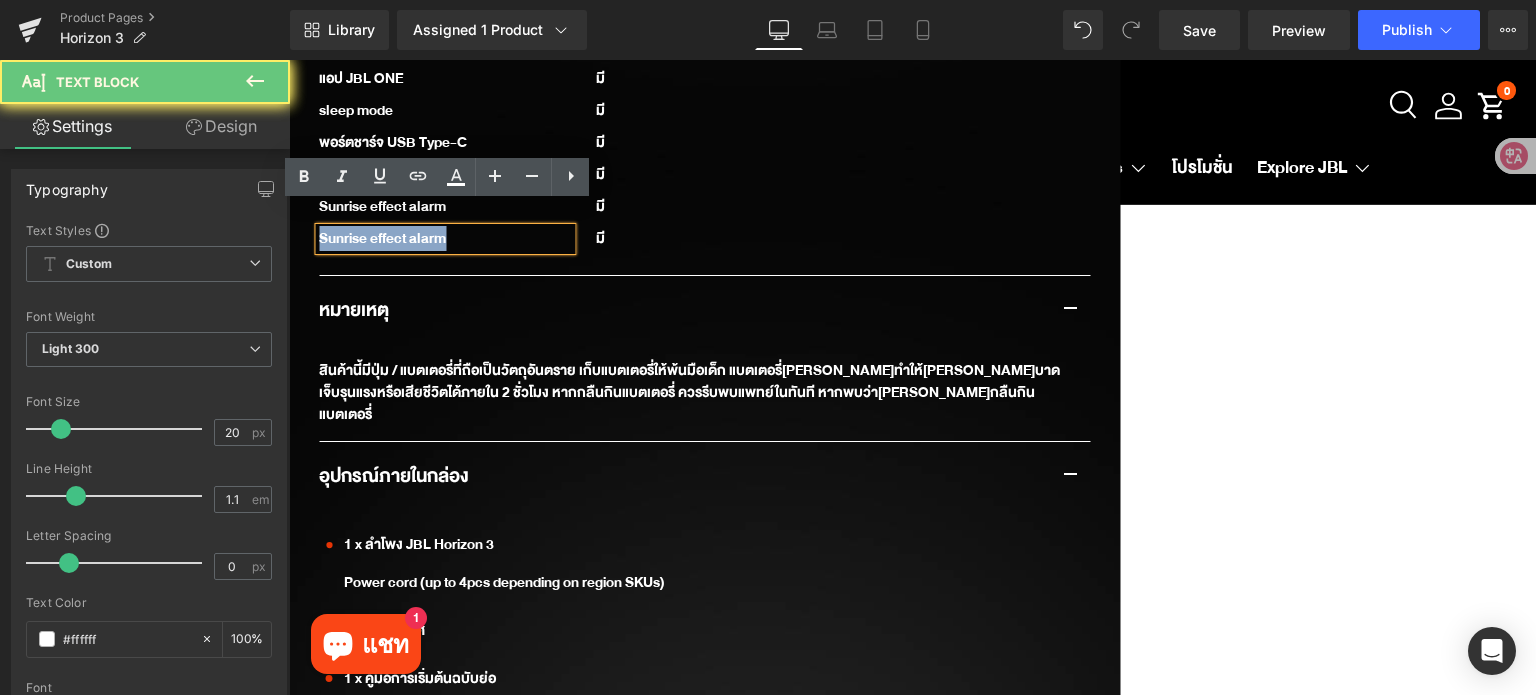 click on "Sunrise effect alarm" at bounding box center (445, 239) 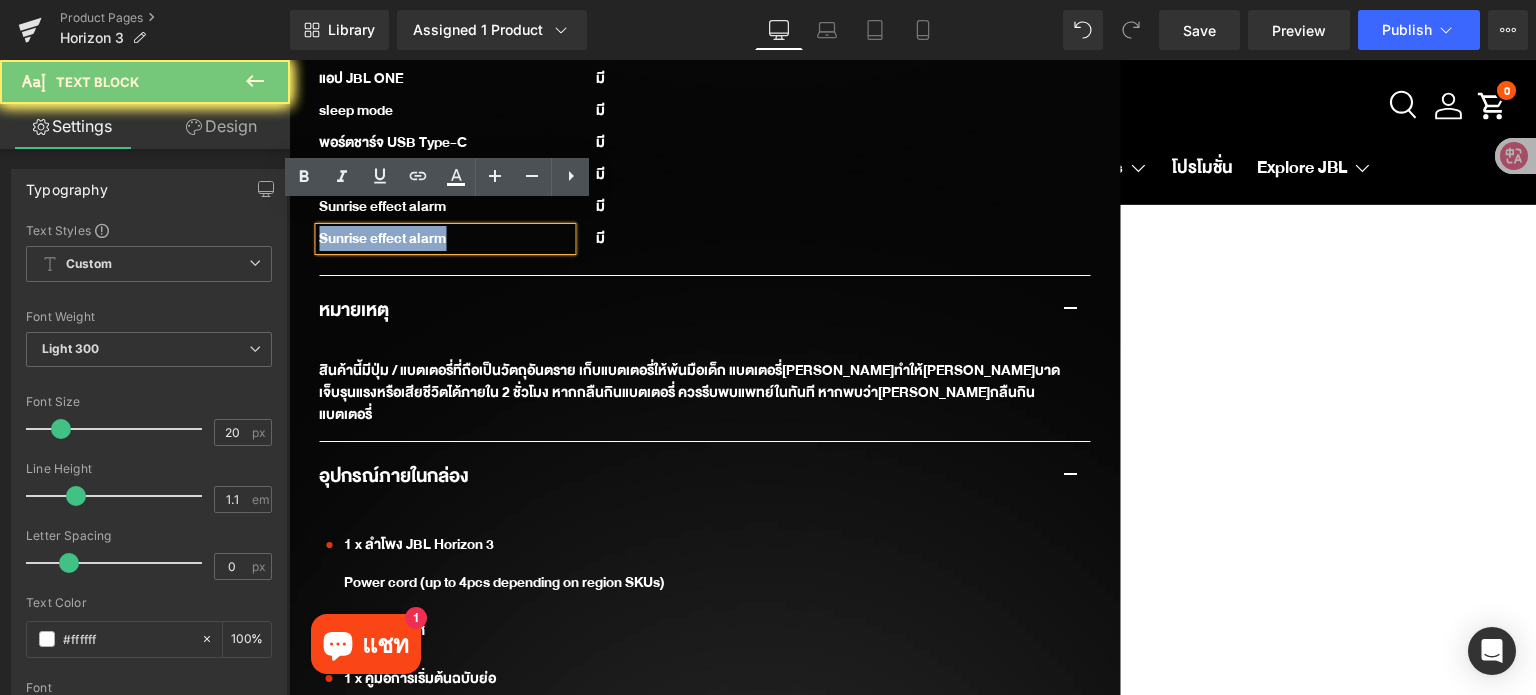 paste 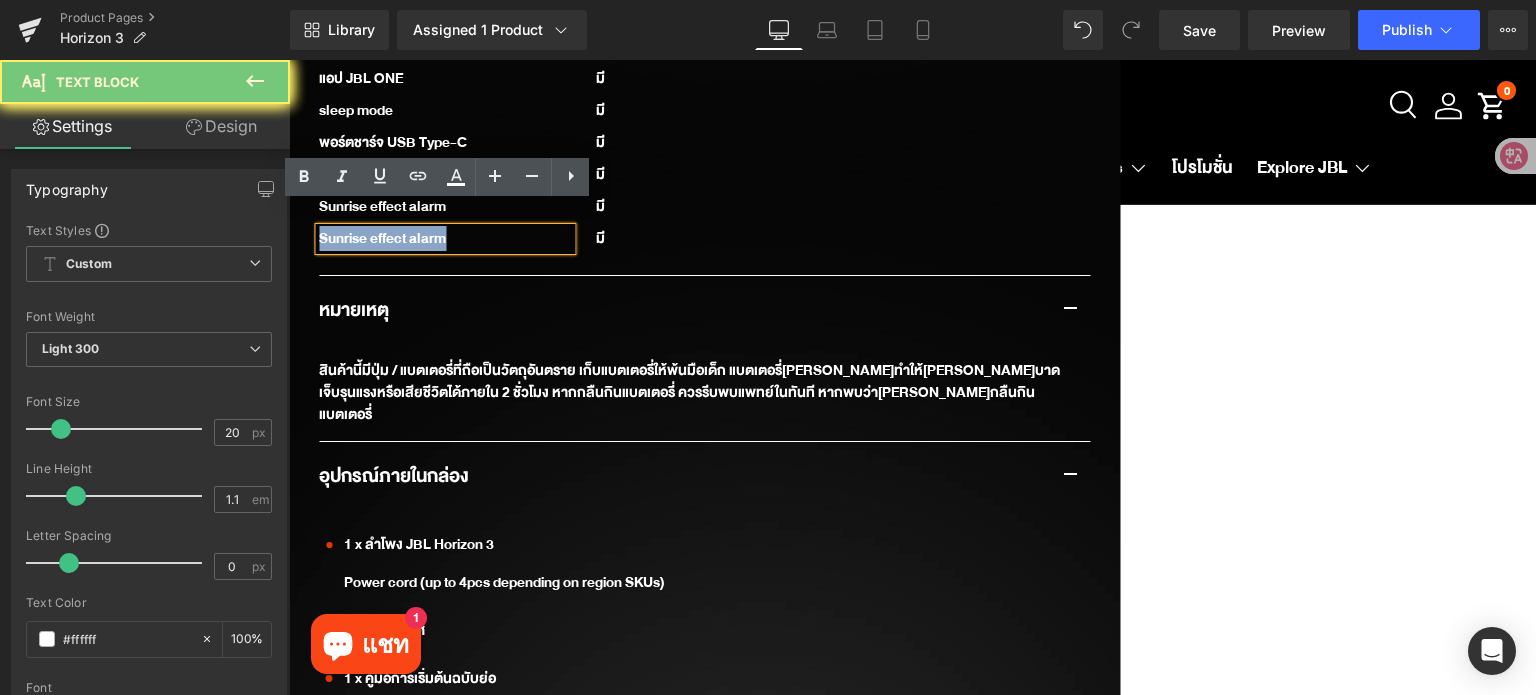 type 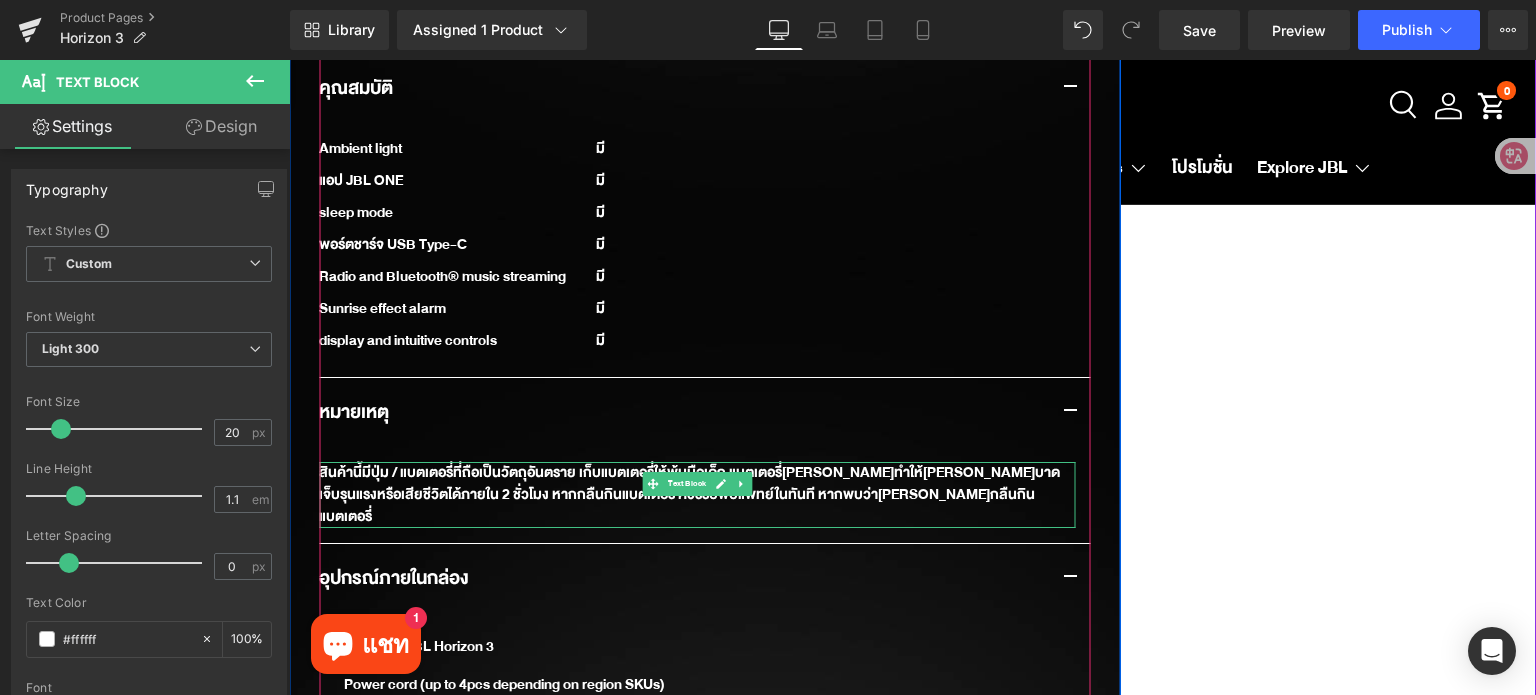 scroll, scrollTop: 2670, scrollLeft: 0, axis: vertical 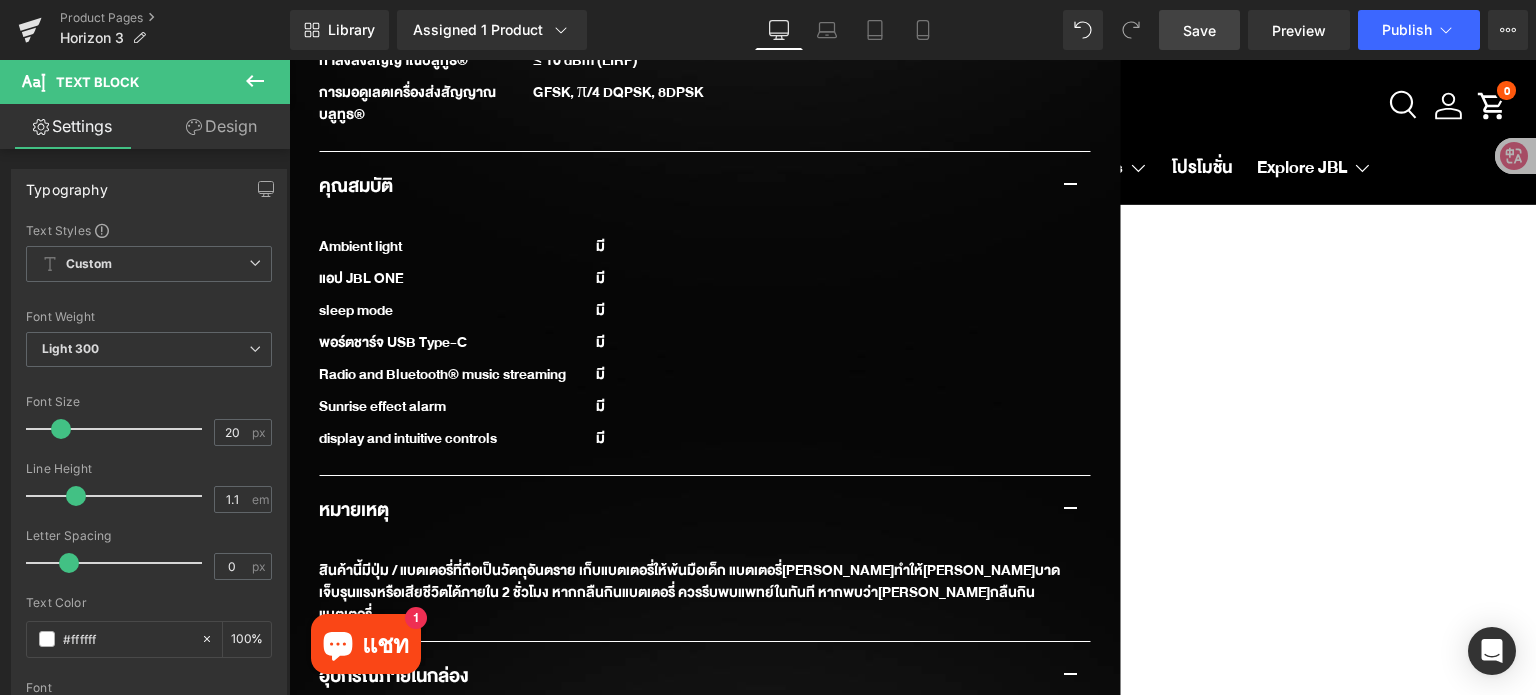 click on "Save" at bounding box center [1199, 30] 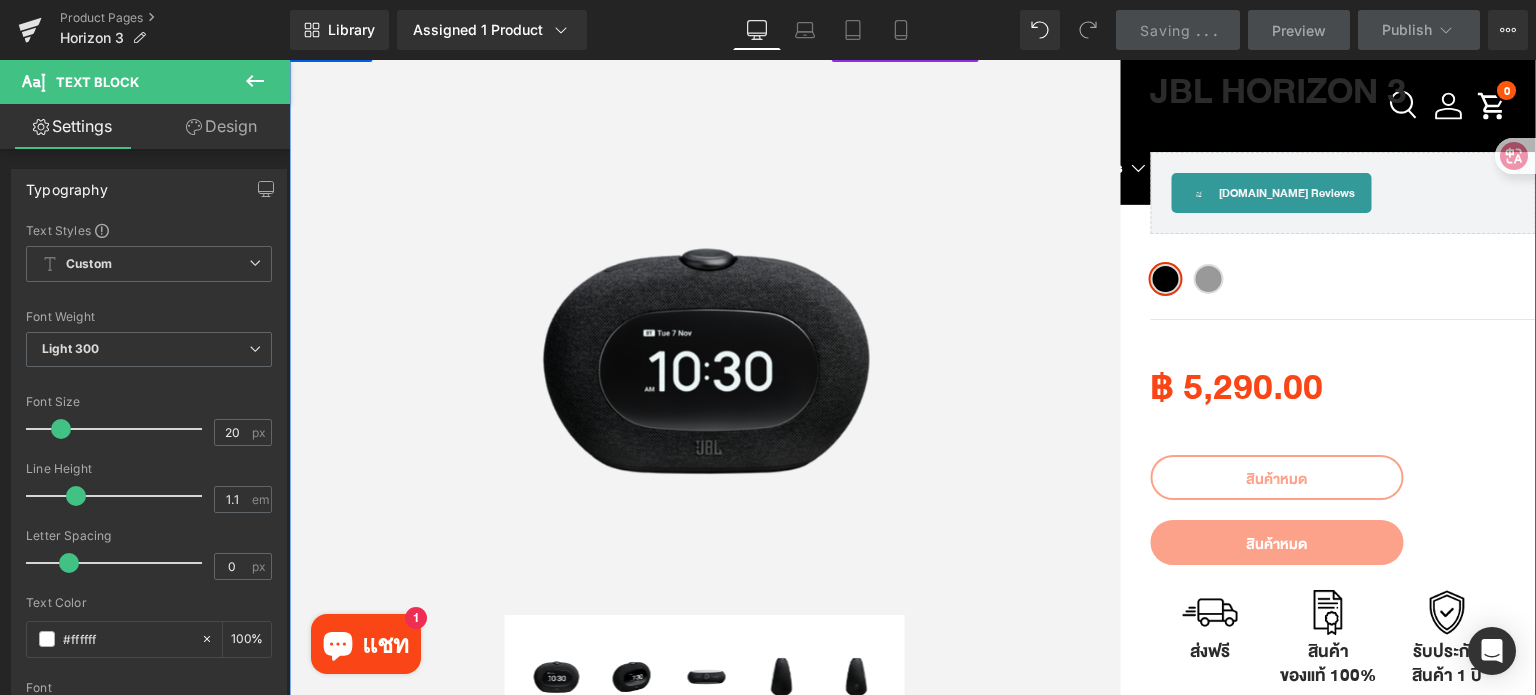 scroll, scrollTop: 70, scrollLeft: 0, axis: vertical 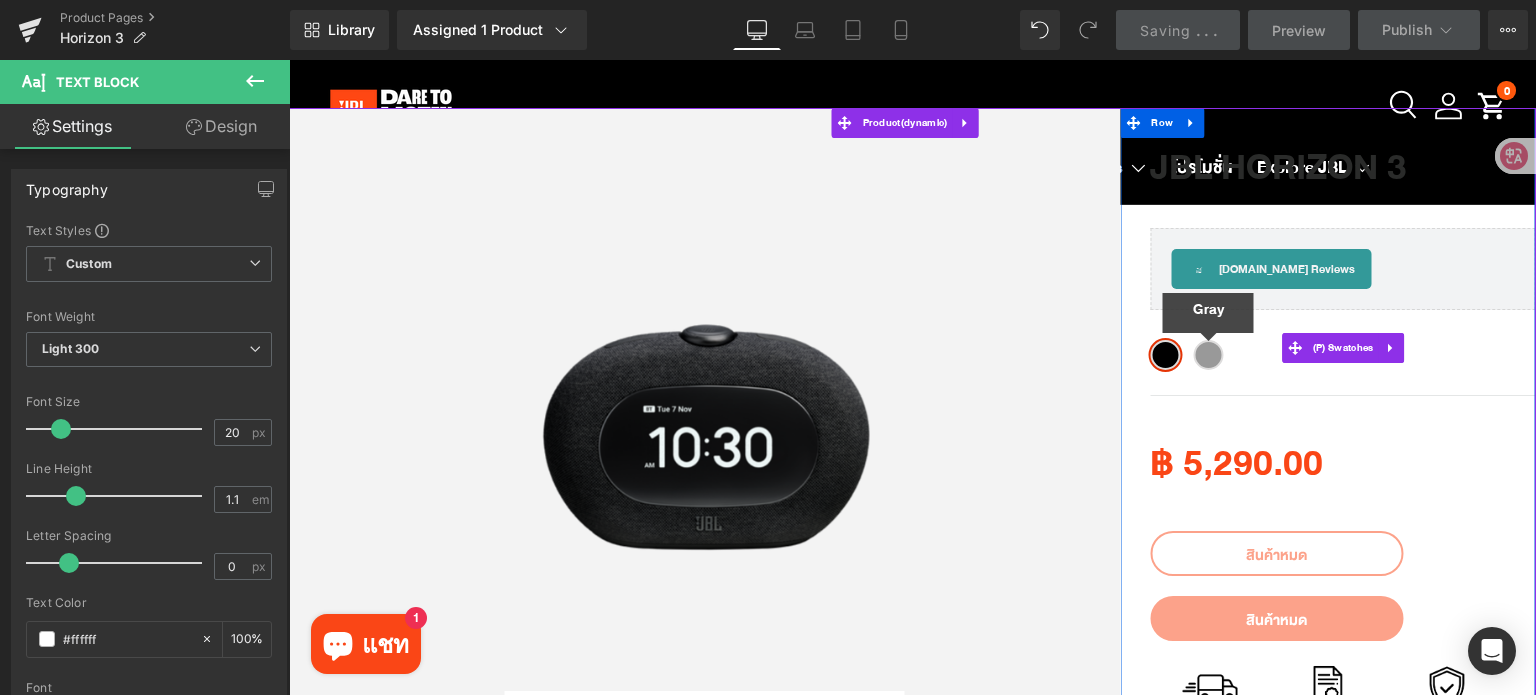 click on "Gray" at bounding box center (1208, 355) 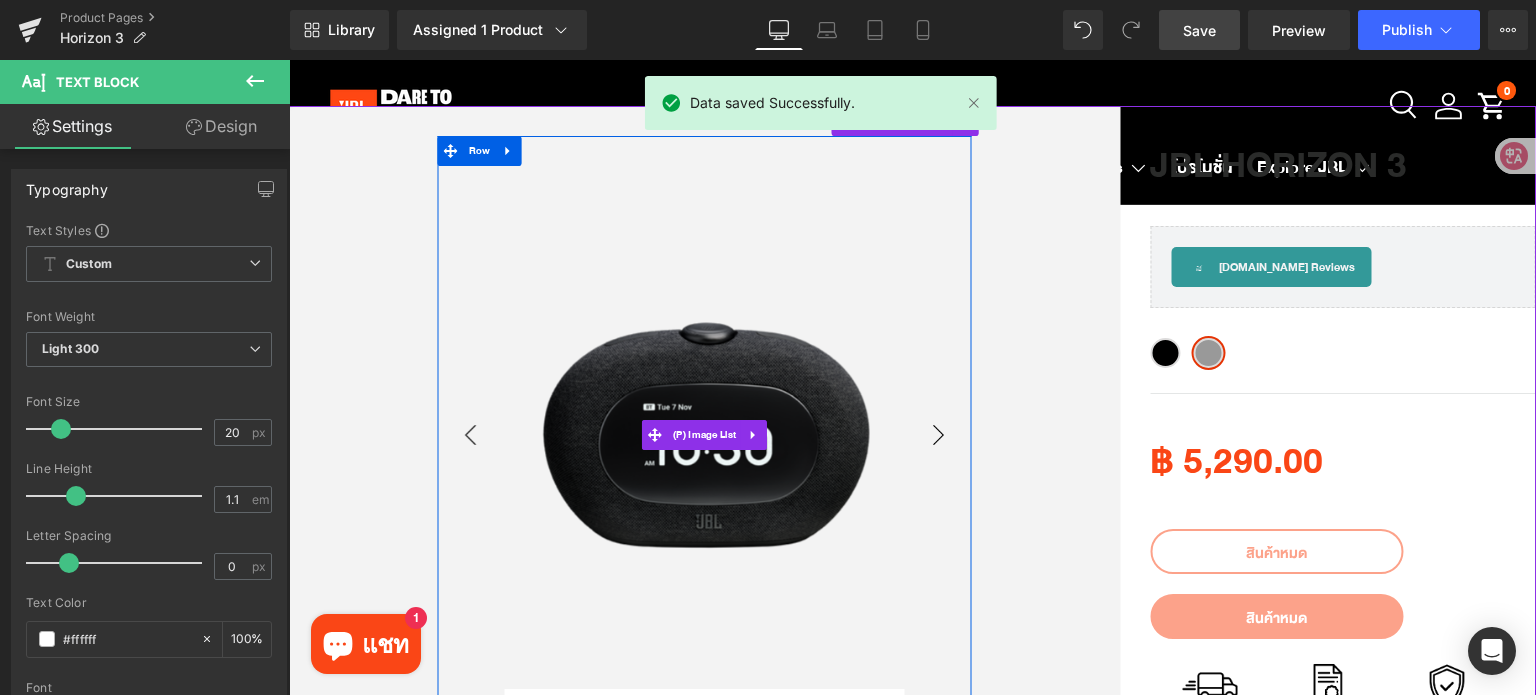 scroll, scrollTop: 70, scrollLeft: 0, axis: vertical 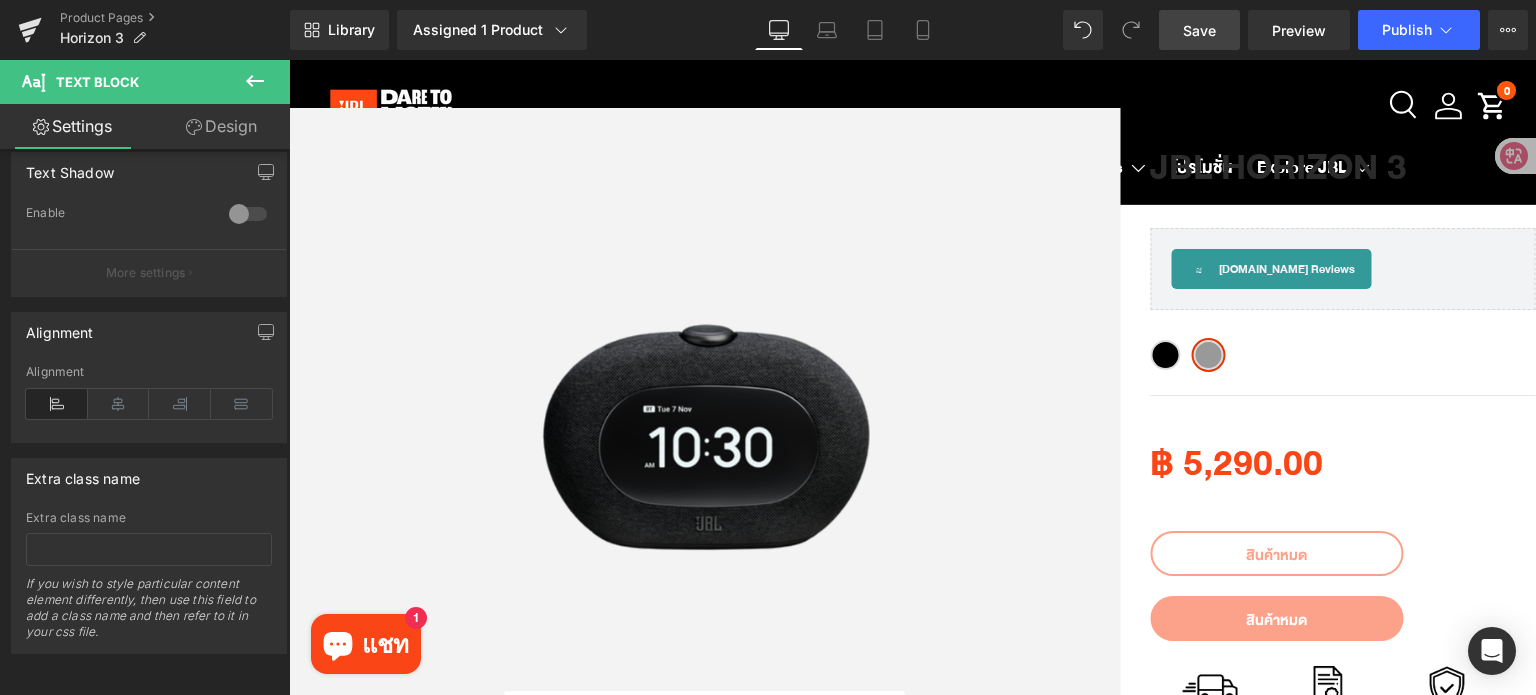 click at bounding box center (255, 82) 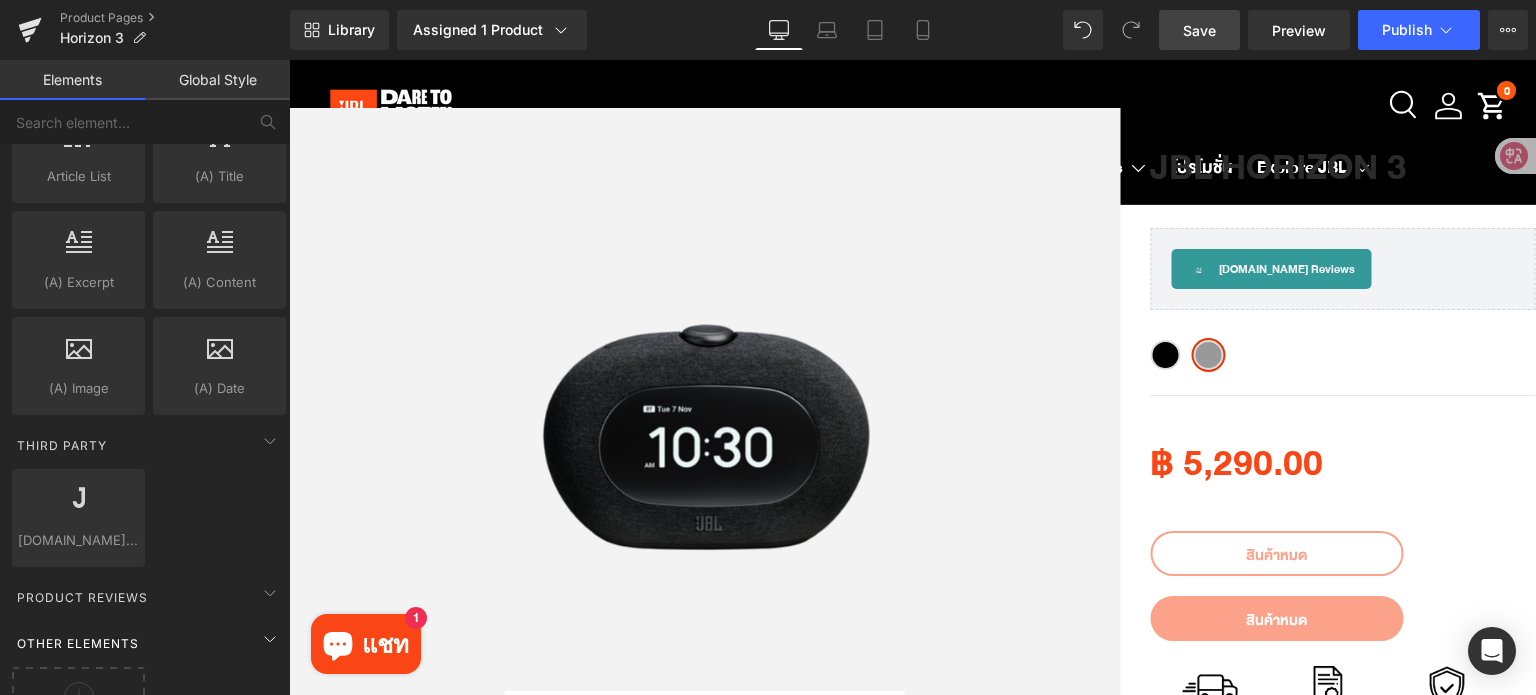 scroll, scrollTop: 3948, scrollLeft: 0, axis: vertical 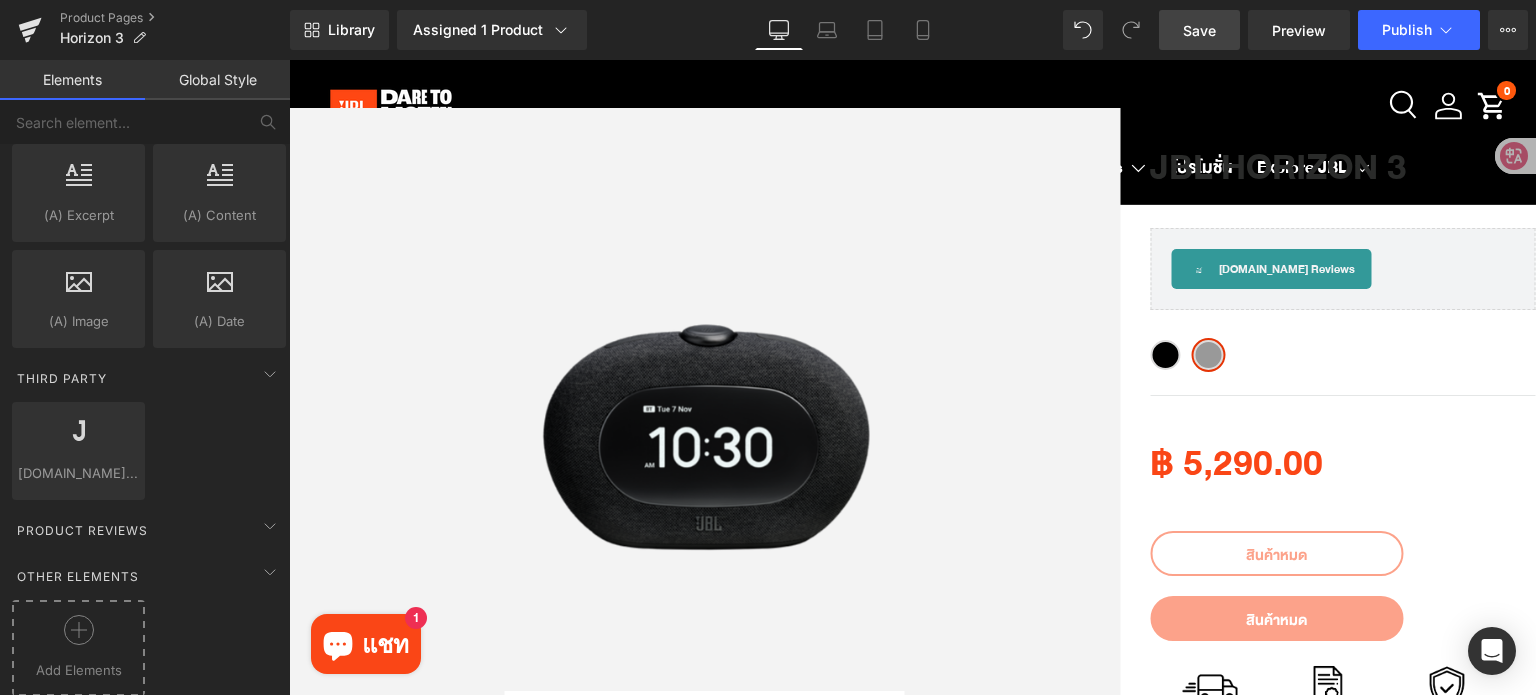 click at bounding box center (78, 637) 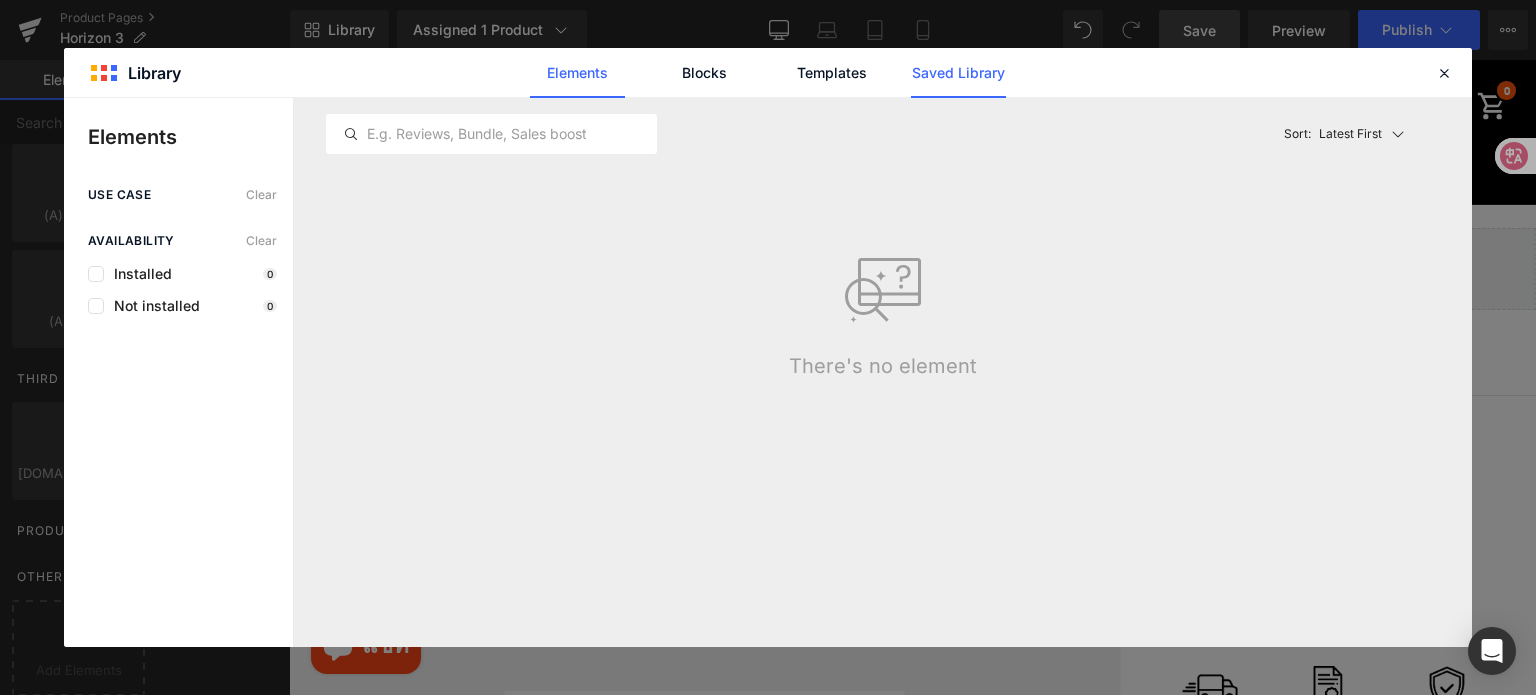 click on "Saved Library" 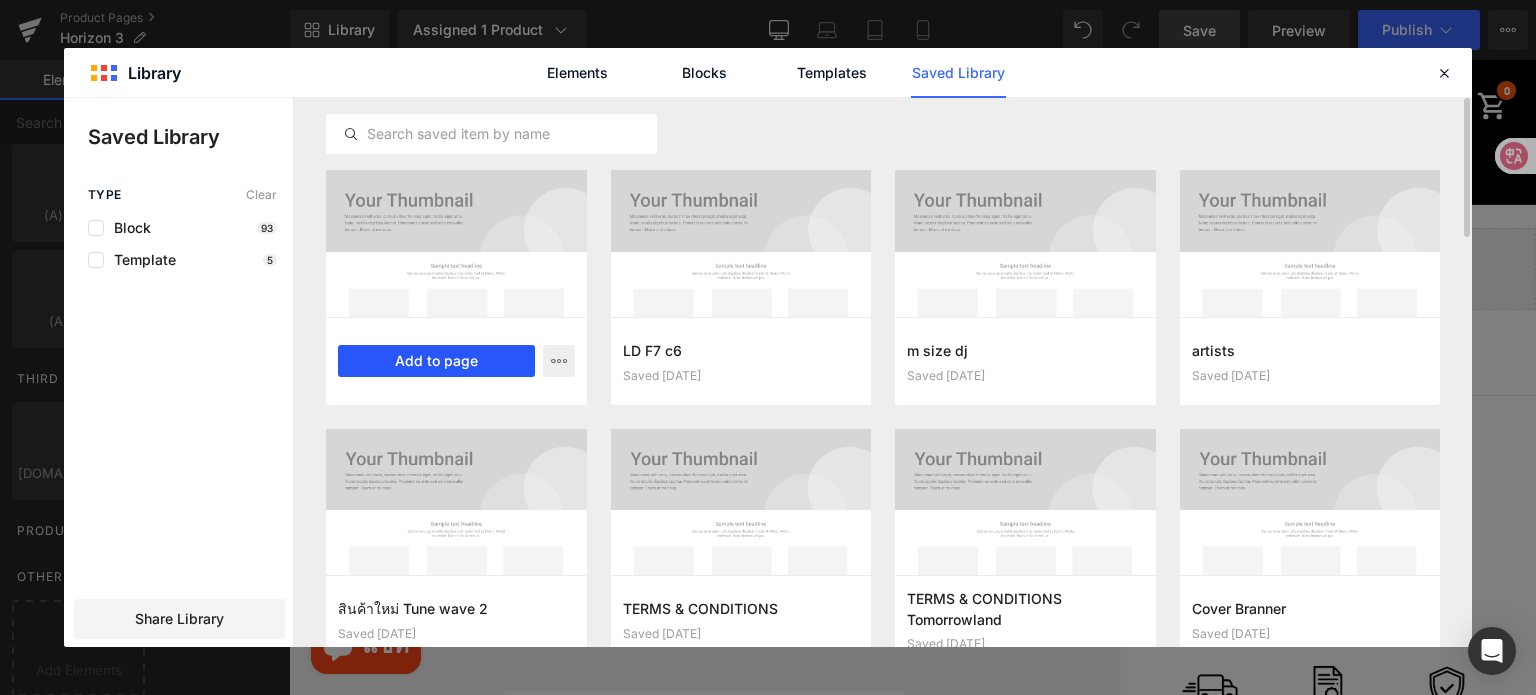 click on "Add to page" at bounding box center [436, 361] 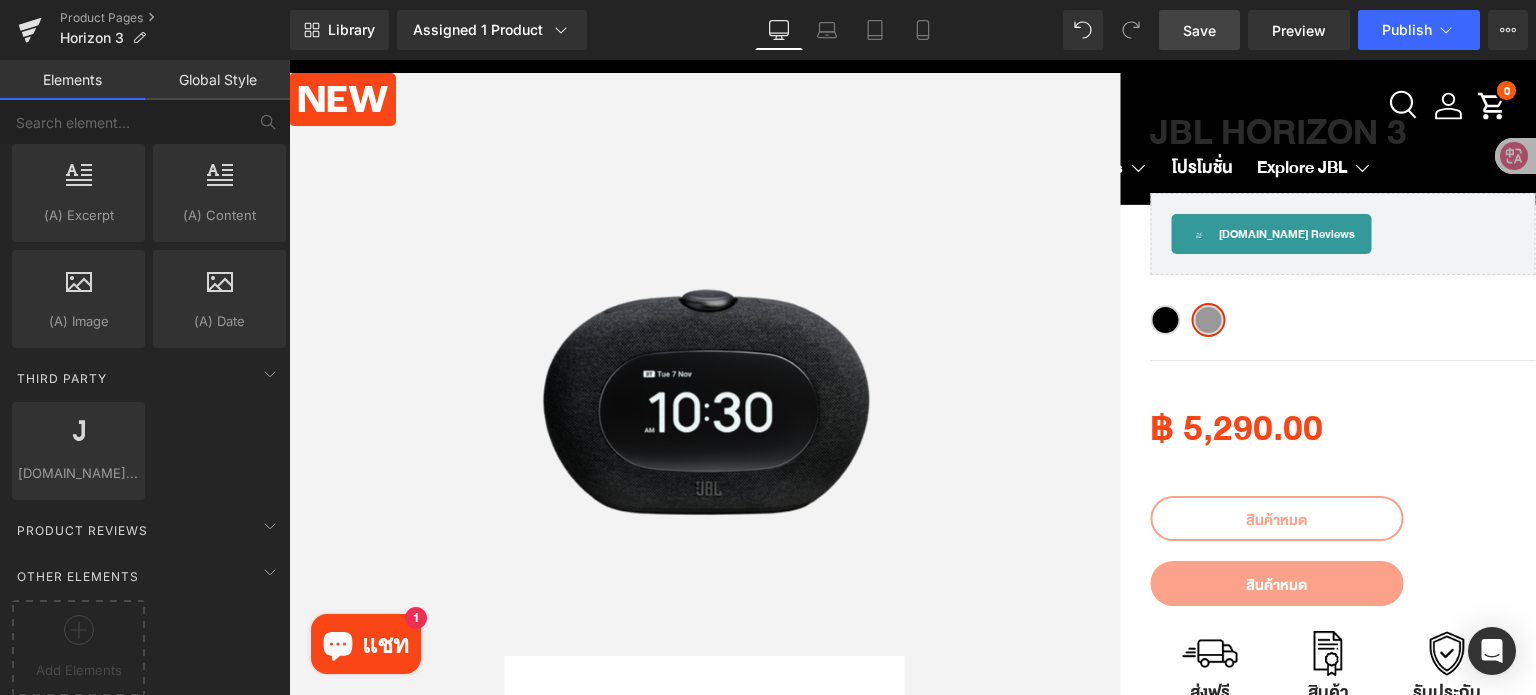 scroll, scrollTop: 0, scrollLeft: 0, axis: both 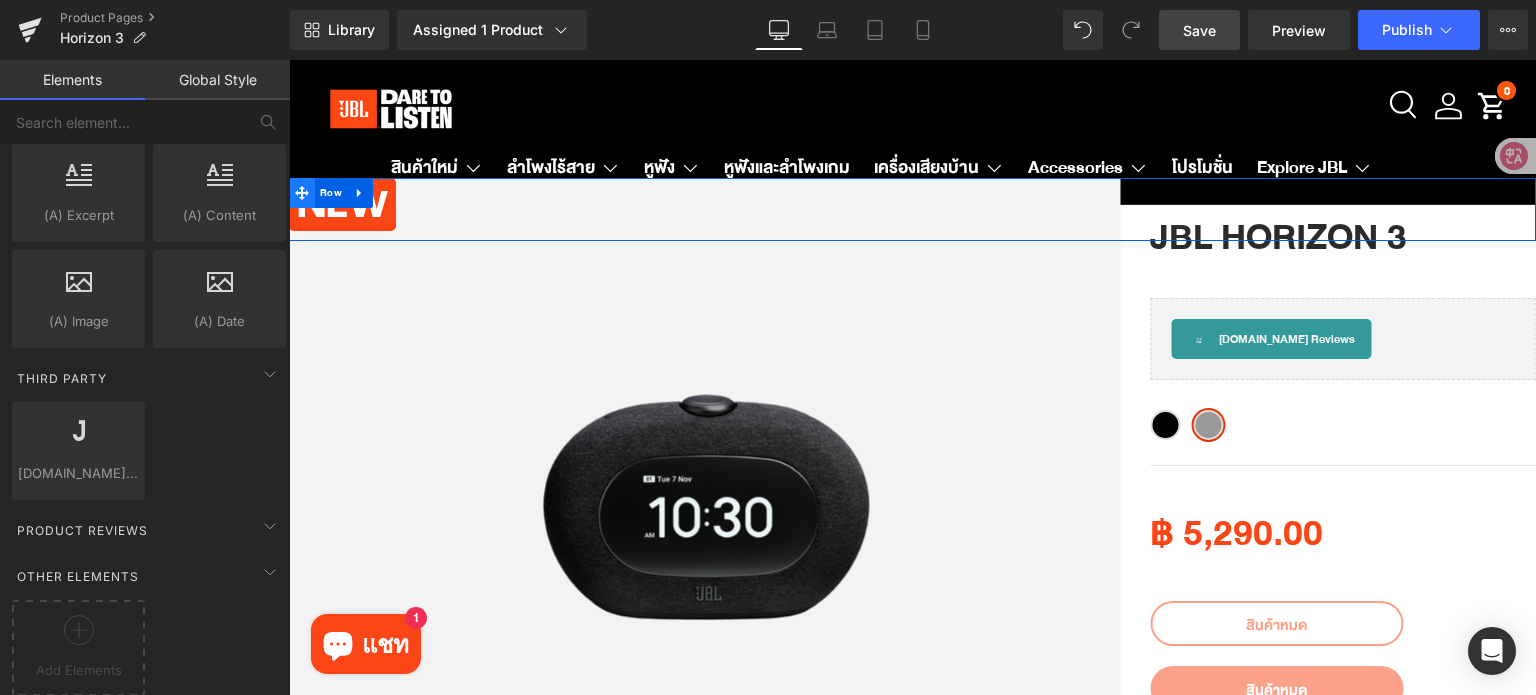 click at bounding box center (302, 193) 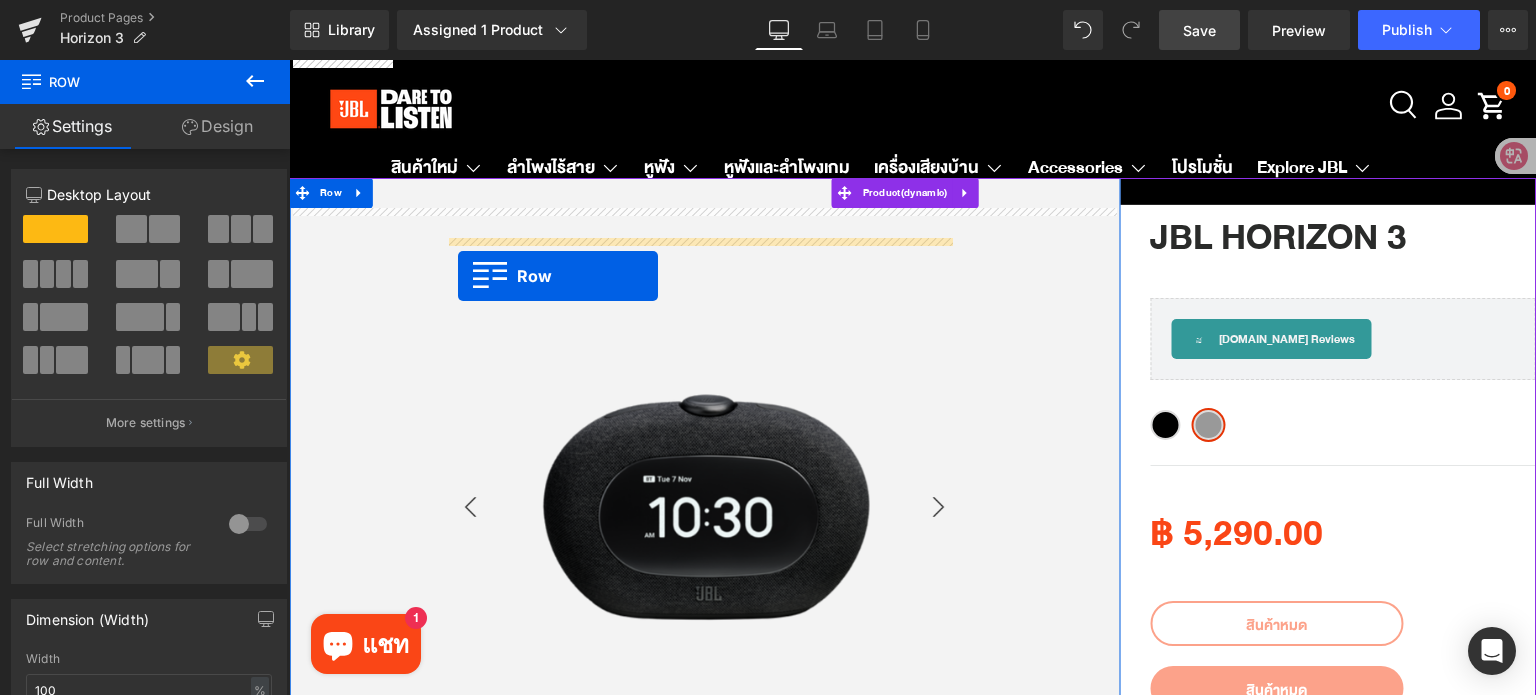 drag, startPoint x: 303, startPoint y: 199, endPoint x: 458, endPoint y: 276, distance: 173.07224 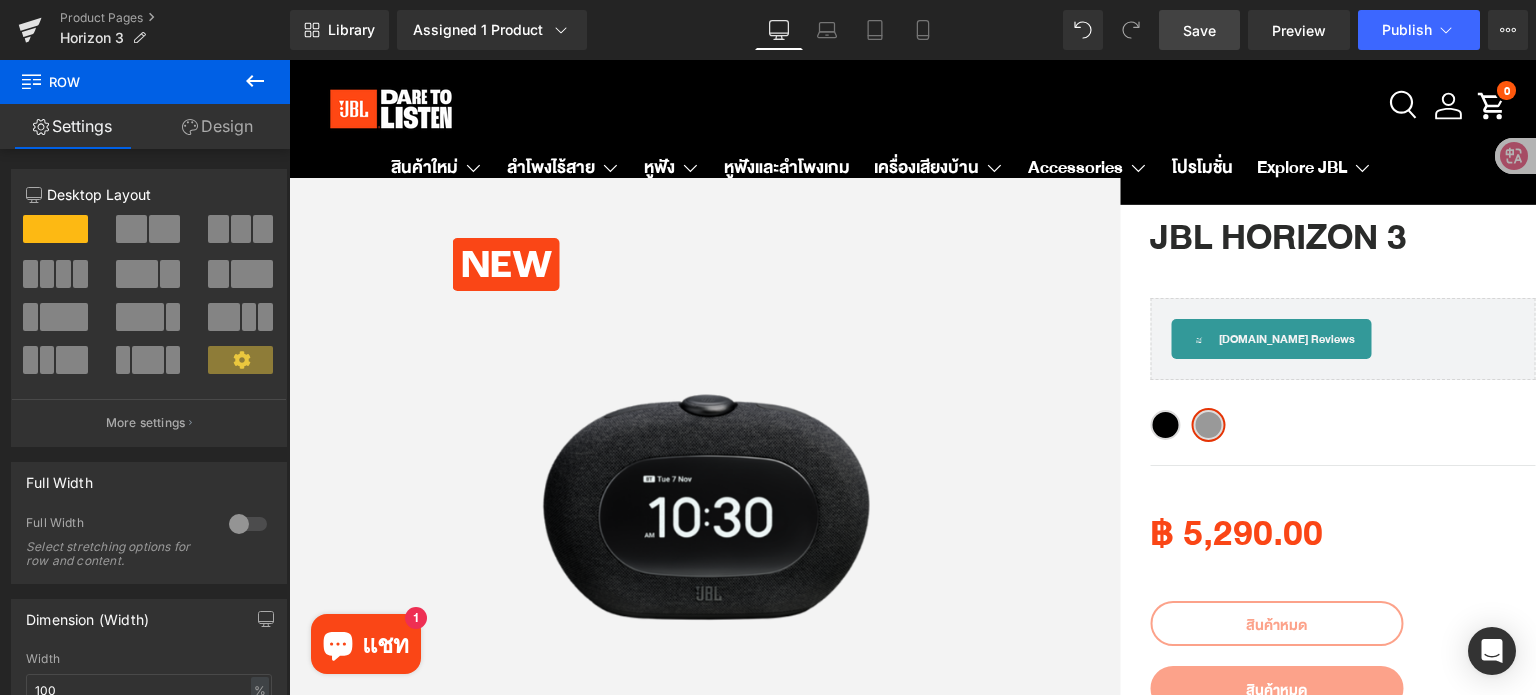 click on "Save" at bounding box center [1199, 30] 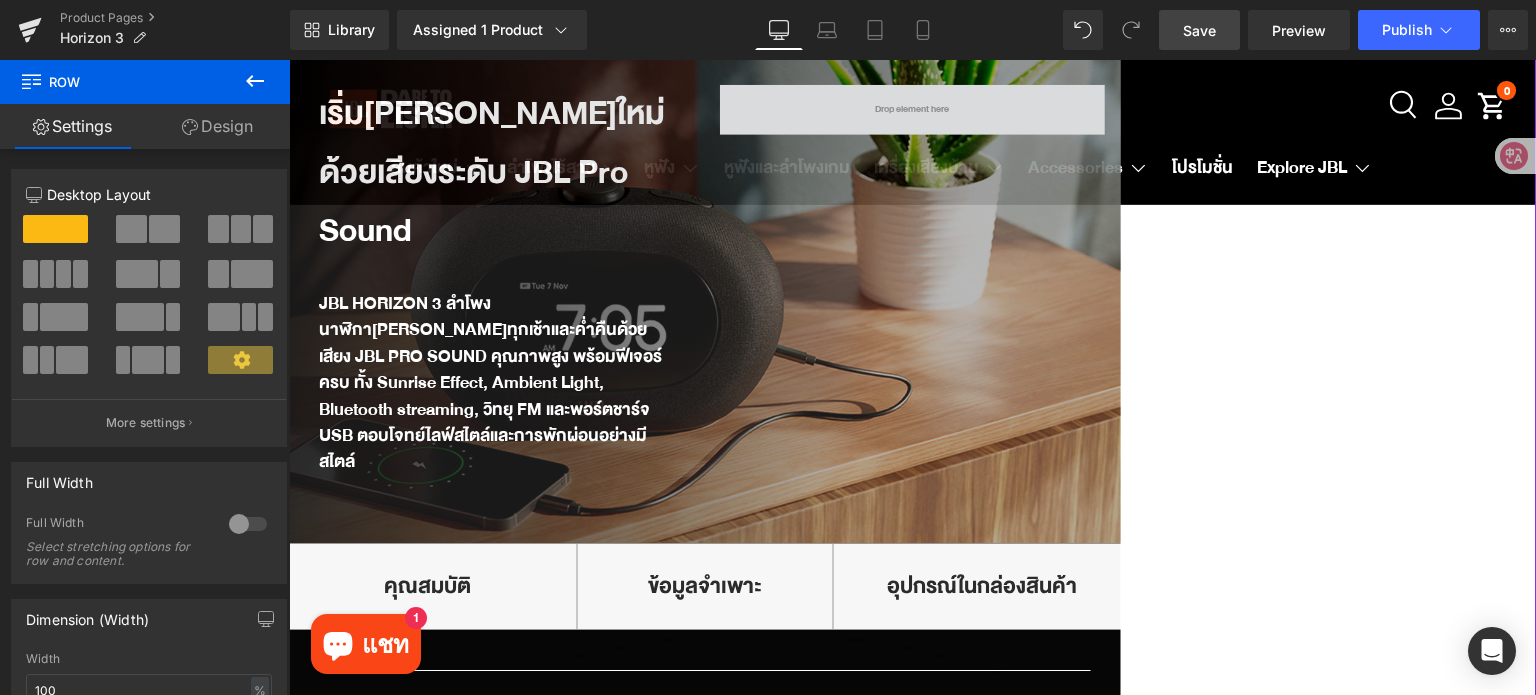 scroll, scrollTop: 900, scrollLeft: 0, axis: vertical 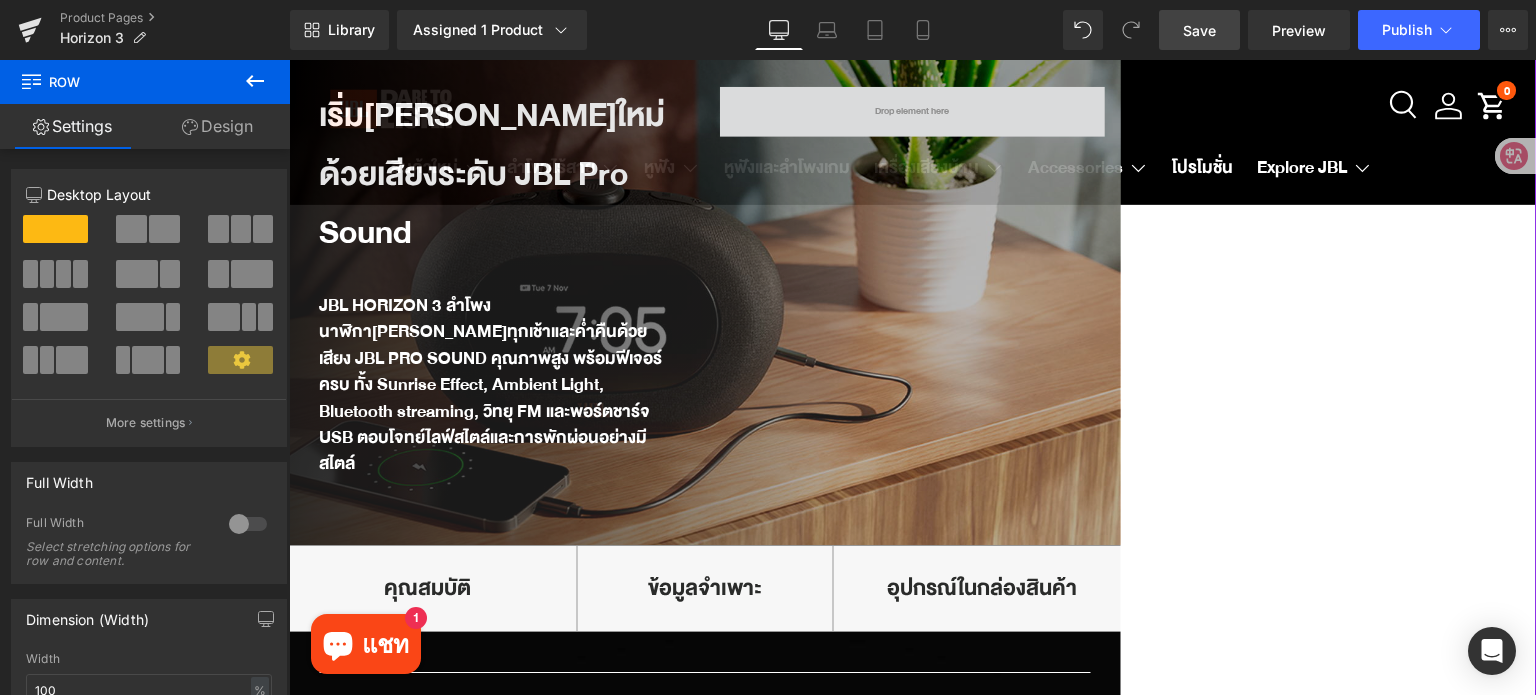 click on "JBL HORIZON 3 ลำโพงนาฬิกา[PERSON_NAME]ทุกเช้าและค่ำคืนด้วยเสียง JBL PRO SOUND คุณภาพสูง พร้อมฟีเจอร์ครบ ทั้ง Sunrise Effect, Ambient Light, Bluetooth streaming, วิทยุ FM และพอร์ตชาร์จ USB ตอบโจทย์ไลฟ์สไตล์และการพักผ่อนอย่างมีสไตล์" at bounding box center (497, 385) 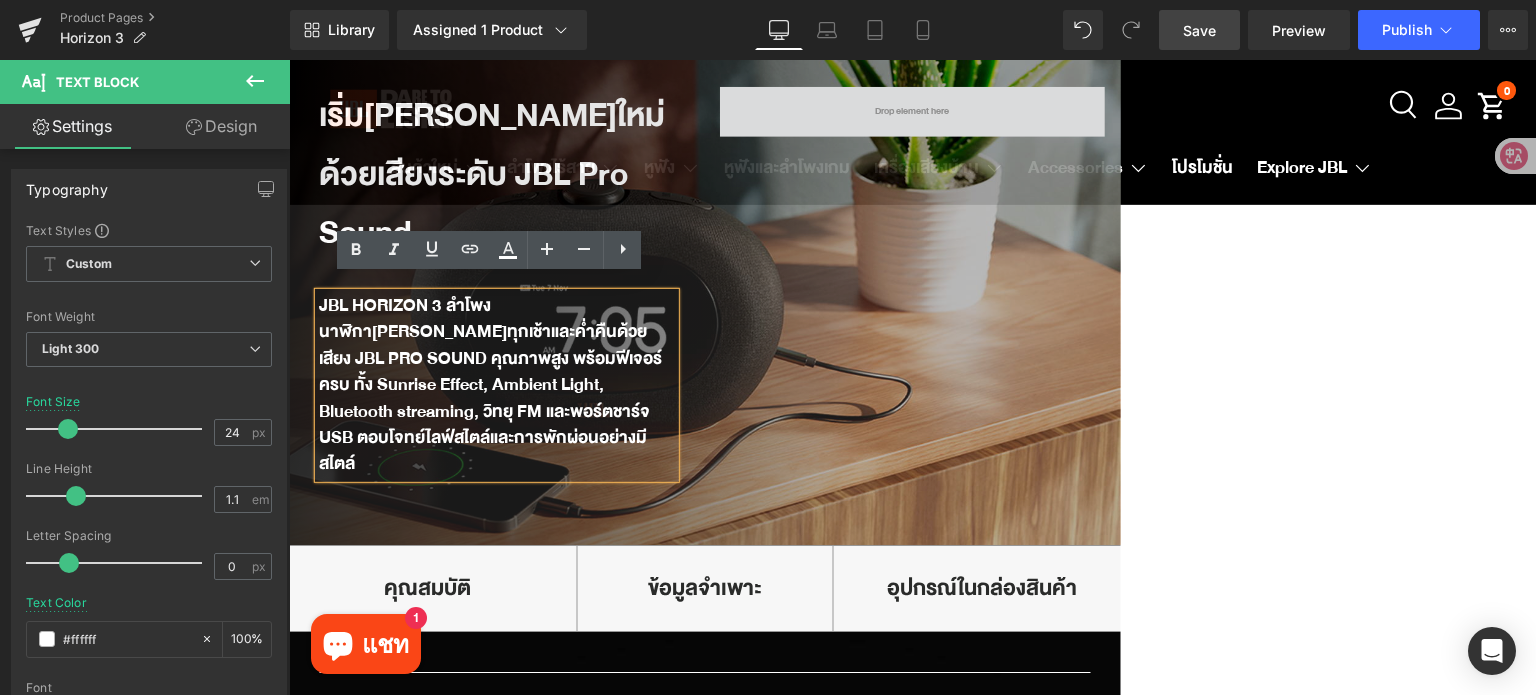 click on "JBL HORIZON 3
(P) Title   [DOMAIN_NAME] Reviews  - Star Badge [DOMAIN_NAME] Reviews
฿ 5,290.00
฿ 0
SAVE
-528900%
(P) Price Row         New Text Block         Row
‹ ›" at bounding box center [912, 1646] 